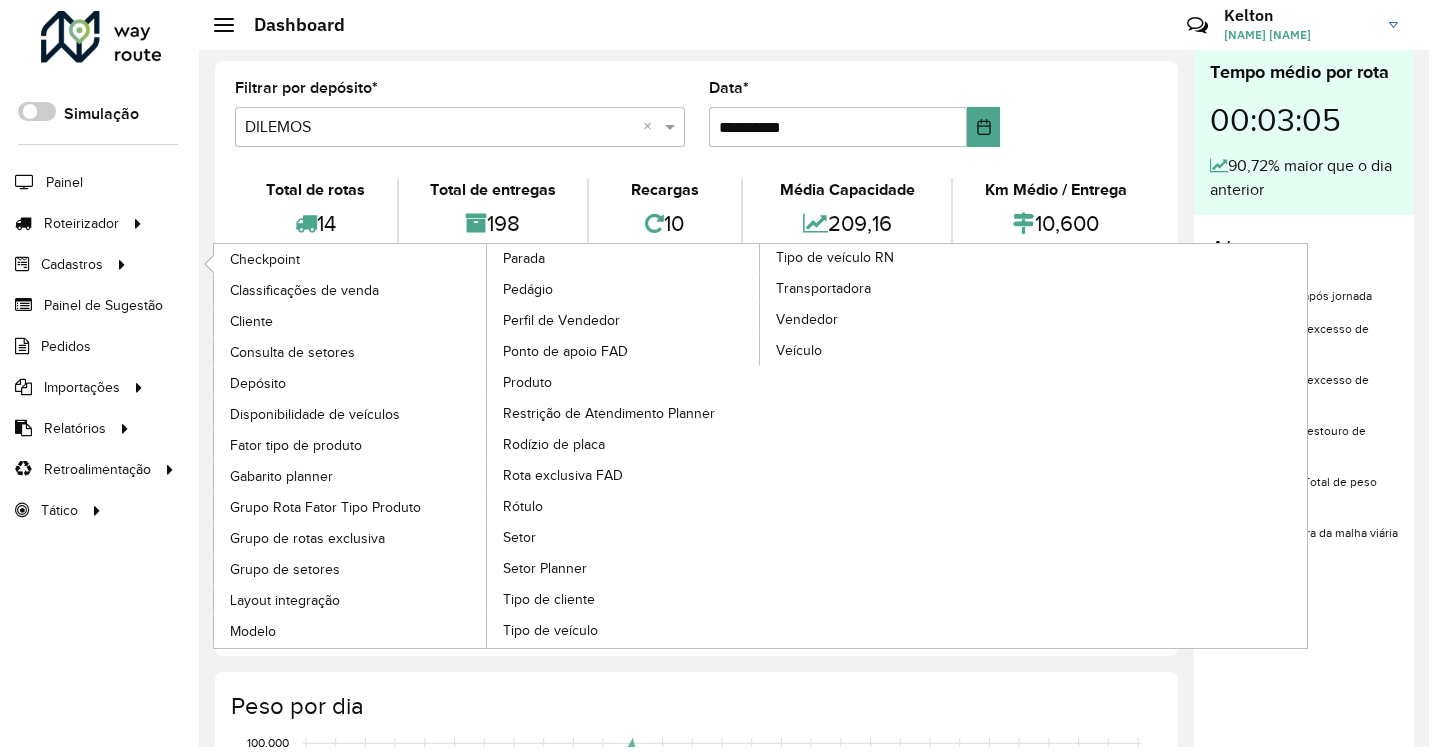 scroll, scrollTop: 0, scrollLeft: 0, axis: both 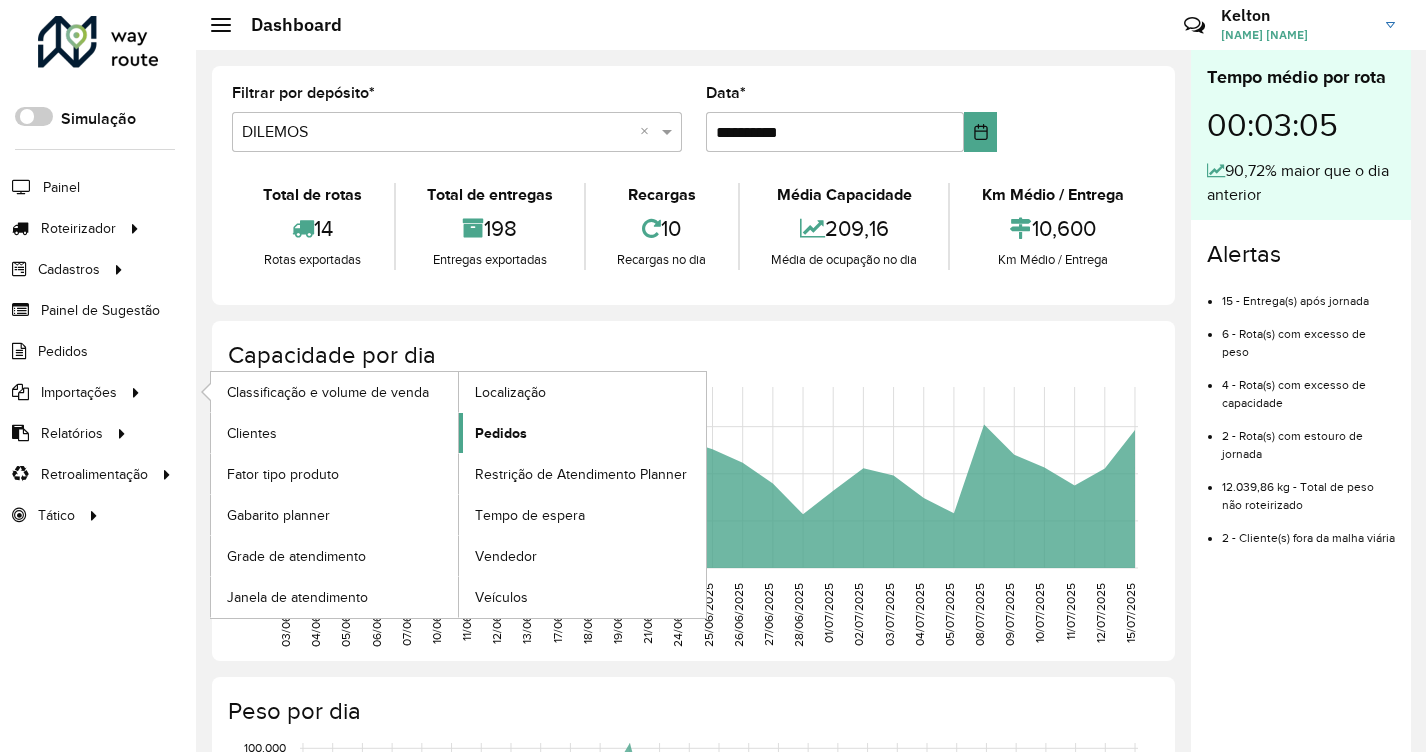 click on "Pedidos" 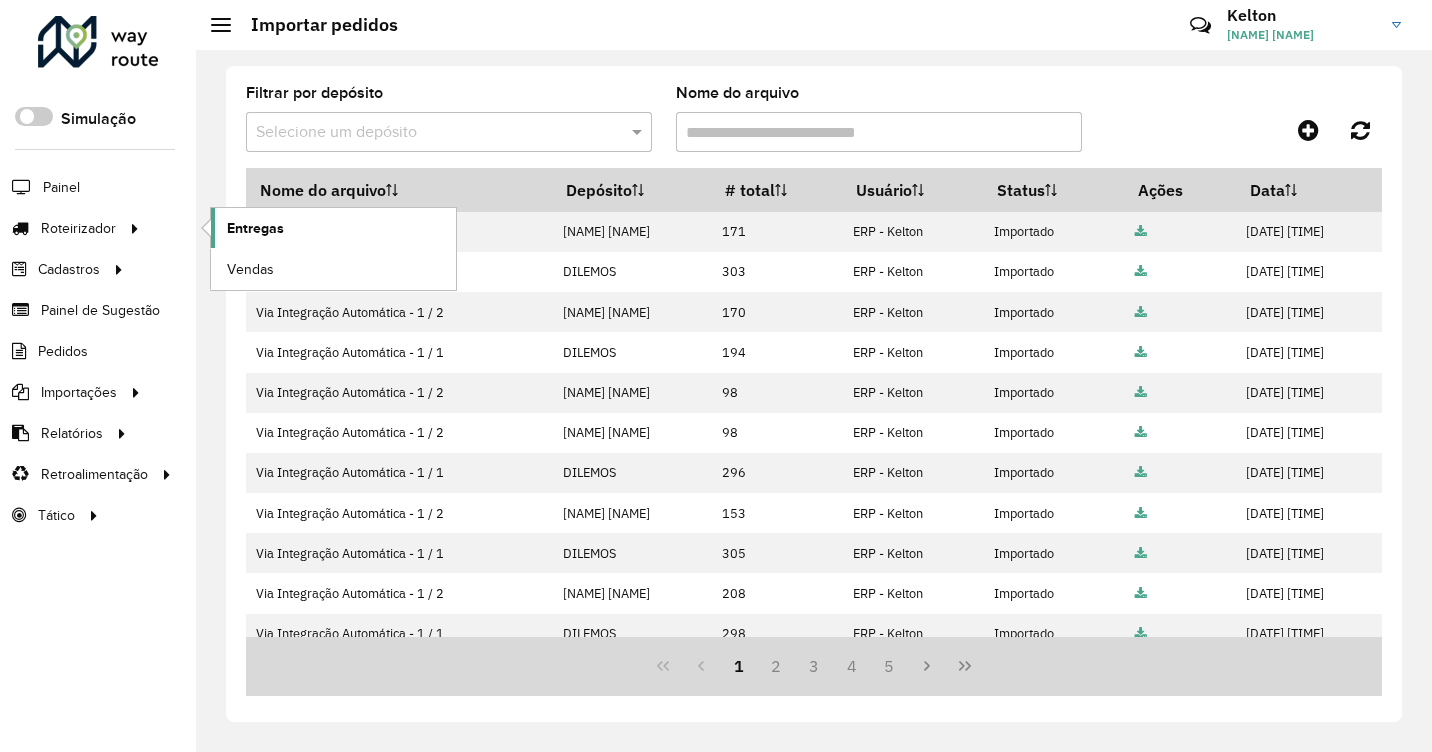click on "Entregas" 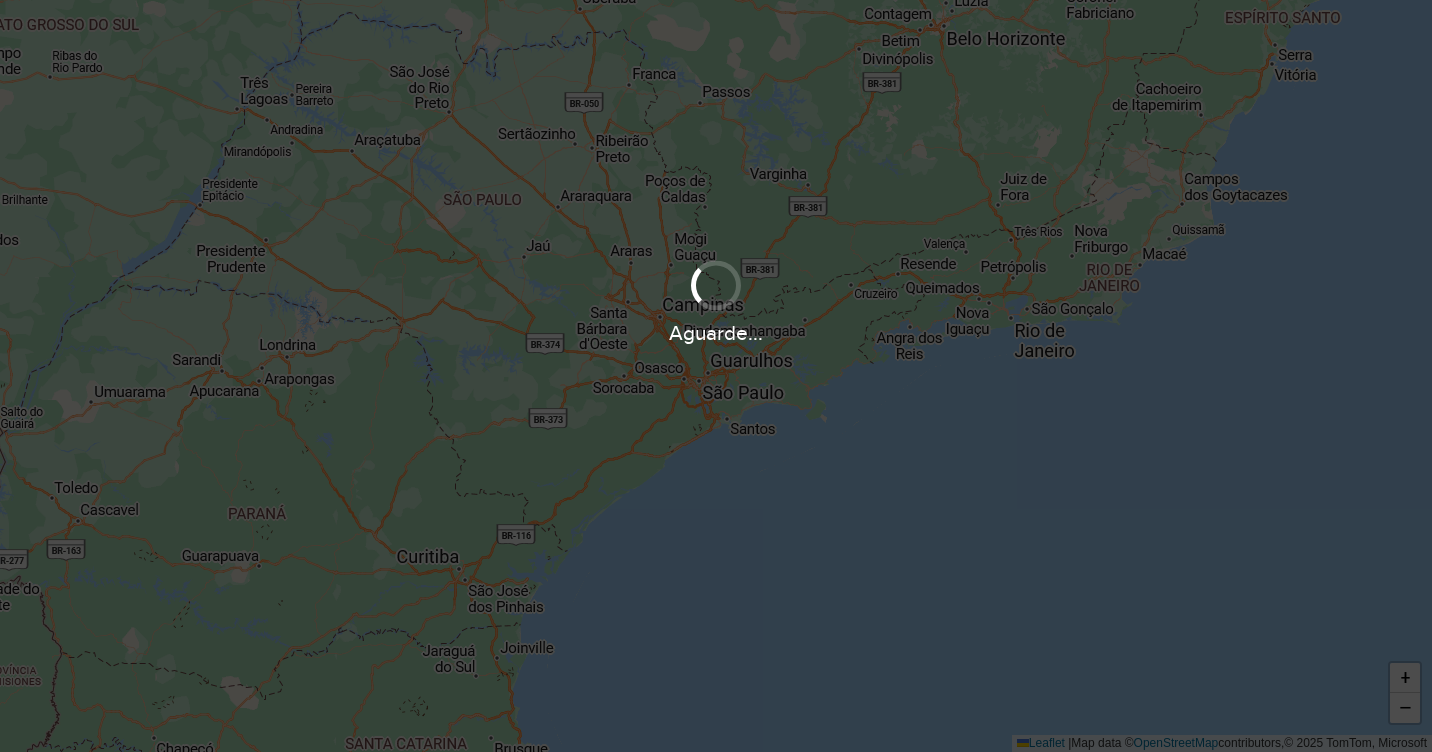 scroll, scrollTop: 0, scrollLeft: 0, axis: both 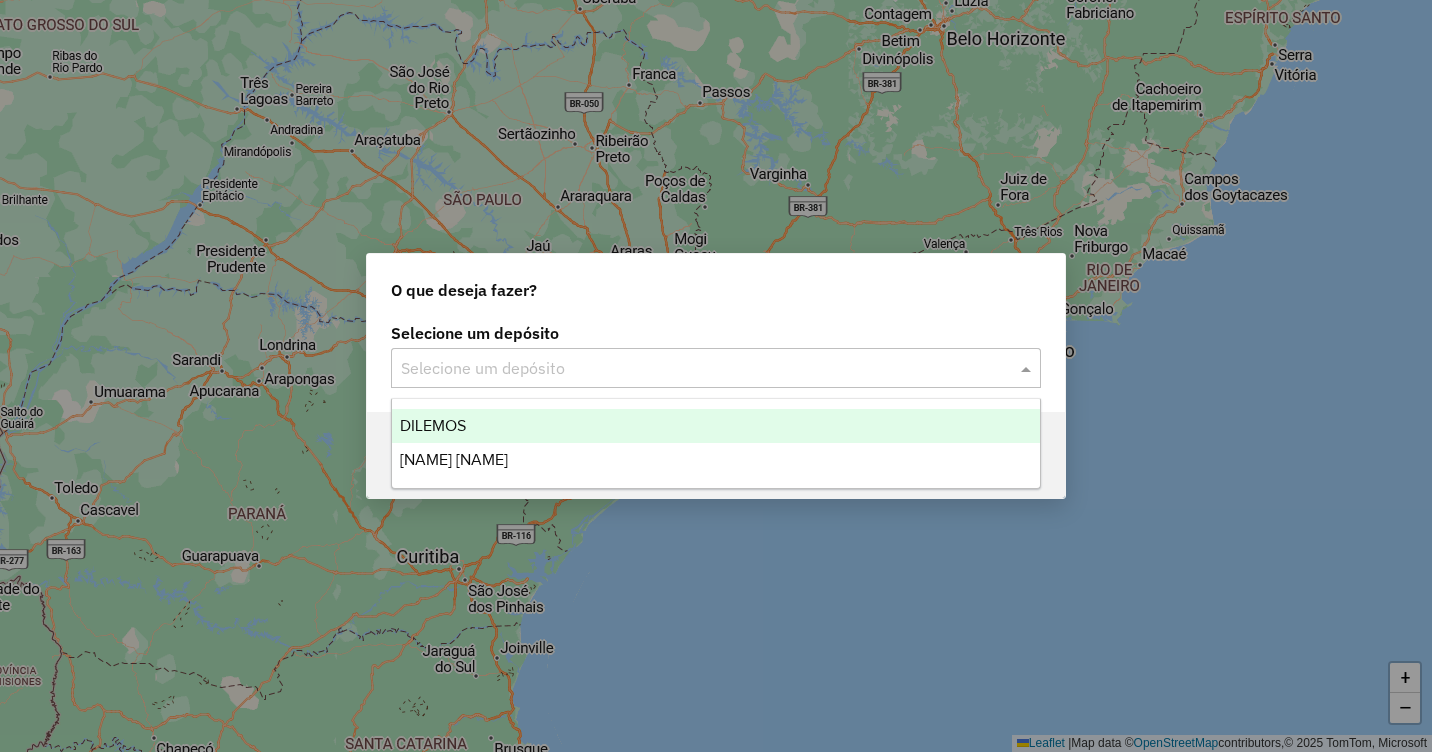 click 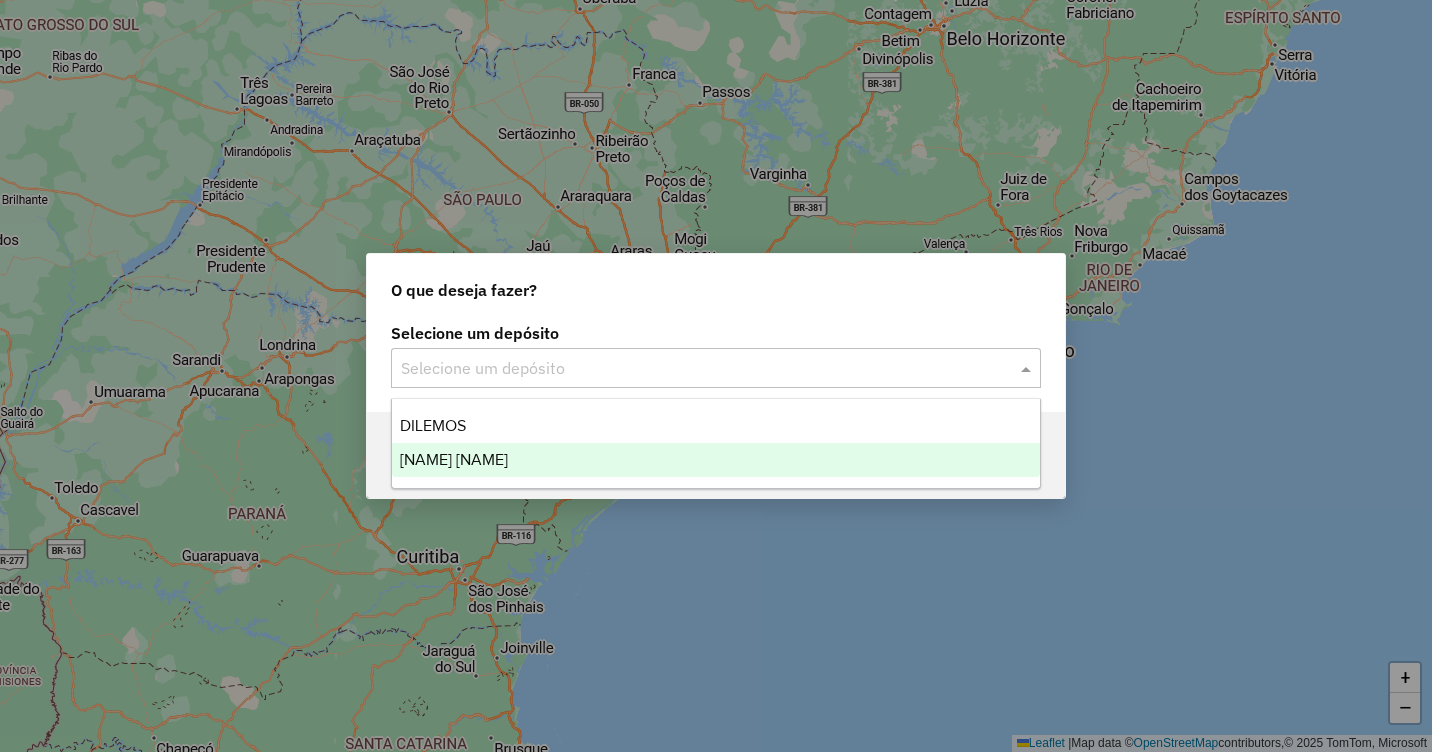 click on "DILEMOS [CITY]" at bounding box center [716, 460] 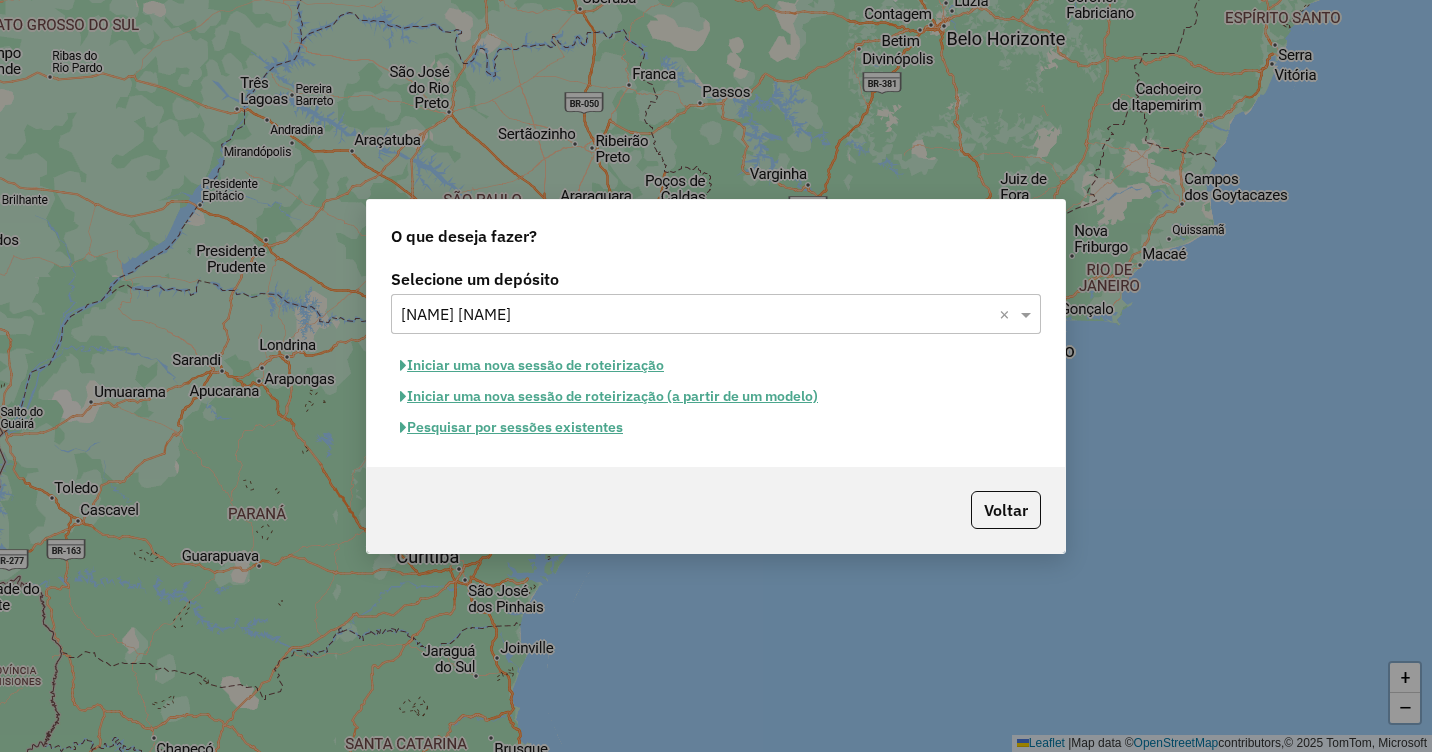 click on "Iniciar uma nova sessão de roteirização" 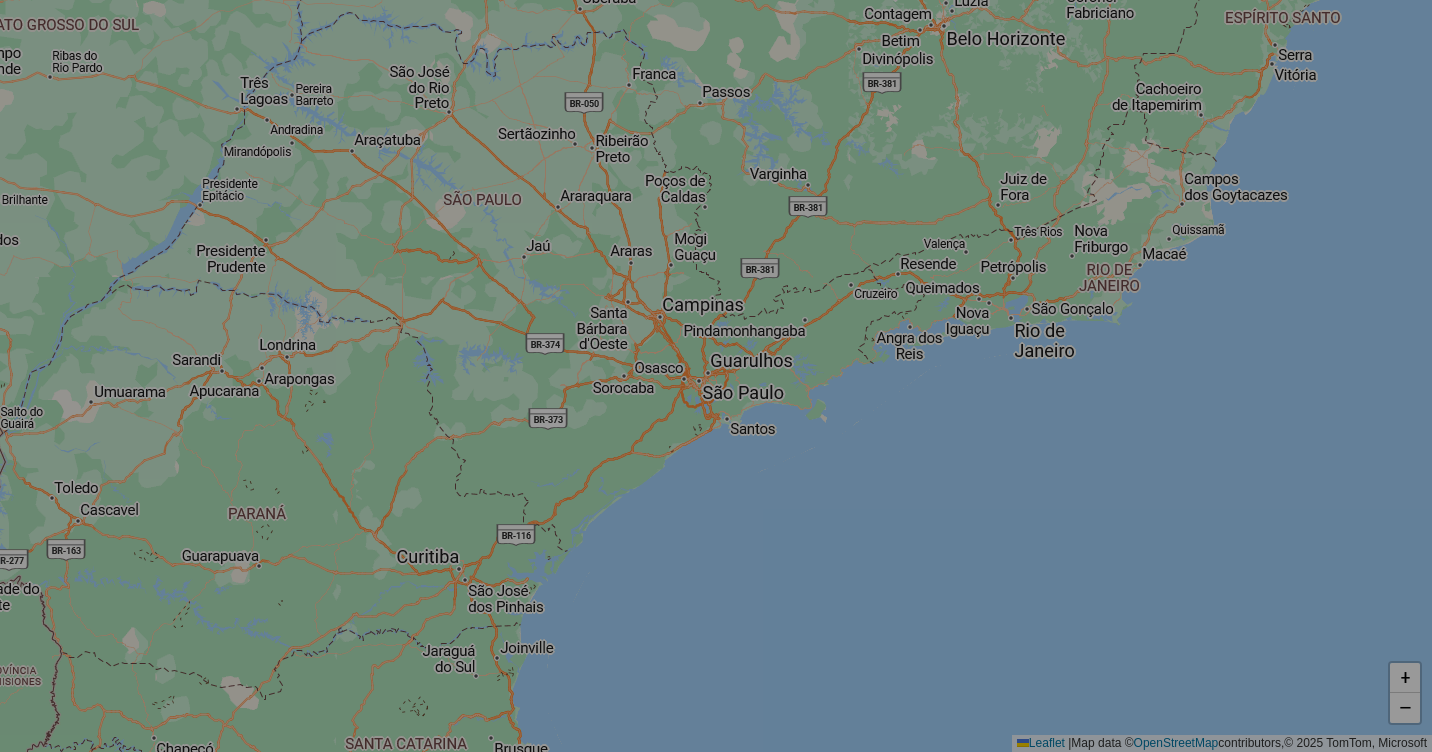 select on "*" 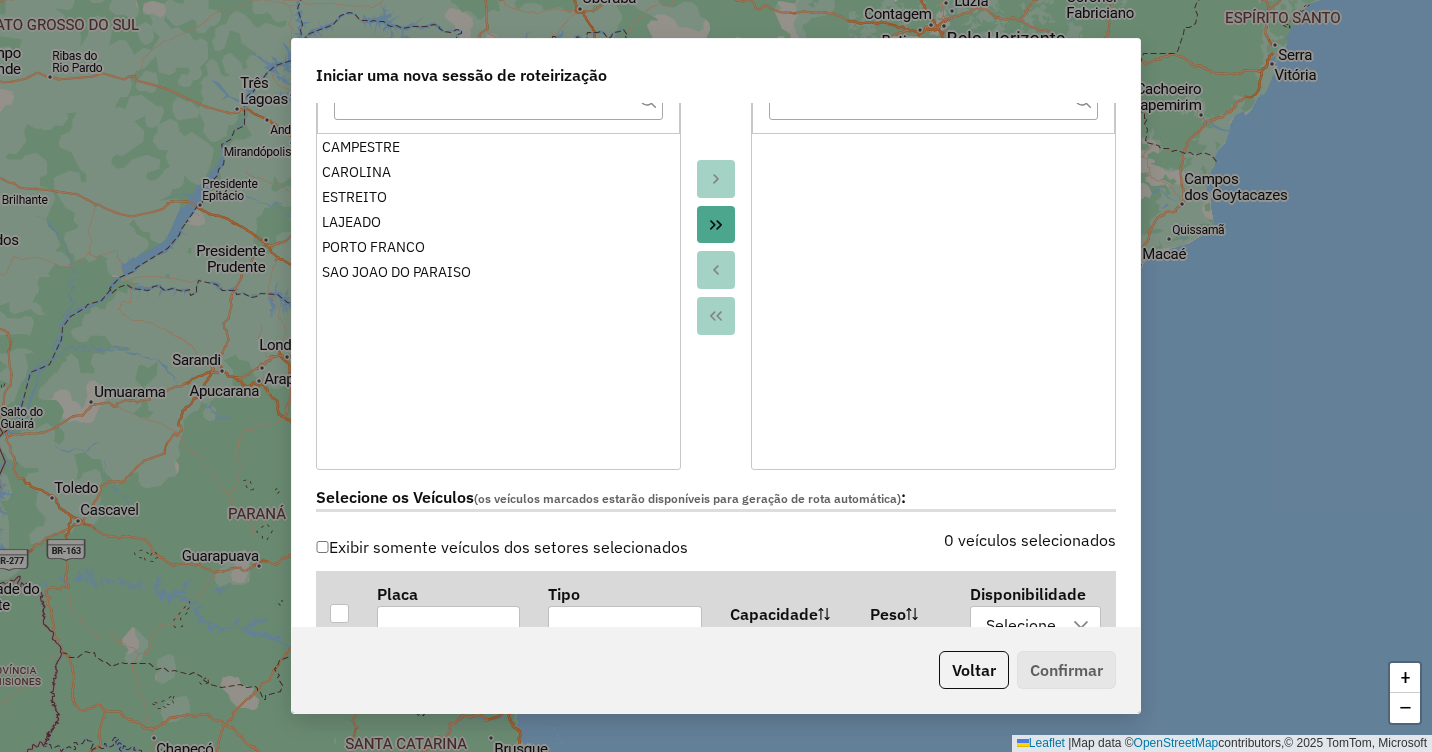 scroll, scrollTop: 600, scrollLeft: 0, axis: vertical 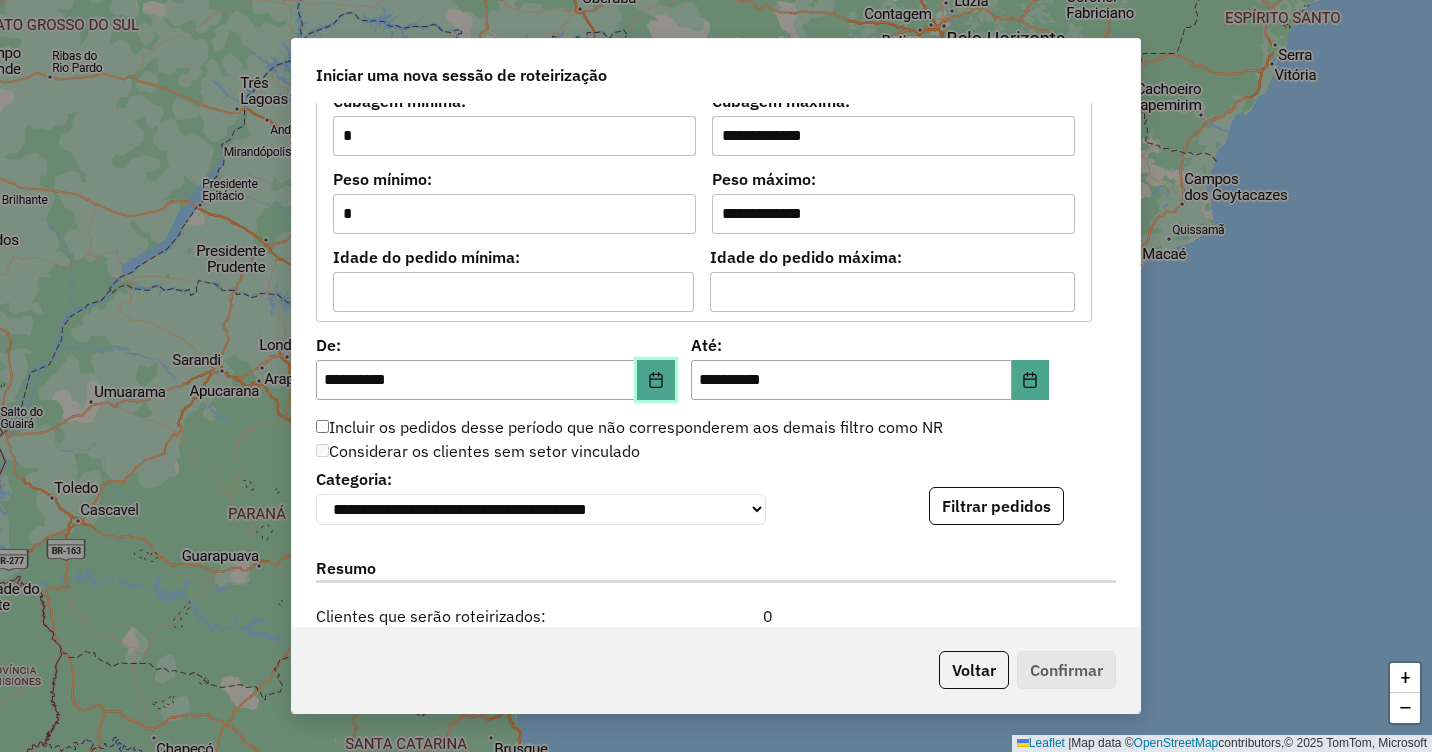 click 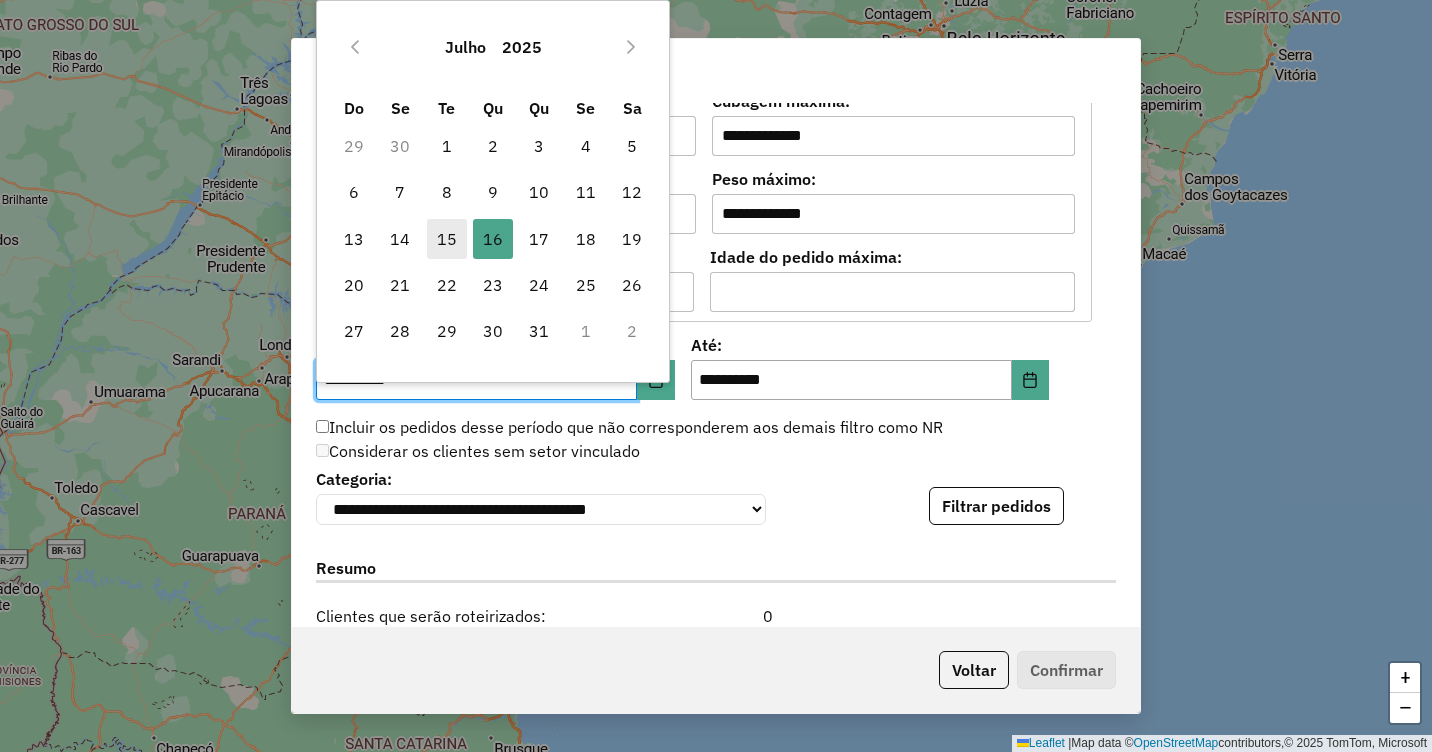 click on "15" at bounding box center (447, 239) 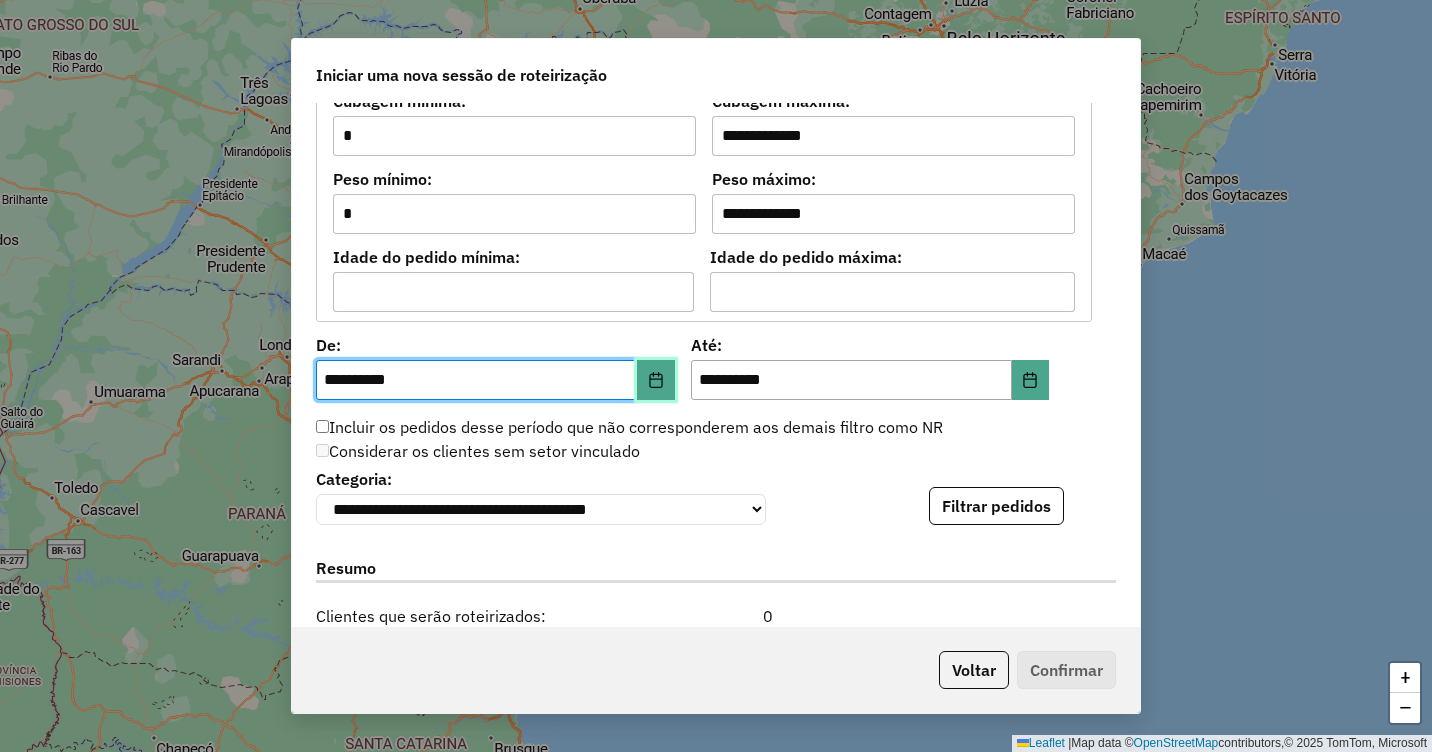 click 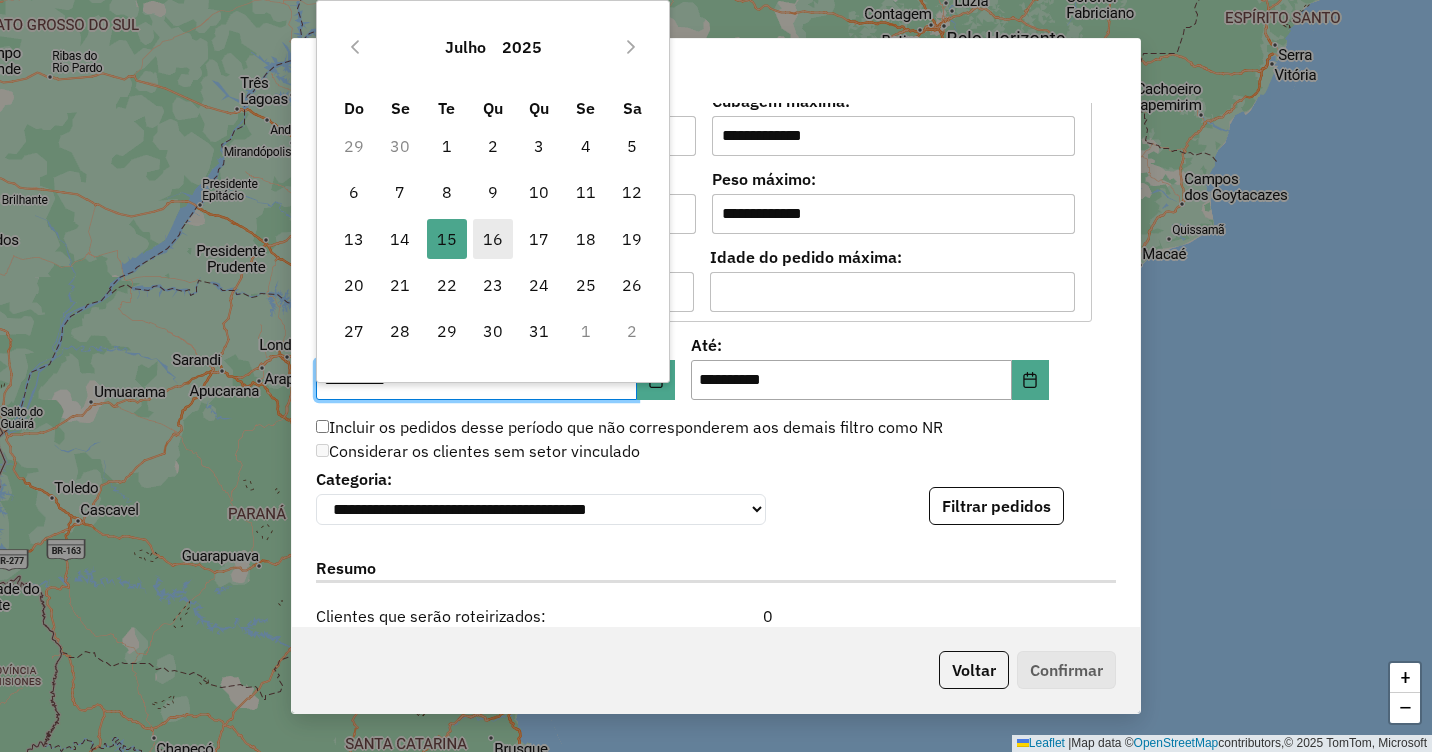 click on "16" at bounding box center (493, 239) 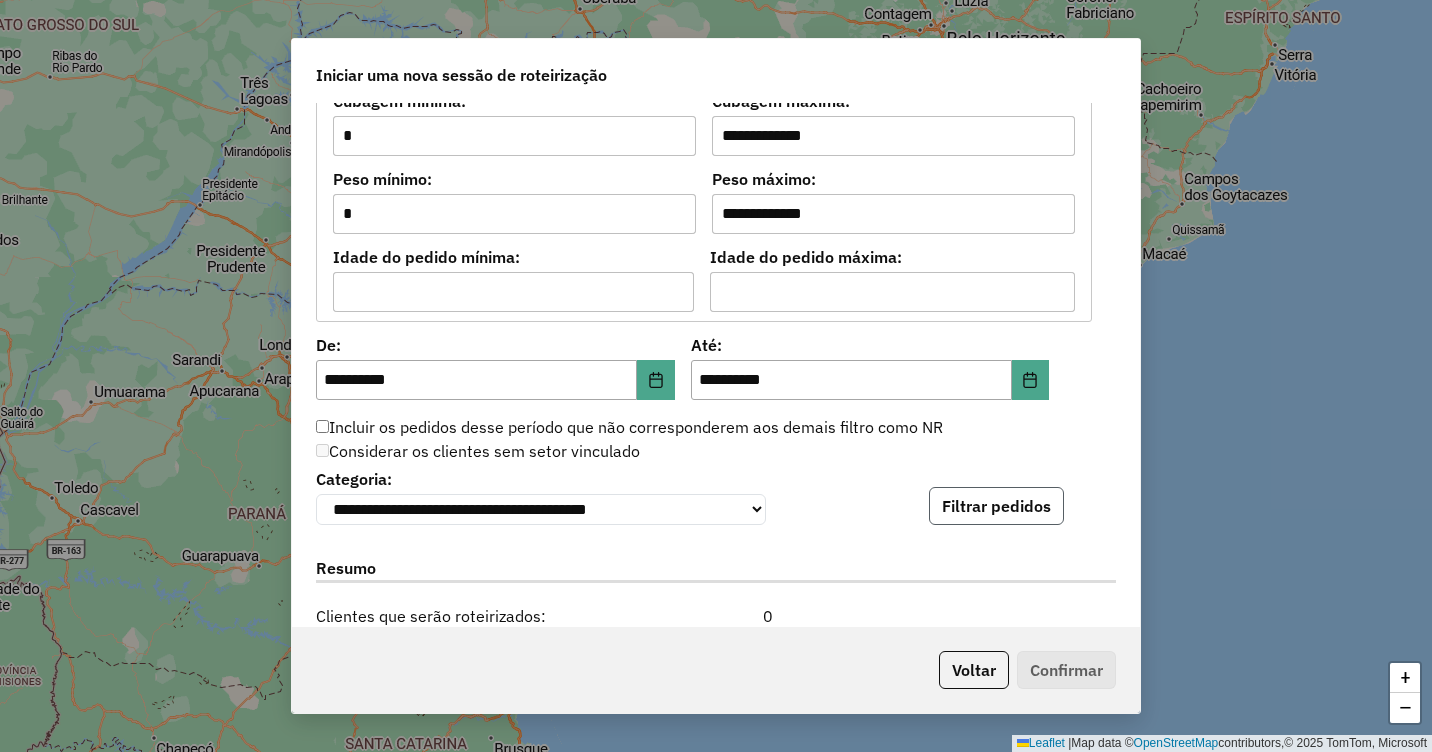 click on "Filtrar pedidos" 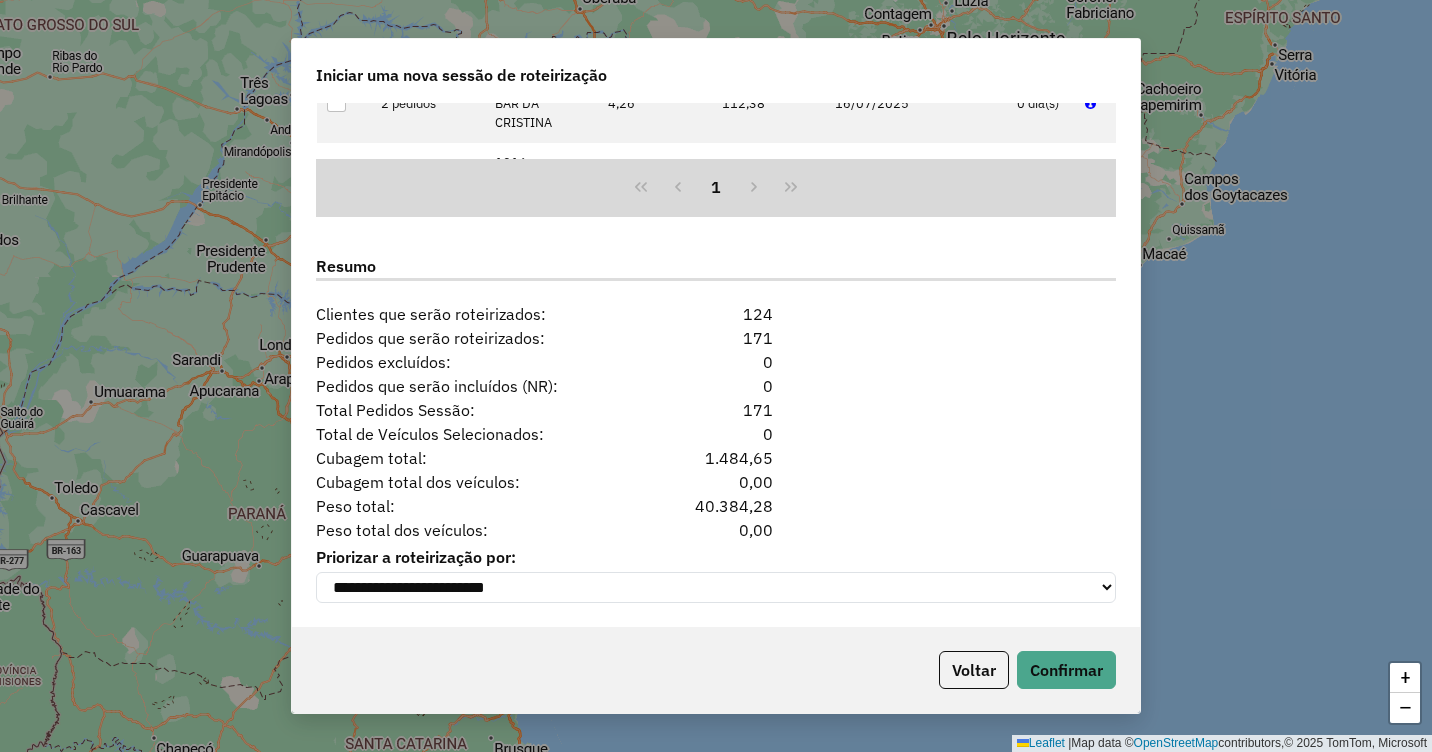 scroll, scrollTop: 2424, scrollLeft: 0, axis: vertical 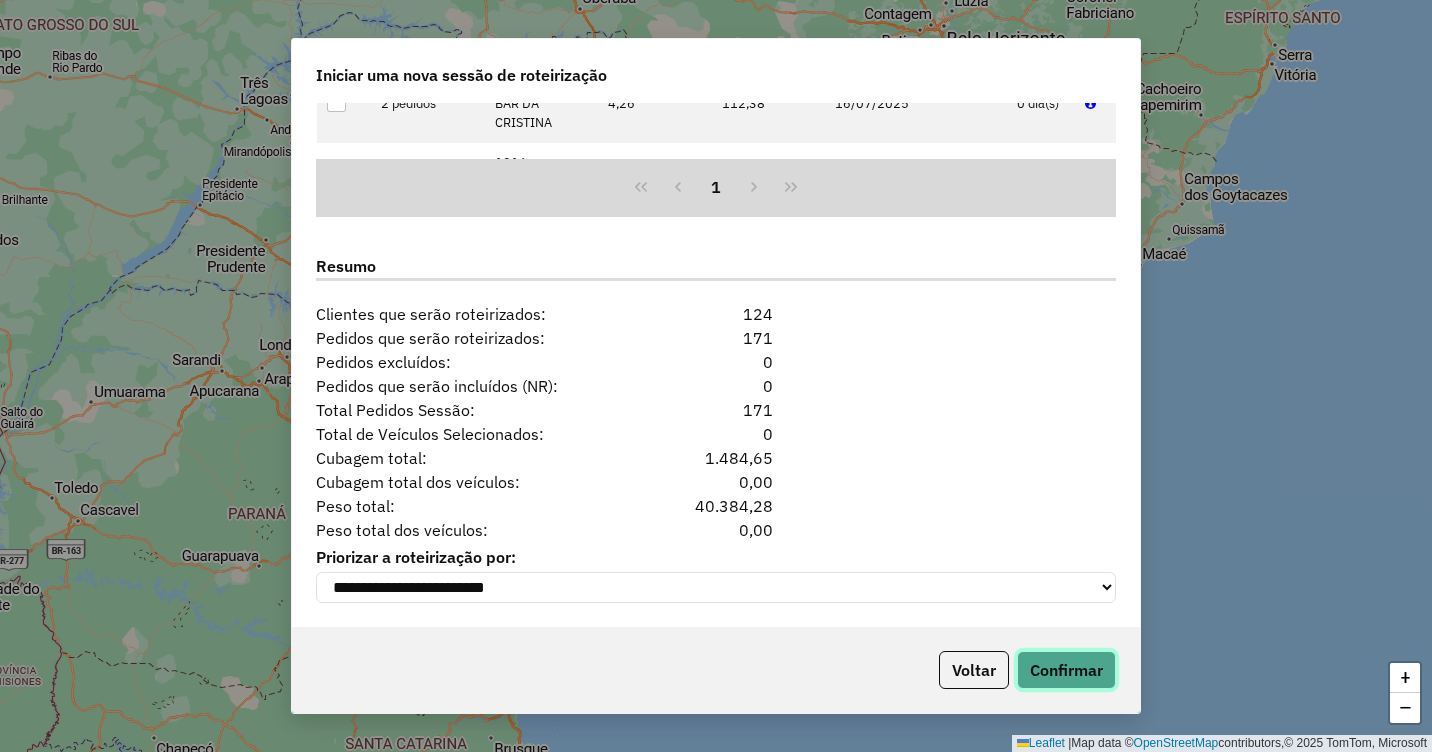 click on "Confirmar" 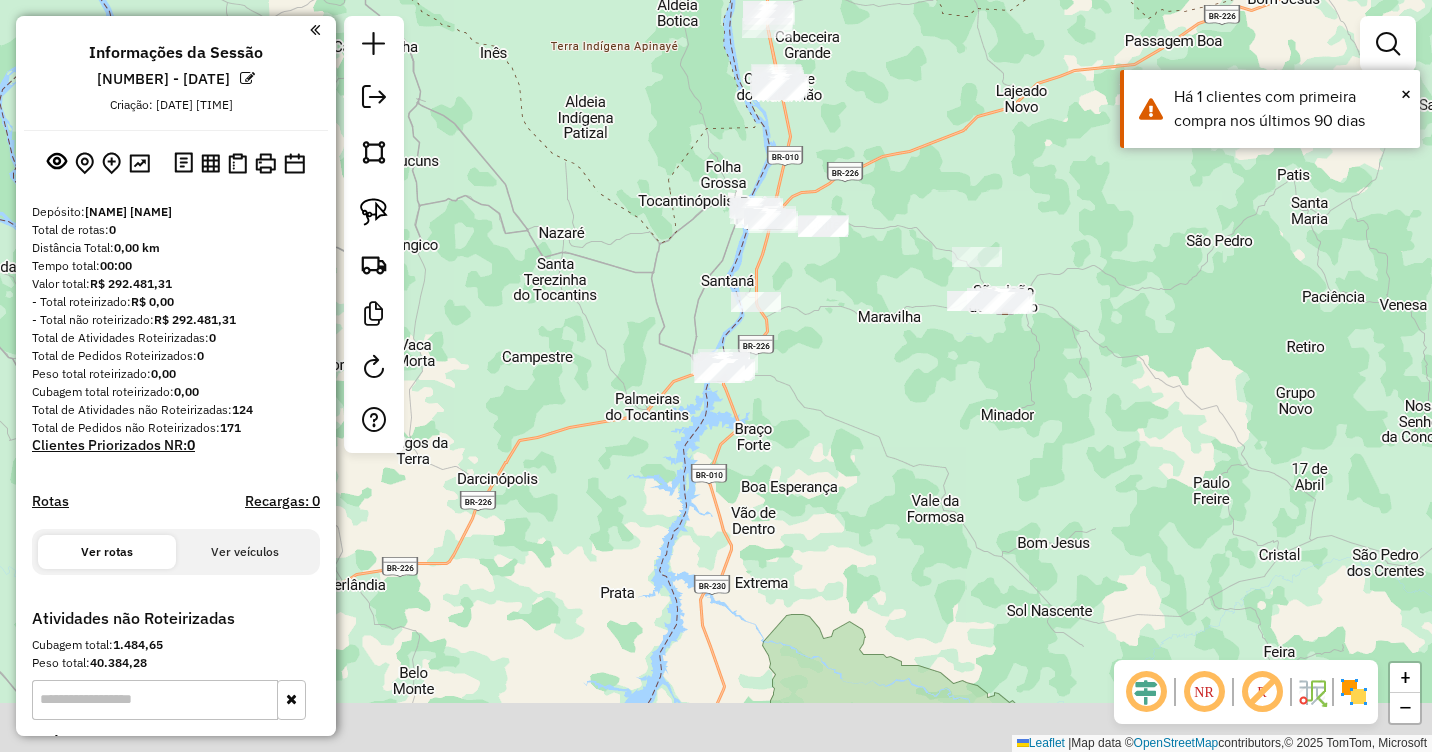 drag, startPoint x: 830, startPoint y: 575, endPoint x: 971, endPoint y: 259, distance: 346.03033 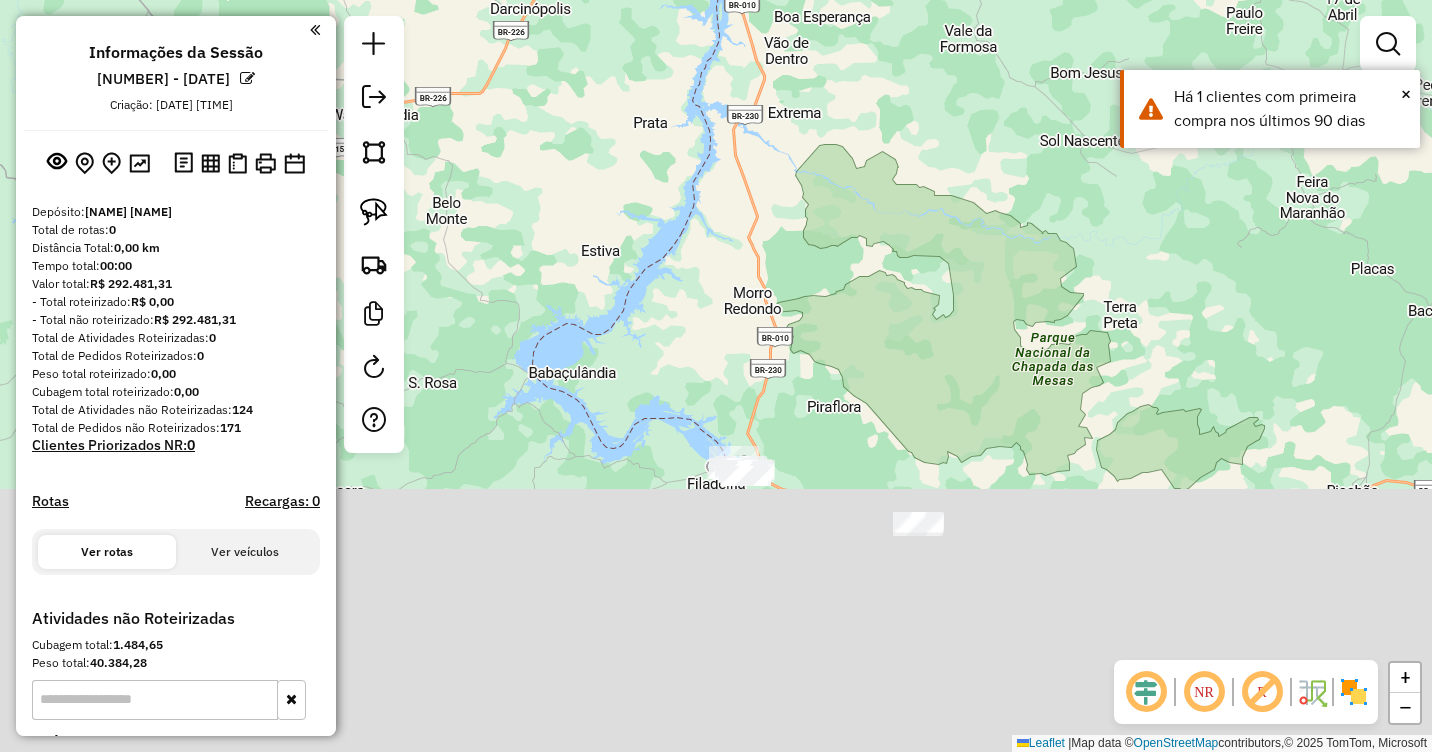 drag, startPoint x: 919, startPoint y: 510, endPoint x: 865, endPoint y: 195, distance: 319.59506 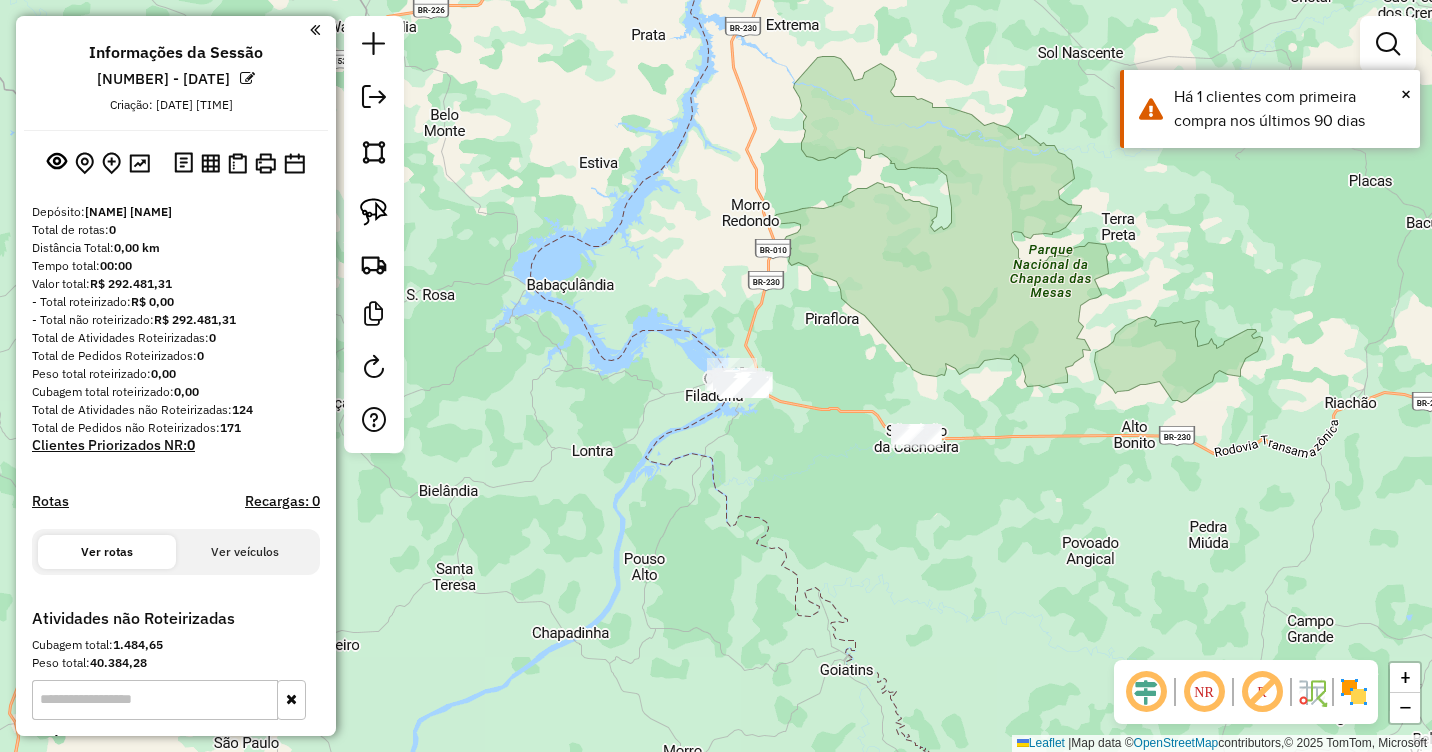 drag, startPoint x: 852, startPoint y: 406, endPoint x: 850, endPoint y: 322, distance: 84.0238 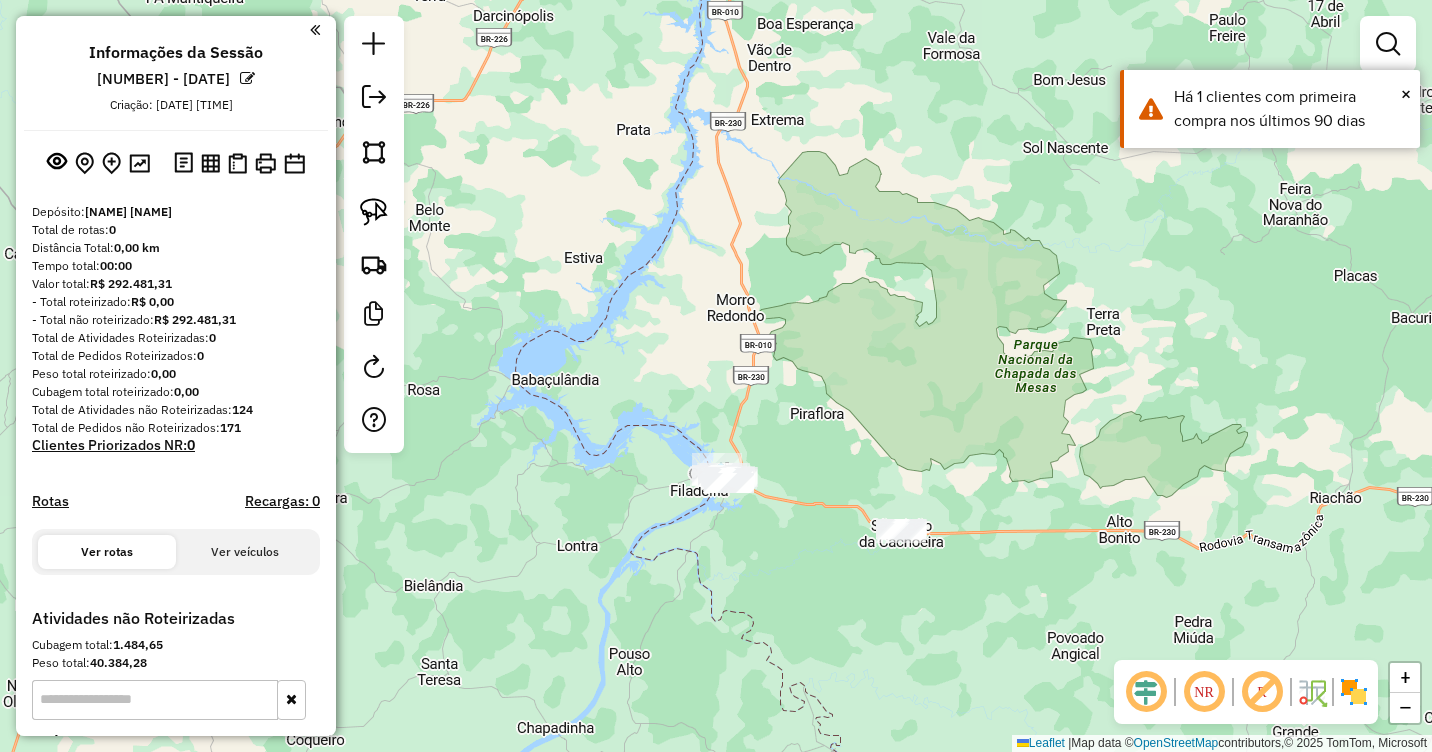 drag, startPoint x: 850, startPoint y: 322, endPoint x: 836, endPoint y: 417, distance: 96.02604 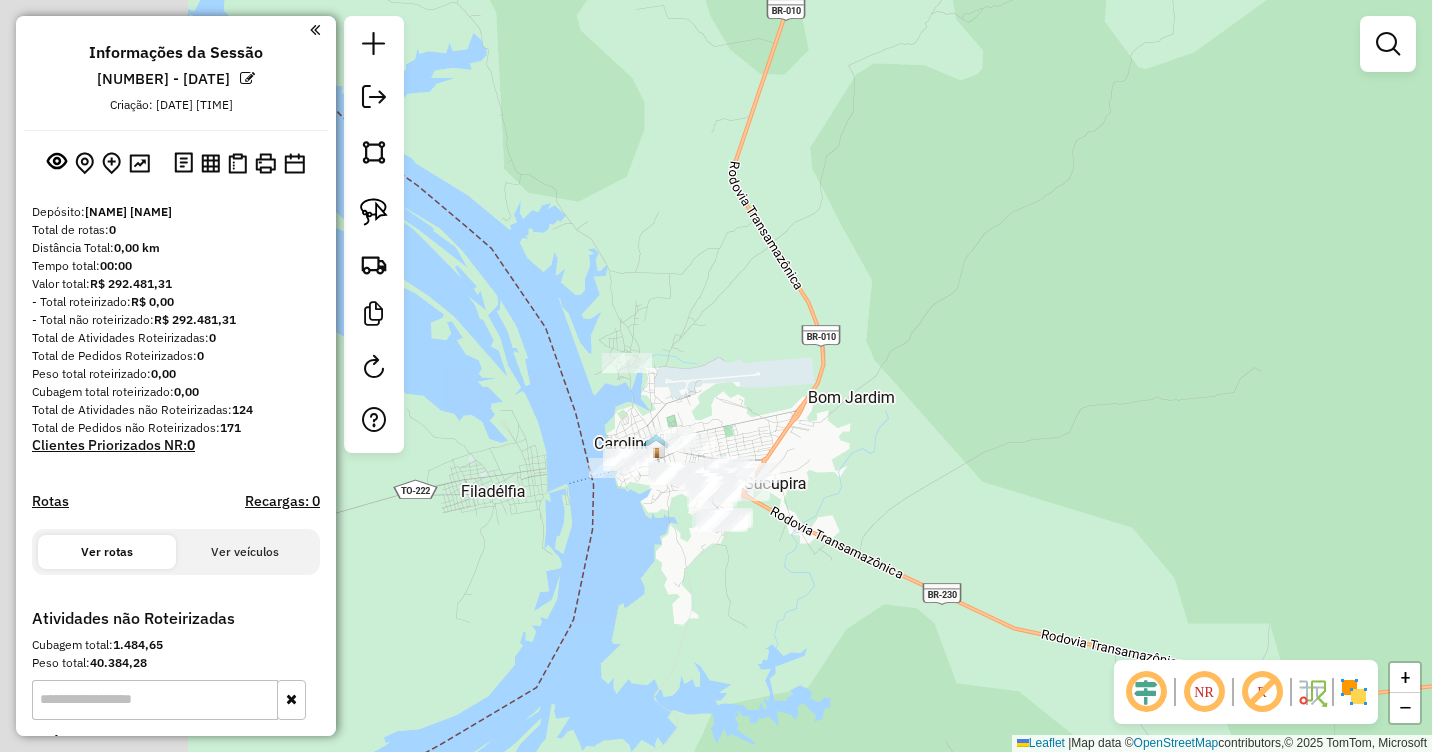 drag, startPoint x: 885, startPoint y: 456, endPoint x: 944, endPoint y: 412, distance: 73.60027 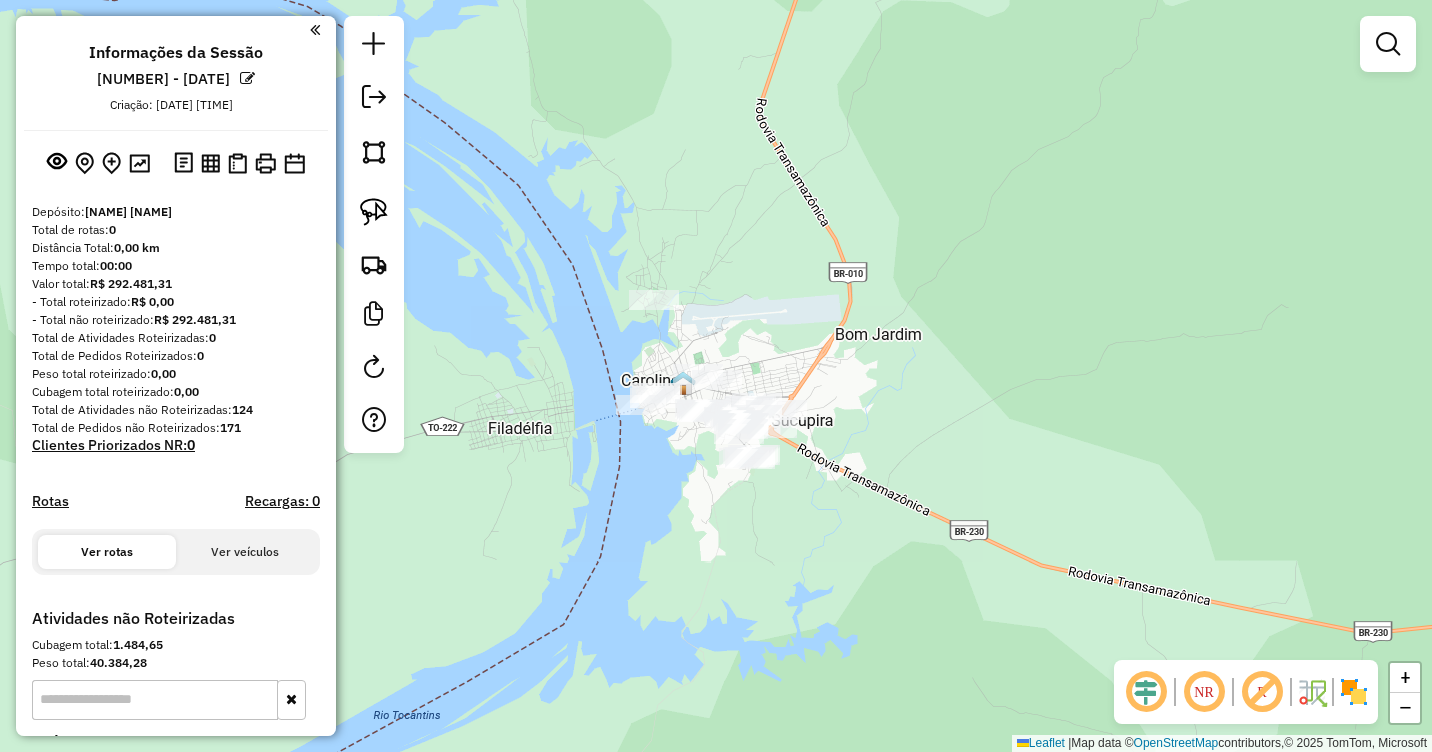 drag, startPoint x: 783, startPoint y: 385, endPoint x: 780, endPoint y: 335, distance: 50.08992 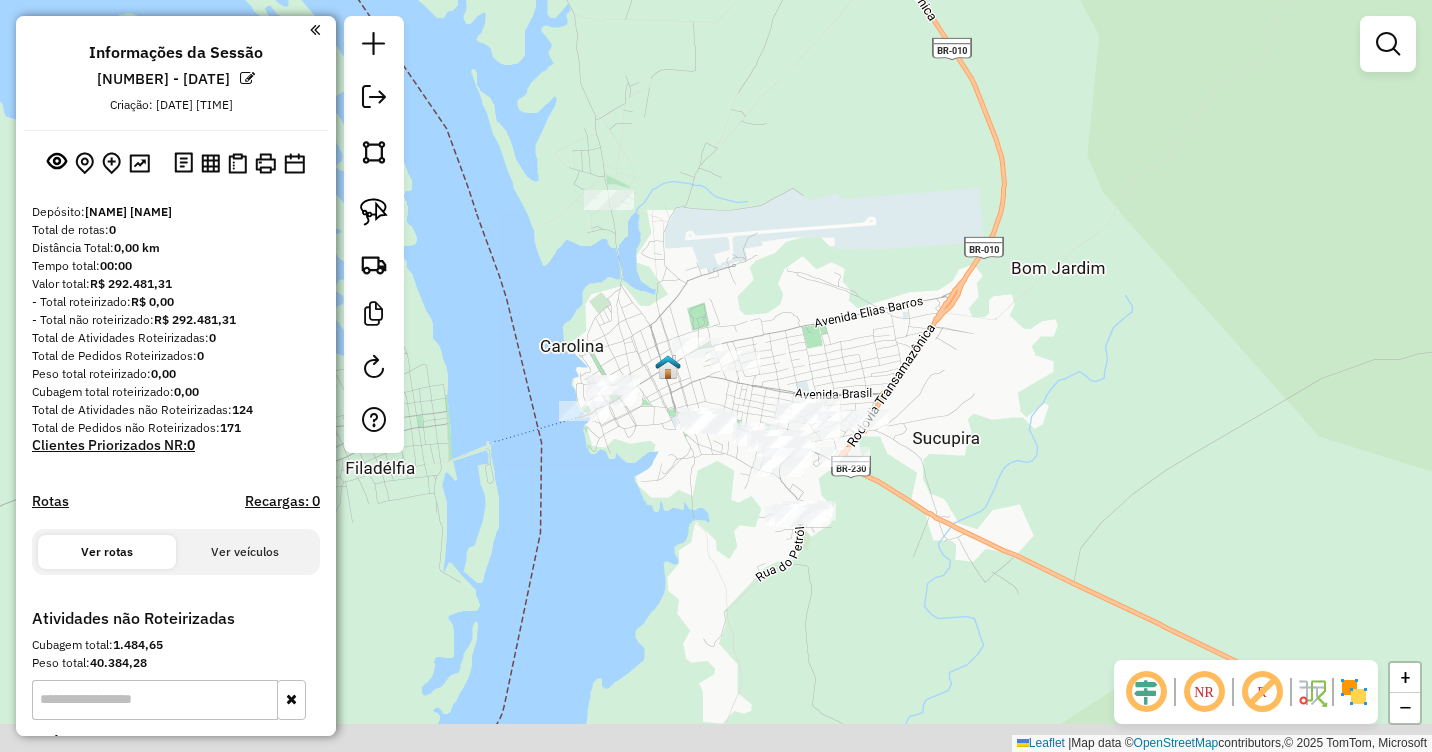 drag, startPoint x: 766, startPoint y: 359, endPoint x: 842, endPoint y: 305, distance: 93.230896 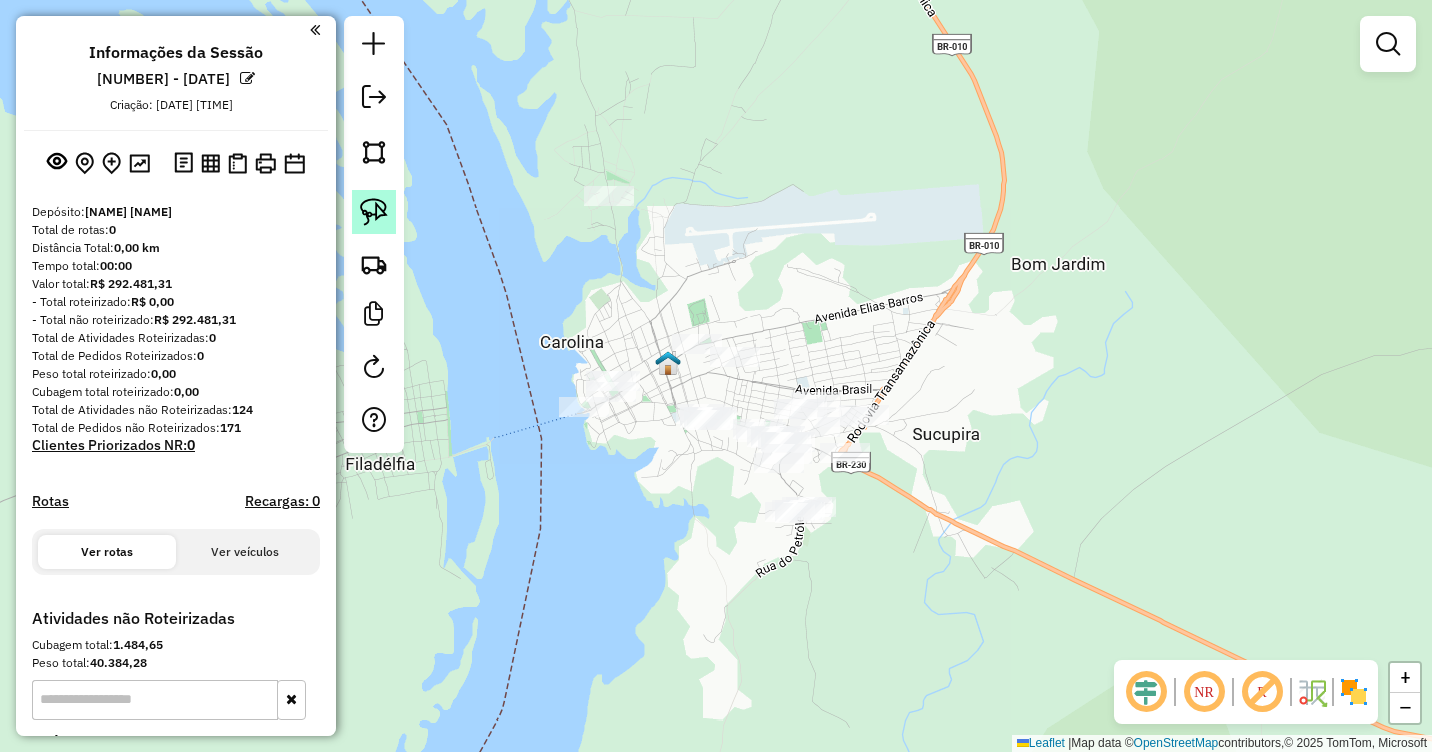 click 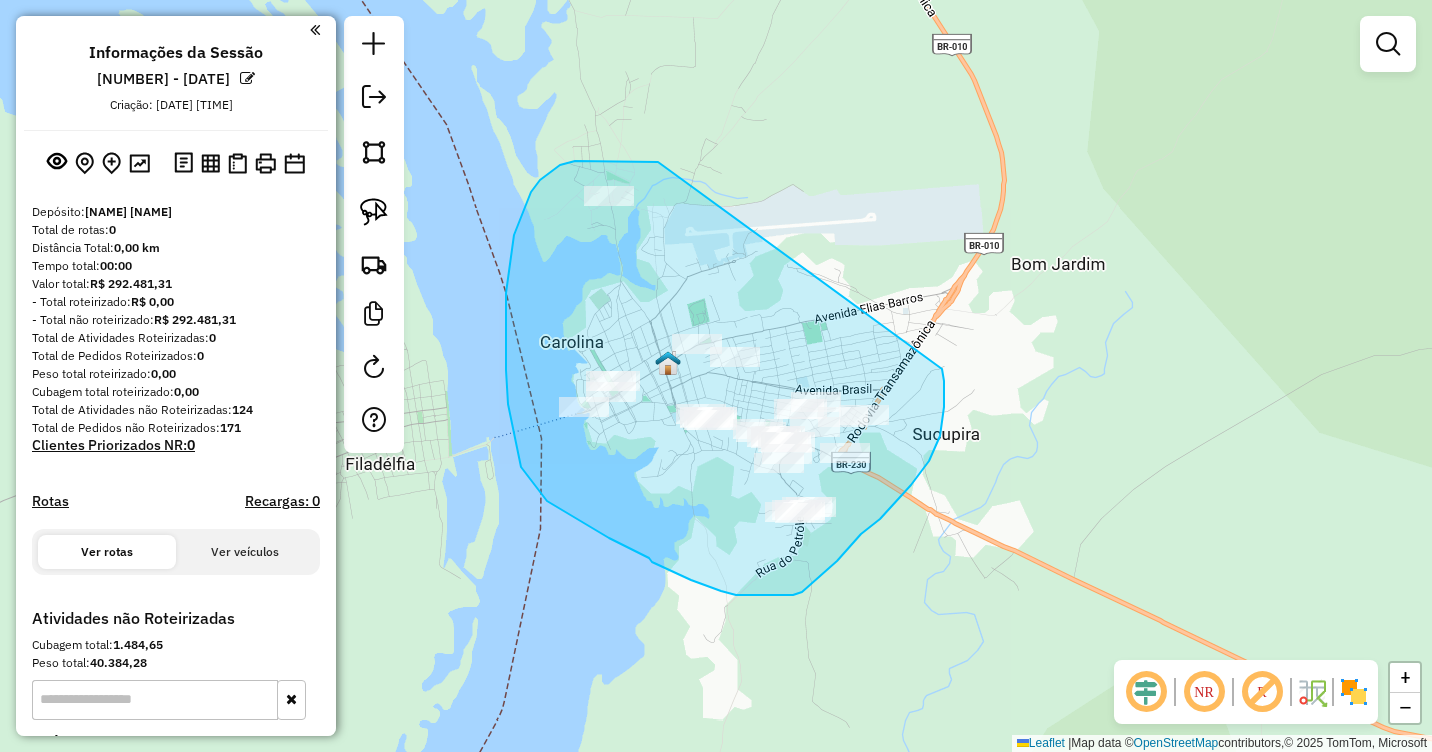 drag, startPoint x: 658, startPoint y: 162, endPoint x: 942, endPoint y: 369, distance: 351.43277 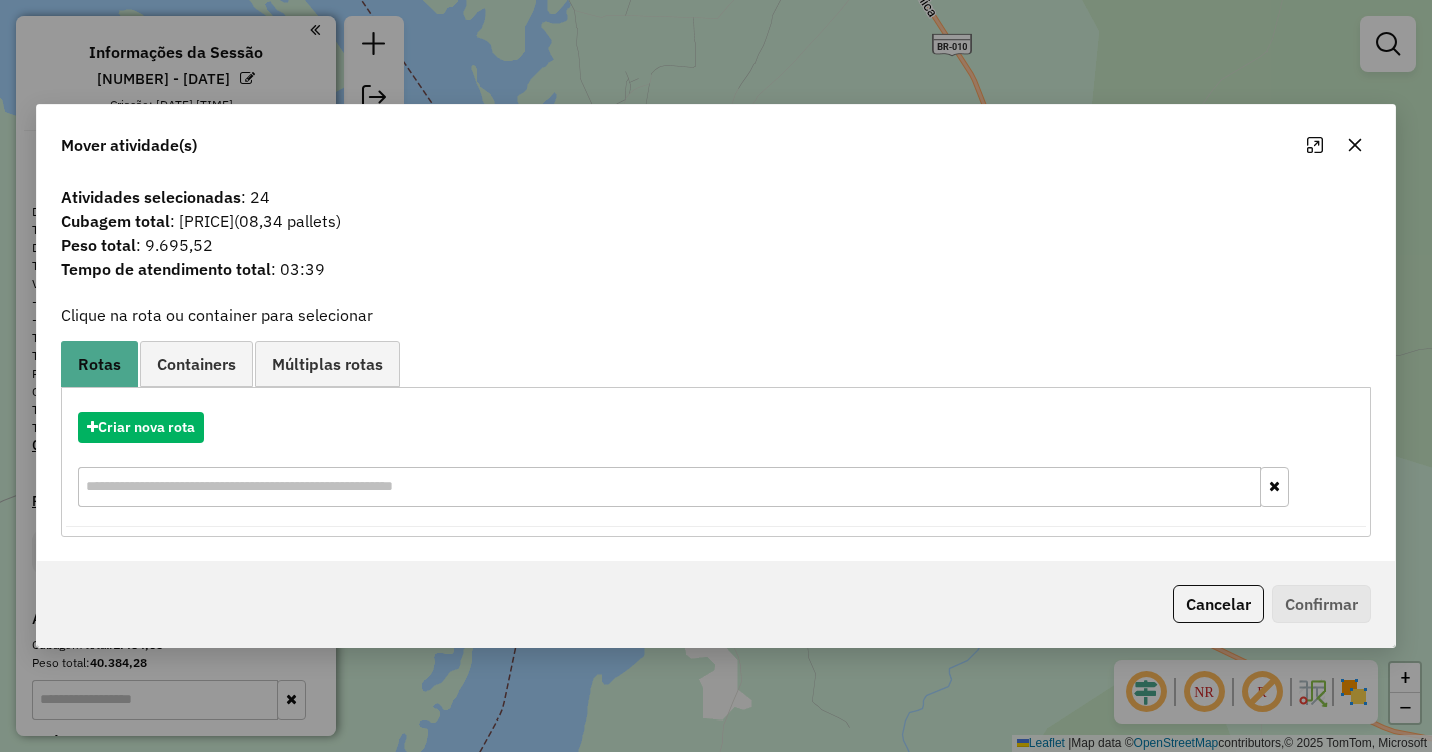 click 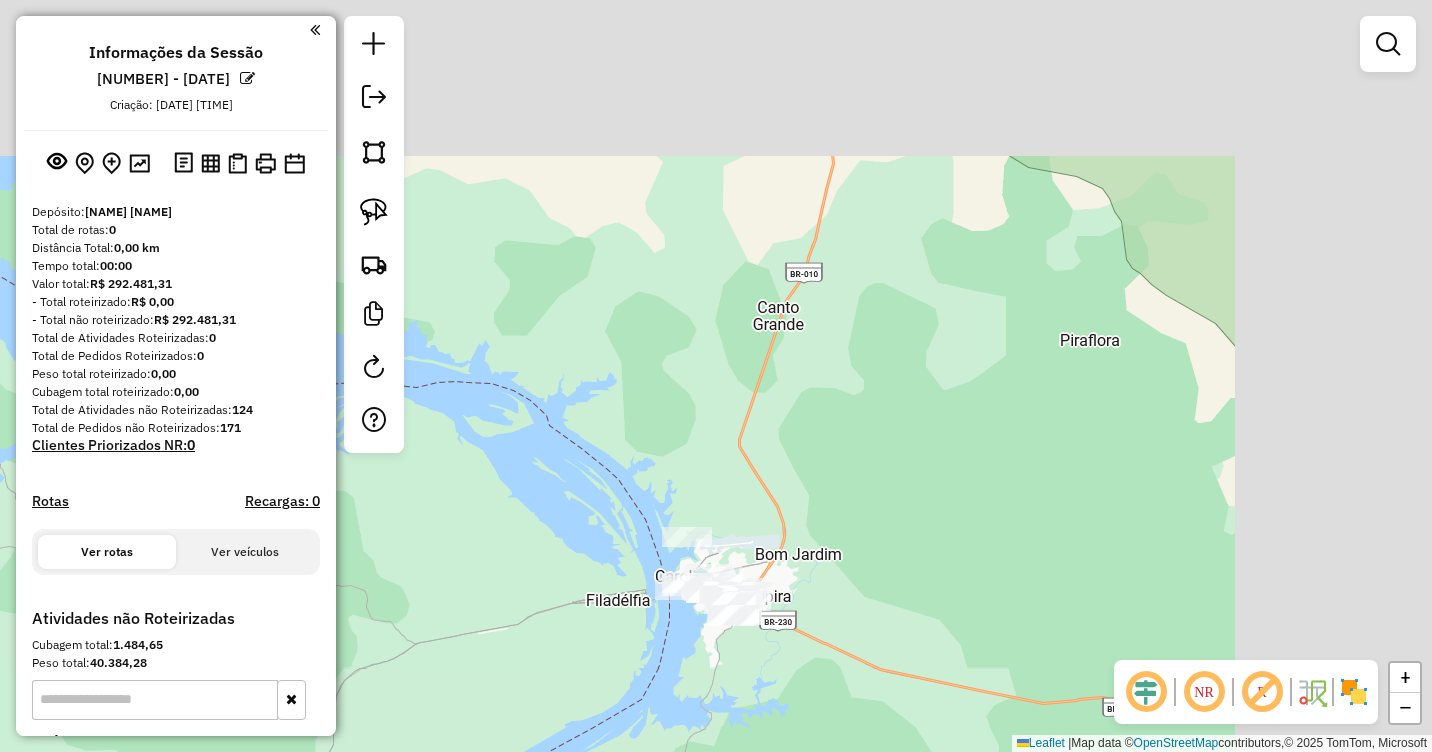 drag, startPoint x: 1081, startPoint y: 304, endPoint x: 1006, endPoint y: 384, distance: 109.65856 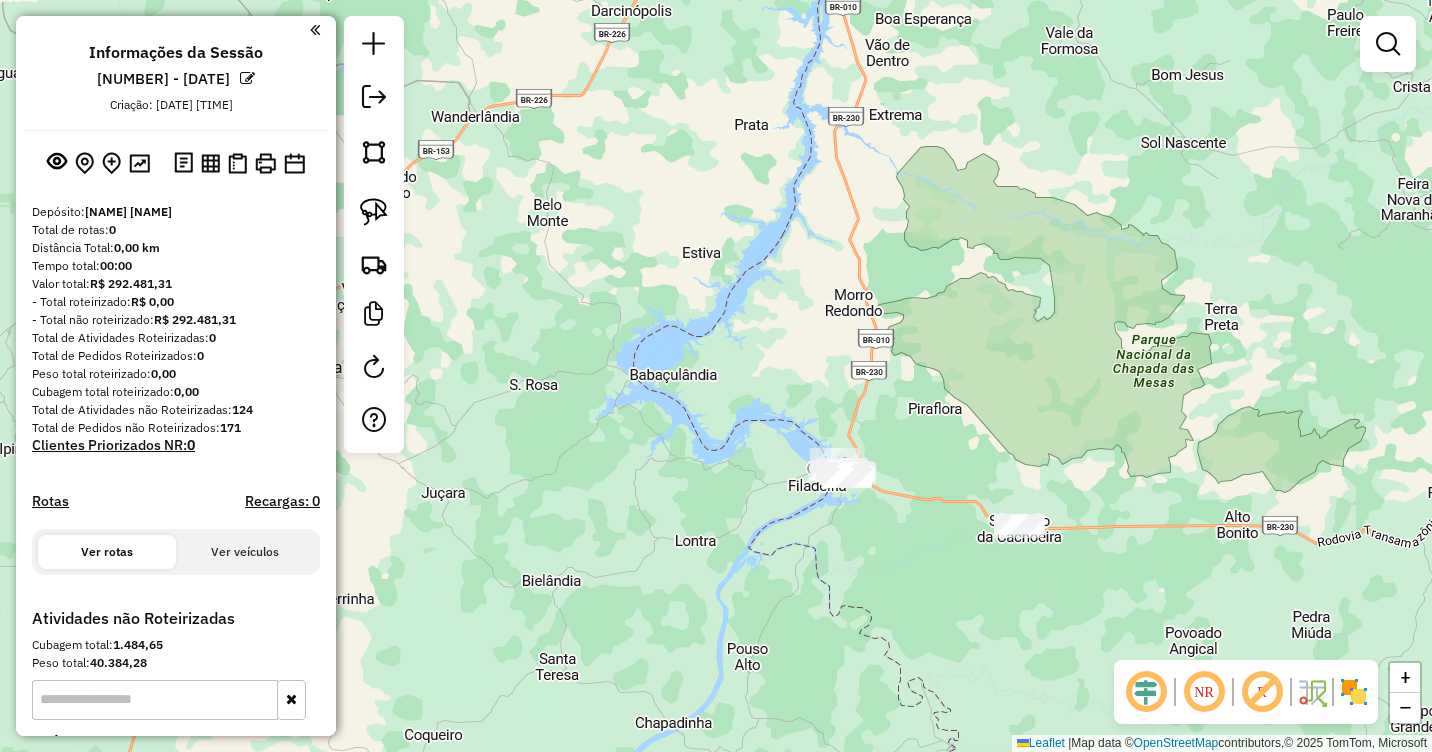 drag, startPoint x: 964, startPoint y: 295, endPoint x: 665, endPoint y: 795, distance: 582.5813 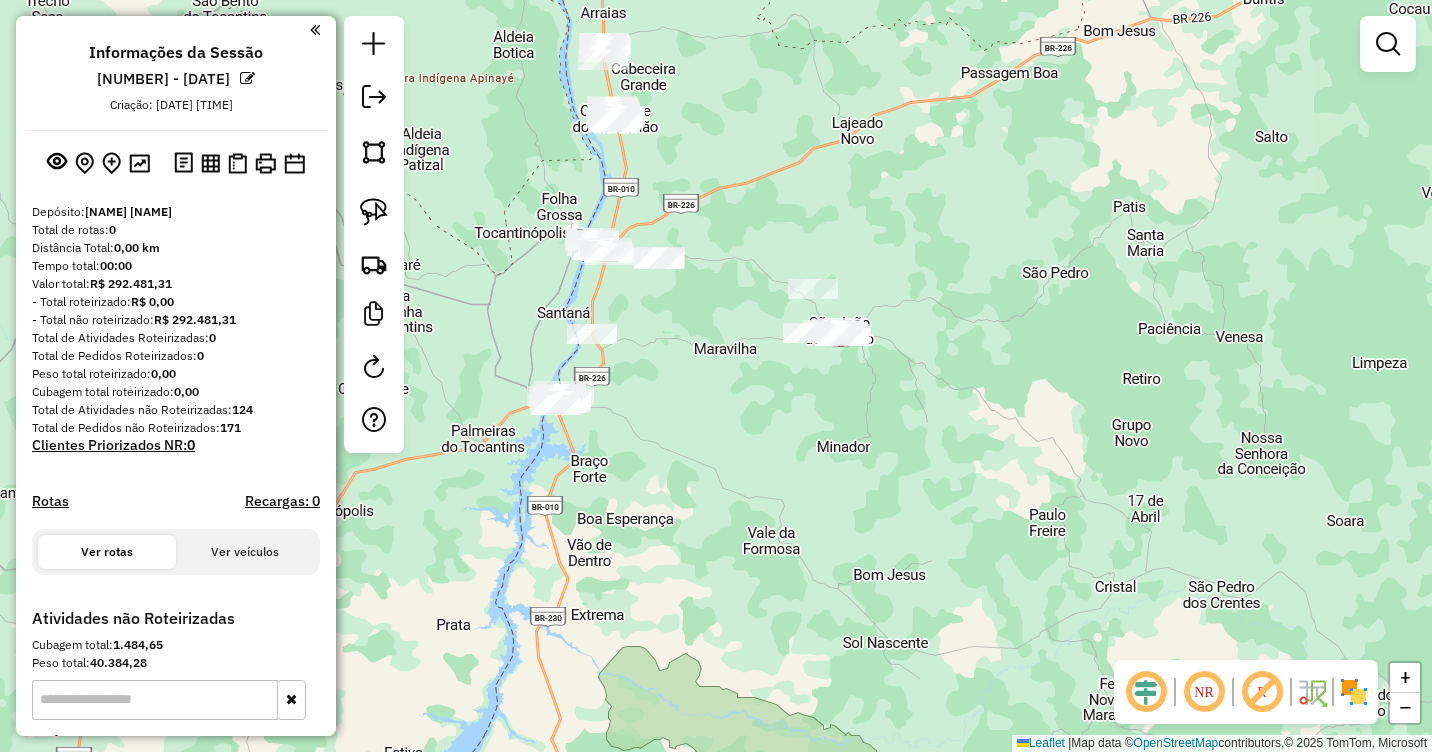 drag, startPoint x: 746, startPoint y: 483, endPoint x: 870, endPoint y: 564, distance: 148.11145 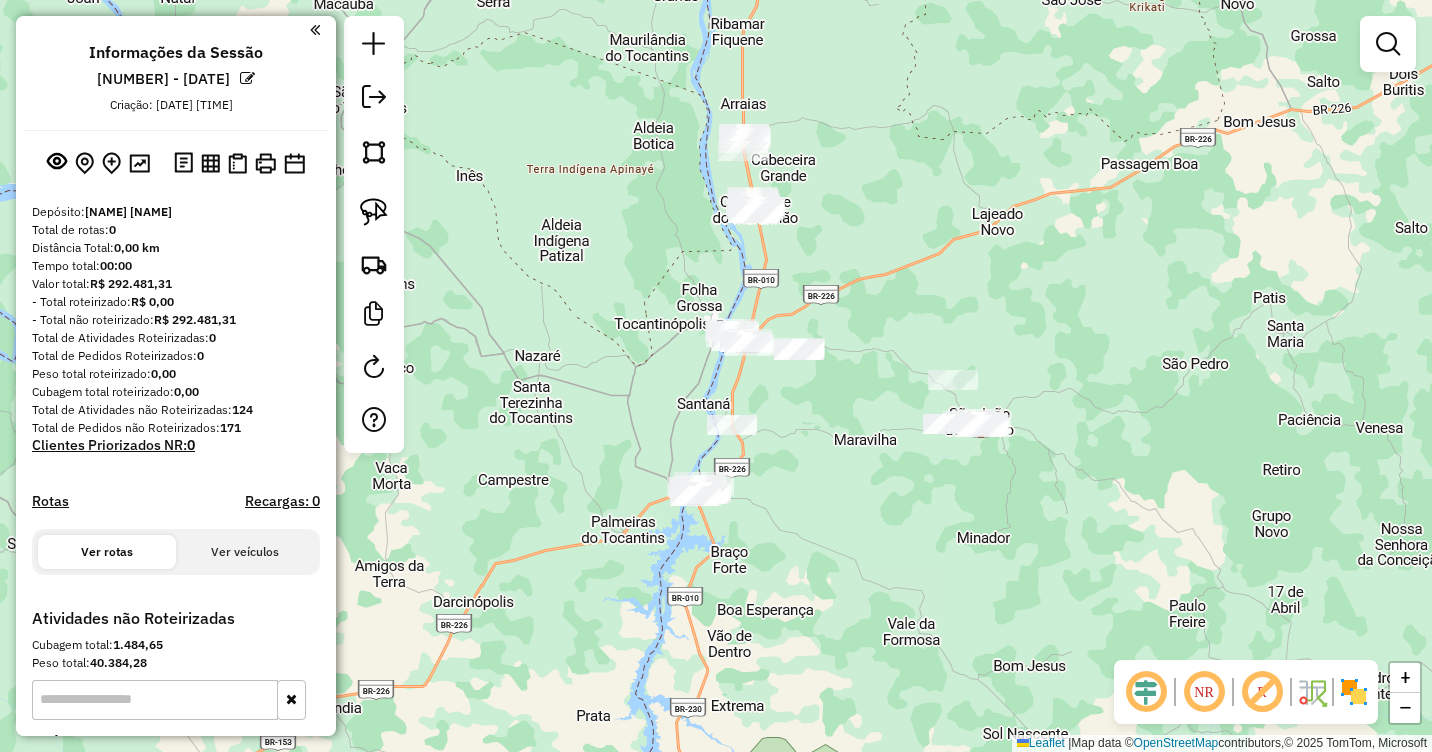 click on "Janela de atendimento Grade de atendimento Capacidade Transportadoras Veículos Cliente Pedidos  Rotas Selecione os dias de semana para filtrar as janelas de atendimento  Seg   Ter   Qua   Qui   Sex   Sáb   Dom  Informe o período da janela de atendimento: De: Até:  Filtrar exatamente a janela do cliente  Considerar janela de atendimento padrão  Selecione os dias de semana para filtrar as grades de atendimento  Seg   Ter   Qua   Qui   Sex   Sáb   Dom   Considerar clientes sem dia de atendimento cadastrado  Clientes fora do dia de atendimento selecionado Filtrar as atividades entre os valores definidos abaixo:  Peso mínimo:   Peso máximo:   Cubagem mínima:   Cubagem máxima:   De:   Até:  Filtrar as atividades entre o tempo de atendimento definido abaixo:  De:   Até:   Considerar capacidade total dos clientes não roteirizados Transportadora: Selecione um ou mais itens Tipo de veículo: Selecione um ou mais itens Veículo: Selecione um ou mais itens Motorista: Selecione um ou mais itens Nome: Rótulo:" 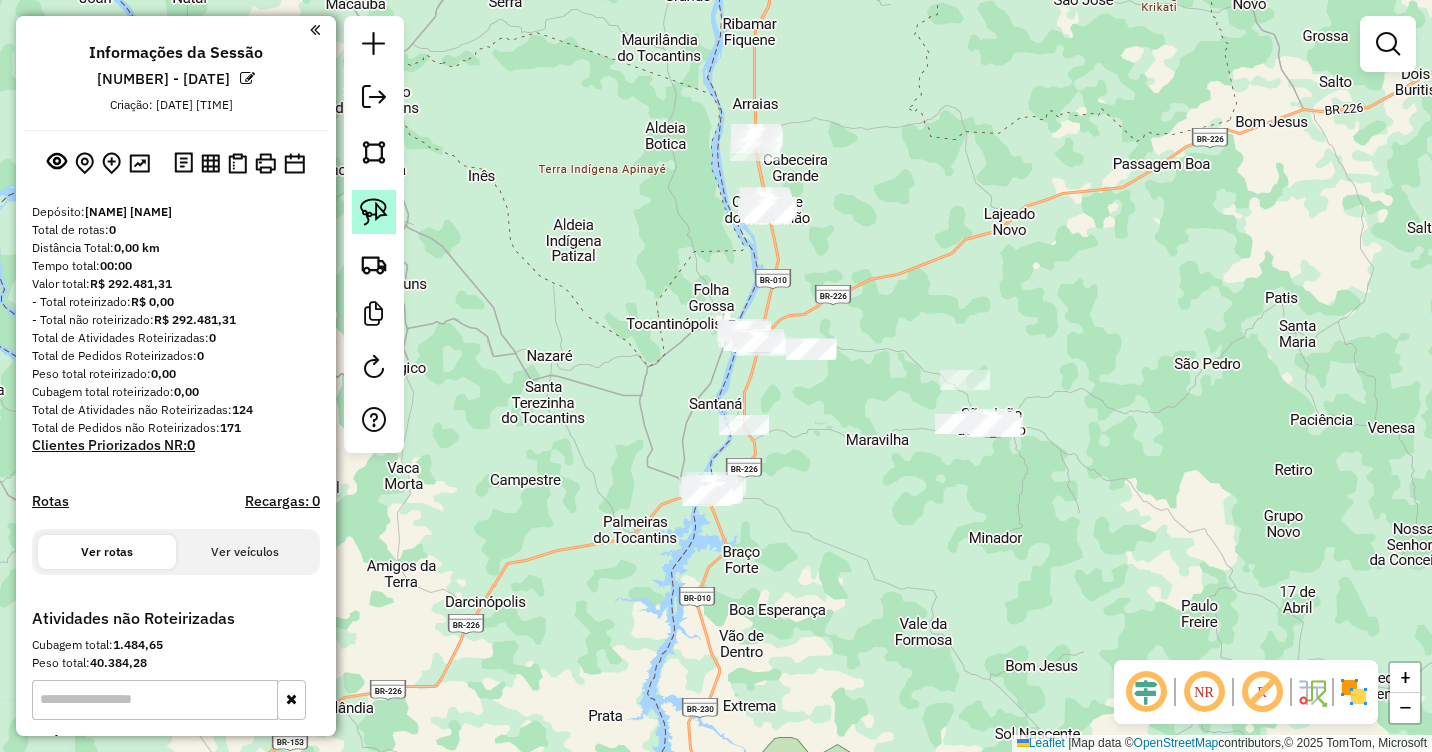 click 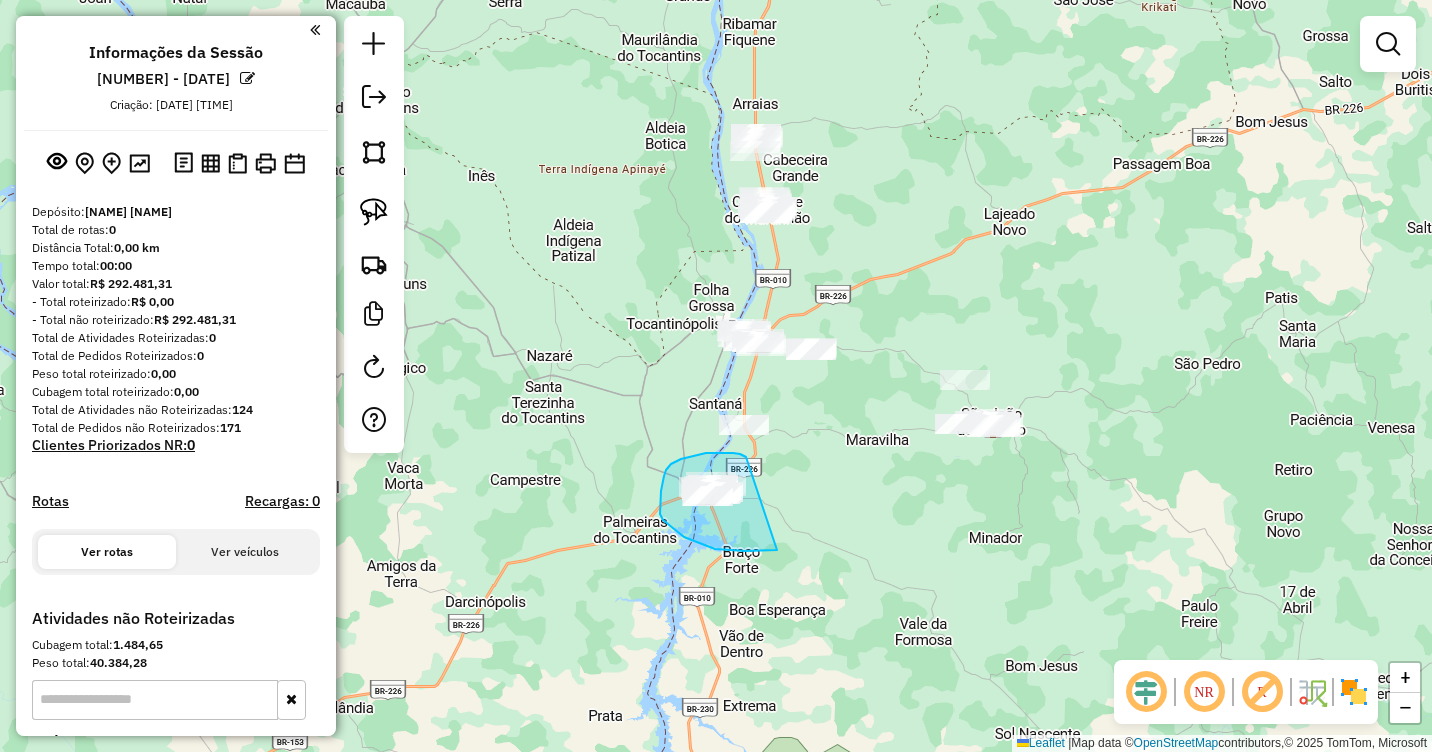 drag, startPoint x: 746, startPoint y: 457, endPoint x: 815, endPoint y: 512, distance: 88.23831 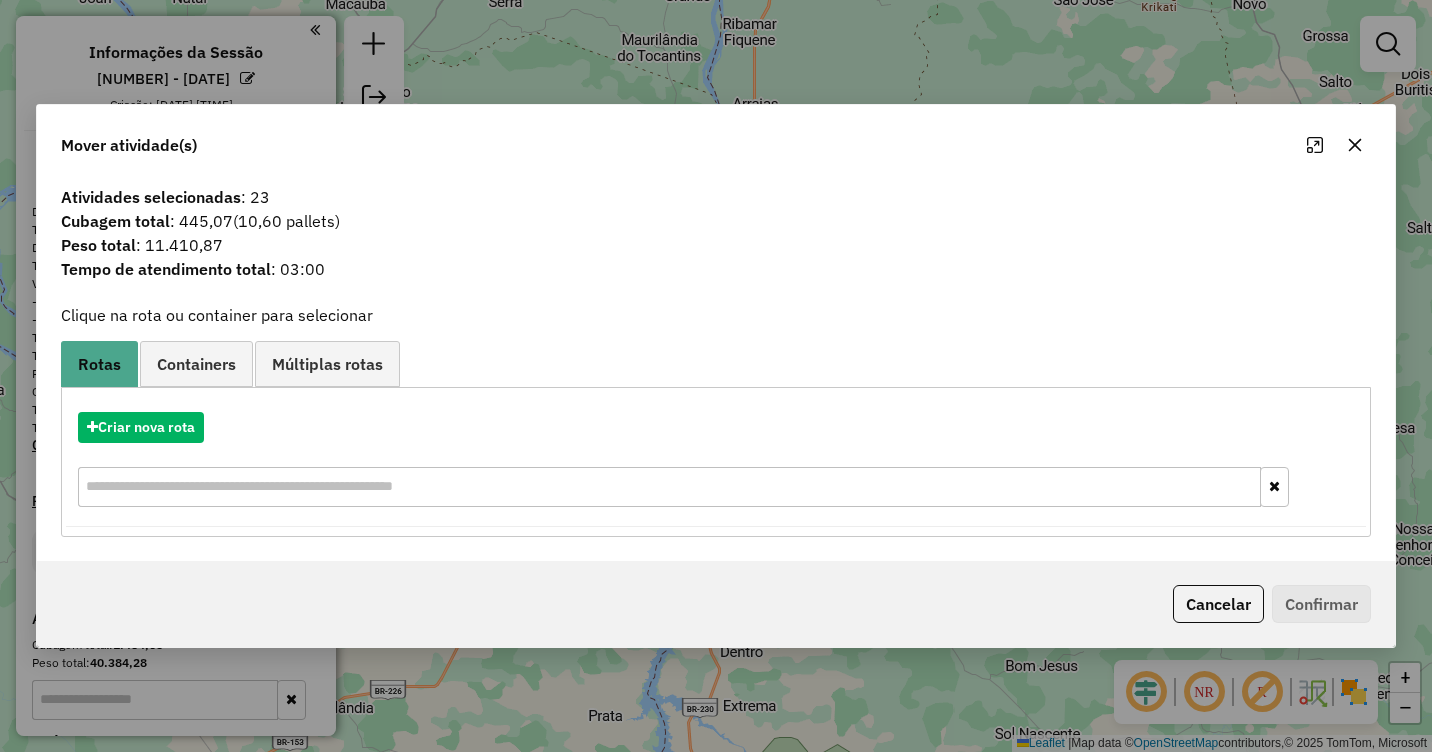click 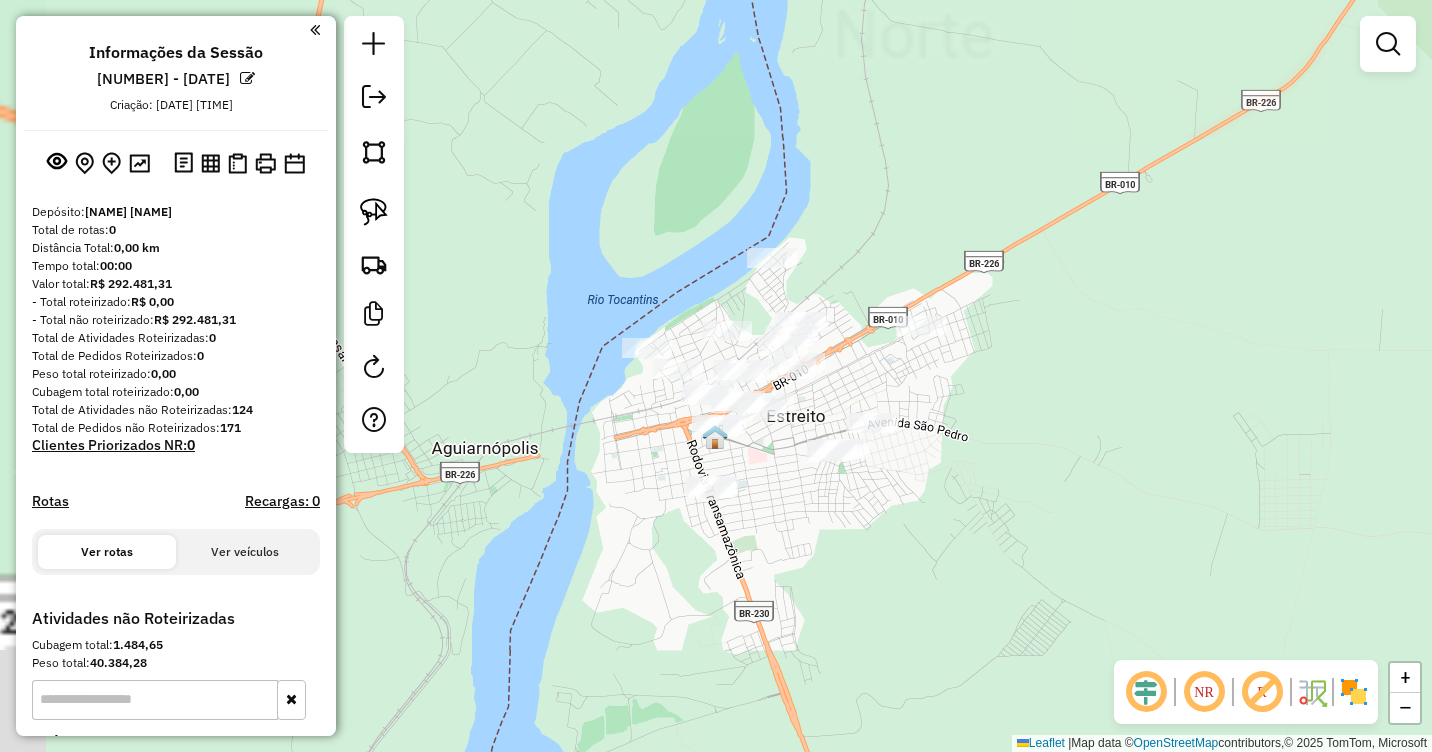 drag, startPoint x: 704, startPoint y: 430, endPoint x: 904, endPoint y: 453, distance: 201.31816 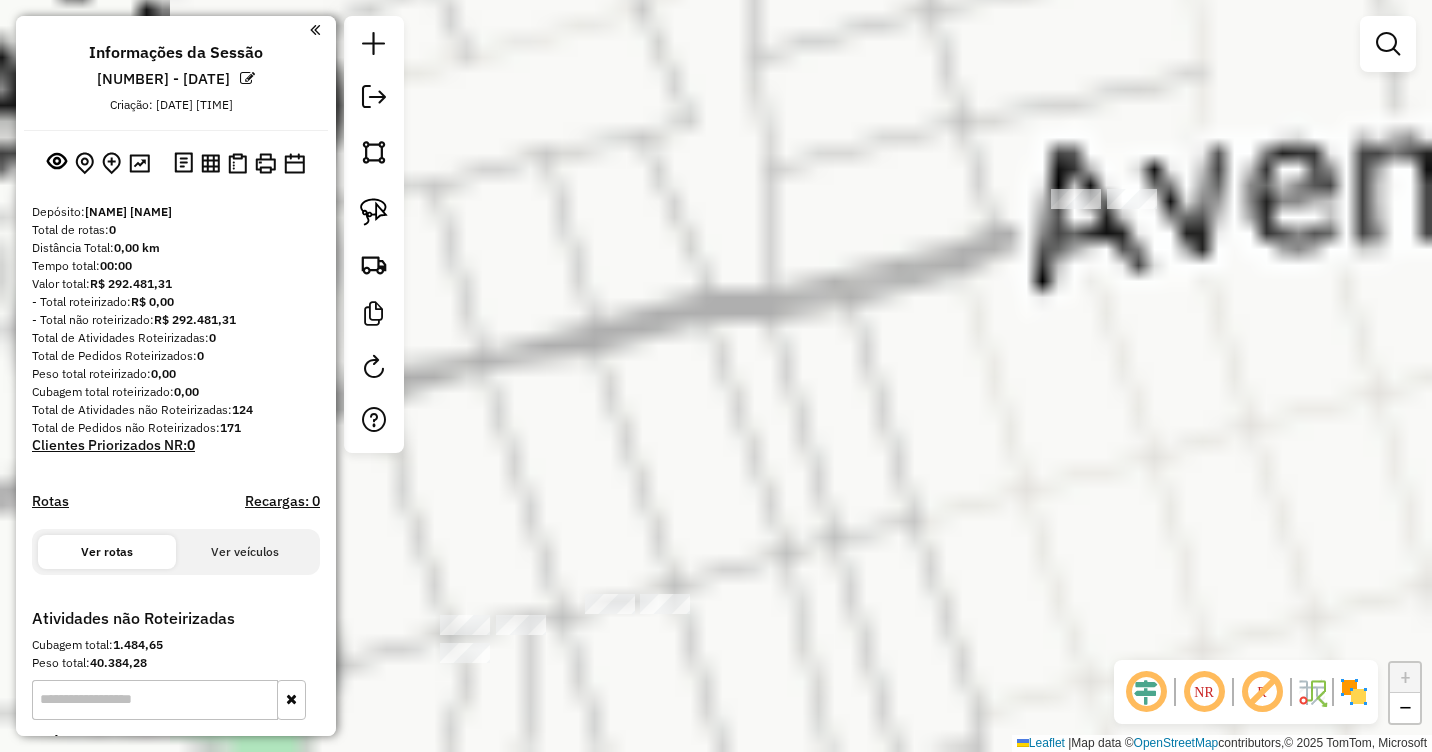 drag, startPoint x: 1056, startPoint y: 363, endPoint x: 869, endPoint y: 457, distance: 209.29645 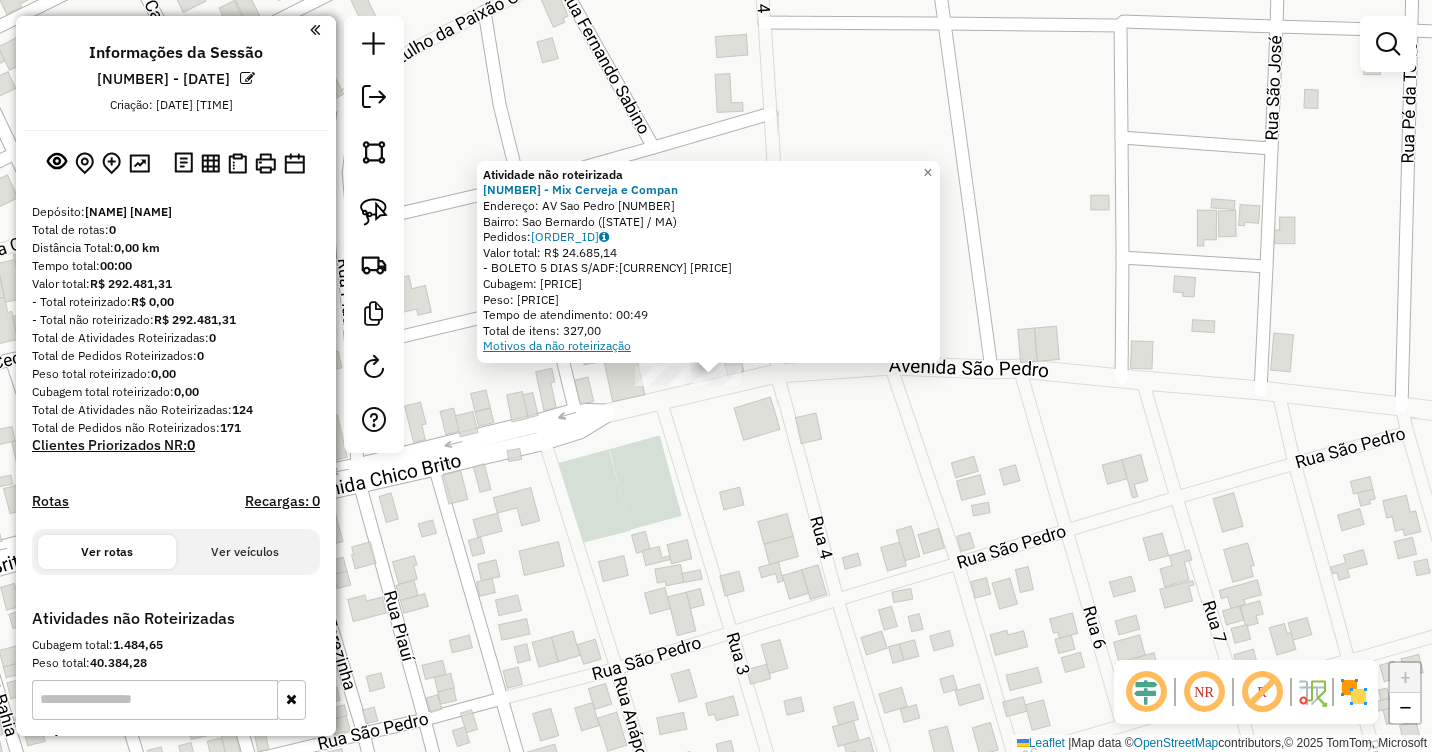 click on "Motivos da não roteirização" 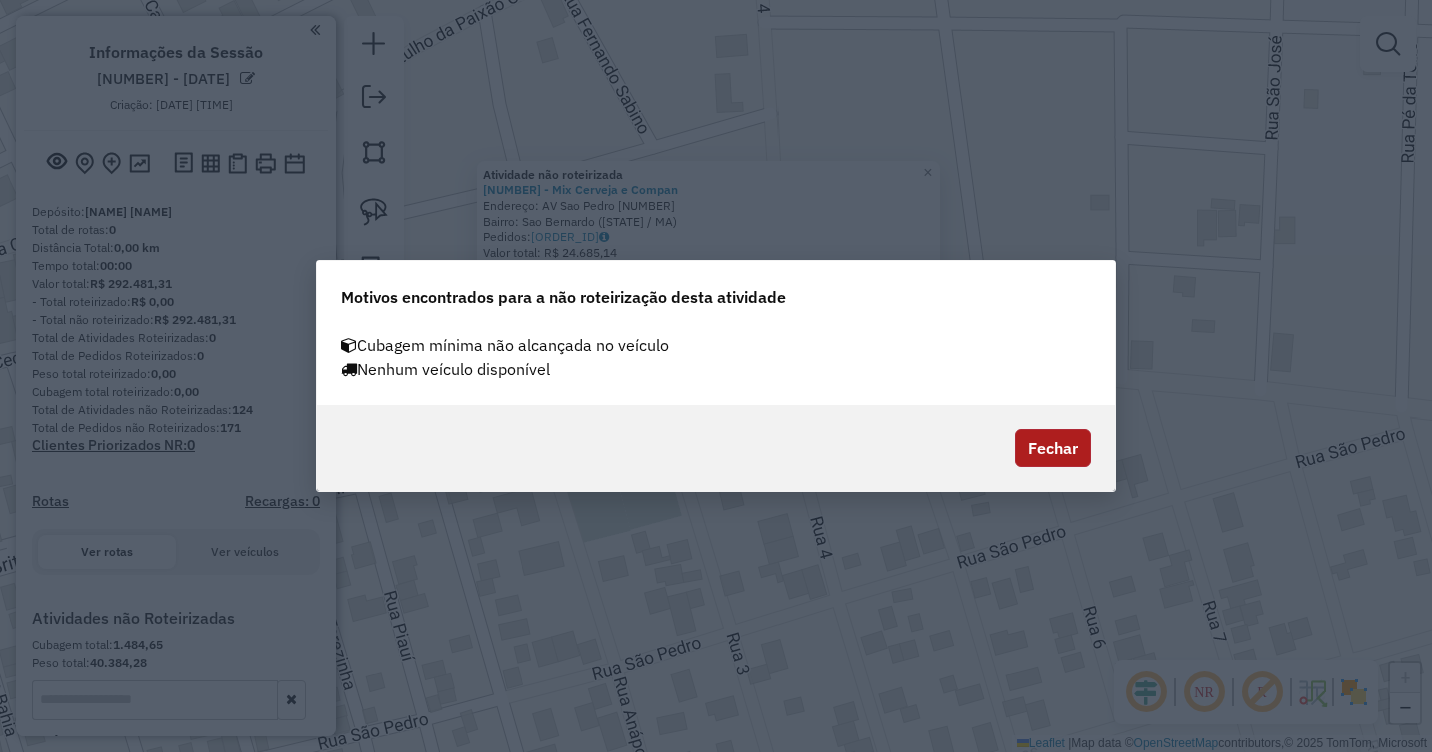 click on "Fechar" 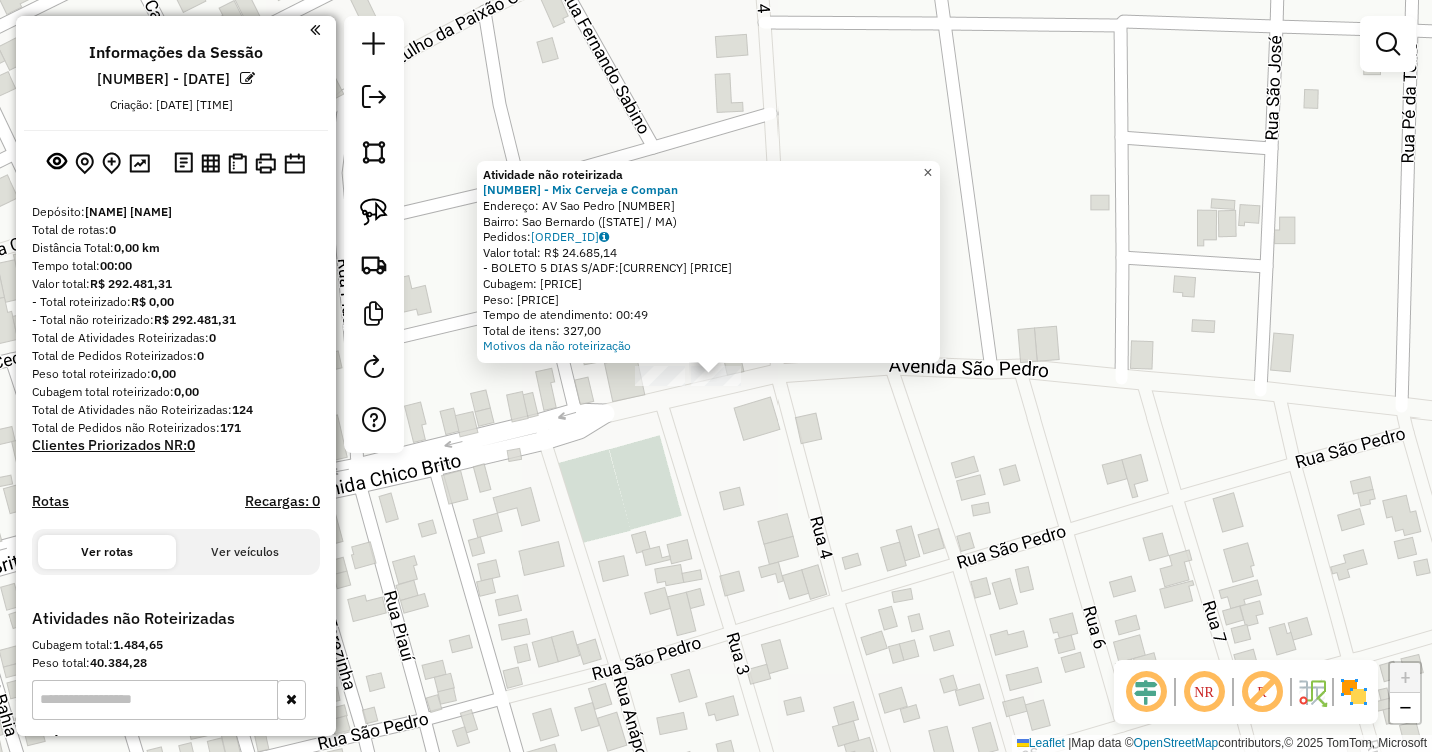 click on "×" 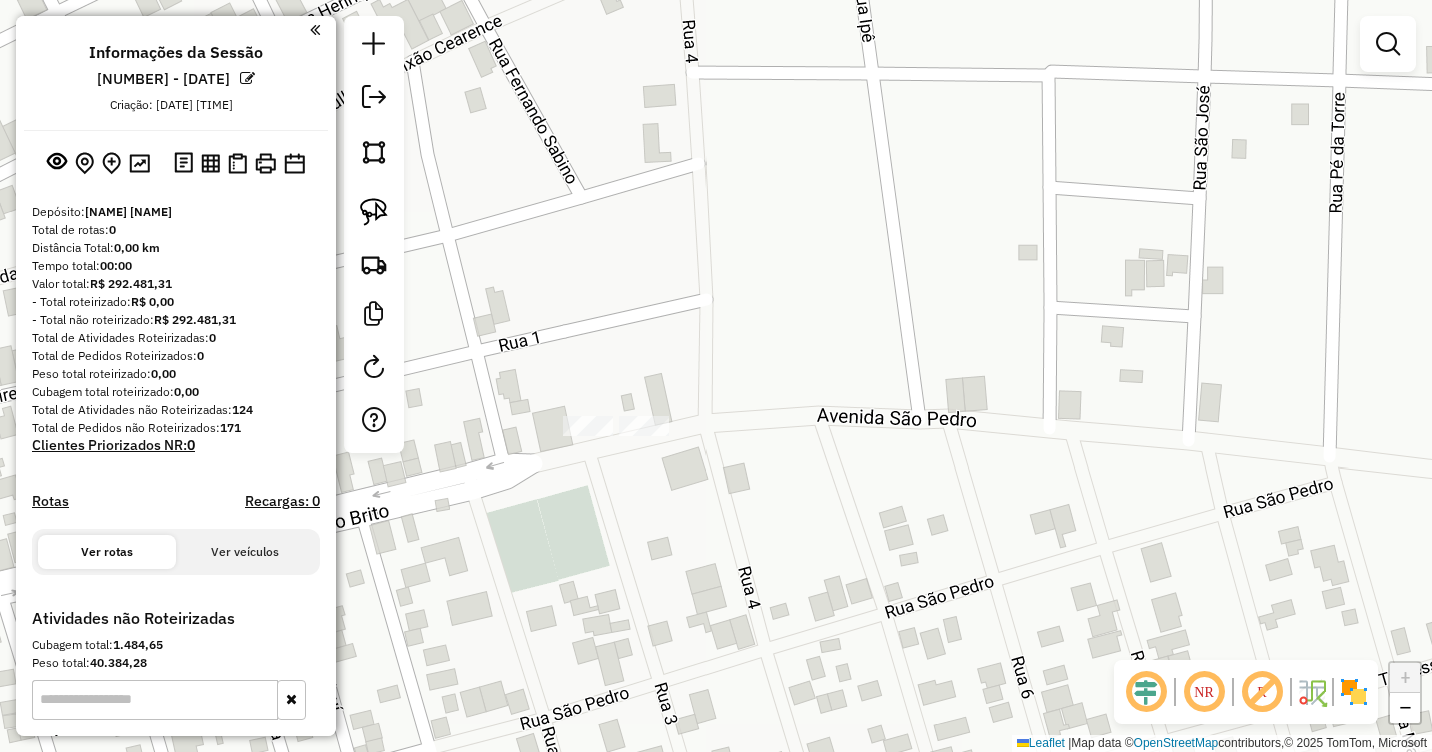 drag, startPoint x: 661, startPoint y: 303, endPoint x: 550, endPoint y: 298, distance: 111.11256 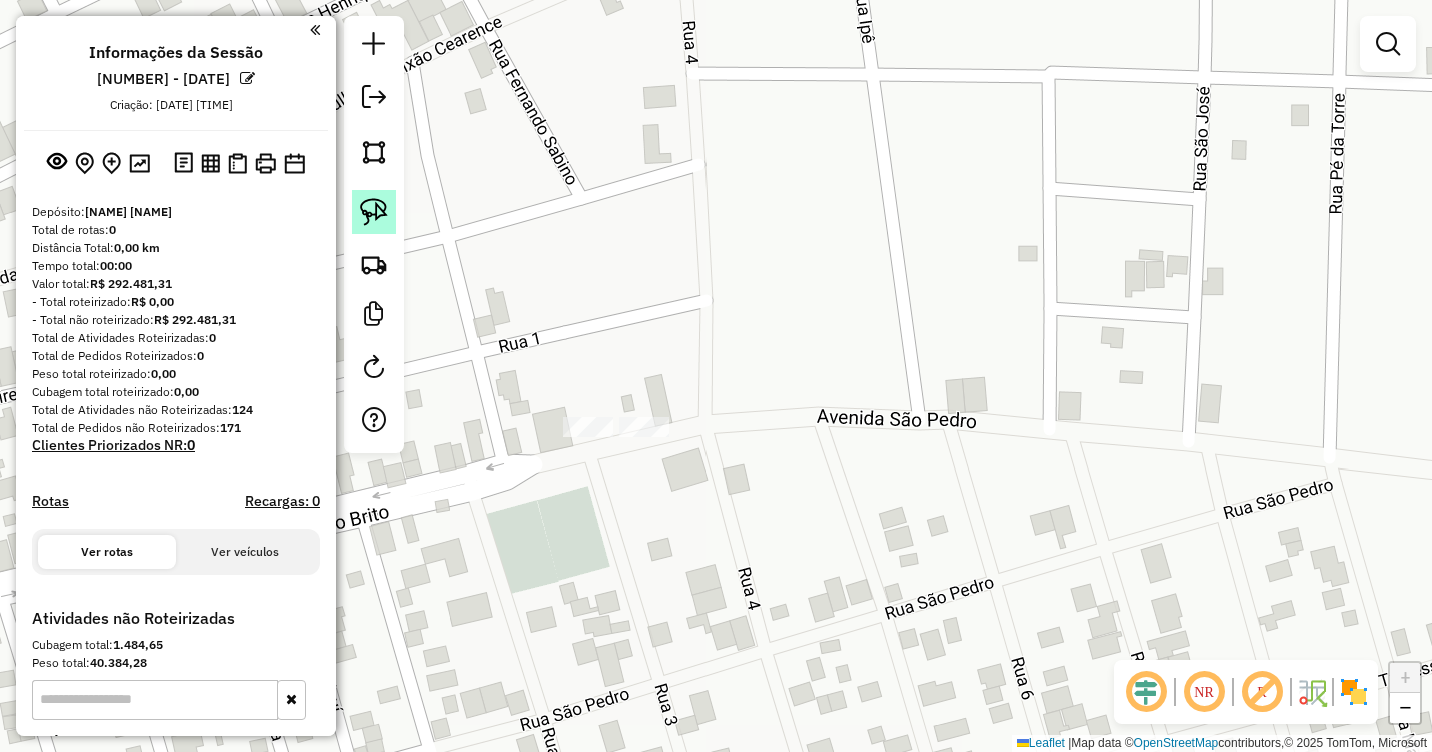 click 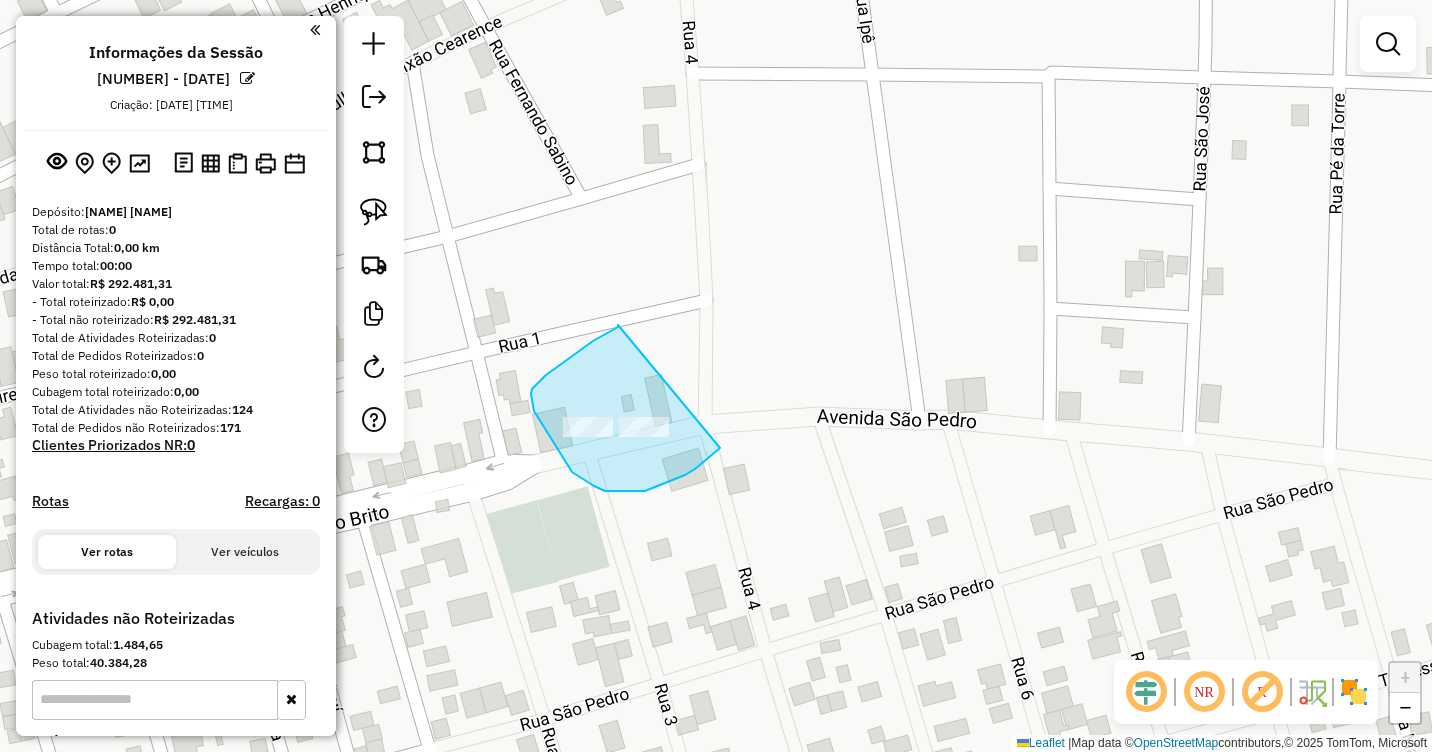 drag, startPoint x: 577, startPoint y: 352, endPoint x: 732, endPoint y: 424, distance: 170.9064 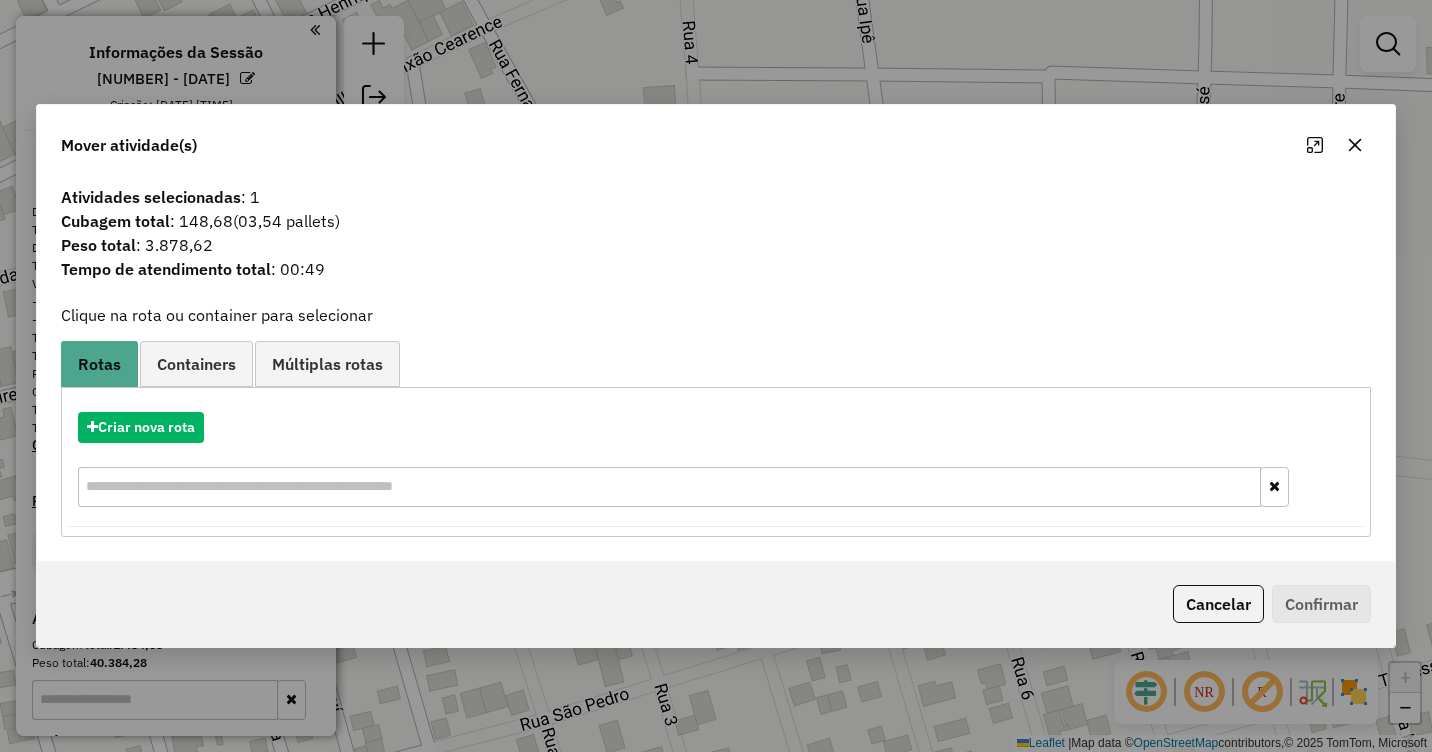 click 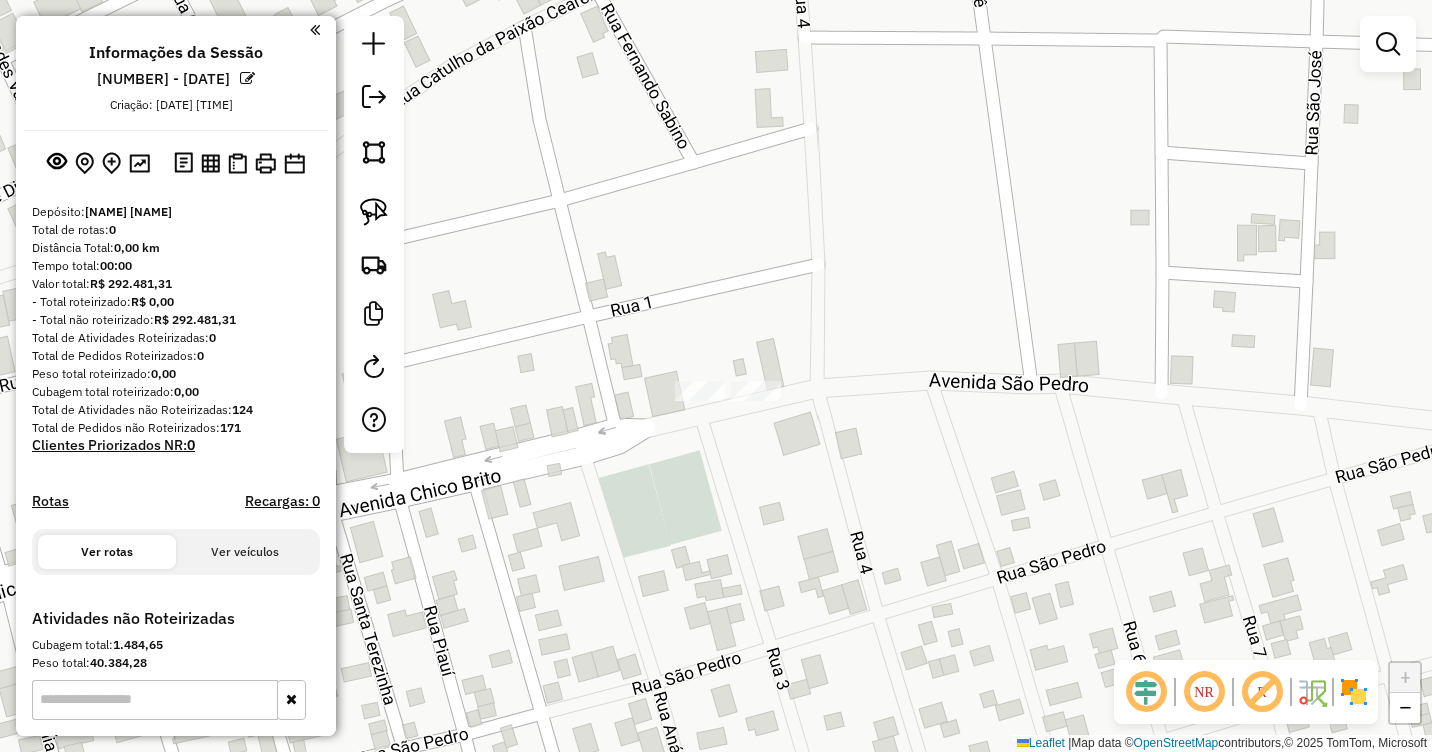 drag, startPoint x: 639, startPoint y: 533, endPoint x: 778, endPoint y: 495, distance: 144.10066 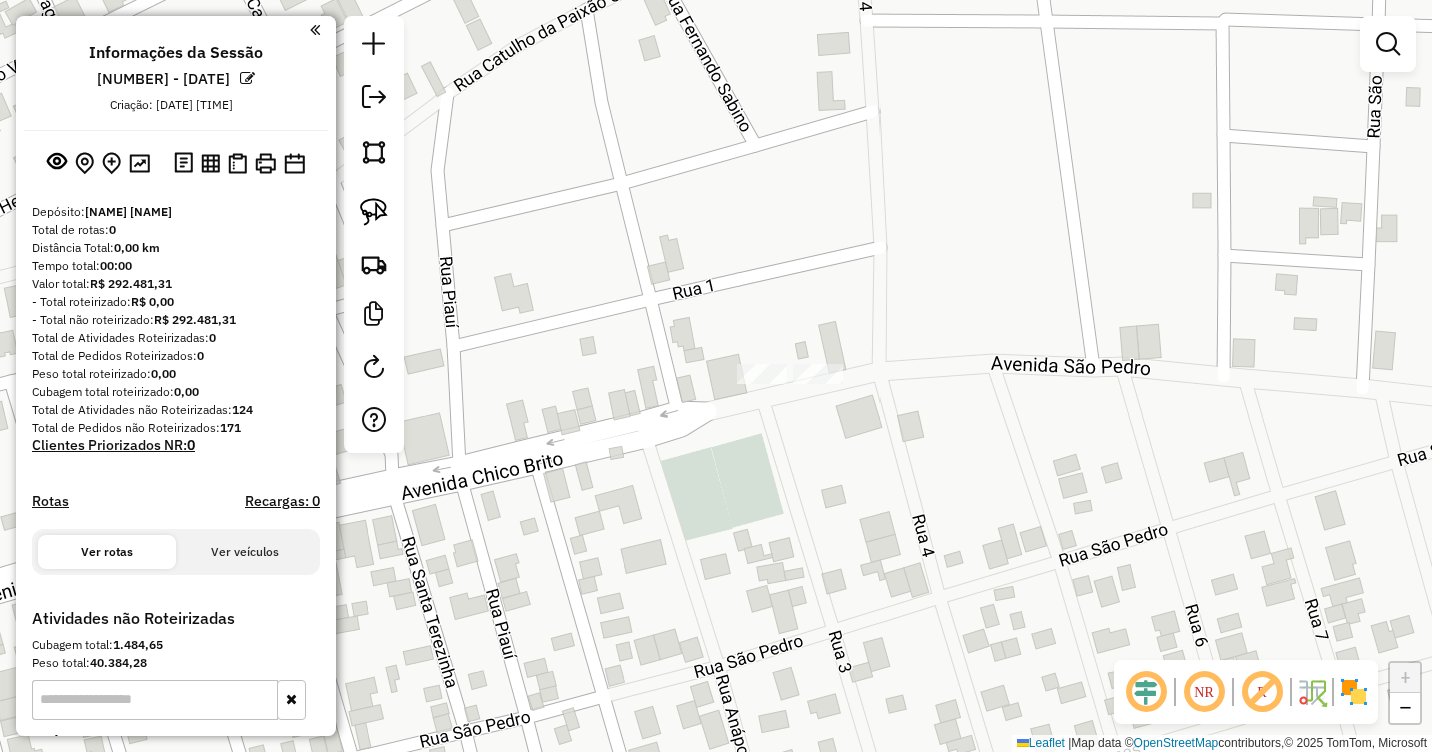 click on "Janela de atendimento Grade de atendimento Capacidade Transportadoras Veículos Cliente Pedidos  Rotas Selecione os dias de semana para filtrar as janelas de atendimento  Seg   Ter   Qua   Qui   Sex   Sáb   Dom  Informe o período da janela de atendimento: De: Até:  Filtrar exatamente a janela do cliente  Considerar janela de atendimento padrão  Selecione os dias de semana para filtrar as grades de atendimento  Seg   Ter   Qua   Qui   Sex   Sáb   Dom   Considerar clientes sem dia de atendimento cadastrado  Clientes fora do dia de atendimento selecionado Filtrar as atividades entre os valores definidos abaixo:  Peso mínimo:   Peso máximo:   Cubagem mínima:   Cubagem máxima:   De:   Até:  Filtrar as atividades entre o tempo de atendimento definido abaixo:  De:   Até:   Considerar capacidade total dos clientes não roteirizados Transportadora: Selecione um ou mais itens Tipo de veículo: Selecione um ou mais itens Veículo: Selecione um ou mais itens Motorista: Selecione um ou mais itens Nome: Rótulo:" 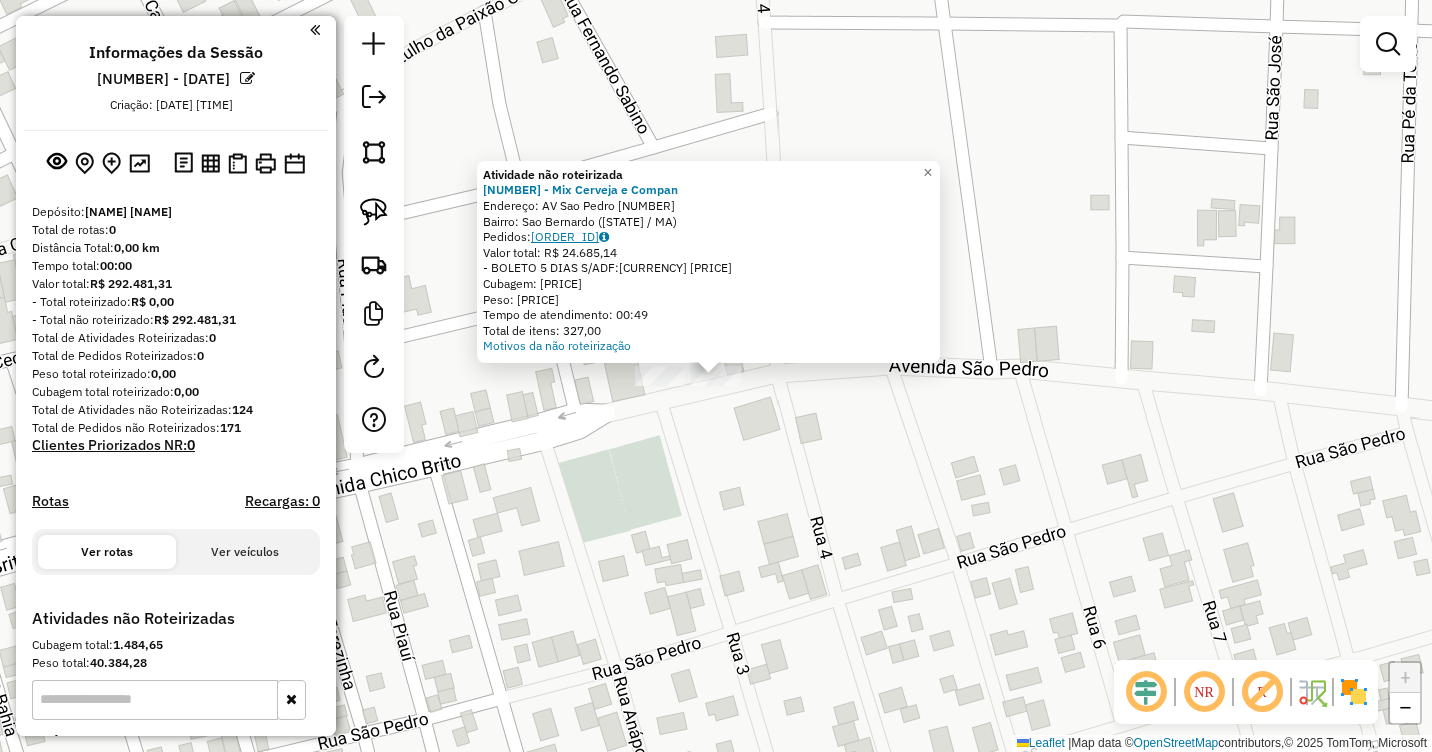 click on "15032463" 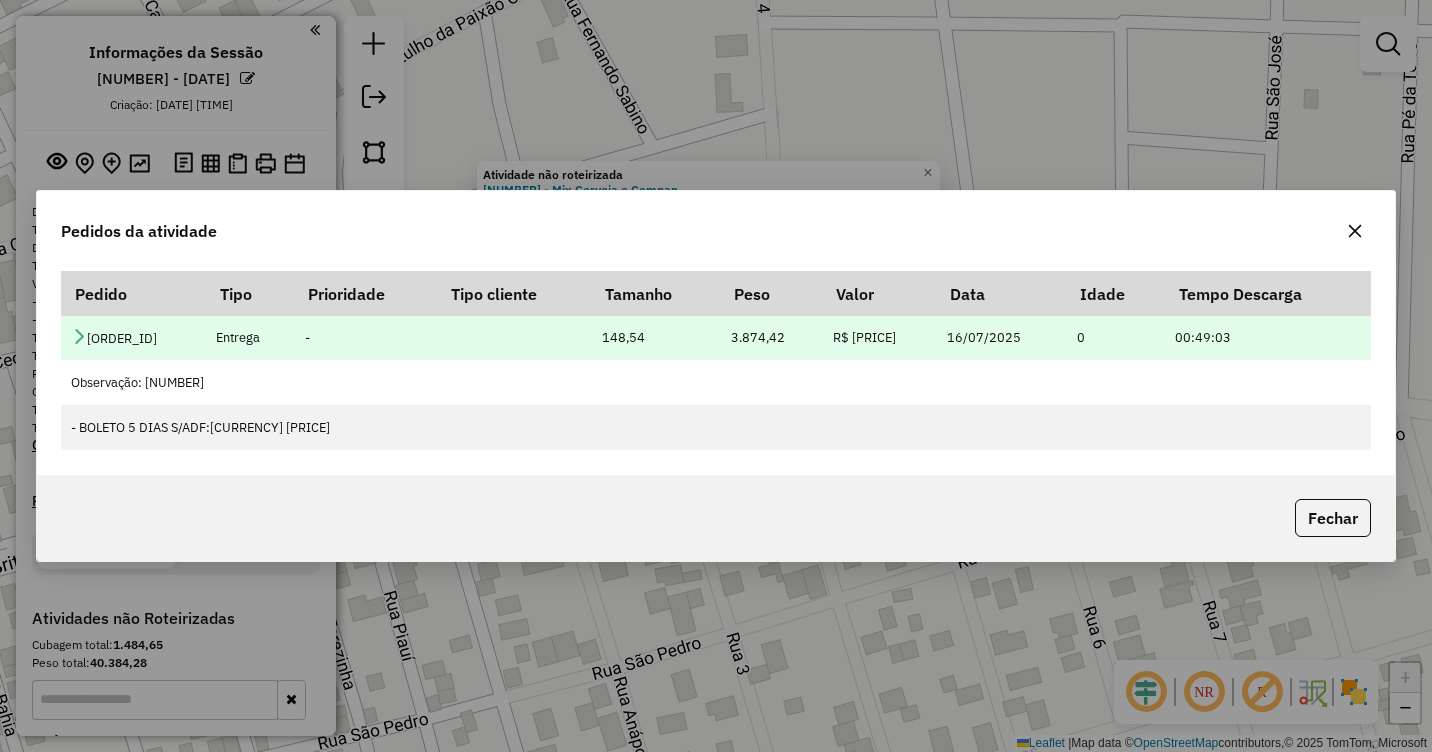click at bounding box center [79, 336] 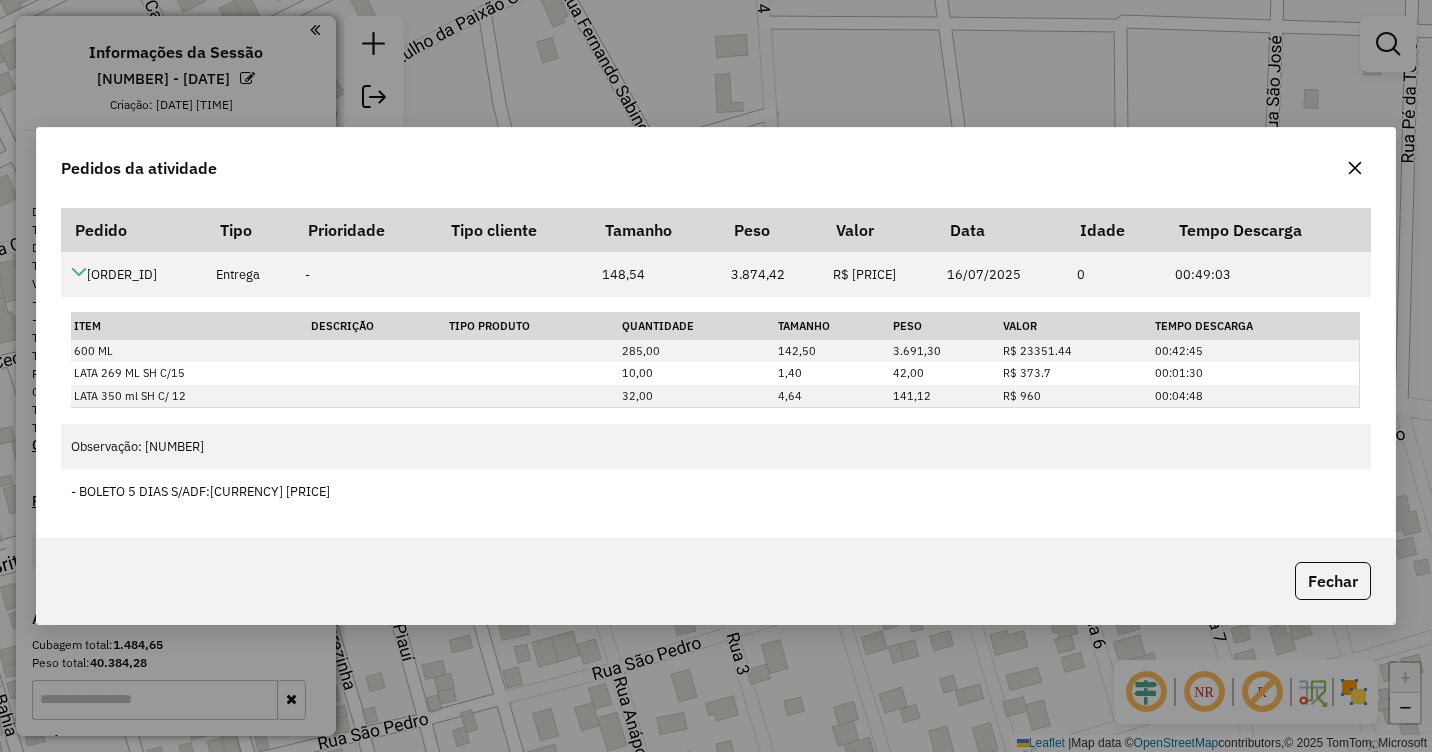 click 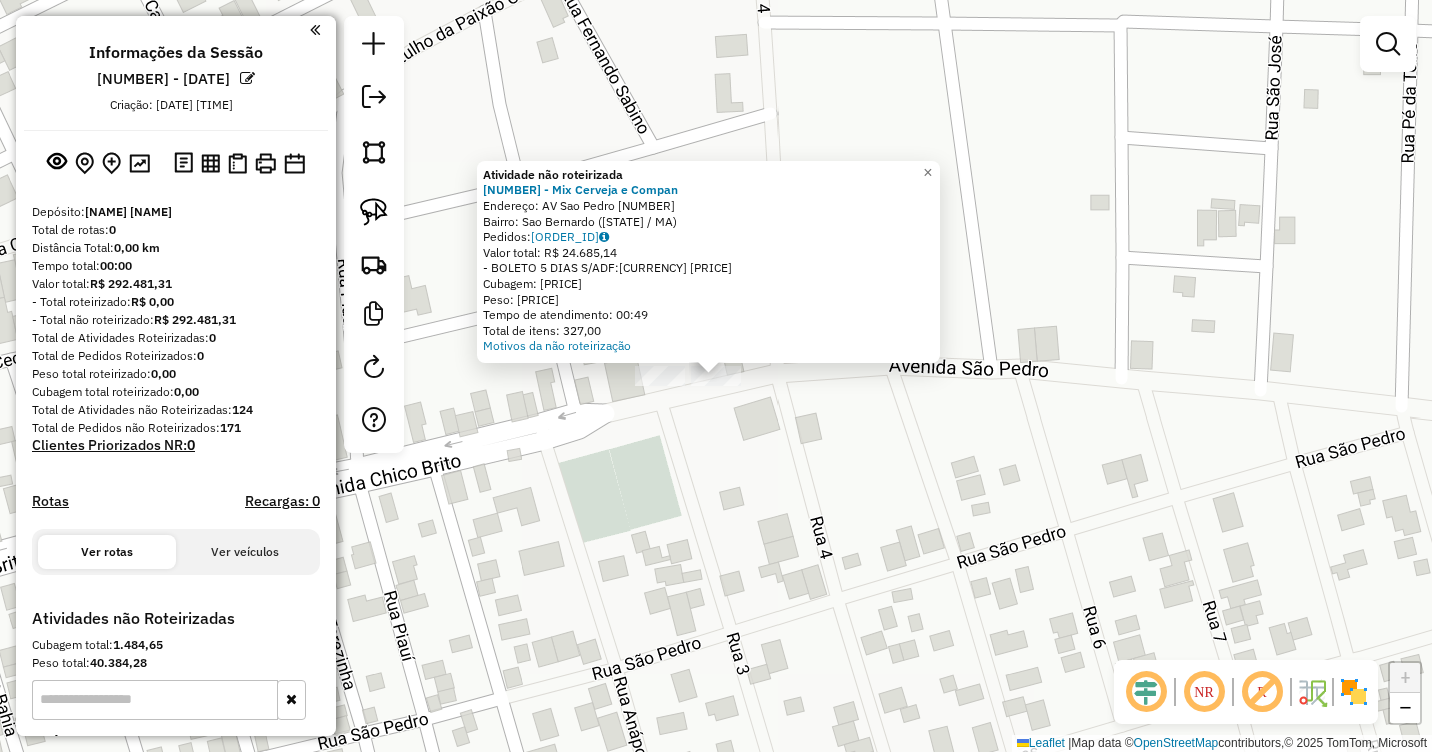drag, startPoint x: 686, startPoint y: 497, endPoint x: 922, endPoint y: 397, distance: 256.31232 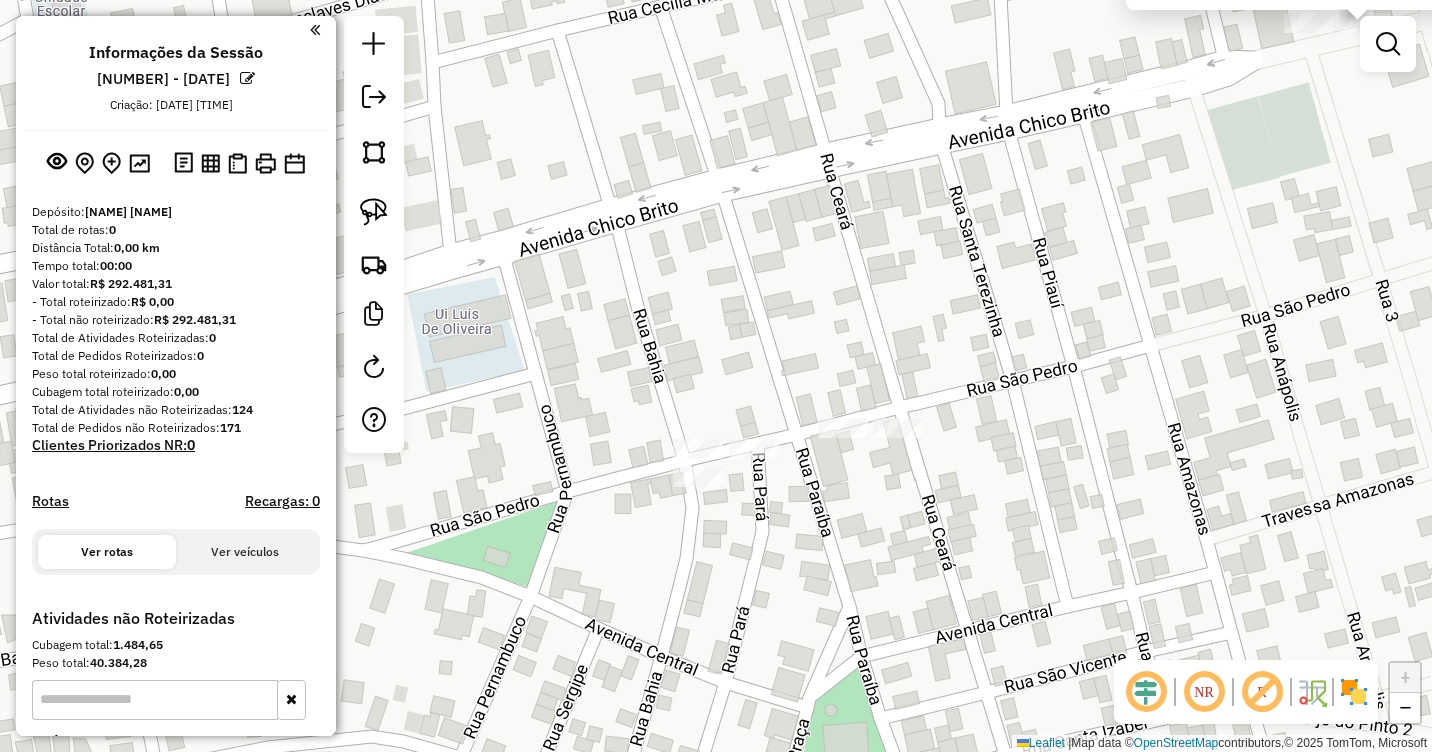 drag, startPoint x: 372, startPoint y: 216, endPoint x: 413, endPoint y: 225, distance: 41.976185 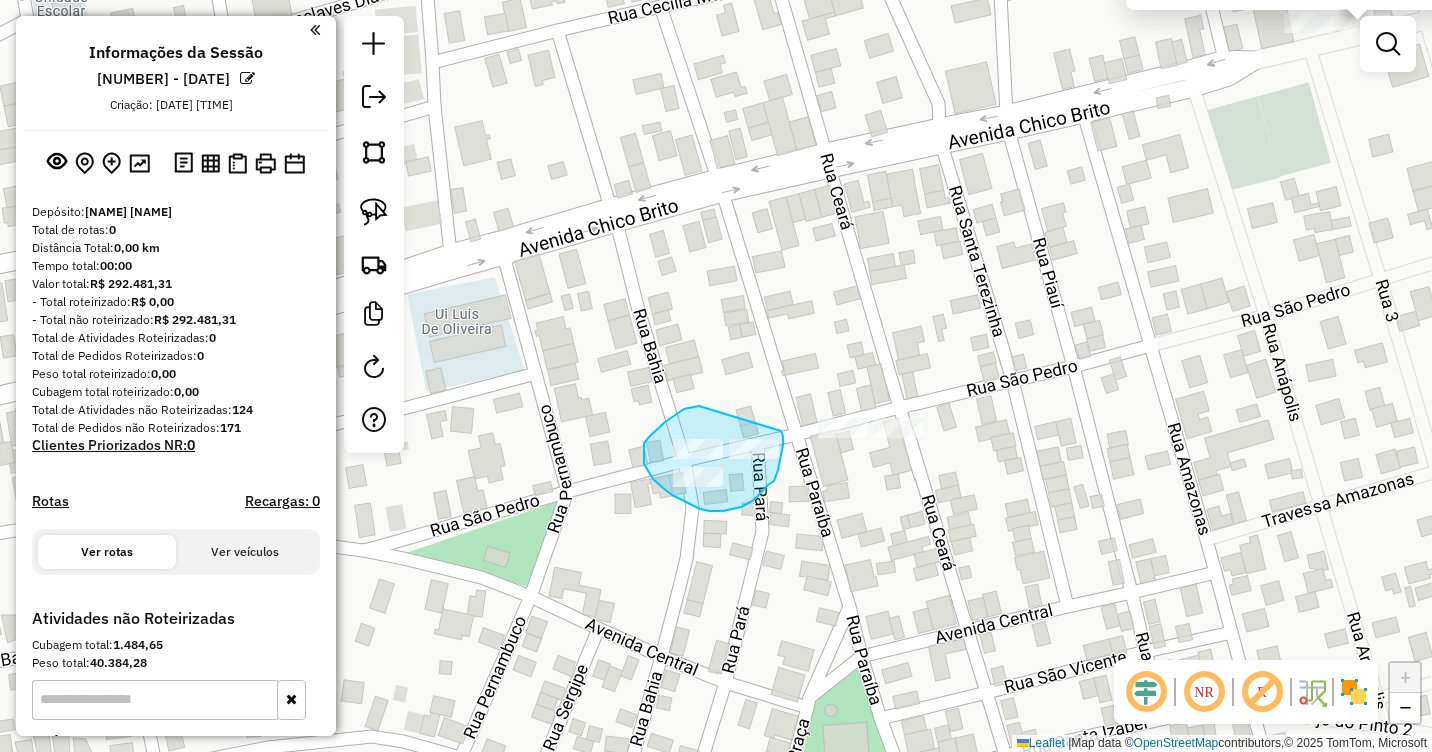 drag, startPoint x: 699, startPoint y: 406, endPoint x: 781, endPoint y: 431, distance: 85.72631 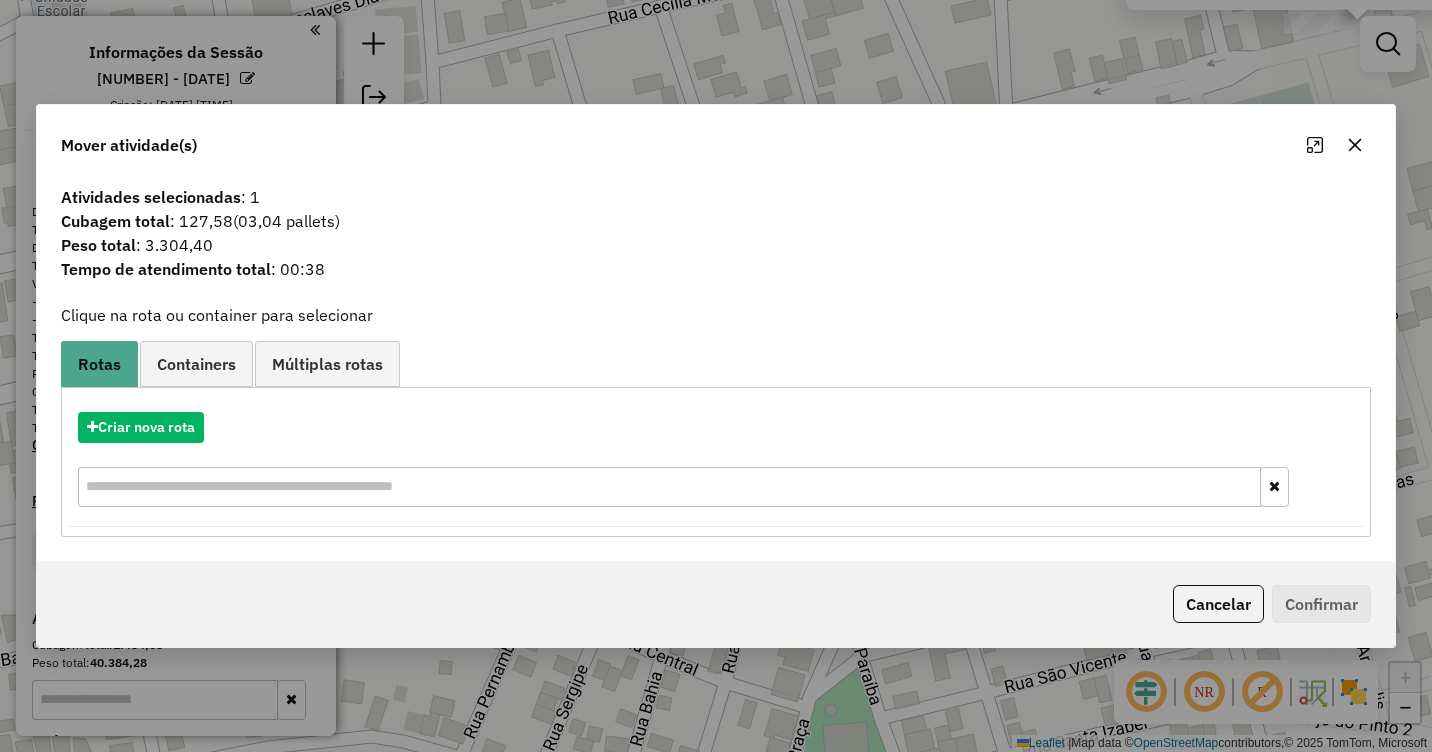 click 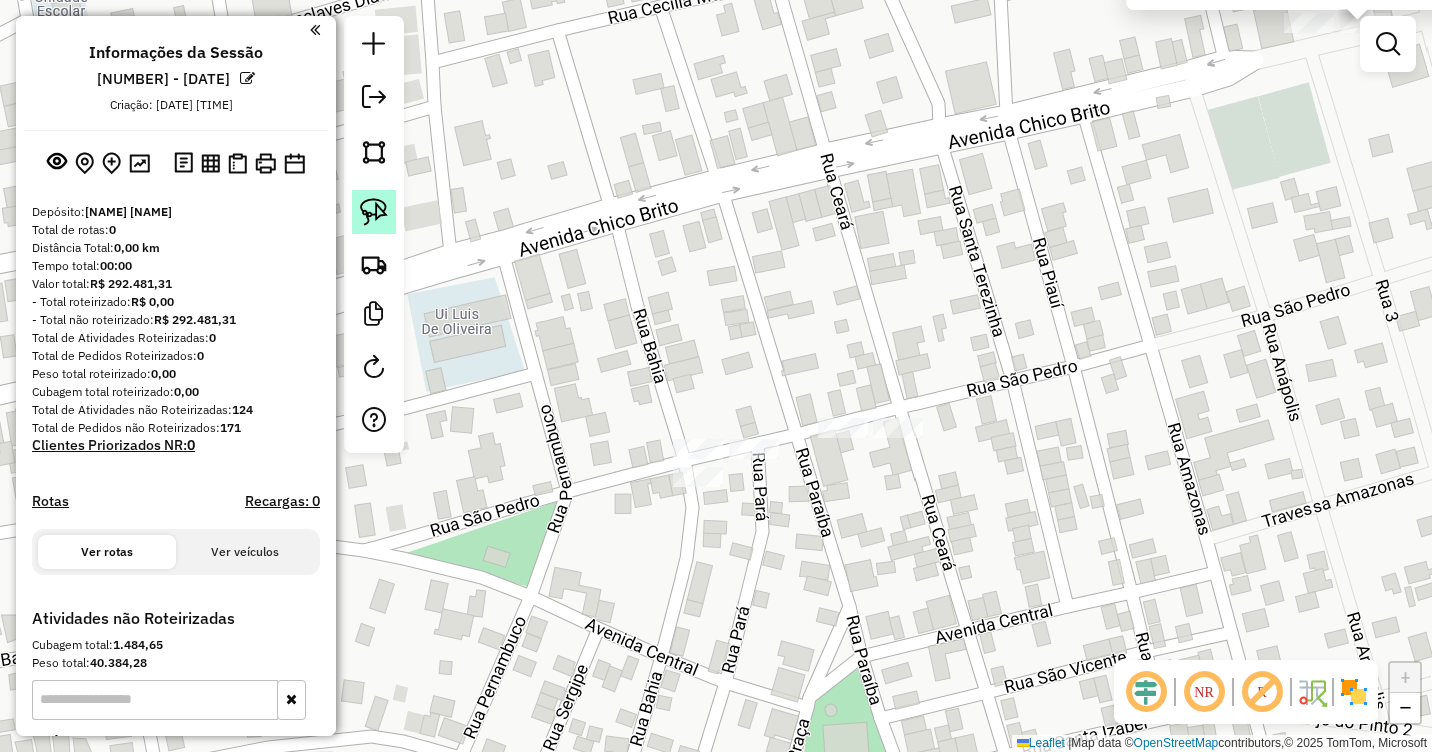 click 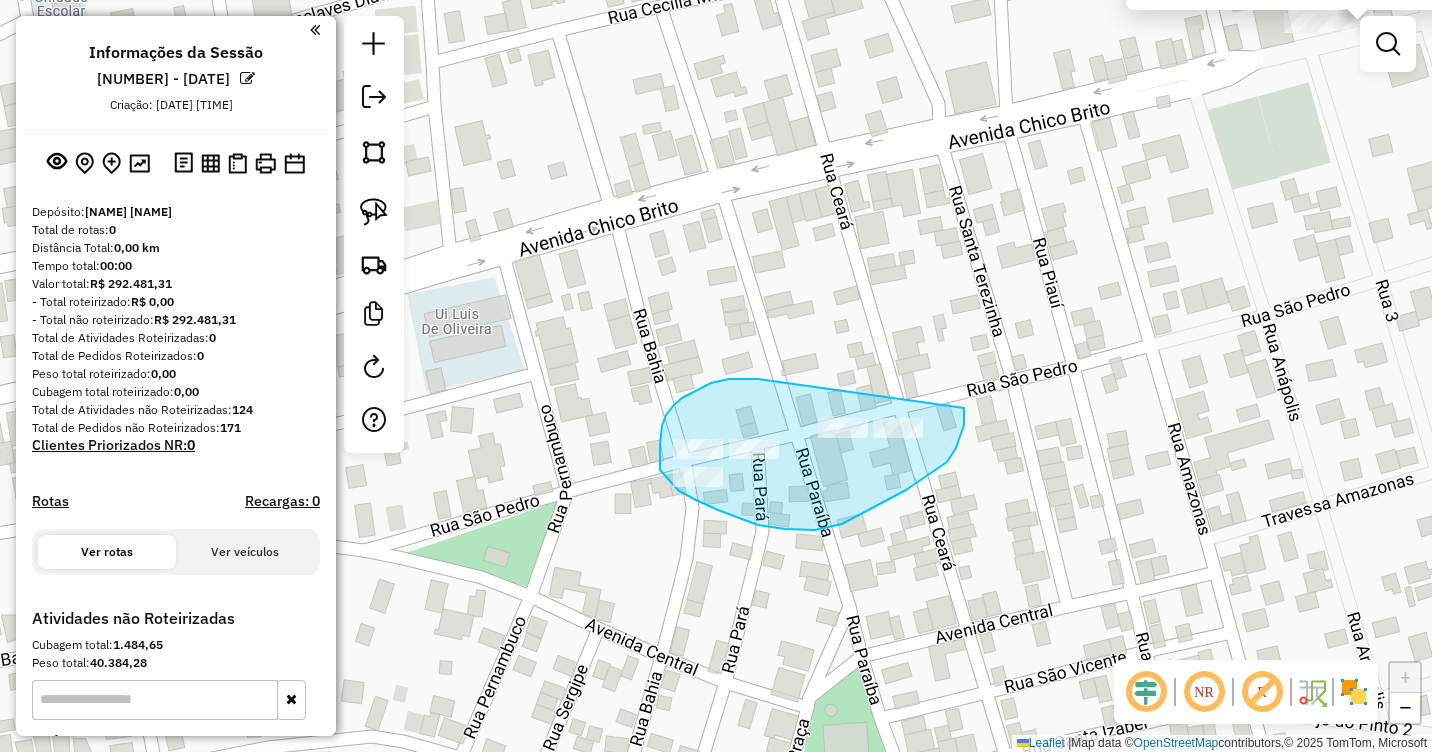 drag, startPoint x: 729, startPoint y: 379, endPoint x: 945, endPoint y: 390, distance: 216.2799 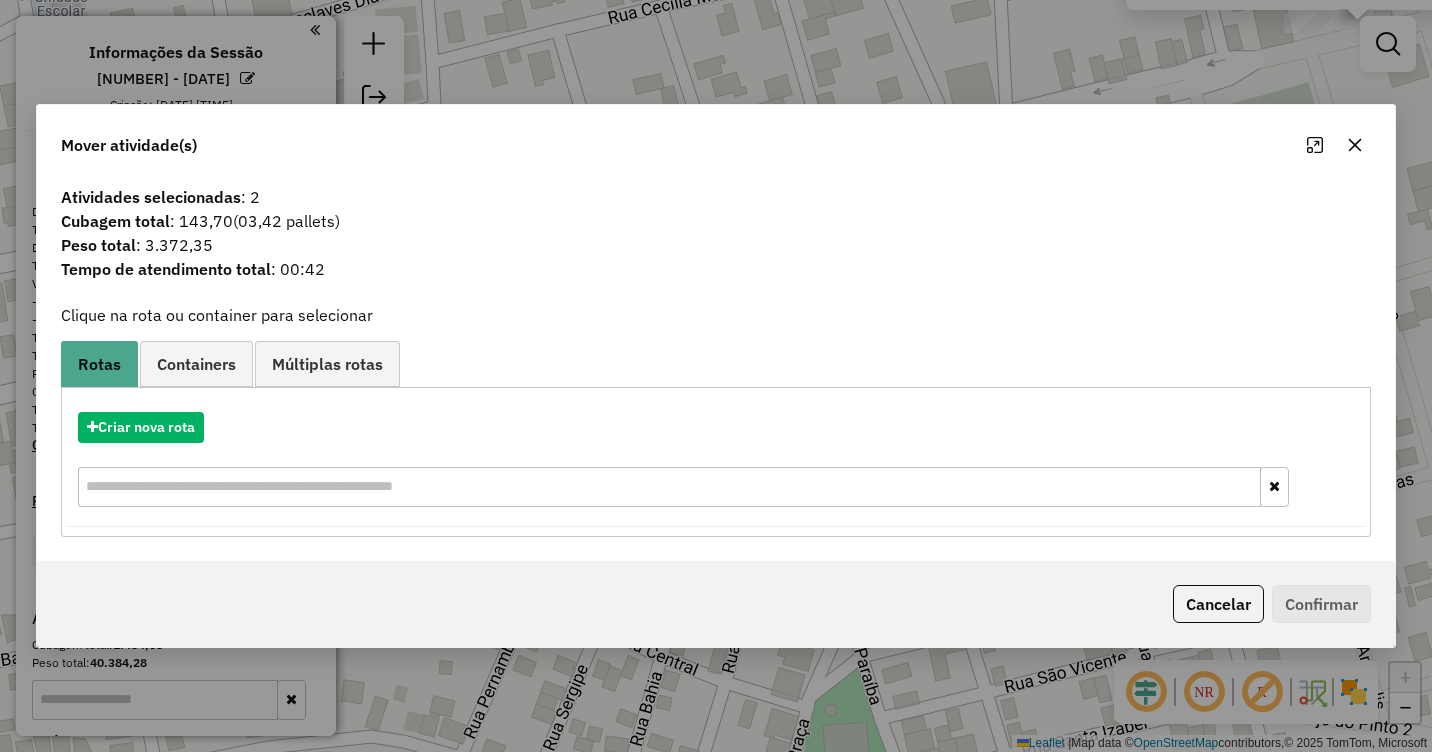 click 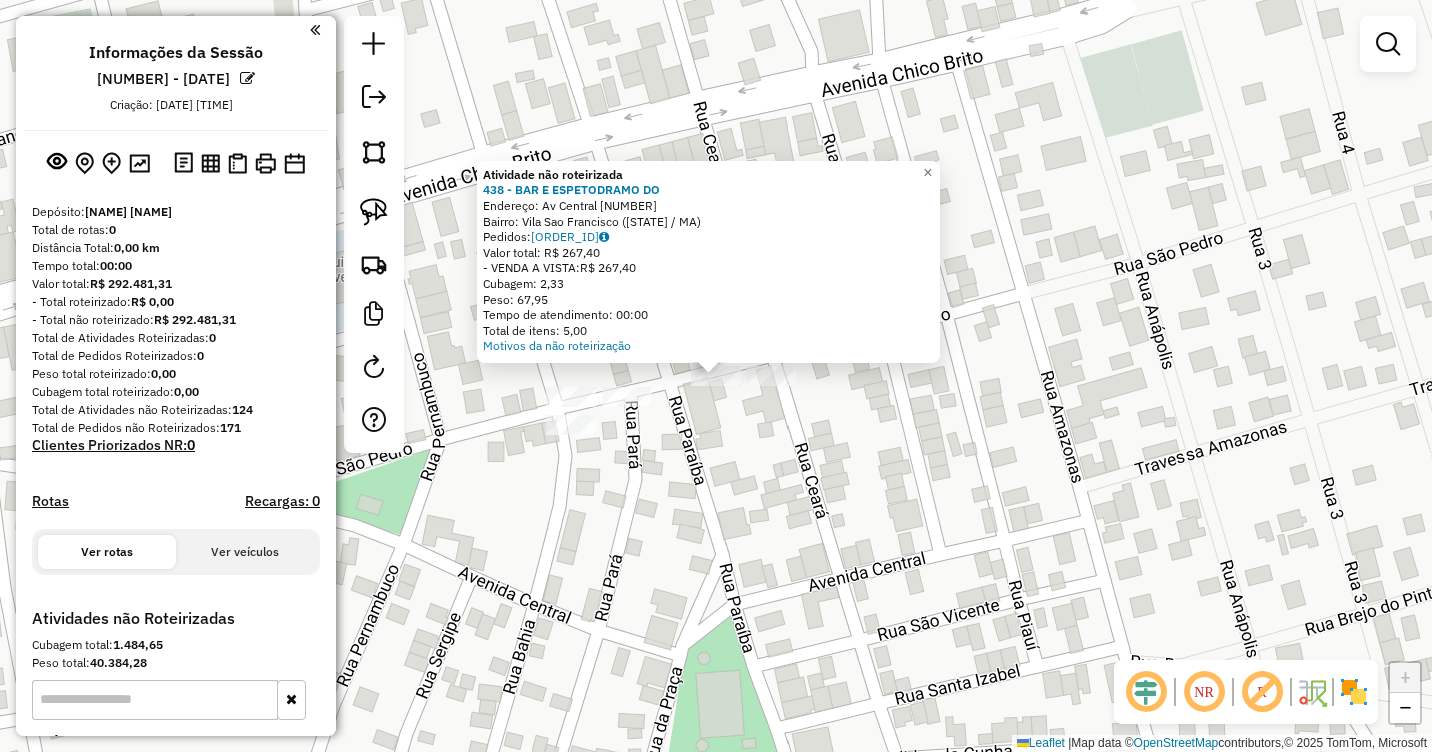 click on "Atividade não roteirizada 438 - BAR E ESPETODRAMO DO  Endereço:  Av Central 1   Bairro: Vila Sao Francisco (ESTREITO / MA)   Pedidos:  15032564   Valor total: R$ 267,40   - VENDA A VISTA:  R$ 267,40   Cubagem: 2,33   Peso: 67,95   Tempo de atendimento: 00:00   Total de itens: 5,00  Motivos da não roteirização × Janela de atendimento Grade de atendimento Capacidade Transportadoras Veículos Cliente Pedidos  Rotas Selecione os dias de semana para filtrar as janelas de atendimento  Seg   Ter   Qua   Qui   Sex   Sáb   Dom  Informe o período da janela de atendimento: De: Até:  Filtrar exatamente a janela do cliente  Considerar janela de atendimento padrão  Selecione os dias de semana para filtrar as grades de atendimento  Seg   Ter   Qua   Qui   Sex   Sáb   Dom   Considerar clientes sem dia de atendimento cadastrado  Clientes fora do dia de atendimento selecionado Filtrar as atividades entre os valores definidos abaixo:  Peso mínimo:   Peso máximo:   Cubagem mínima:   Cubagem máxima:   De:   Até:" 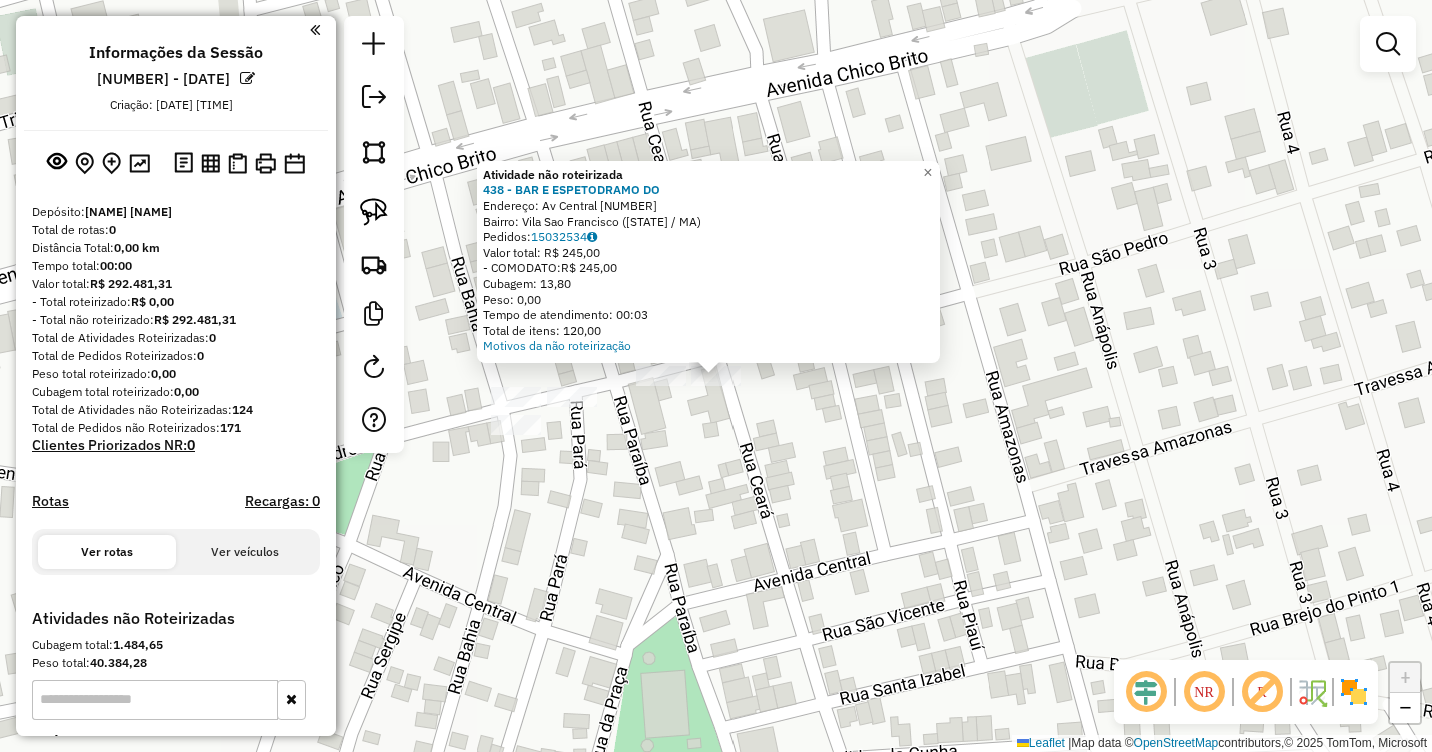 click on "Atividade não roteirizada 438 - BAR E ESPETODRAMO DO  Endereço:  Av Central 1   Bairro: Vila Sao Francisco (ESTREITO / MA)   Pedidos:  15032534   Valor total: R$ 245,00   - COMODATO:  R$ 245,00   Cubagem: 13,80   Peso: 0,00   Tempo de atendimento: 00:03   Total de itens: 120,00  Motivos da não roteirização × Janela de atendimento Grade de atendimento Capacidade Transportadoras Veículos Cliente Pedidos  Rotas Selecione os dias de semana para filtrar as janelas de atendimento  Seg   Ter   Qua   Qui   Sex   Sáb   Dom  Informe o período da janela de atendimento: De: Até:  Filtrar exatamente a janela do cliente  Considerar janela de atendimento padrão  Selecione os dias de semana para filtrar as grades de atendimento  Seg   Ter   Qua   Qui   Sex   Sáb   Dom   Considerar clientes sem dia de atendimento cadastrado  Clientes fora do dia de atendimento selecionado Filtrar as atividades entre os valores definidos abaixo:  Peso mínimo:   Peso máximo:   Cubagem mínima:   Cubagem máxima:   De:   Até:  De:" 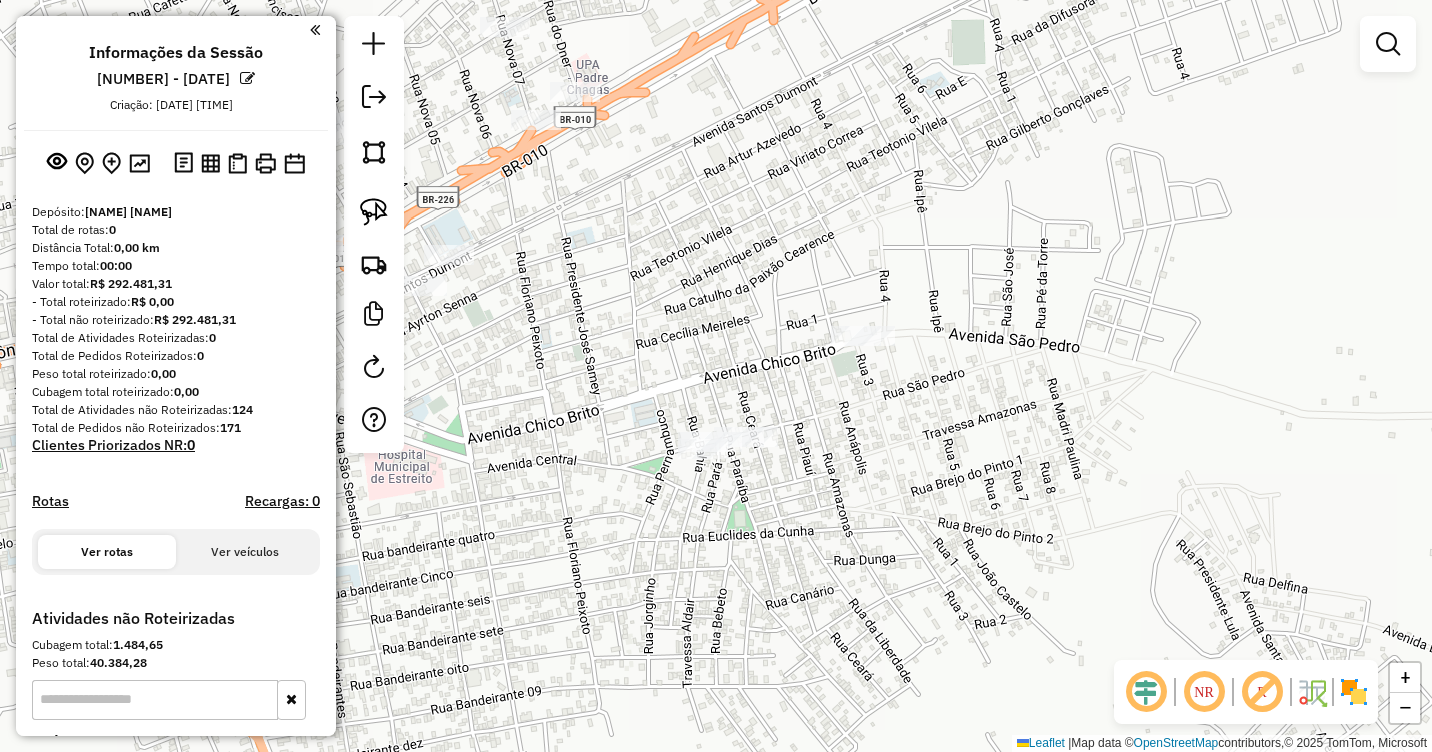 drag, startPoint x: 801, startPoint y: 436, endPoint x: 1049, endPoint y: 451, distance: 248.45322 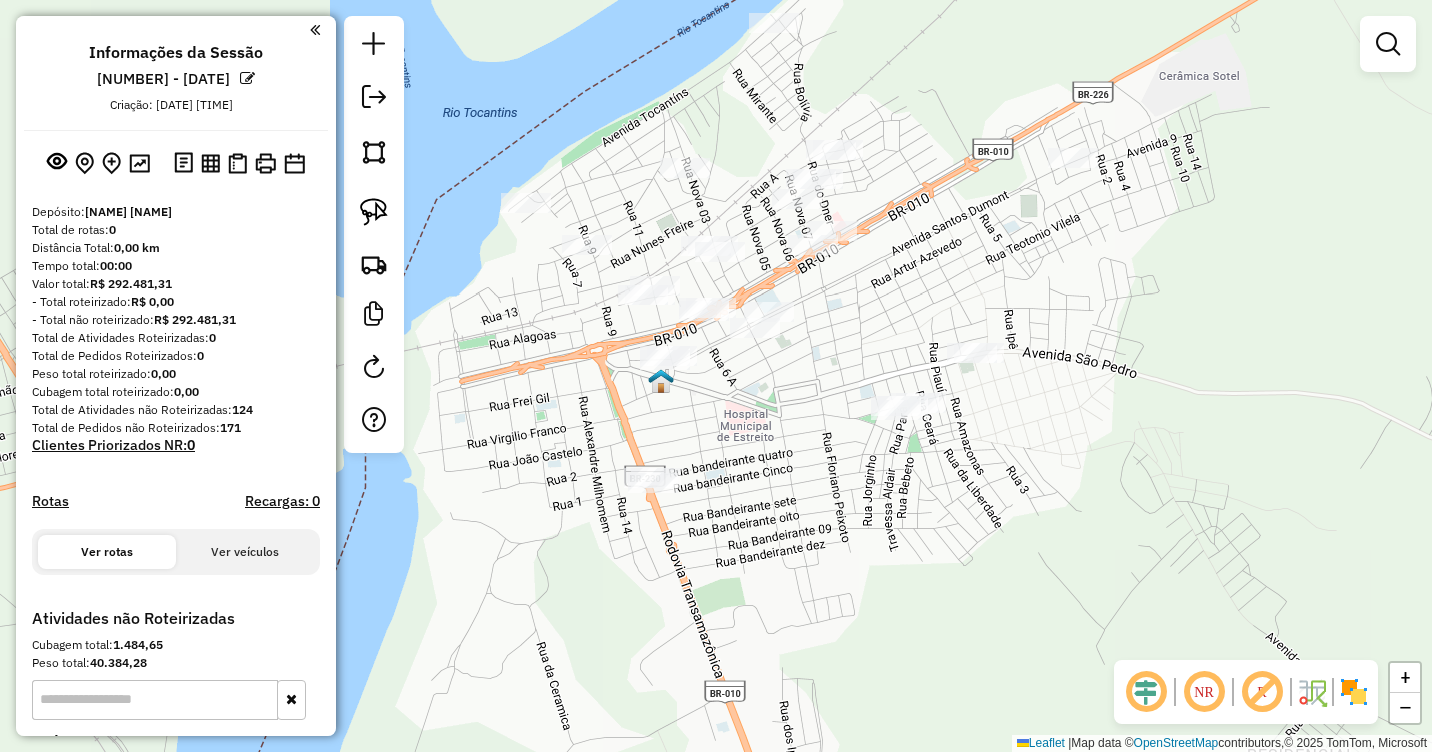 drag, startPoint x: 819, startPoint y: 403, endPoint x: 737, endPoint y: 439, distance: 89.55445 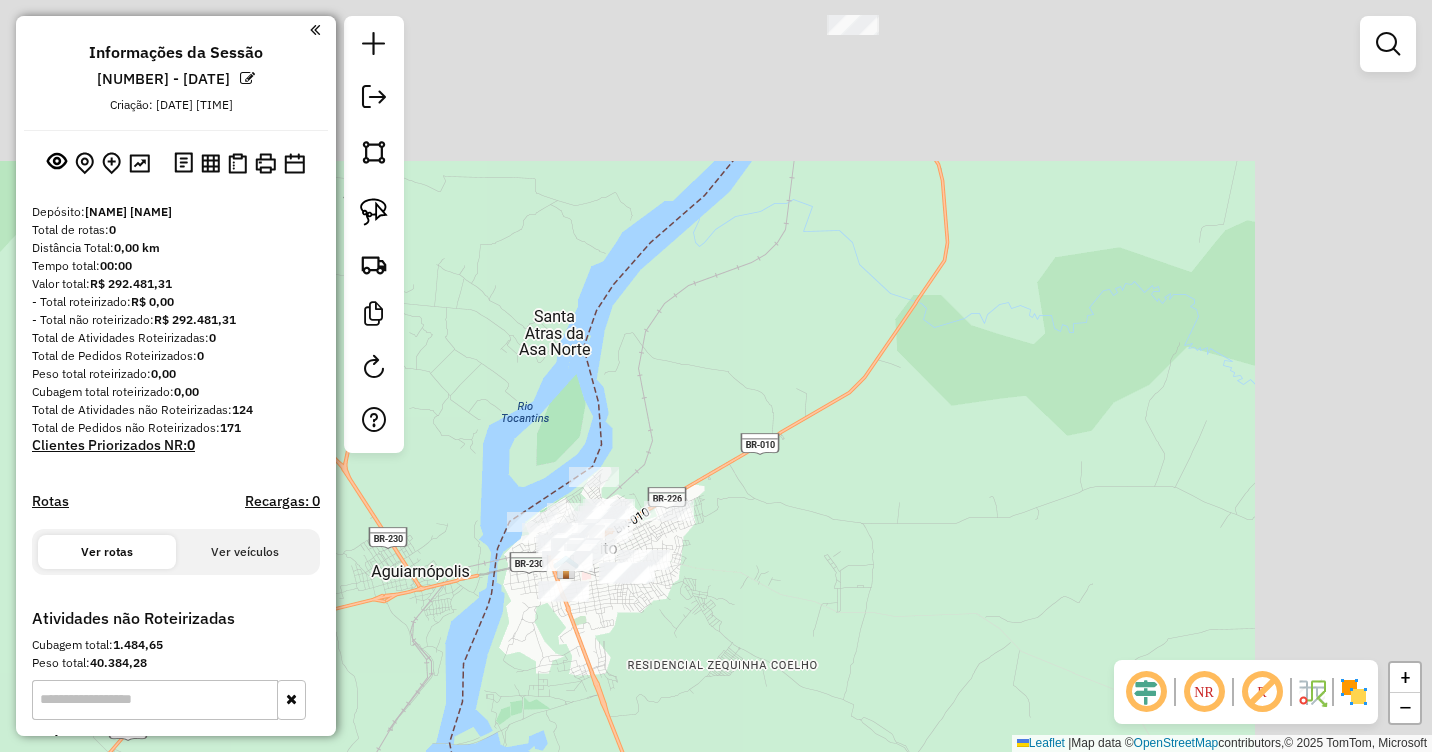 drag, startPoint x: 1035, startPoint y: 308, endPoint x: 793, endPoint y: 559, distance: 348.6617 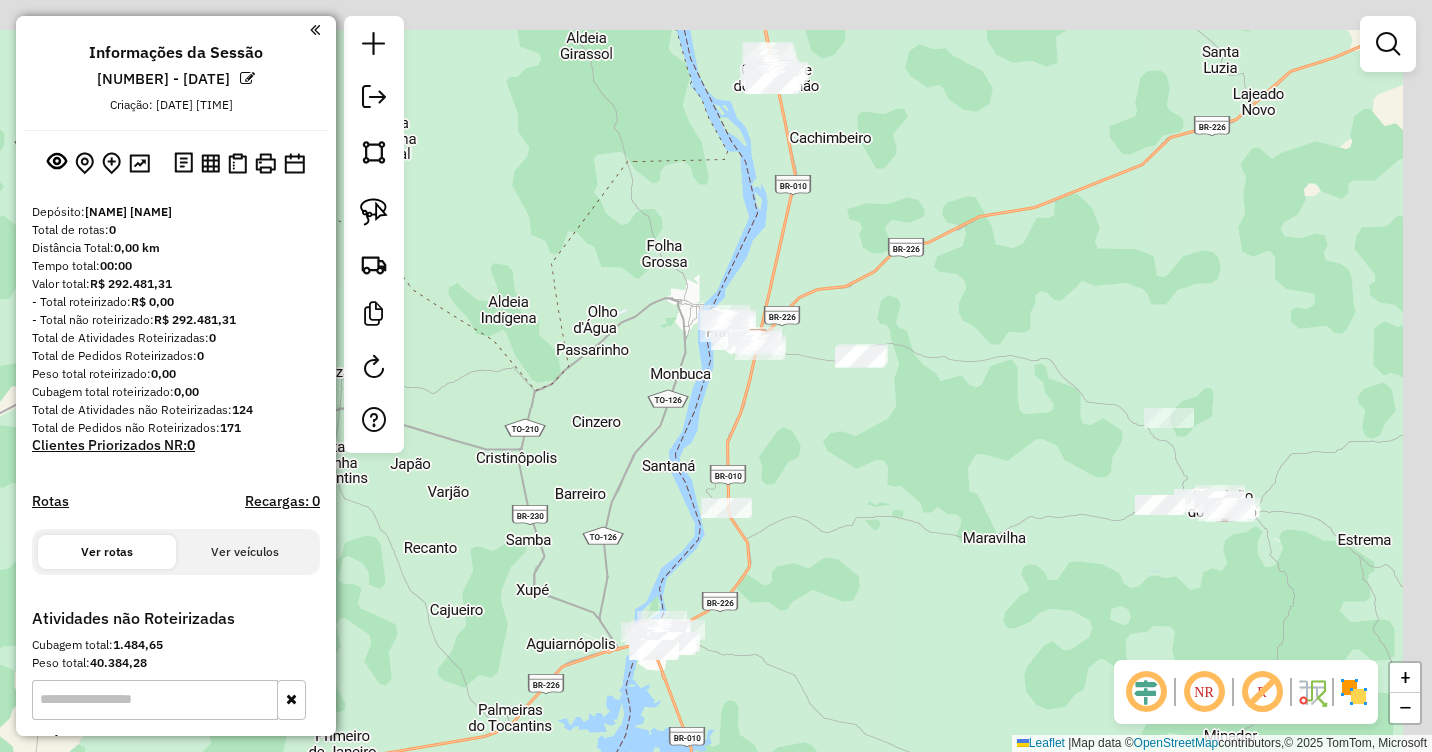 drag, startPoint x: 935, startPoint y: 321, endPoint x: 831, endPoint y: 490, distance: 198.43639 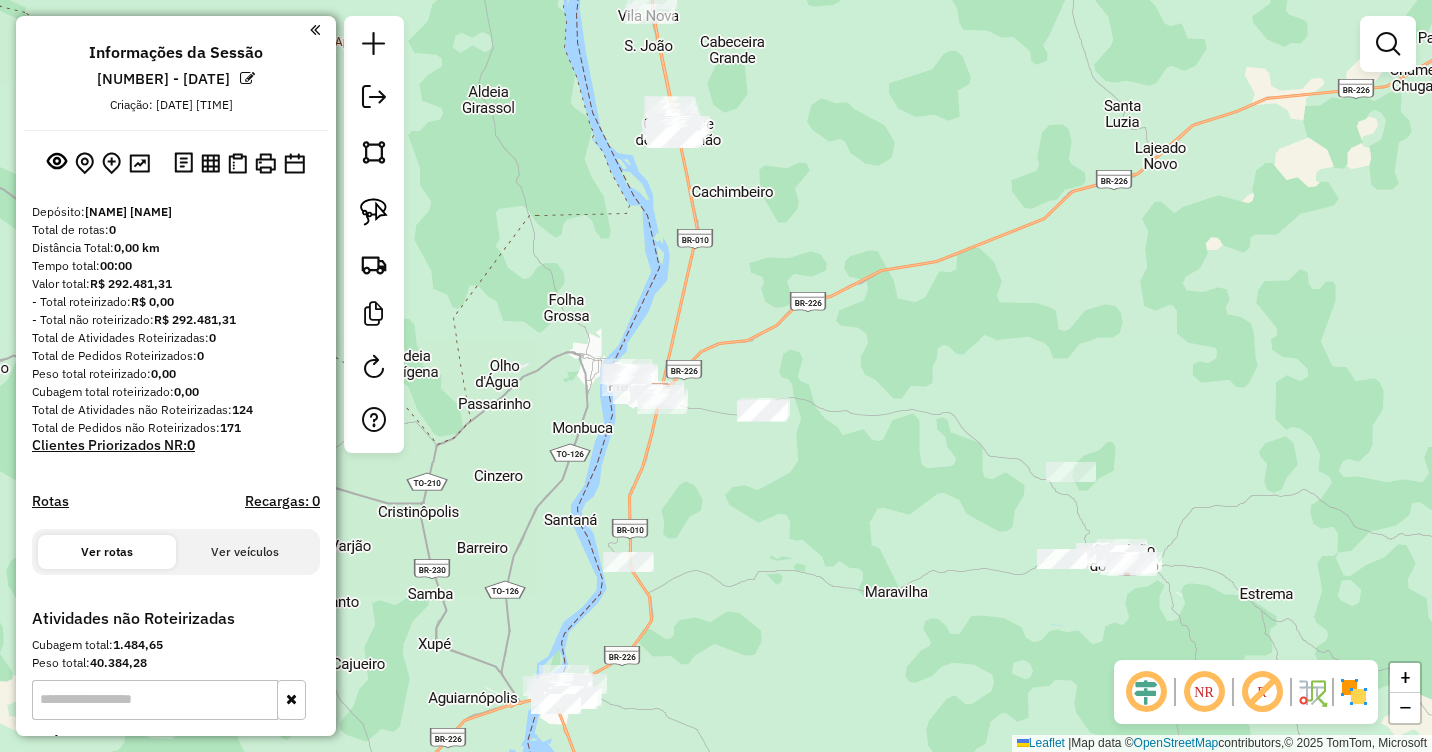 drag, startPoint x: 916, startPoint y: 470, endPoint x: 820, endPoint y: 516, distance: 106.451866 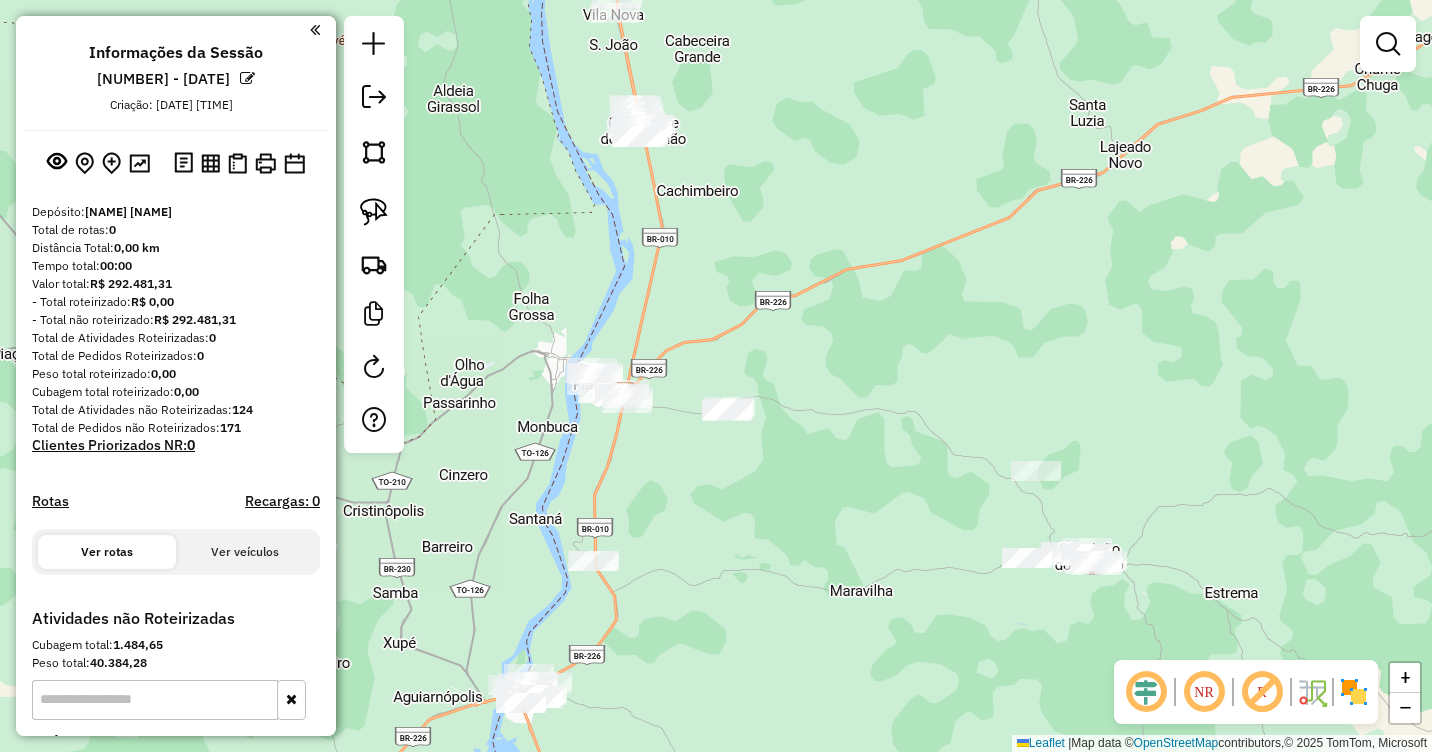 drag, startPoint x: 913, startPoint y: 466, endPoint x: 845, endPoint y: 465, distance: 68.007355 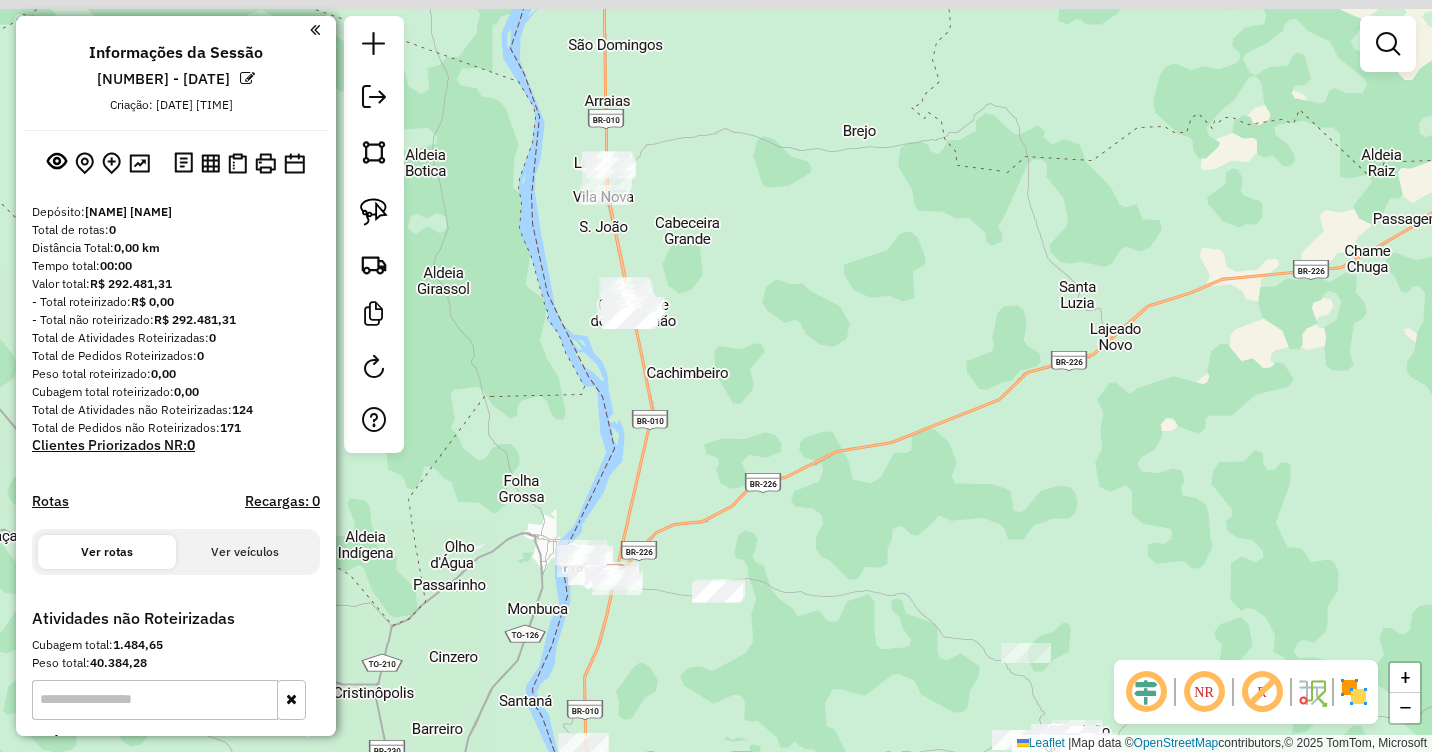 drag, startPoint x: 802, startPoint y: 309, endPoint x: 789, endPoint y: 420, distance: 111.75867 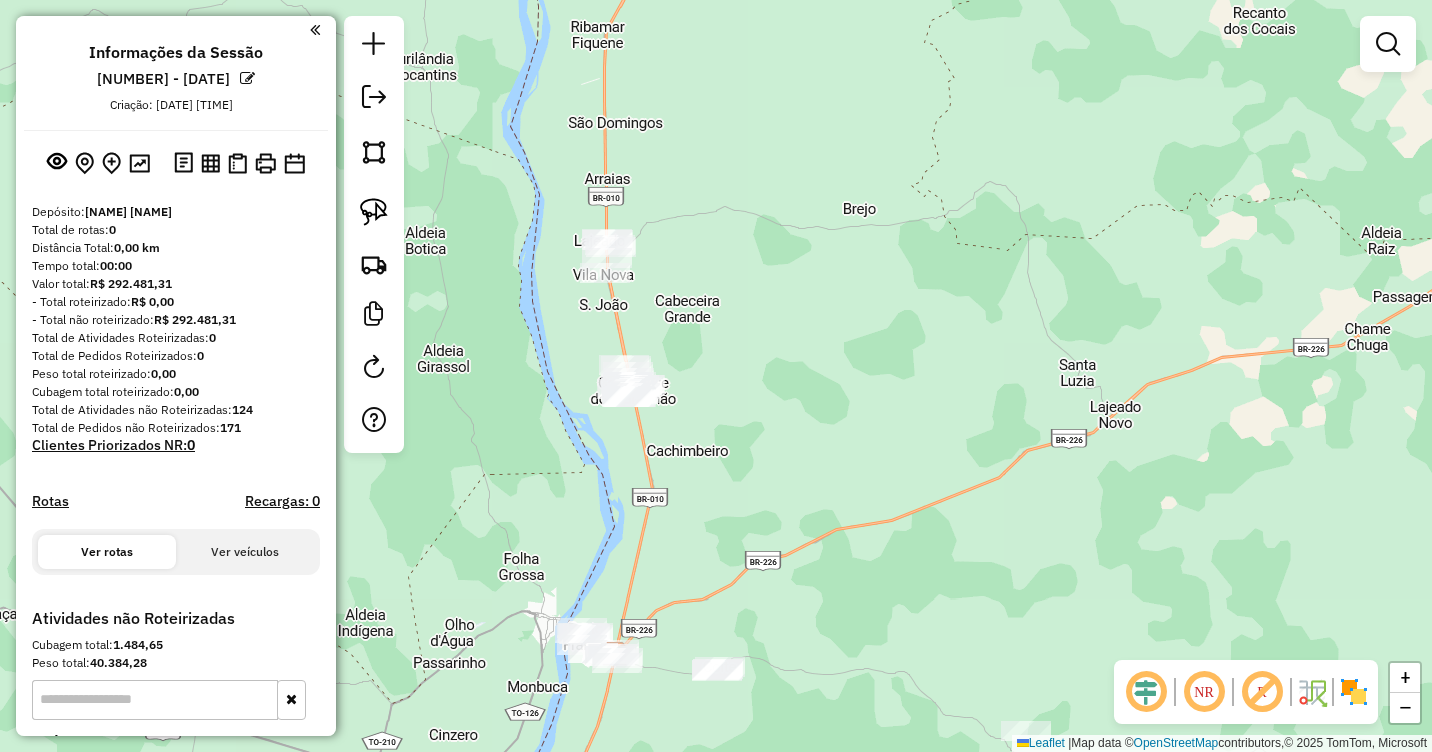 drag, startPoint x: 763, startPoint y: 333, endPoint x: 768, endPoint y: 454, distance: 121.103264 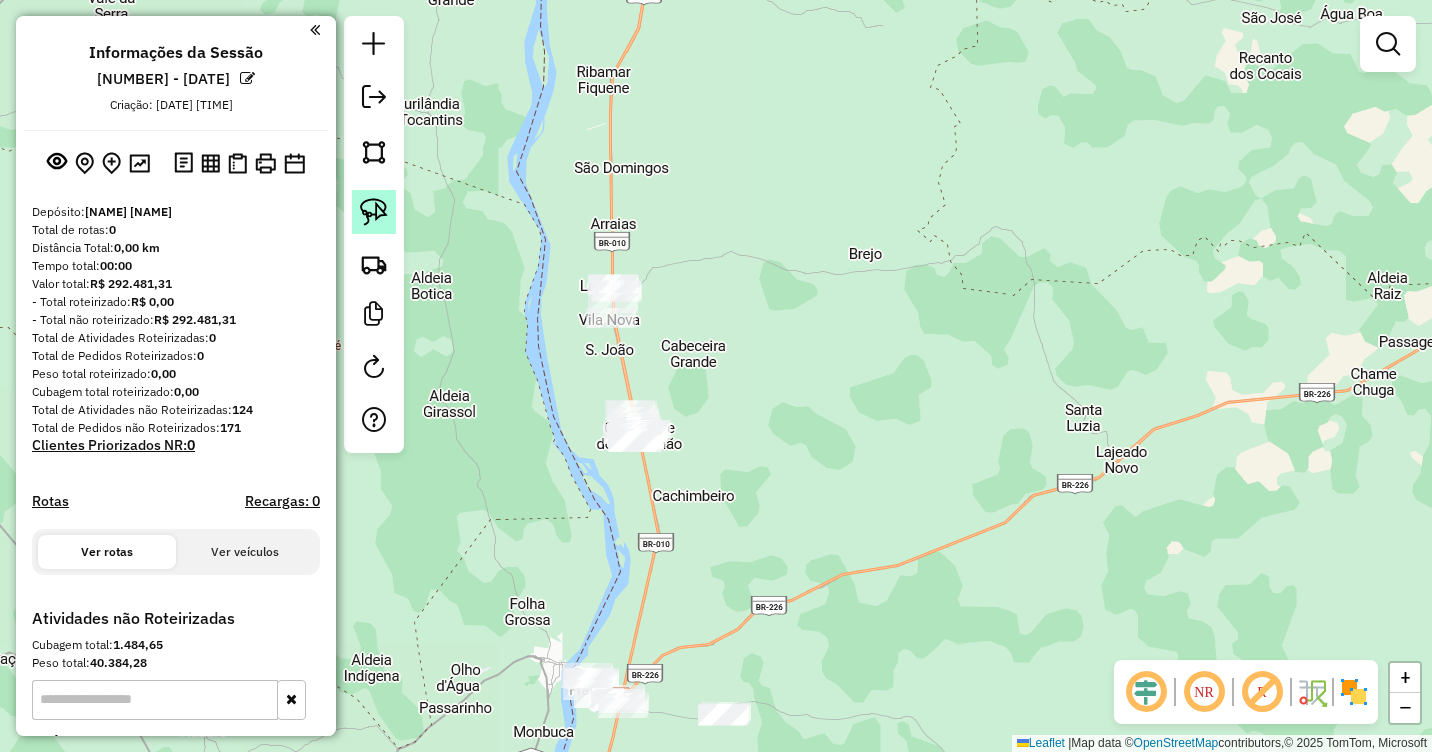 click 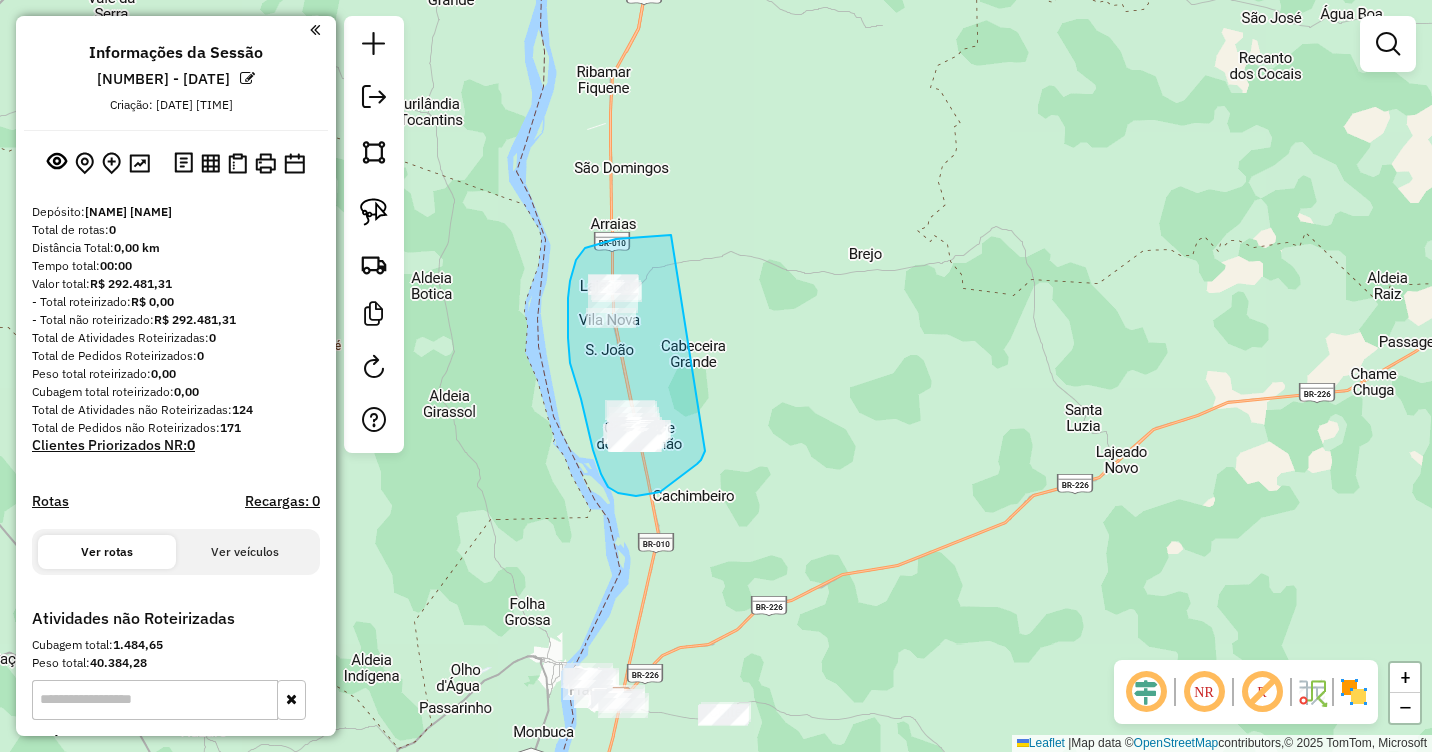 drag, startPoint x: 671, startPoint y: 235, endPoint x: 705, endPoint y: 451, distance: 218.65955 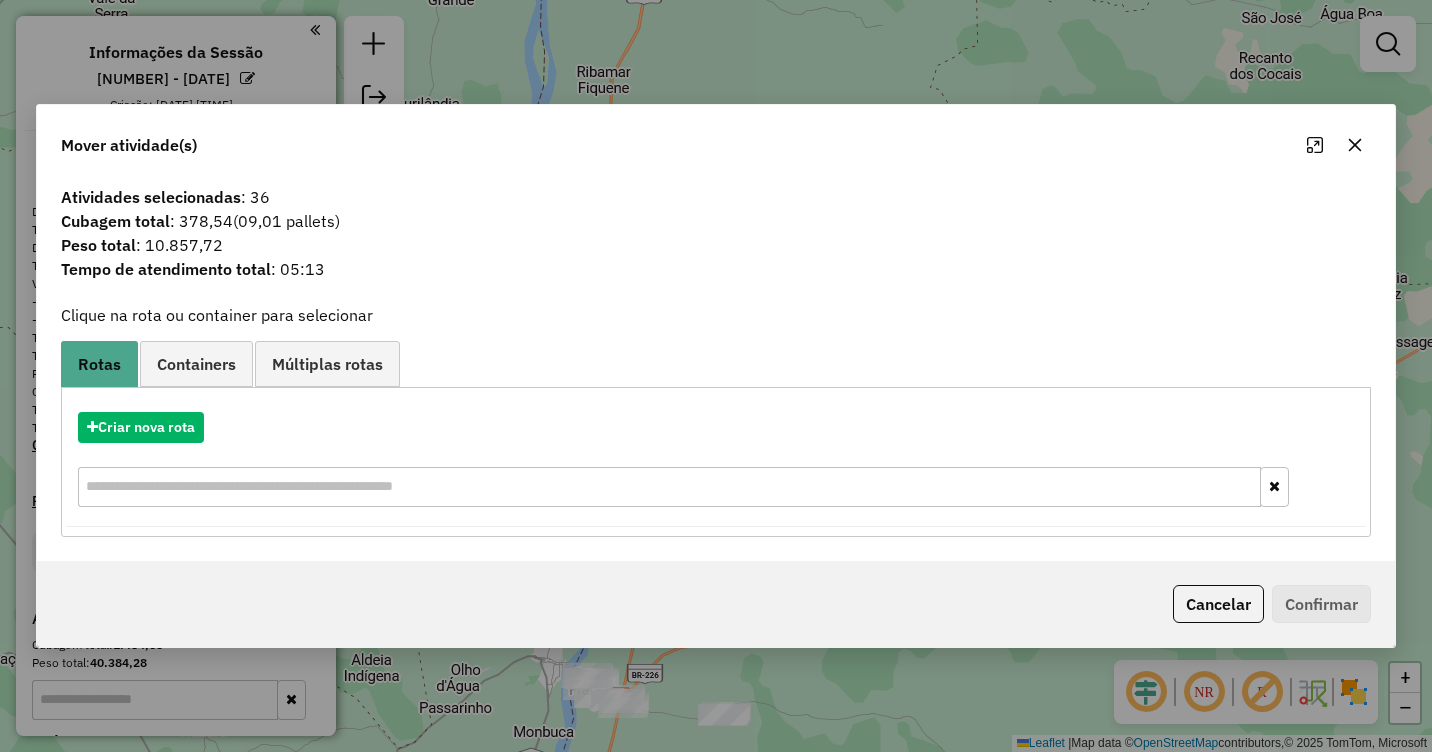 click 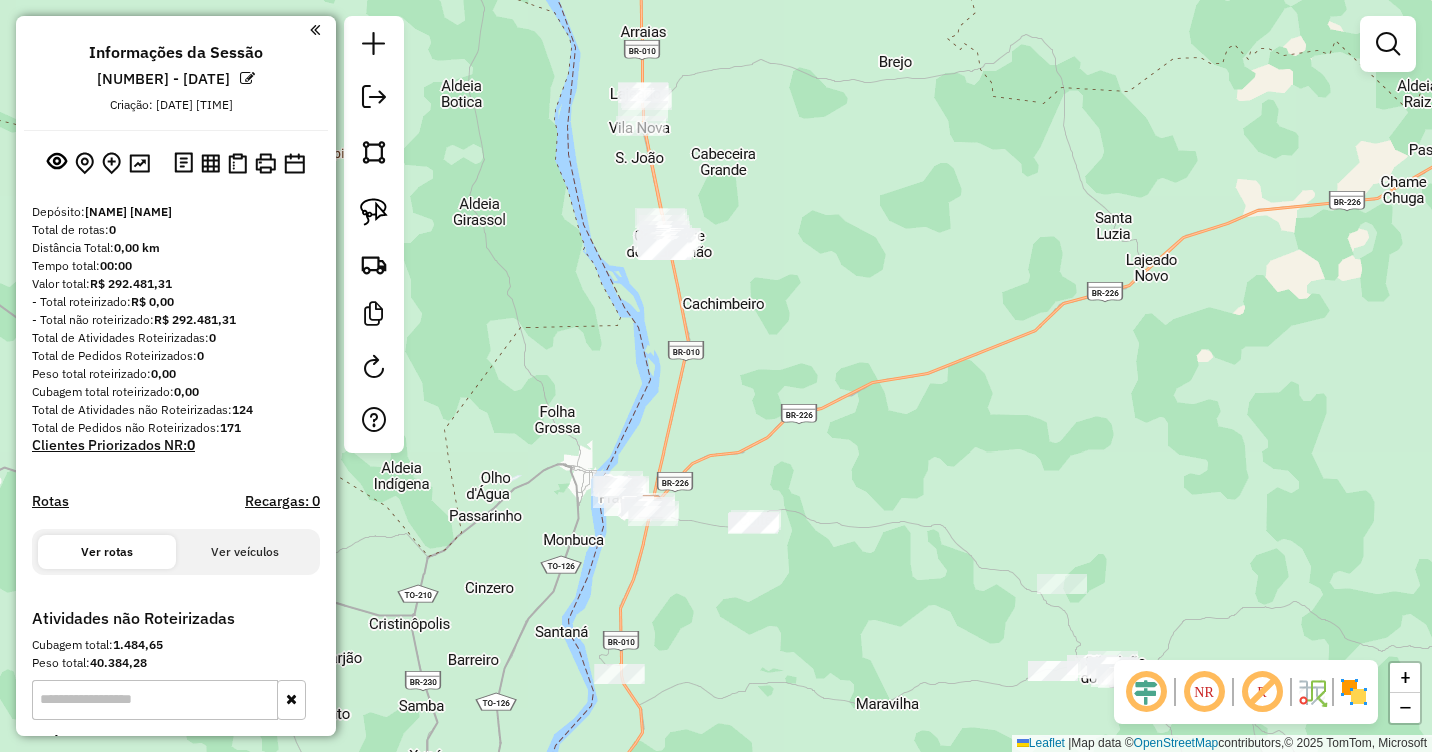 drag, startPoint x: 697, startPoint y: 529, endPoint x: 718, endPoint y: 357, distance: 173.27724 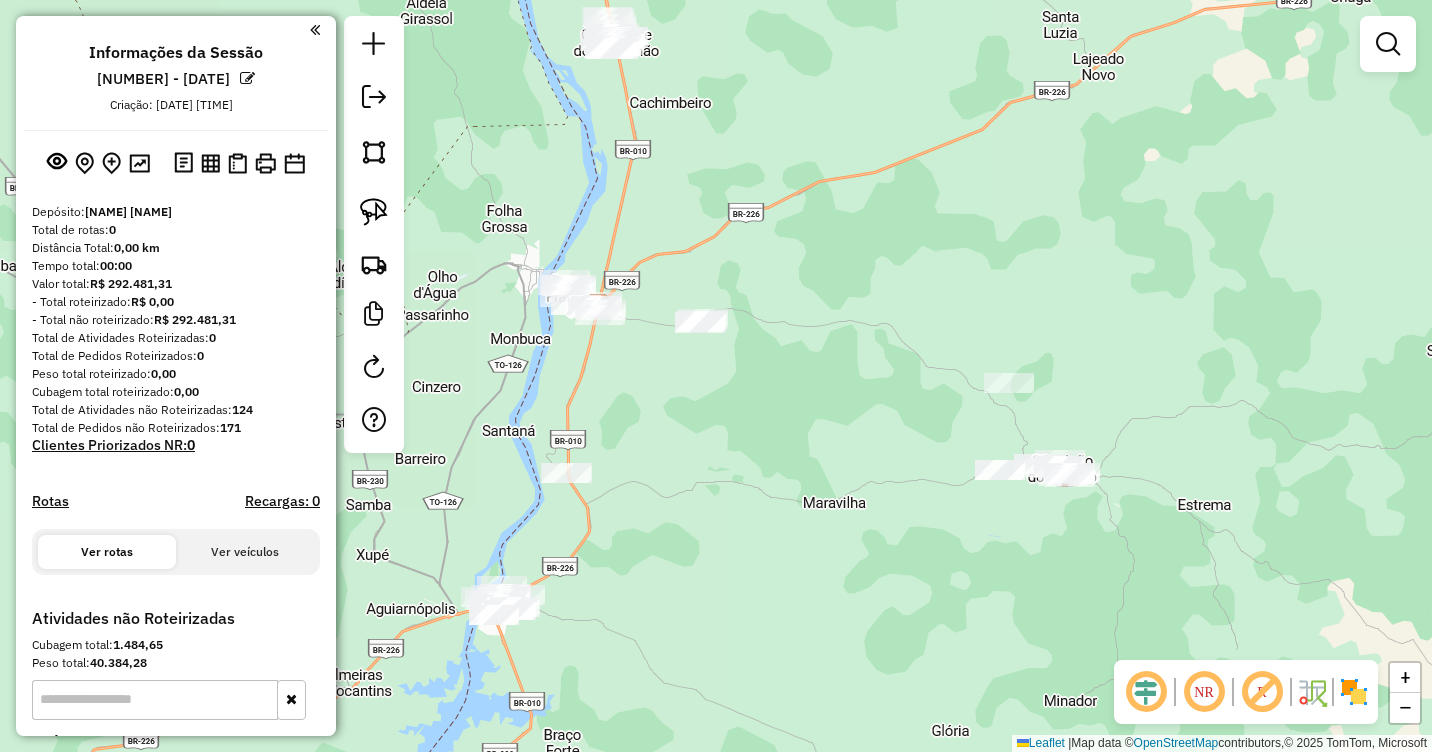 drag, startPoint x: 854, startPoint y: 373, endPoint x: 799, endPoint y: 197, distance: 184.3936 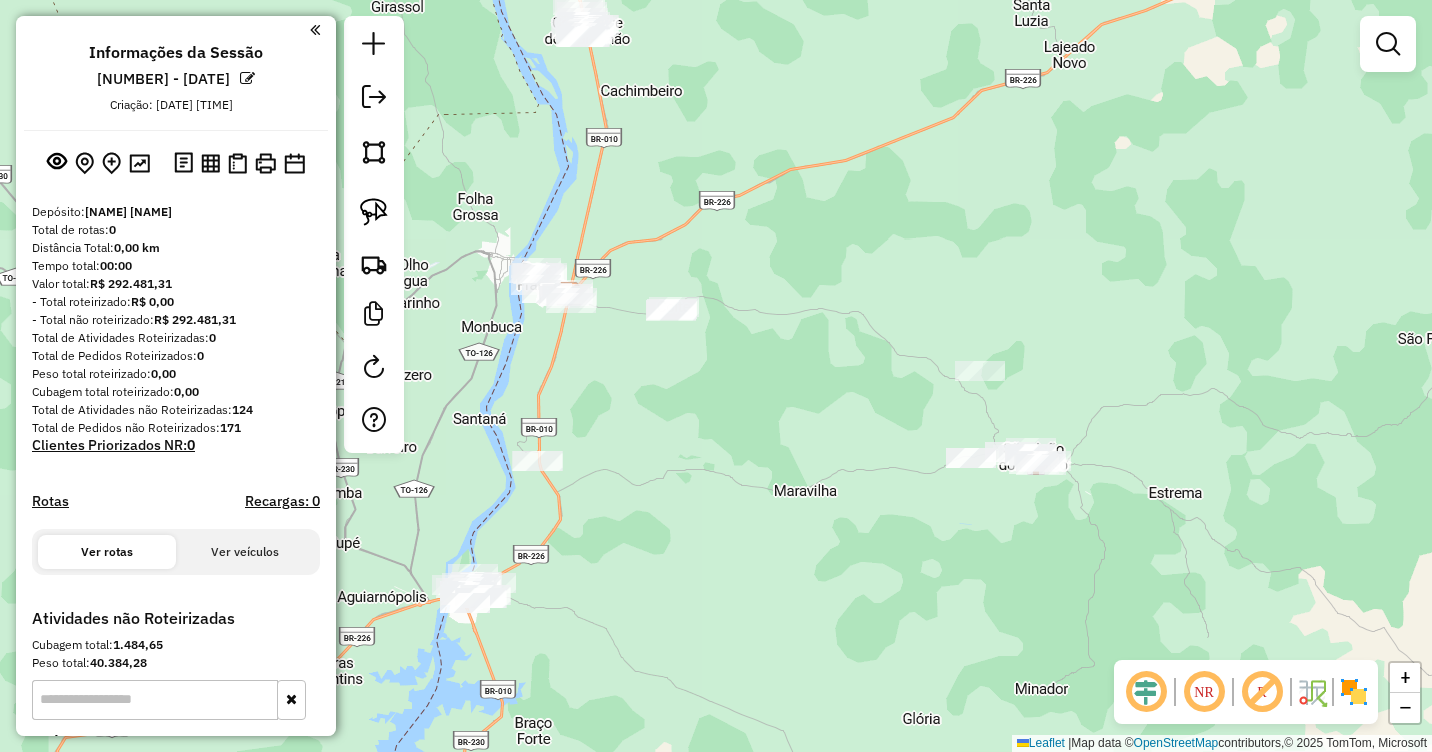 drag, startPoint x: 934, startPoint y: 388, endPoint x: 891, endPoint y: 371, distance: 46.238514 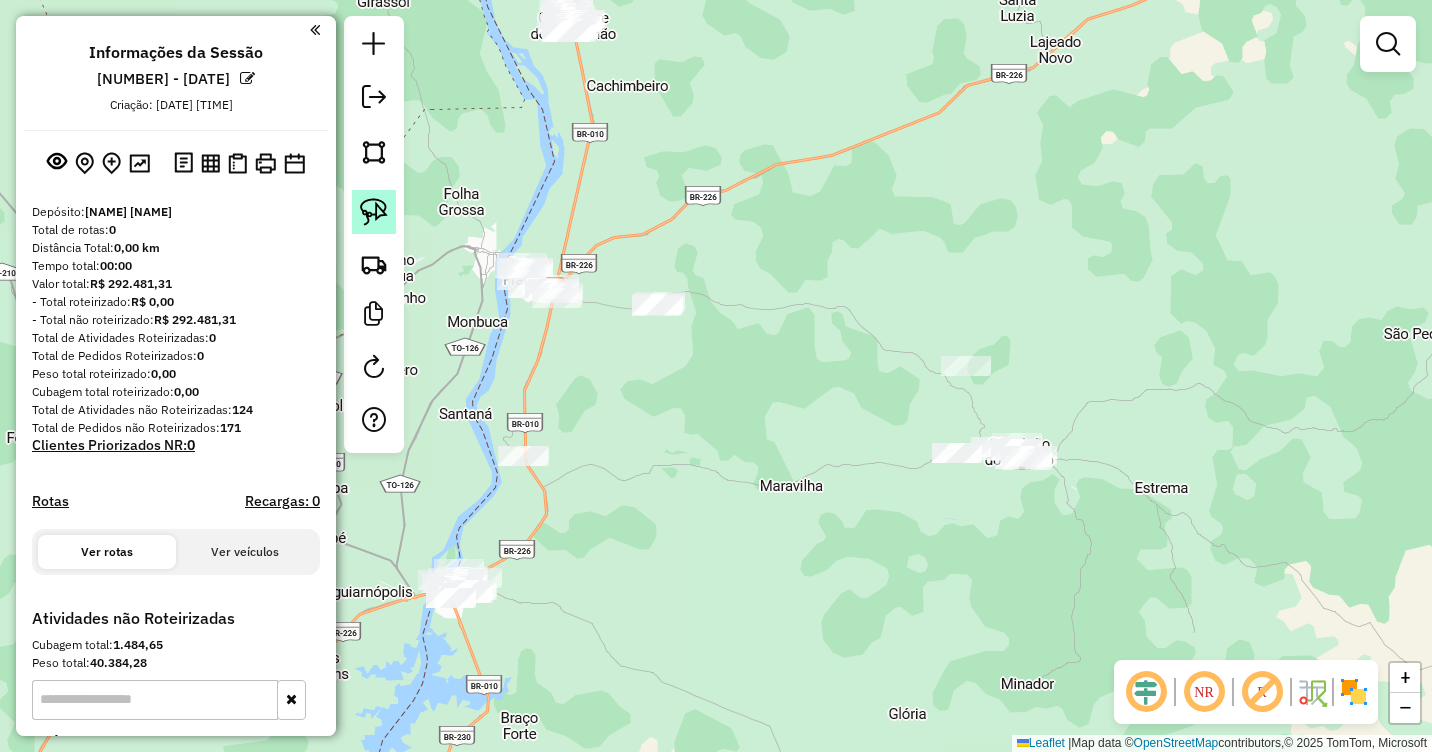 click 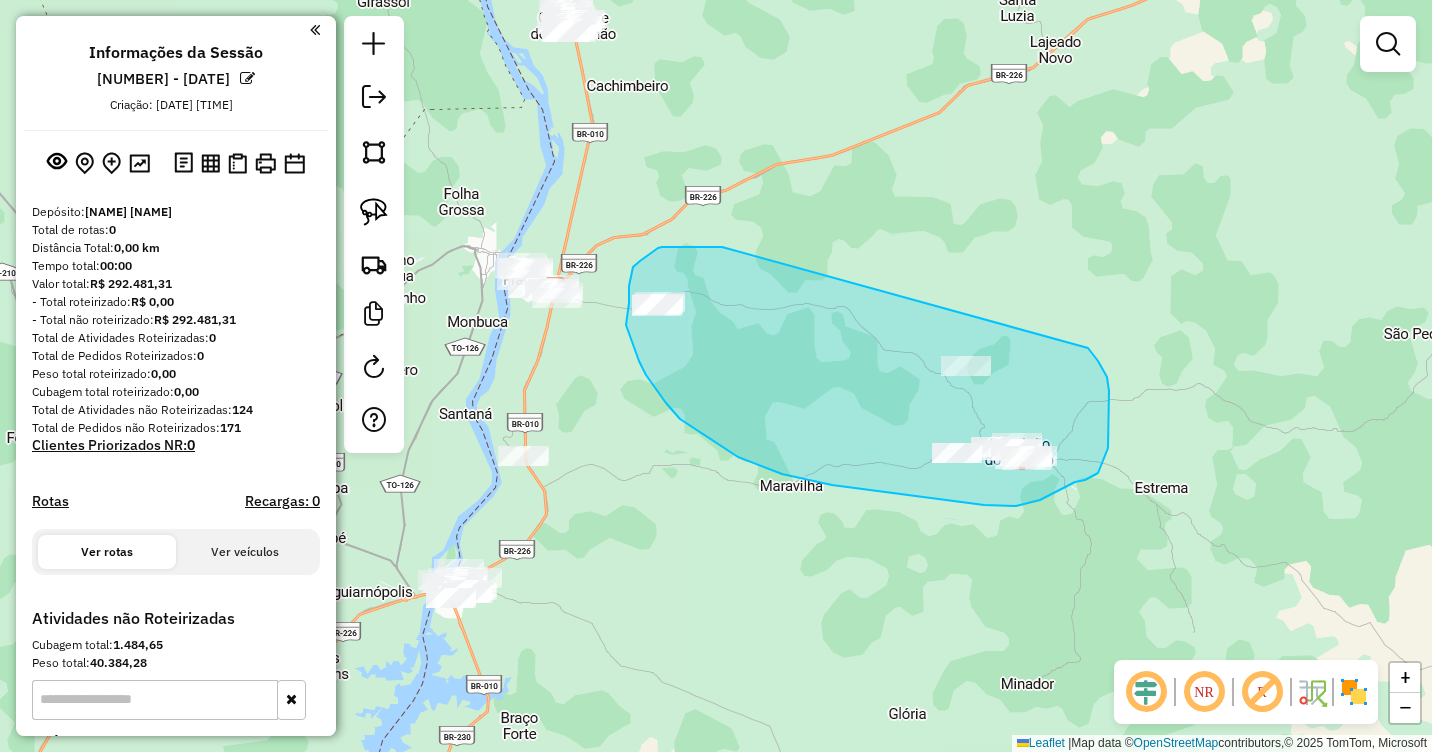 drag, startPoint x: 716, startPoint y: 247, endPoint x: 1088, endPoint y: 348, distance: 385.46725 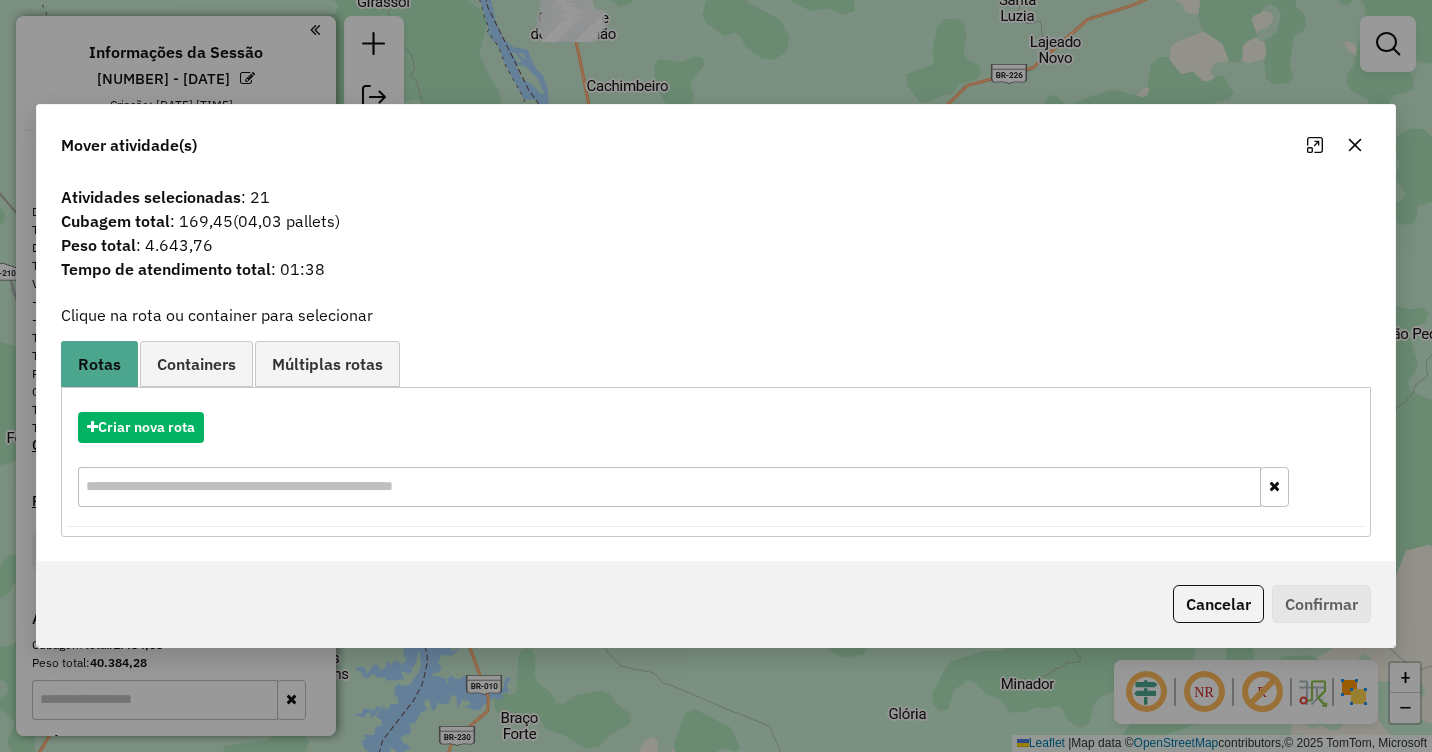 click 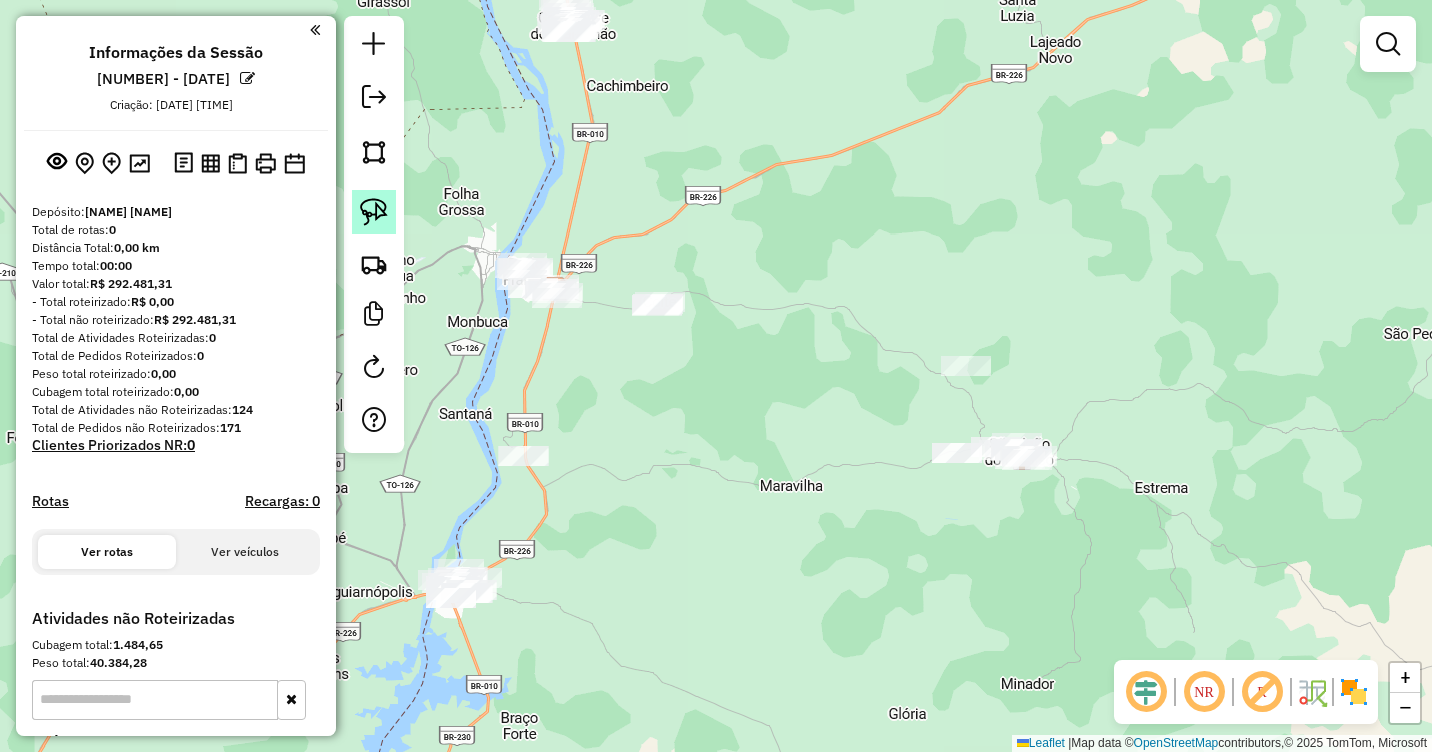 click 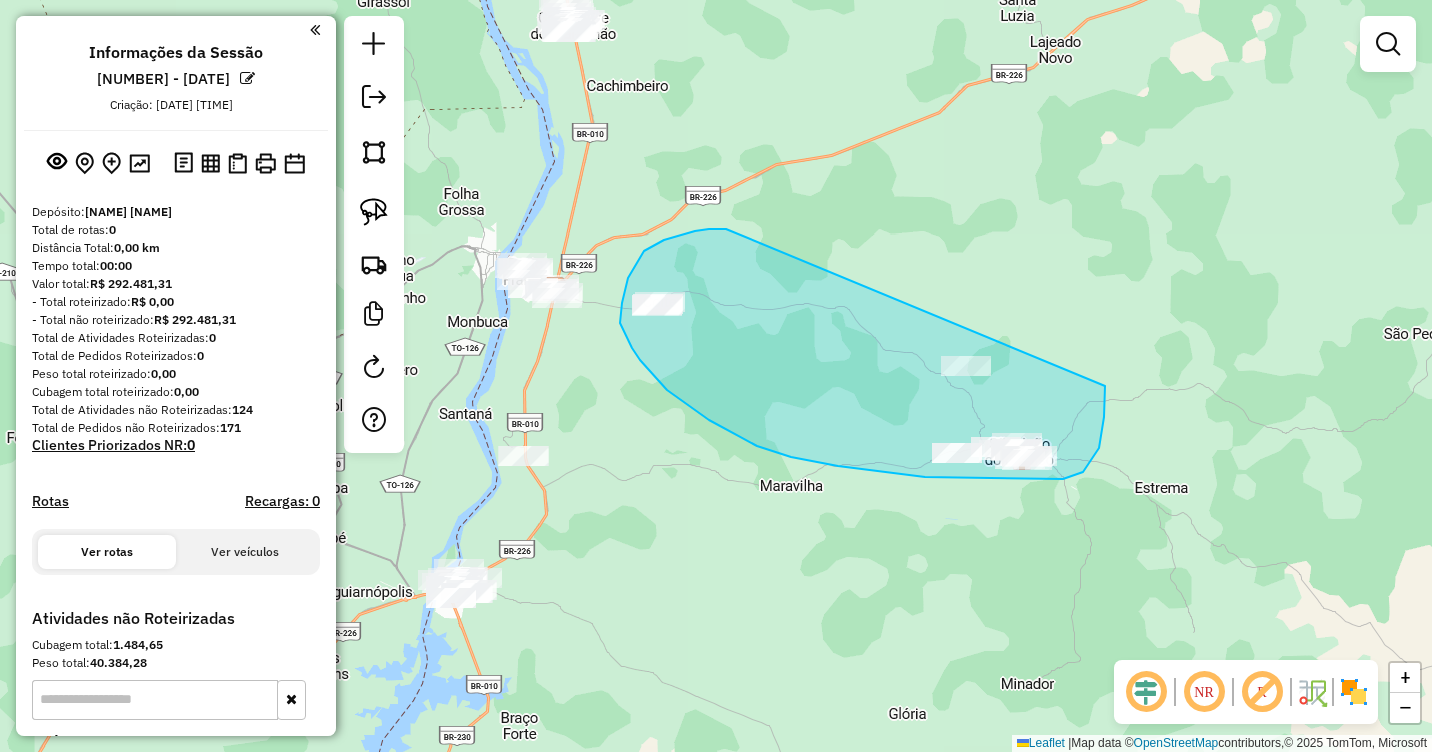 drag, startPoint x: 726, startPoint y: 229, endPoint x: 1099, endPoint y: 374, distance: 400.19244 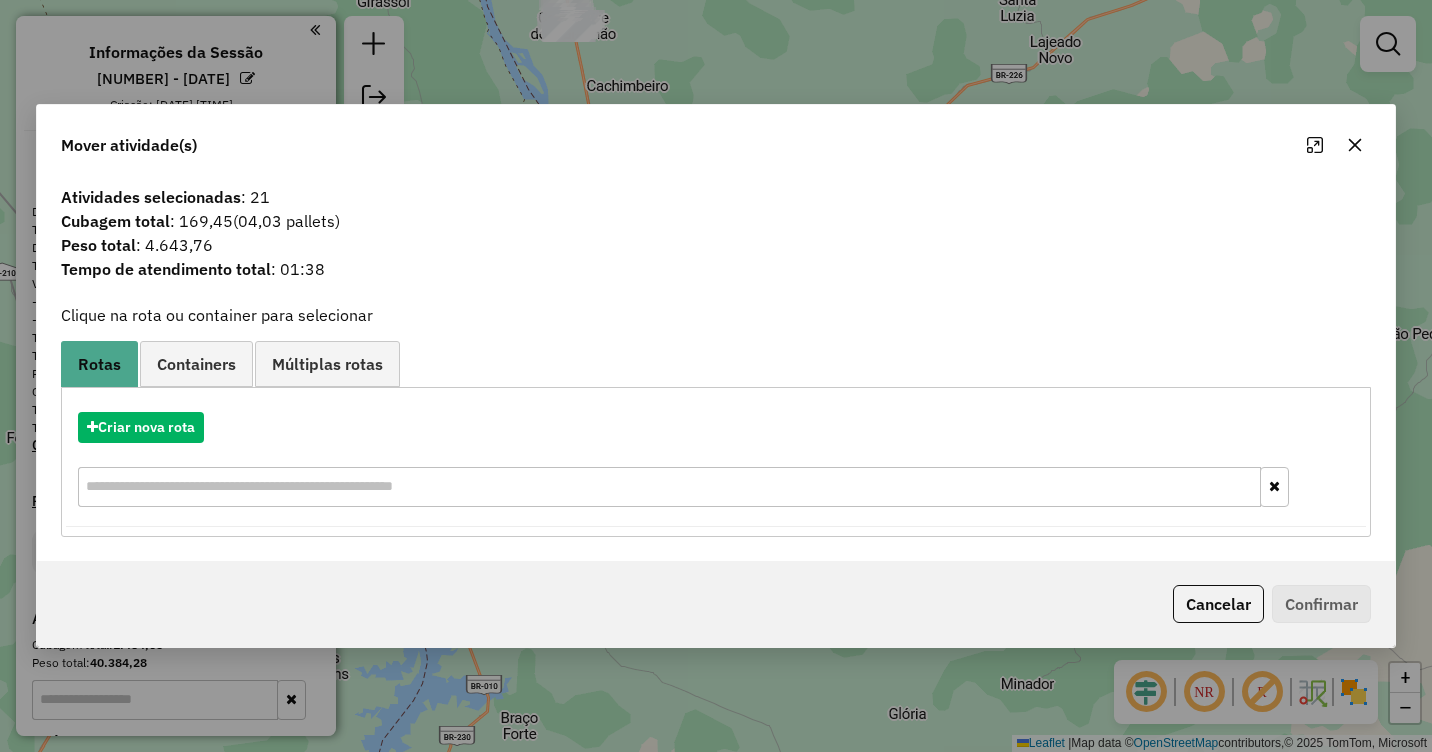 click 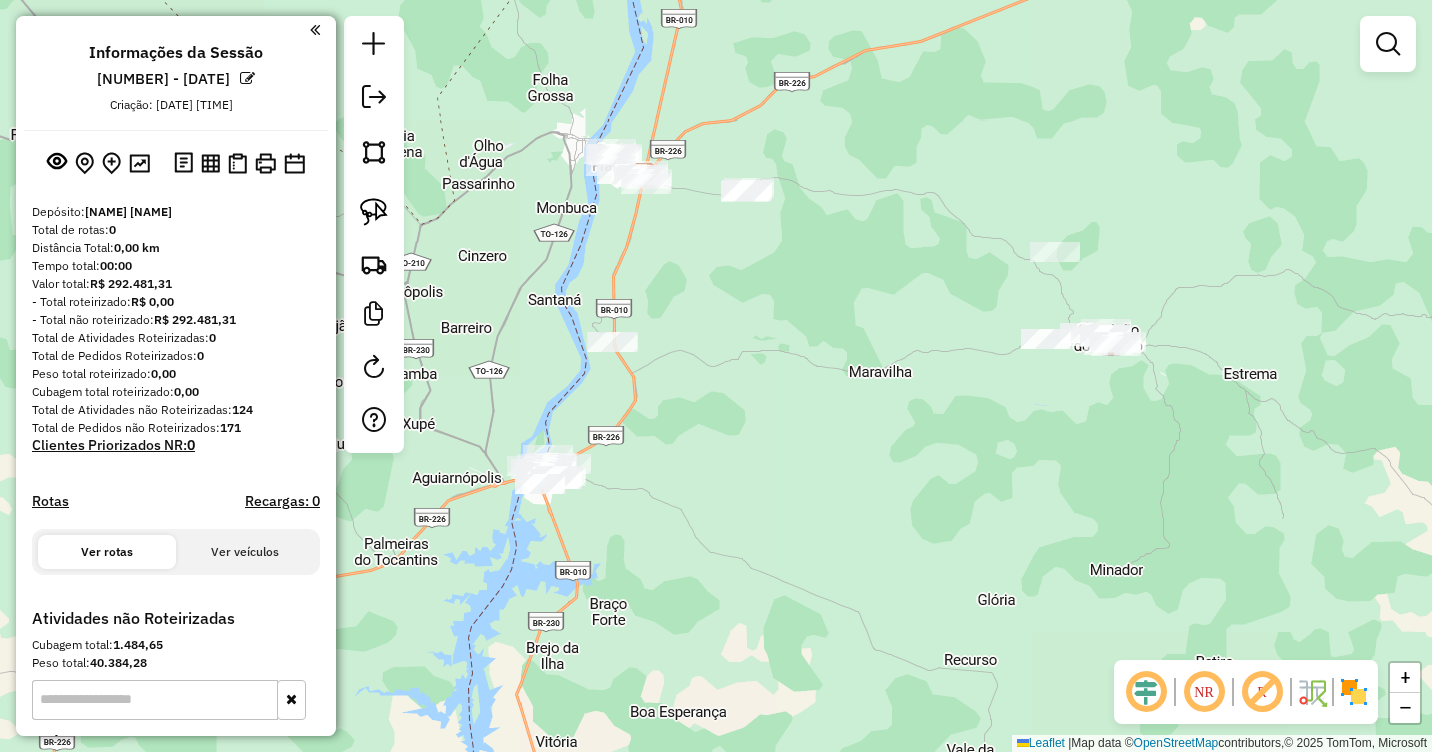 drag, startPoint x: 765, startPoint y: 531, endPoint x: 854, endPoint y: 417, distance: 144.6271 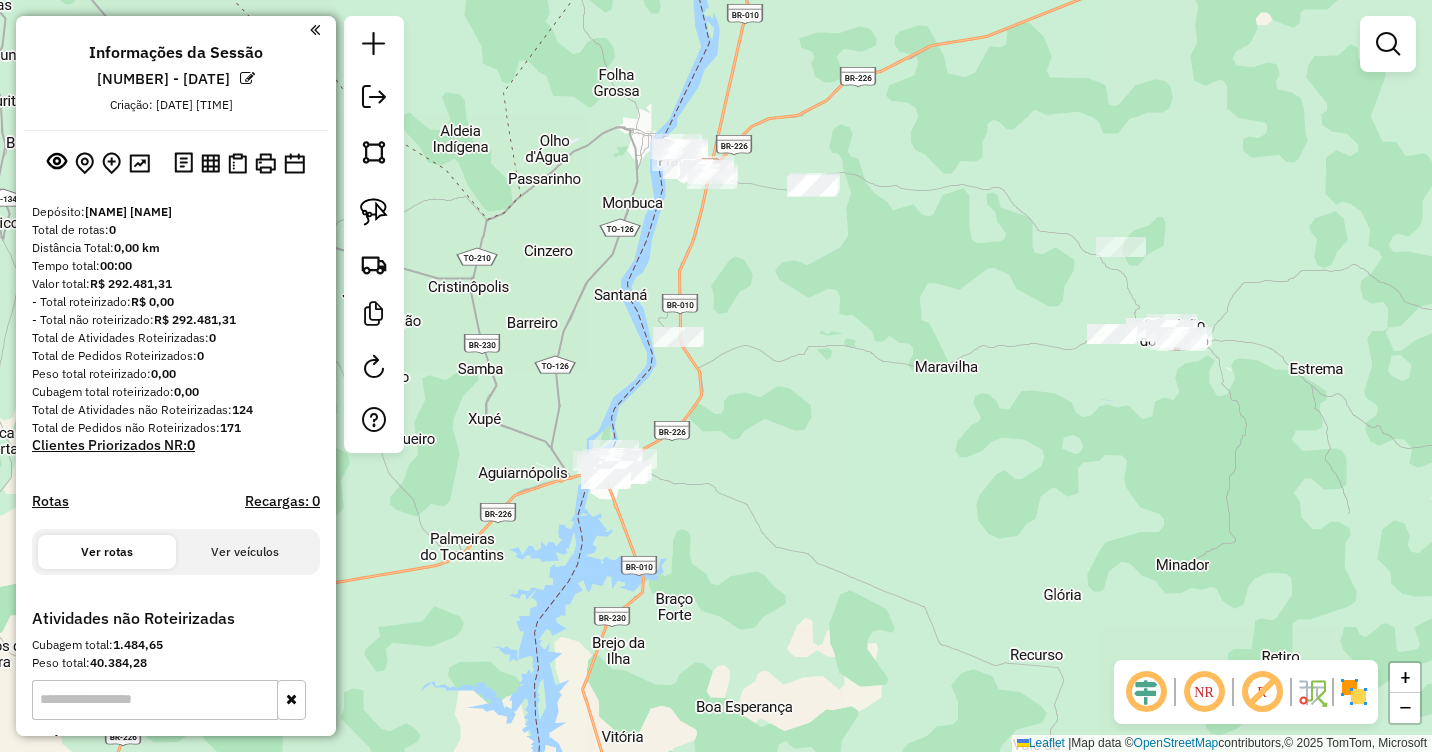 drag, startPoint x: 634, startPoint y: 491, endPoint x: 690, endPoint y: 482, distance: 56.718605 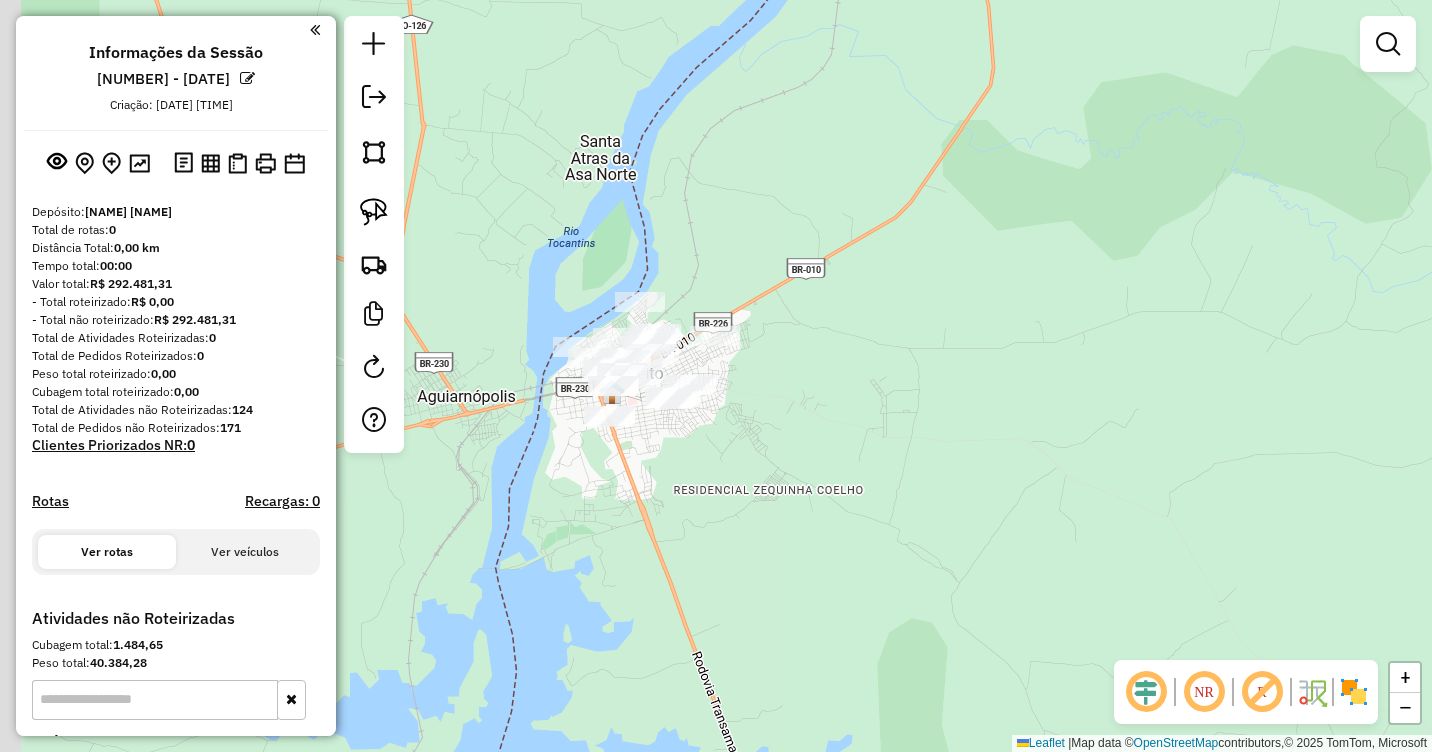 drag, startPoint x: 789, startPoint y: 423, endPoint x: 837, endPoint y: 355, distance: 83.23461 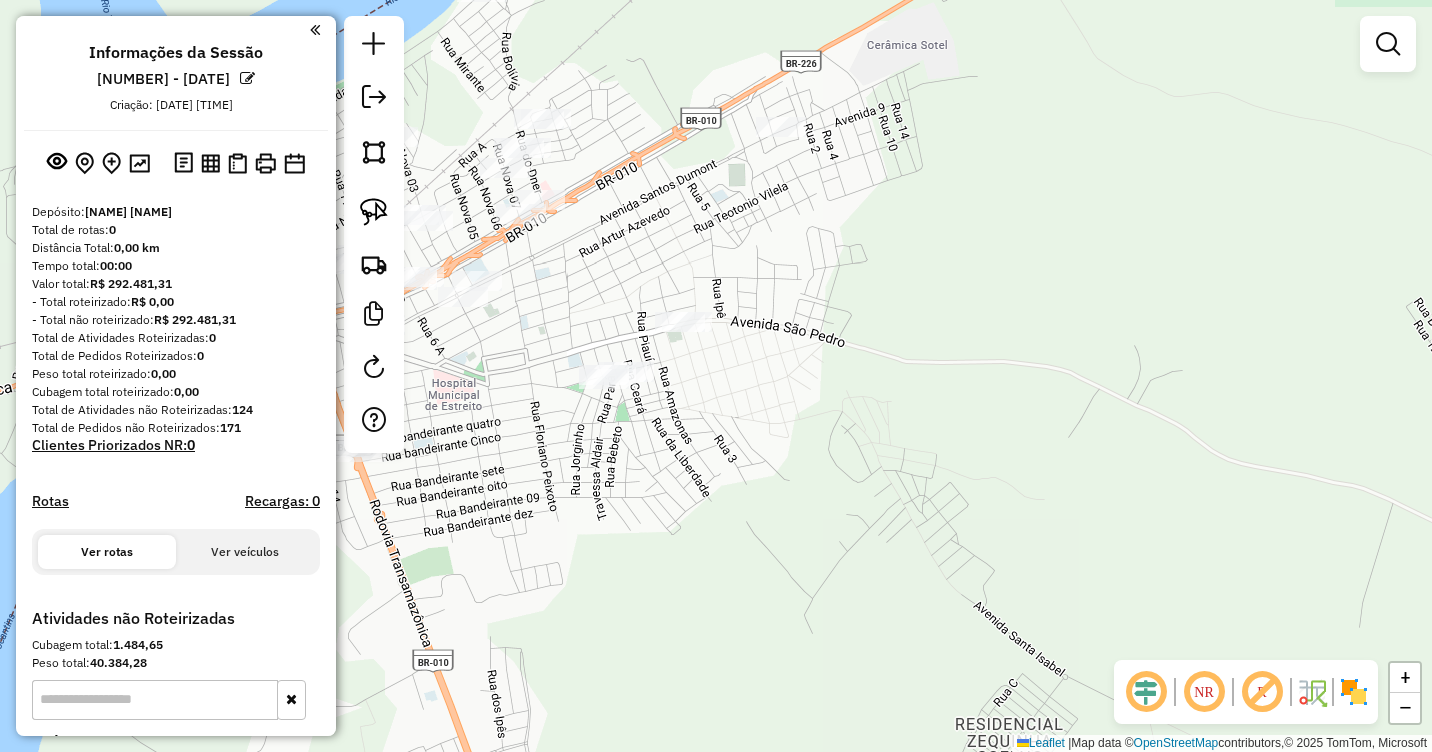 drag, startPoint x: 685, startPoint y: 394, endPoint x: 790, endPoint y: 433, distance: 112.00893 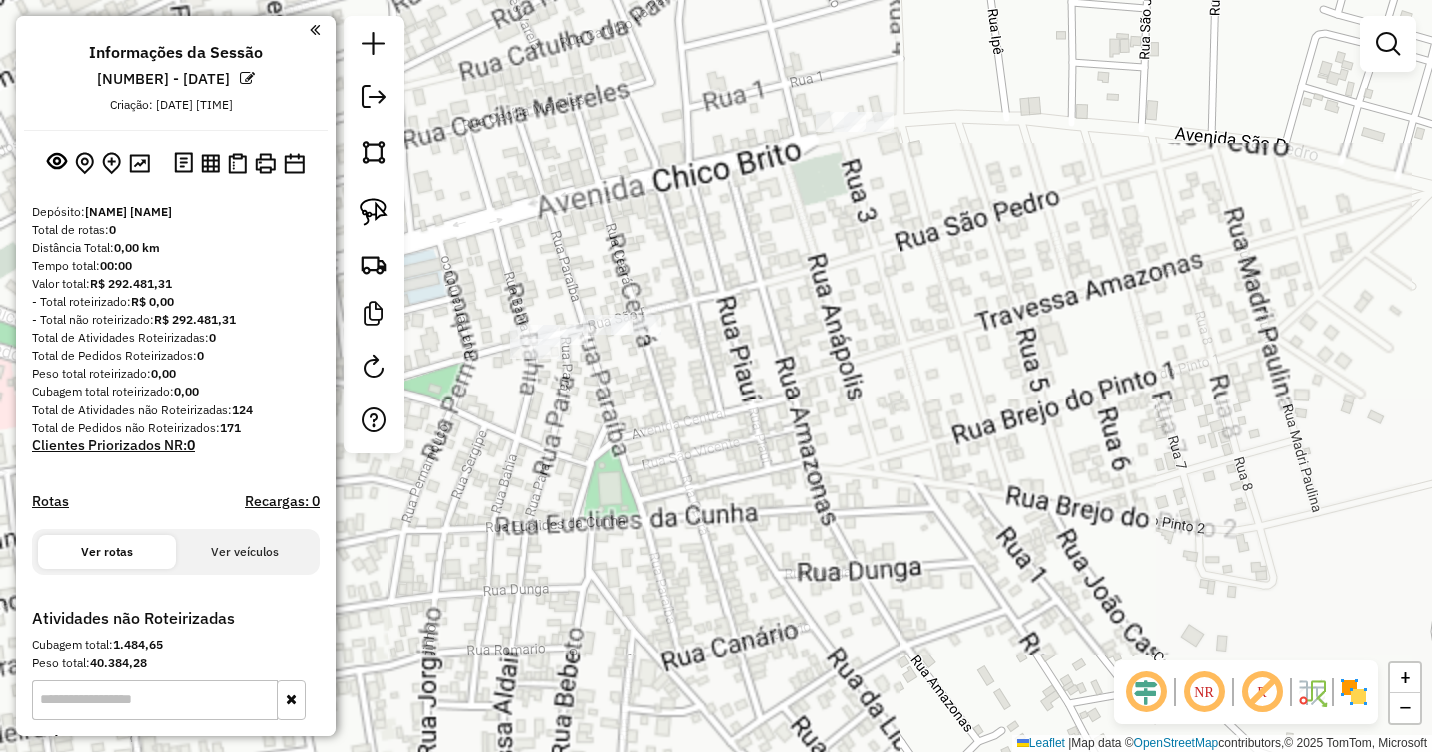 drag, startPoint x: 609, startPoint y: 382, endPoint x: 713, endPoint y: 391, distance: 104.388695 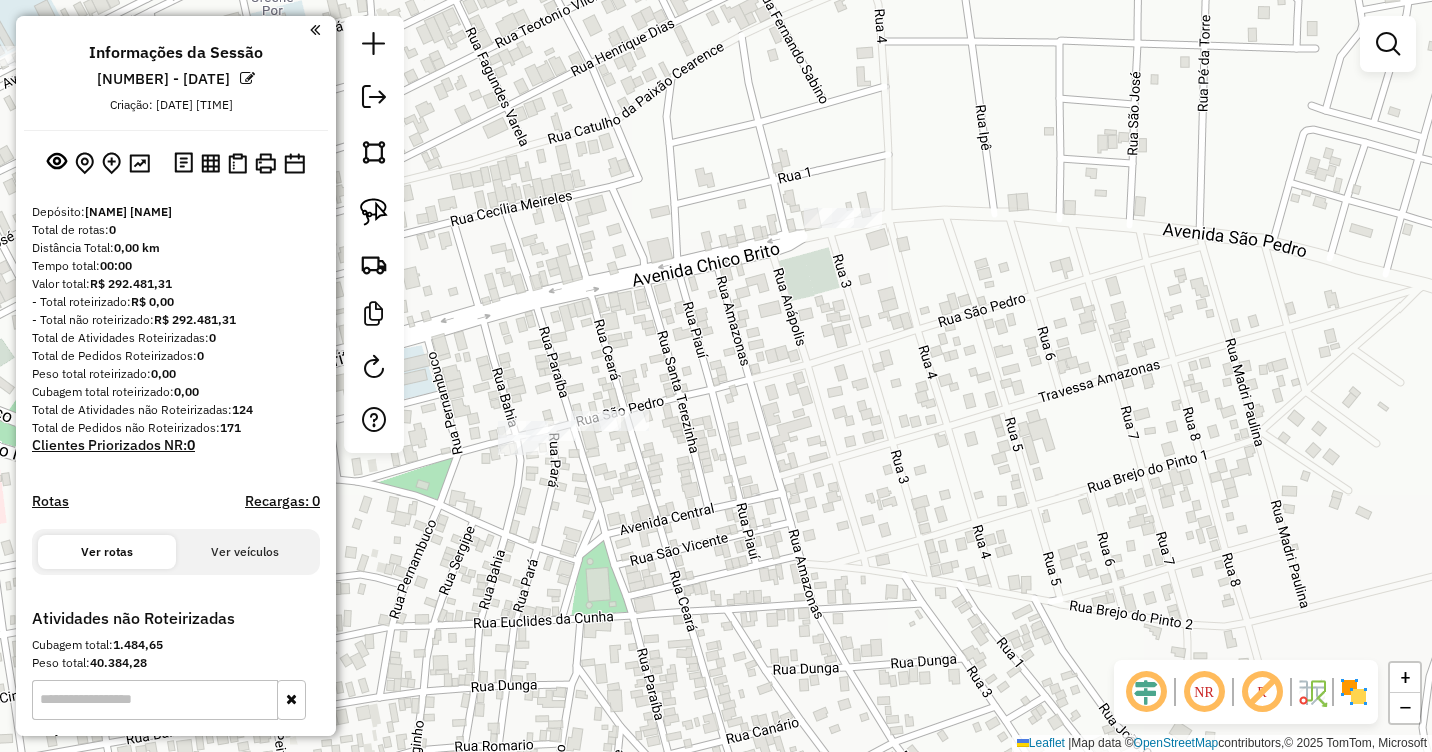 drag, startPoint x: 826, startPoint y: 279, endPoint x: 764, endPoint y: 308, distance: 68.44706 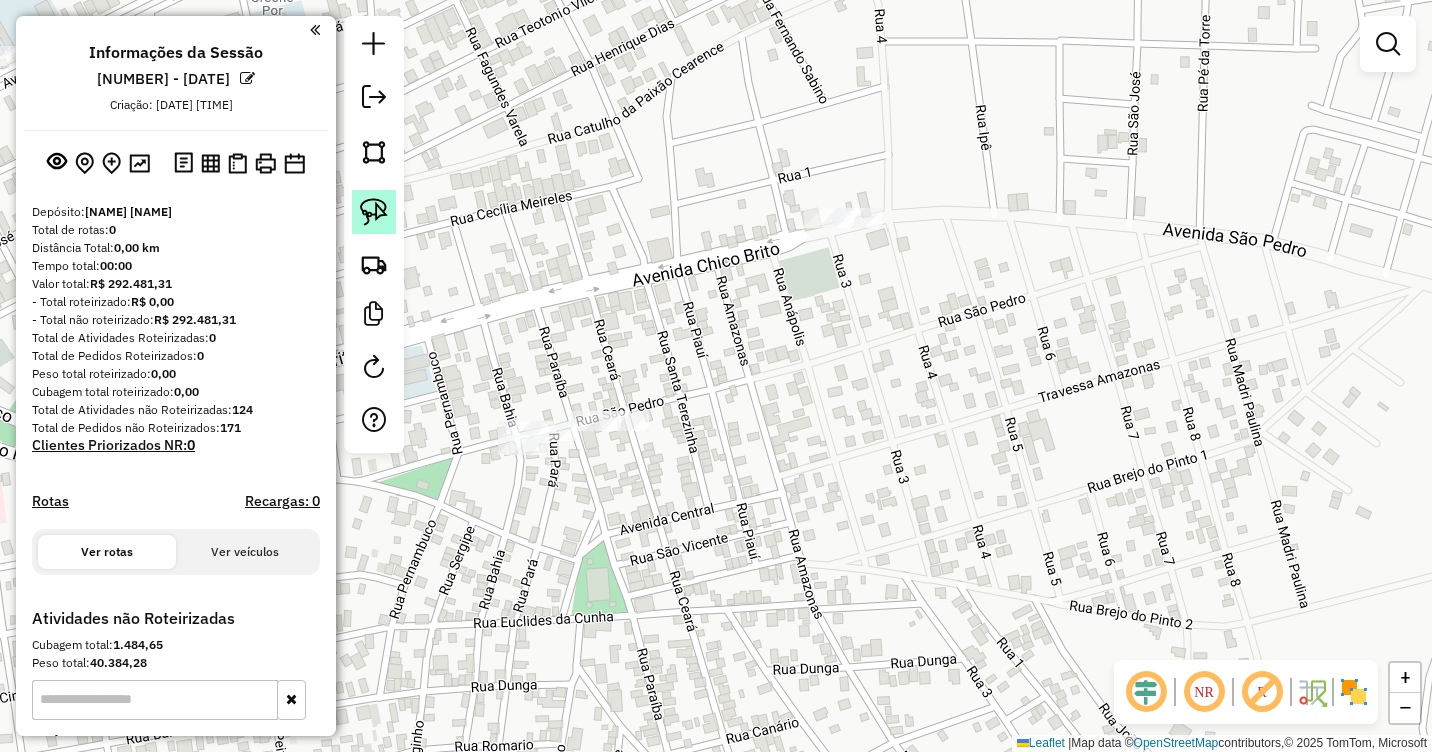 click 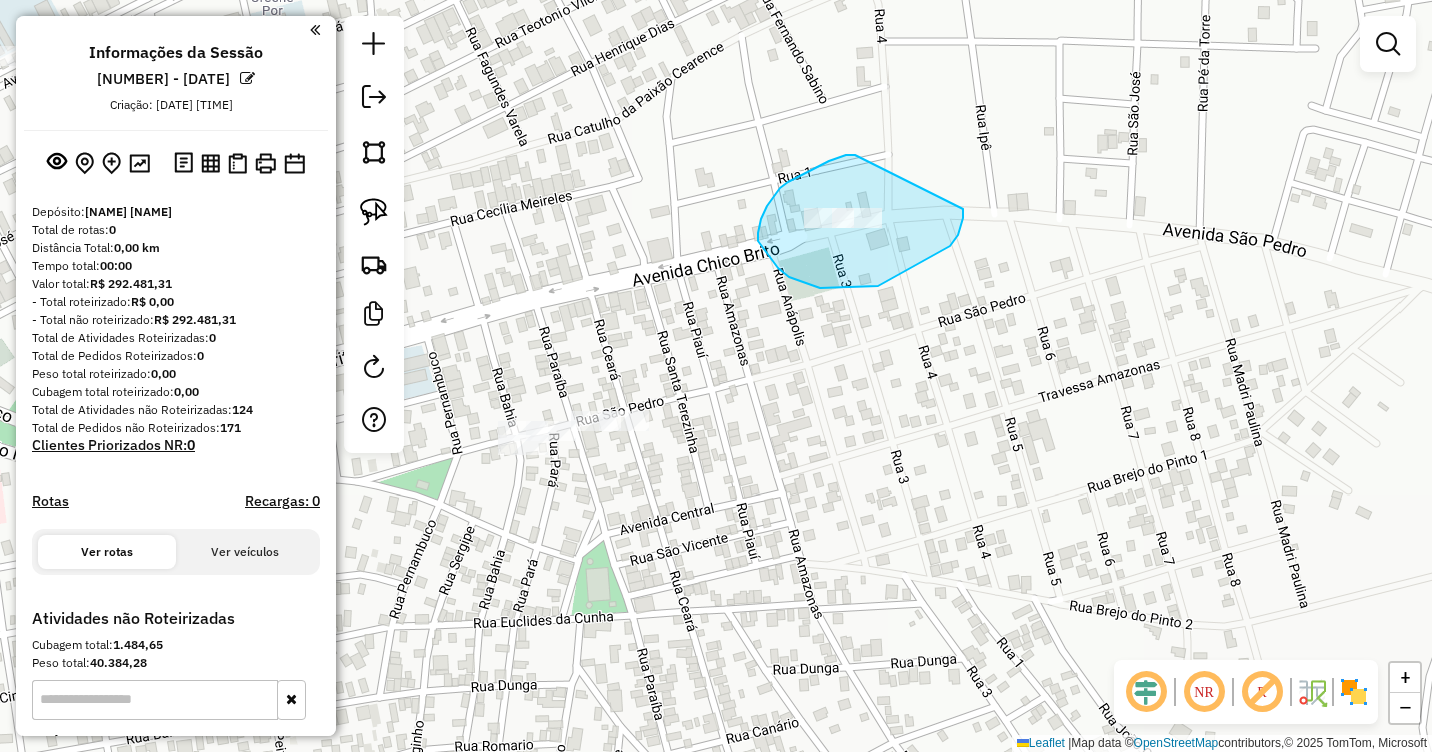 drag, startPoint x: 829, startPoint y: 161, endPoint x: 963, endPoint y: 209, distance: 142.33763 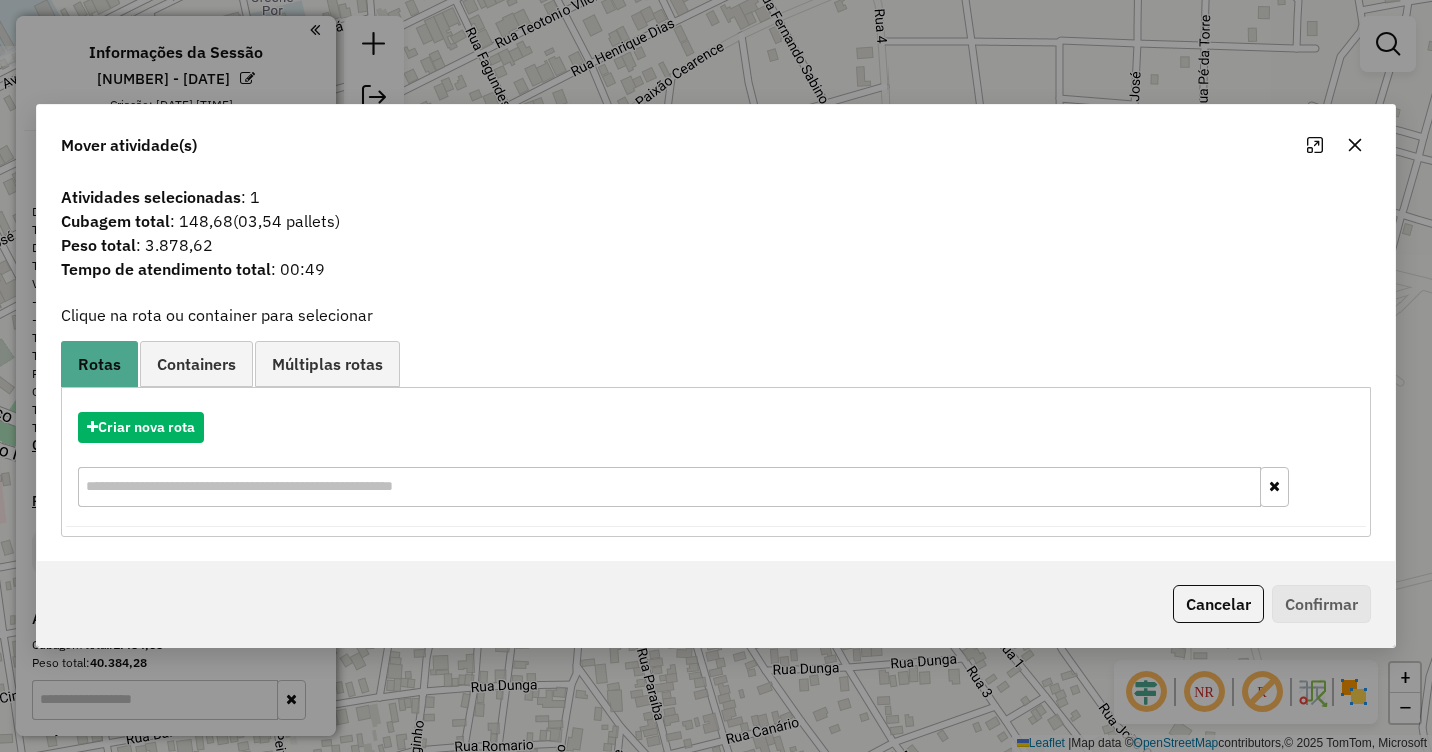 drag, startPoint x: 1363, startPoint y: 139, endPoint x: 1315, endPoint y: 170, distance: 57.14018 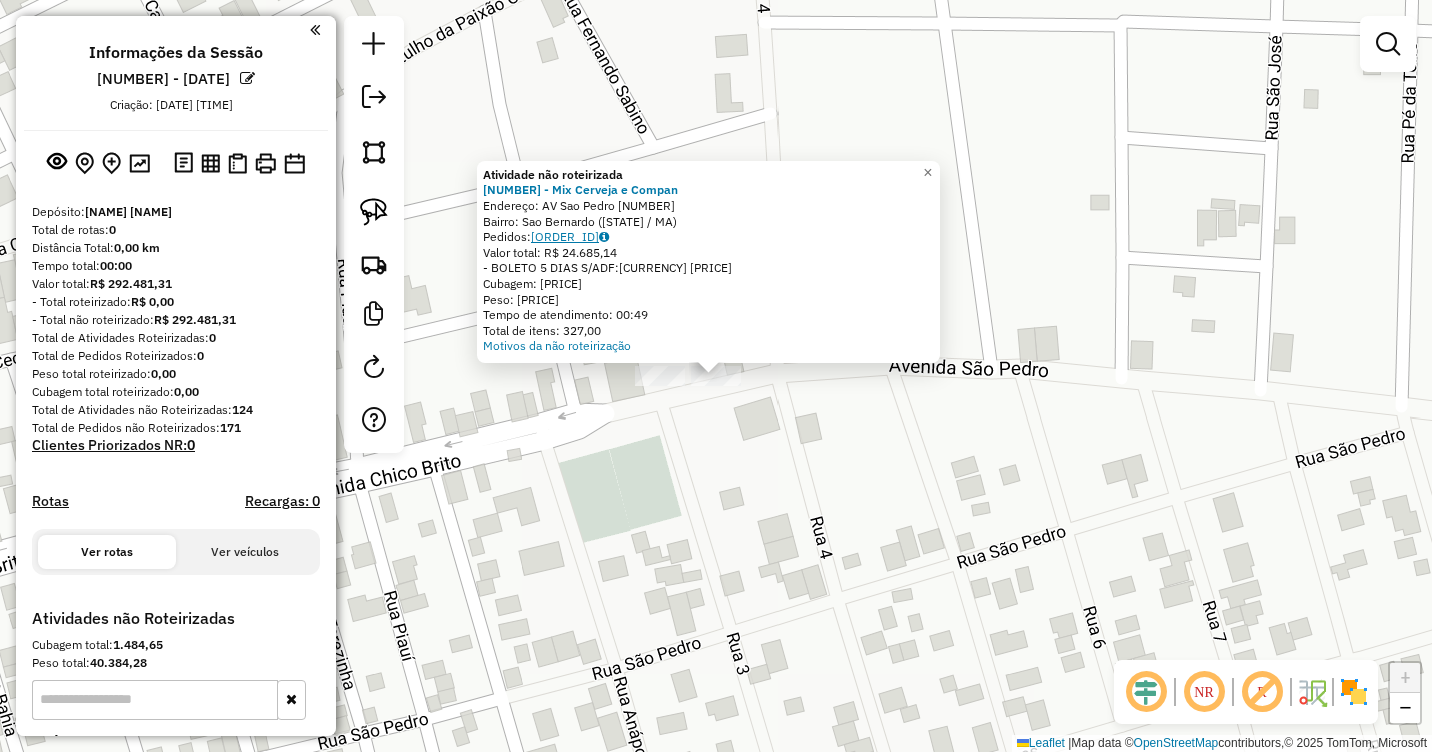 click on "15032463" 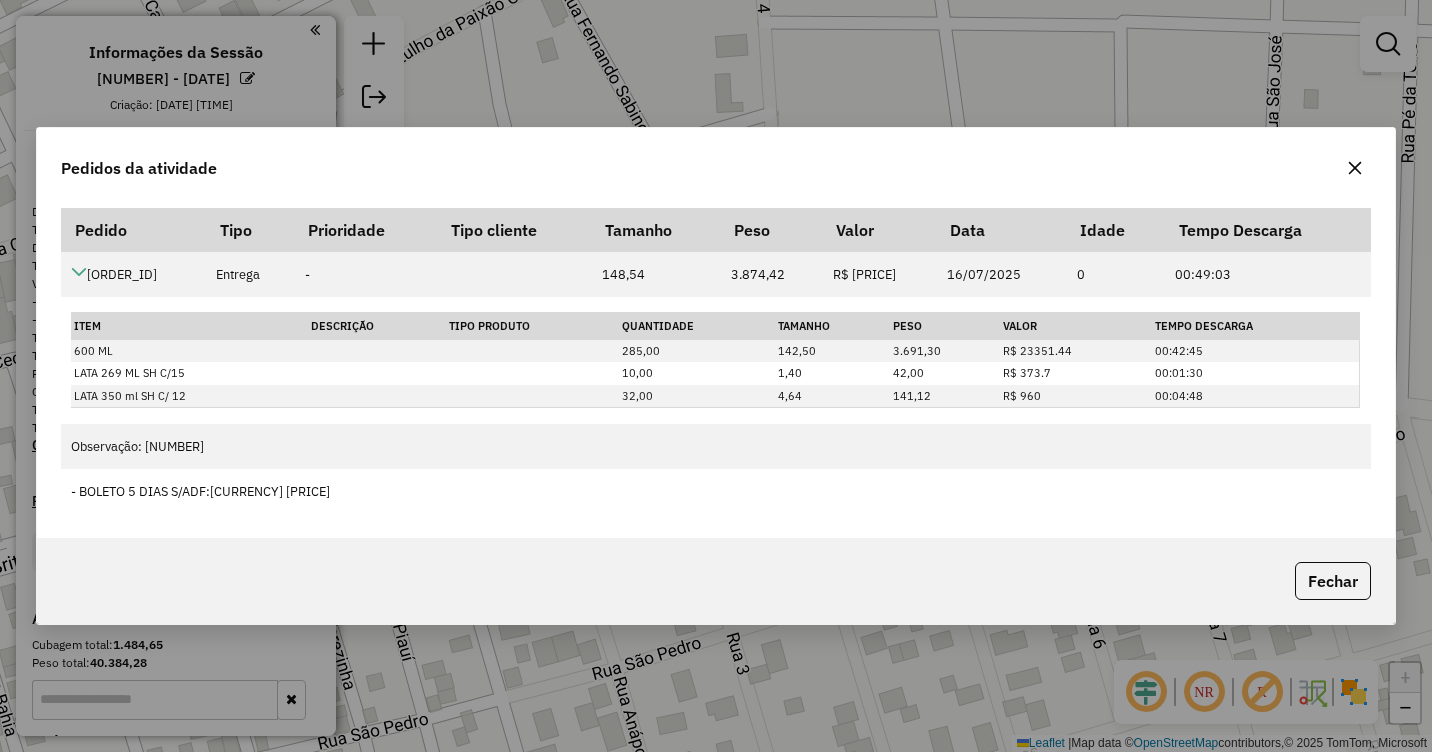 click 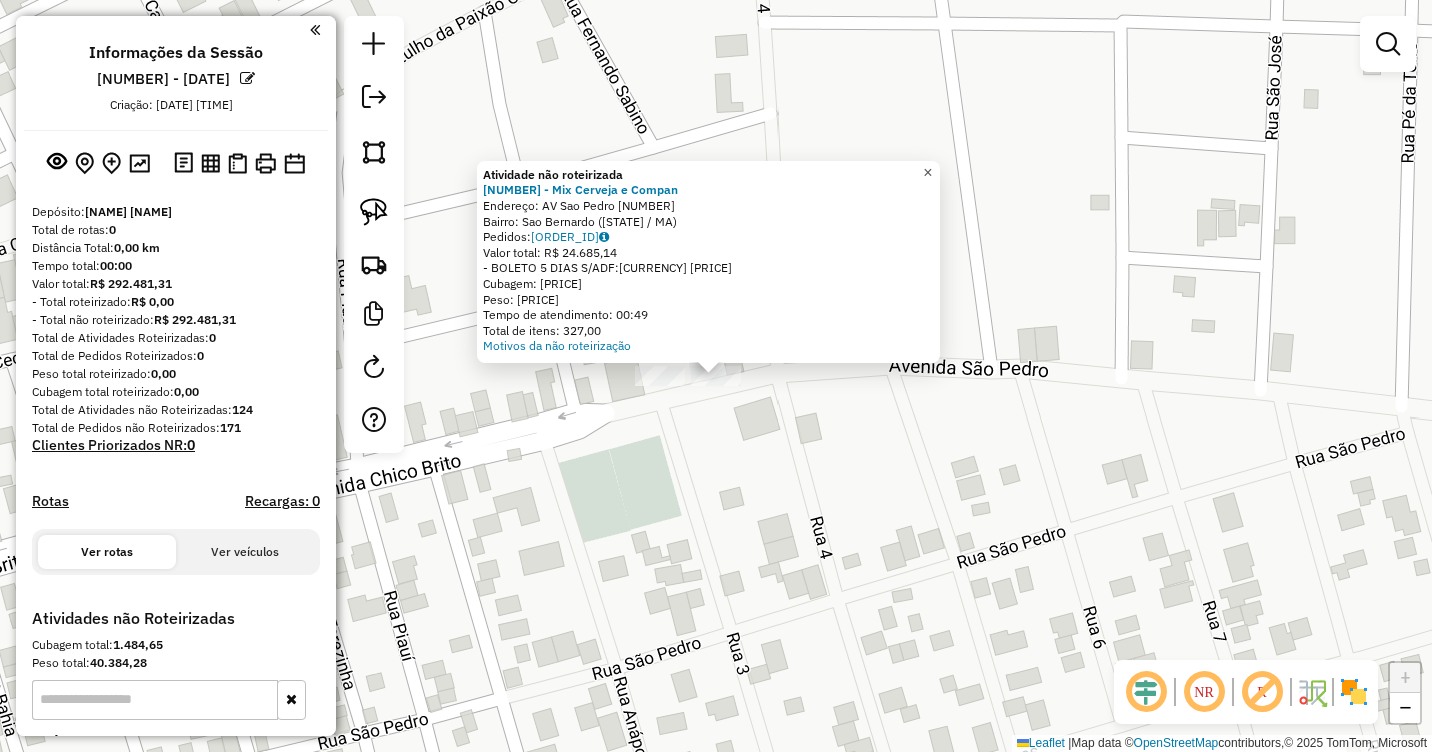 click on "×" 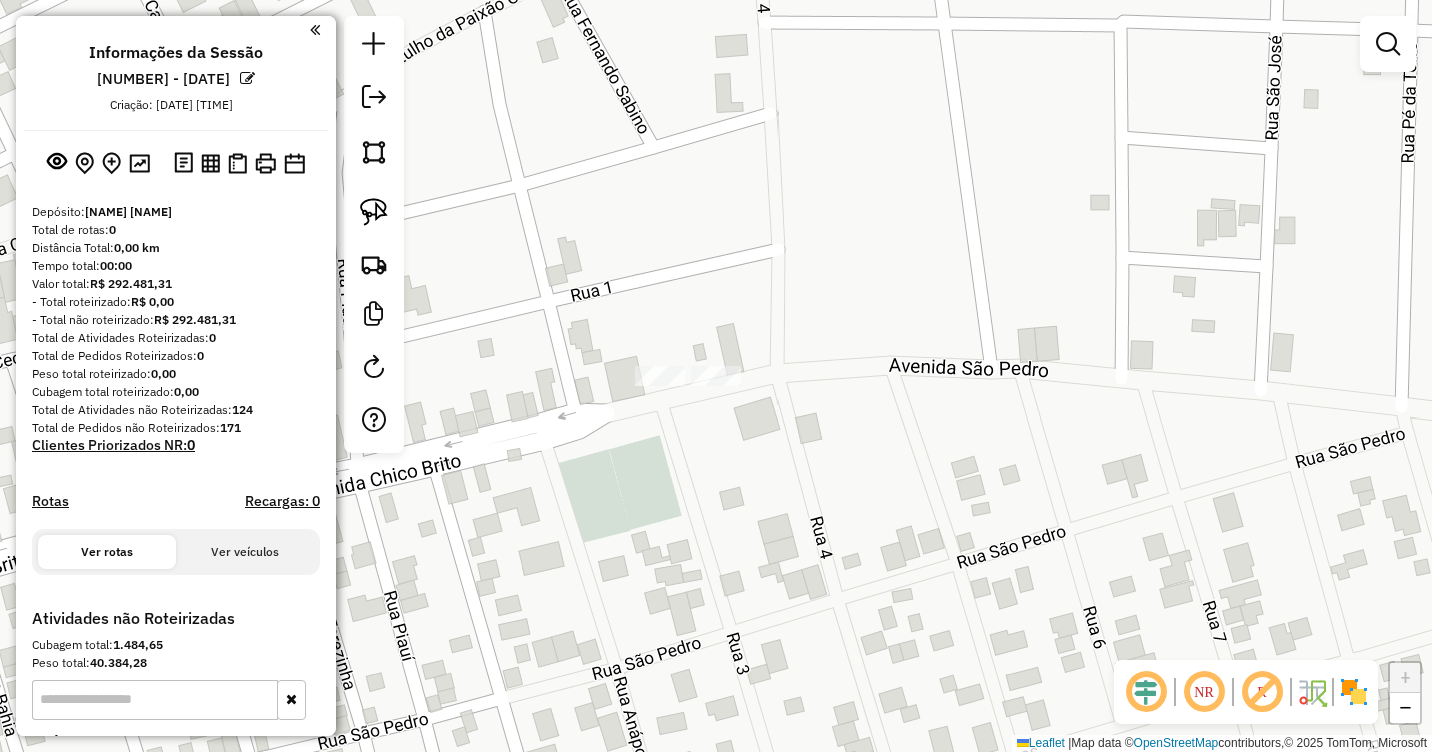drag, startPoint x: 902, startPoint y: 434, endPoint x: 1073, endPoint y: 186, distance: 301.2391 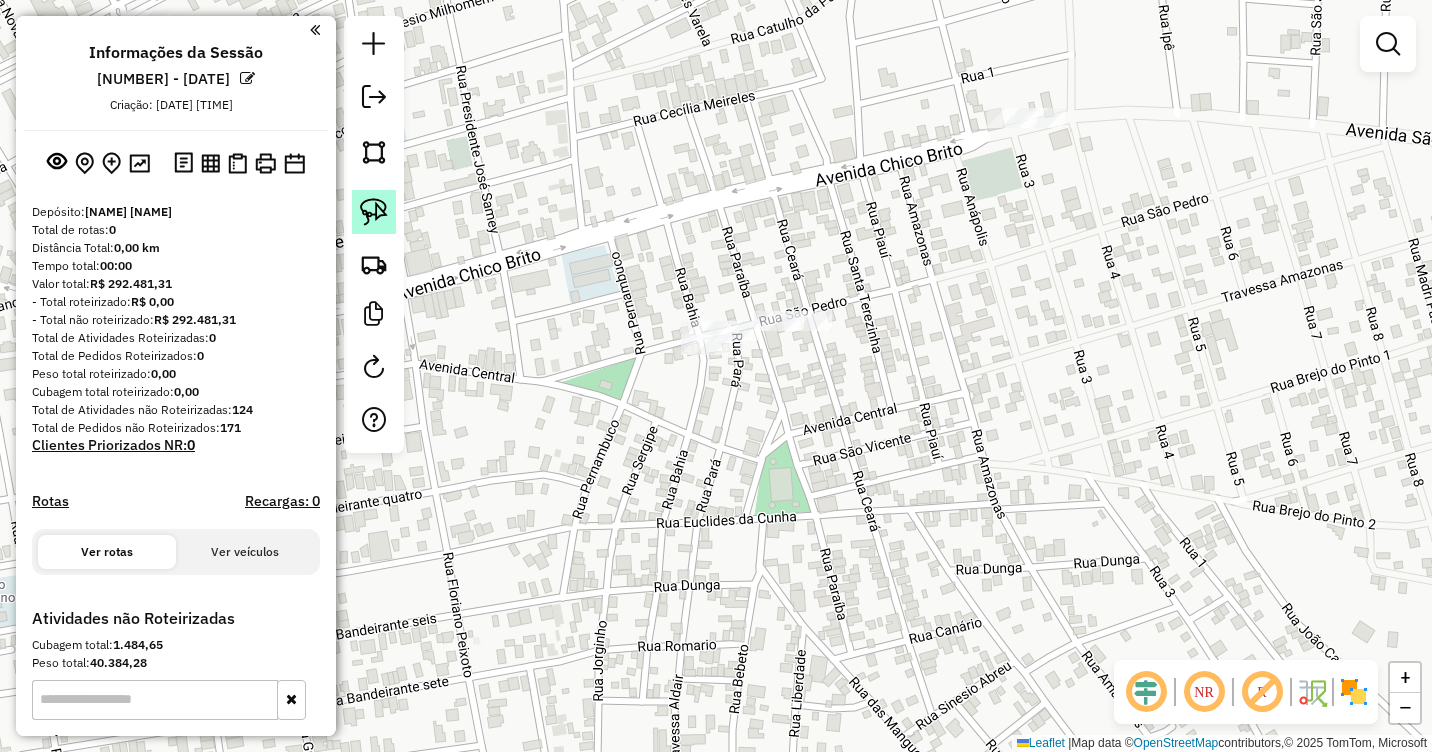 click 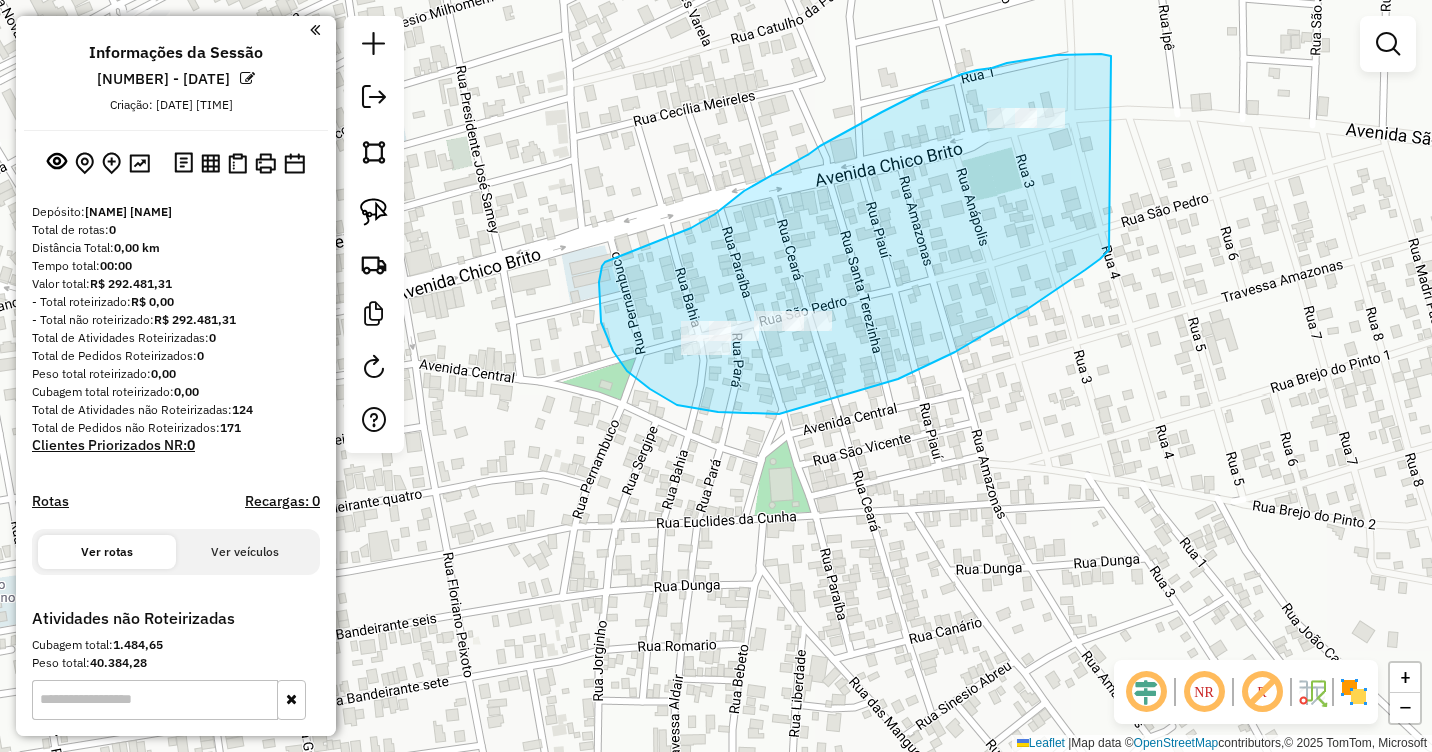 drag, startPoint x: 1090, startPoint y: 54, endPoint x: 1109, endPoint y: 250, distance: 196.91876 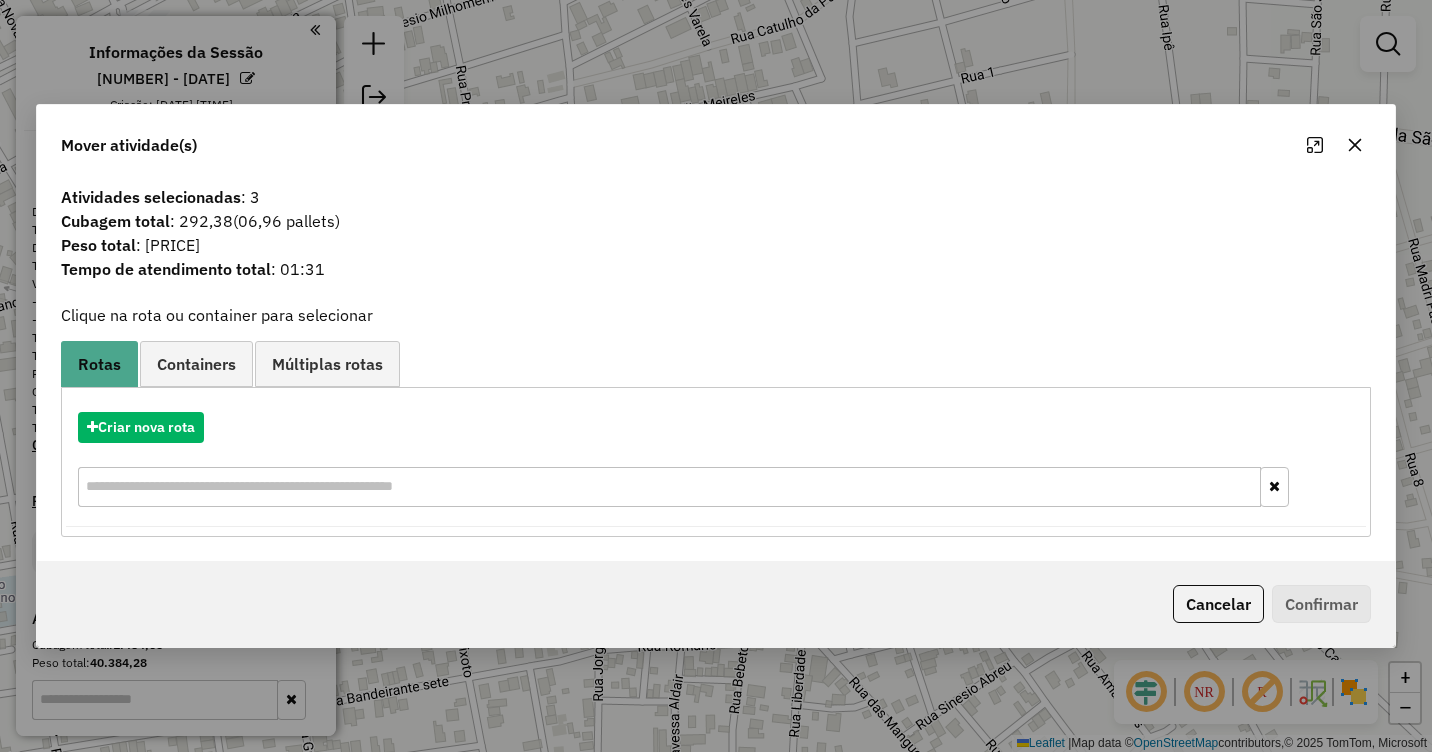 click 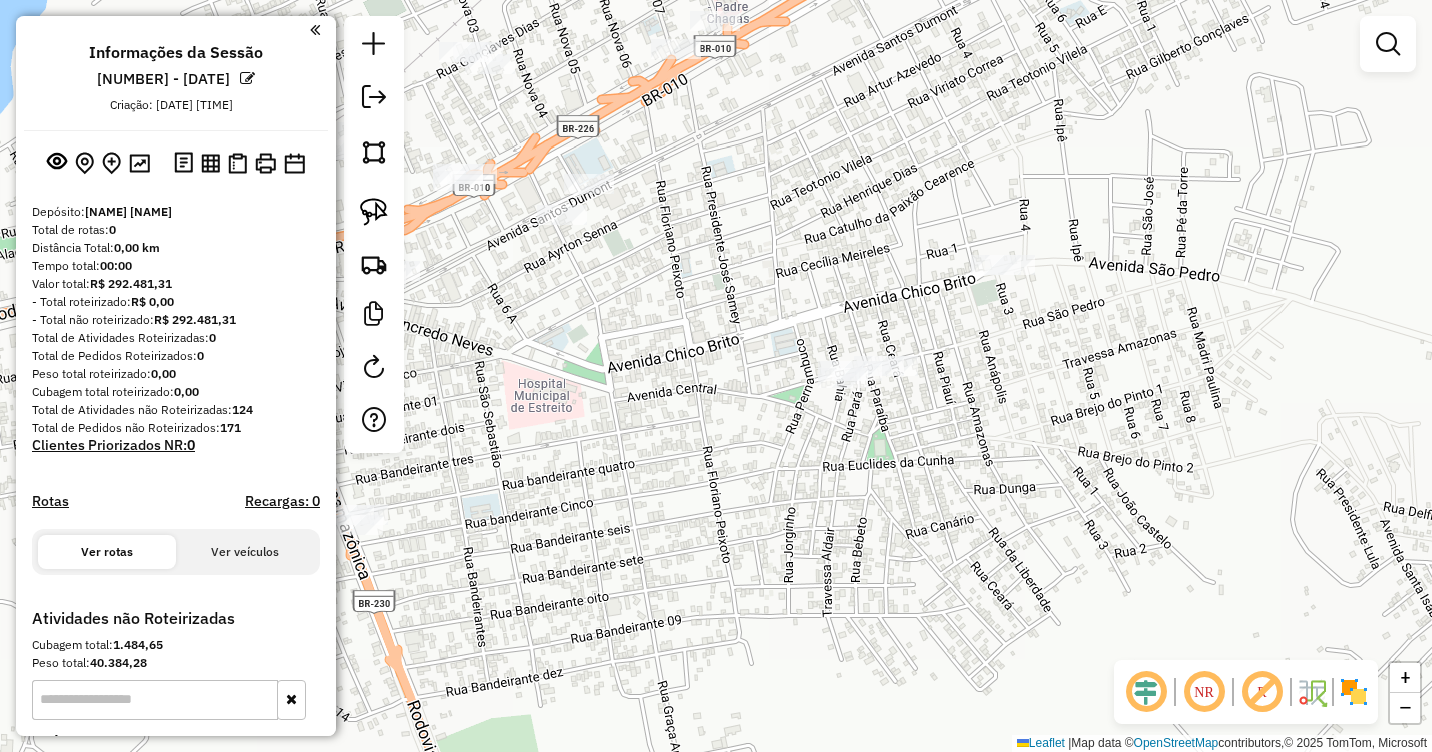 drag, startPoint x: 1121, startPoint y: 322, endPoint x: 1042, endPoint y: 429, distance: 133.00375 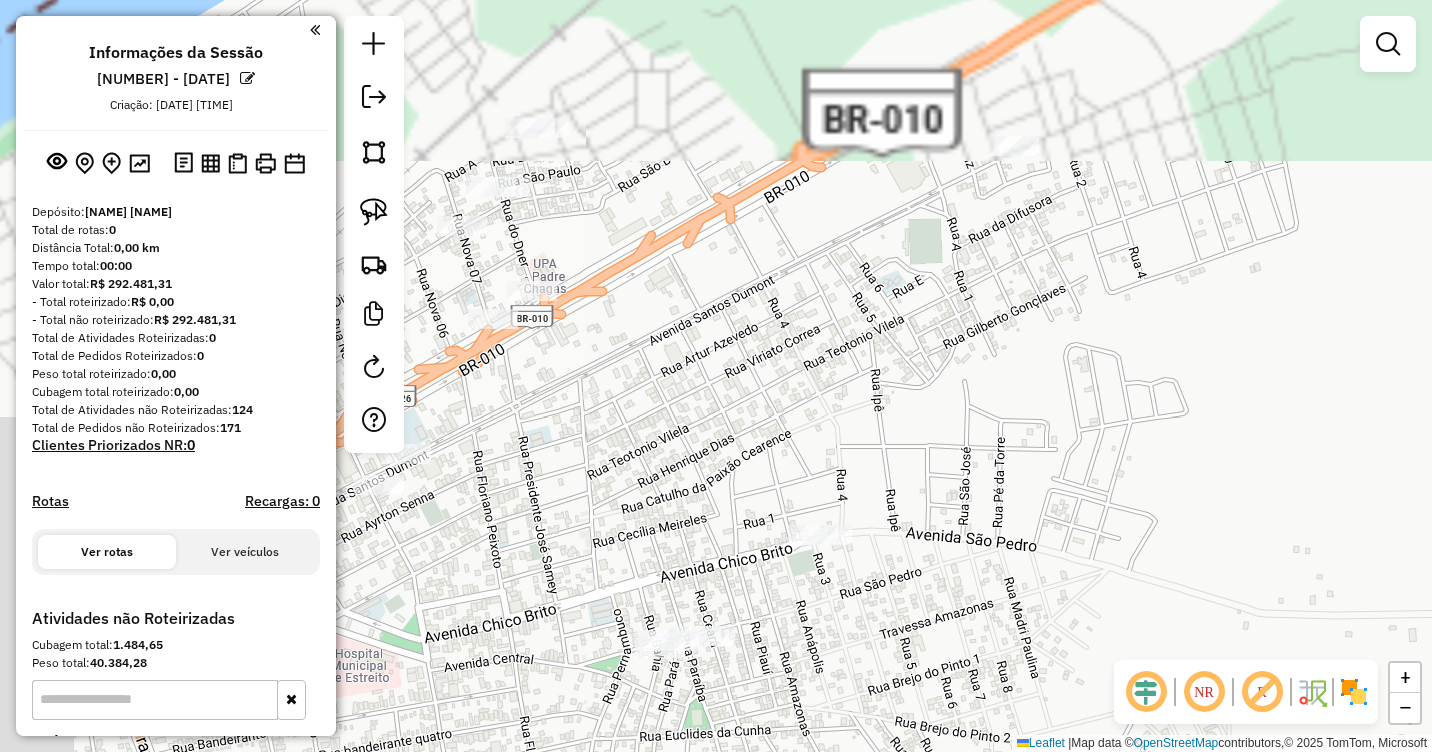 drag, startPoint x: 1124, startPoint y: 338, endPoint x: 1287, endPoint y: 294, distance: 168.83424 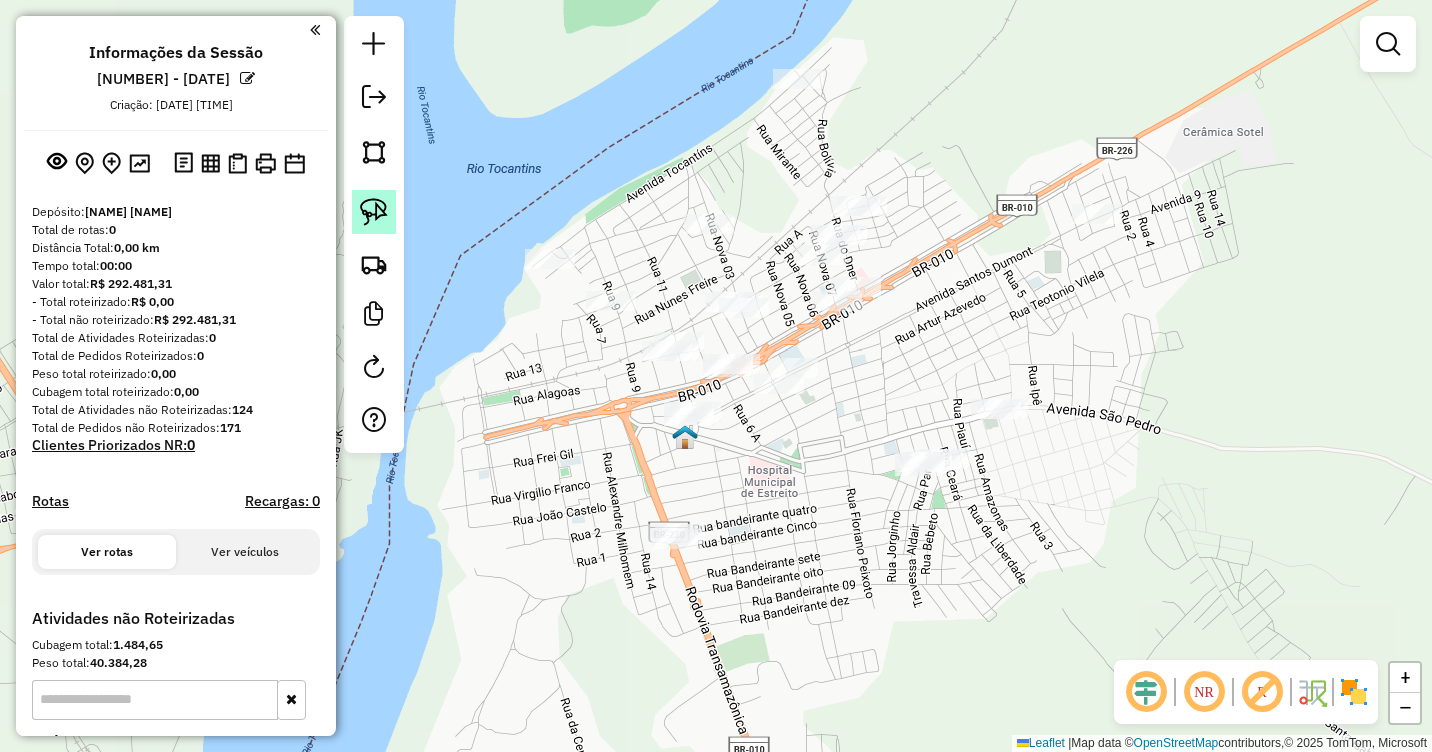 click 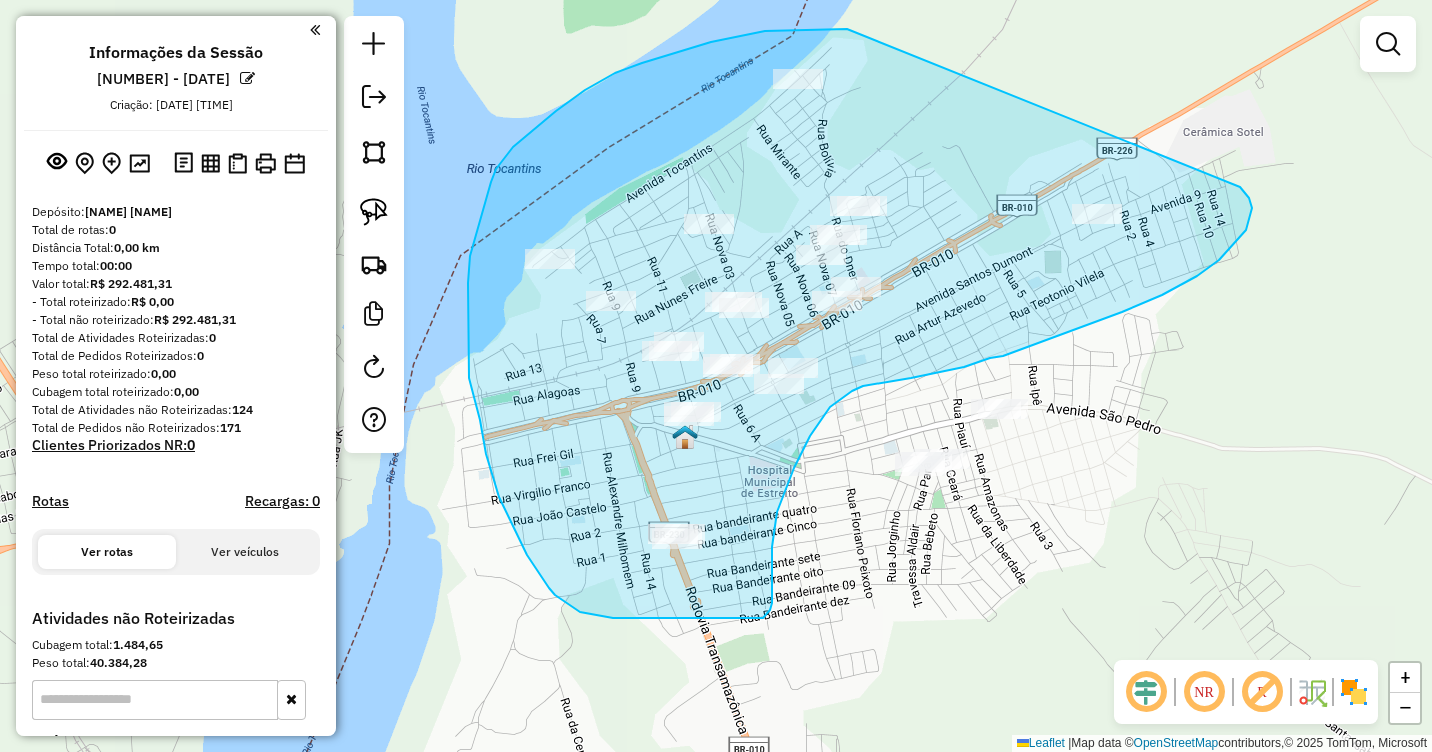 drag, startPoint x: 845, startPoint y: 30, endPoint x: 1186, endPoint y: 172, distance: 369.3846 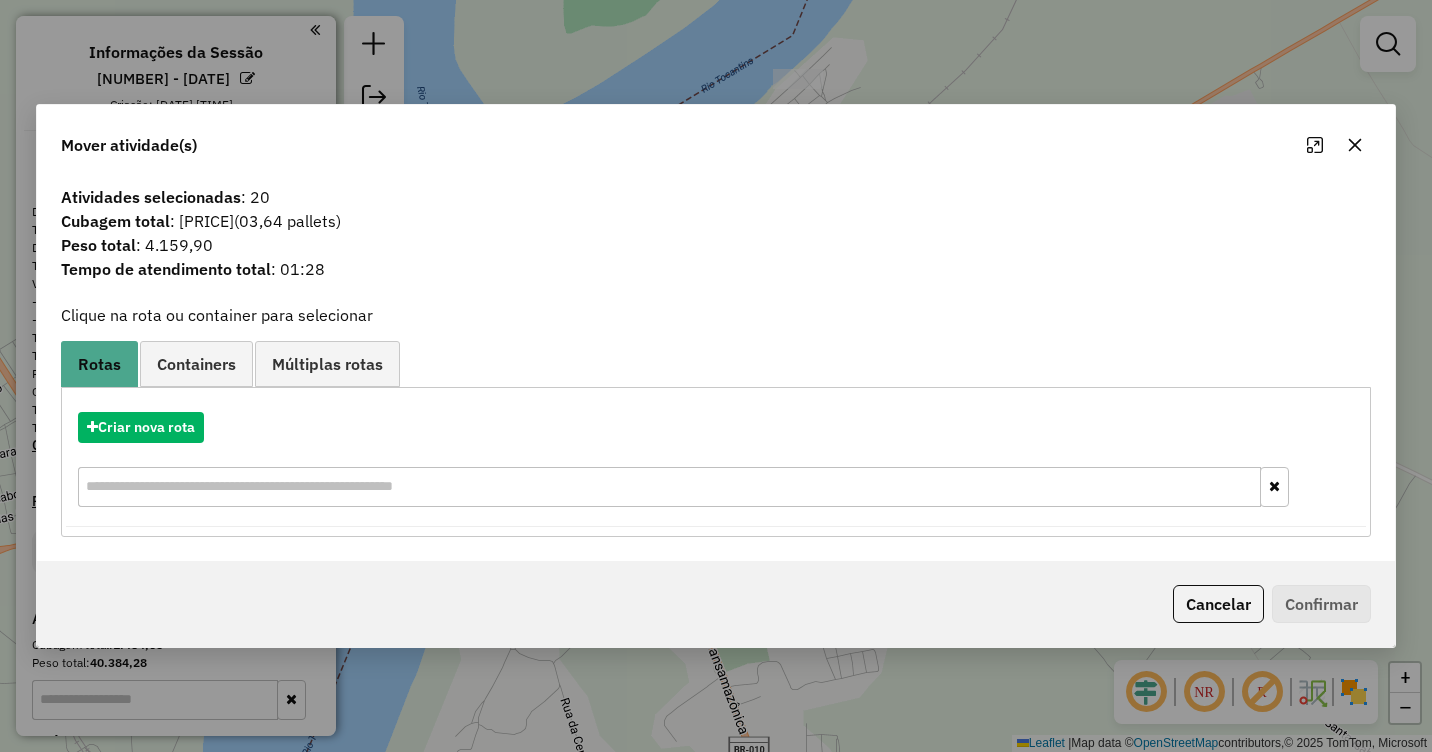 click 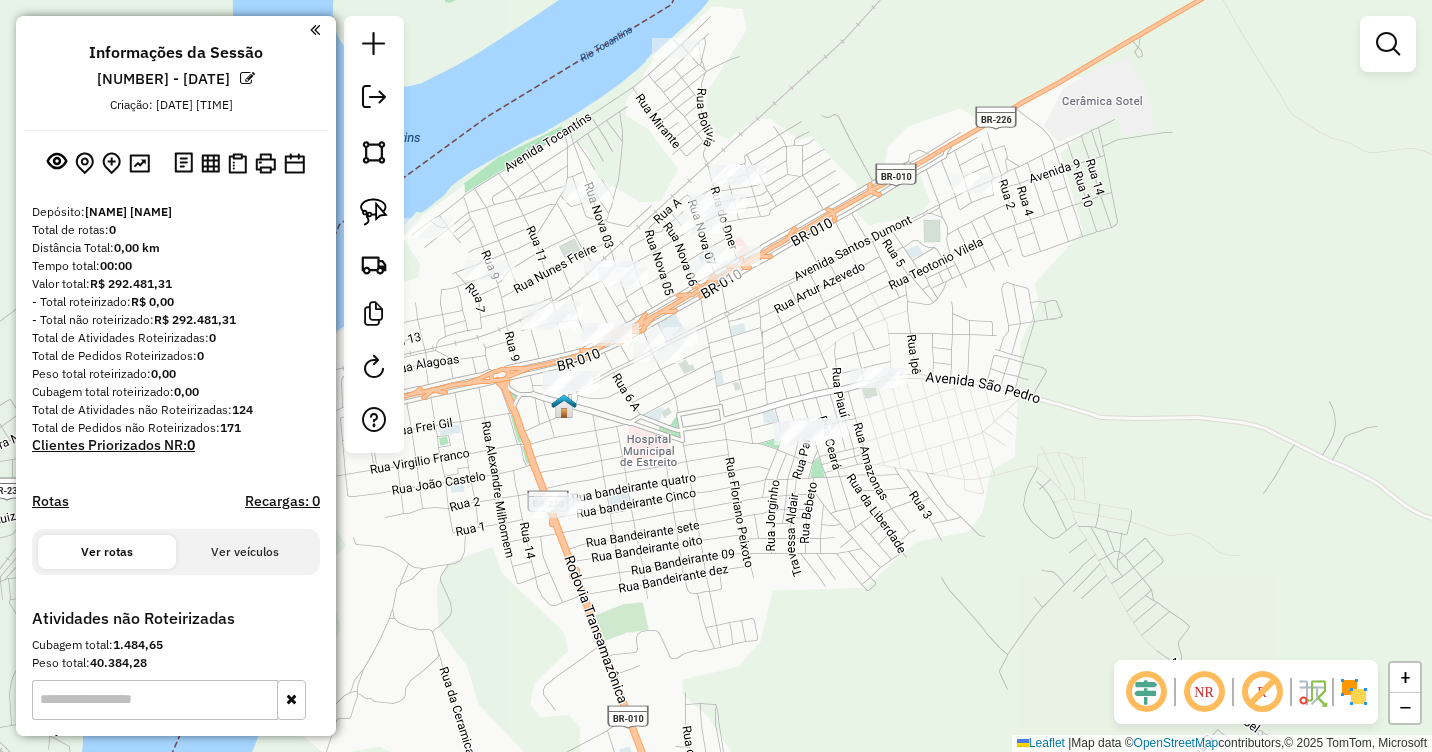 drag, startPoint x: 973, startPoint y: 303, endPoint x: 847, endPoint y: 278, distance: 128.45622 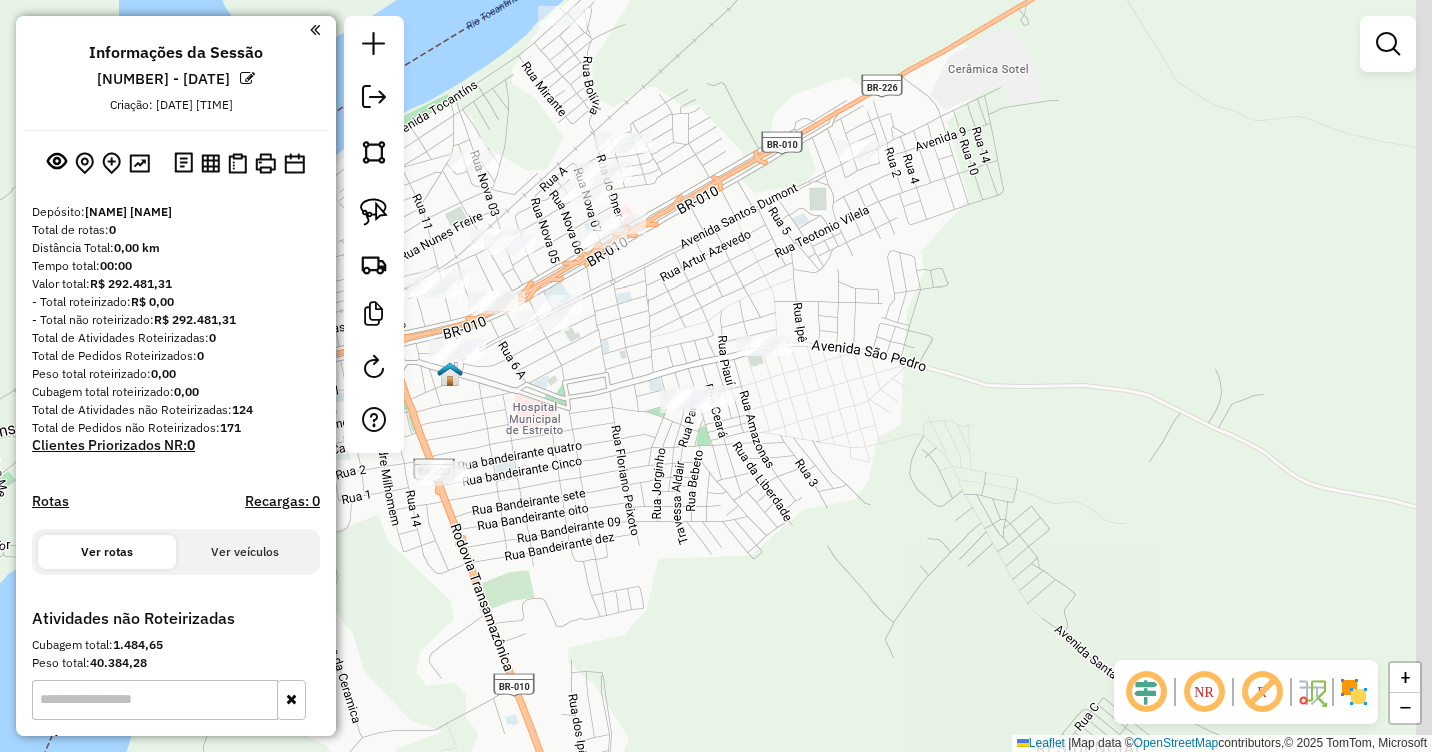 drag, startPoint x: 940, startPoint y: 317, endPoint x: 830, endPoint y: 283, distance: 115.134705 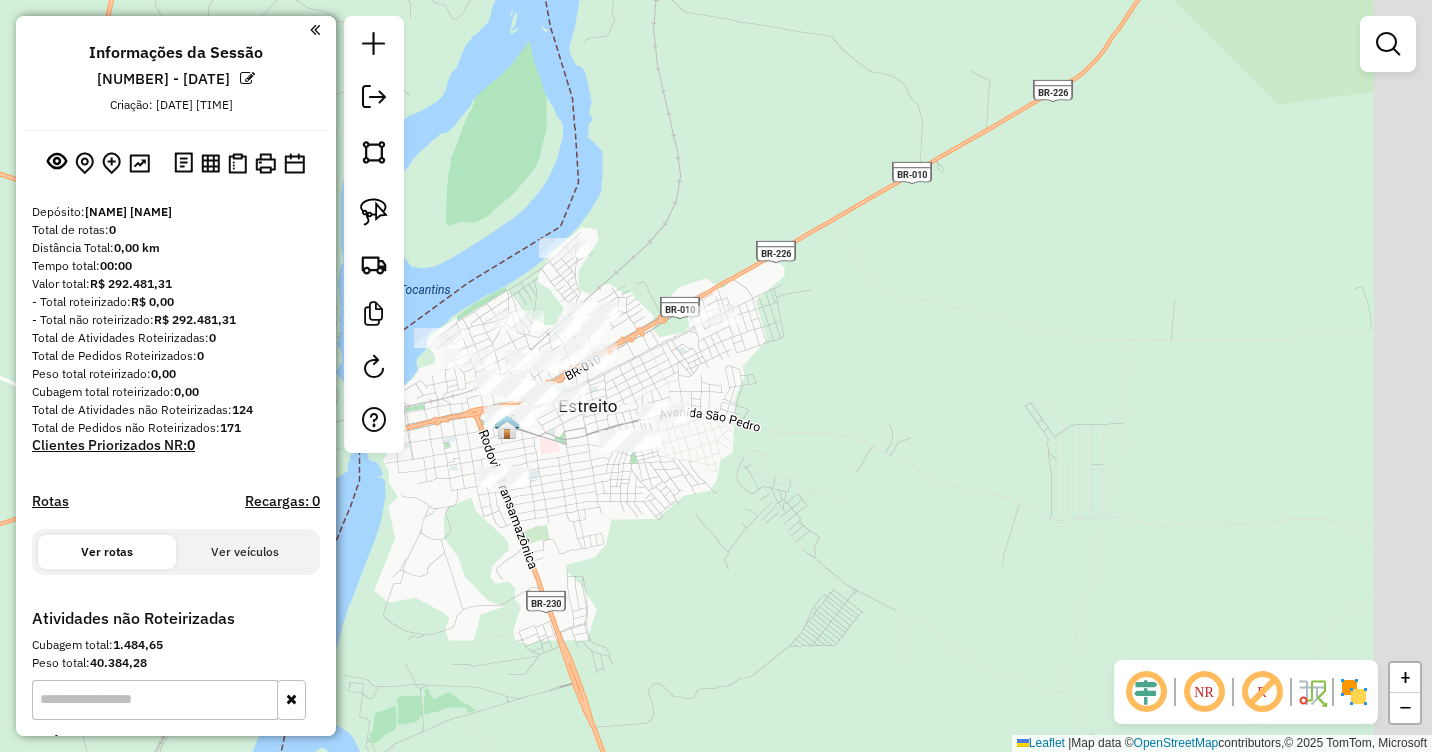 drag, startPoint x: 1072, startPoint y: 243, endPoint x: 969, endPoint y: 365, distance: 159.66527 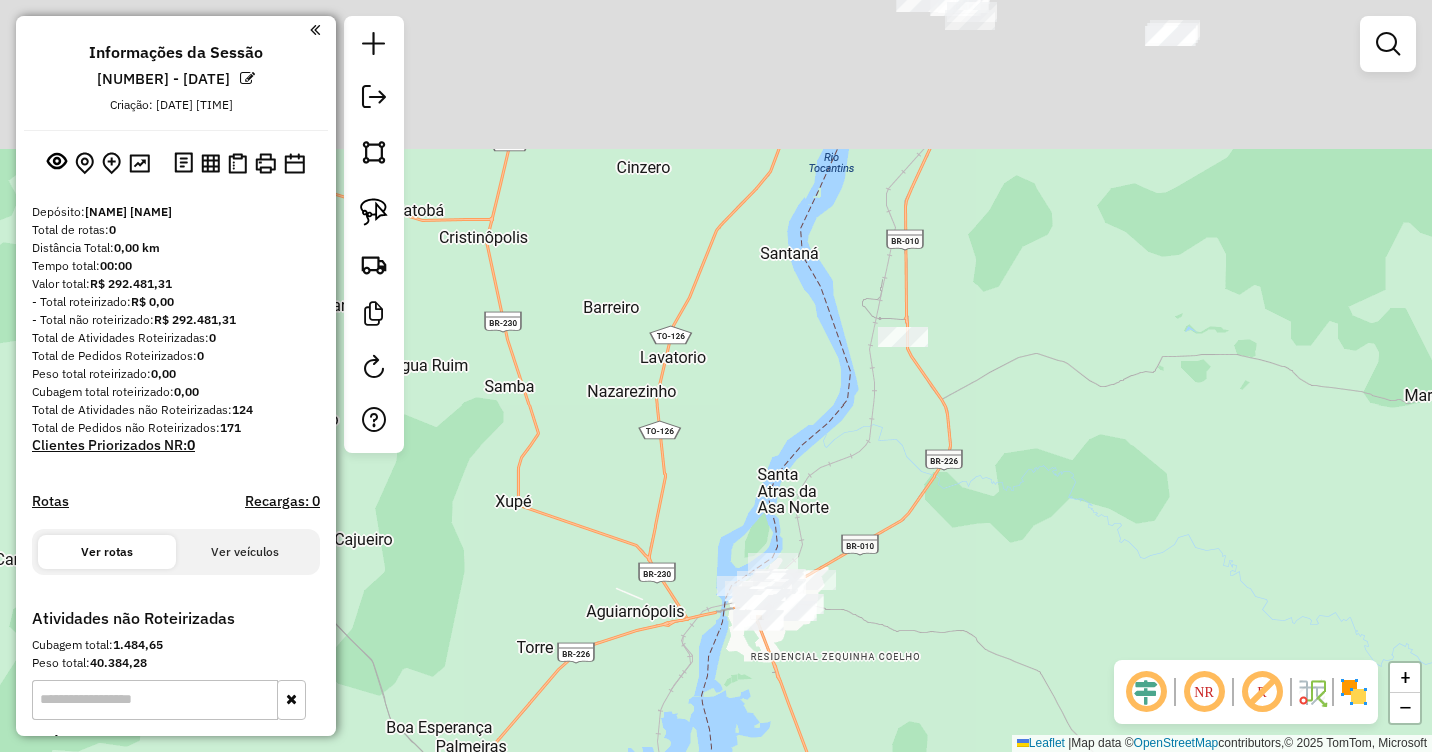 drag, startPoint x: 1041, startPoint y: 230, endPoint x: 948, endPoint y: 467, distance: 254.5938 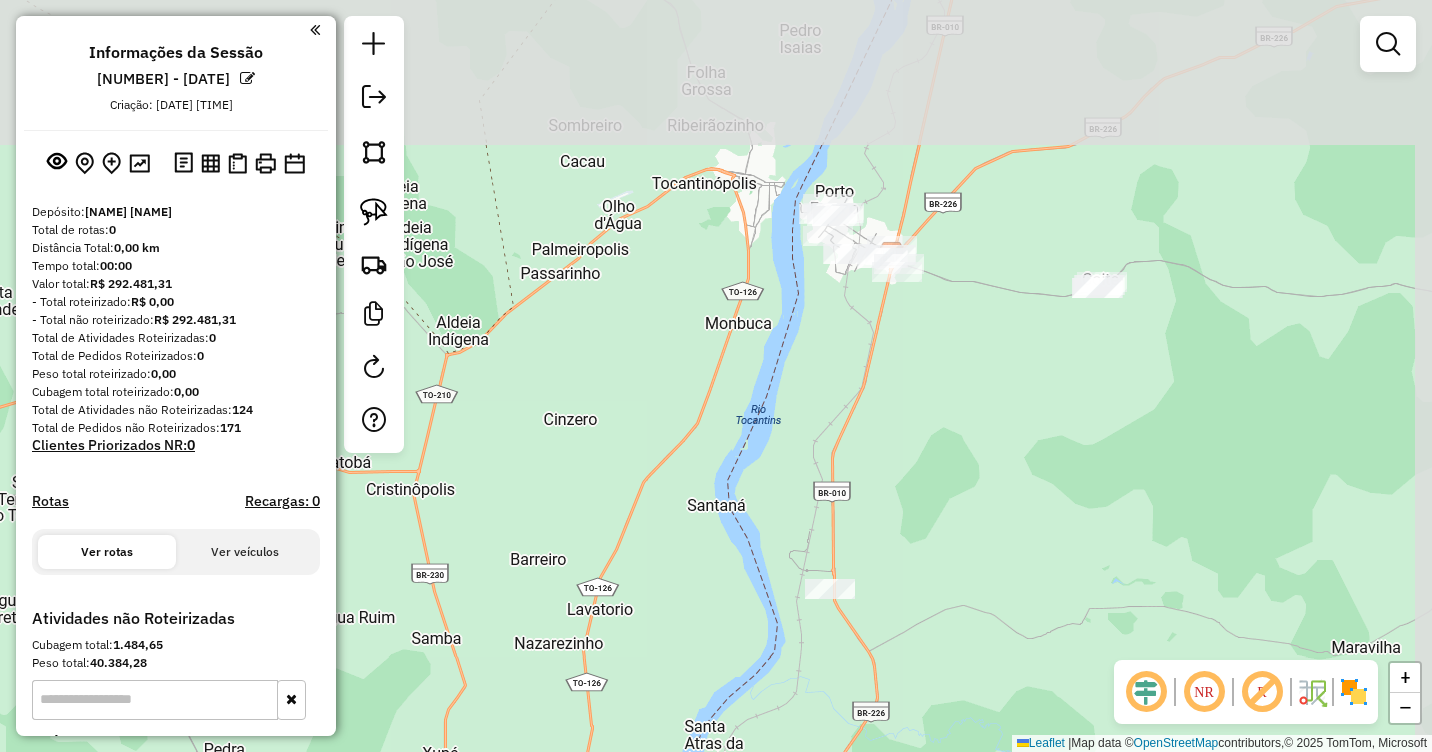 drag, startPoint x: 1080, startPoint y: 195, endPoint x: 1012, endPoint y: 412, distance: 227.40492 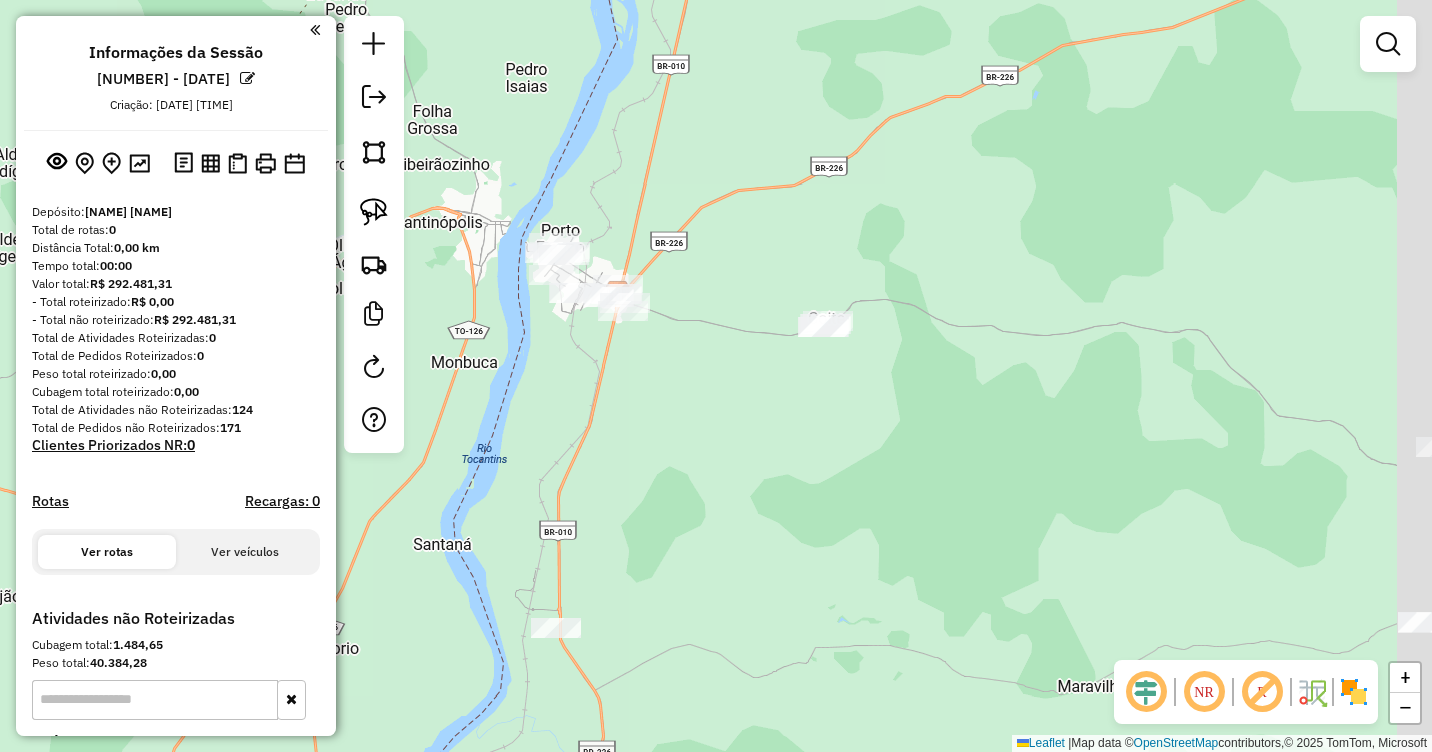 drag, startPoint x: 1053, startPoint y: 338, endPoint x: 779, endPoint y: 403, distance: 281.60434 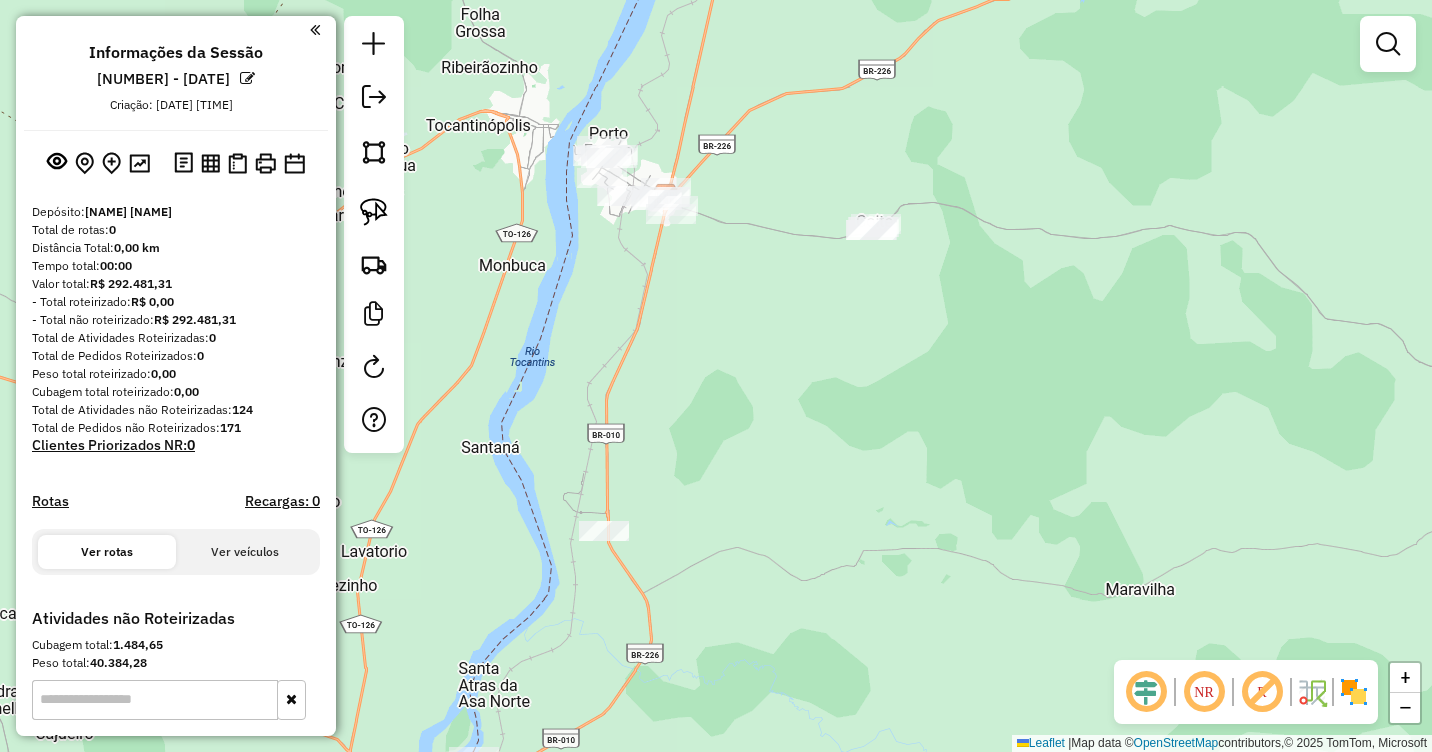 drag, startPoint x: 766, startPoint y: 410, endPoint x: 814, endPoint y: 287, distance: 132.03409 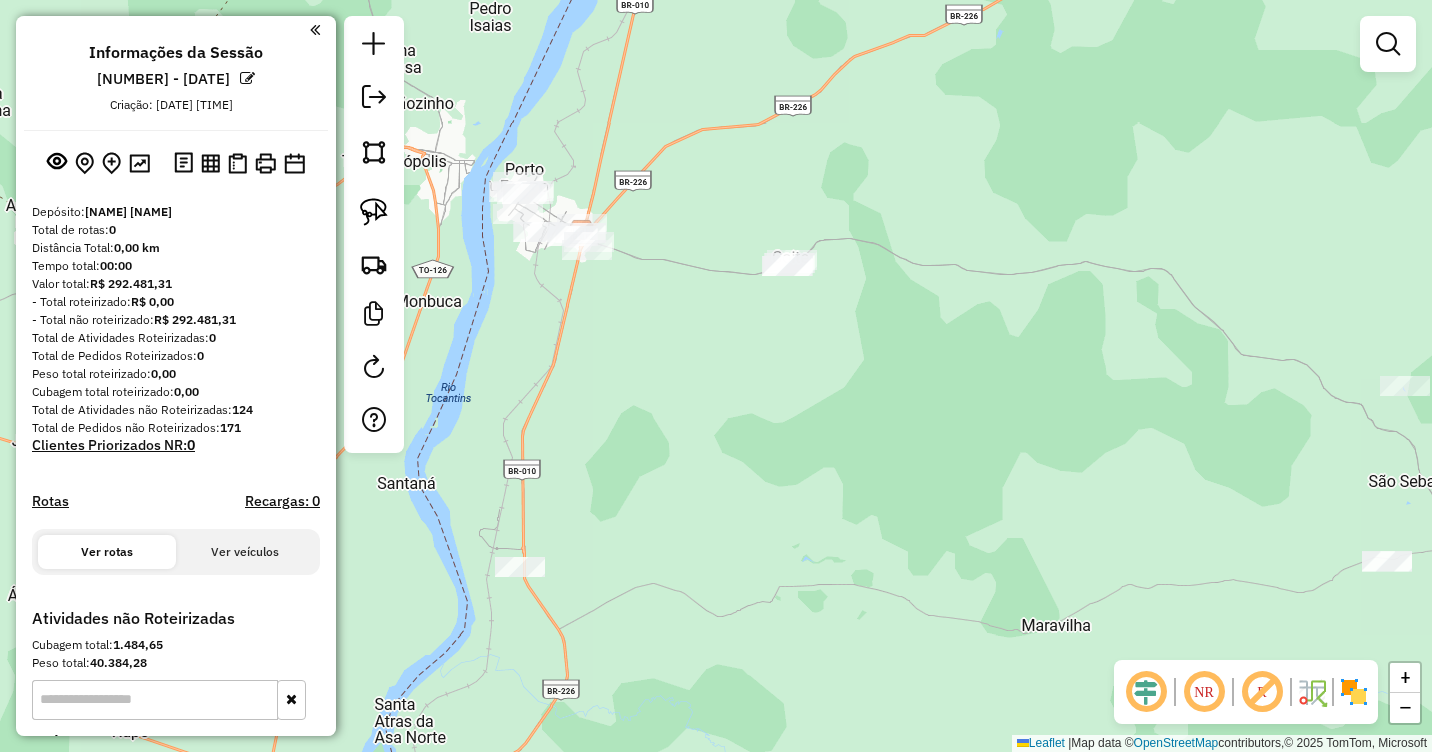 drag, startPoint x: 842, startPoint y: 344, endPoint x: 760, endPoint y: 434, distance: 121.75385 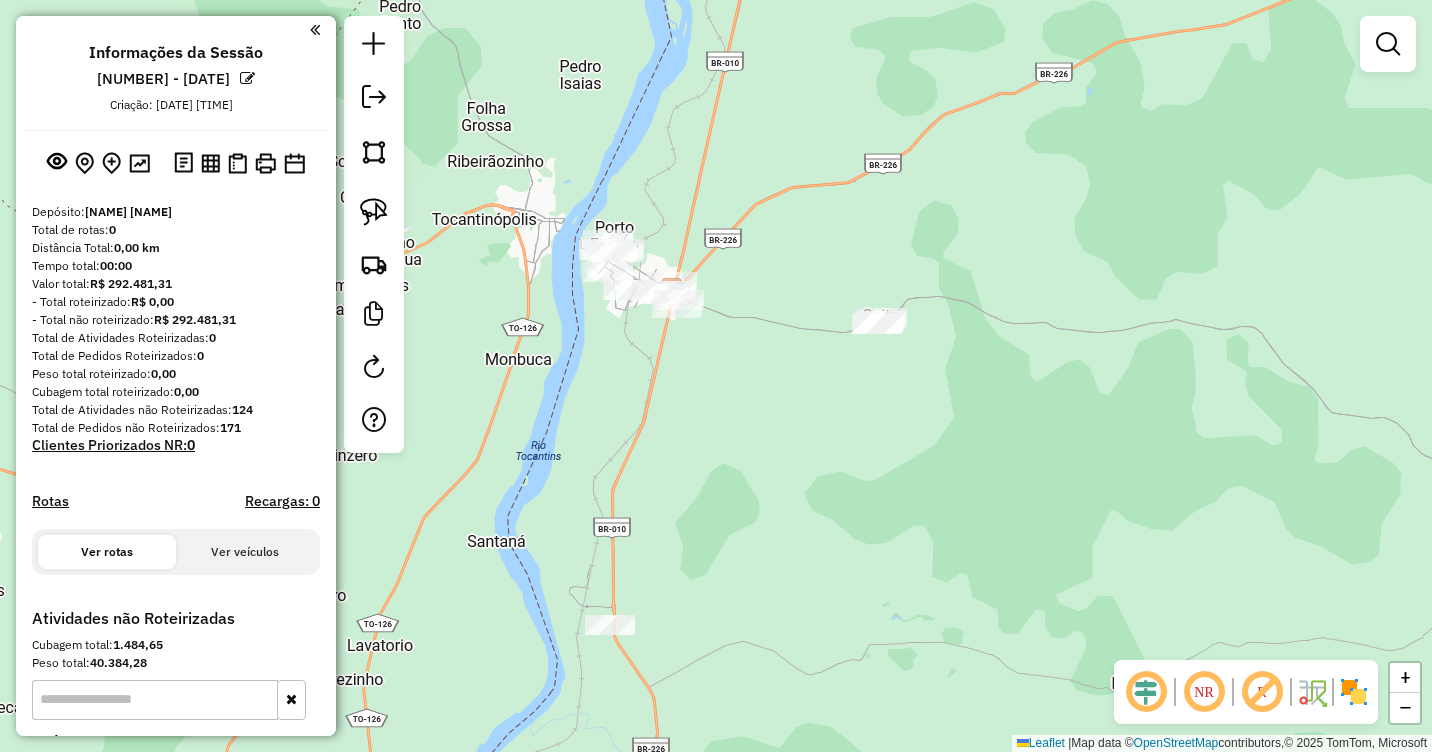 drag, startPoint x: 710, startPoint y: 390, endPoint x: 812, endPoint y: 393, distance: 102.044106 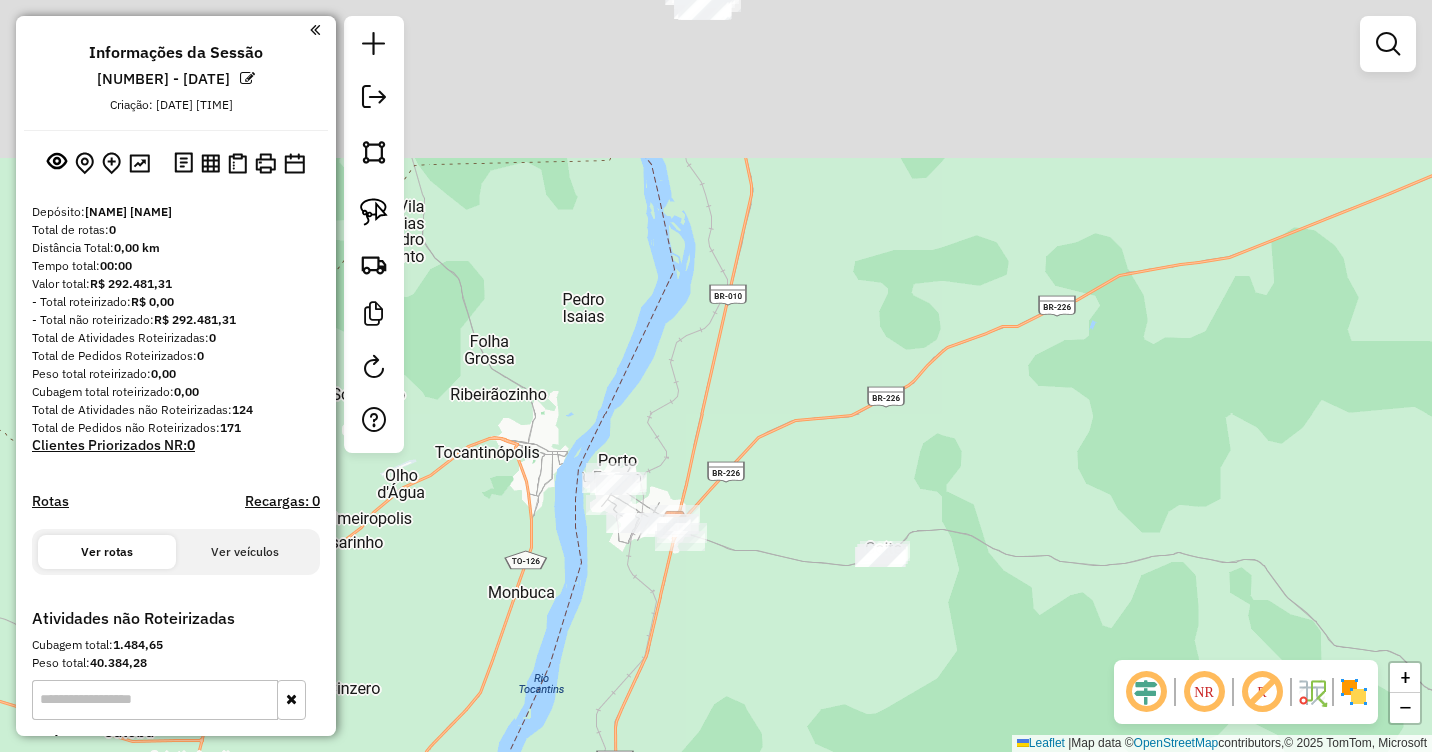 drag, startPoint x: 773, startPoint y: 210, endPoint x: 752, endPoint y: 496, distance: 286.76993 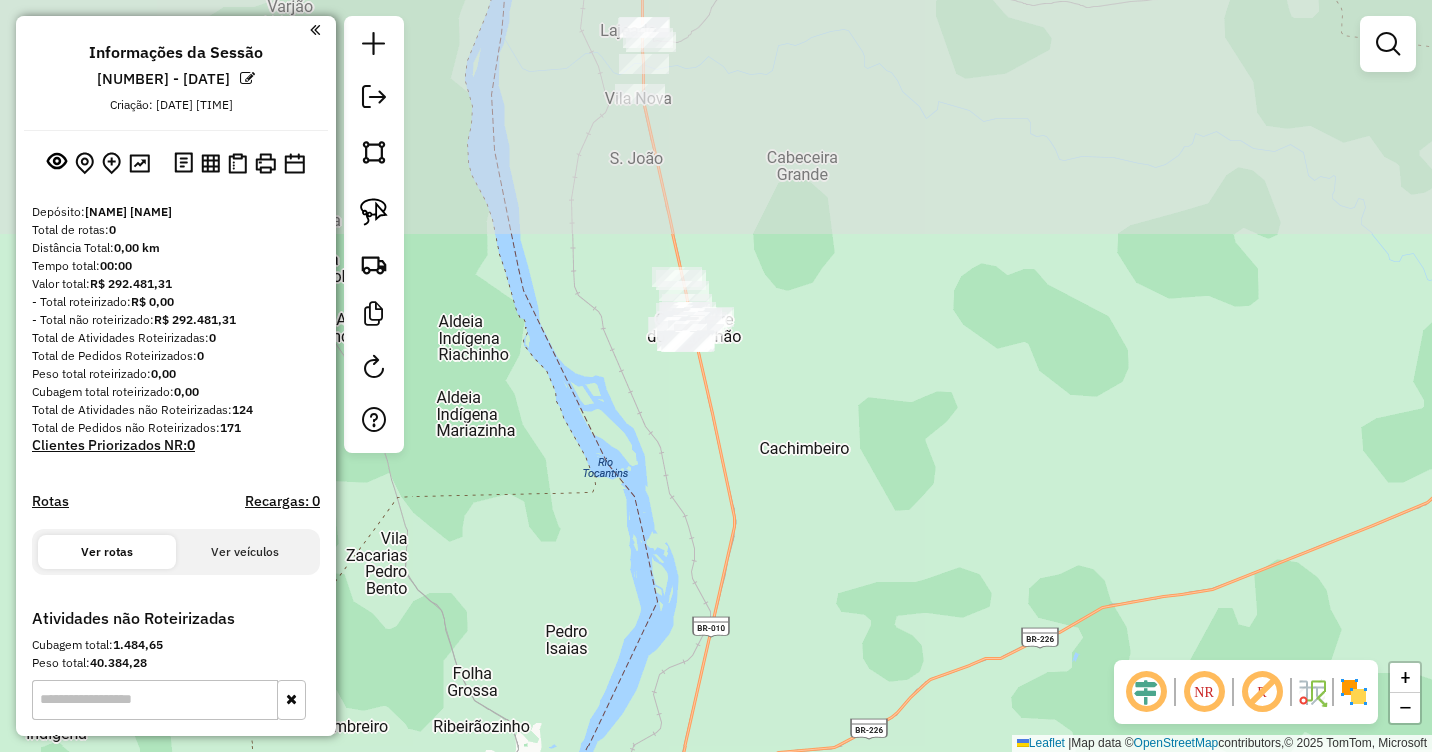 drag, startPoint x: 806, startPoint y: 241, endPoint x: 796, endPoint y: 507, distance: 266.1879 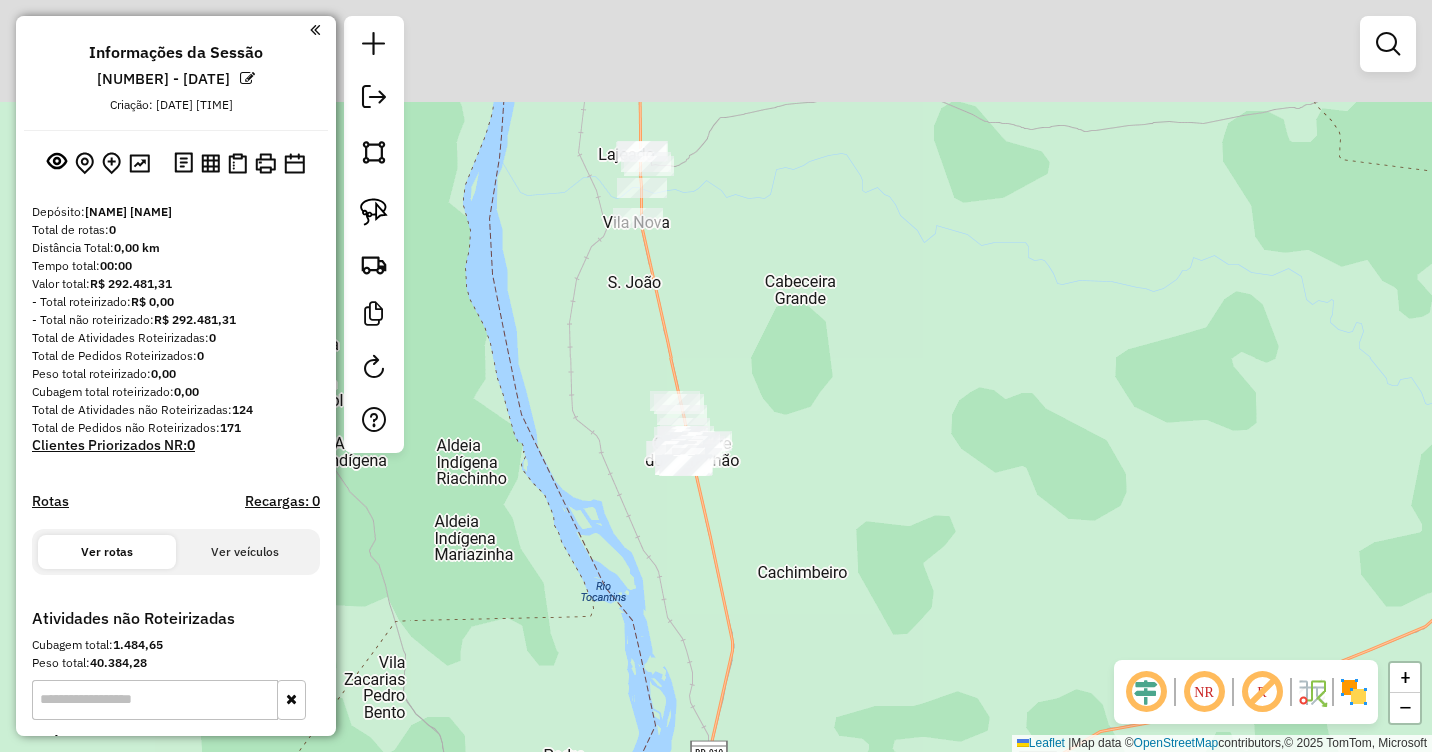 drag, startPoint x: 820, startPoint y: 268, endPoint x: 816, endPoint y: 406, distance: 138.05795 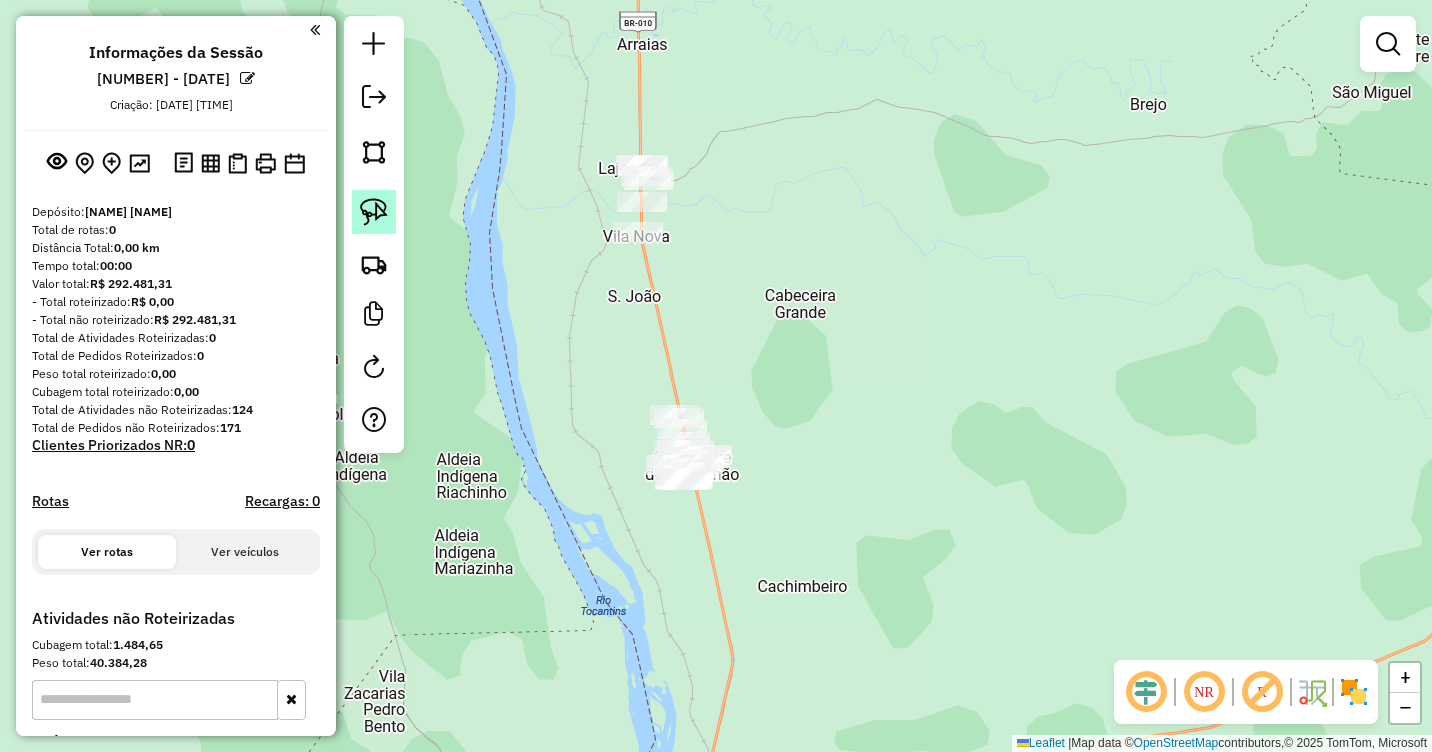 click 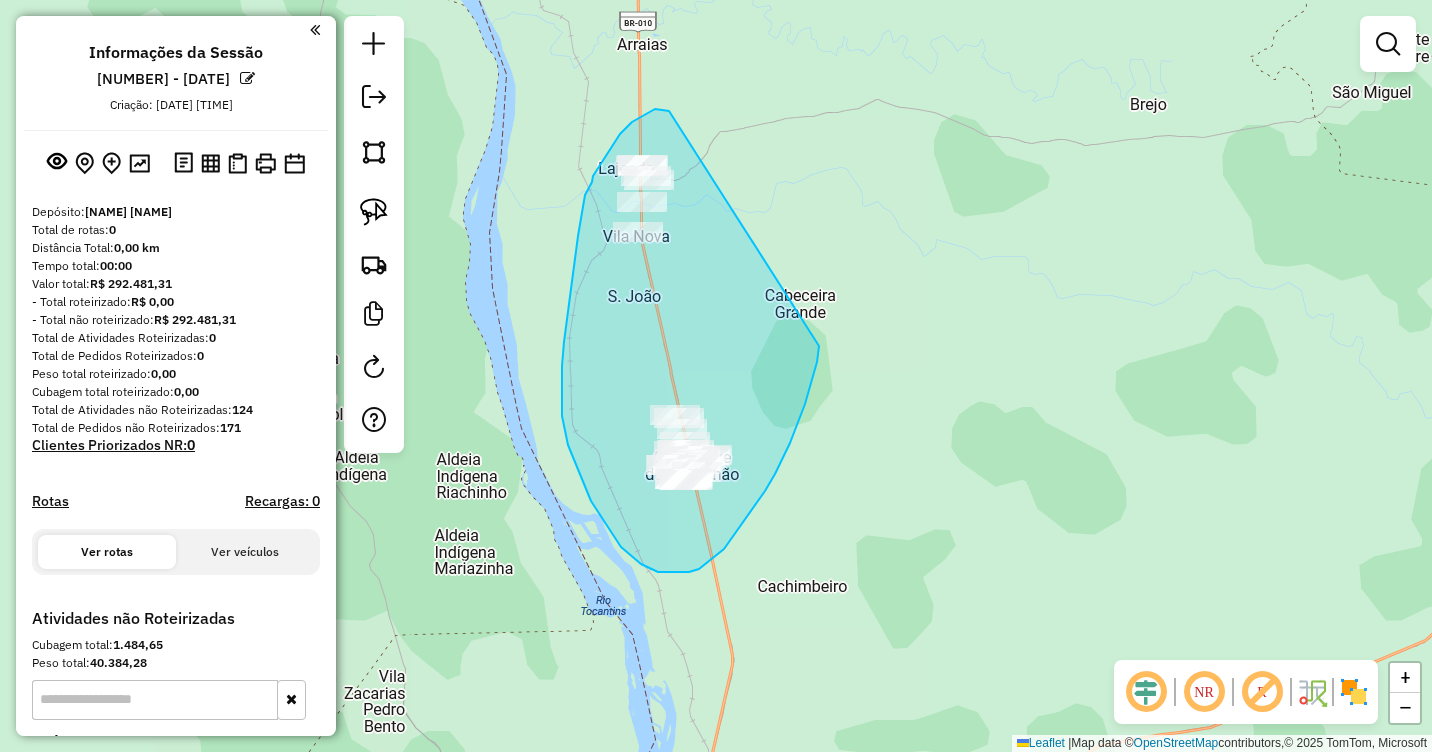 drag, startPoint x: 669, startPoint y: 111, endPoint x: 819, endPoint y: 346, distance: 278.79202 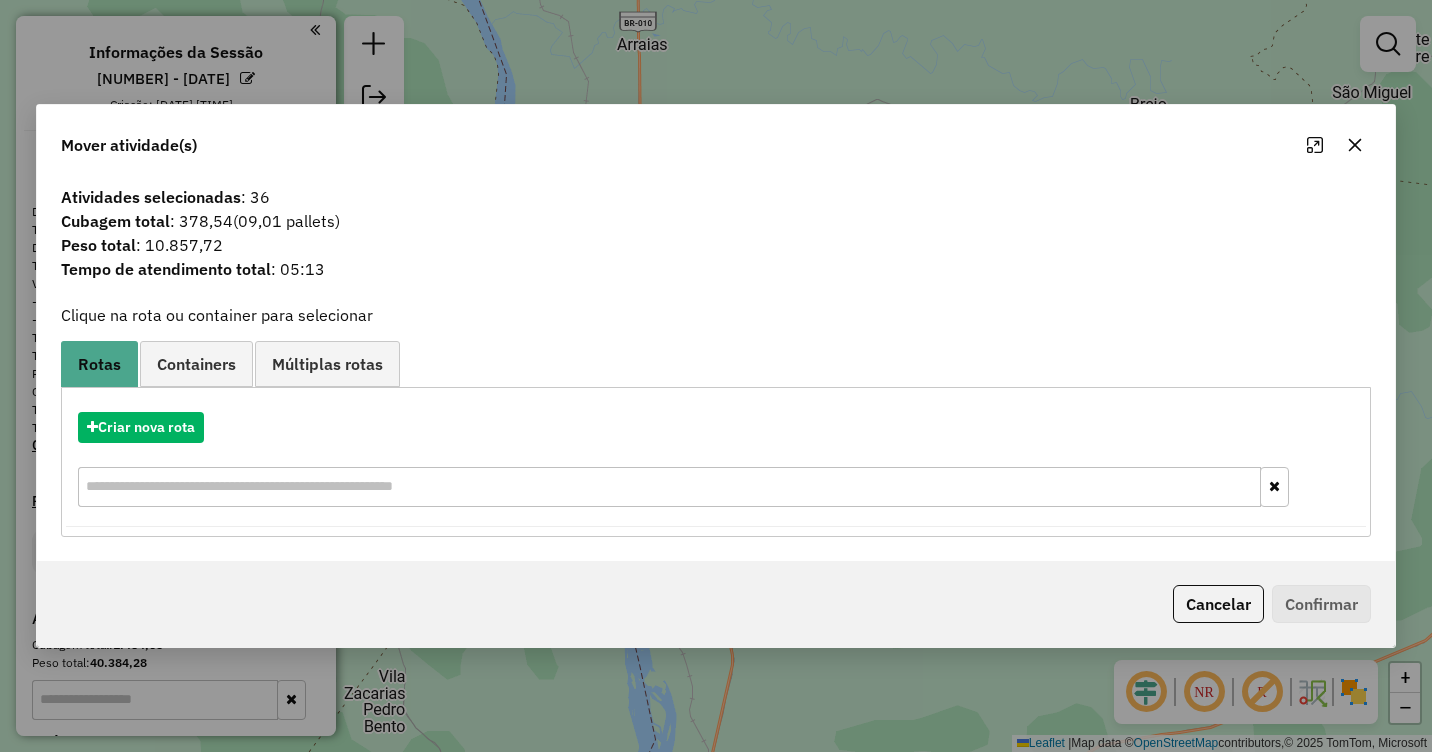 click 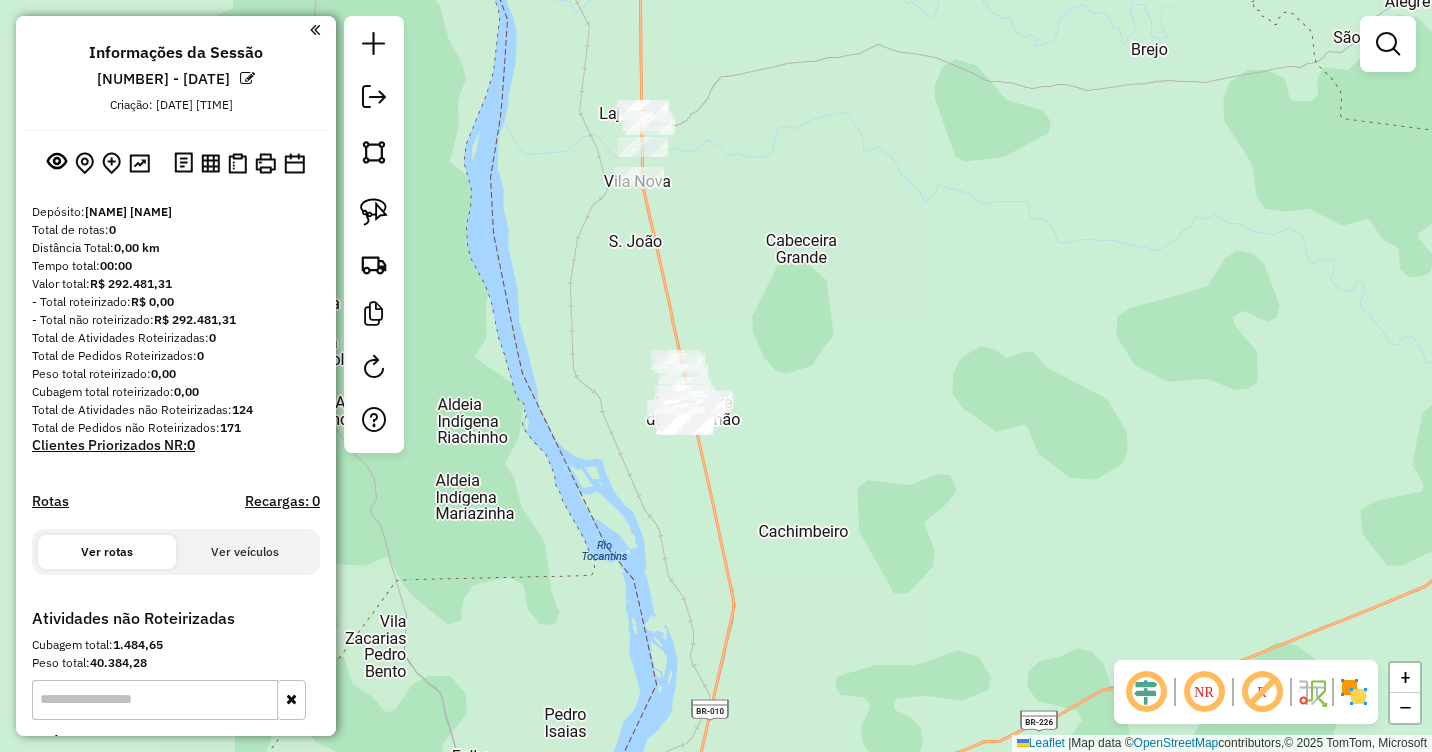 drag, startPoint x: 753, startPoint y: 333, endPoint x: 769, endPoint y: 218, distance: 116.10771 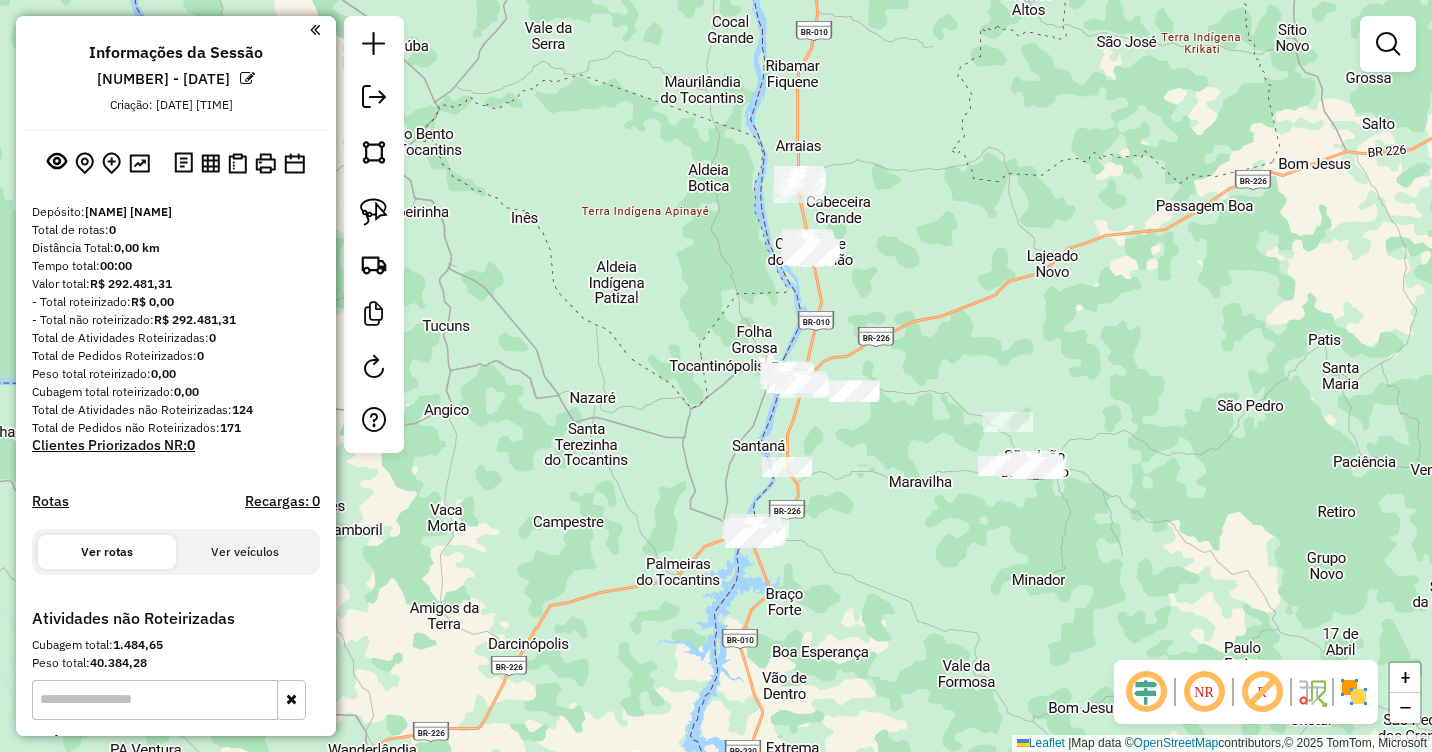 drag, startPoint x: 880, startPoint y: 535, endPoint x: 892, endPoint y: 283, distance: 252.28555 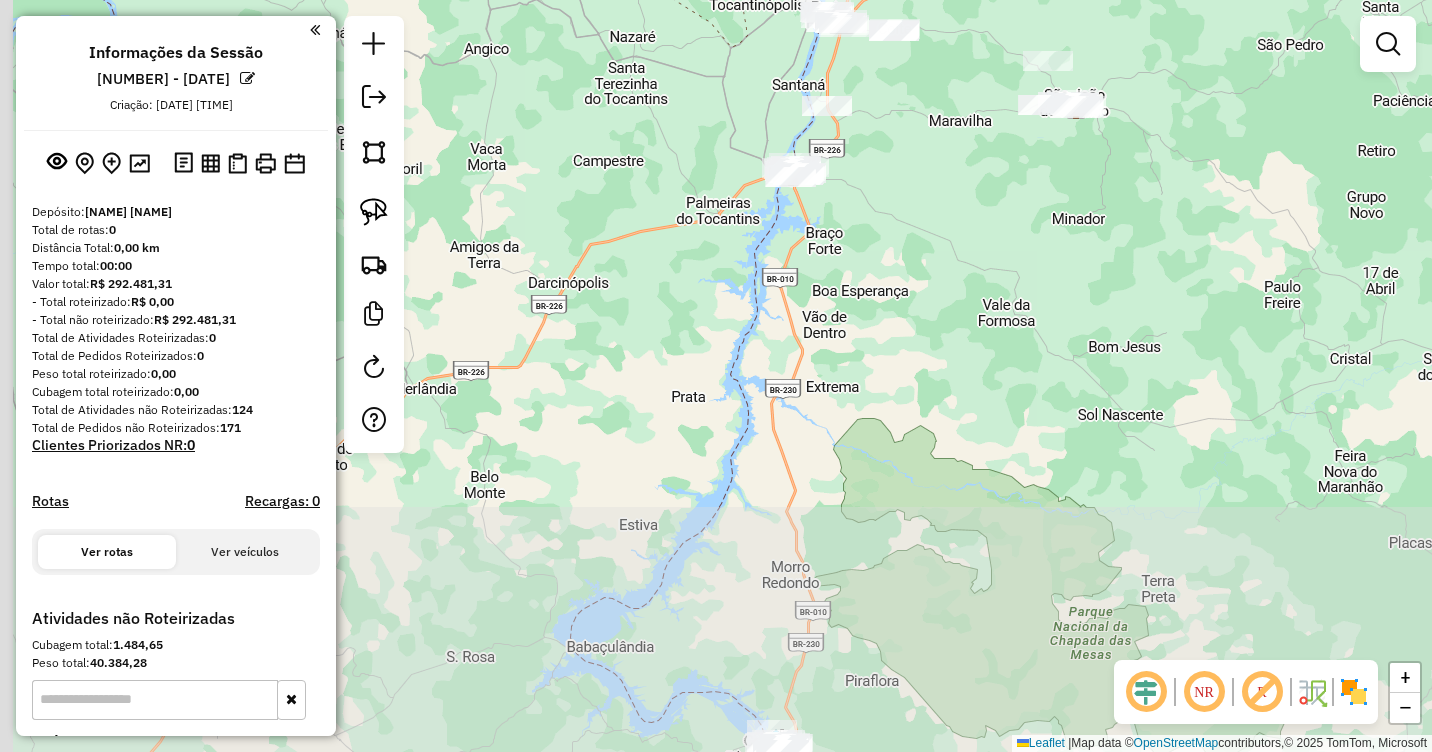 drag, startPoint x: 857, startPoint y: 566, endPoint x: 898, endPoint y: 313, distance: 256.3006 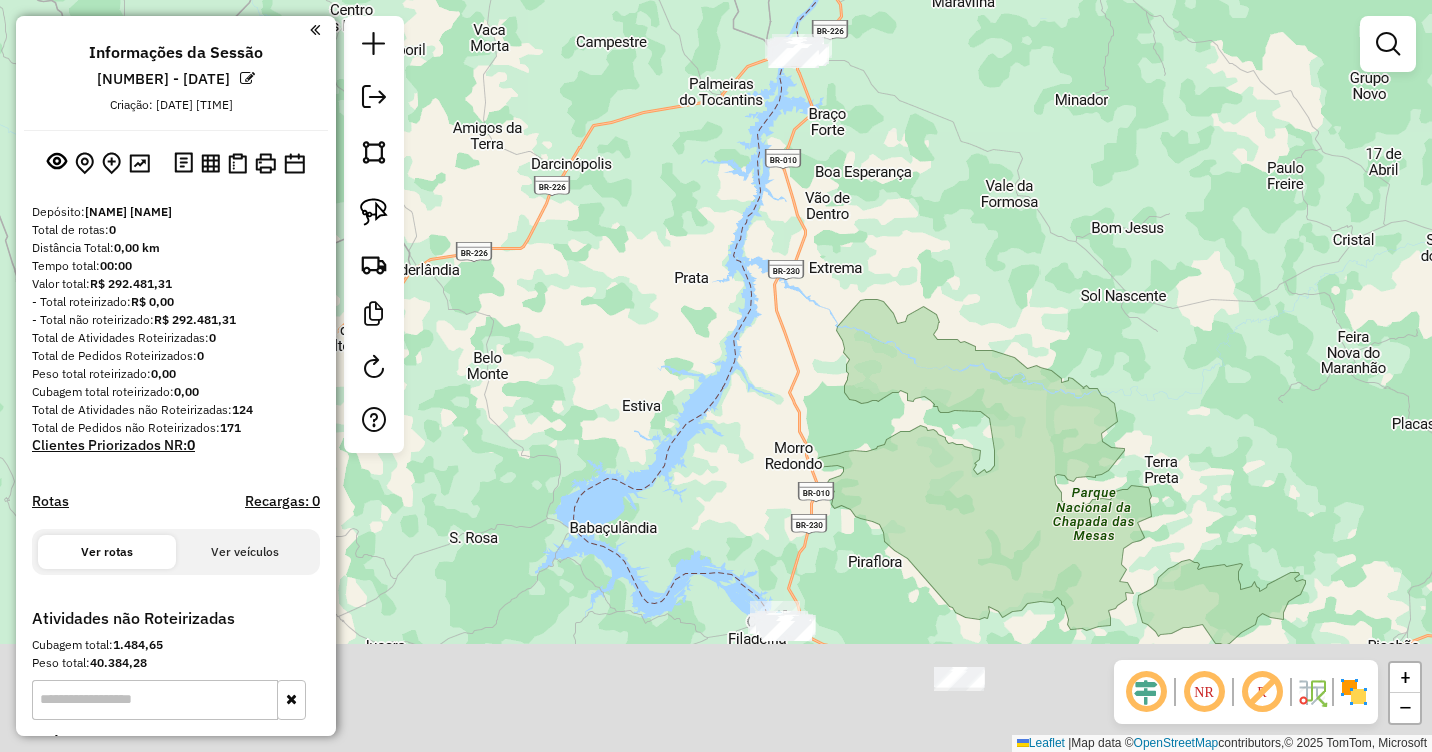 drag, startPoint x: 861, startPoint y: 619, endPoint x: 861, endPoint y: 429, distance: 190 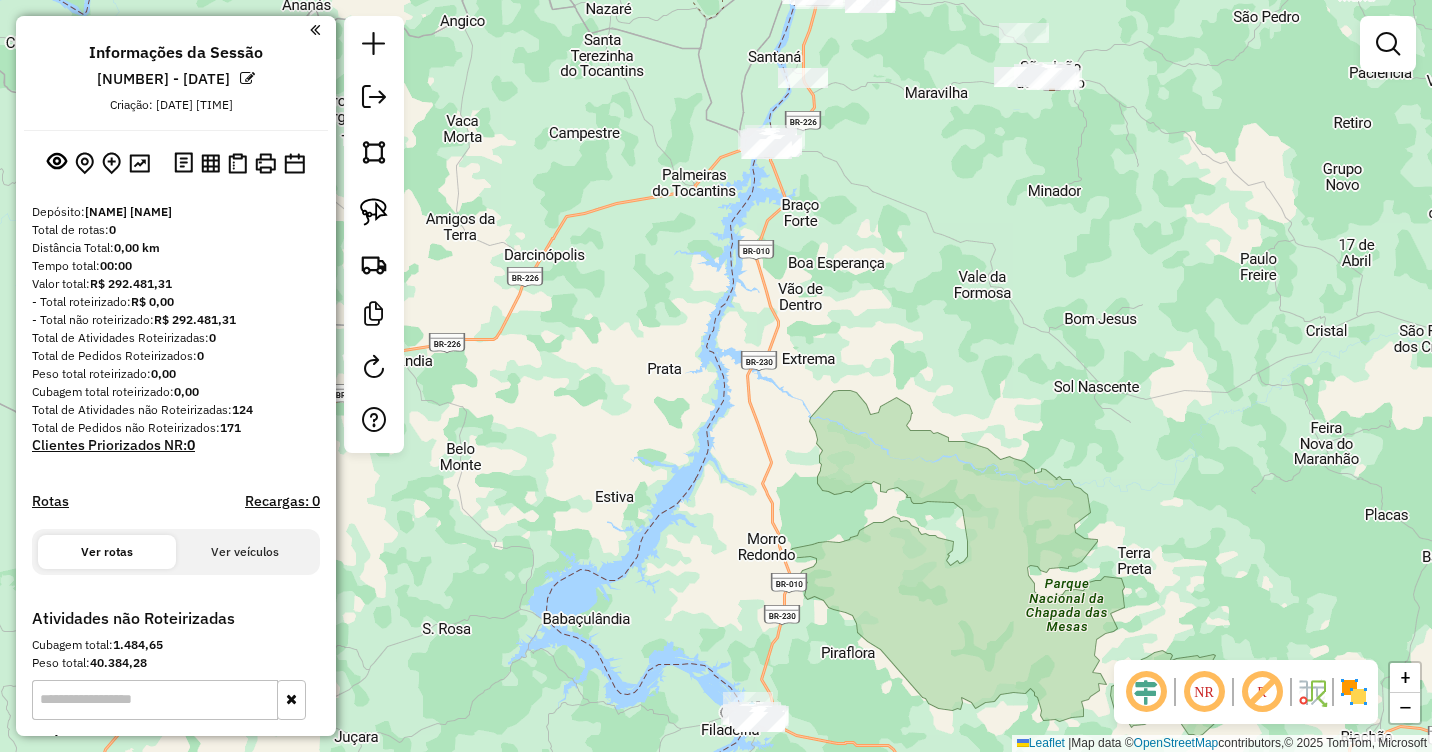drag, startPoint x: 860, startPoint y: 489, endPoint x: 853, endPoint y: 699, distance: 210.11664 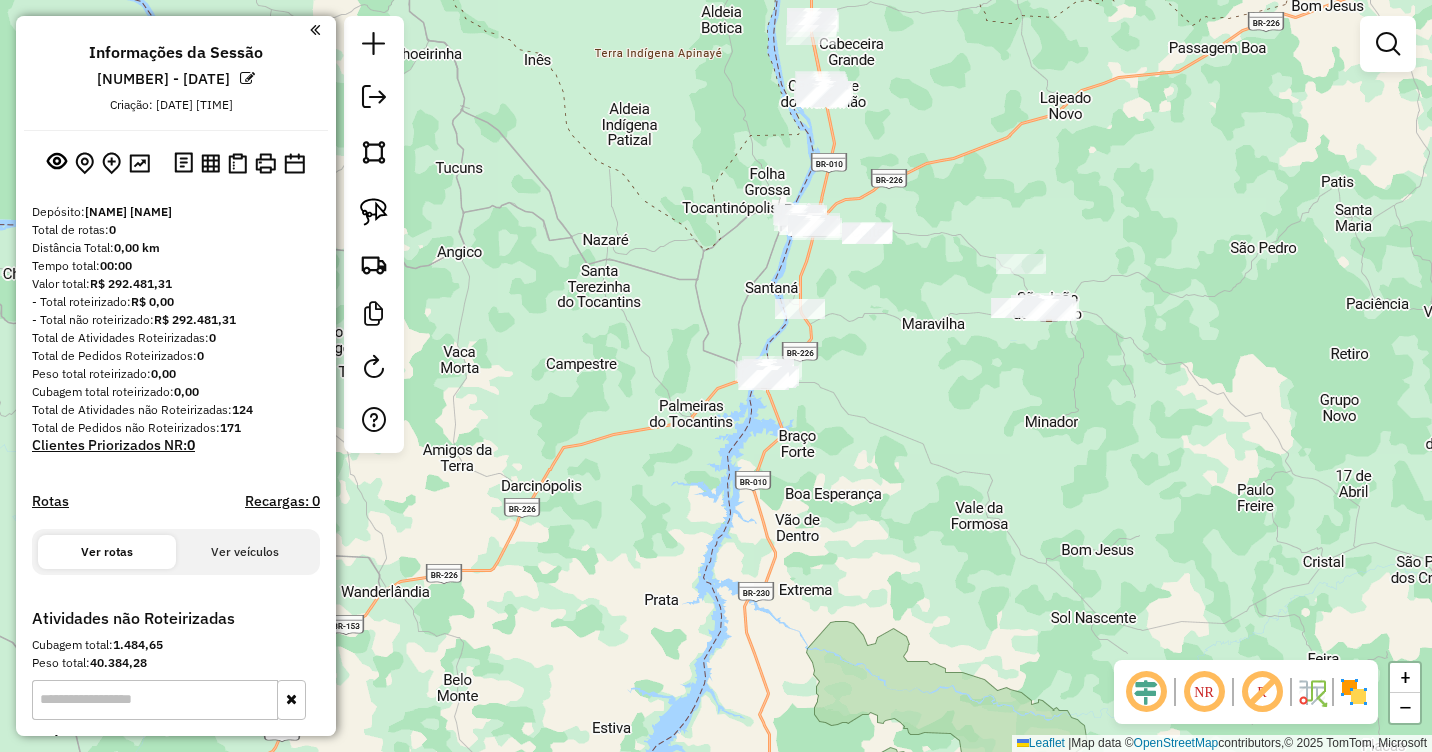 drag, startPoint x: 909, startPoint y: 309, endPoint x: 866, endPoint y: 749, distance: 442.09613 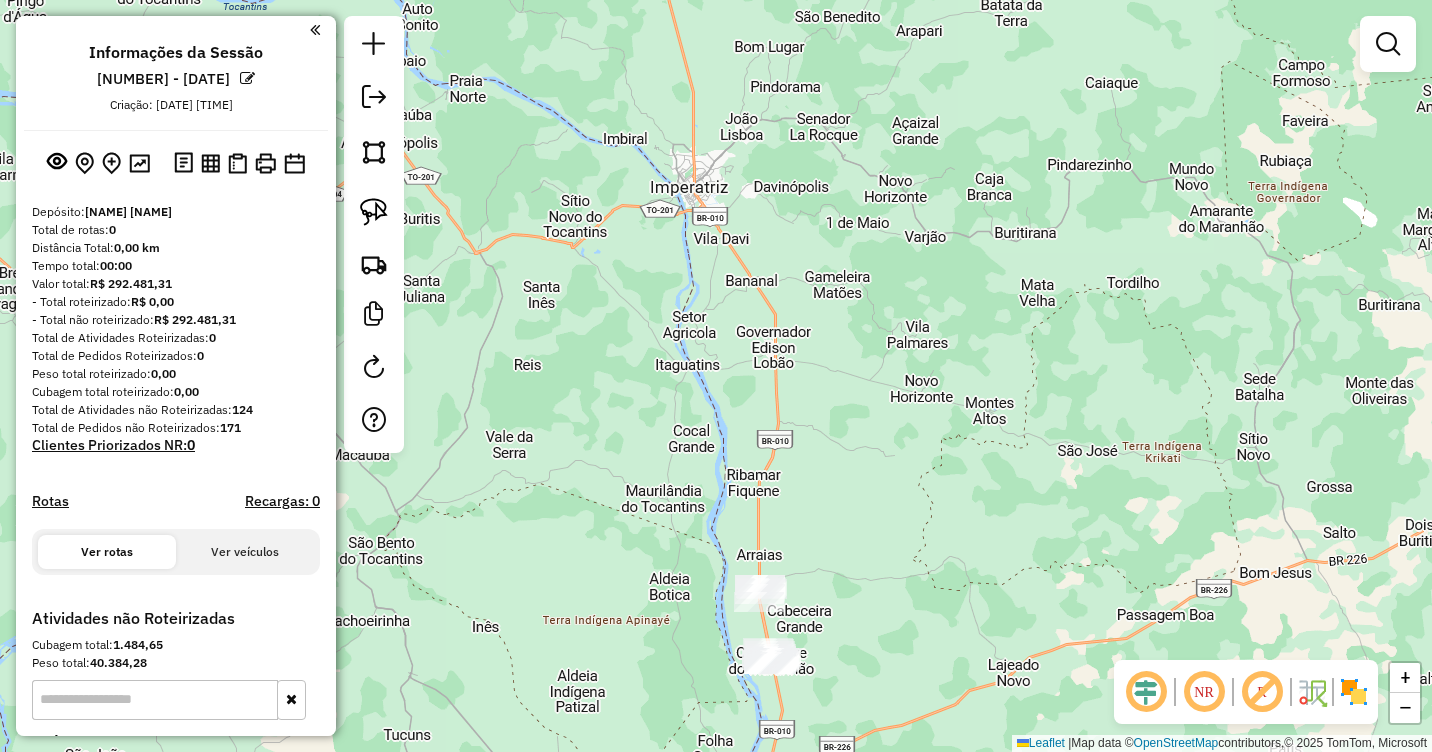 drag, startPoint x: 885, startPoint y: 302, endPoint x: 855, endPoint y: 734, distance: 433.0404 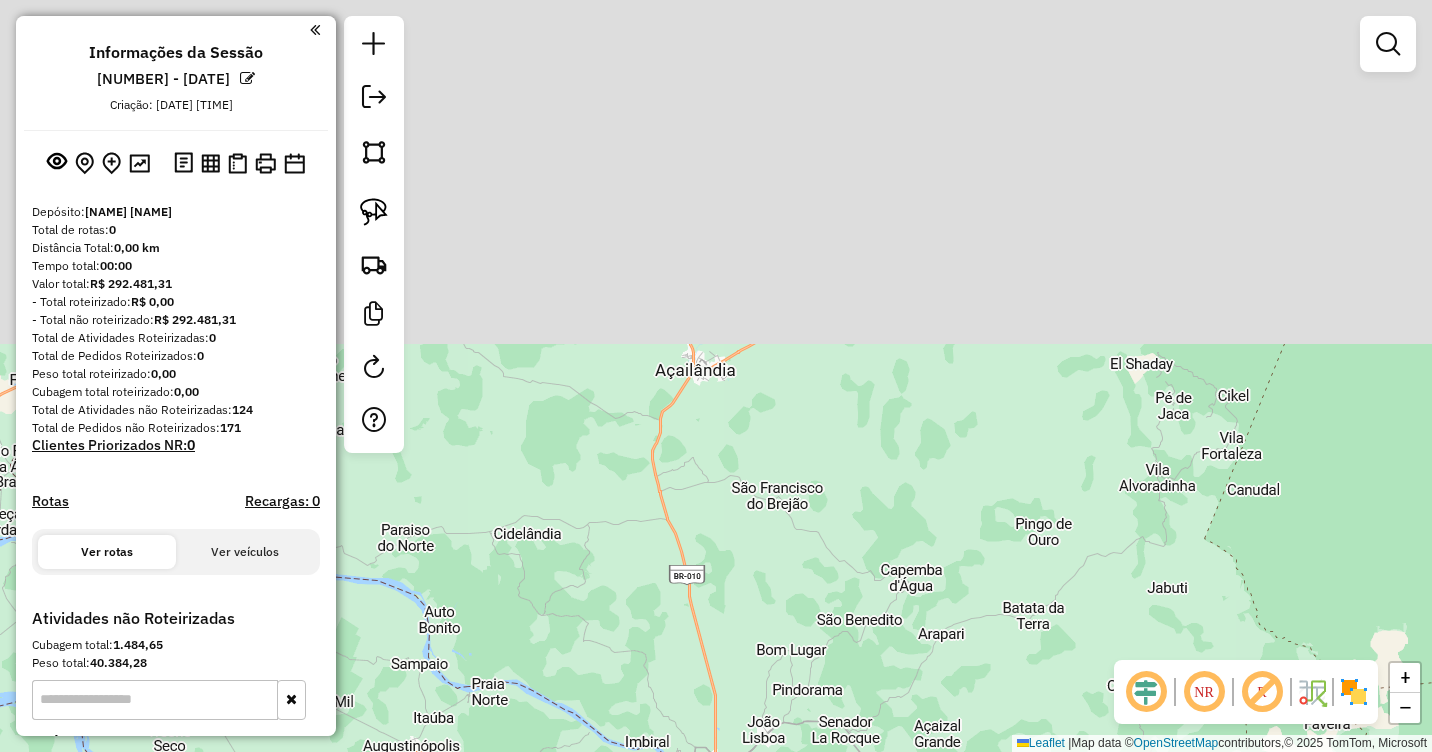 drag, startPoint x: 792, startPoint y: 269, endPoint x: 819, endPoint y: 395, distance: 128.86038 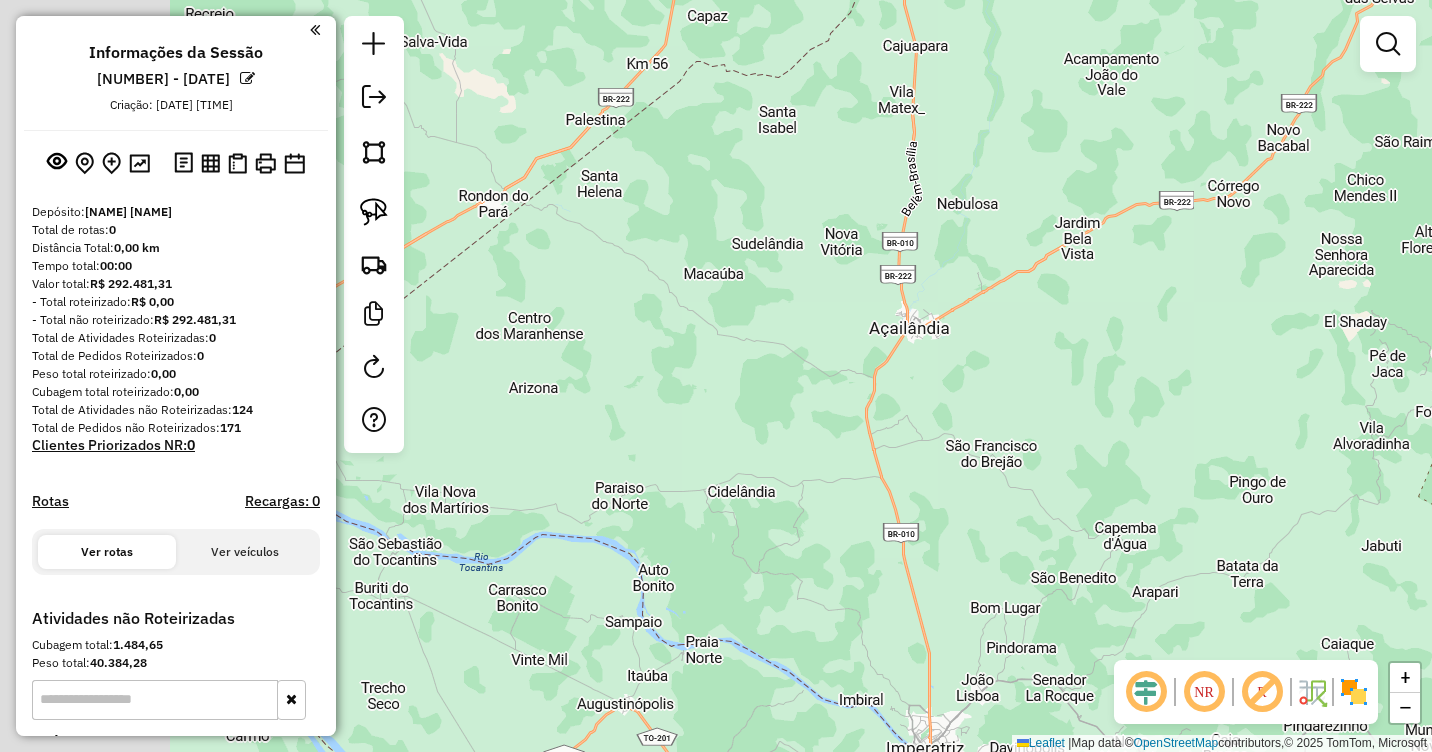 drag, startPoint x: 810, startPoint y: 311, endPoint x: 1026, endPoint y: 154, distance: 267.02997 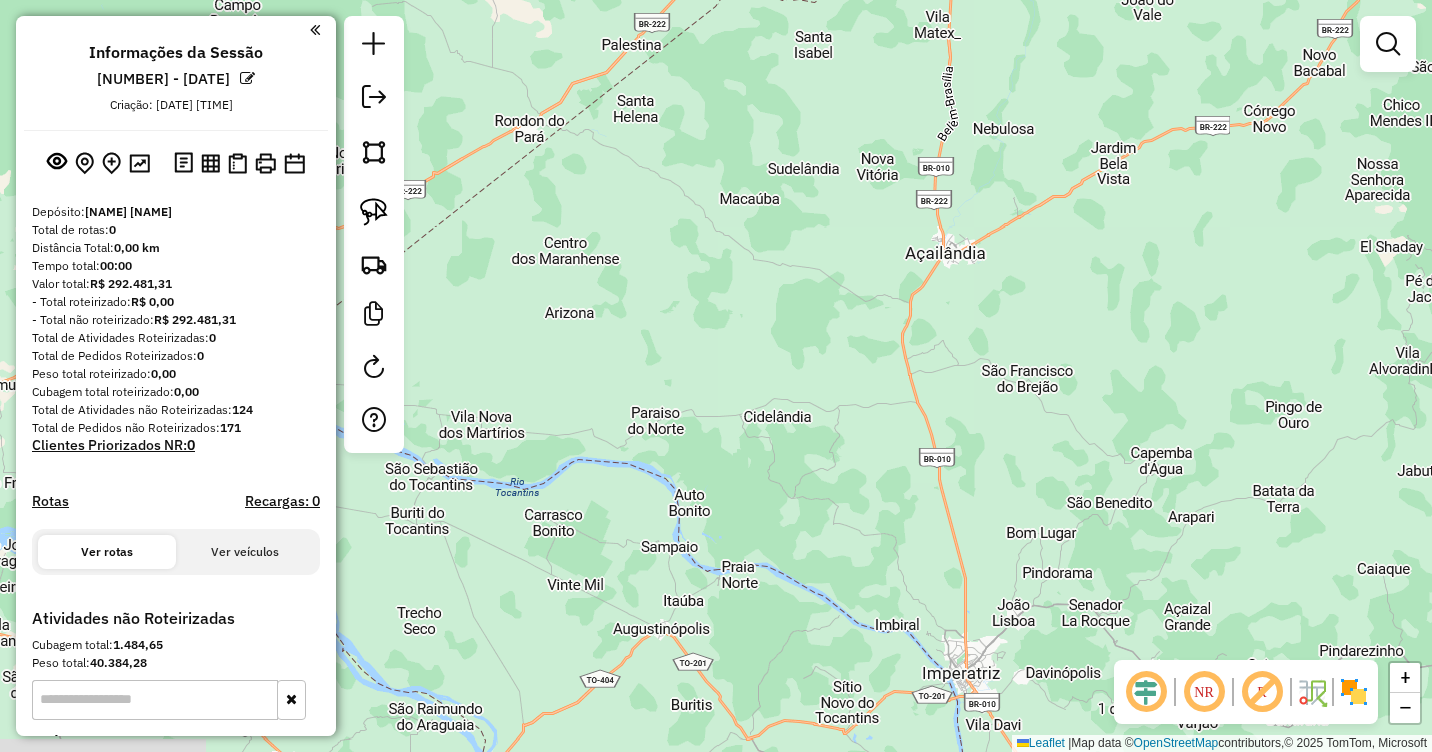 drag, startPoint x: 848, startPoint y: 344, endPoint x: 974, endPoint y: 246, distance: 159.62456 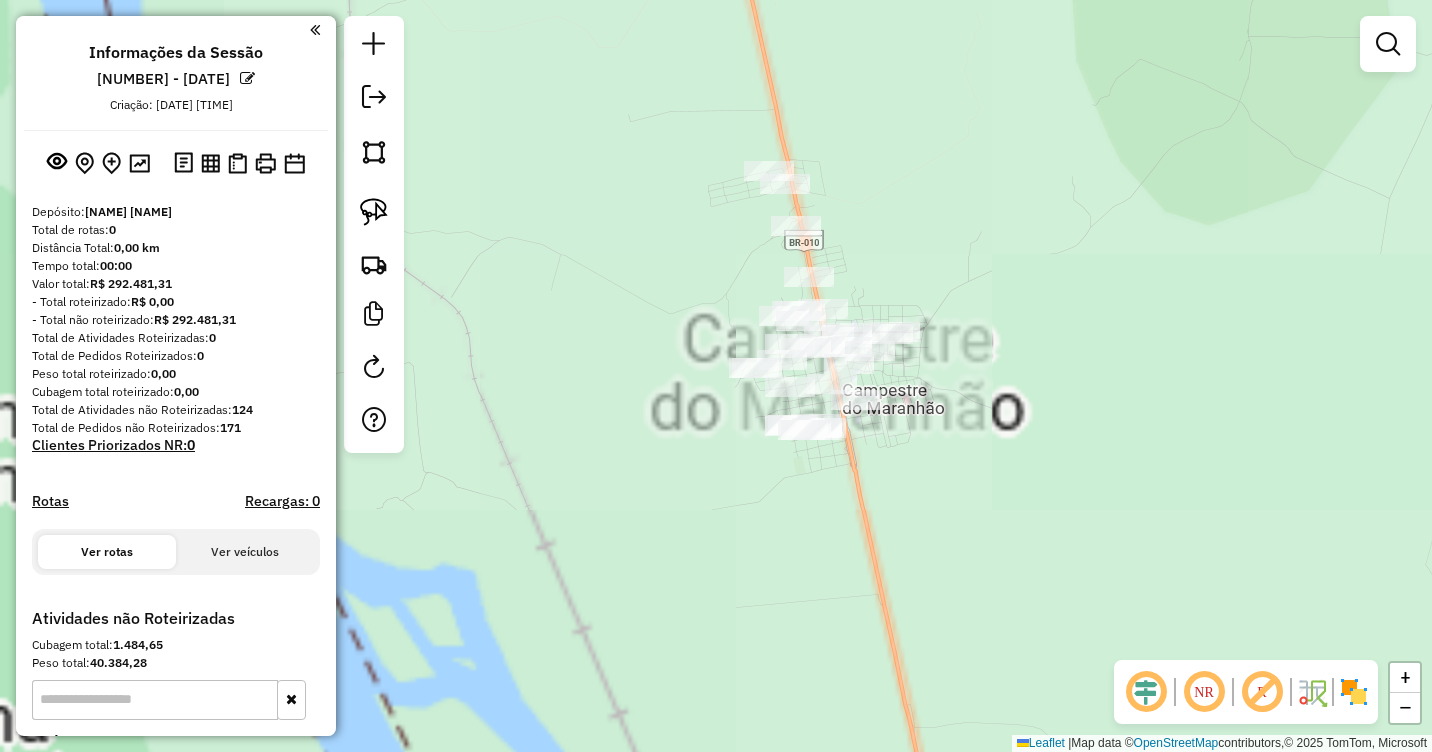 drag, startPoint x: 954, startPoint y: 432, endPoint x: 999, endPoint y: 267, distance: 171.0263 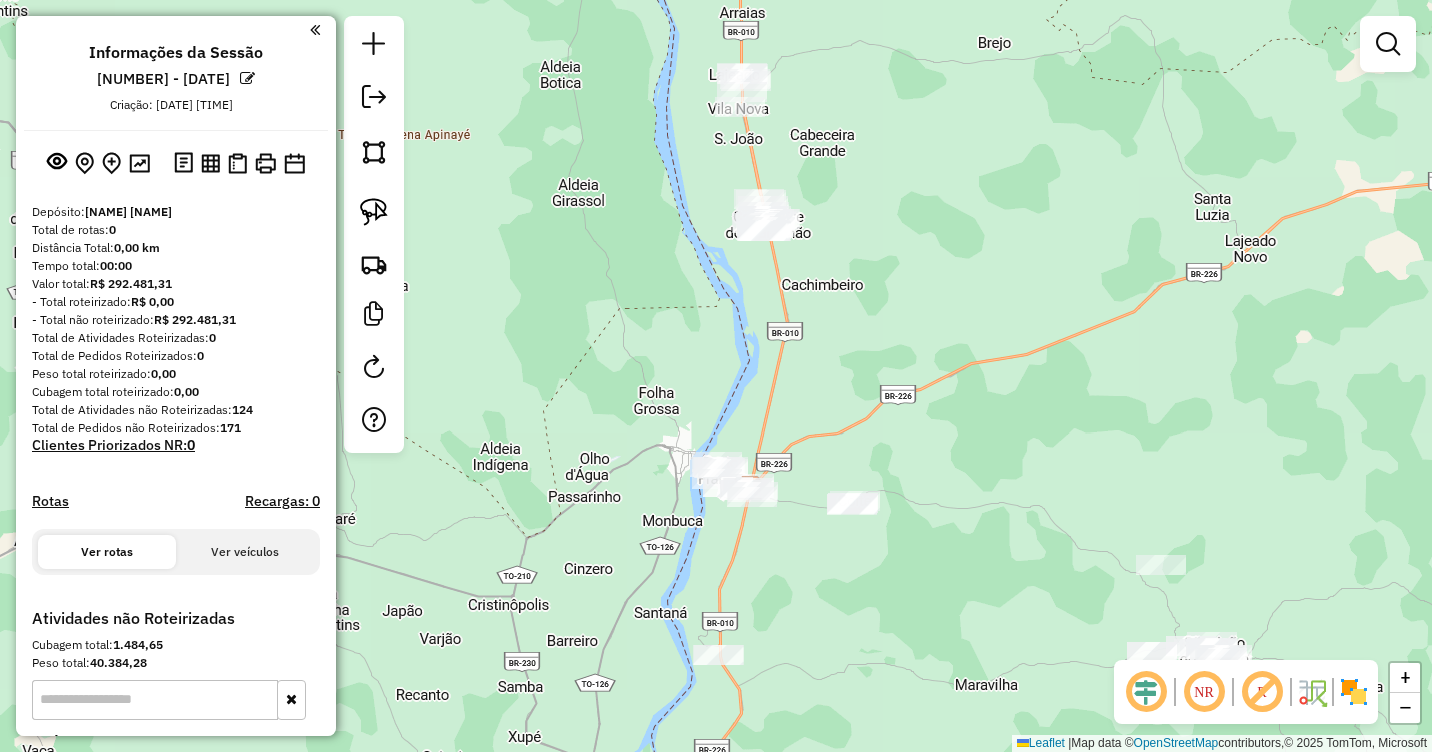 drag, startPoint x: 875, startPoint y: 355, endPoint x: 898, endPoint y: 197, distance: 159.66527 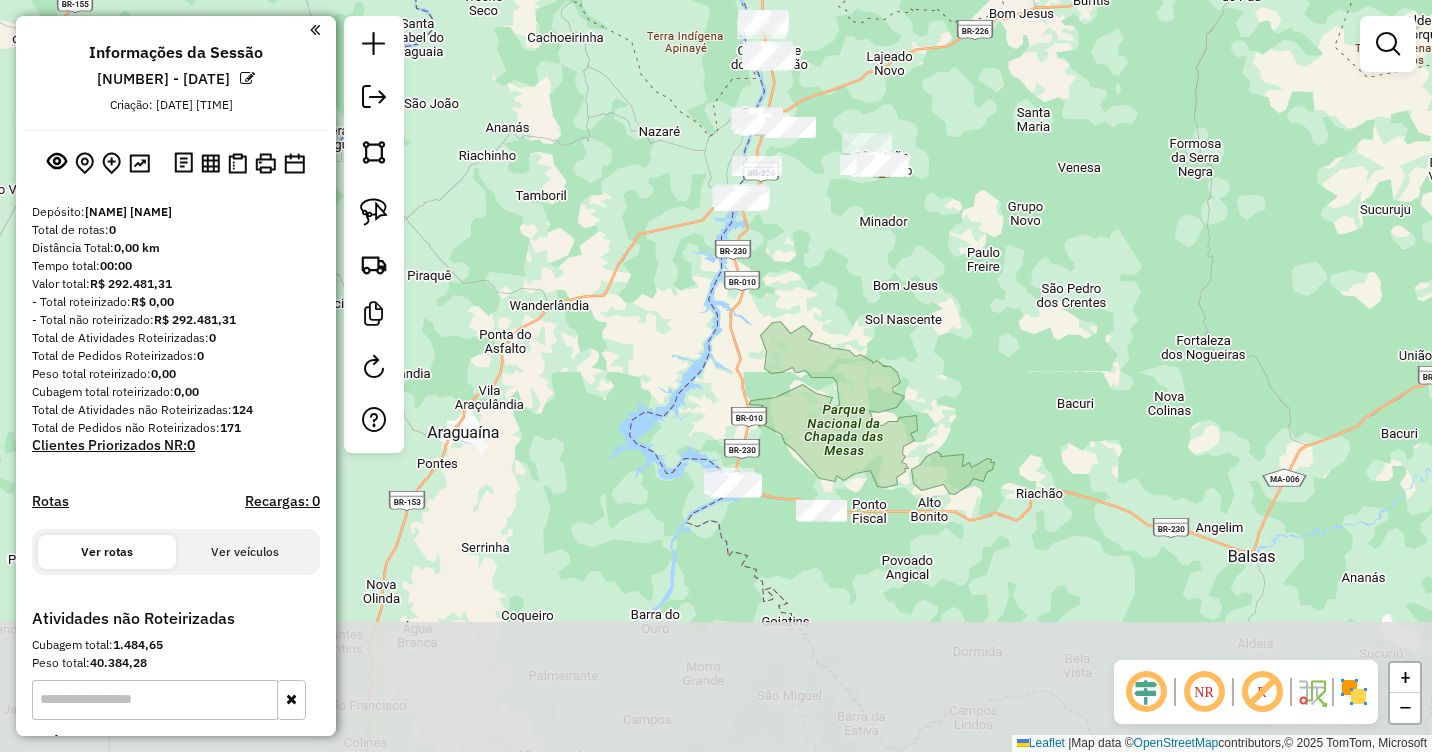 drag, startPoint x: 788, startPoint y: 580, endPoint x: 797, endPoint y: 372, distance: 208.19463 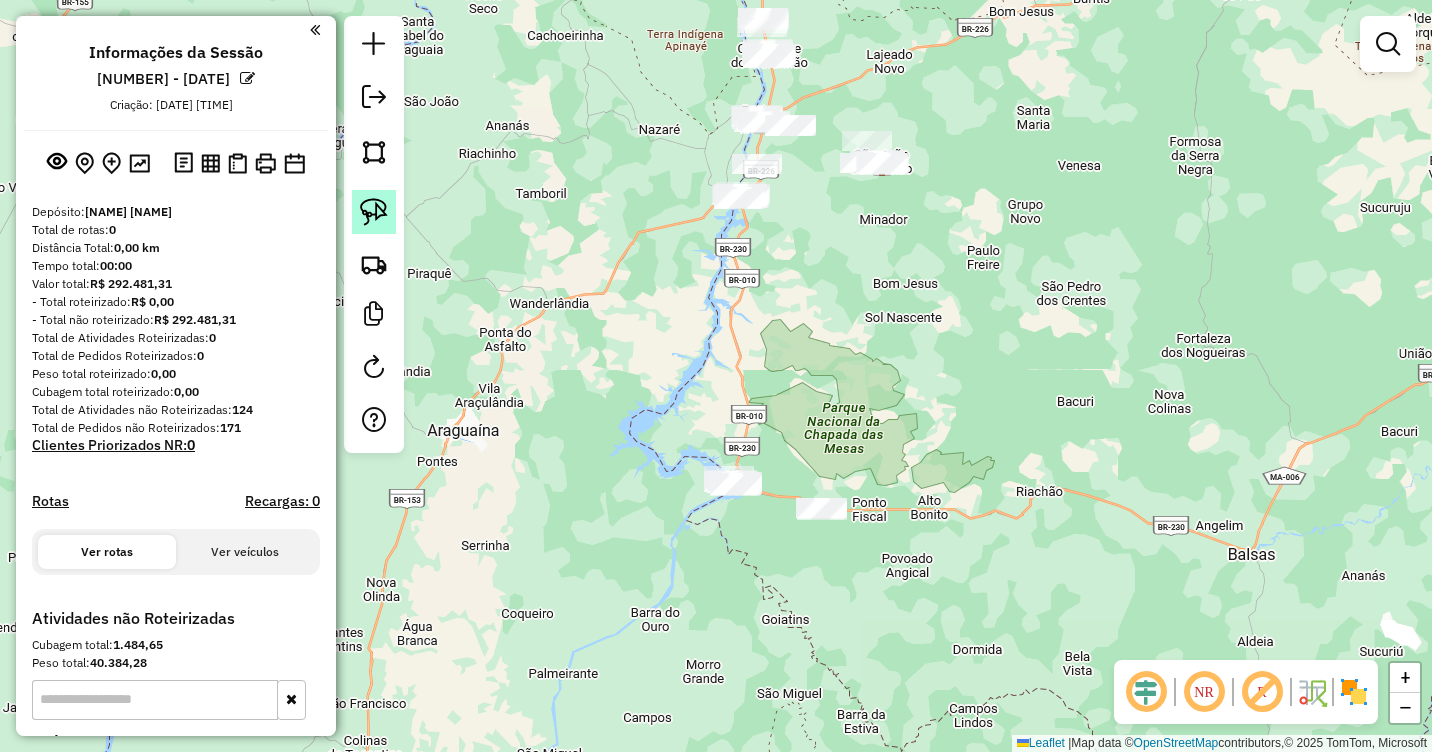 click 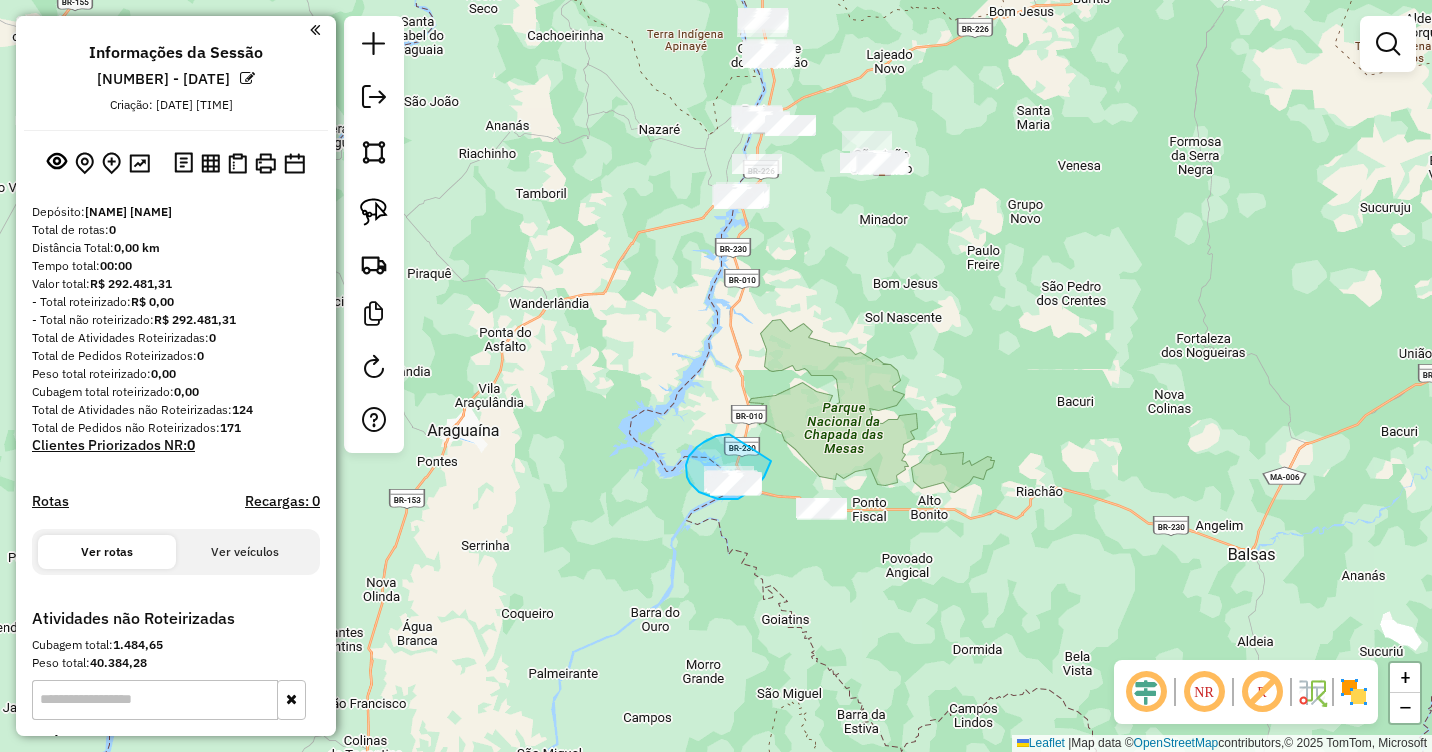 drag, startPoint x: 729, startPoint y: 434, endPoint x: 773, endPoint y: 446, distance: 45.607018 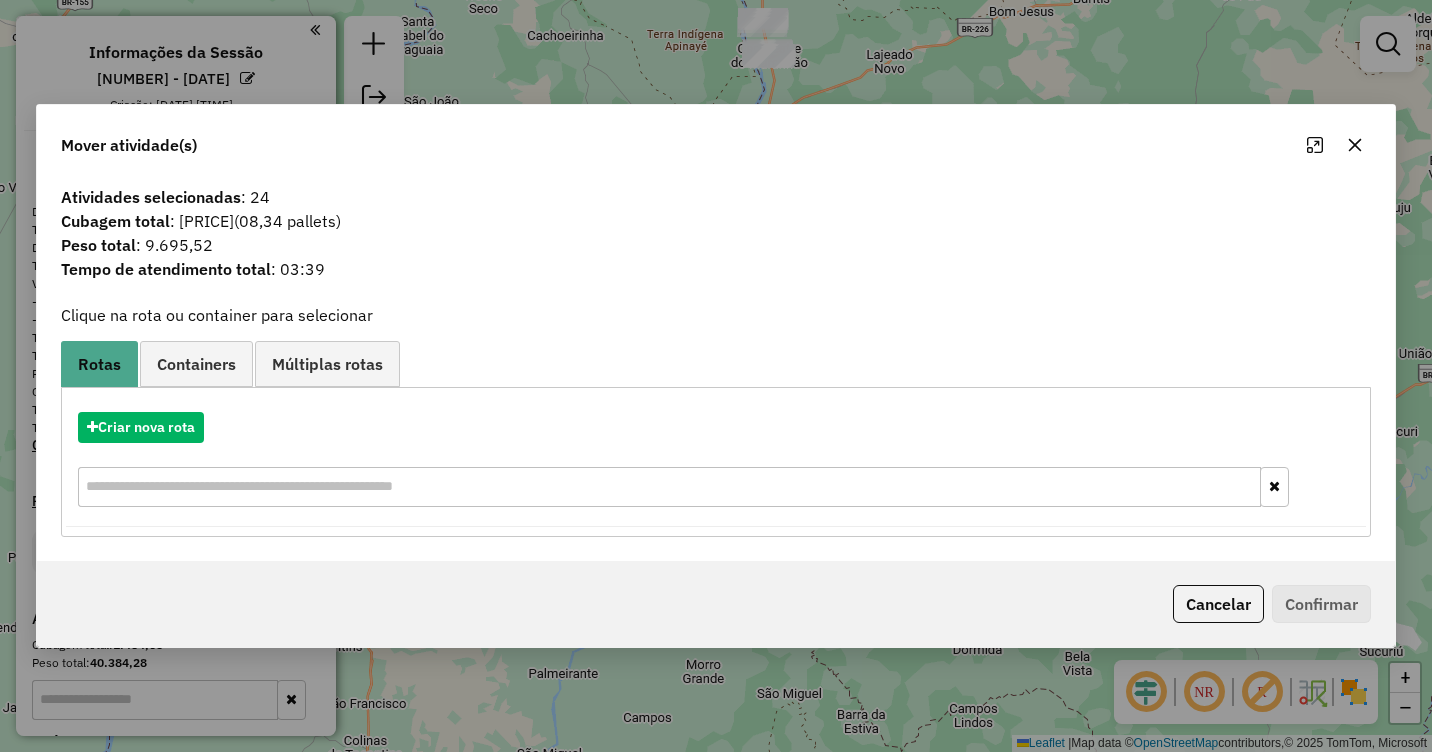 click 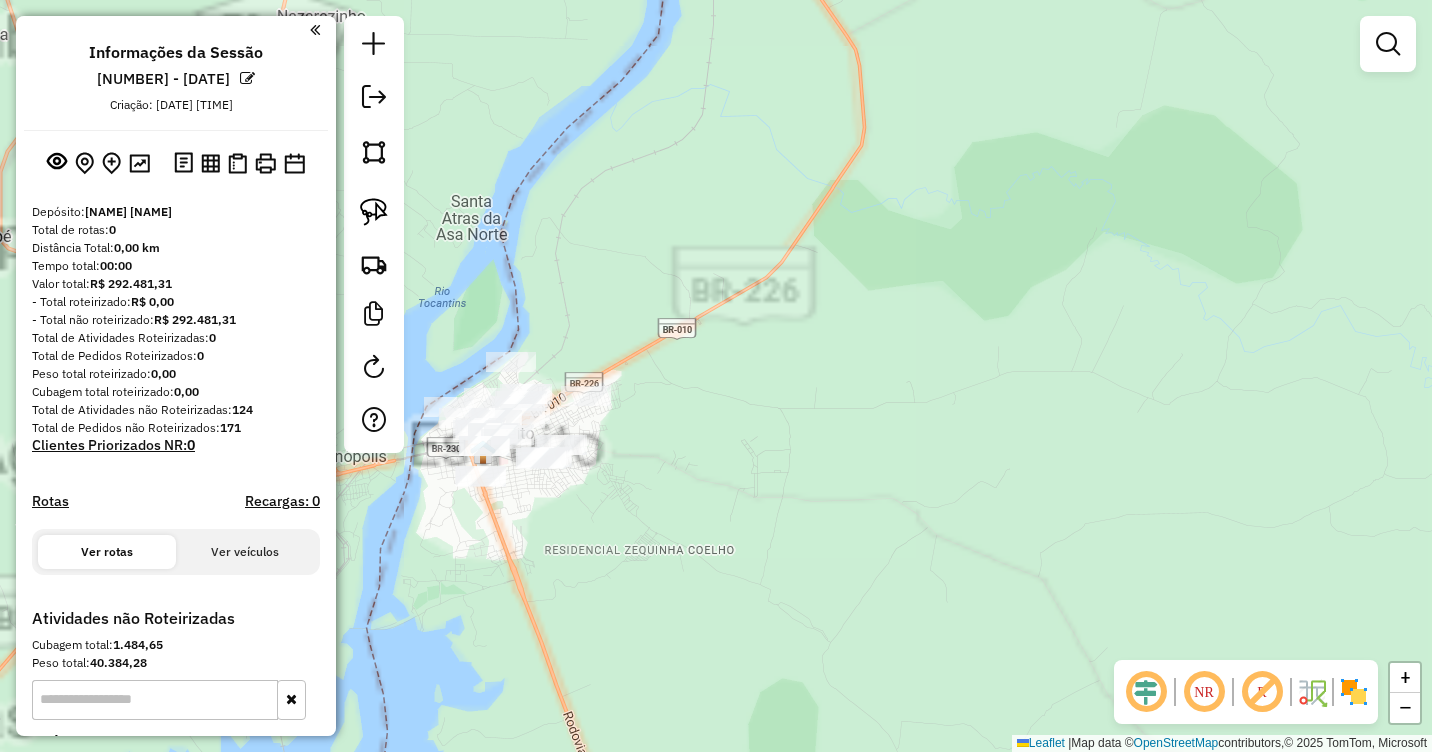 drag, startPoint x: 666, startPoint y: 391, endPoint x: 883, endPoint y: 236, distance: 266.6721 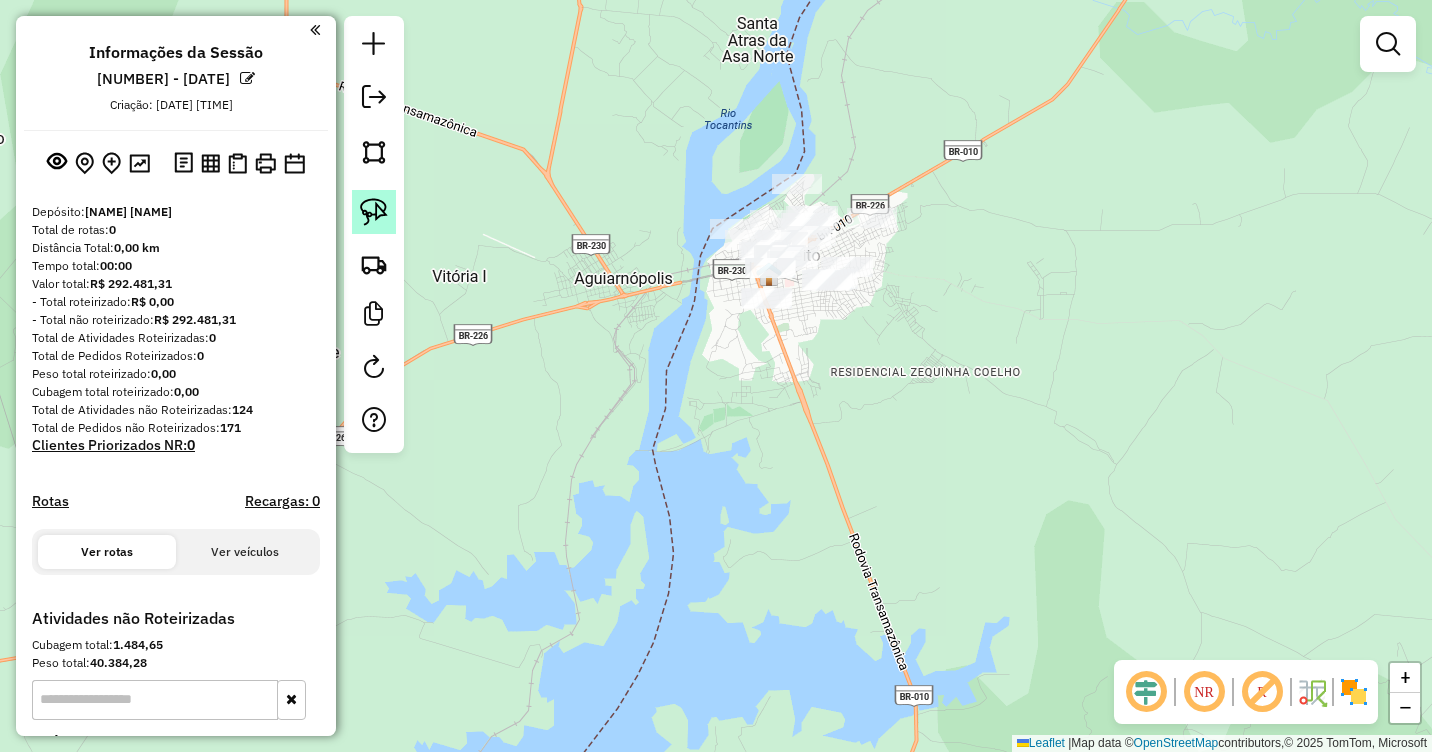click 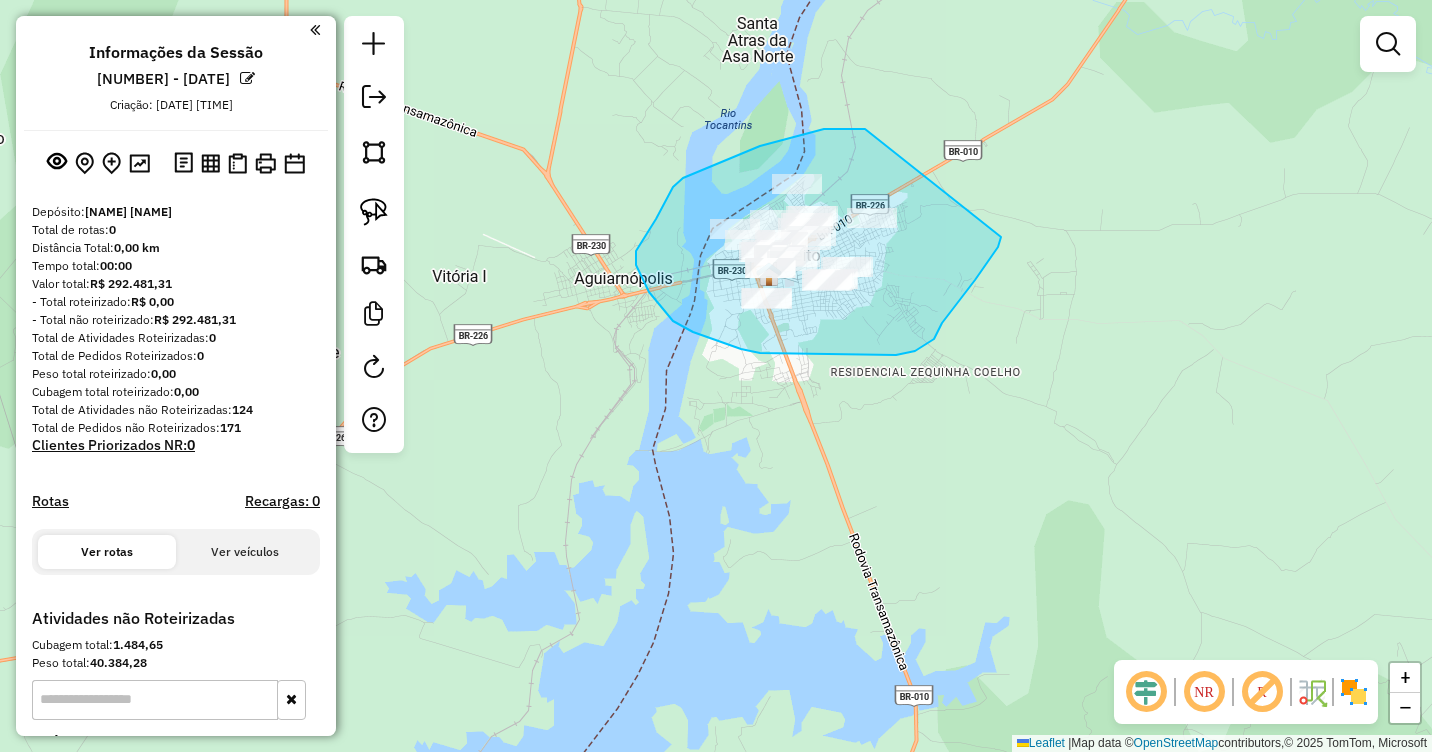 drag, startPoint x: 835, startPoint y: 129, endPoint x: 1002, endPoint y: 235, distance: 197.8004 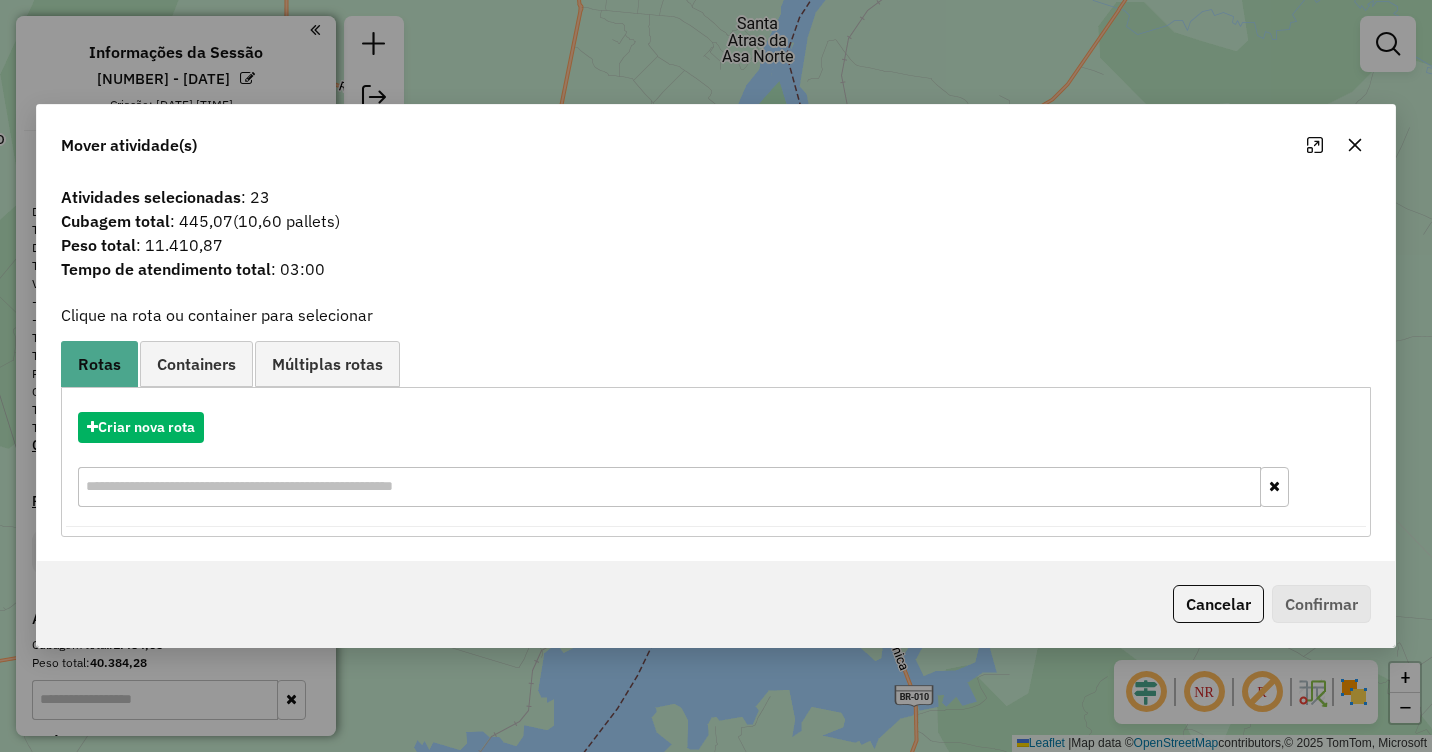 click 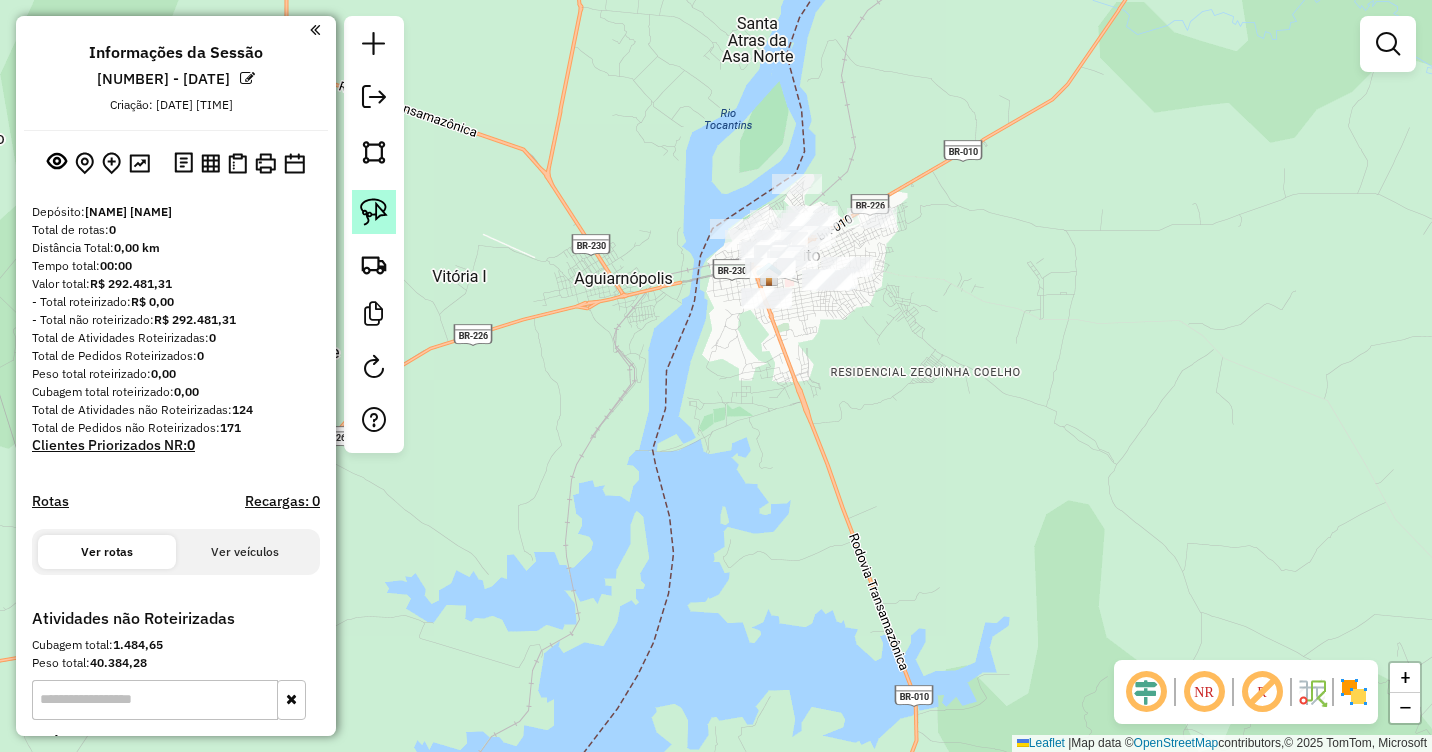 click 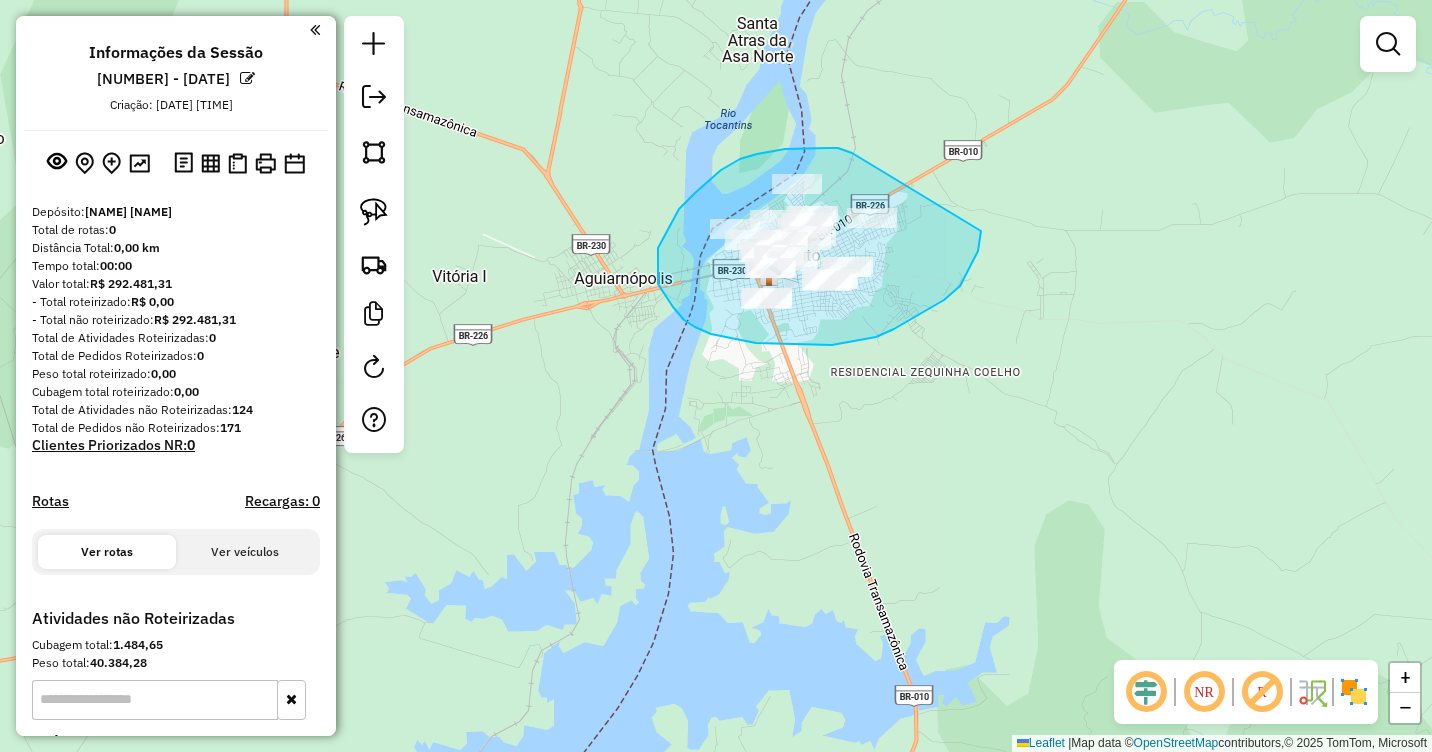 drag, startPoint x: 841, startPoint y: 149, endPoint x: 984, endPoint y: 214, distance: 157.0796 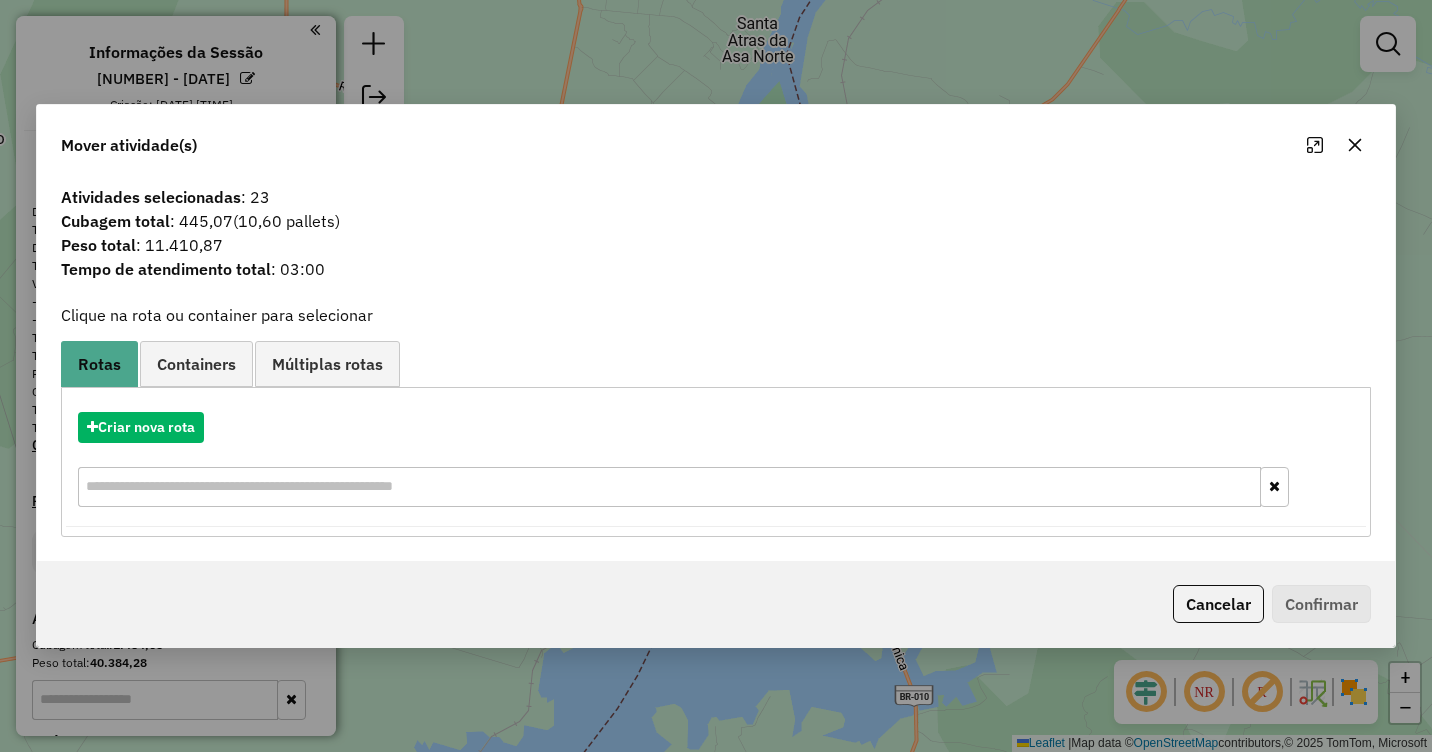 click 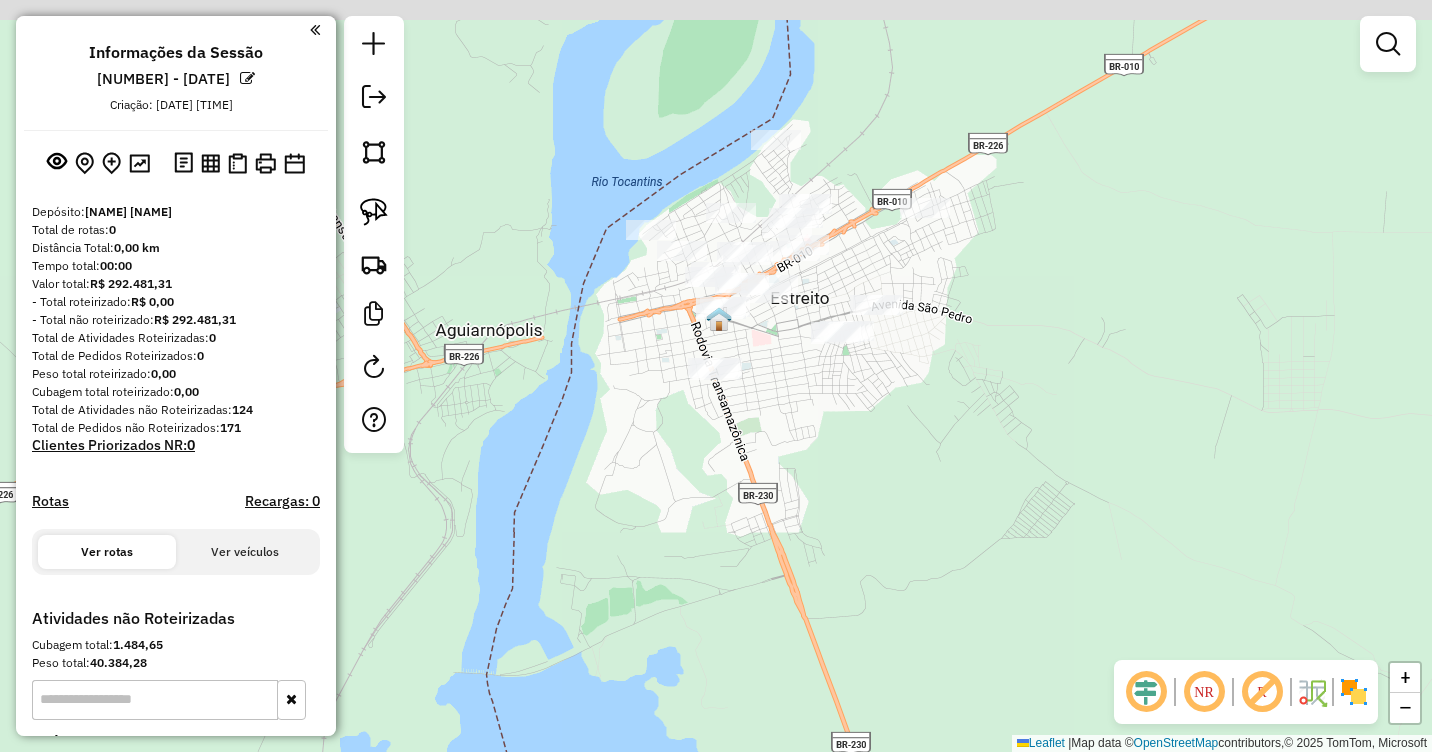 drag, startPoint x: 787, startPoint y: 300, endPoint x: 813, endPoint y: 382, distance: 86.023254 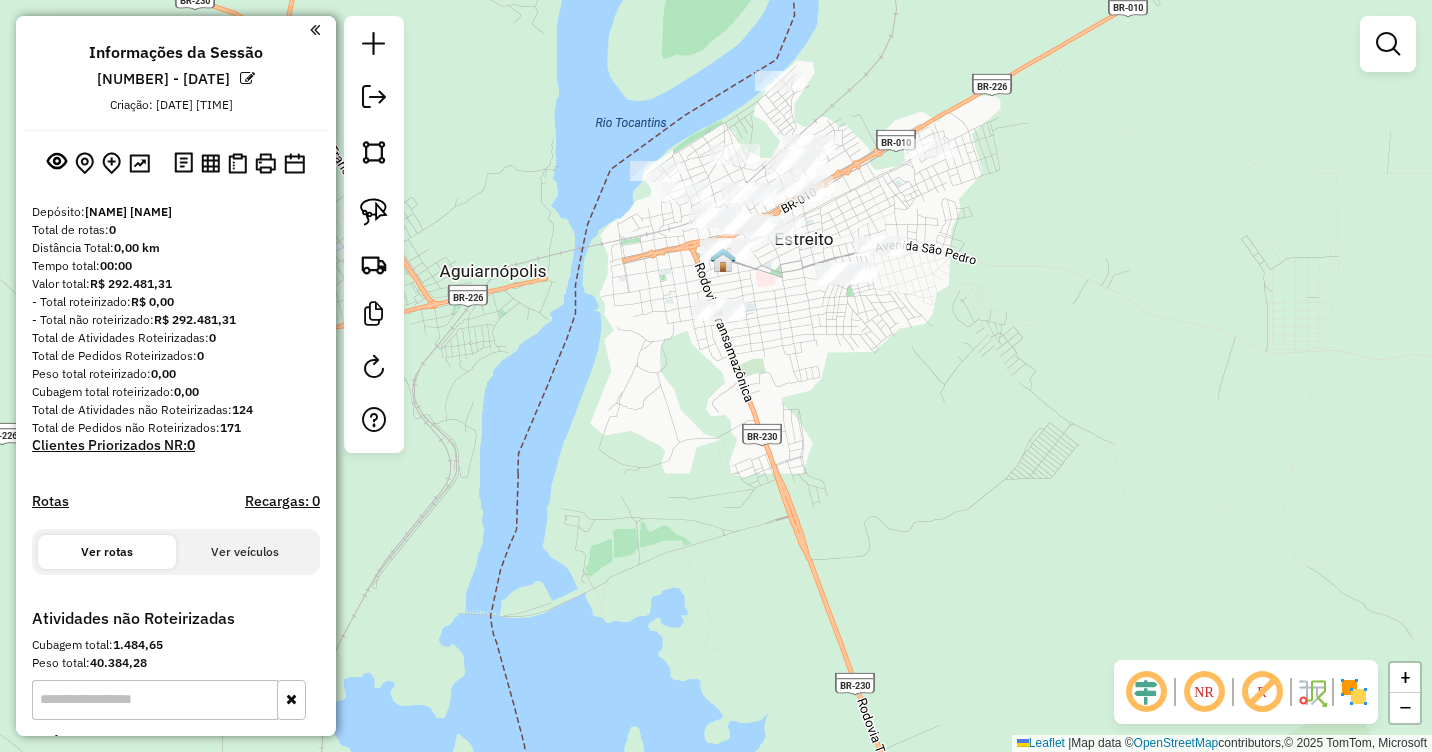 drag, startPoint x: 940, startPoint y: 529, endPoint x: 911, endPoint y: 238, distance: 292.44144 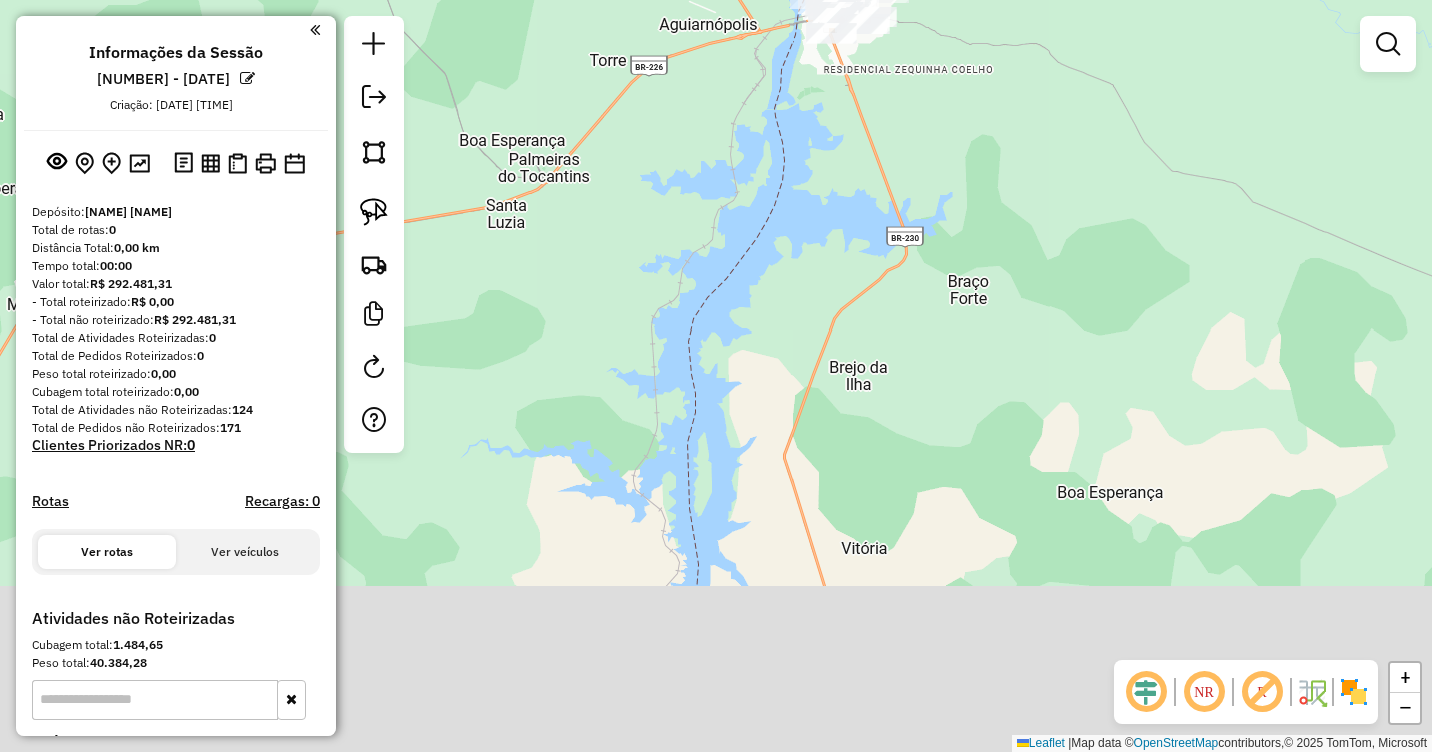 drag, startPoint x: 967, startPoint y: 556, endPoint x: 945, endPoint y: 308, distance: 248.97389 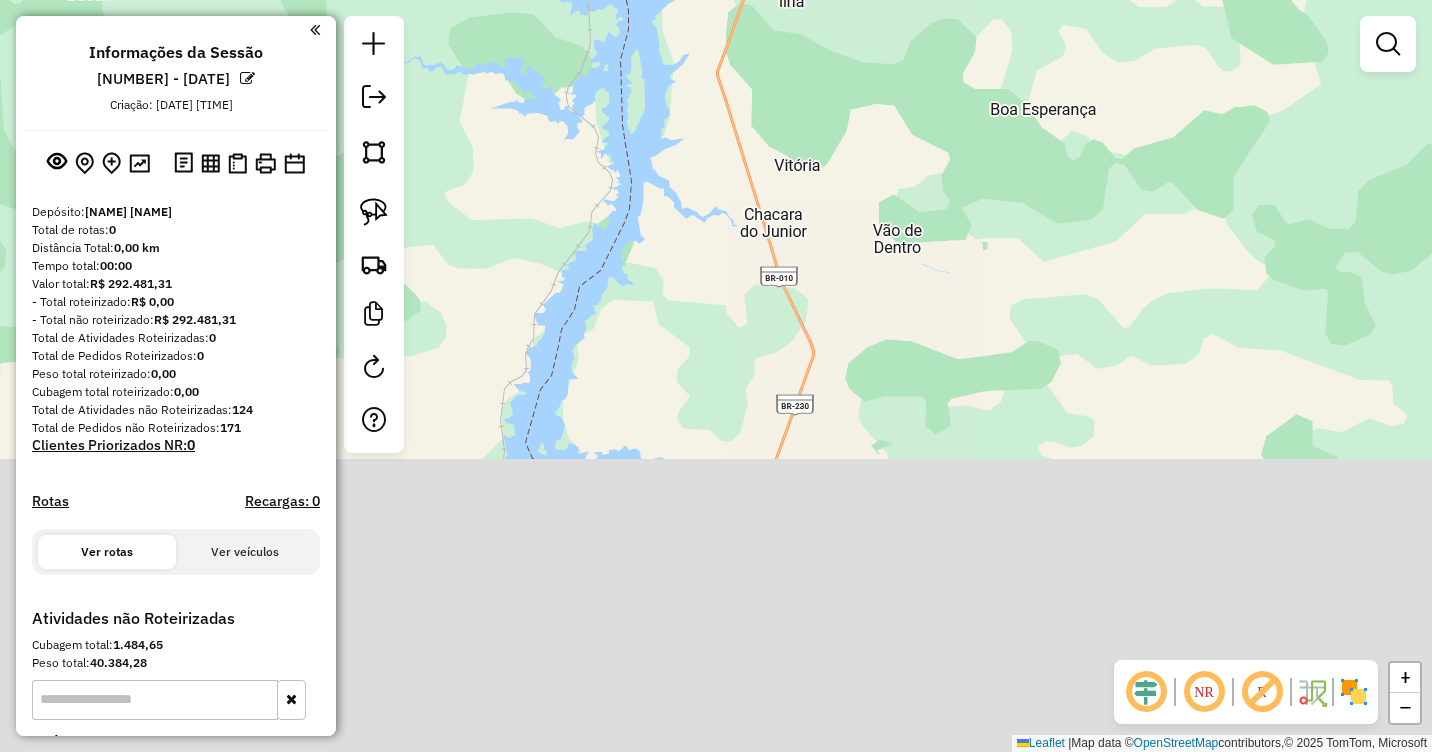 drag, startPoint x: 919, startPoint y: 468, endPoint x: 837, endPoint y: 64, distance: 412.2378 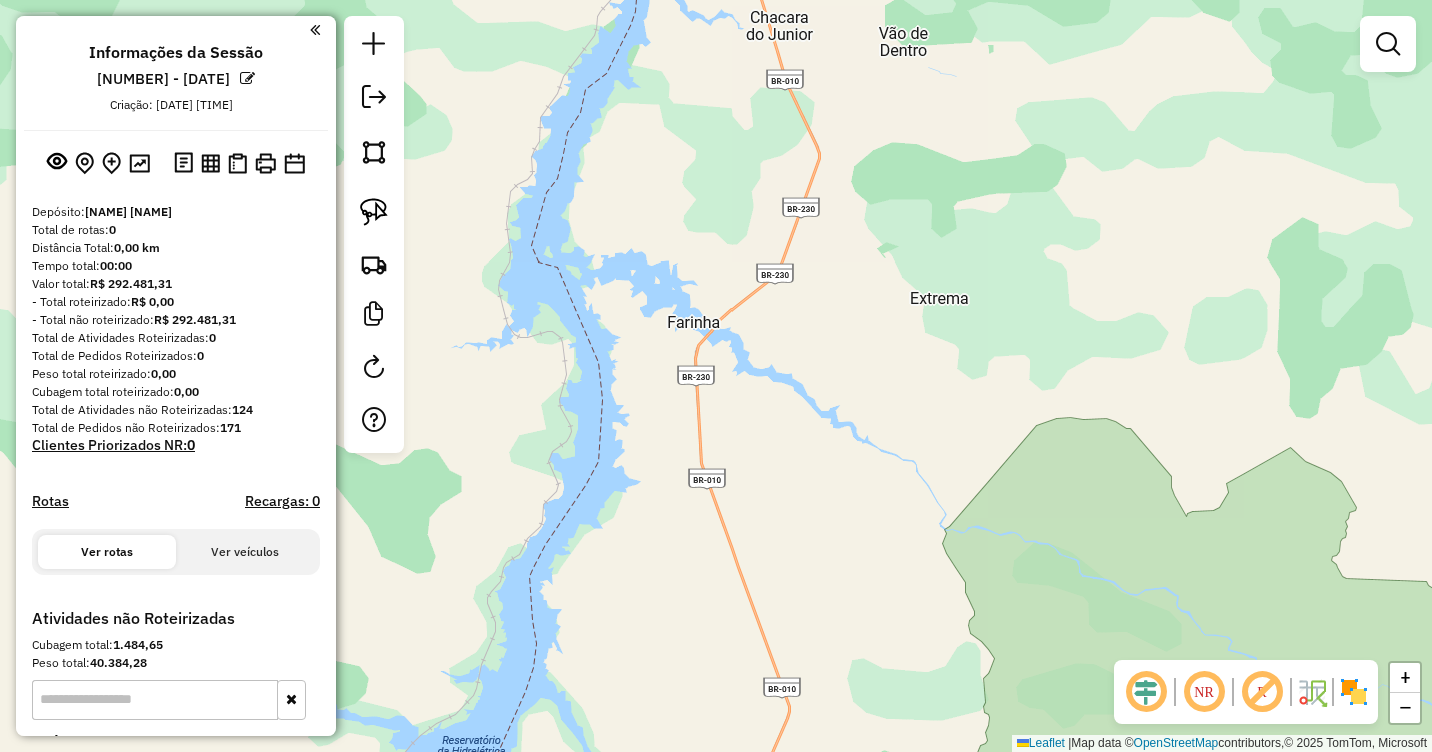 drag, startPoint x: 826, startPoint y: 523, endPoint x: 839, endPoint y: 167, distance: 356.23727 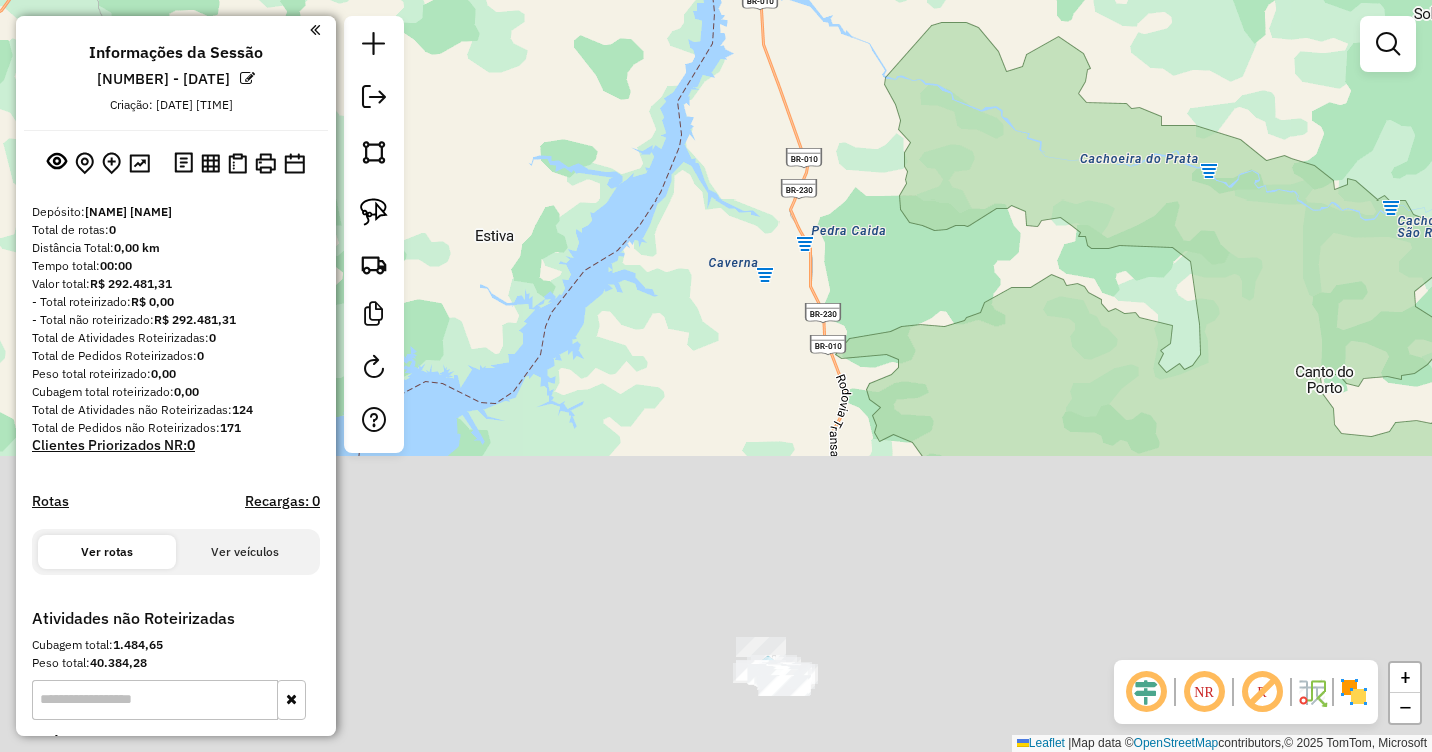 drag, startPoint x: 879, startPoint y: 523, endPoint x: 860, endPoint y: 238, distance: 285.63263 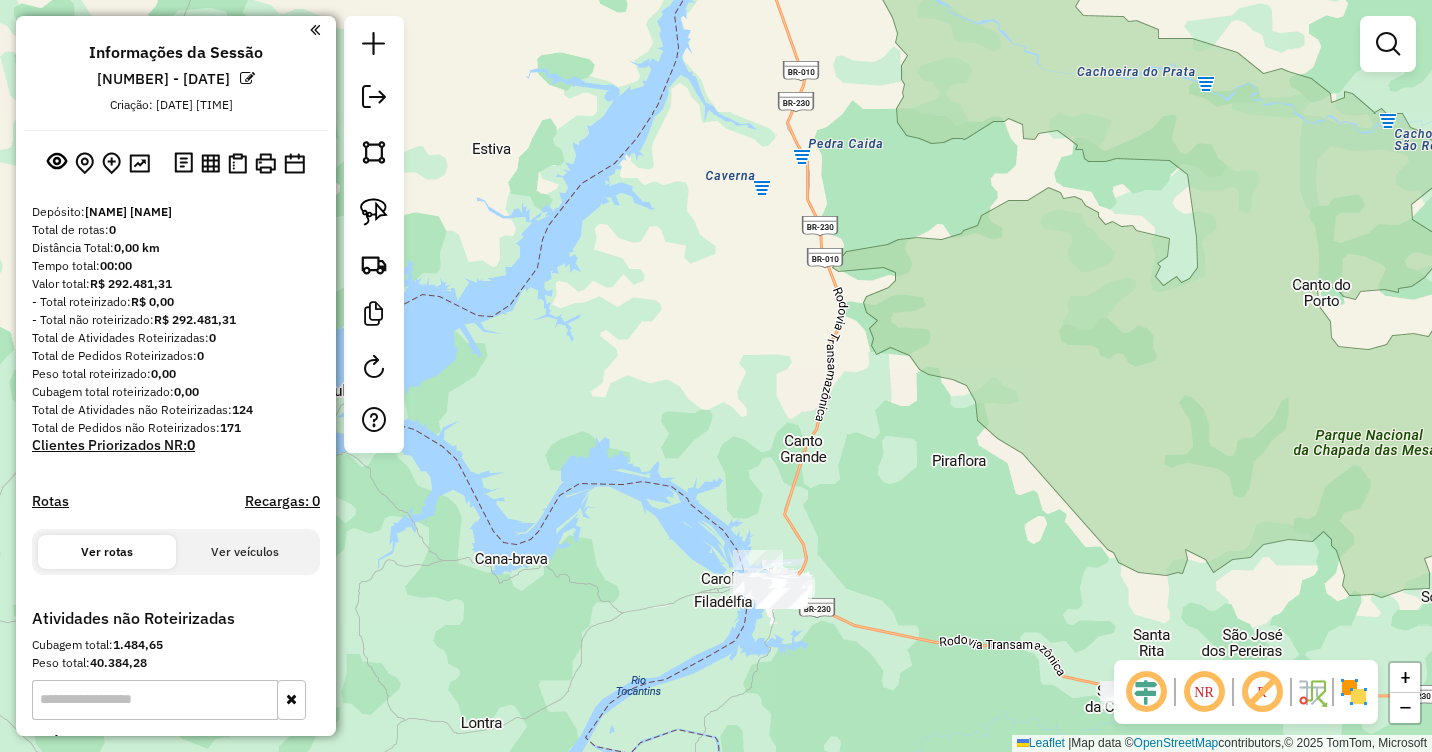 drag, startPoint x: 824, startPoint y: 587, endPoint x: 813, endPoint y: 355, distance: 232.26064 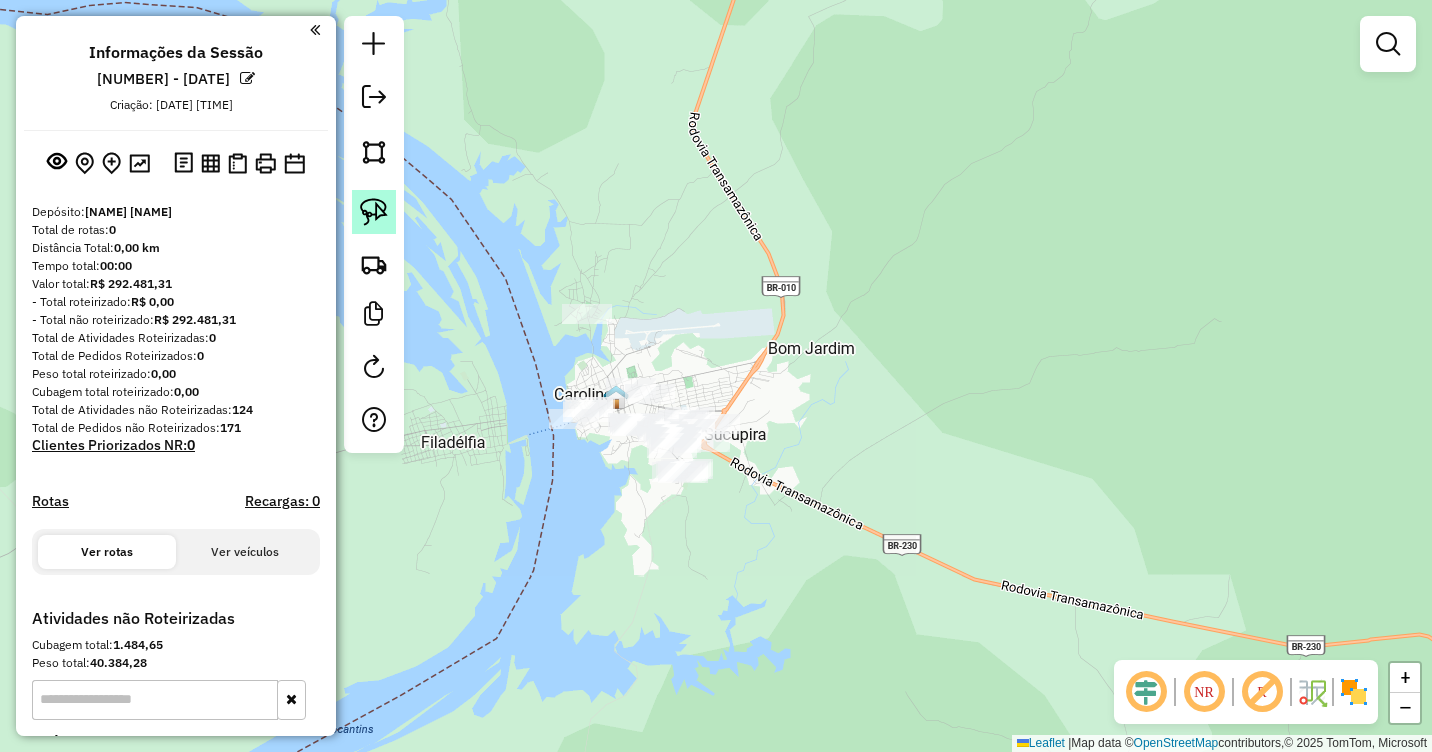 click 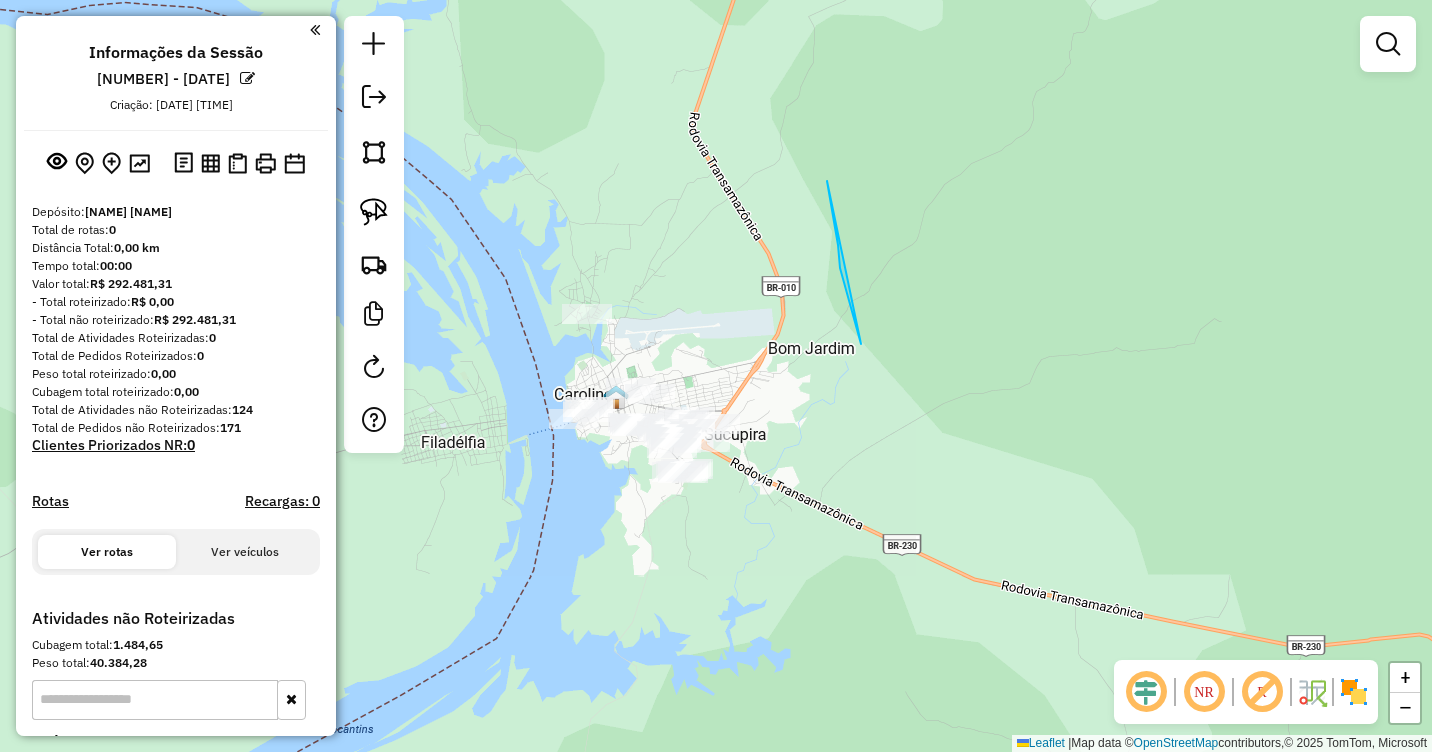 drag, startPoint x: 861, startPoint y: 344, endPoint x: 811, endPoint y: 65, distance: 283.4449 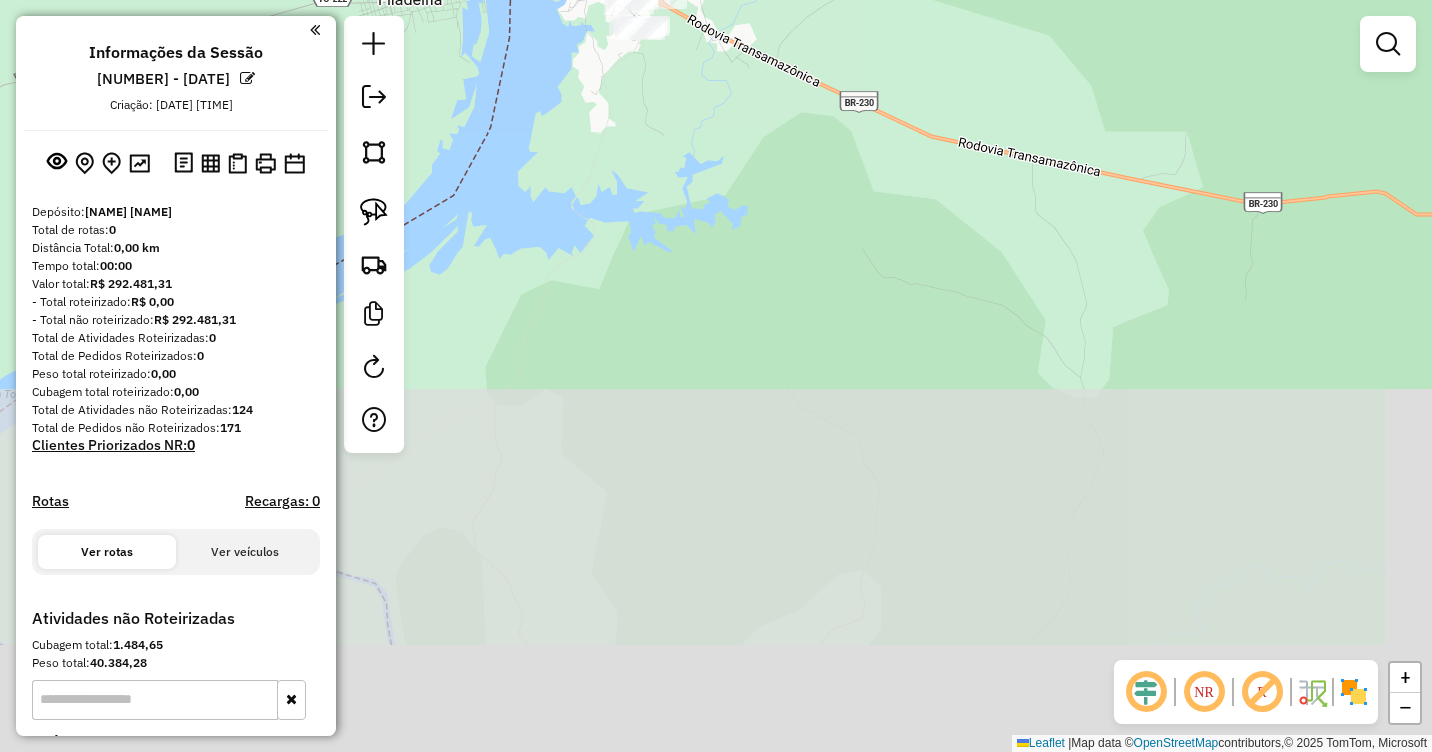 drag, startPoint x: 821, startPoint y: 405, endPoint x: 778, endPoint y: -38, distance: 445.082 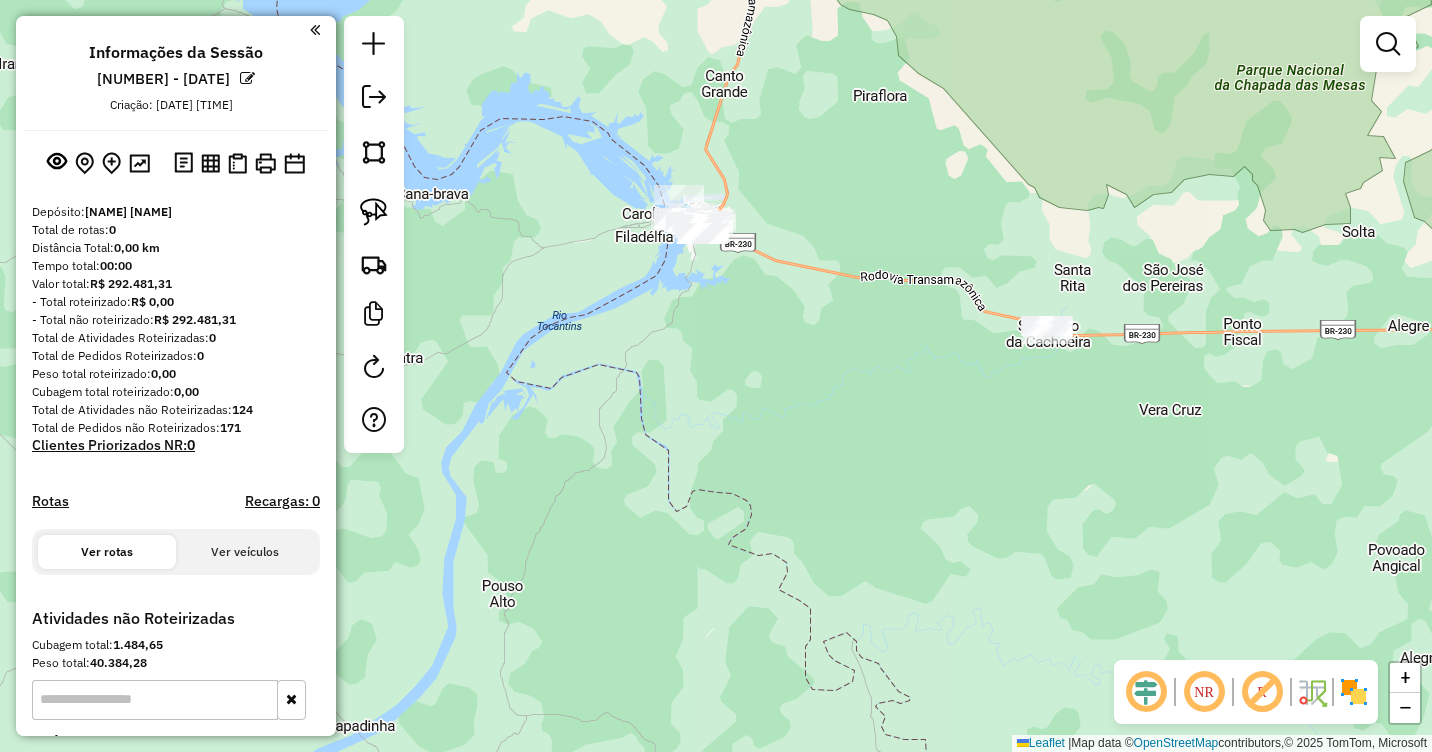 drag, startPoint x: 748, startPoint y: 469, endPoint x: 762, endPoint y: 173, distance: 296.3309 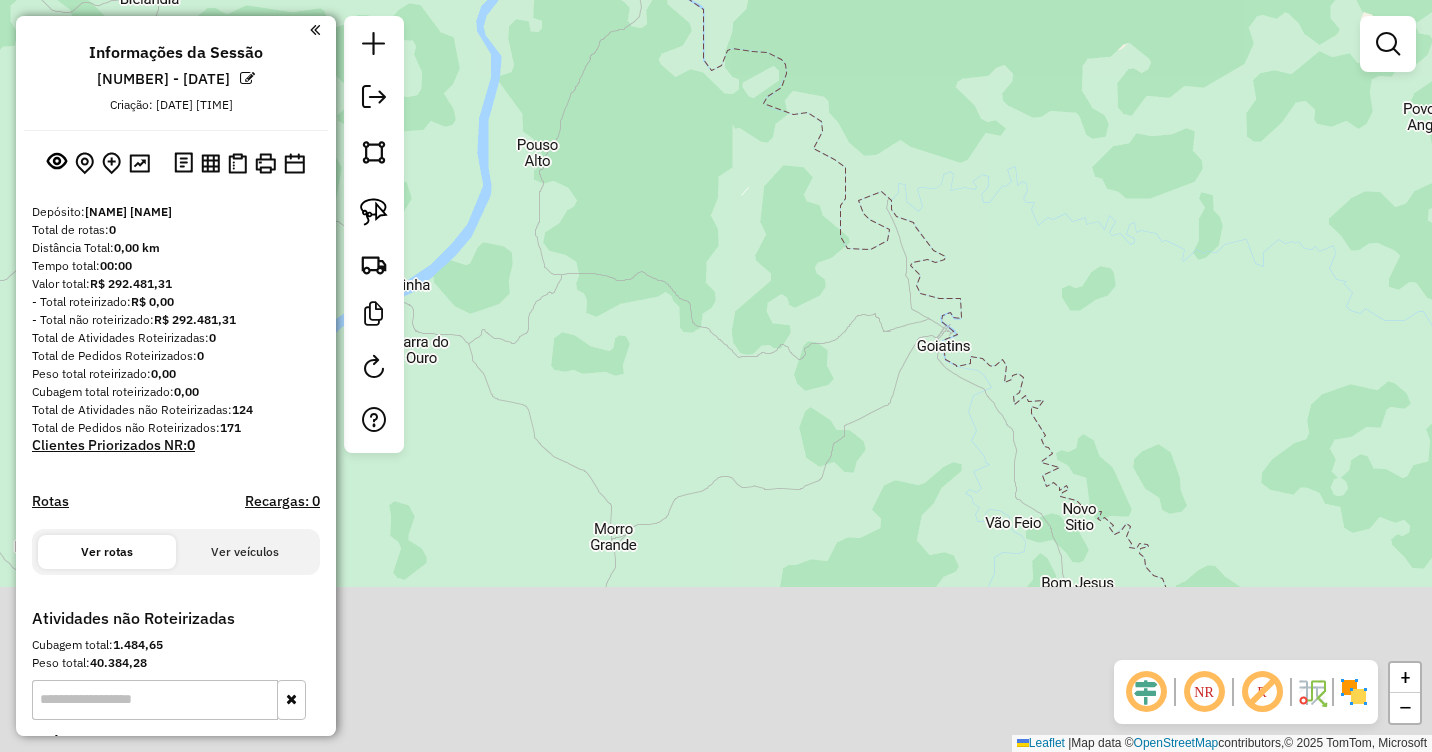 drag, startPoint x: 790, startPoint y: 336, endPoint x: 808, endPoint y: 174, distance: 162.99693 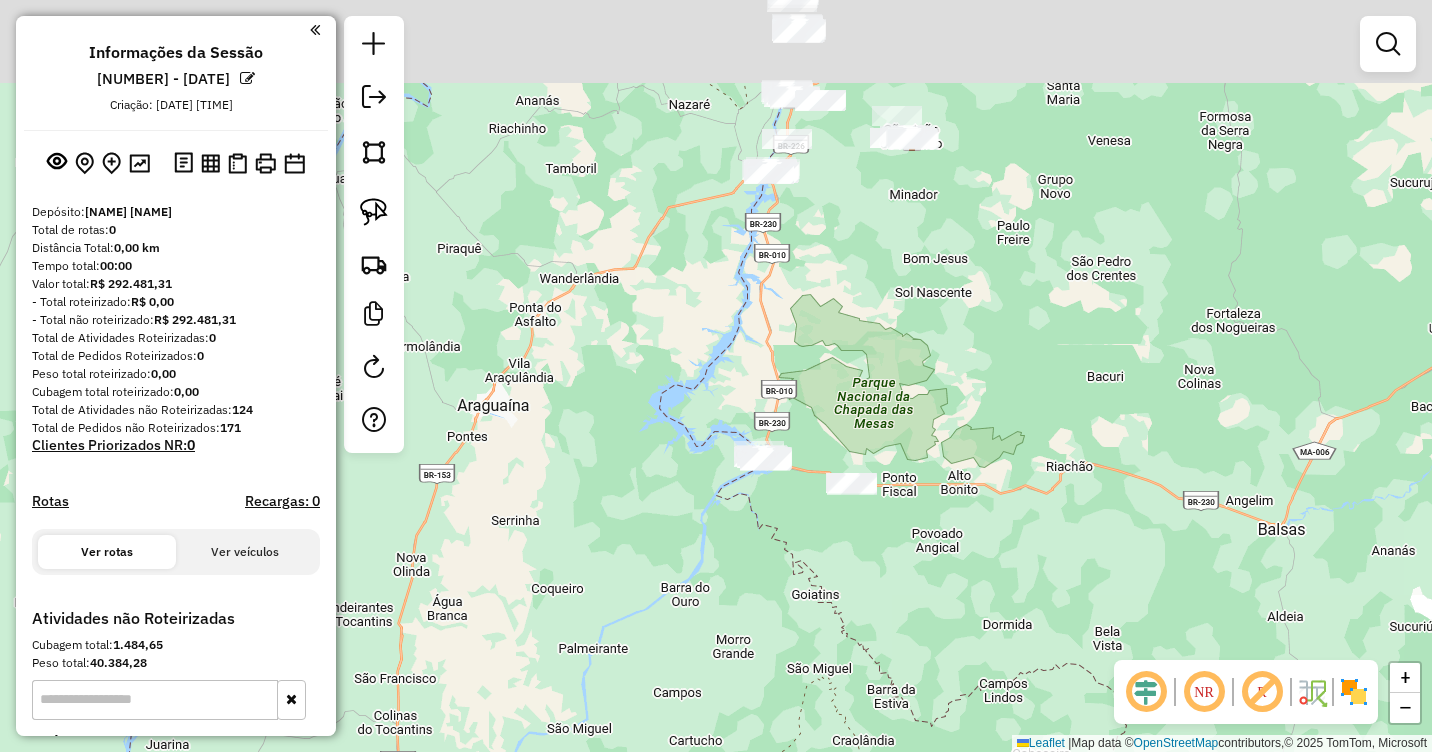 drag, startPoint x: 681, startPoint y: 454, endPoint x: 703, endPoint y: 671, distance: 218.11235 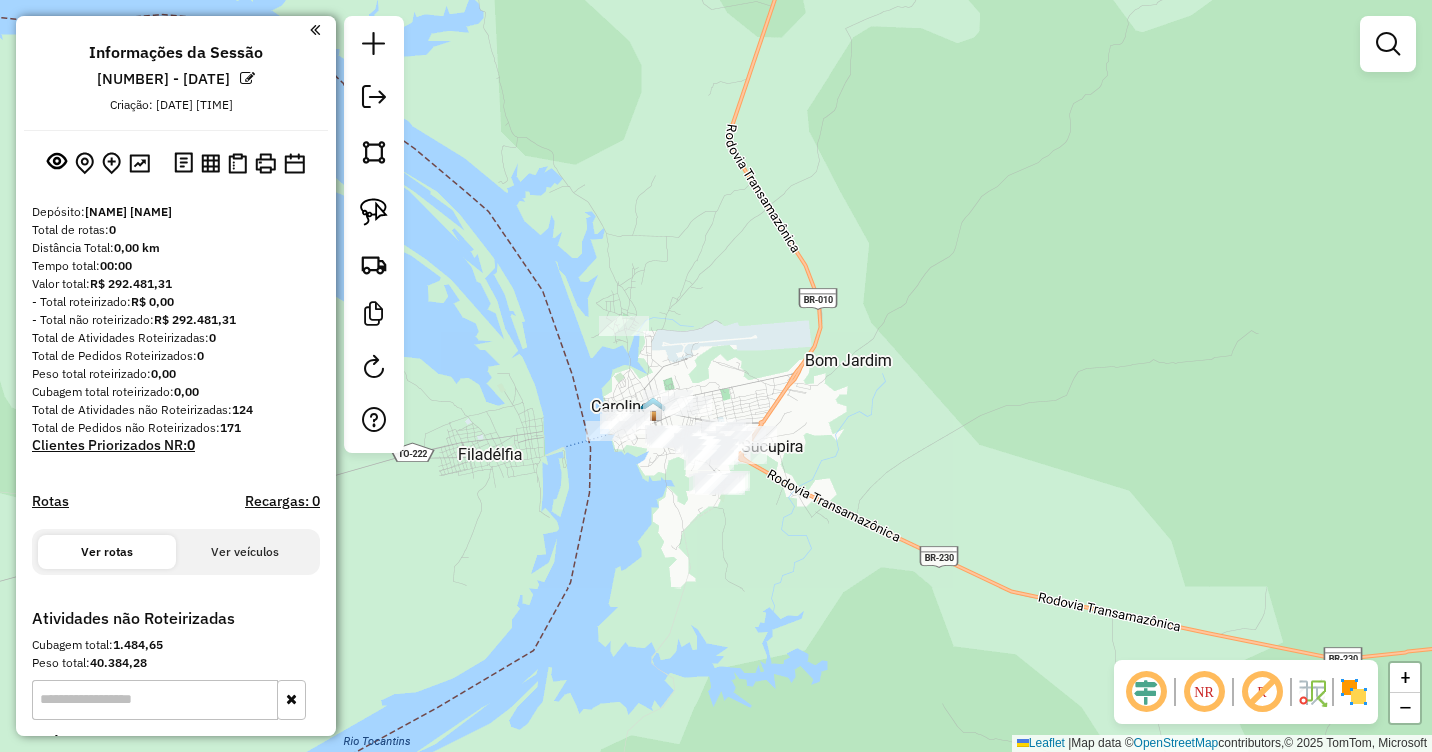 drag, startPoint x: 855, startPoint y: 377, endPoint x: 893, endPoint y: 375, distance: 38.052597 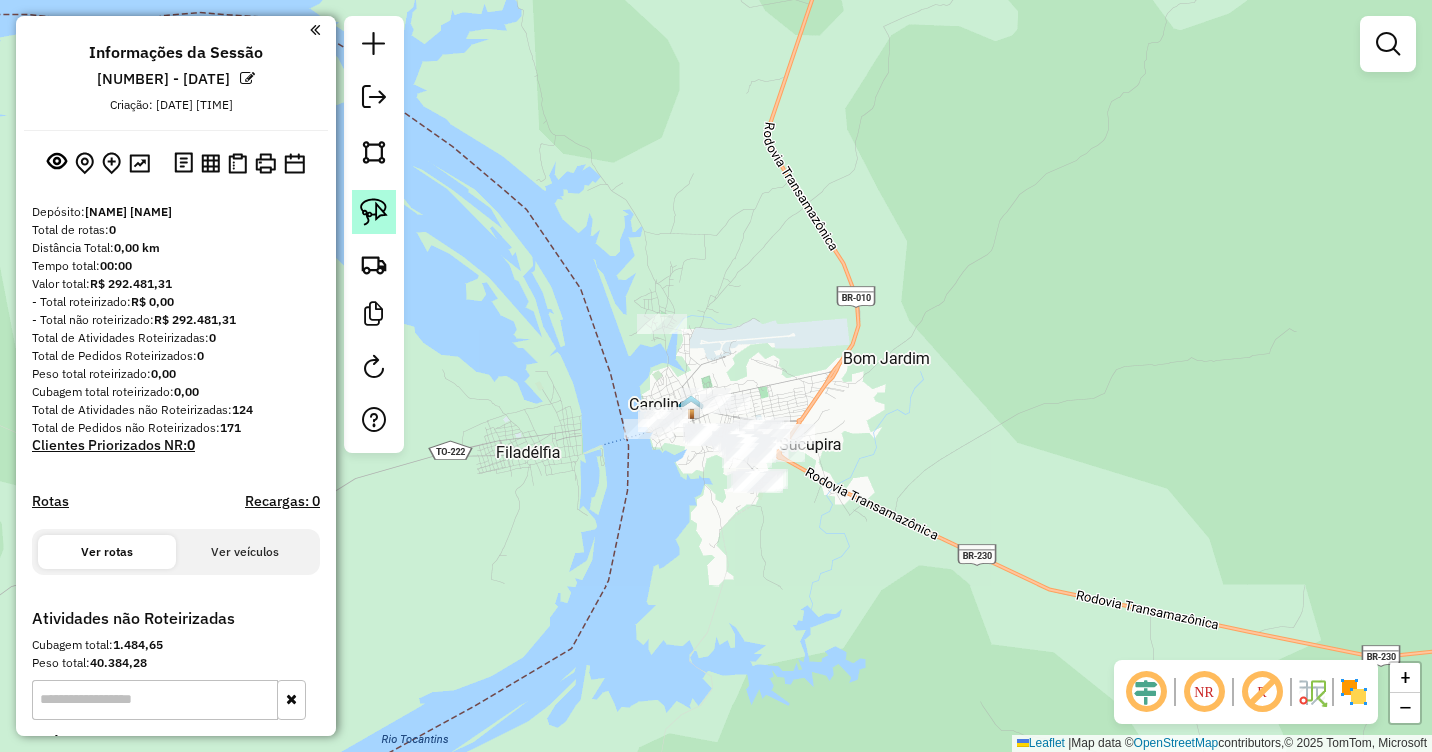 click 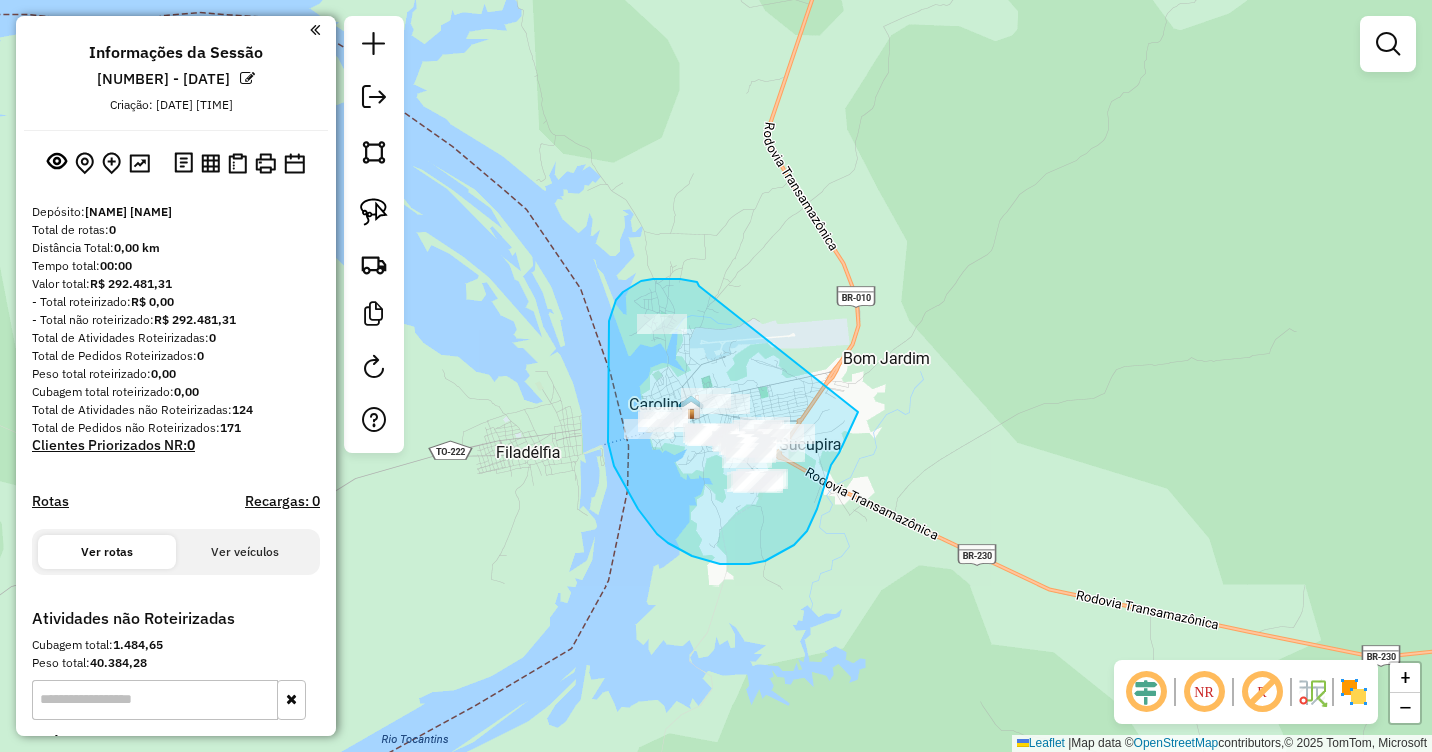 drag, startPoint x: 699, startPoint y: 286, endPoint x: 863, endPoint y: 401, distance: 200.30228 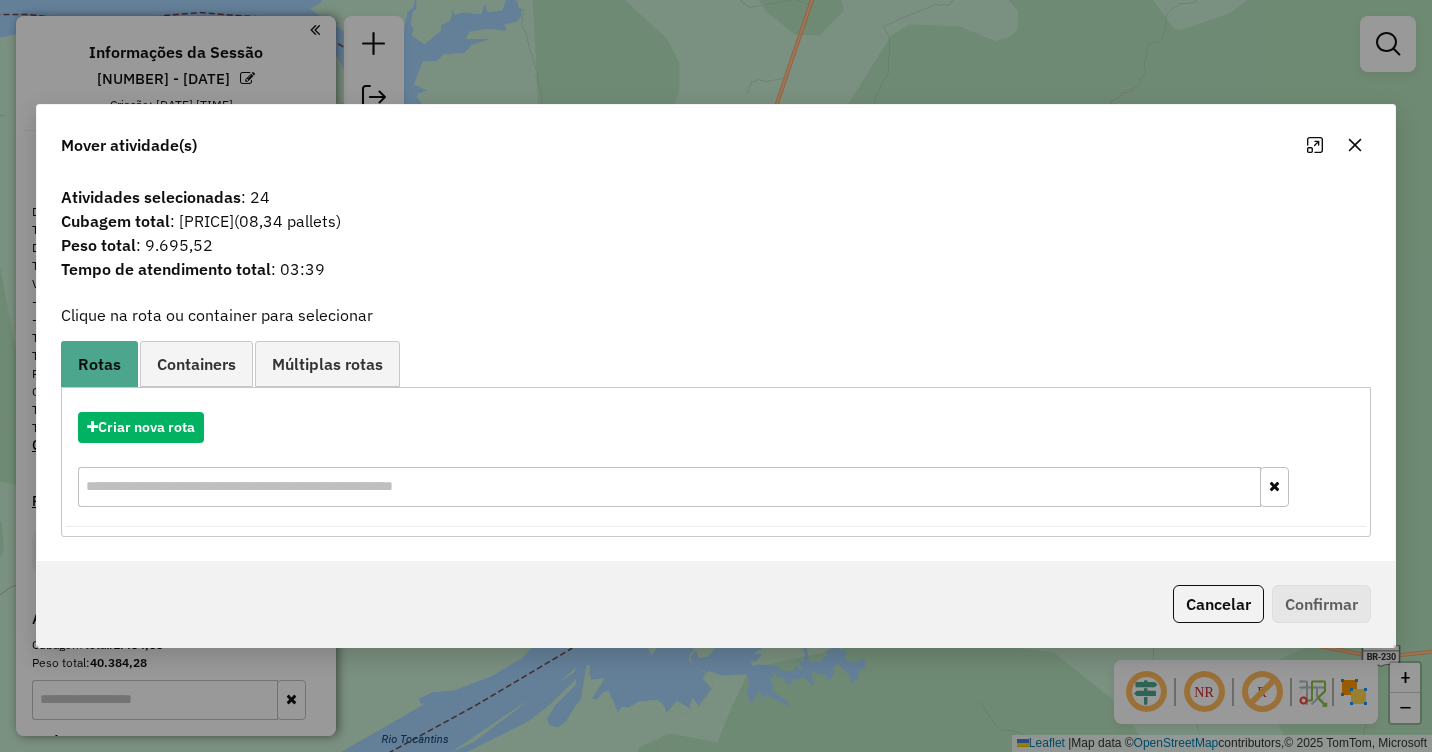 click 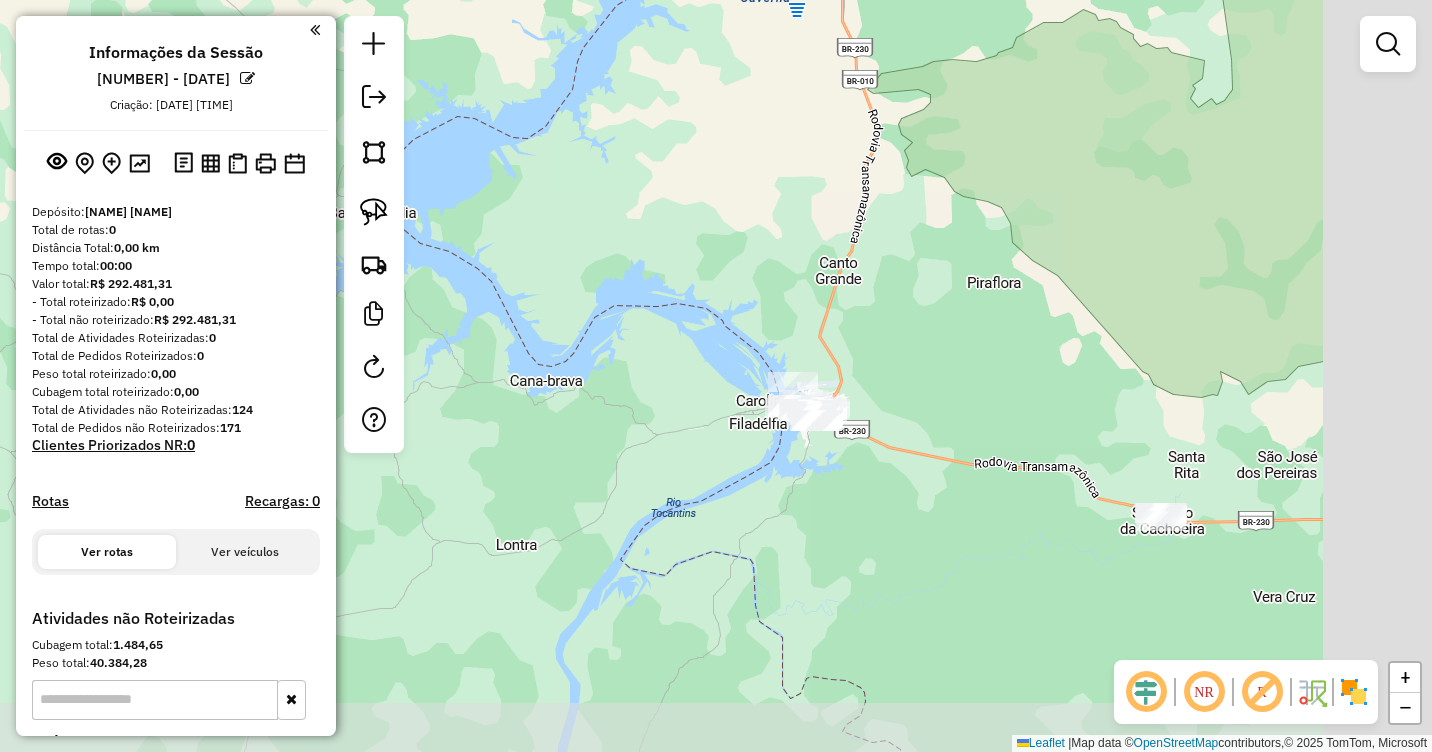 drag, startPoint x: 1151, startPoint y: 586, endPoint x: 774, endPoint y: 552, distance: 378.53006 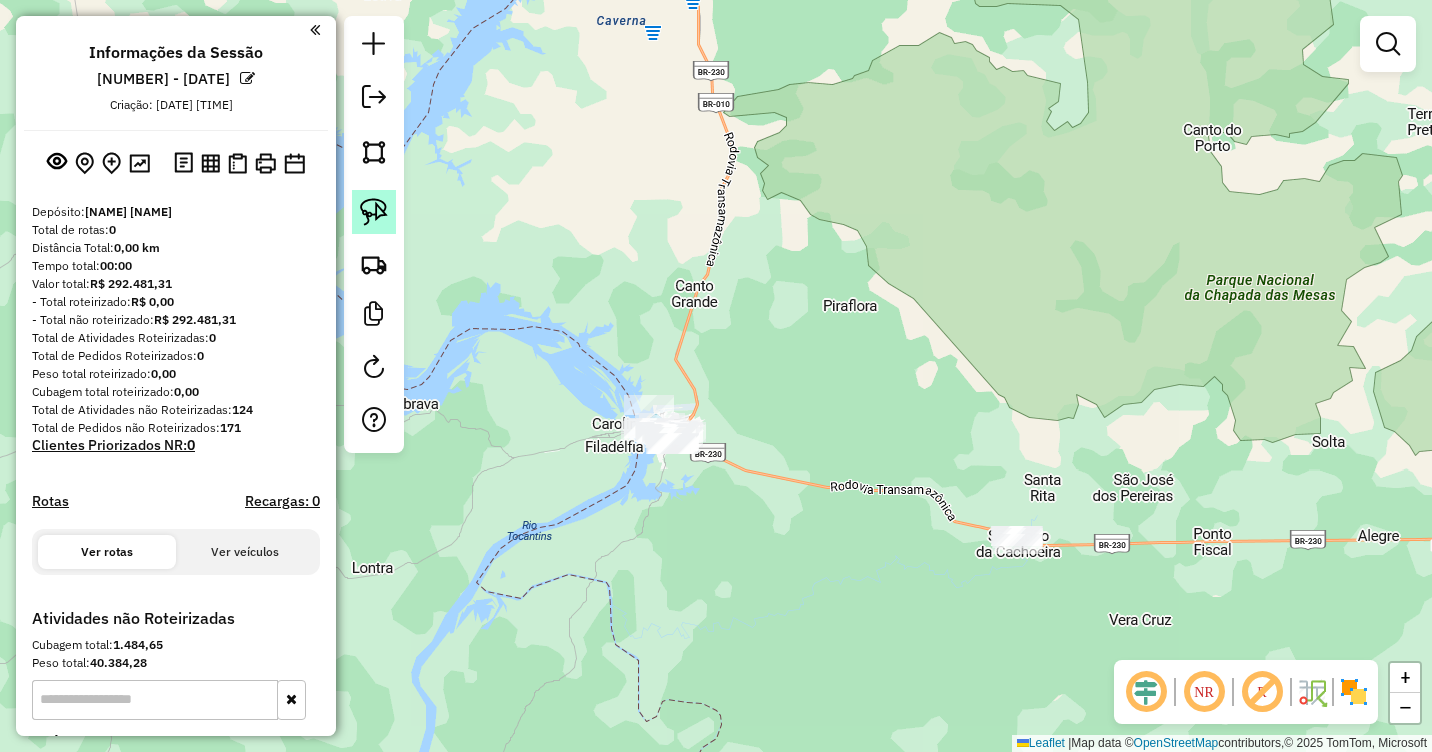 click 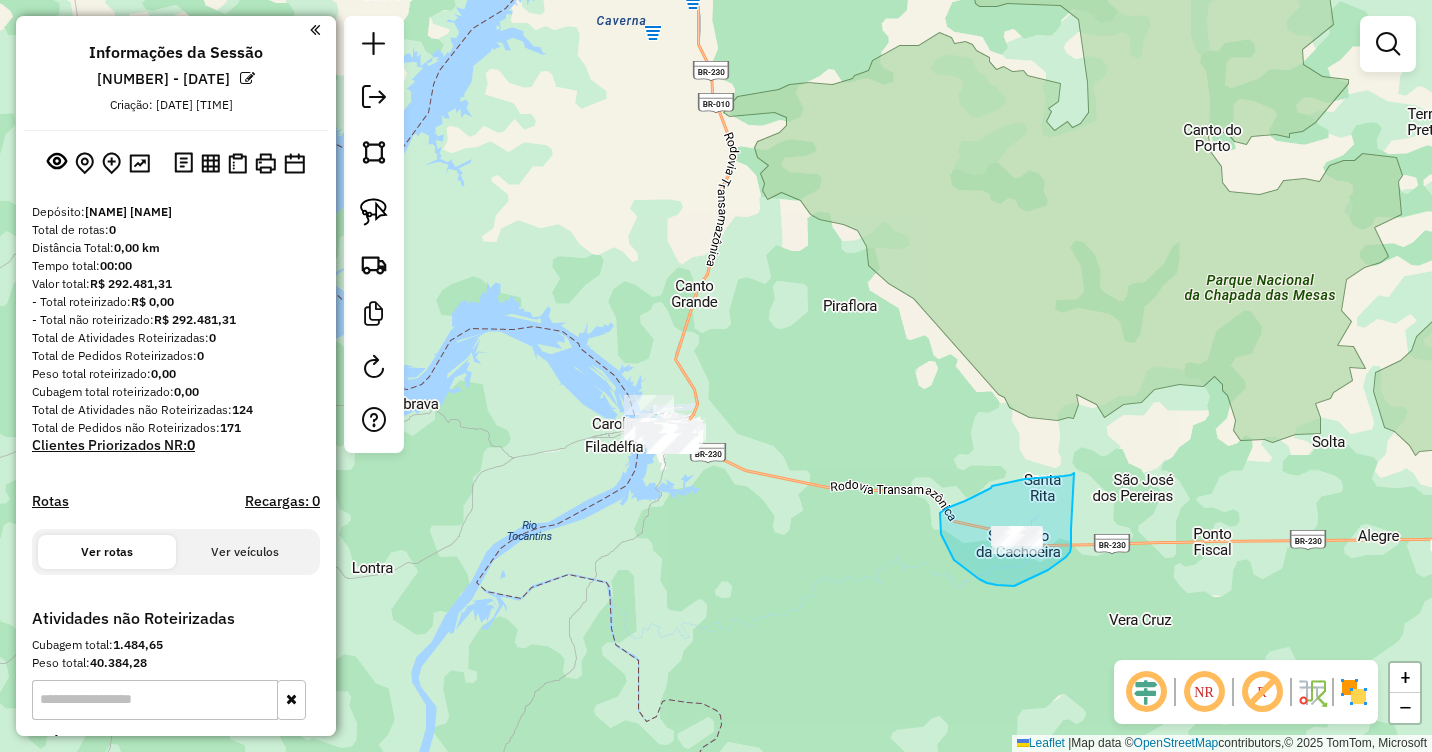 drag, startPoint x: 1071, startPoint y: 475, endPoint x: 1074, endPoint y: 522, distance: 47.095646 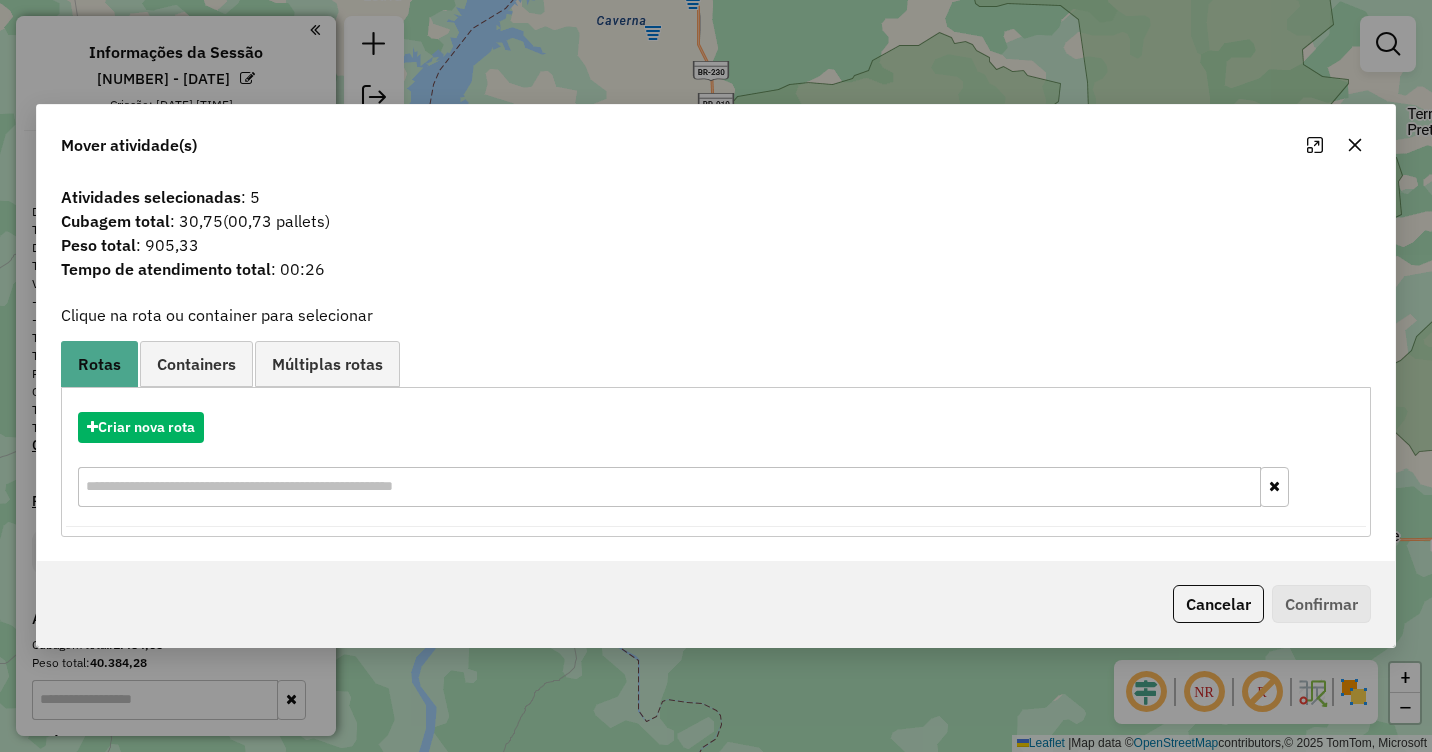 click 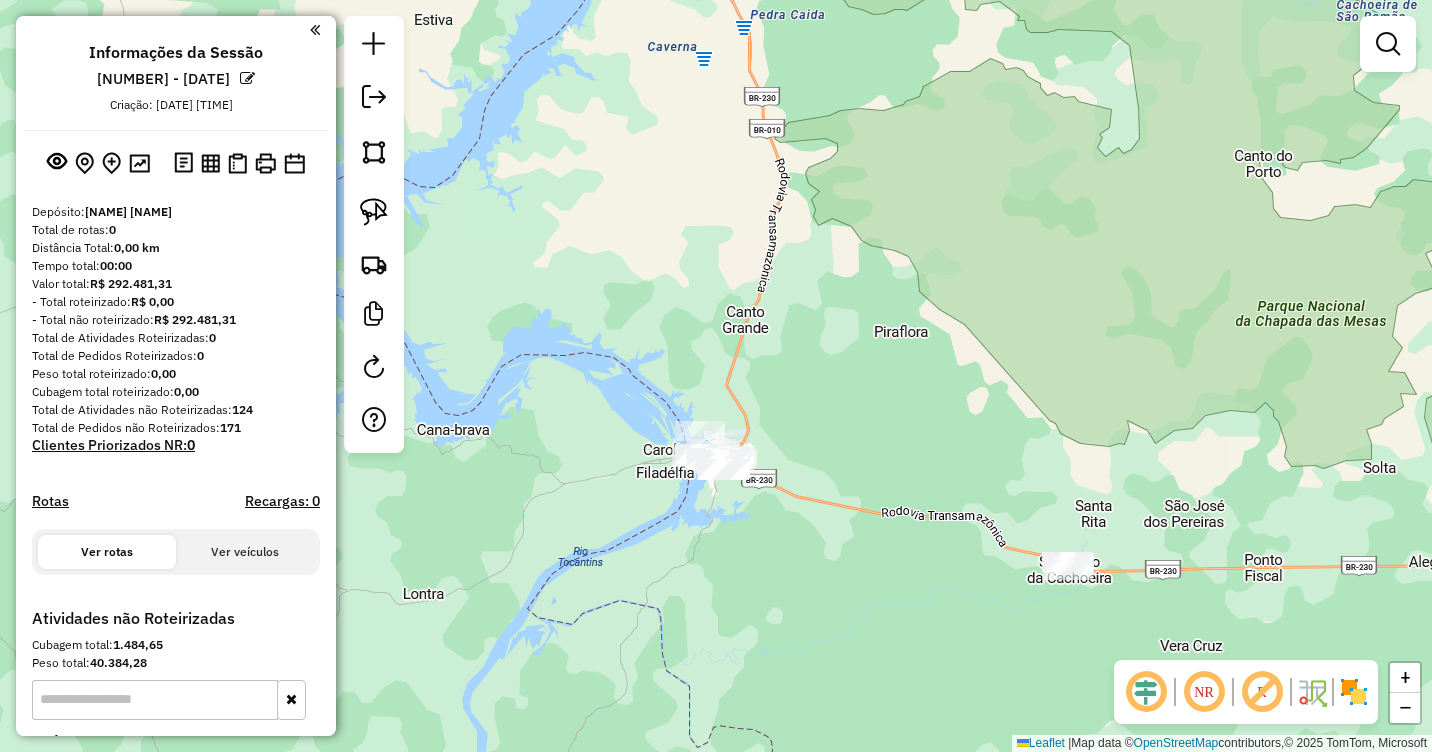 drag, startPoint x: 736, startPoint y: 299, endPoint x: 875, endPoint y: 345, distance: 146.4138 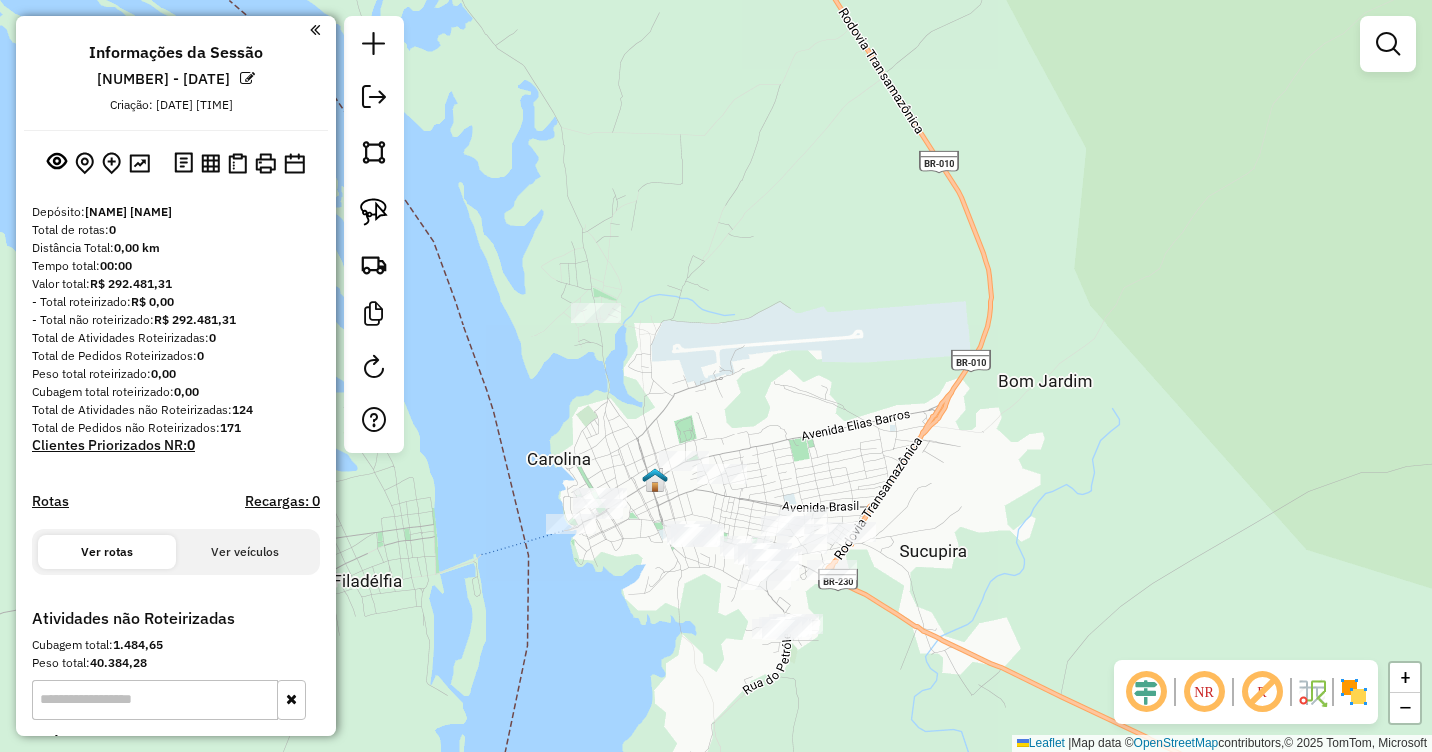 drag, startPoint x: 661, startPoint y: 453, endPoint x: 641, endPoint y: 357, distance: 98.0612 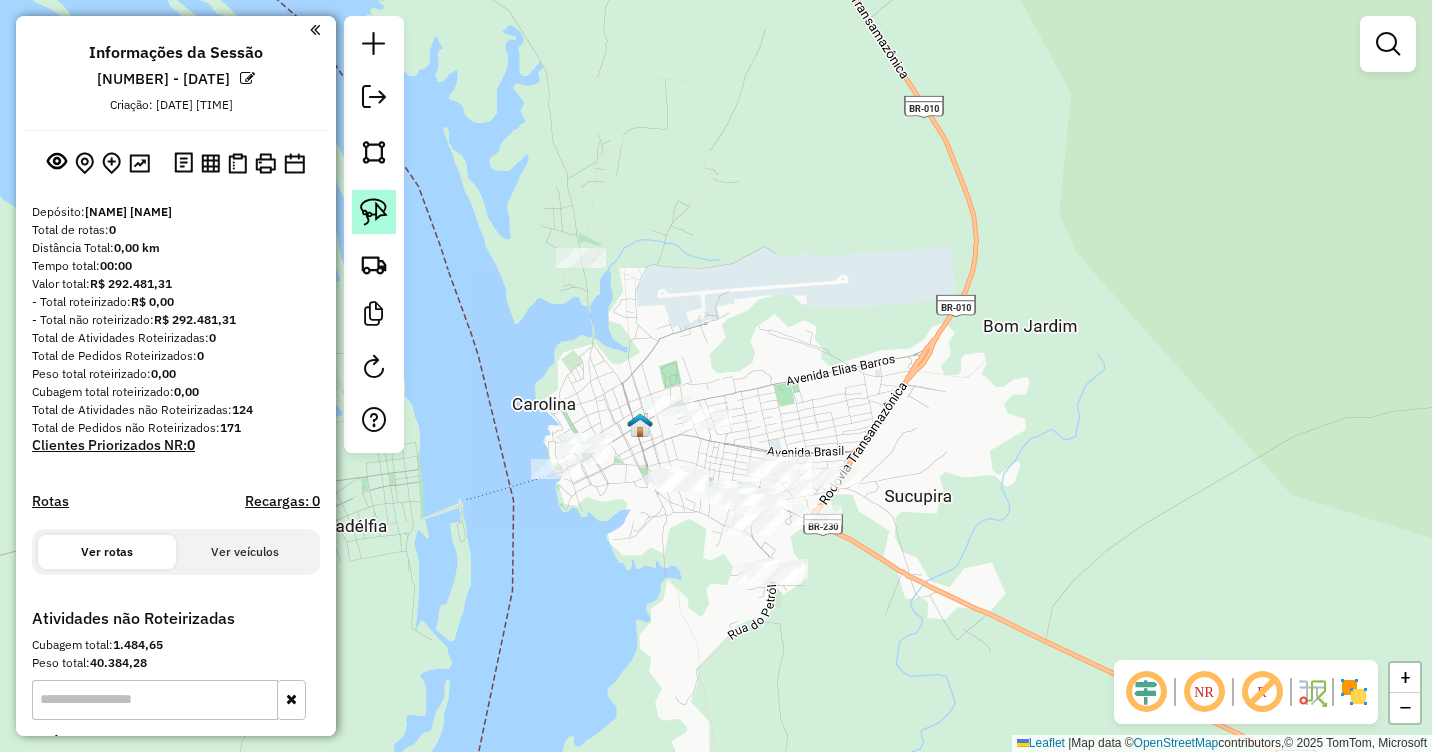 click 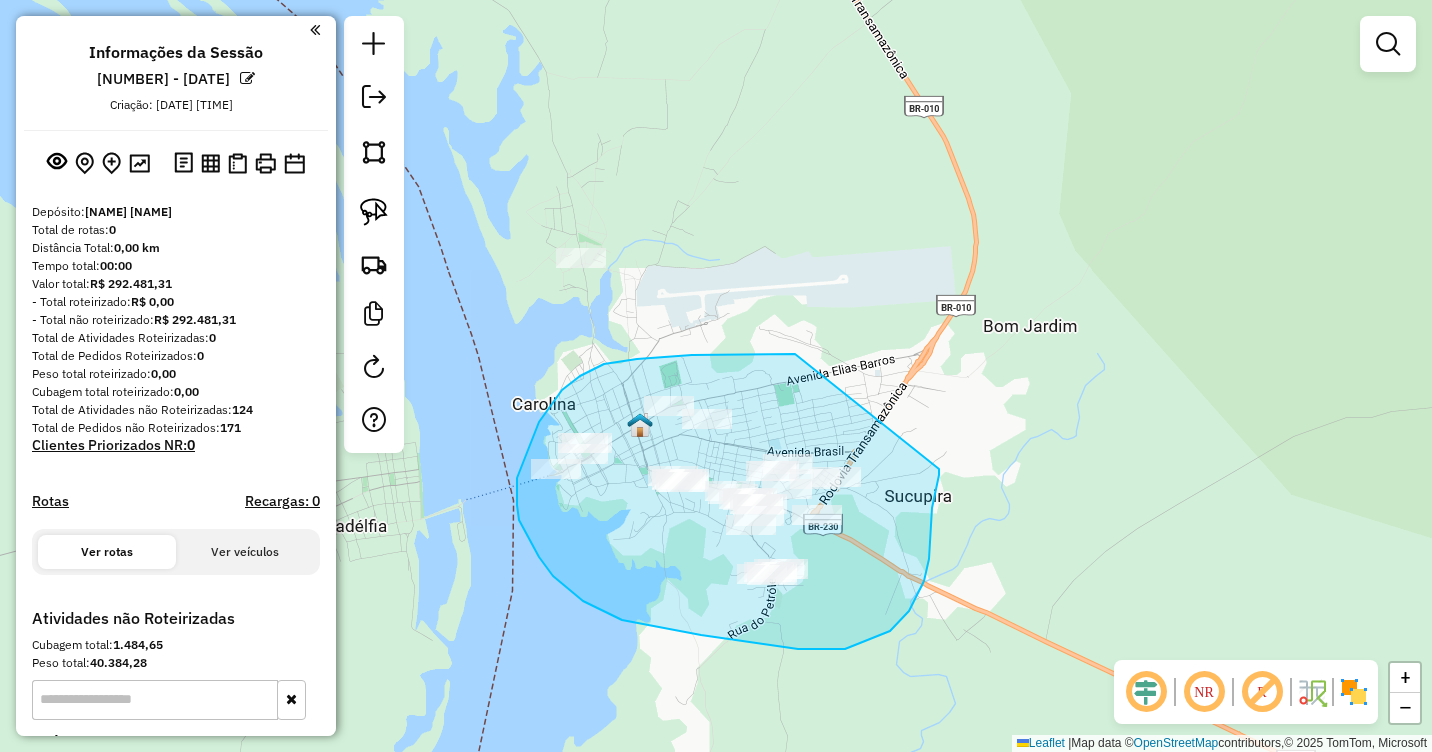 drag, startPoint x: 692, startPoint y: 355, endPoint x: 946, endPoint y: 457, distance: 273.71518 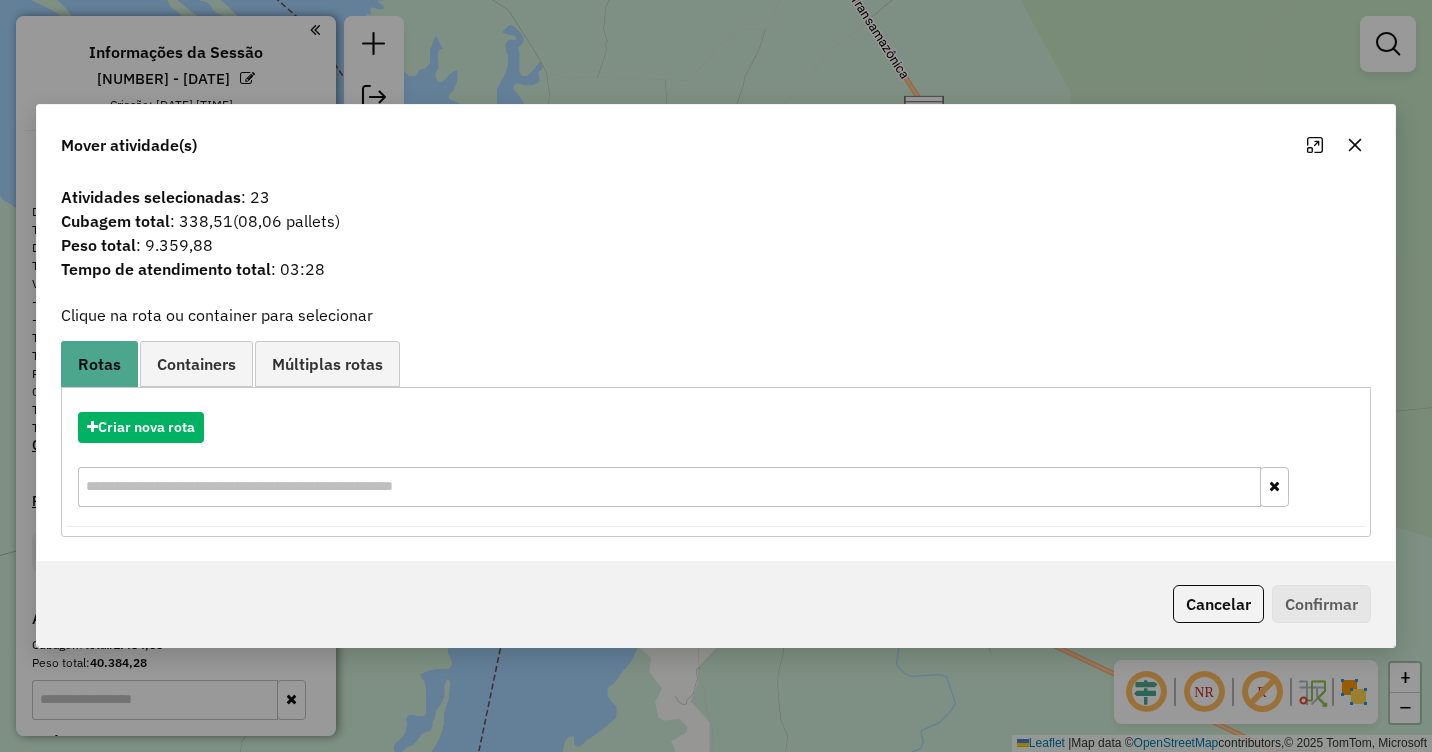 click 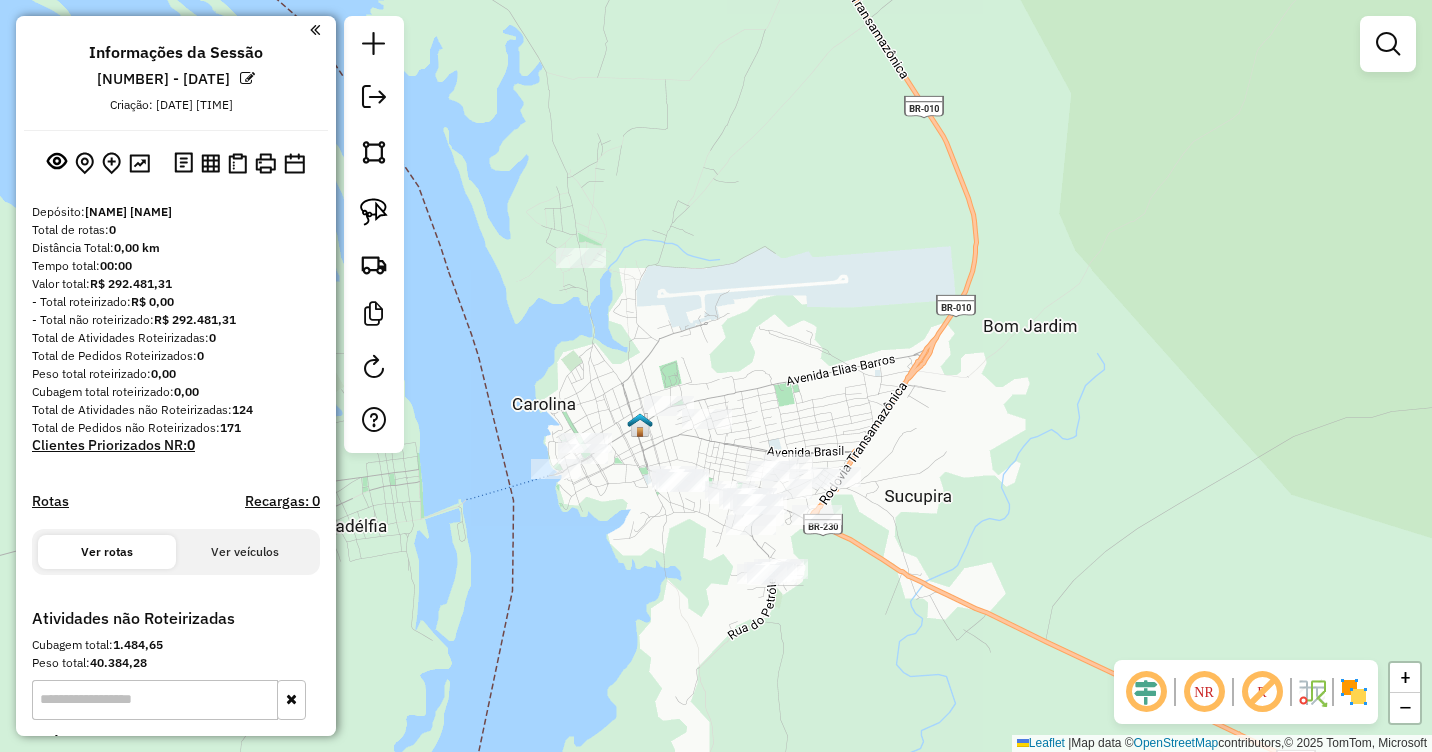 drag, startPoint x: 688, startPoint y: 158, endPoint x: 687, endPoint y: 611, distance: 453.0011 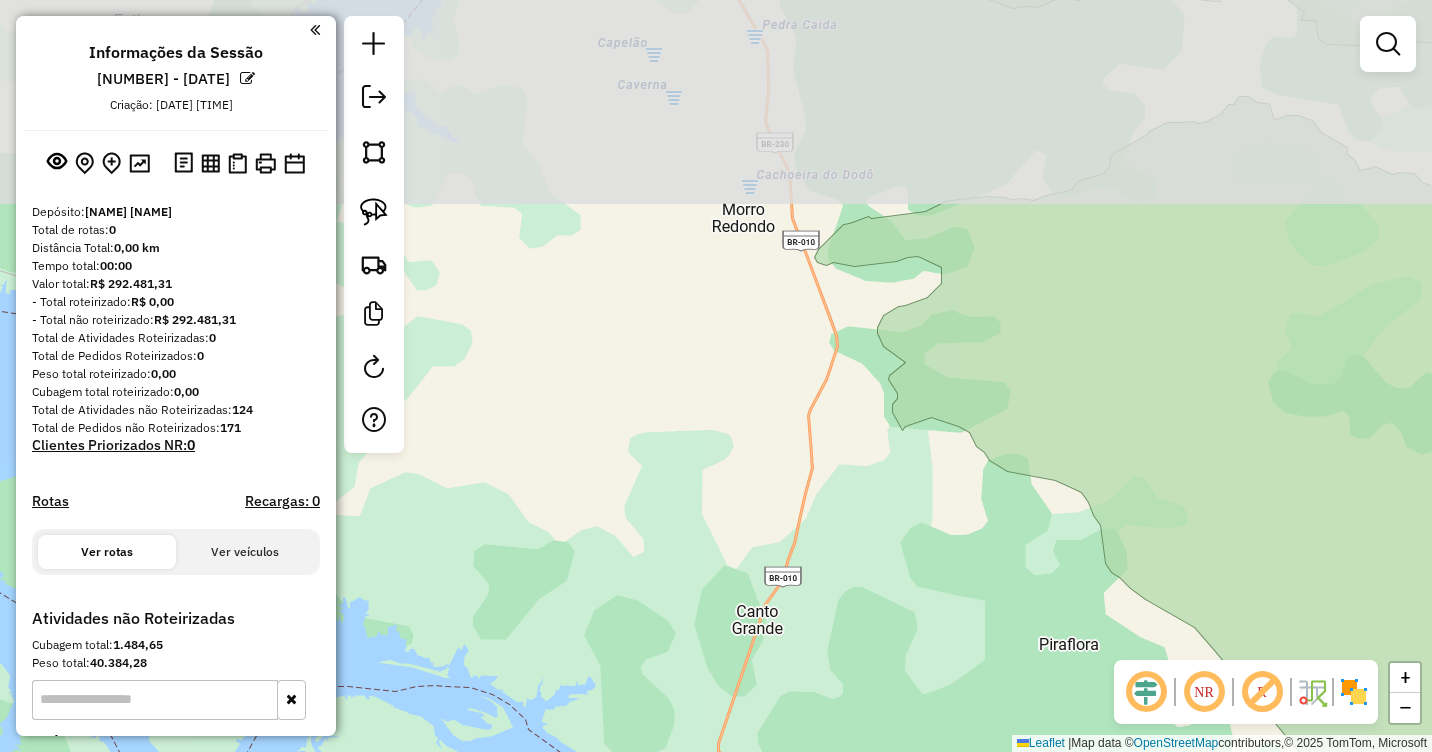 drag, startPoint x: 774, startPoint y: 232, endPoint x: 693, endPoint y: 662, distance: 437.56256 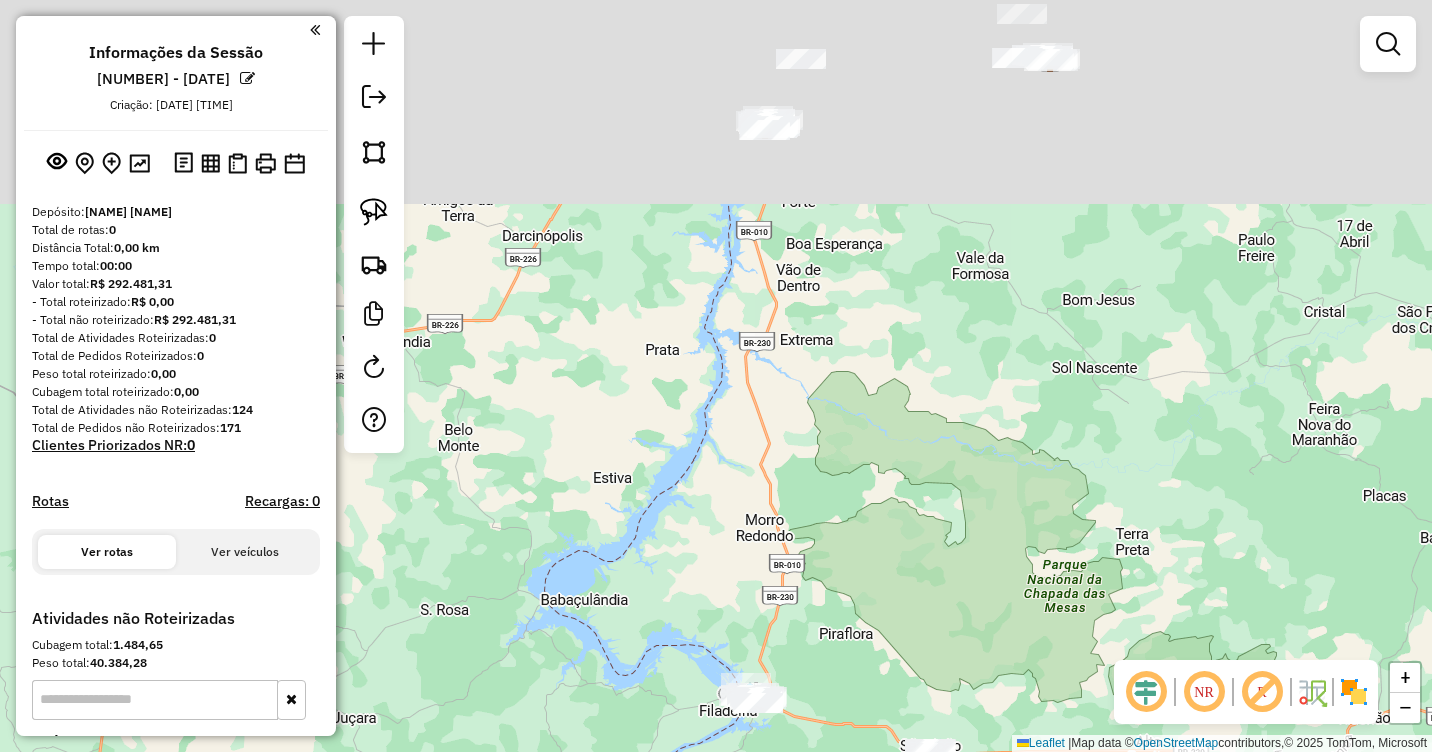 drag, startPoint x: 912, startPoint y: 133, endPoint x: 801, endPoint y: 652, distance: 530.73724 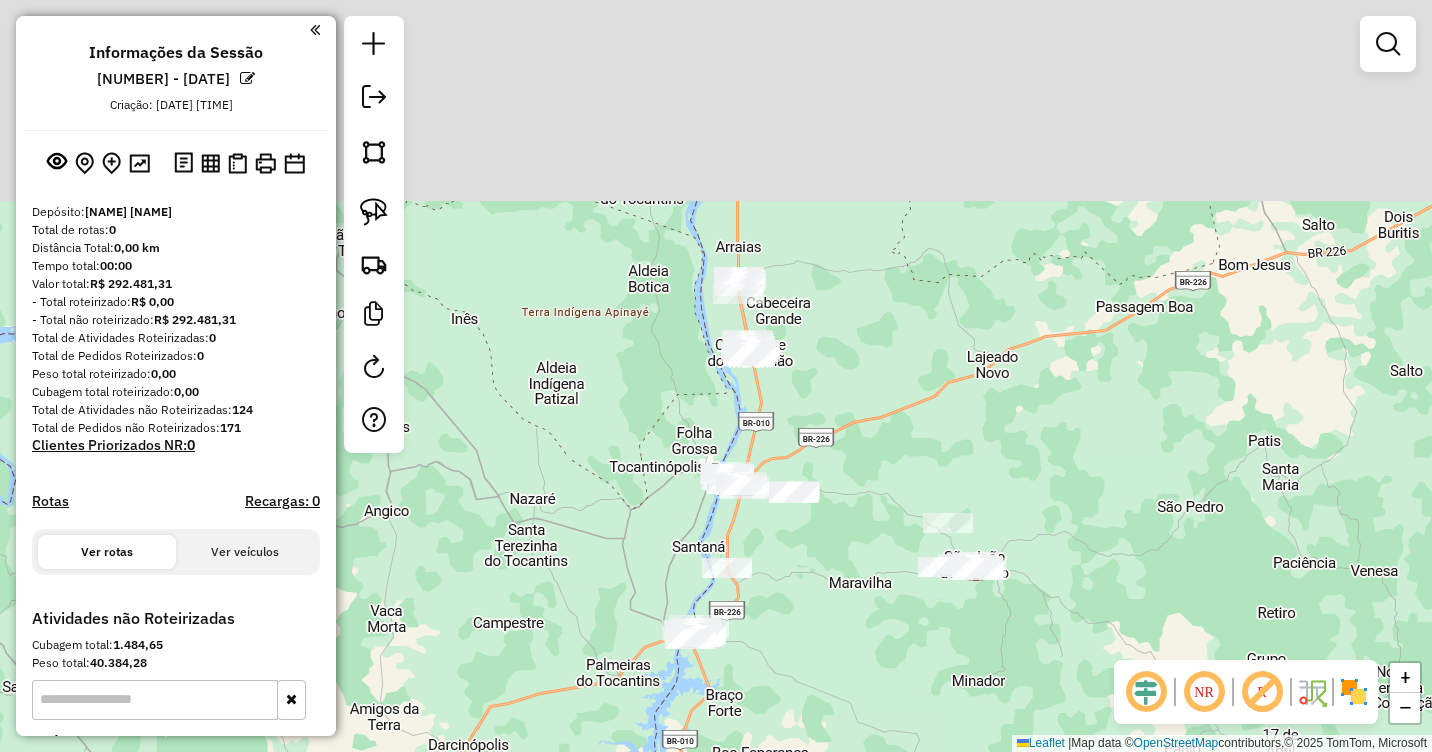 drag, startPoint x: 883, startPoint y: 199, endPoint x: 830, endPoint y: 582, distance: 386.64972 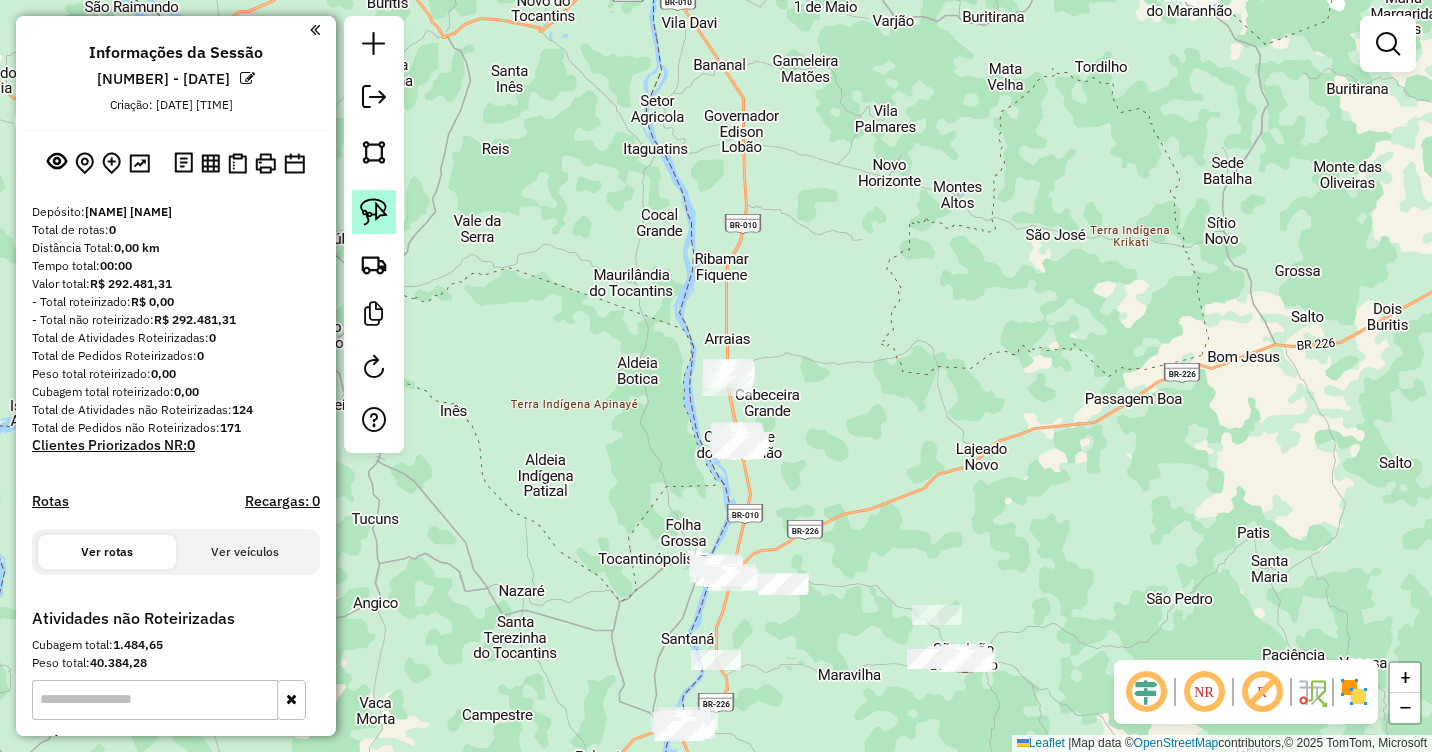 click 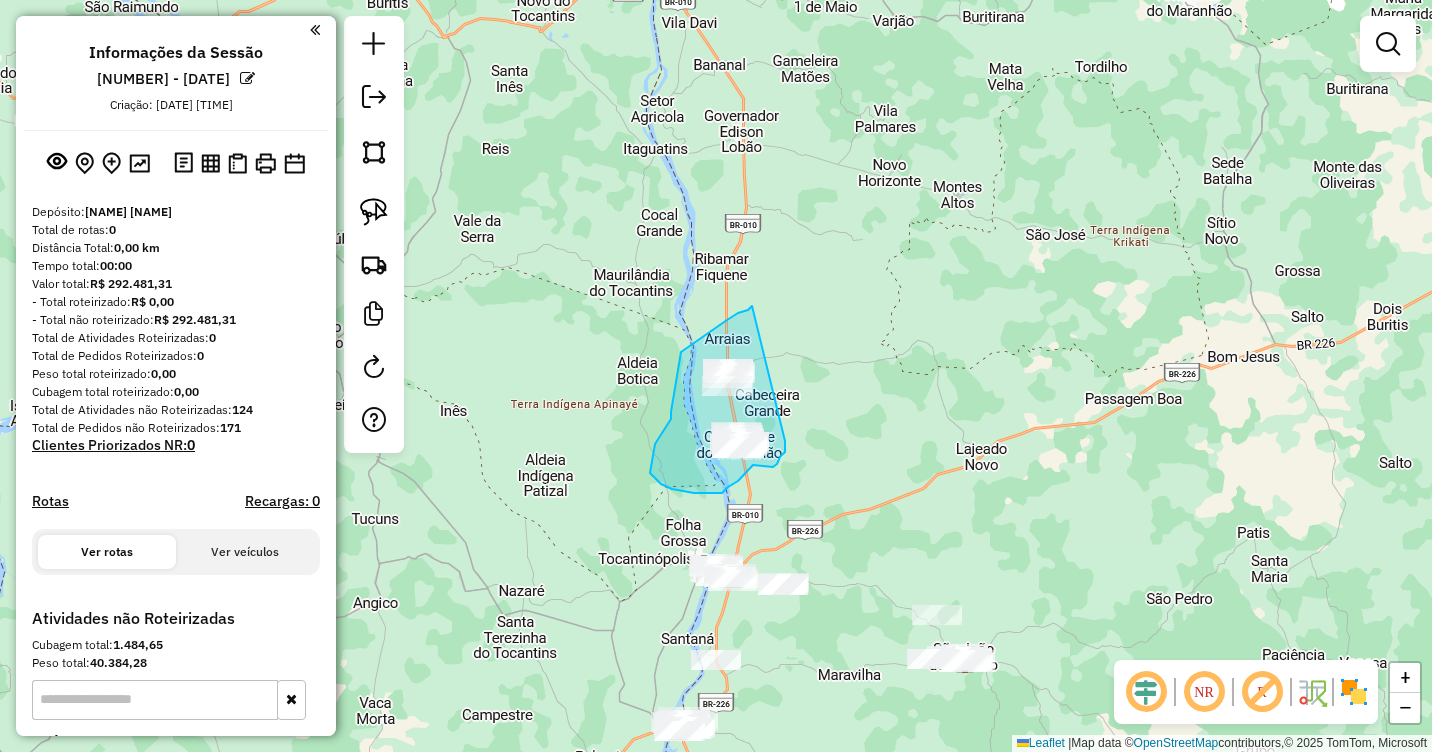 drag, startPoint x: 749, startPoint y: 309, endPoint x: 785, endPoint y: 441, distance: 136.82104 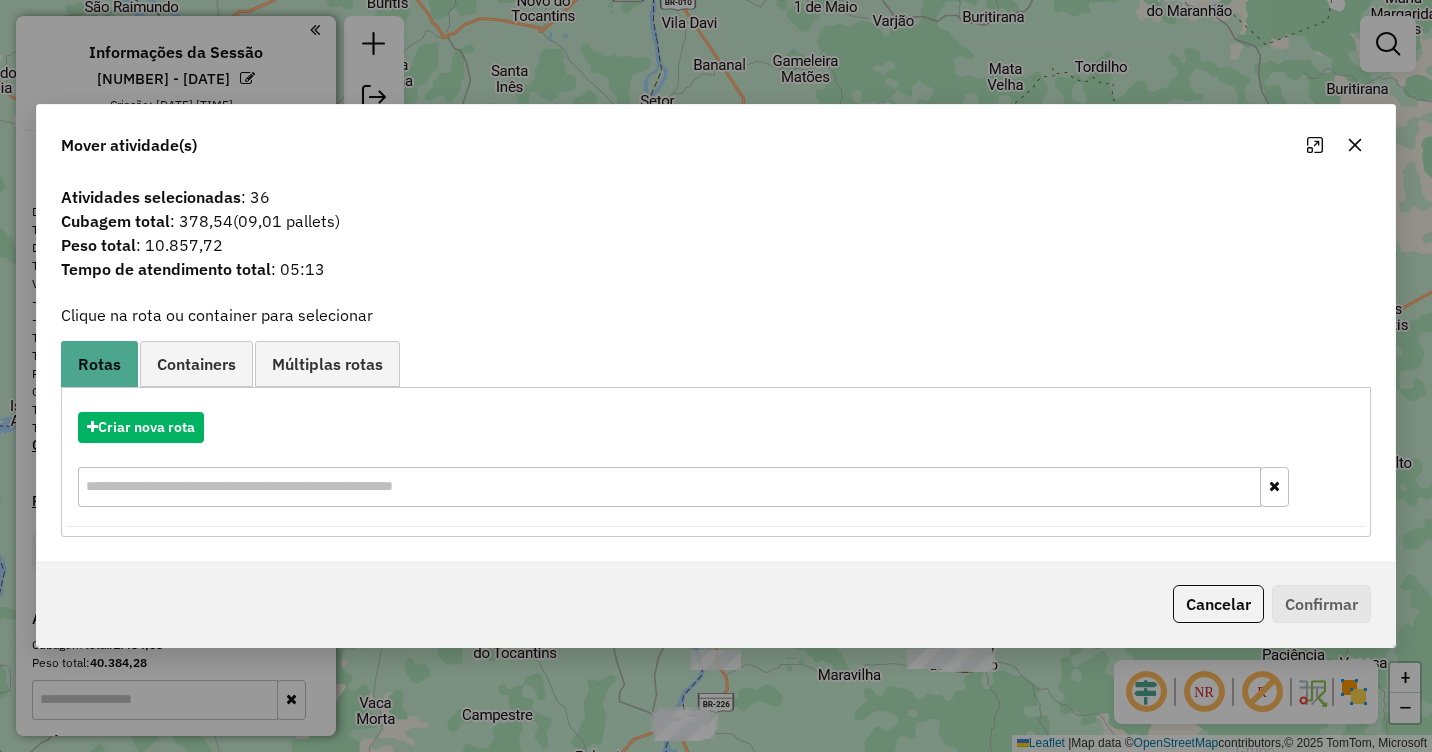 click 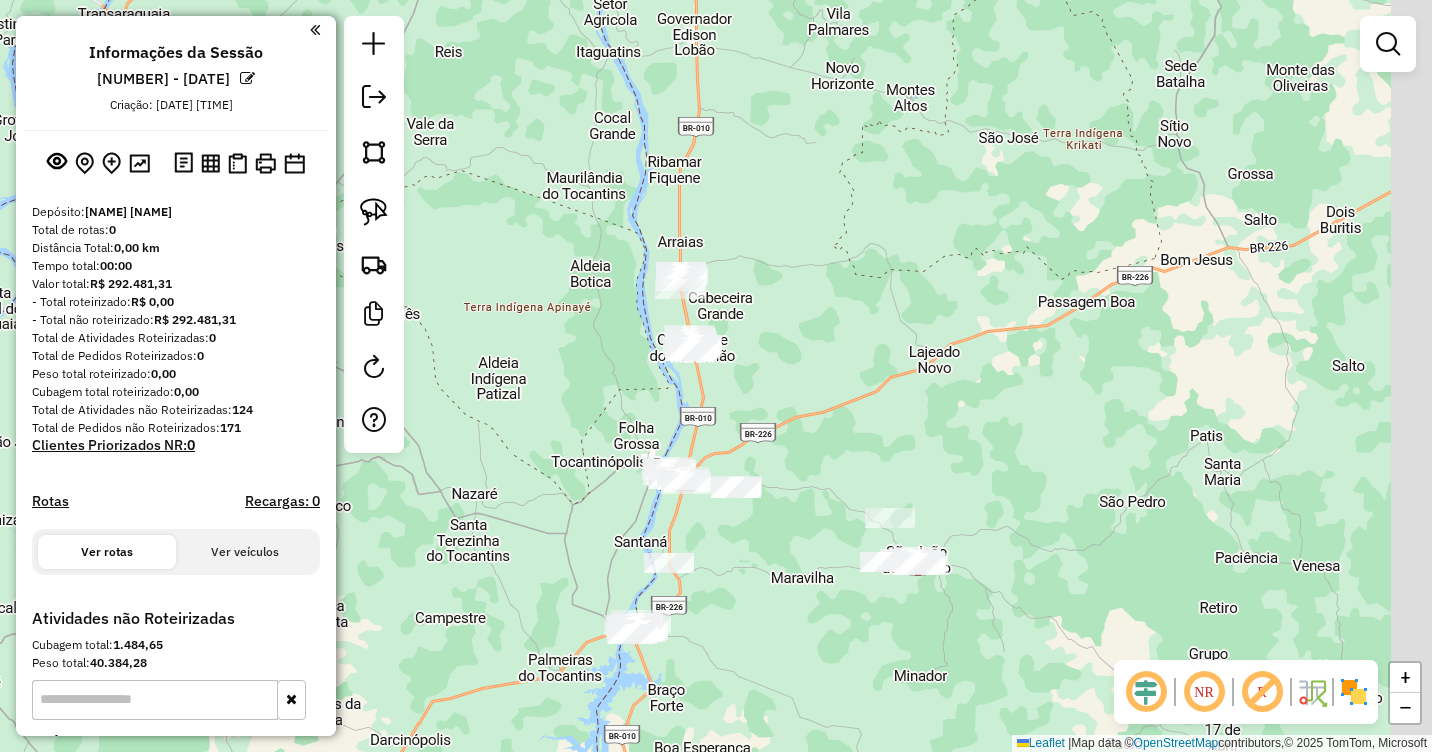 drag, startPoint x: 842, startPoint y: 418, endPoint x: 789, endPoint y: 310, distance: 120.30378 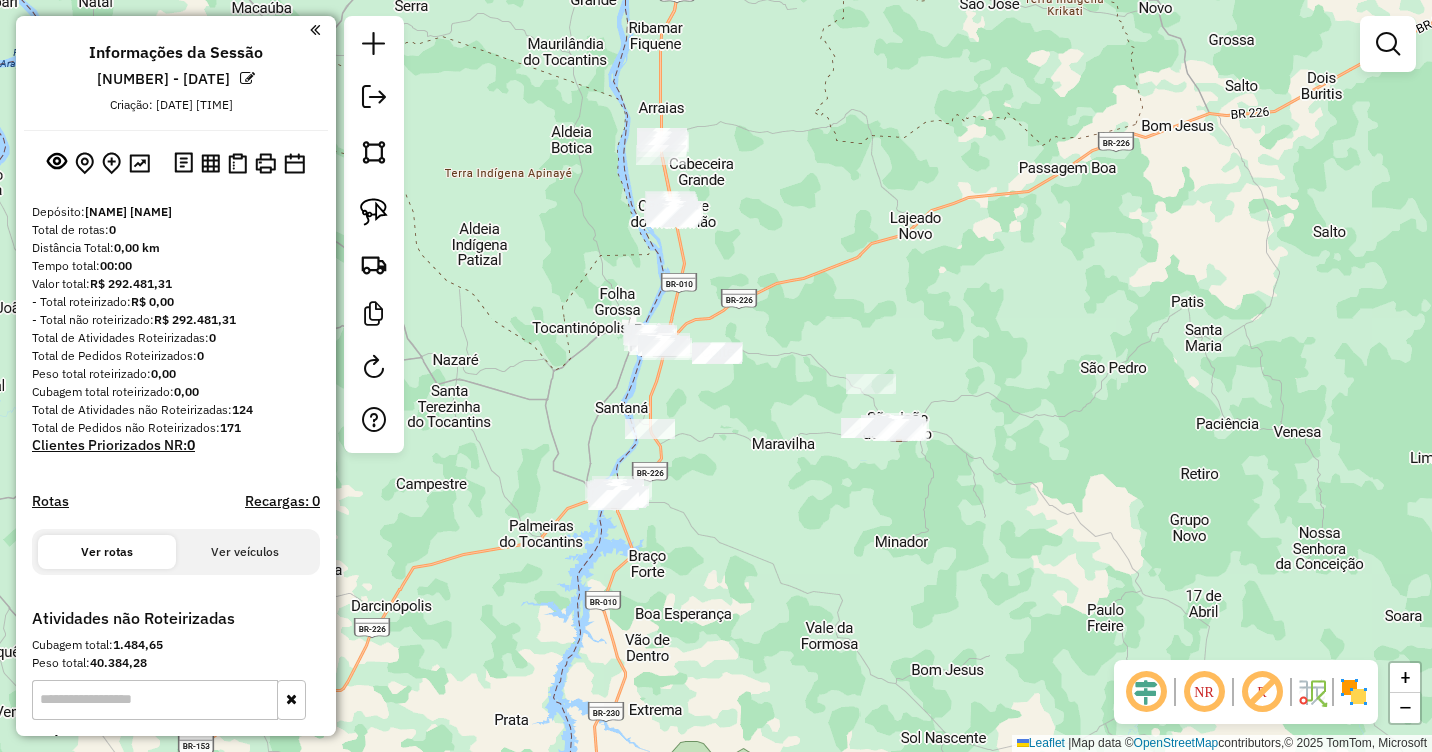 drag, startPoint x: 739, startPoint y: 408, endPoint x: 726, endPoint y: 286, distance: 122.69067 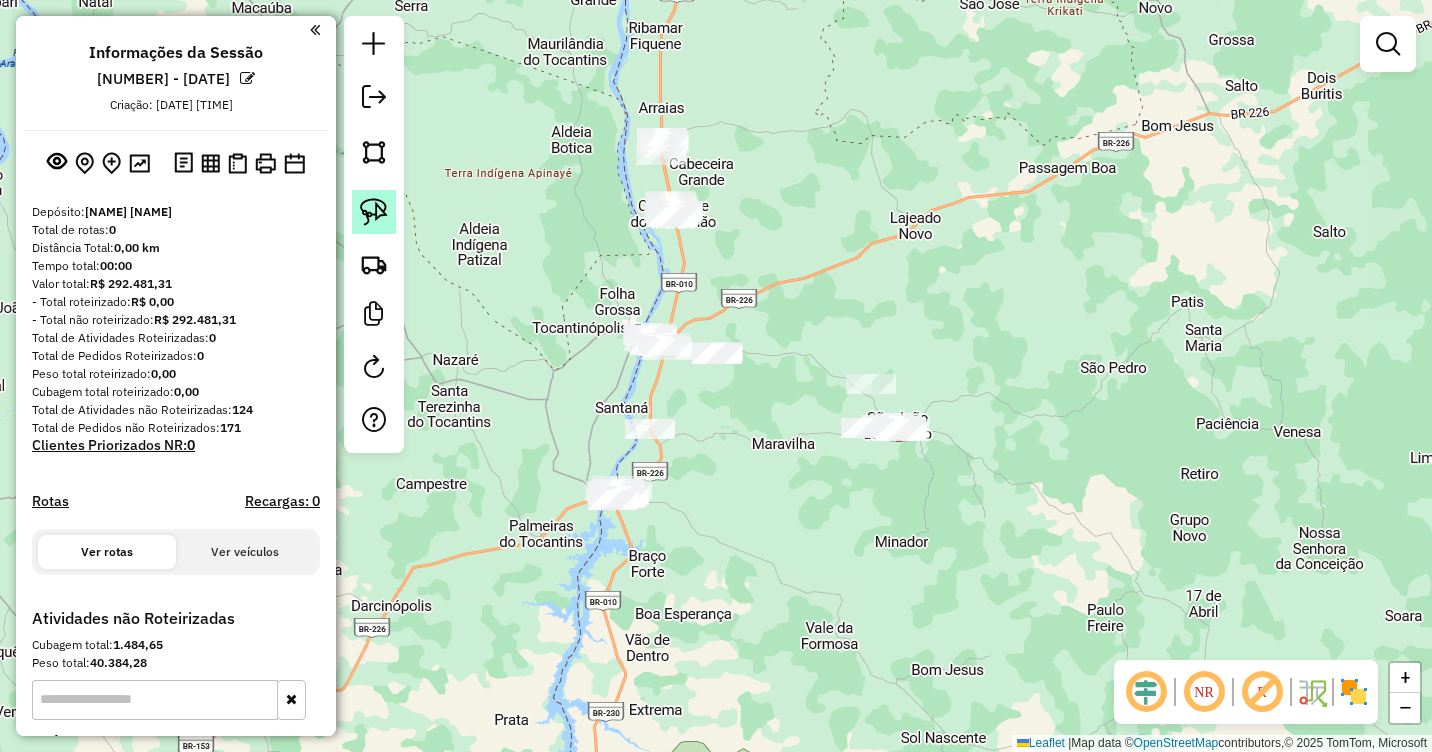 click 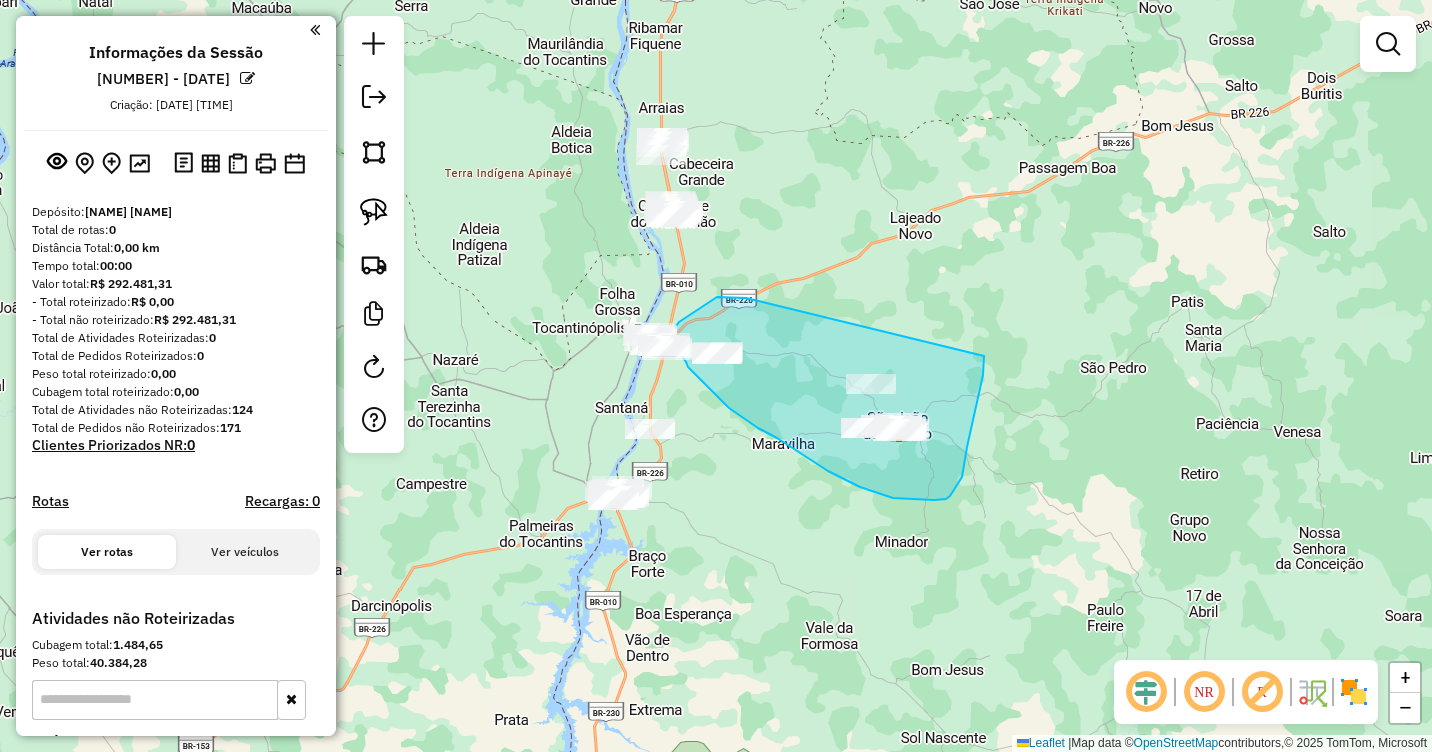 drag, startPoint x: 746, startPoint y: 298, endPoint x: 984, endPoint y: 356, distance: 244.9653 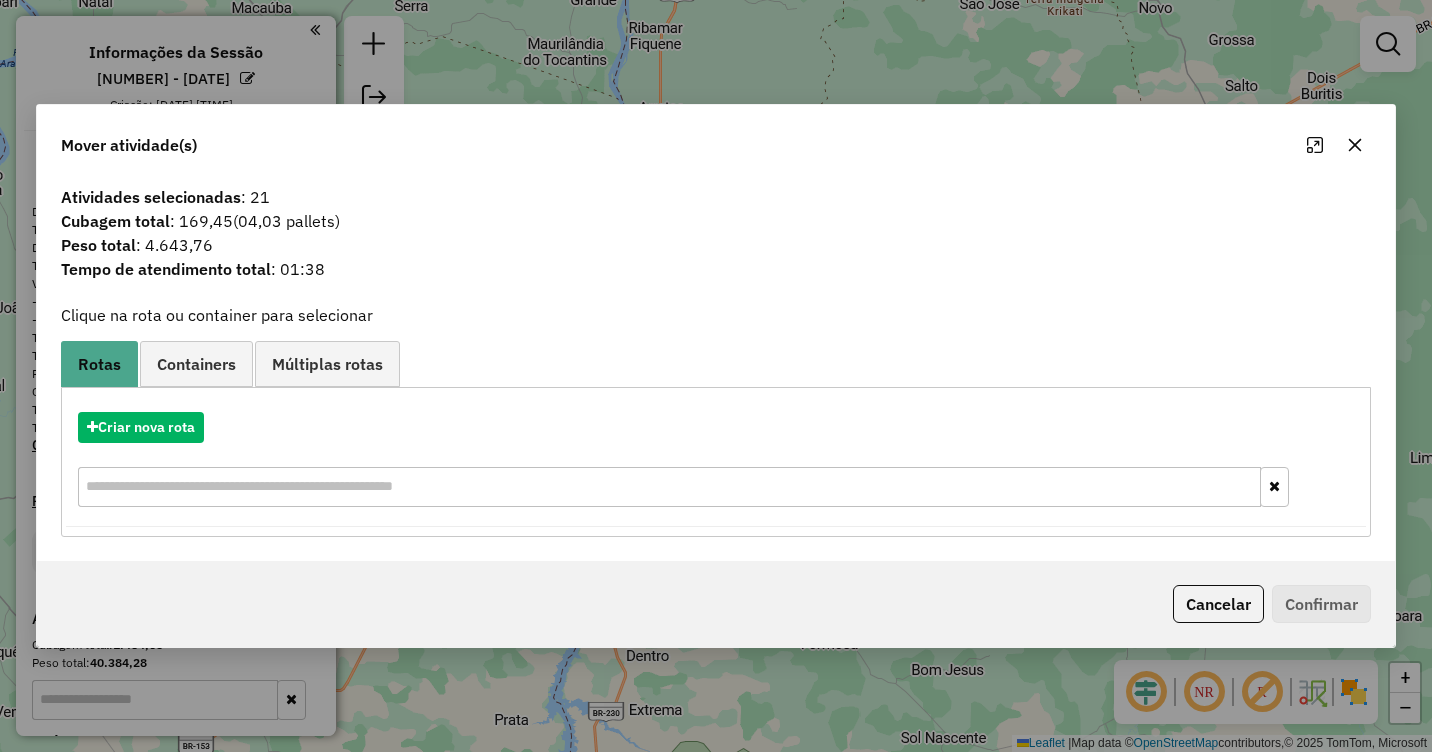 click 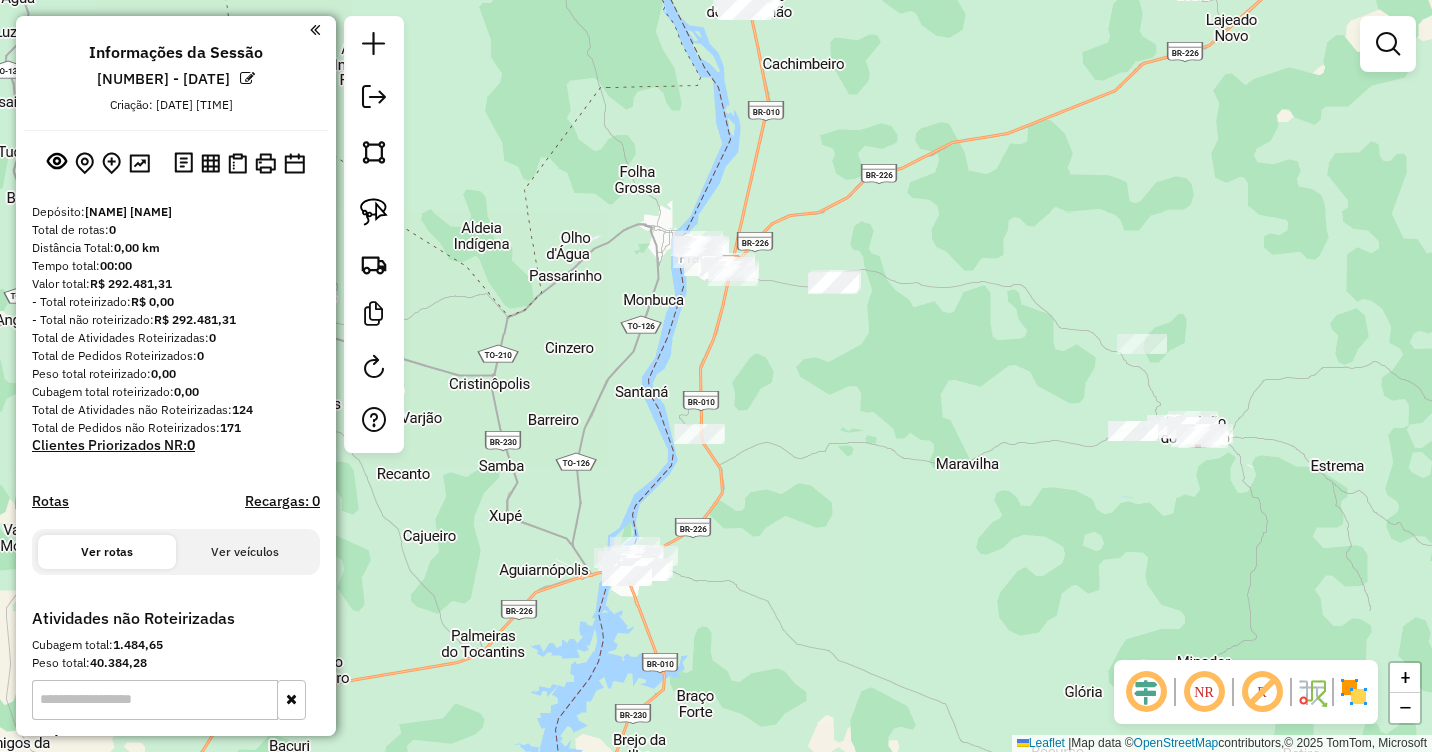 drag, startPoint x: 786, startPoint y: 310, endPoint x: 832, endPoint y: 369, distance: 74.8131 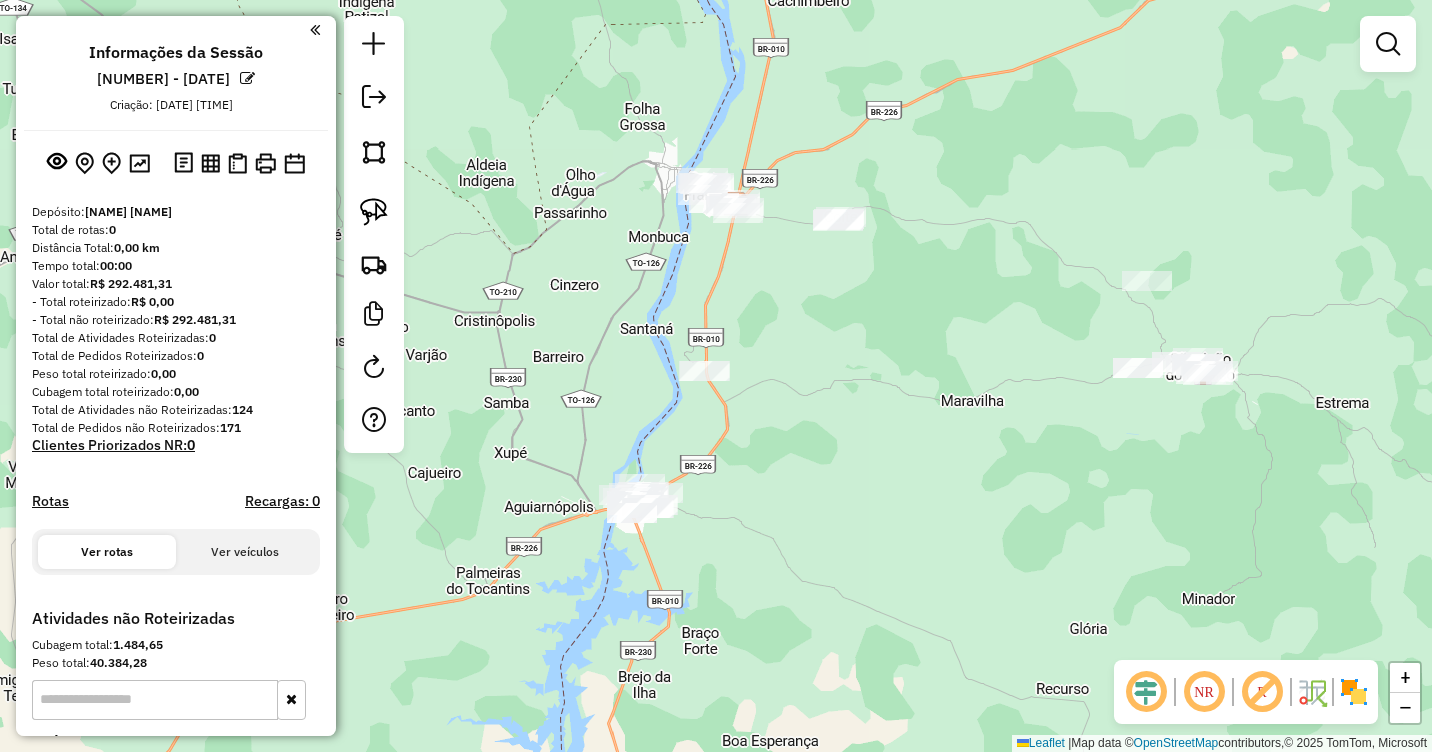 drag, startPoint x: 806, startPoint y: 418, endPoint x: 811, endPoint y: 326, distance: 92.13577 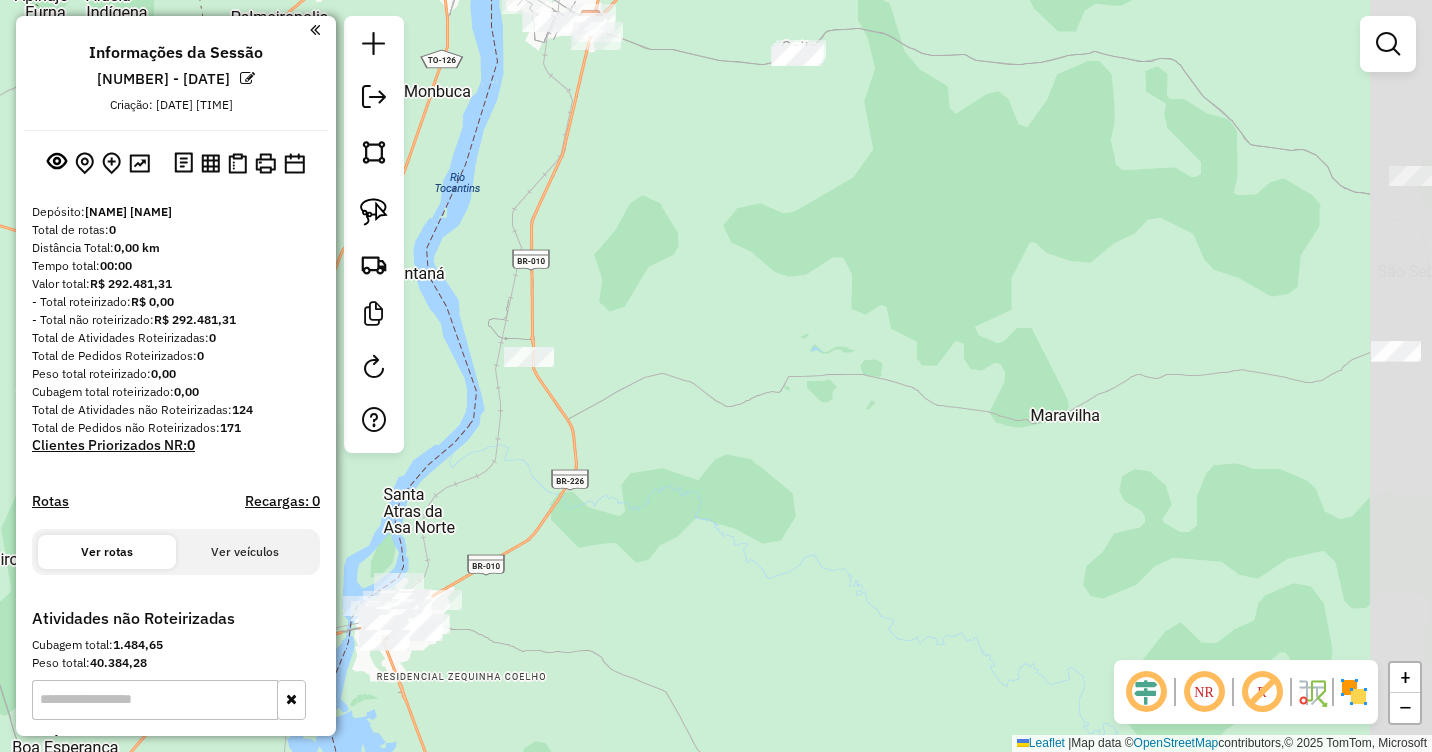 drag, startPoint x: 951, startPoint y: 312, endPoint x: 716, endPoint y: 446, distance: 270.51987 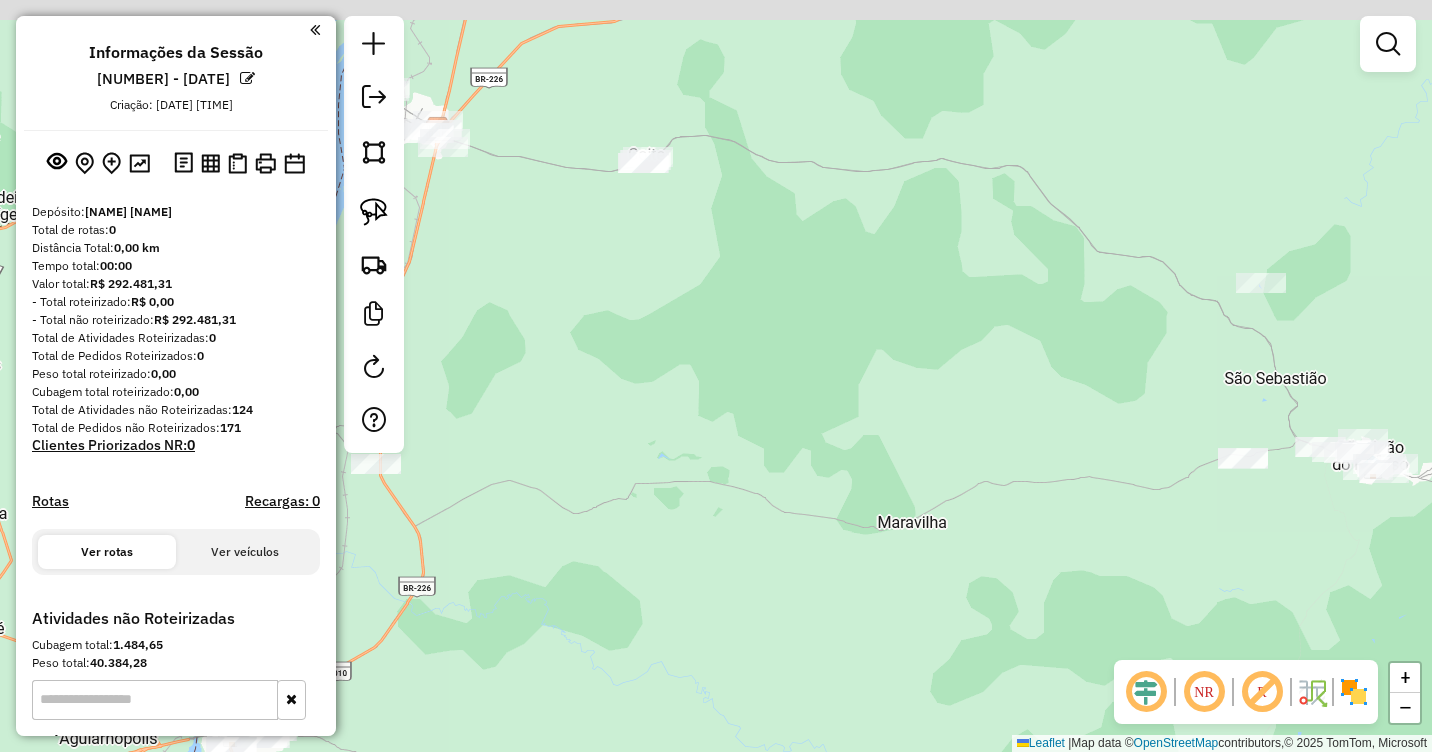 drag, startPoint x: 946, startPoint y: 285, endPoint x: 781, endPoint y: 424, distance: 215.74522 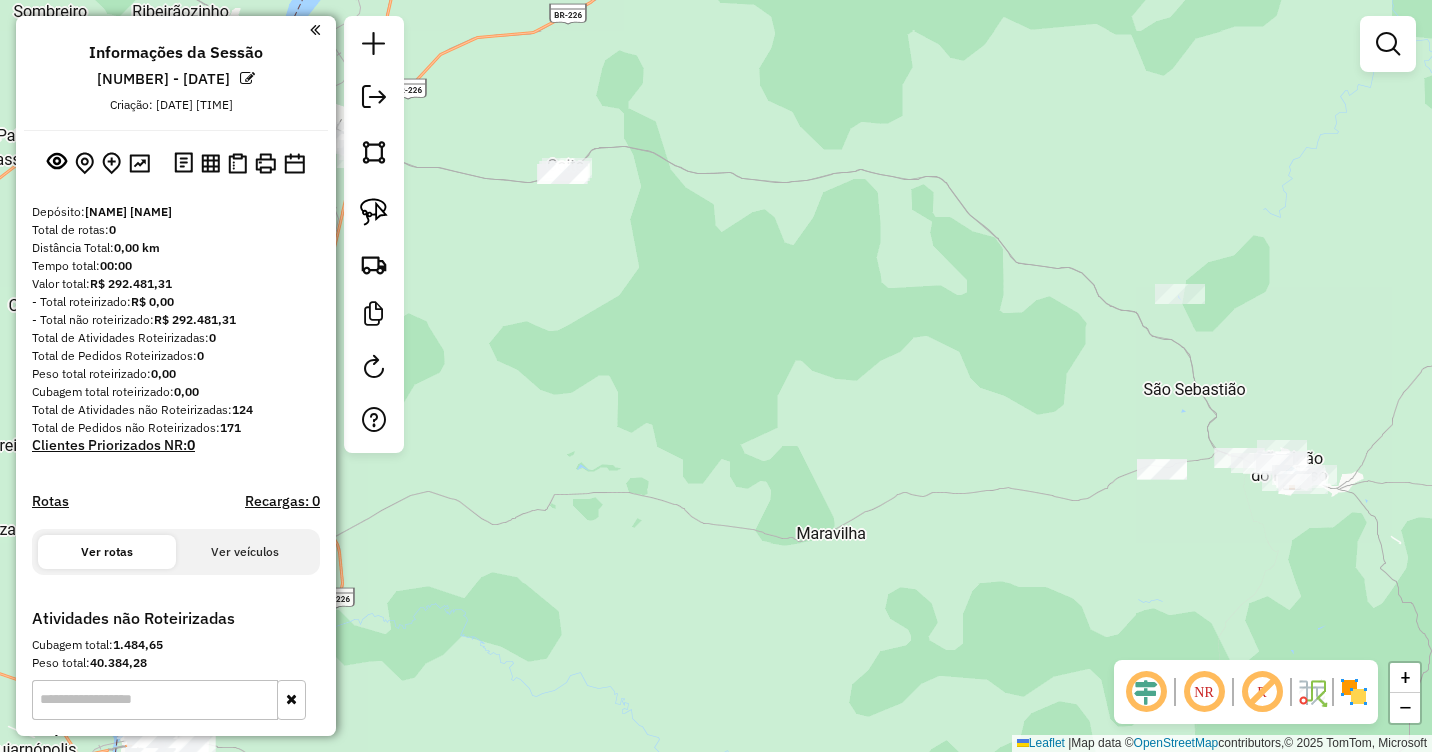 drag, startPoint x: 781, startPoint y: 385, endPoint x: 777, endPoint y: 352, distance: 33.24154 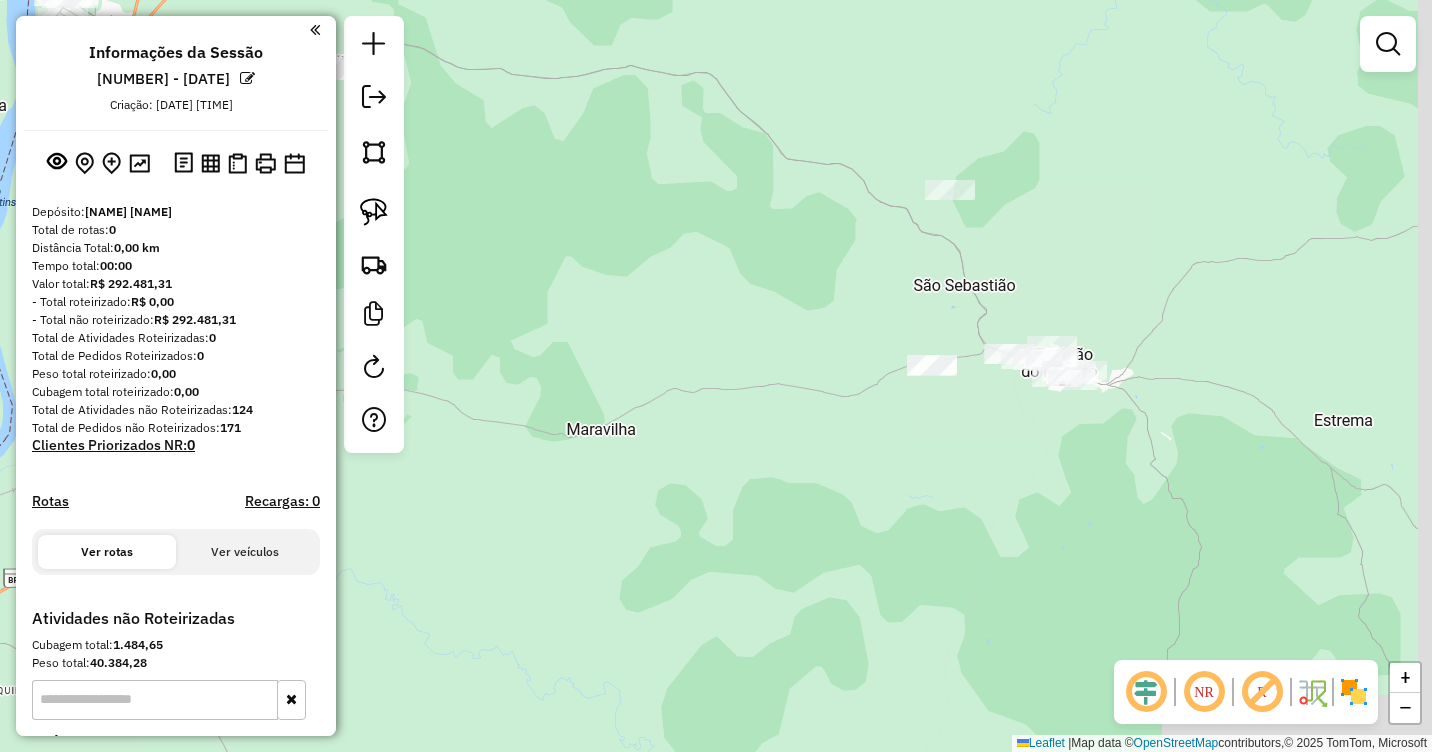 drag, startPoint x: 924, startPoint y: 375, endPoint x: 672, endPoint y: 306, distance: 261.27573 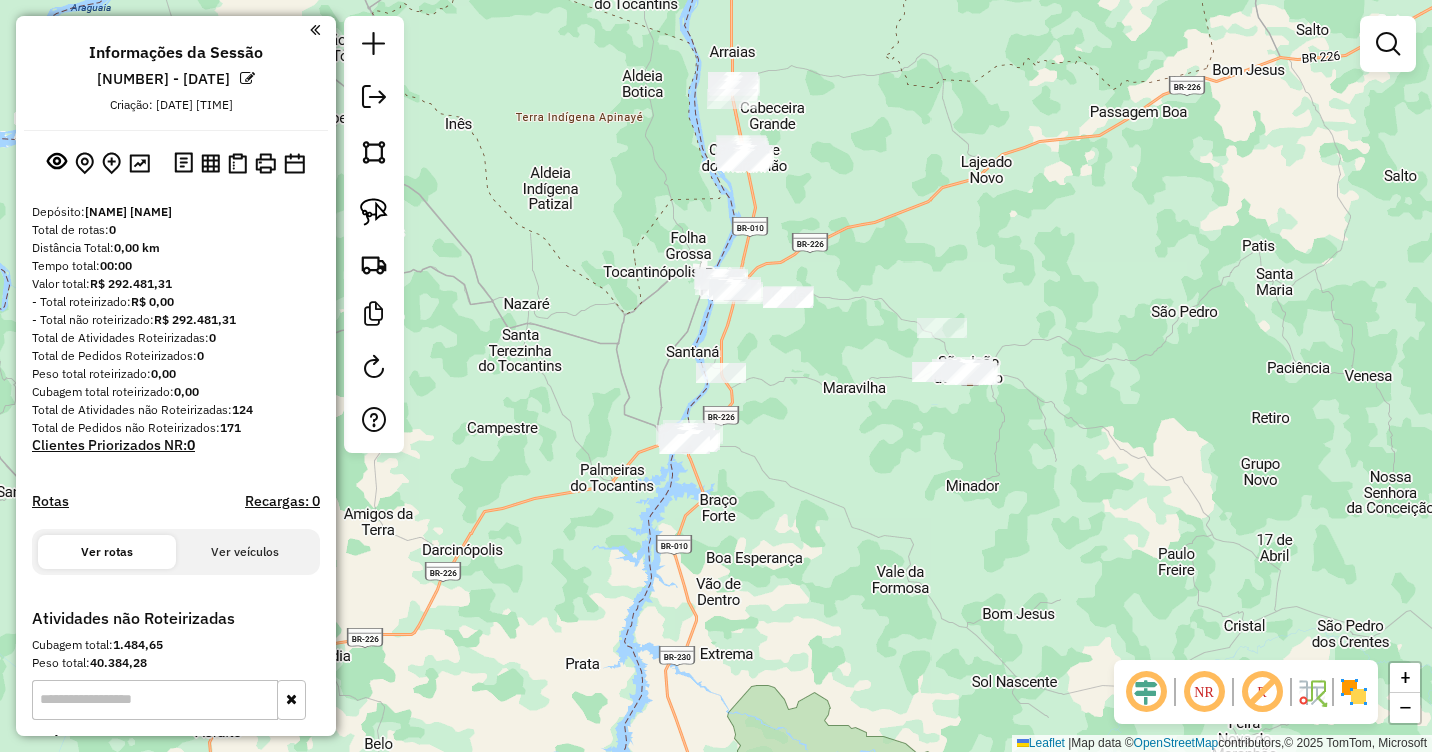 drag, startPoint x: 831, startPoint y: 351, endPoint x: 897, endPoint y: 351, distance: 66 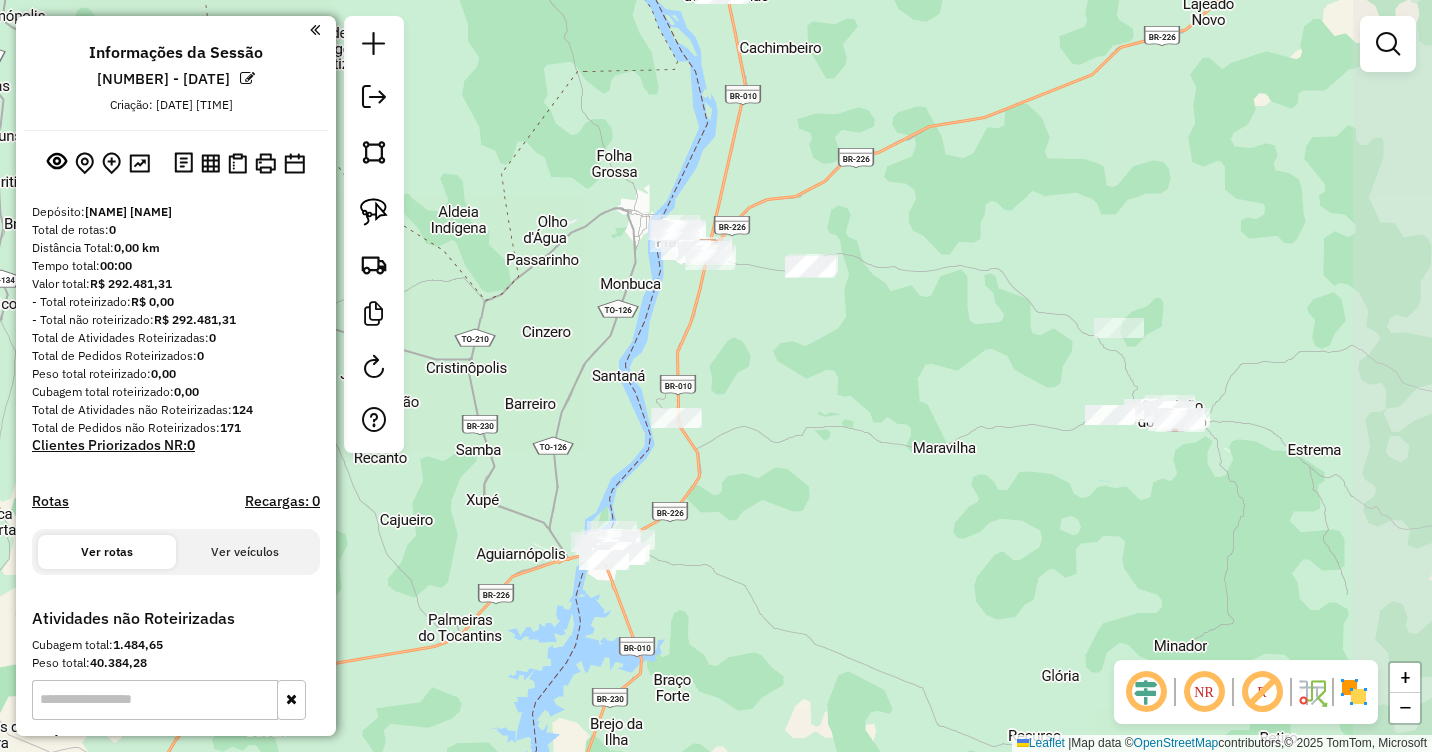 drag, startPoint x: 972, startPoint y: 352, endPoint x: 916, endPoint y: 366, distance: 57.72348 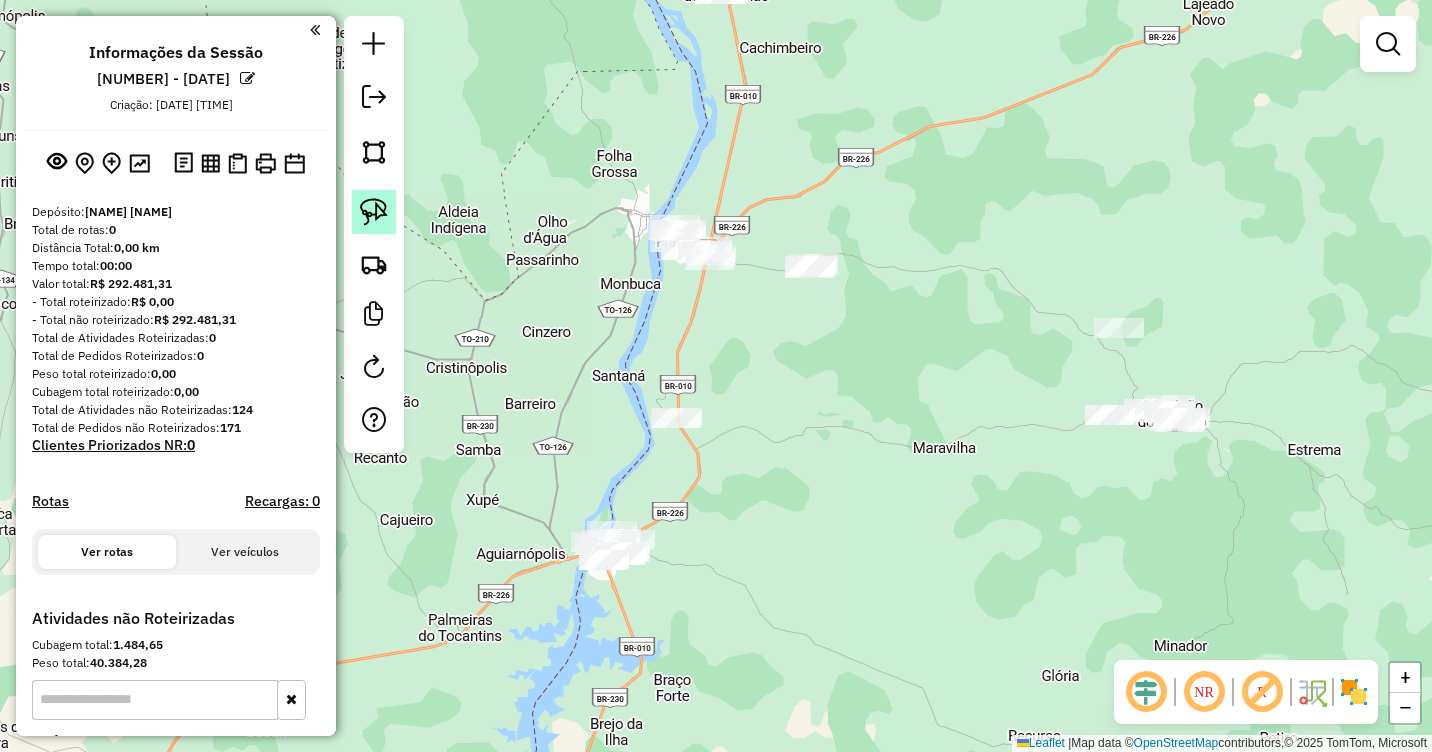 click 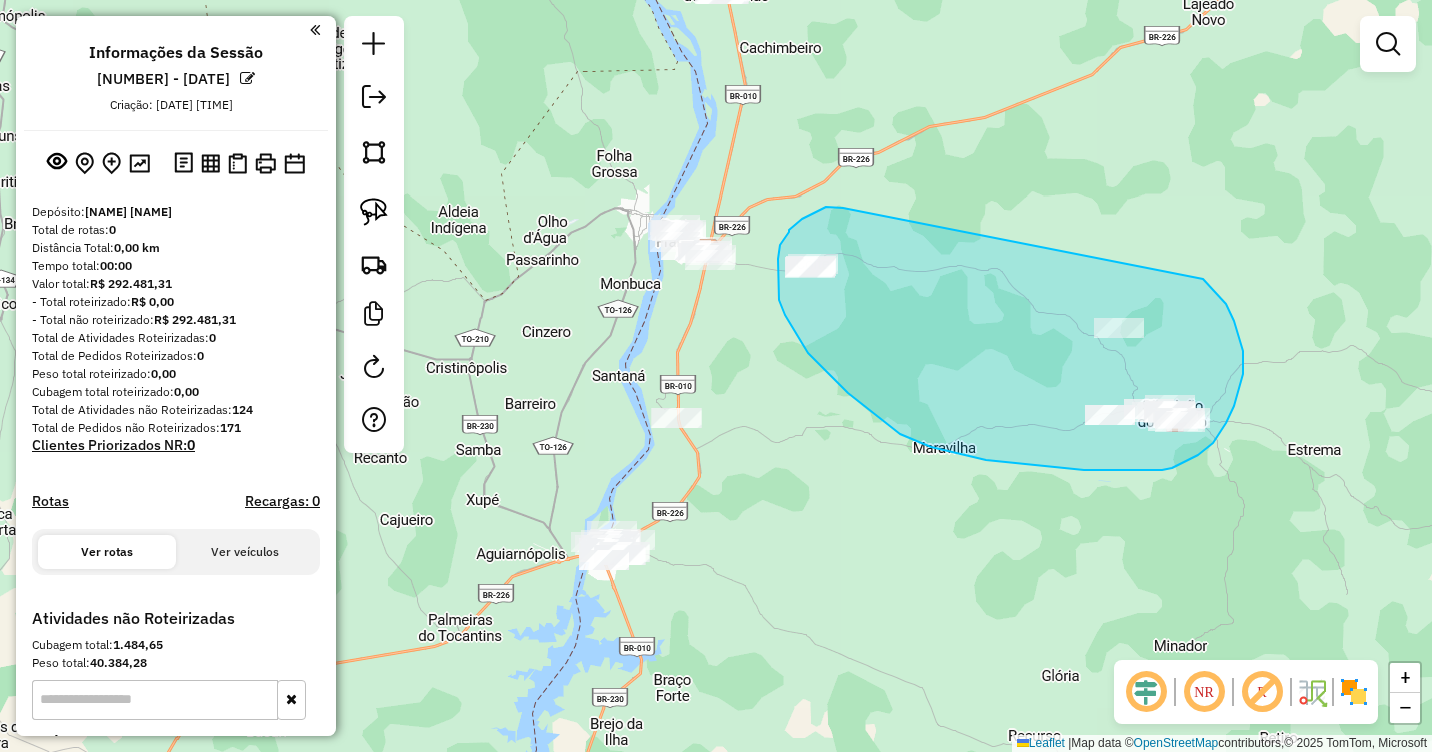 drag, startPoint x: 843, startPoint y: 208, endPoint x: 1203, endPoint y: 279, distance: 366.9346 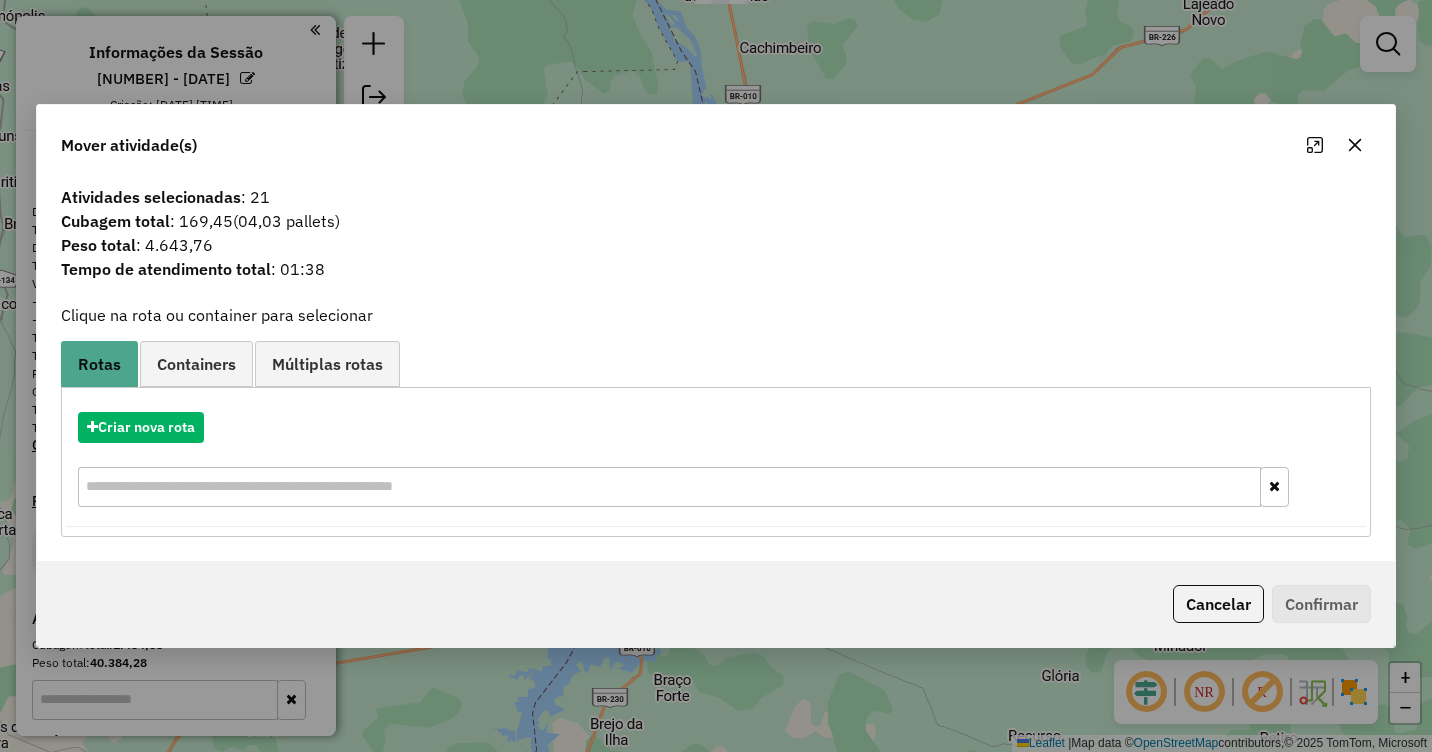 click 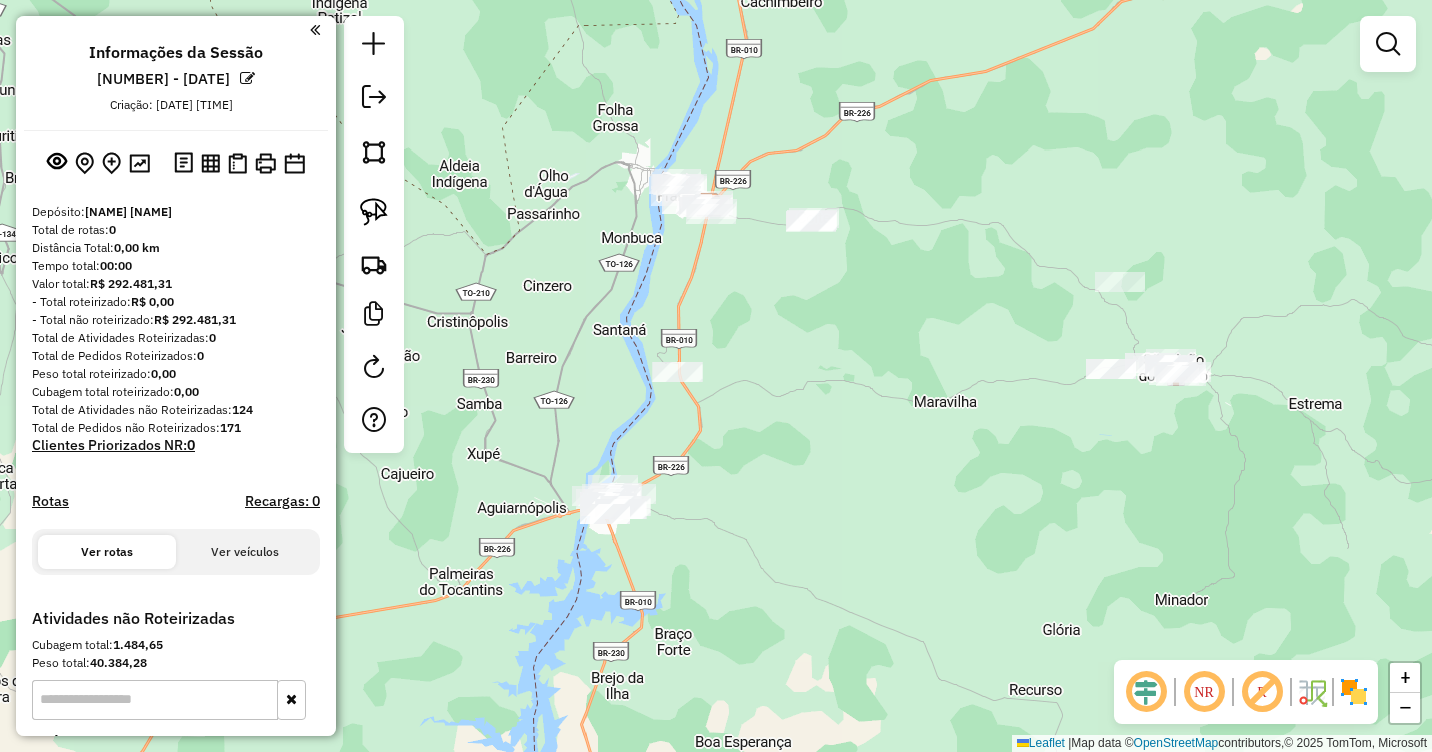 drag, startPoint x: 801, startPoint y: 547, endPoint x: 802, endPoint y: 412, distance: 135.00371 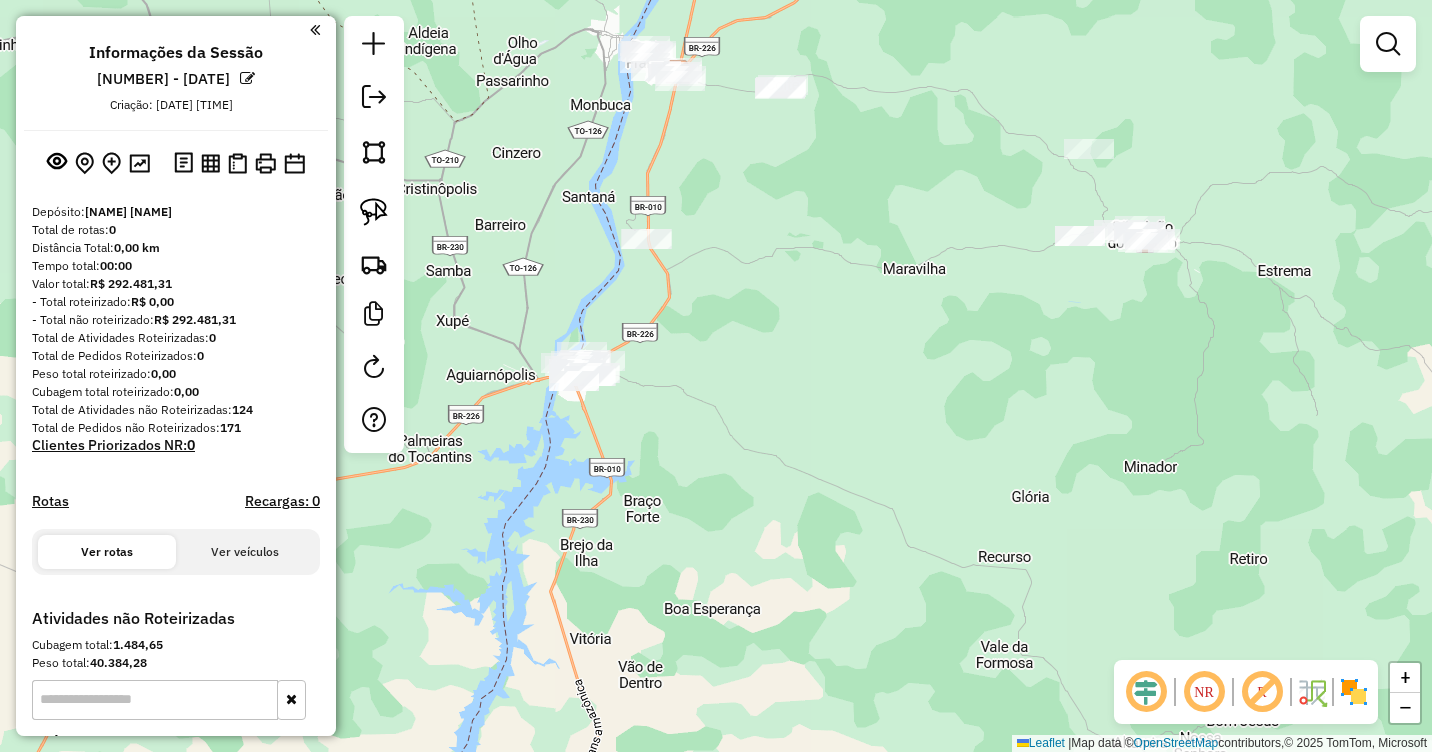 drag, startPoint x: 967, startPoint y: 497, endPoint x: 784, endPoint y: 214, distance: 337.01337 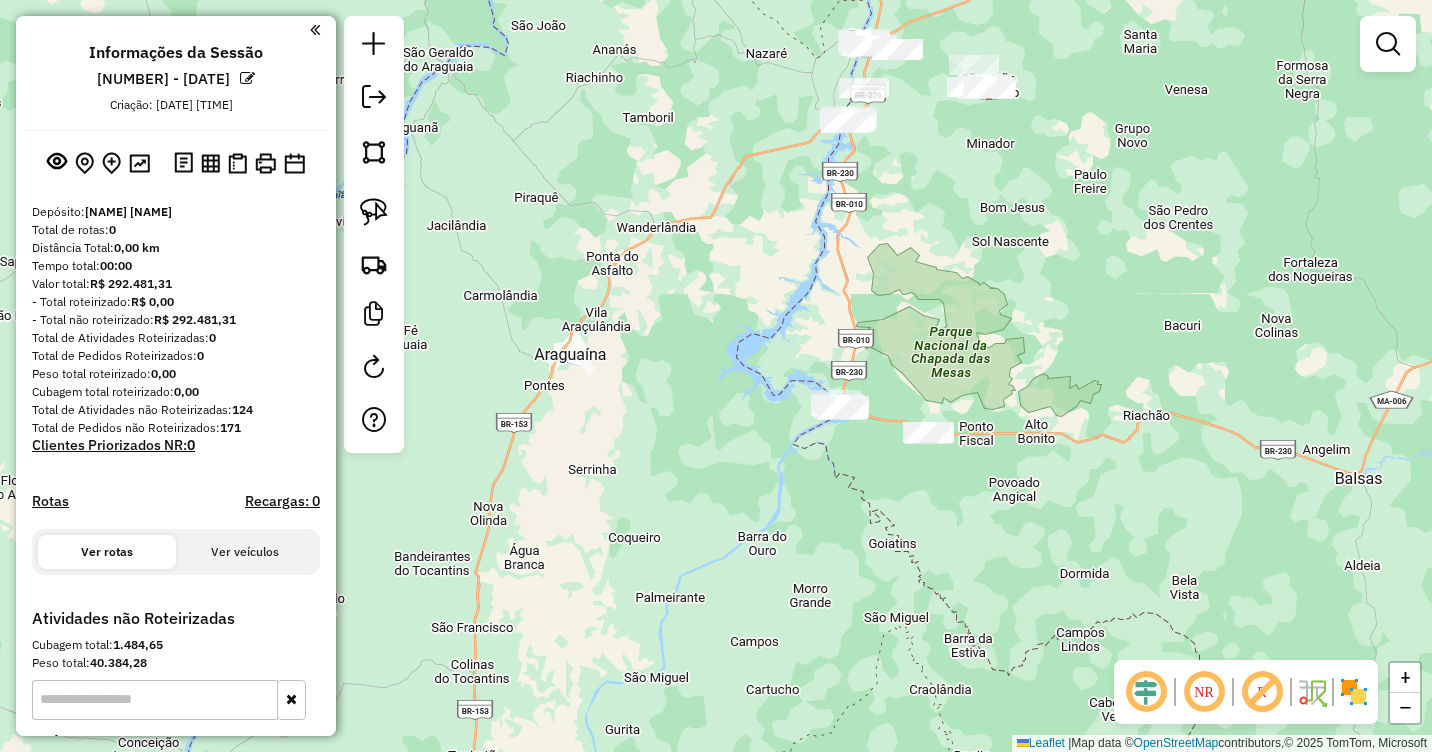 drag, startPoint x: 903, startPoint y: 390, endPoint x: 956, endPoint y: 228, distance: 170.4494 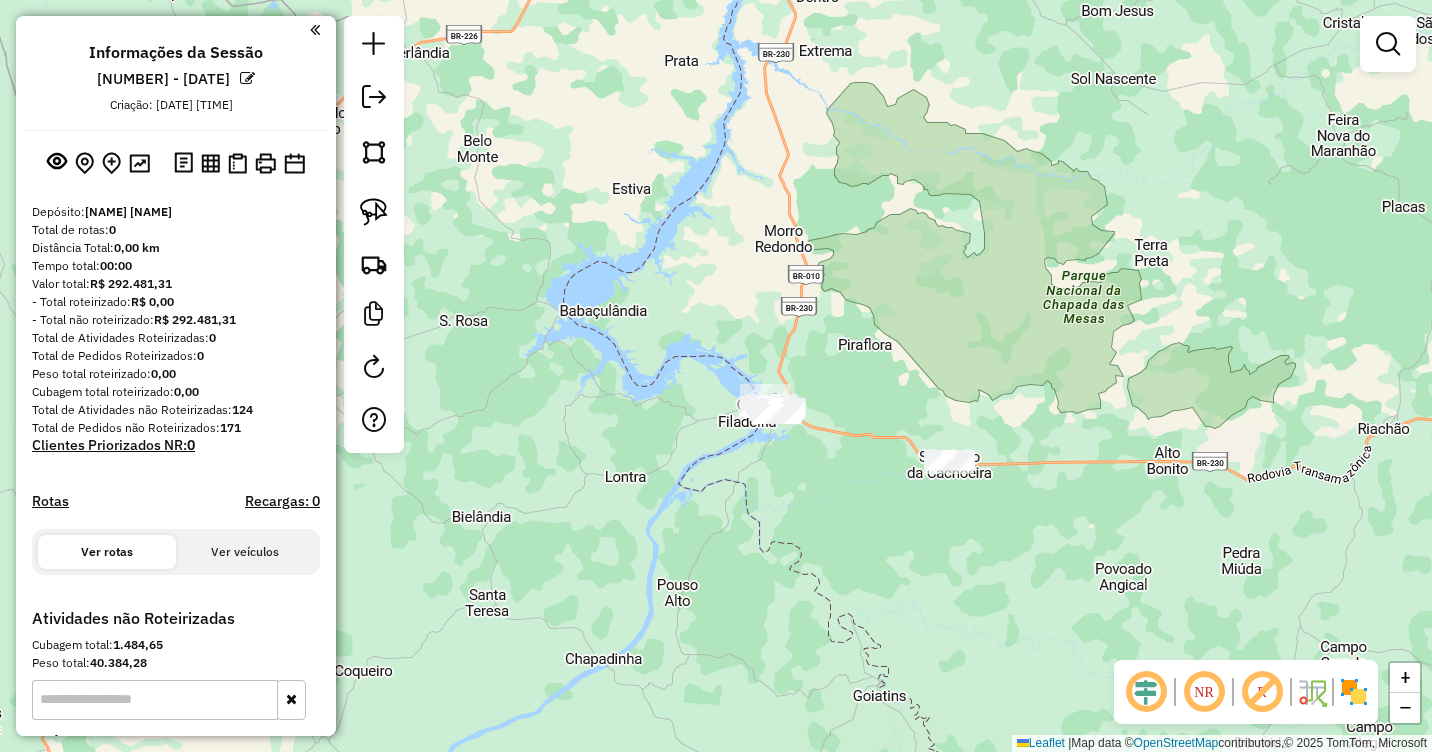 drag, startPoint x: 830, startPoint y: 380, endPoint x: 929, endPoint y: 402, distance: 101.414986 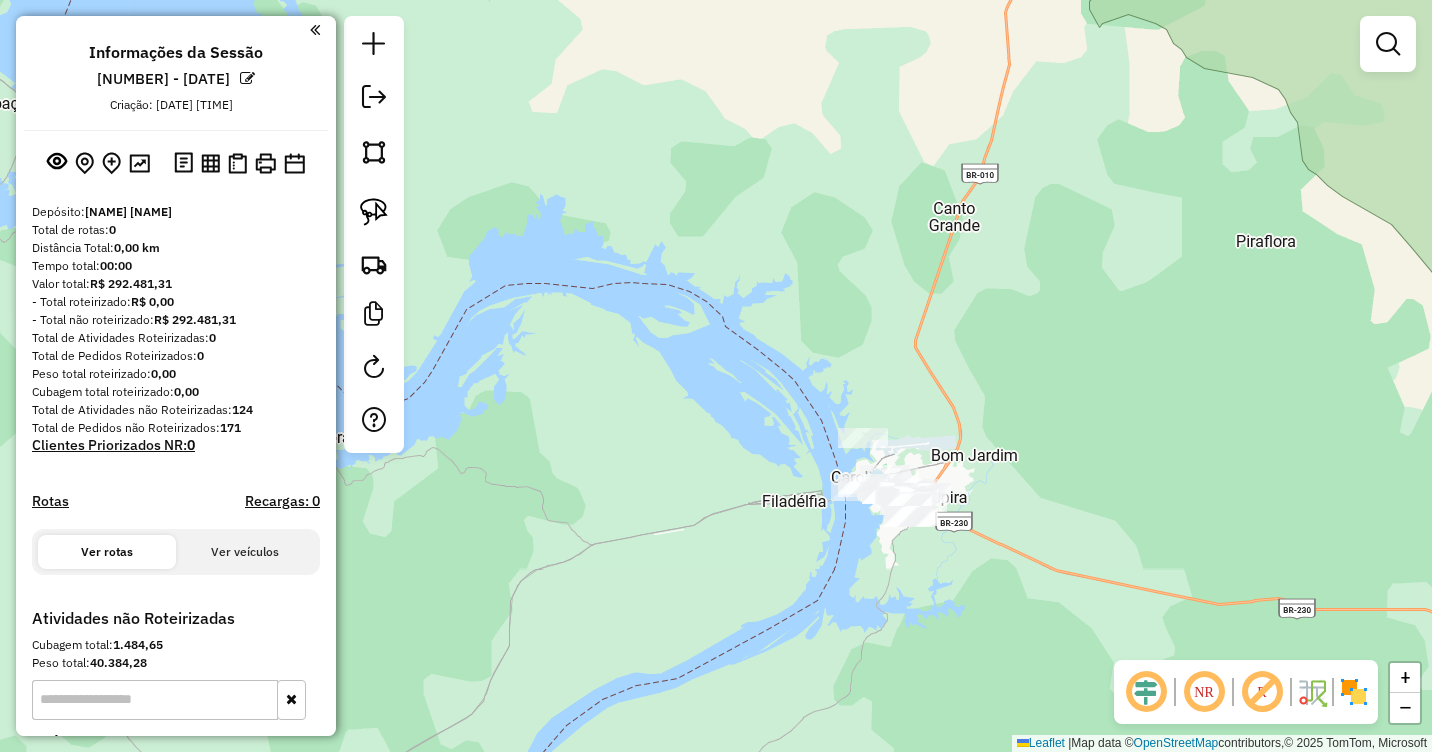 drag, startPoint x: 844, startPoint y: 439, endPoint x: 978, endPoint y: 442, distance: 134.03358 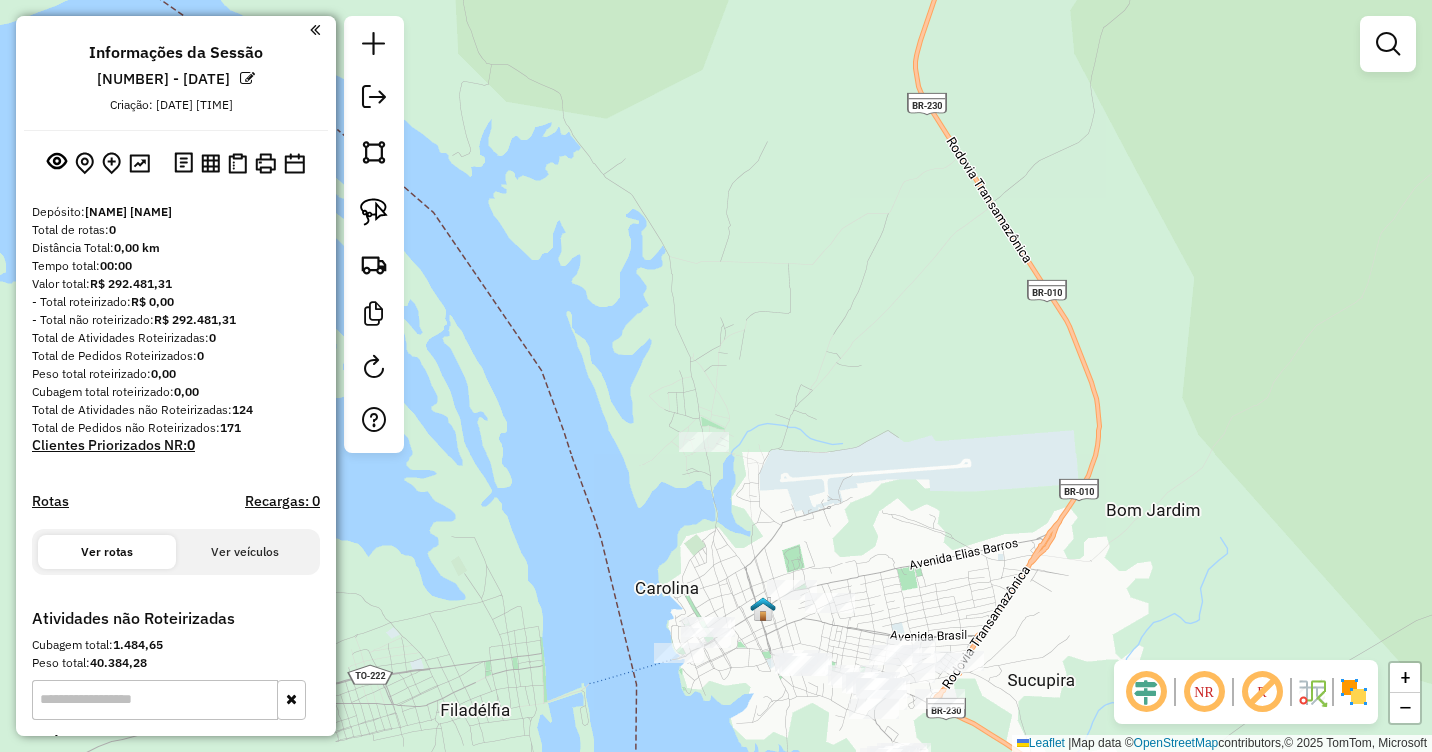 drag, startPoint x: 922, startPoint y: 480, endPoint x: 965, endPoint y: 234, distance: 249.72986 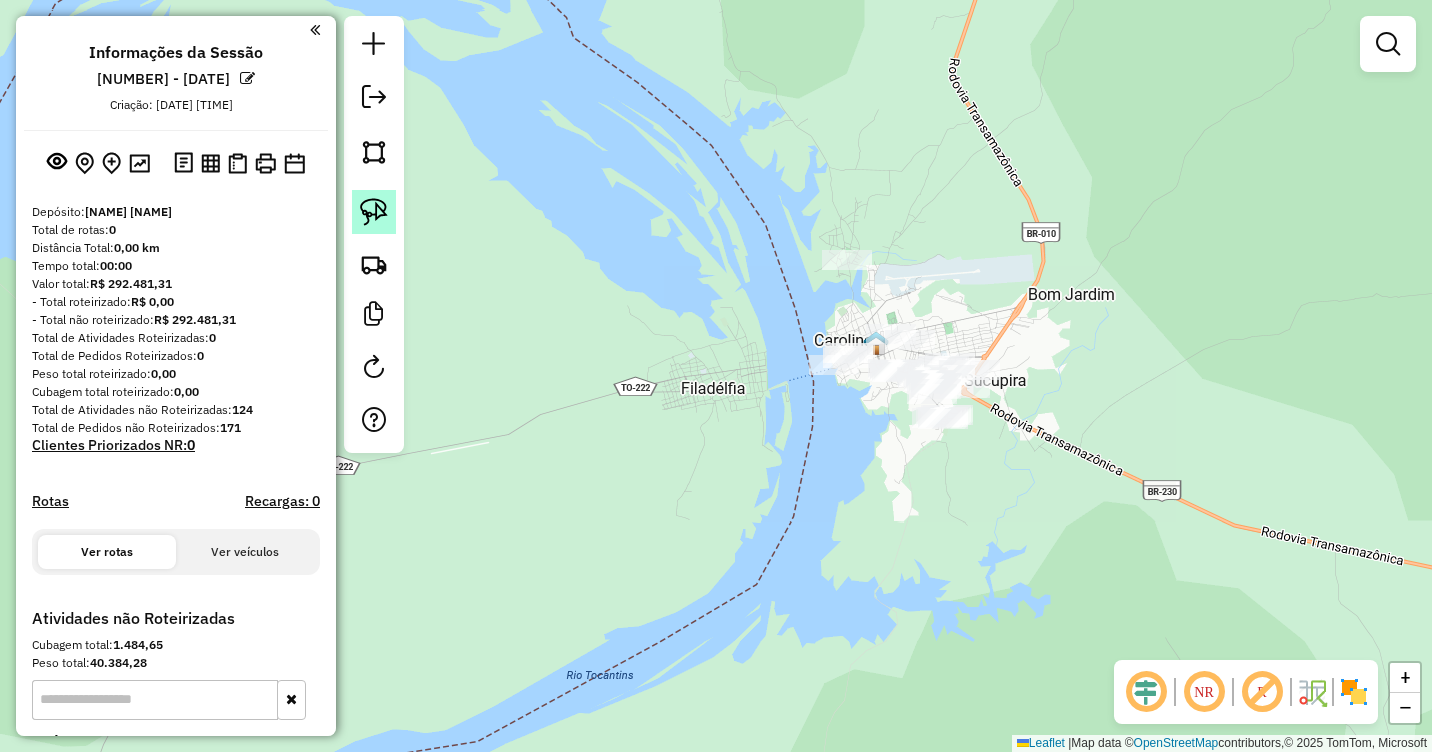 click 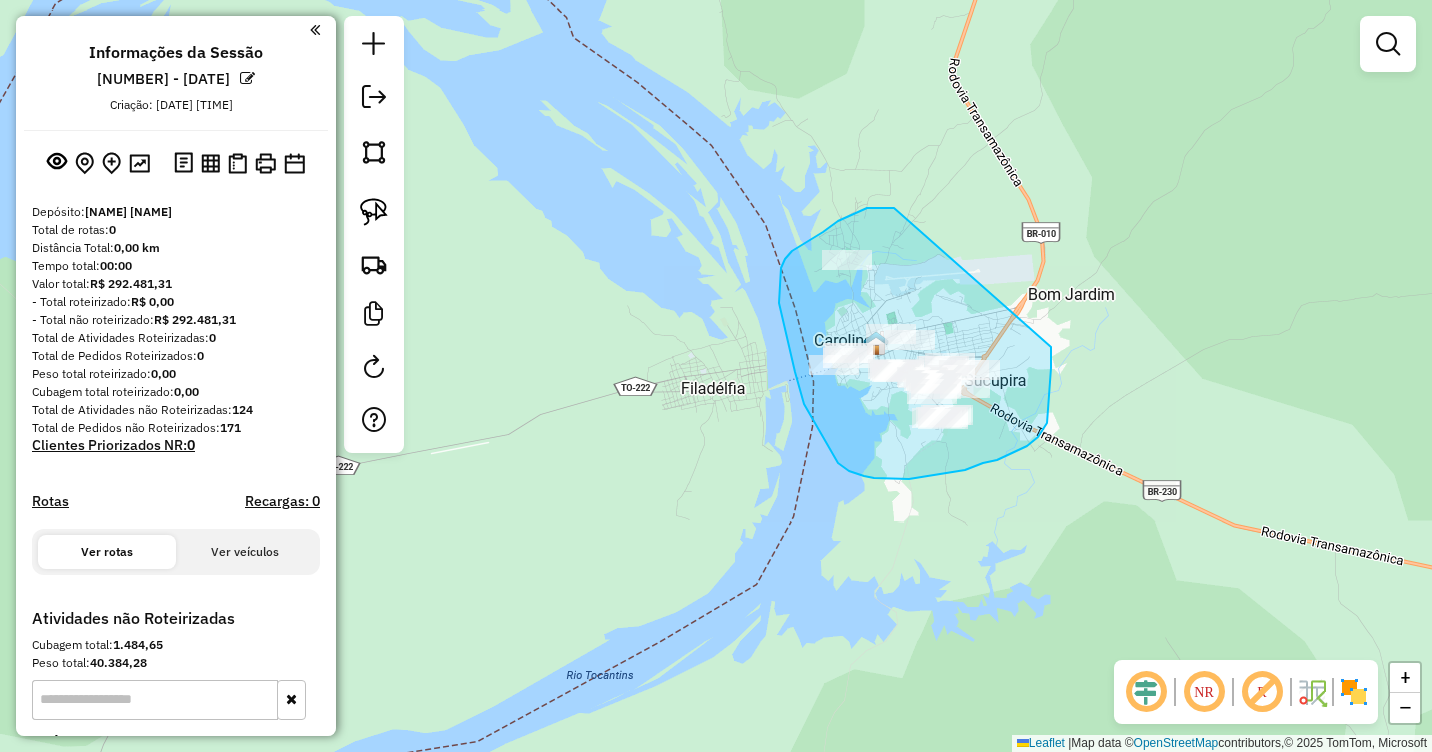 drag, startPoint x: 894, startPoint y: 208, endPoint x: 1051, endPoint y: 347, distance: 209.69025 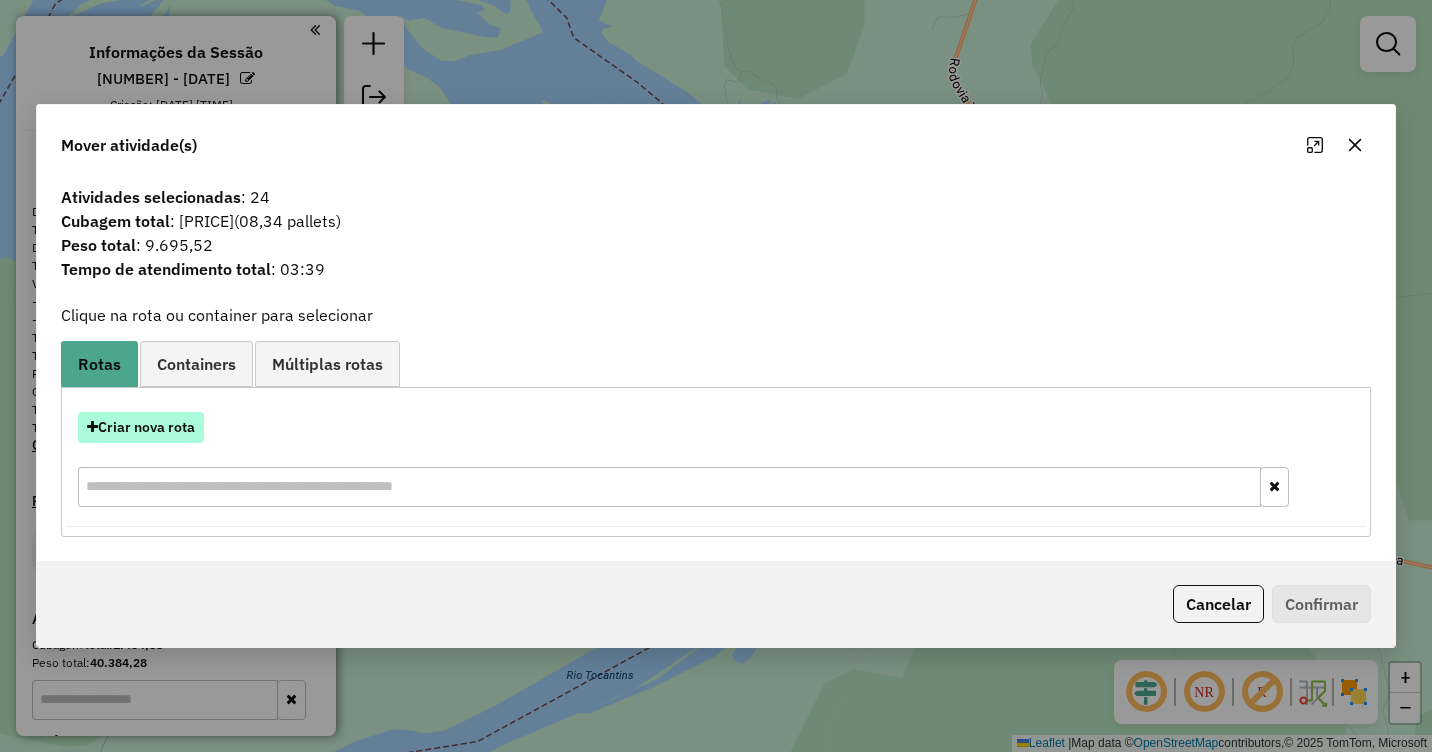 click on "Criar nova rota" at bounding box center [141, 427] 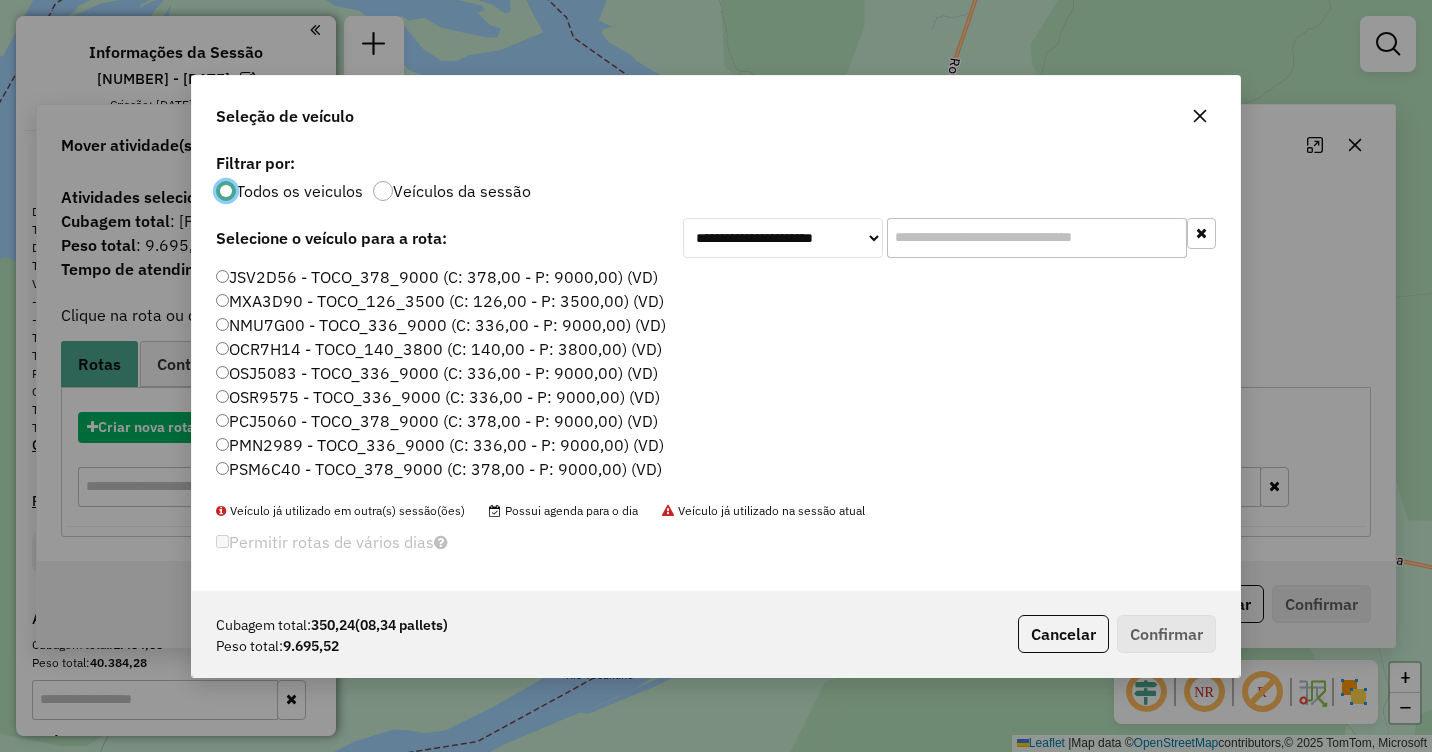 scroll, scrollTop: 11, scrollLeft: 6, axis: both 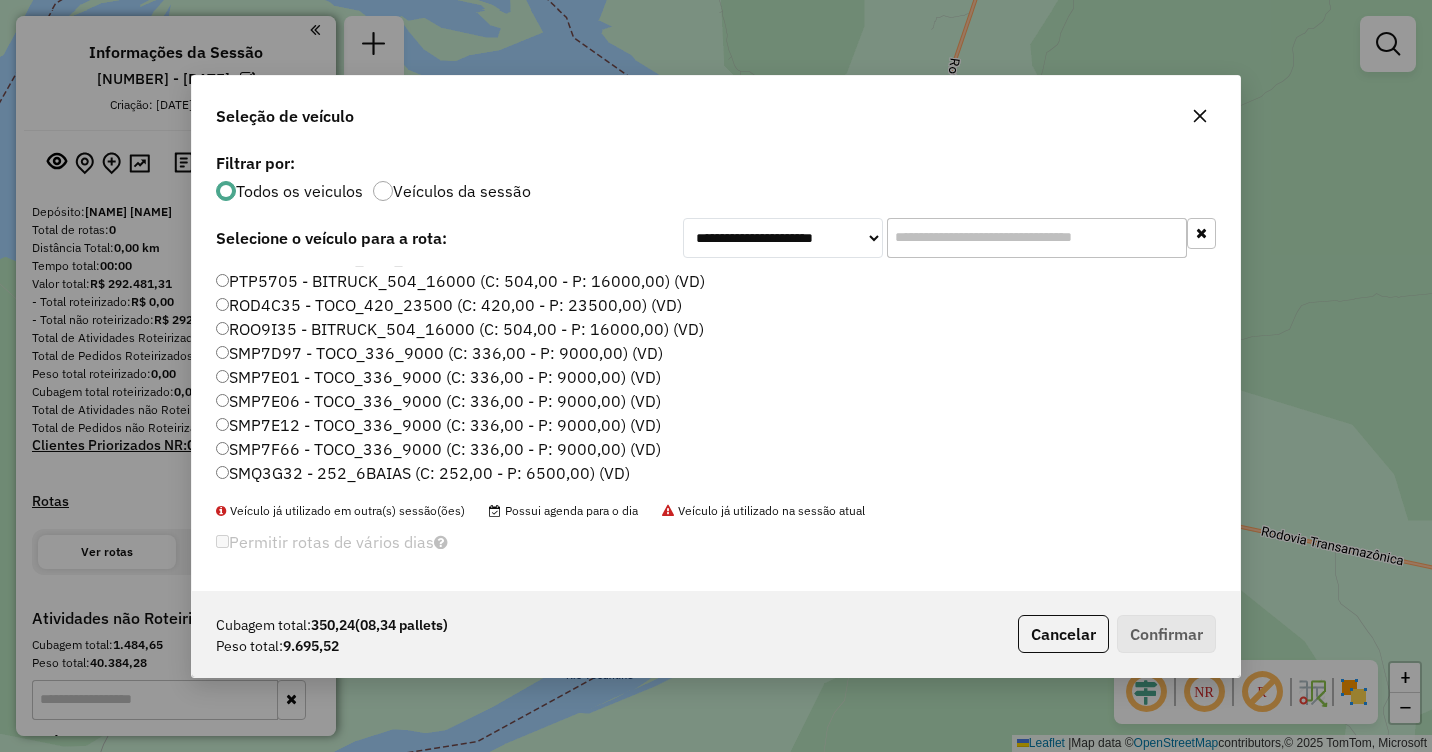 click on "SMP7E06 - TOCO_336_9000 (C: 336,00 - P: 9000,00) (VD)" 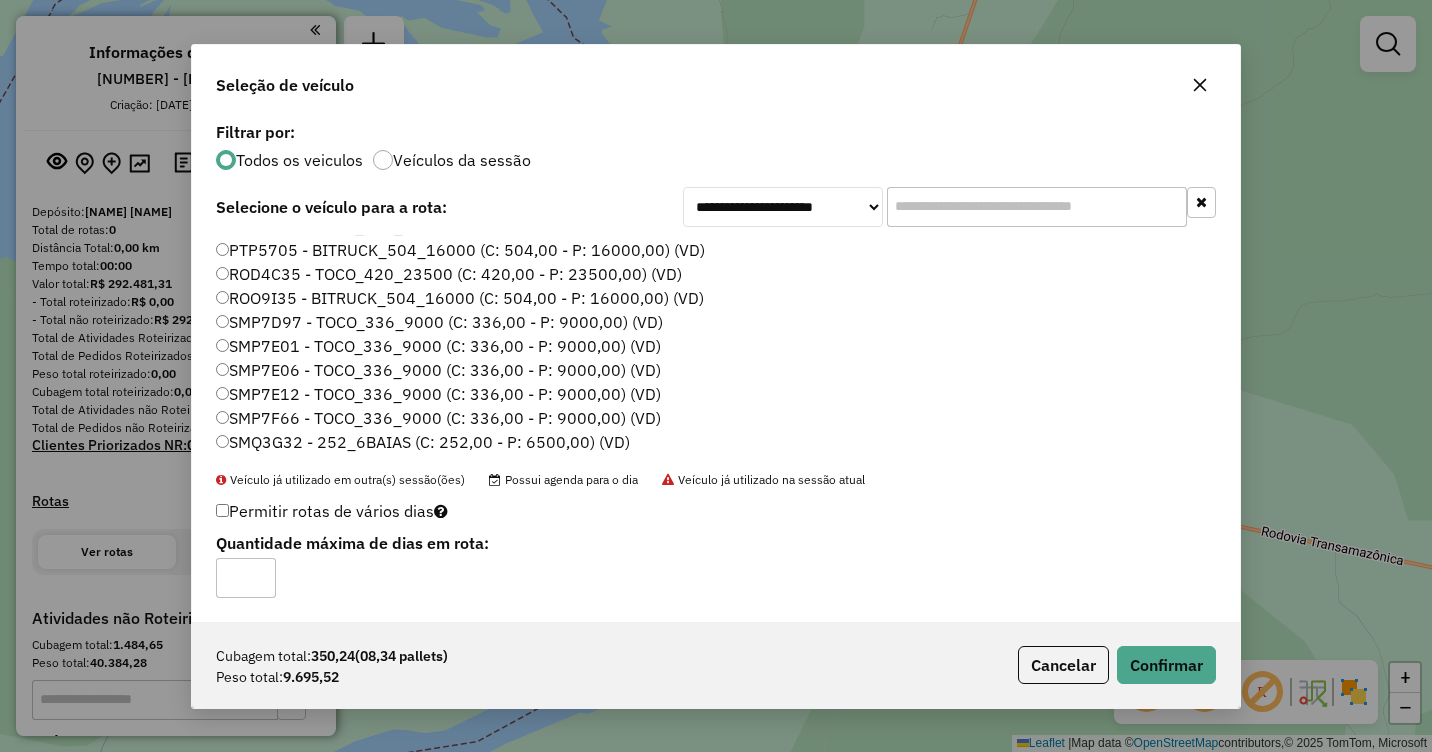 click on "SMP7E01 - TOCO_336_9000 (C: 336,00 - P: 9000,00) (VD)" 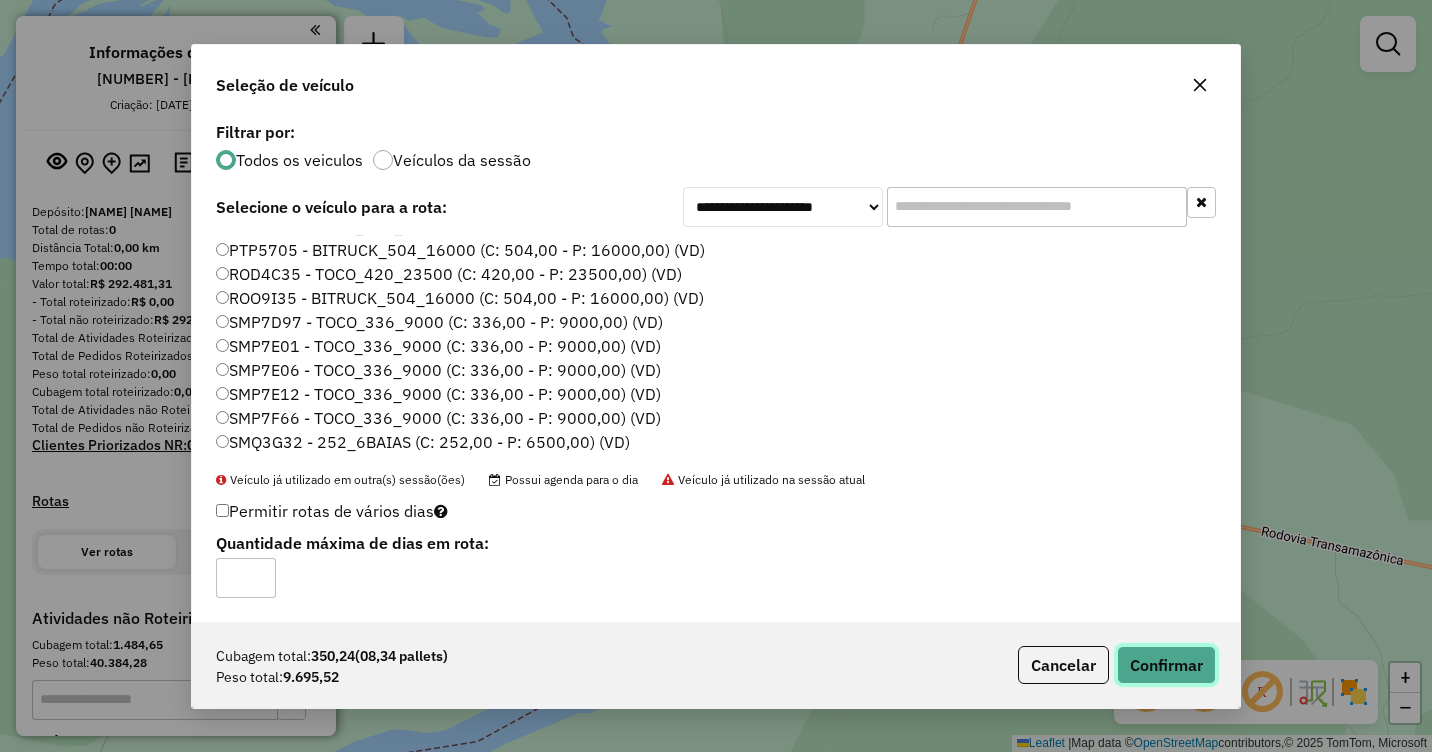 click on "Confirmar" 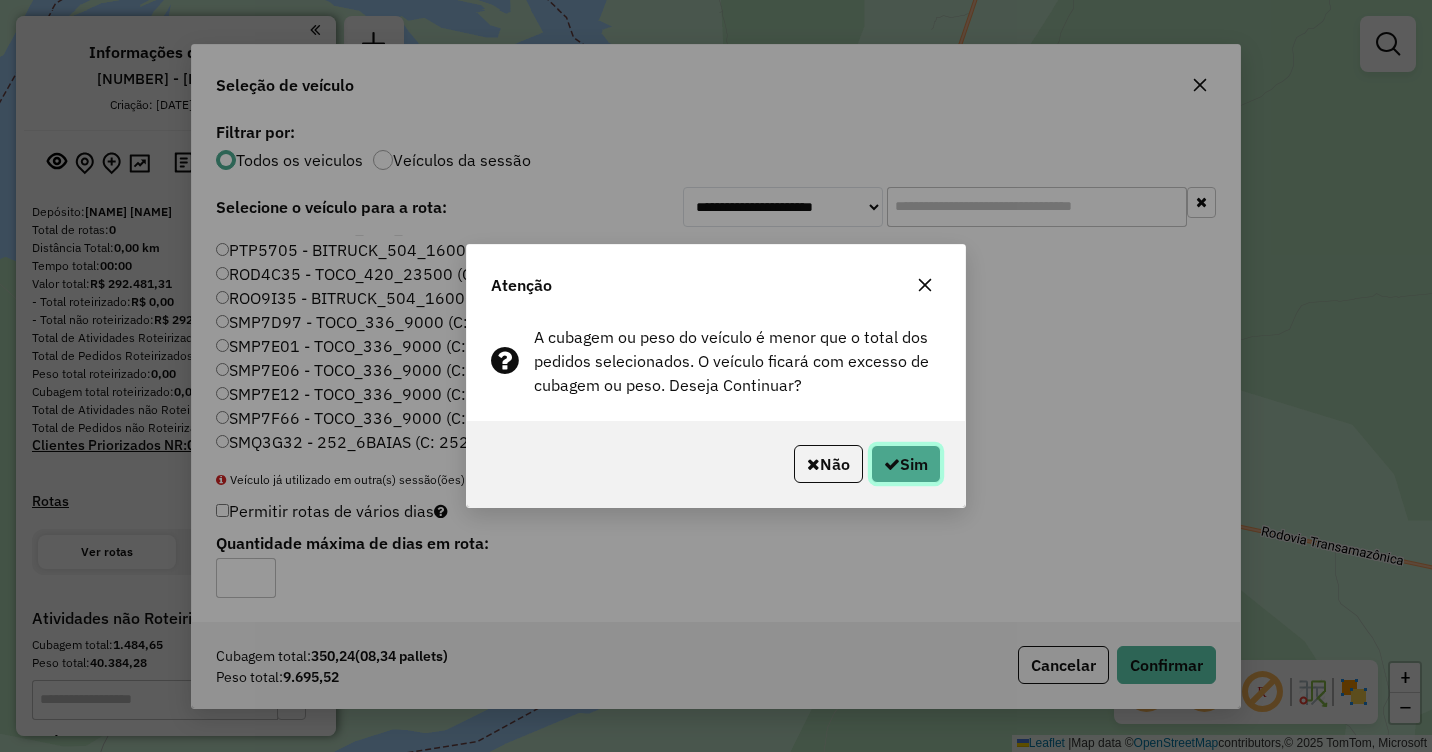 click 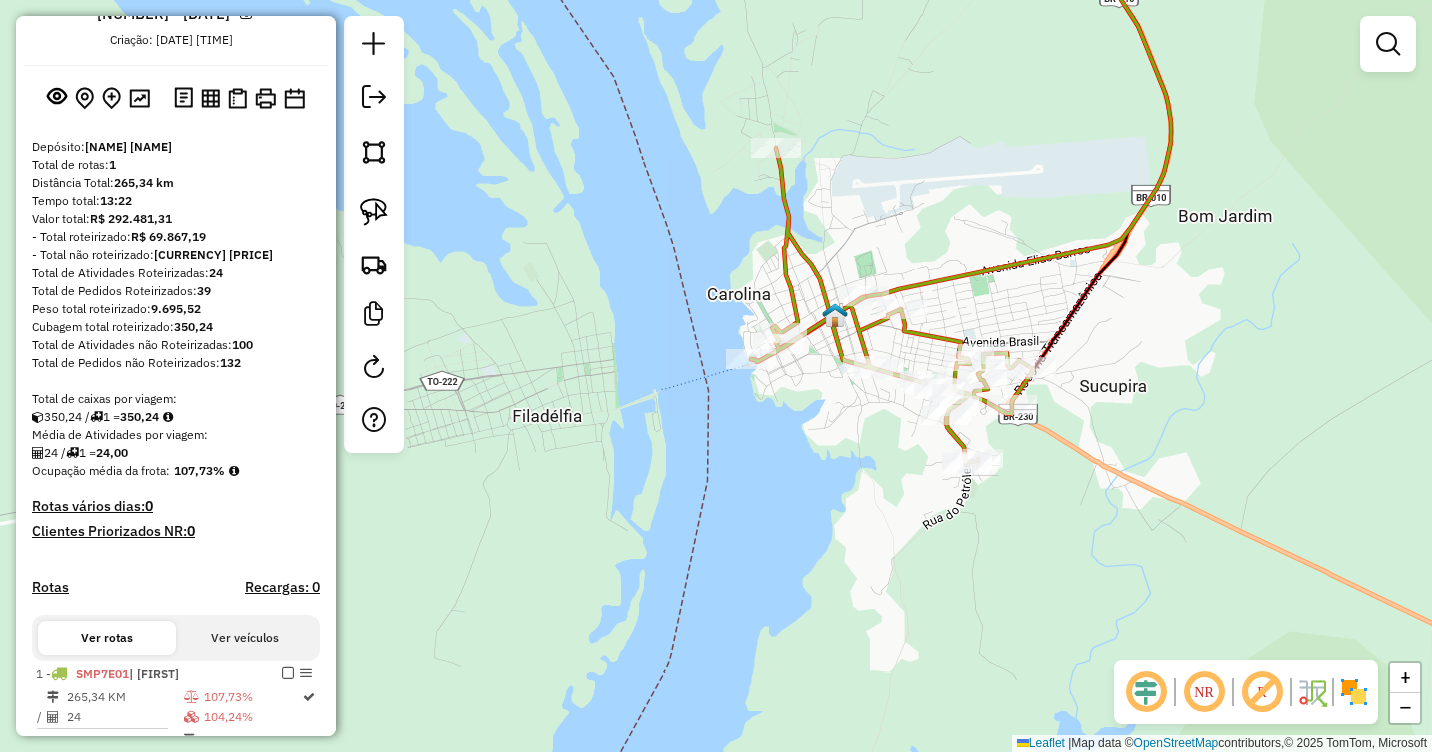 scroll, scrollTop: 200, scrollLeft: 0, axis: vertical 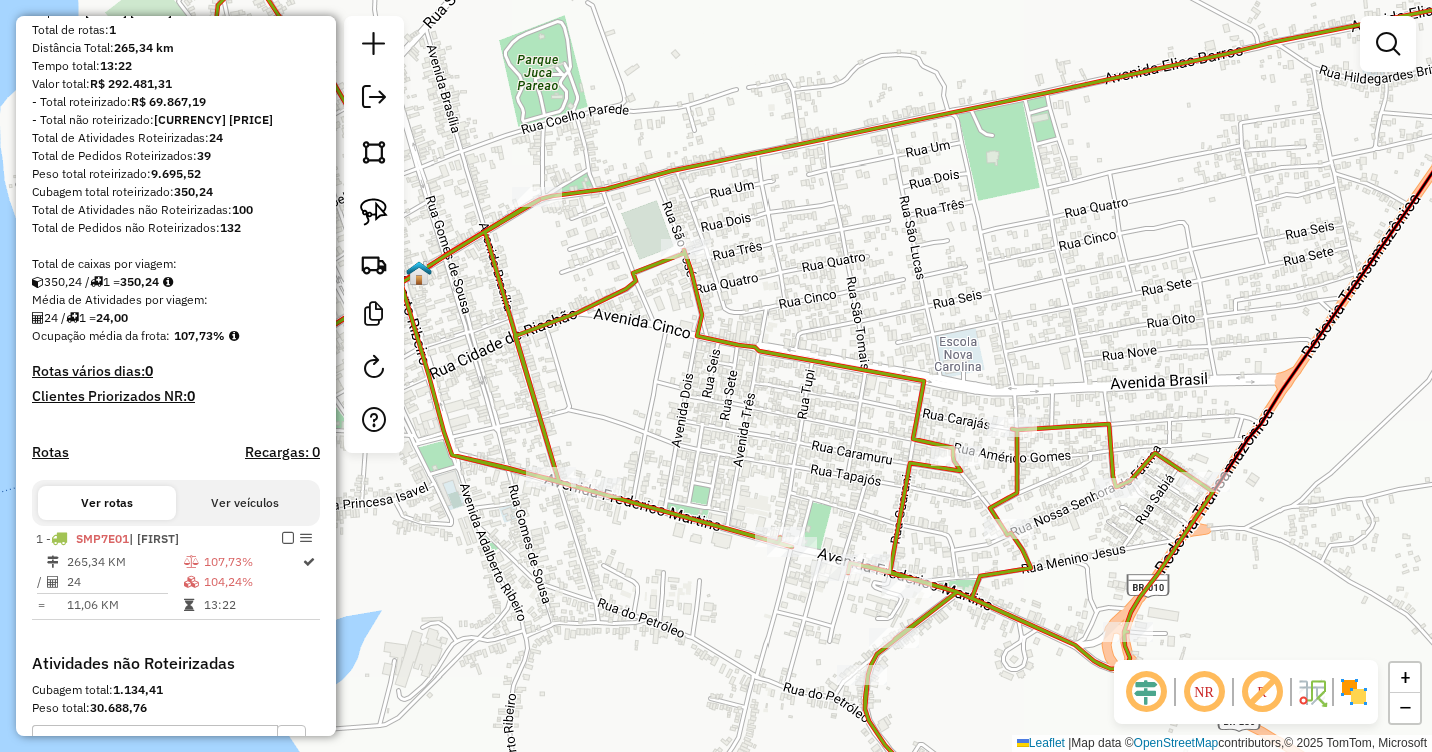 drag, startPoint x: 643, startPoint y: 344, endPoint x: 783, endPoint y: 363, distance: 141.2834 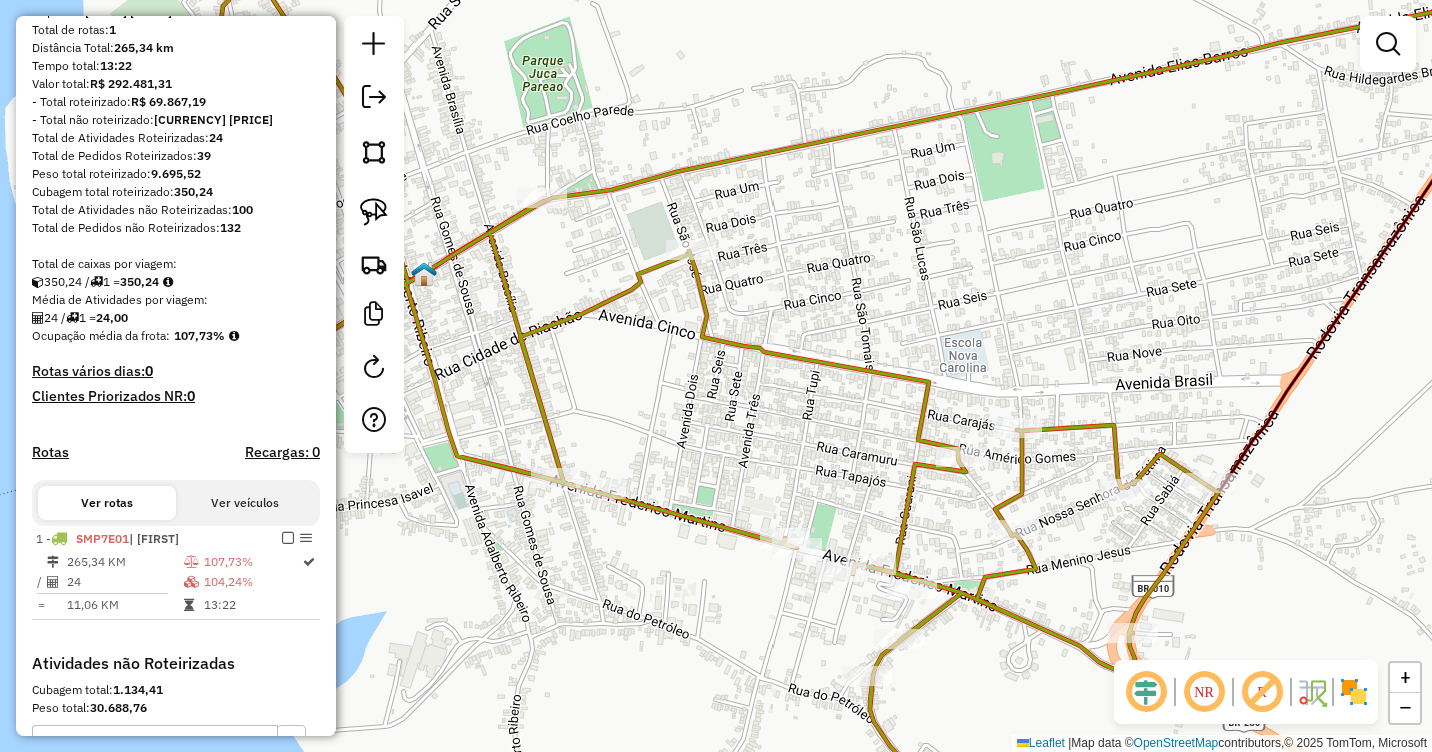 click 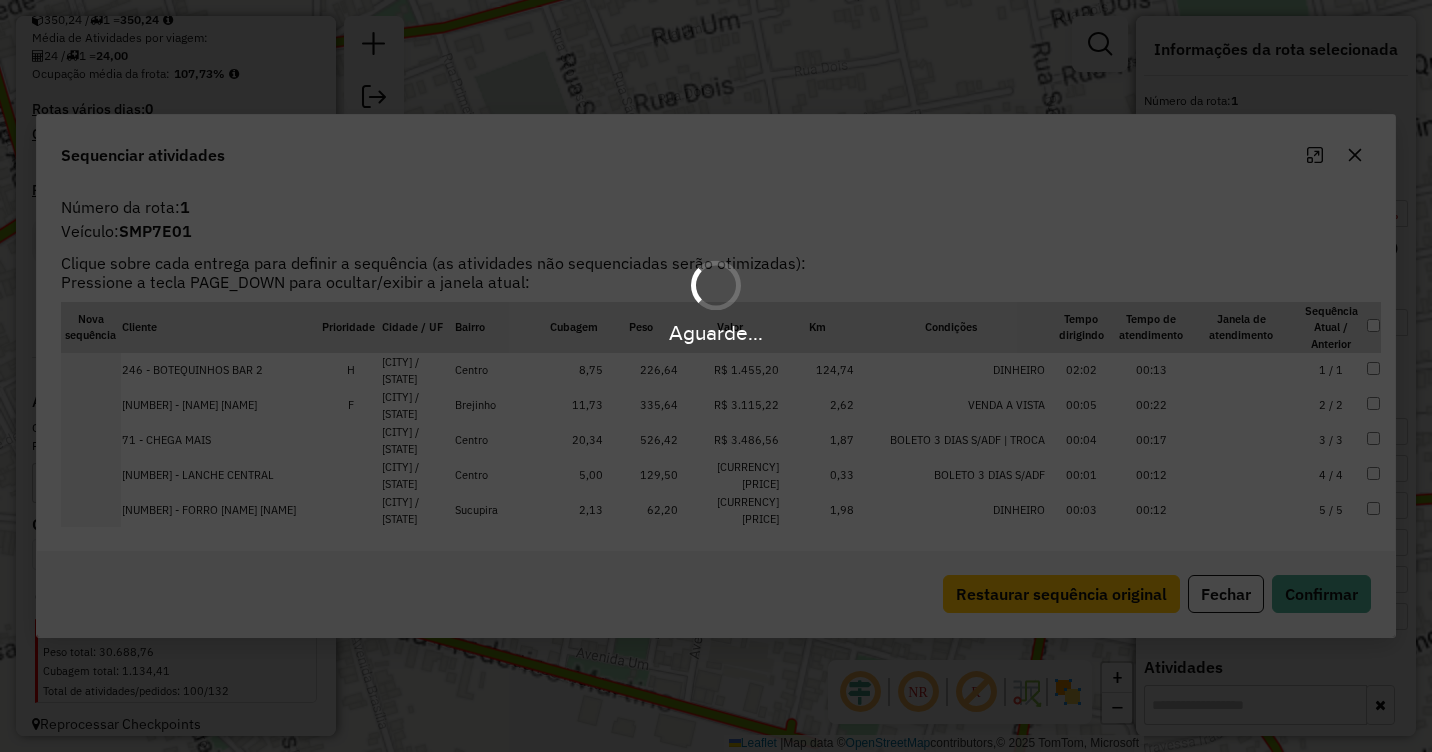 scroll, scrollTop: 477, scrollLeft: 0, axis: vertical 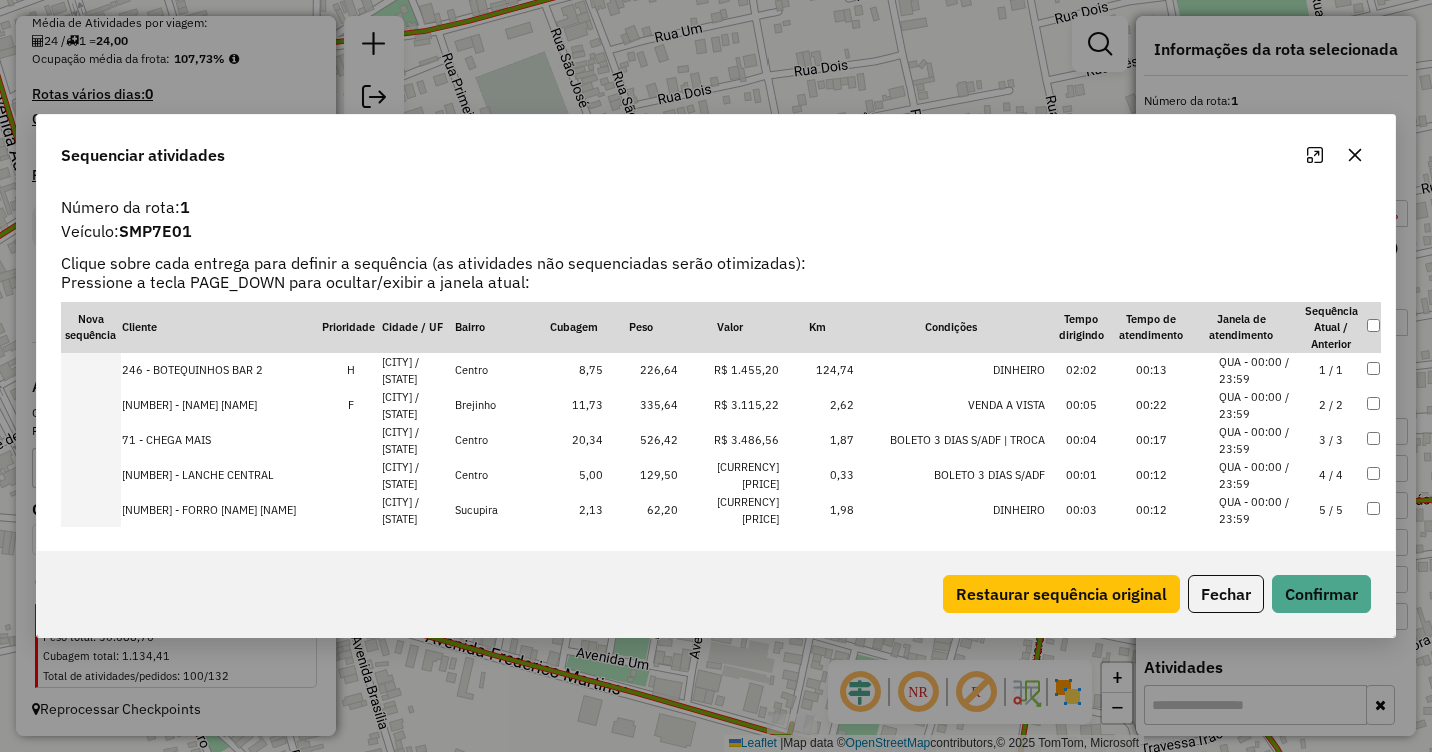 click 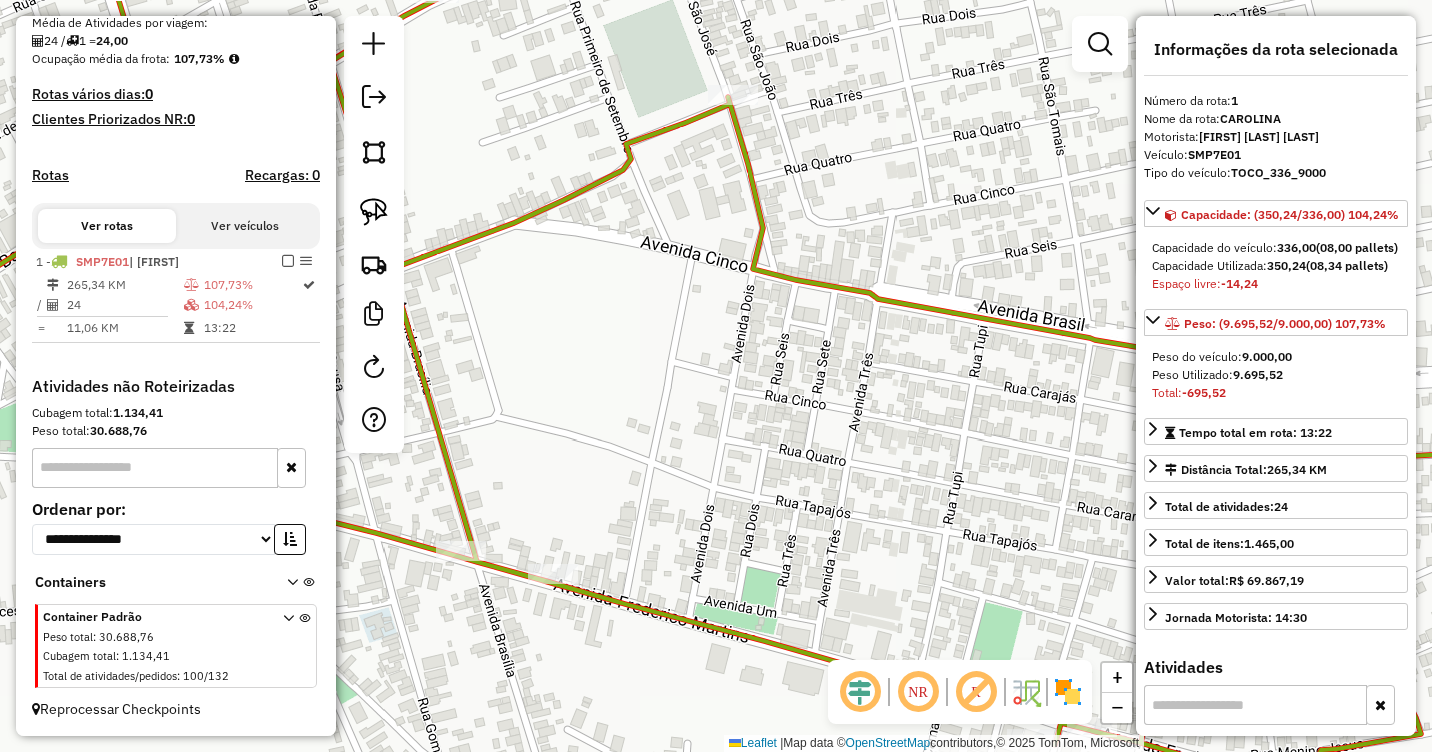 drag, startPoint x: 786, startPoint y: 430, endPoint x: 716, endPoint y: 496, distance: 96.20811 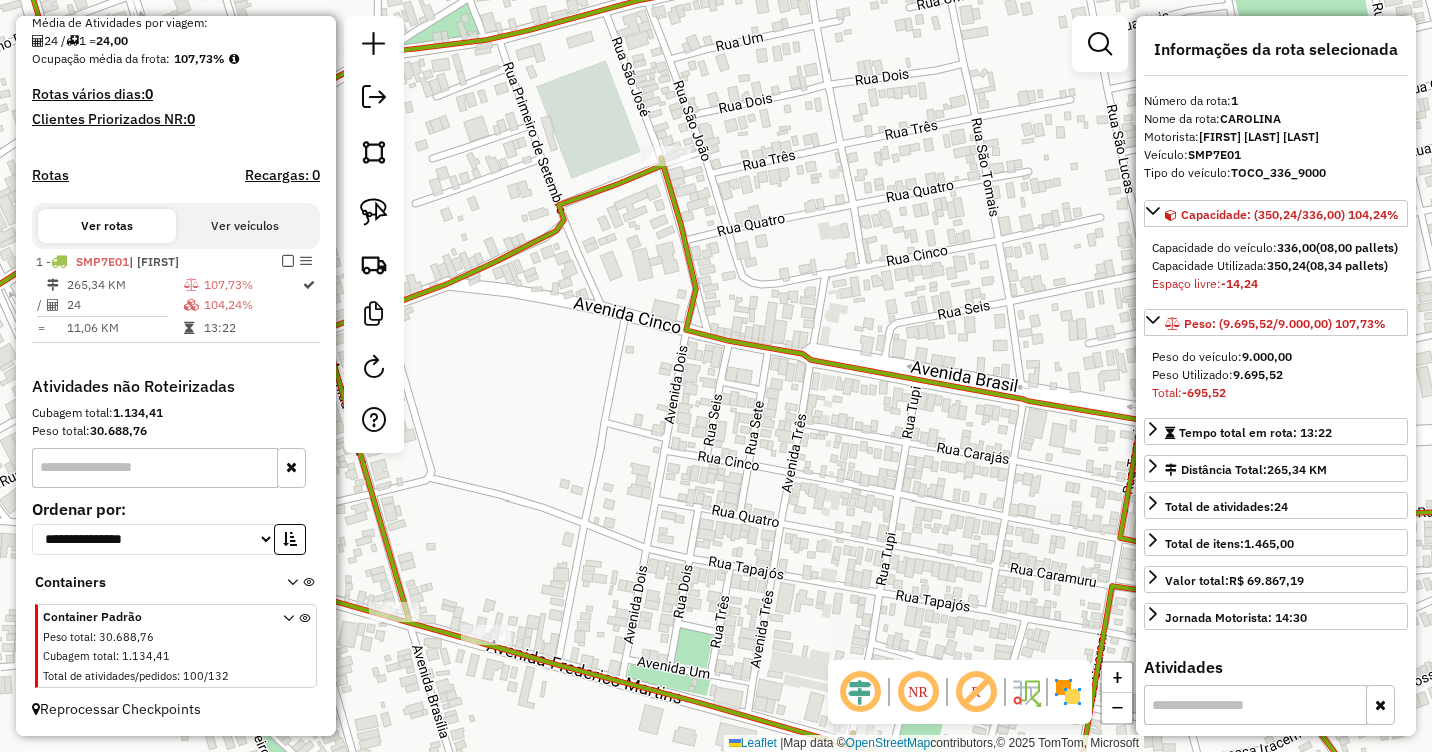 click 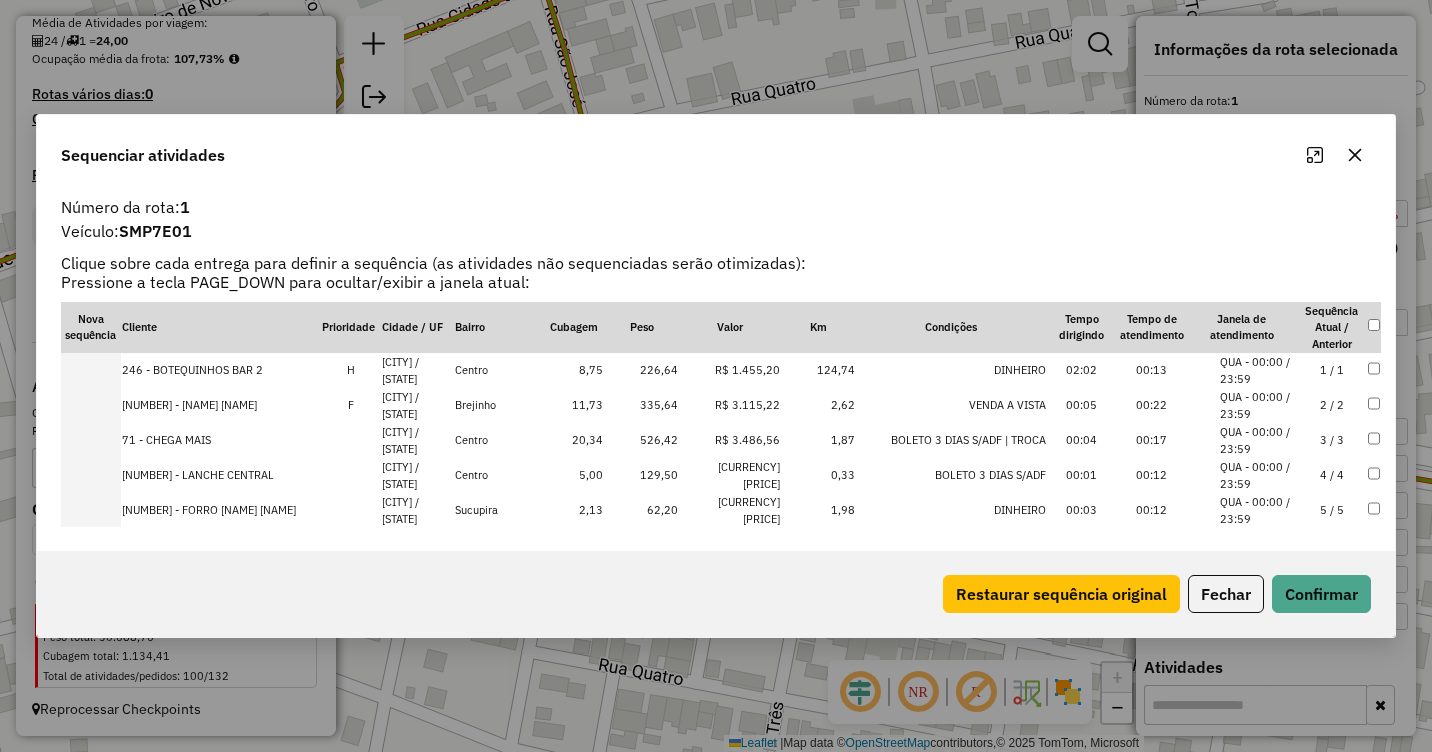 click 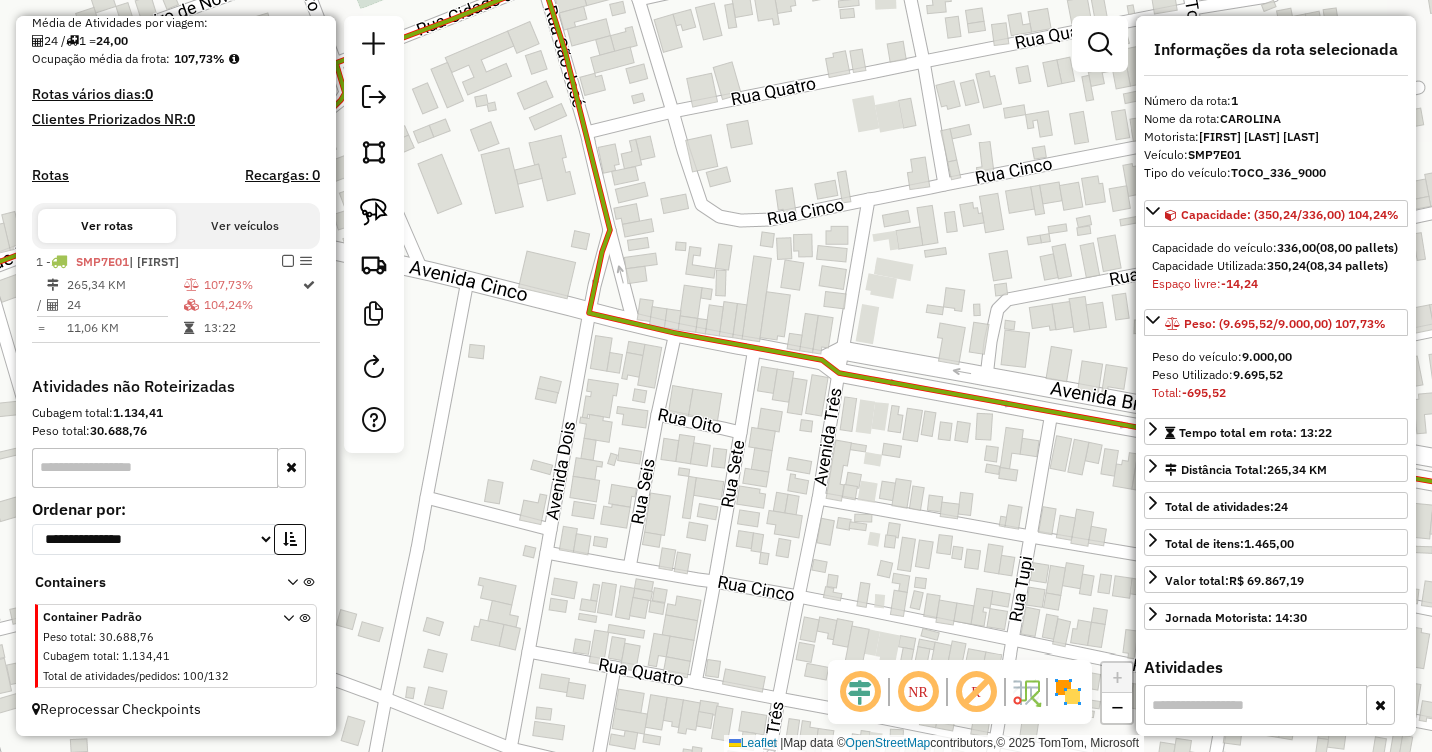 click 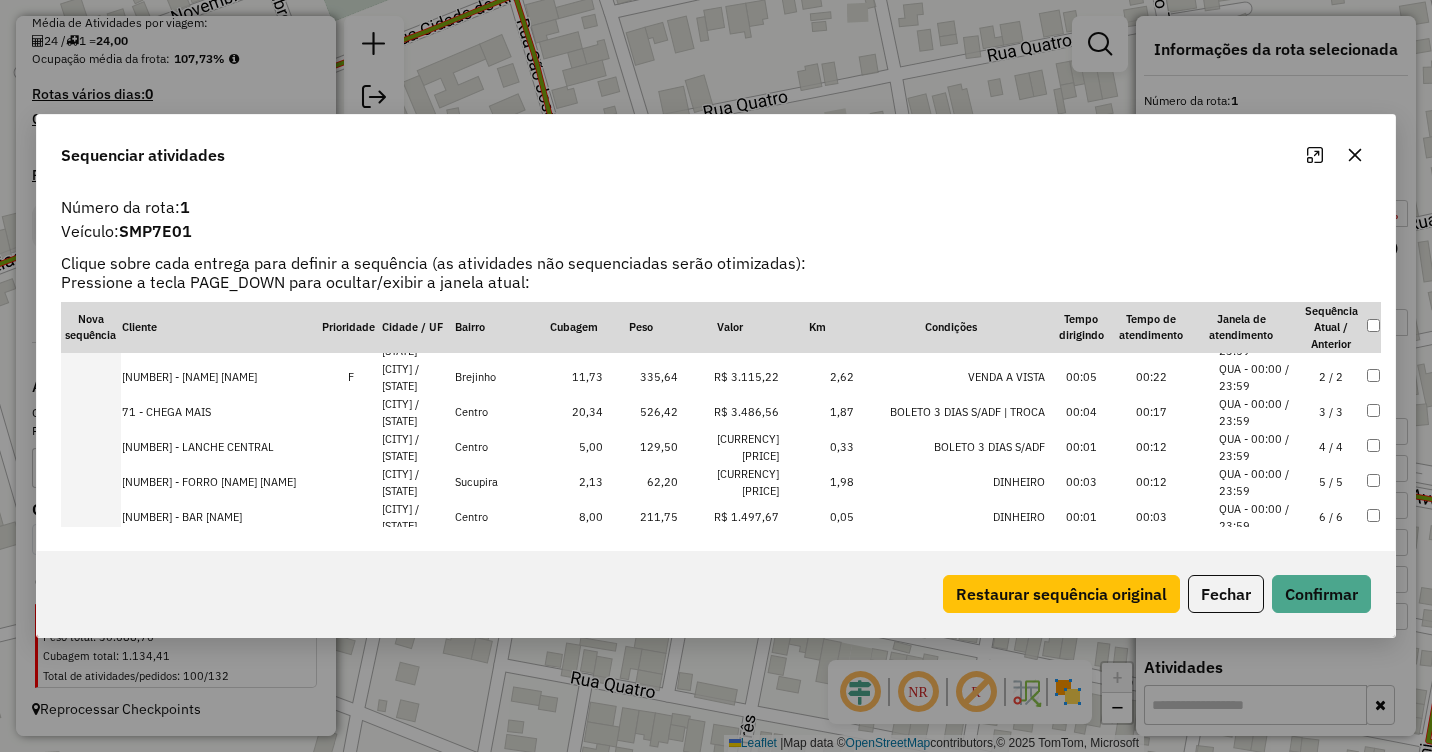 scroll, scrollTop: 0, scrollLeft: 0, axis: both 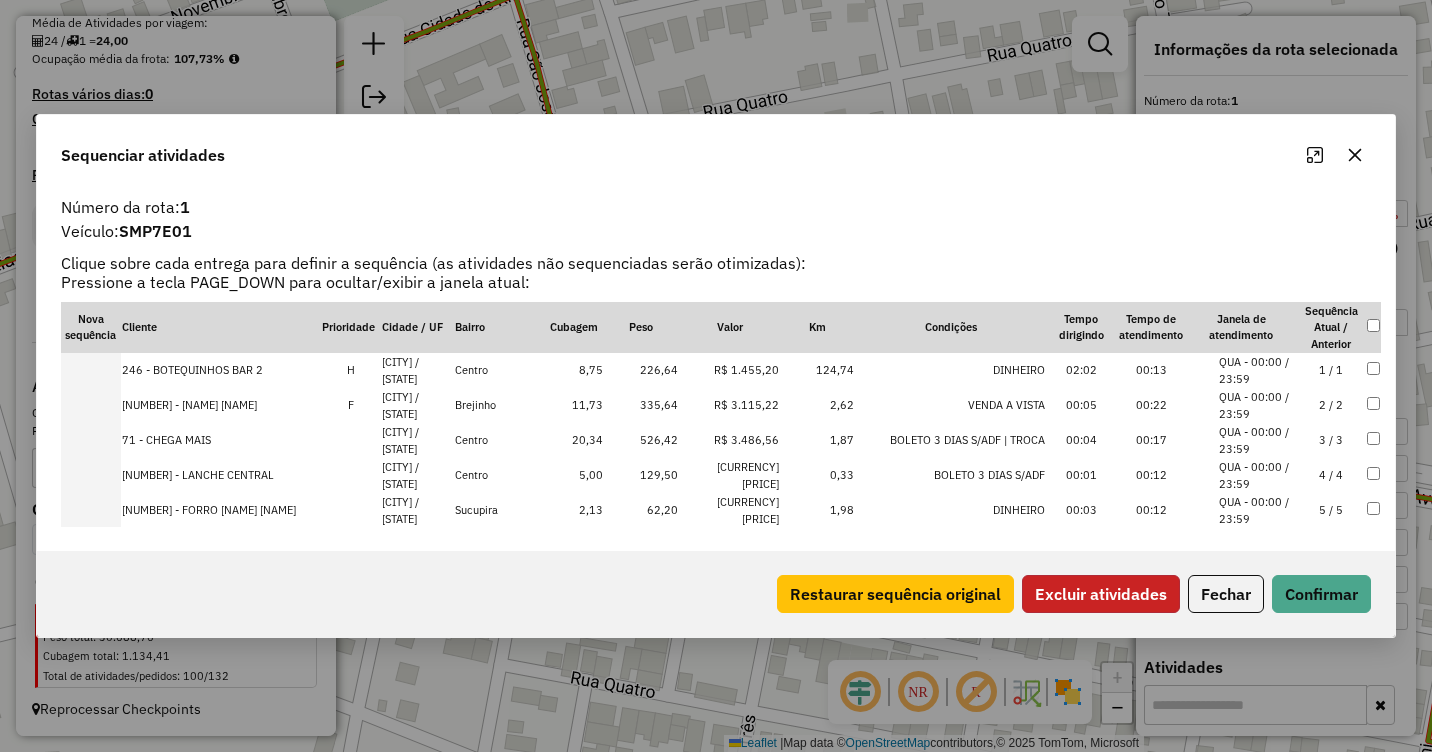 click on "Excluir atividades" 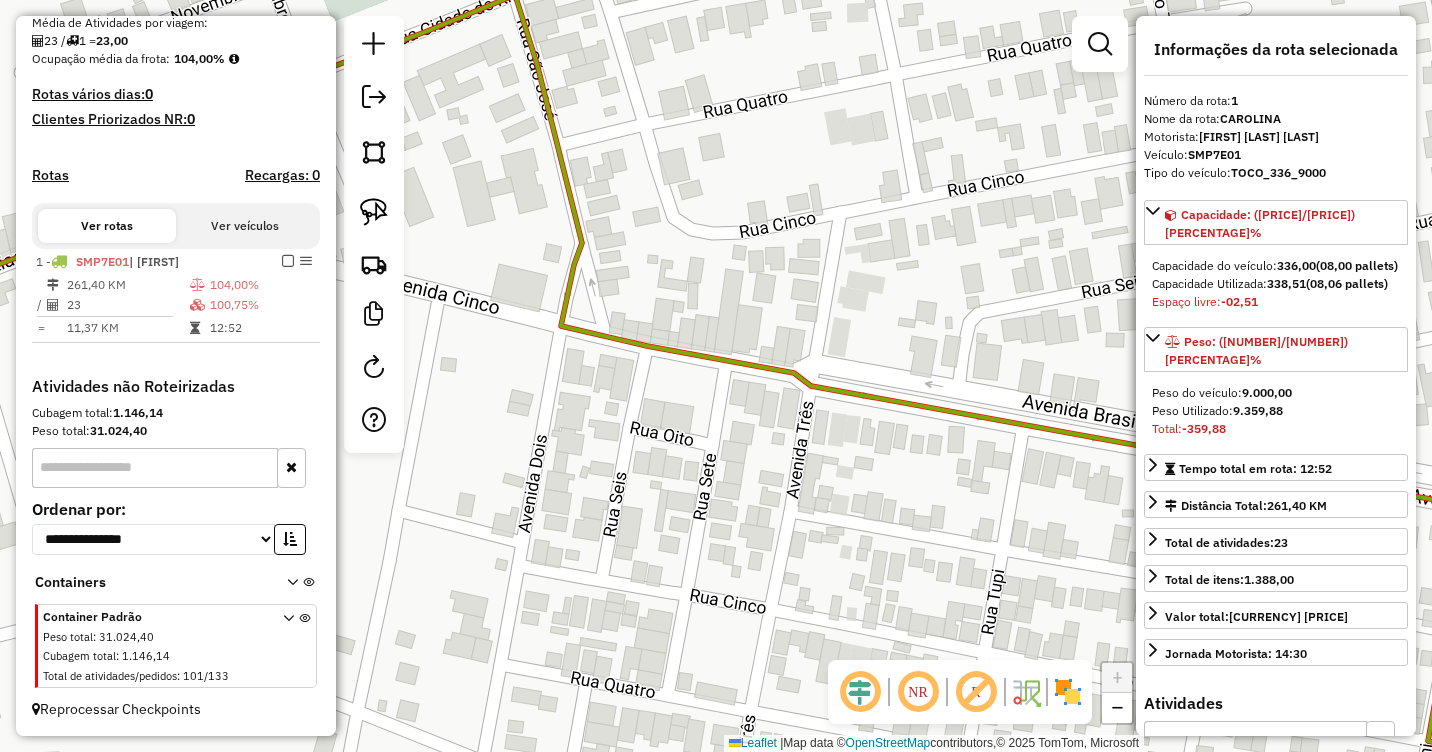click 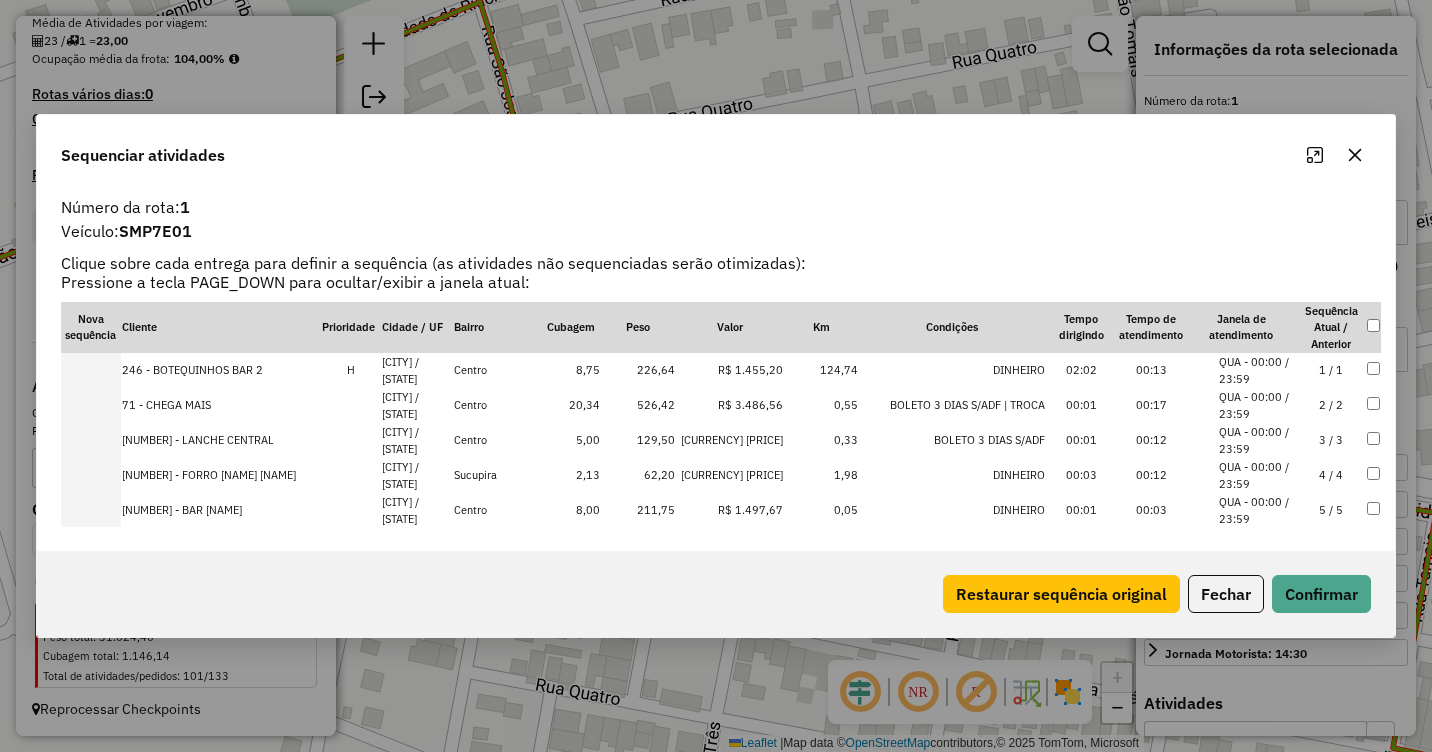click 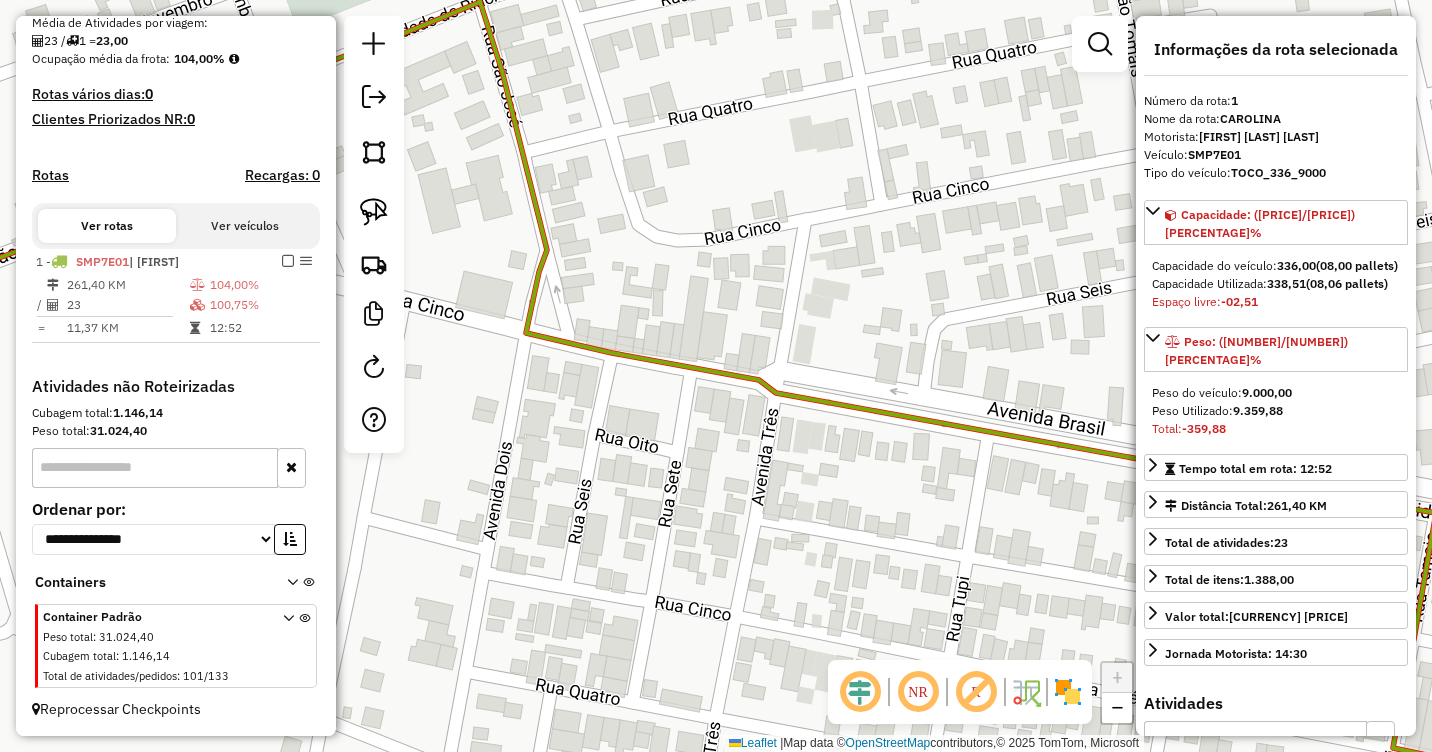 click 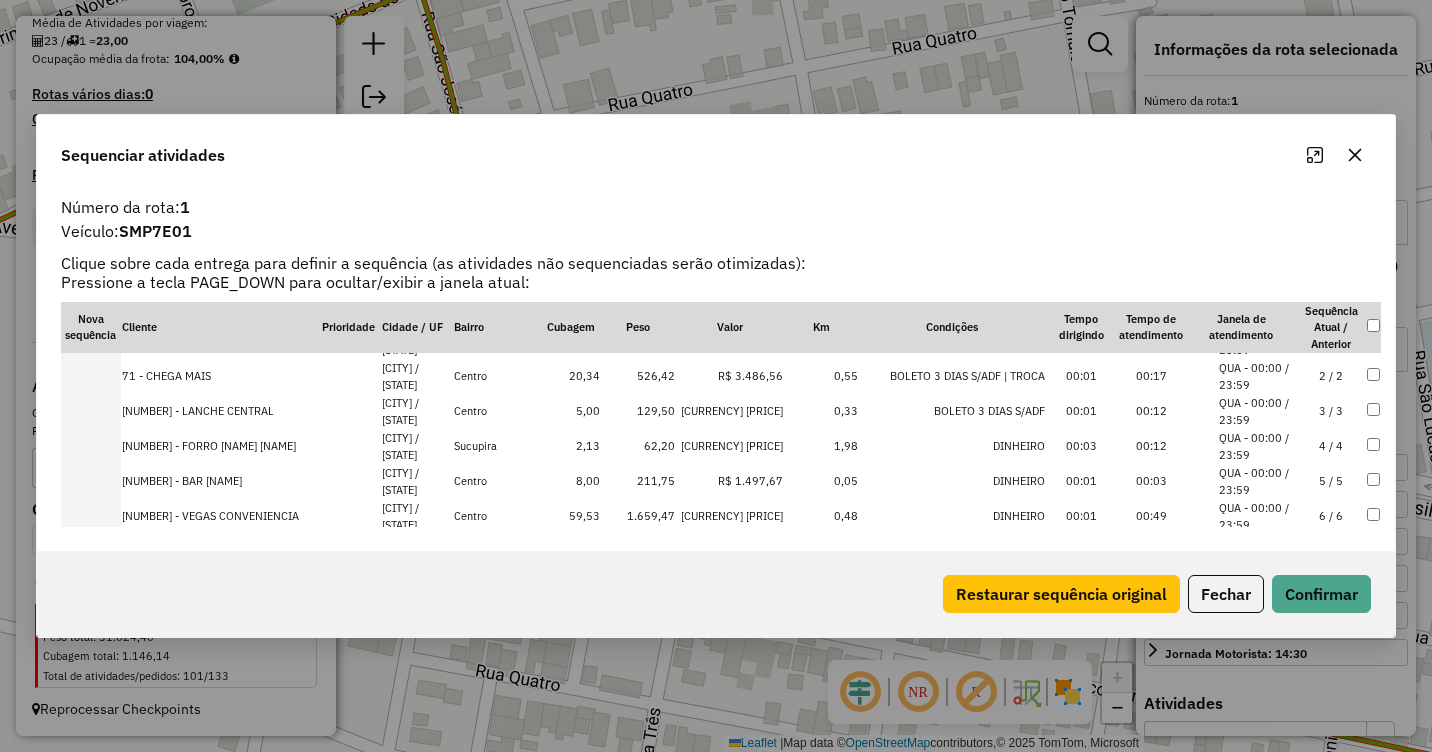 scroll, scrollTop: 0, scrollLeft: 0, axis: both 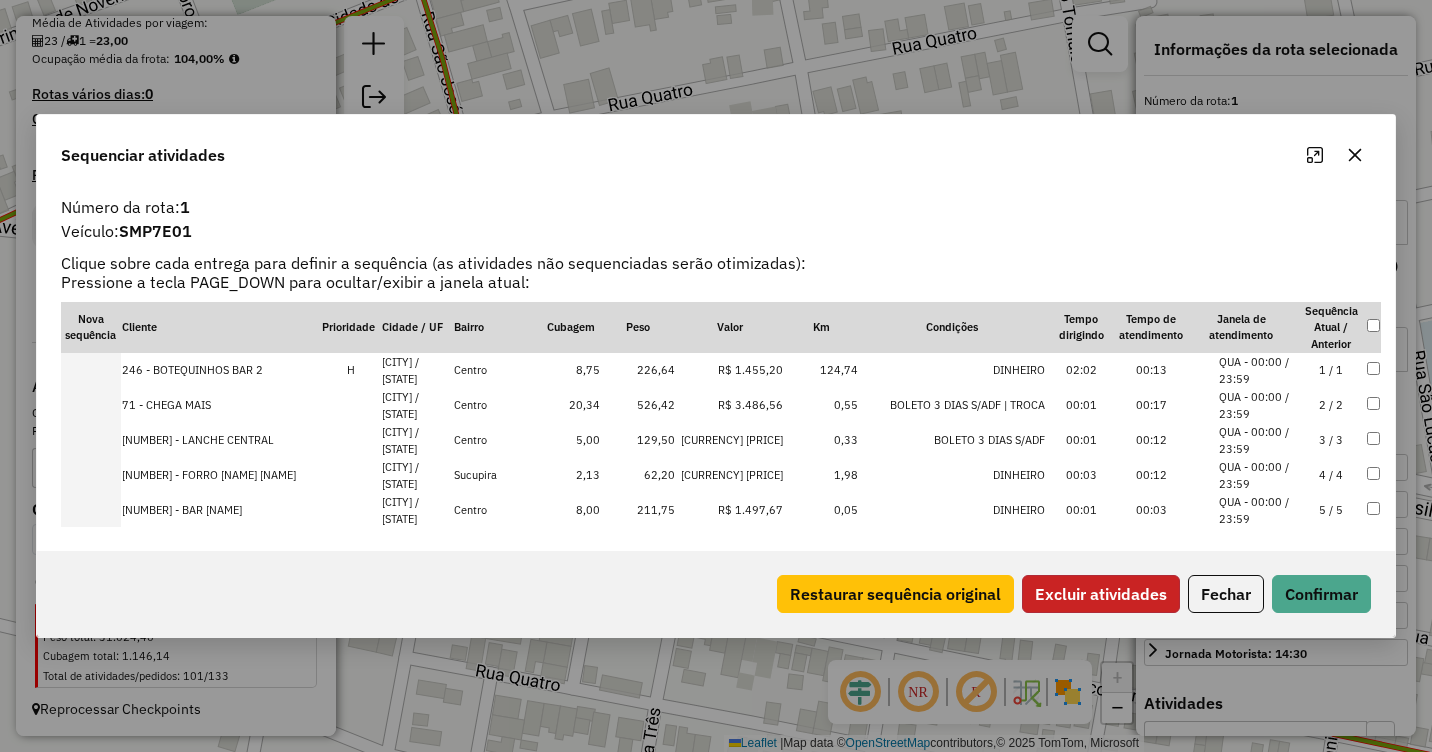 click on "Excluir atividades" 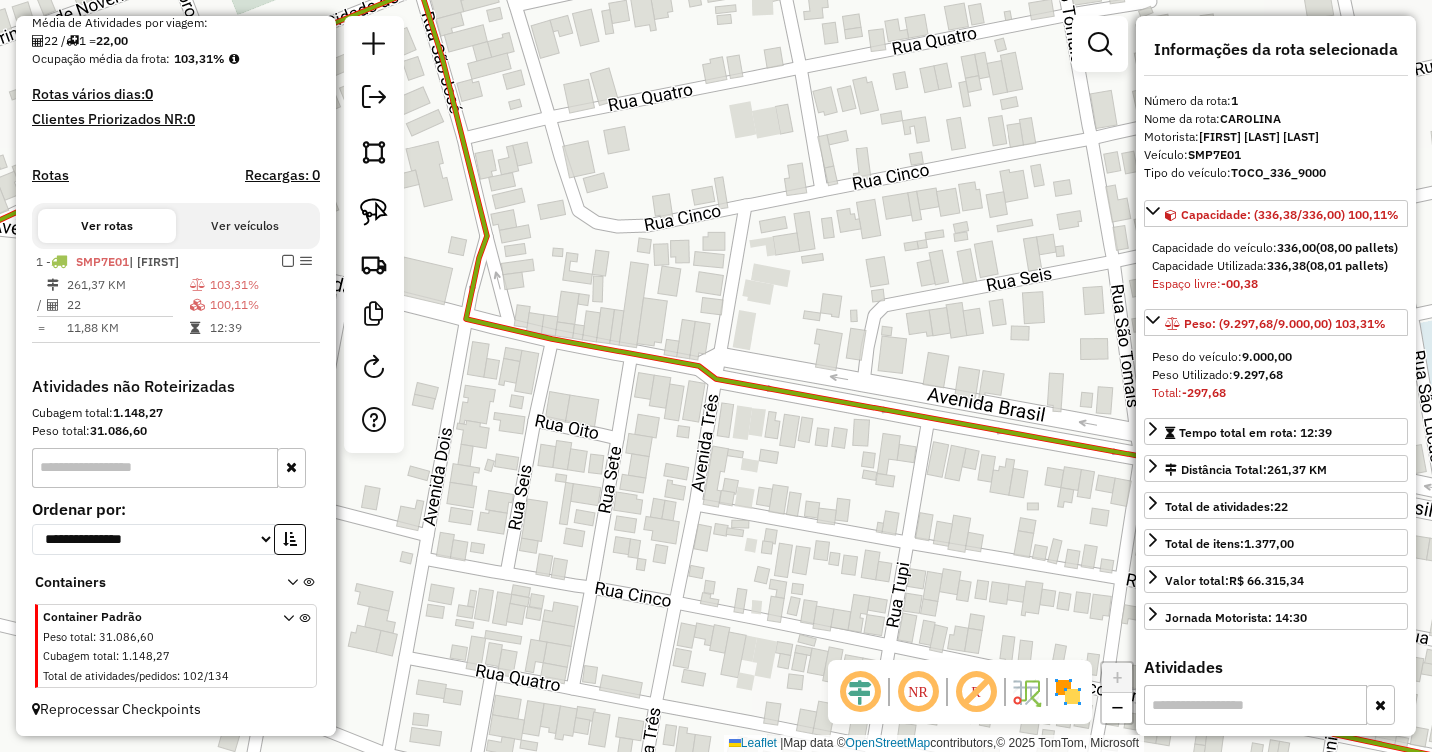 click 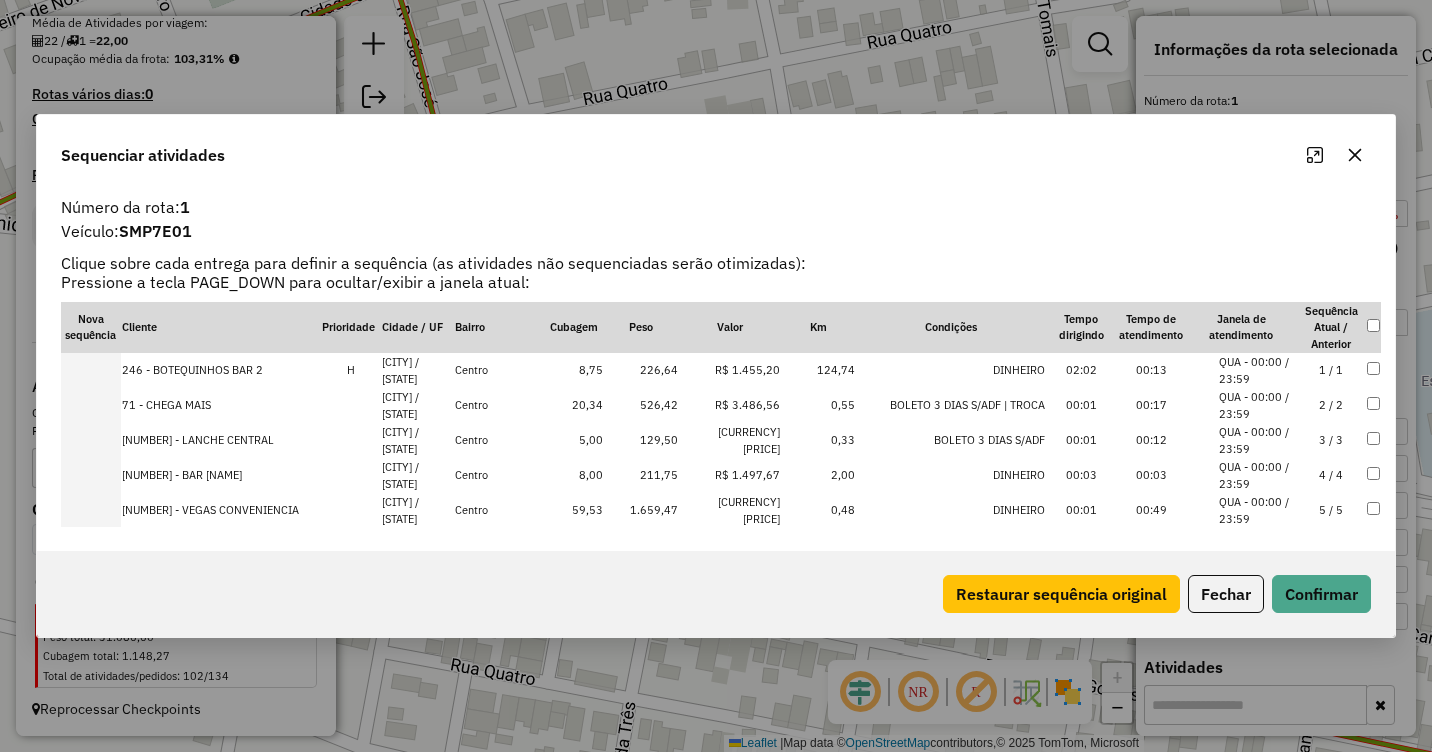 click 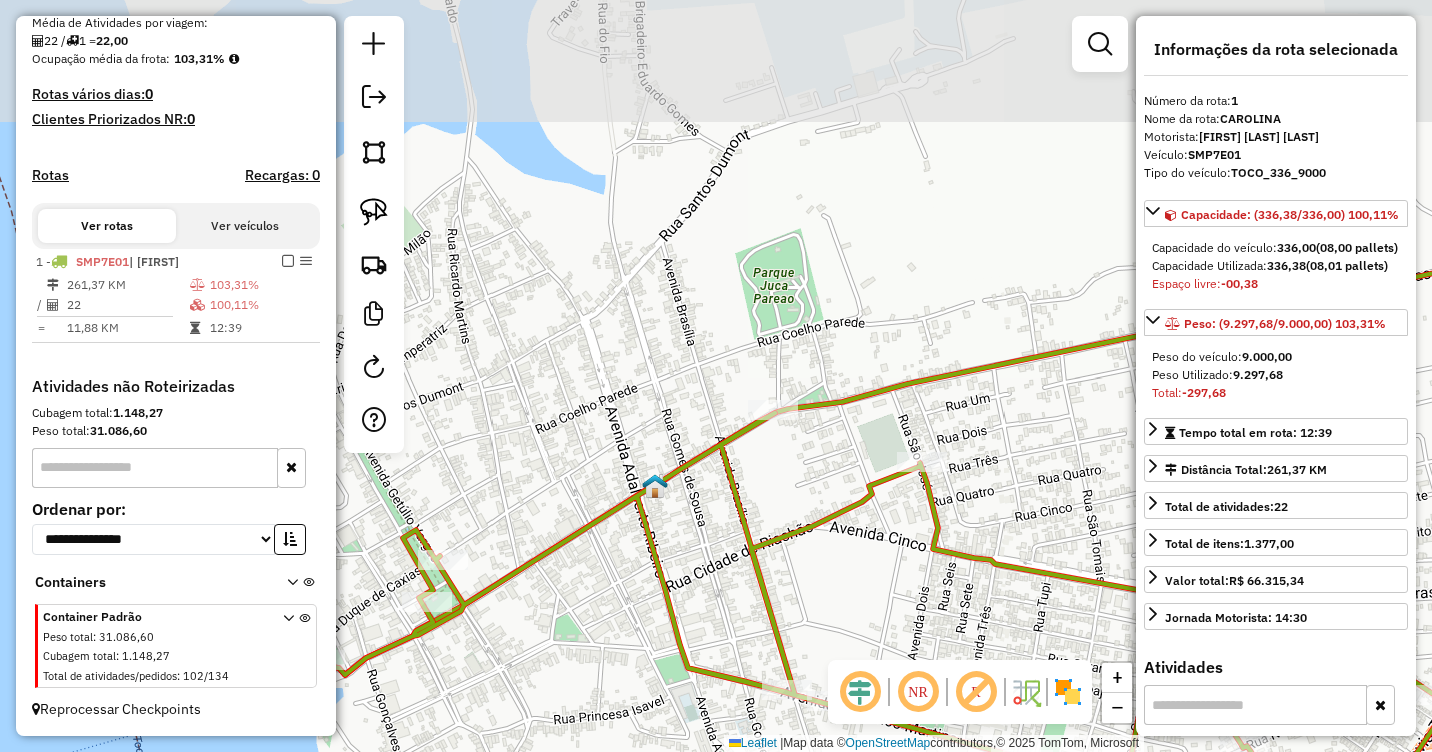 drag, startPoint x: 699, startPoint y: 430, endPoint x: 868, endPoint y: 524, distance: 193.38304 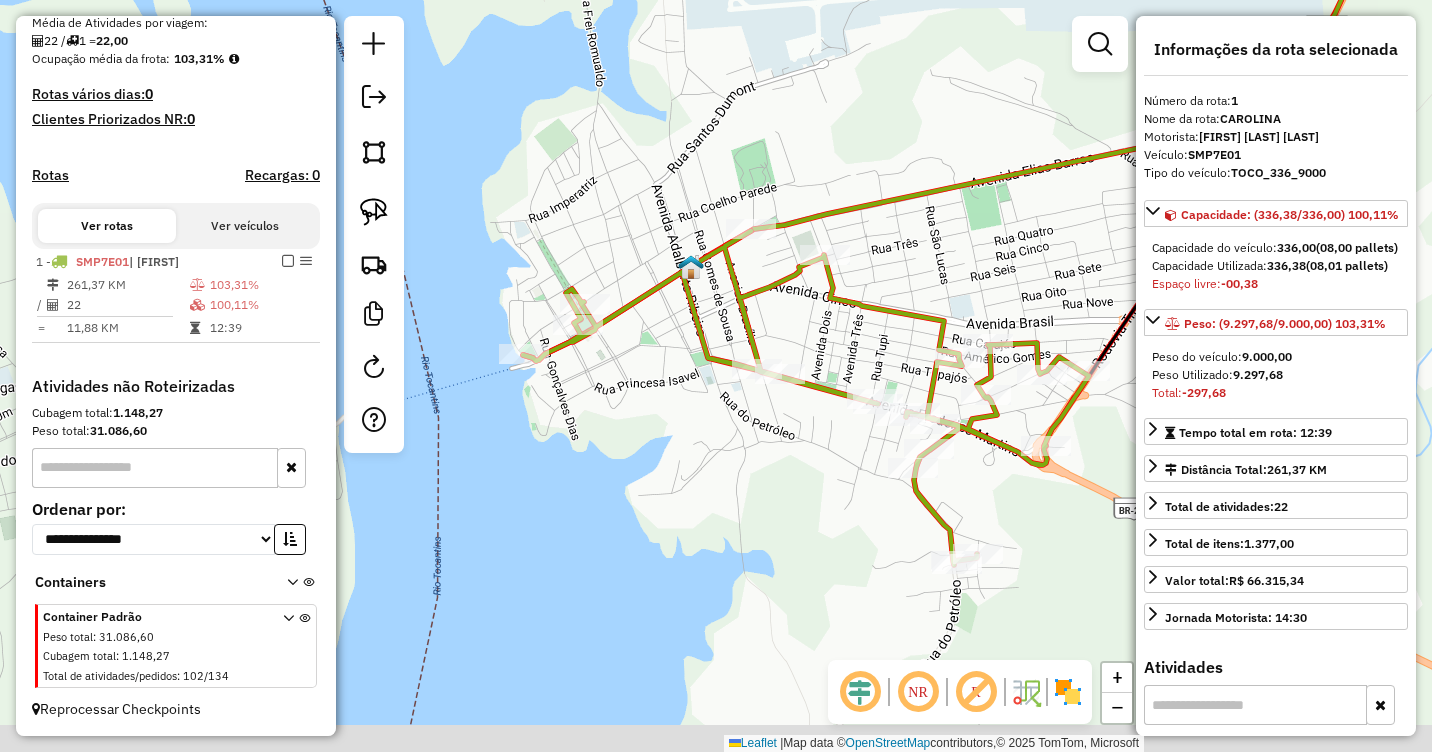 drag, startPoint x: 712, startPoint y: 299, endPoint x: 701, endPoint y: 132, distance: 167.36188 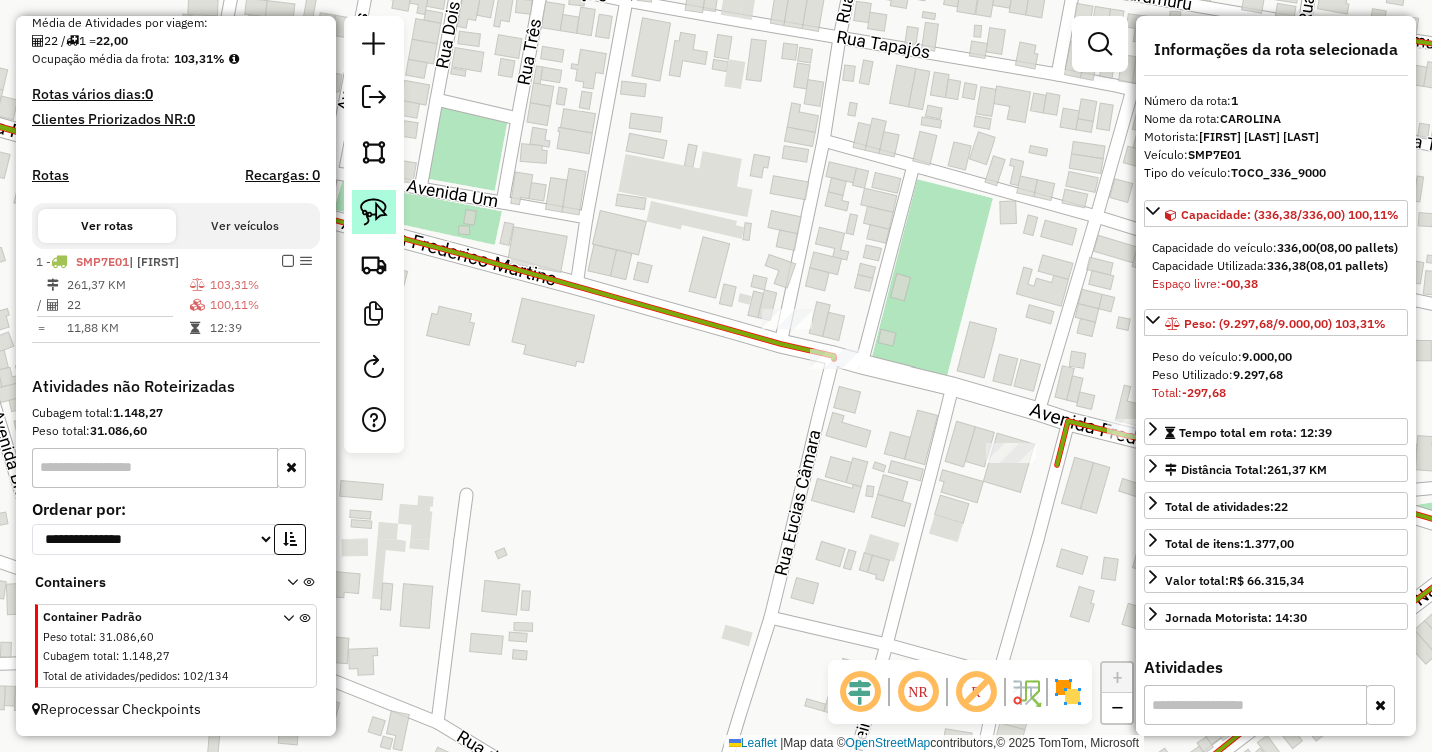 drag, startPoint x: 367, startPoint y: 201, endPoint x: 386, endPoint y: 212, distance: 21.954498 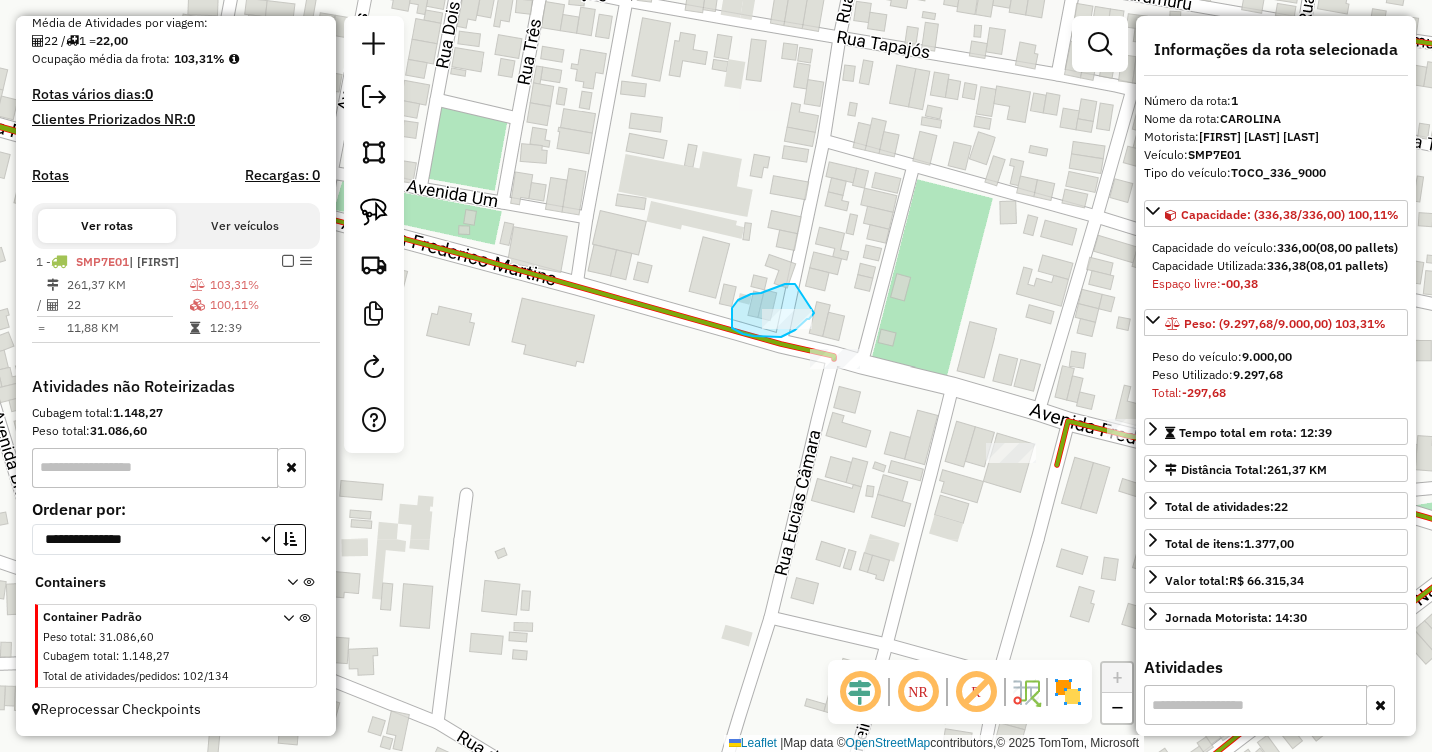 drag, startPoint x: 785, startPoint y: 284, endPoint x: 814, endPoint y: 313, distance: 41.01219 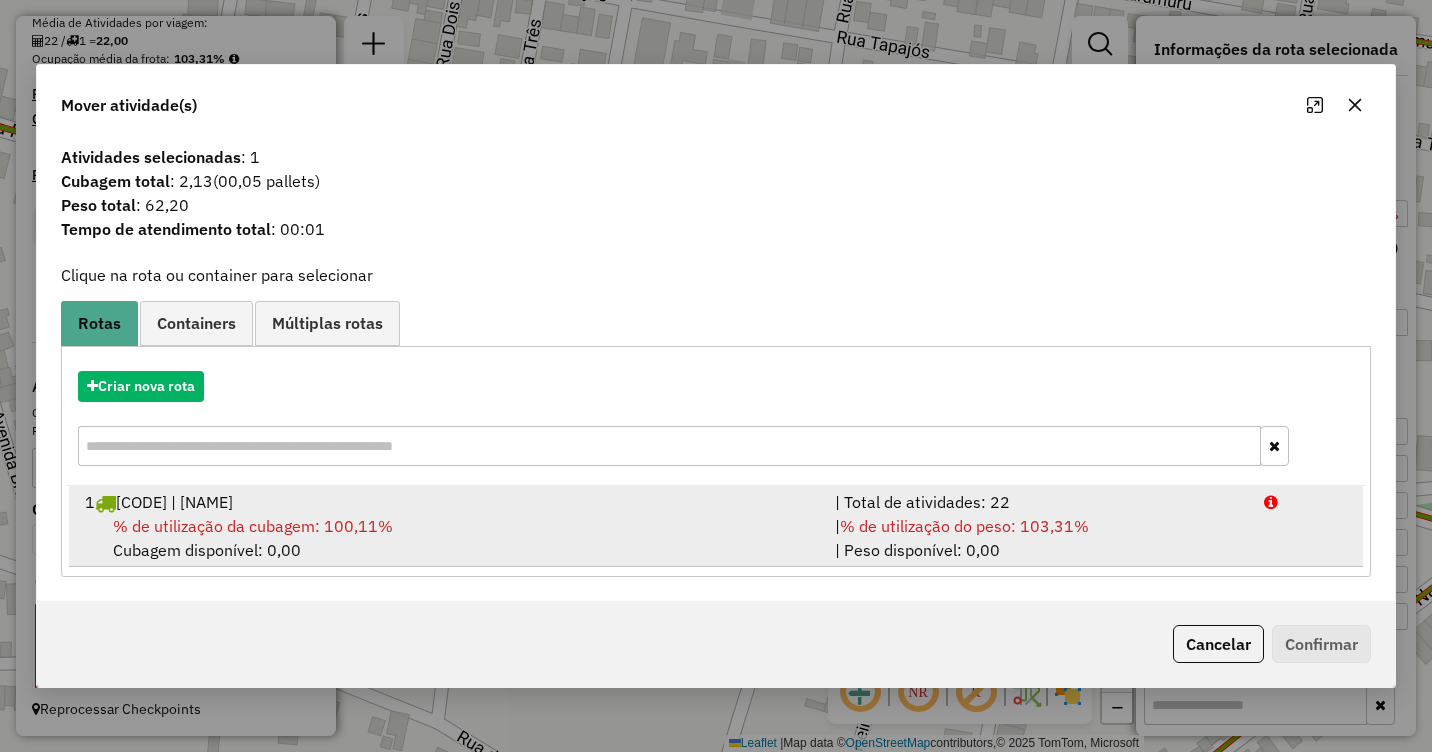 click on "1  SMP7E01 | CAROLINA" at bounding box center [448, 502] 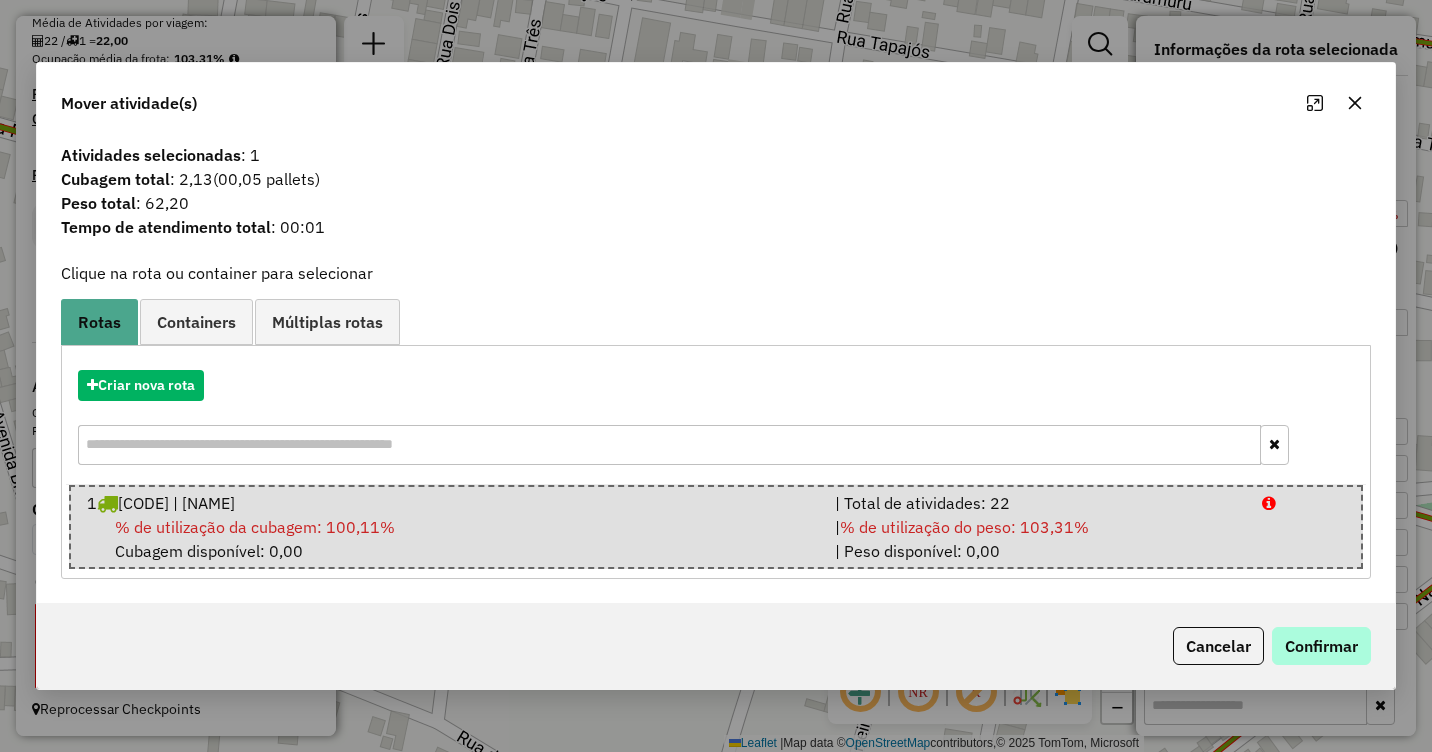 click on "Cancelar   Confirmar" 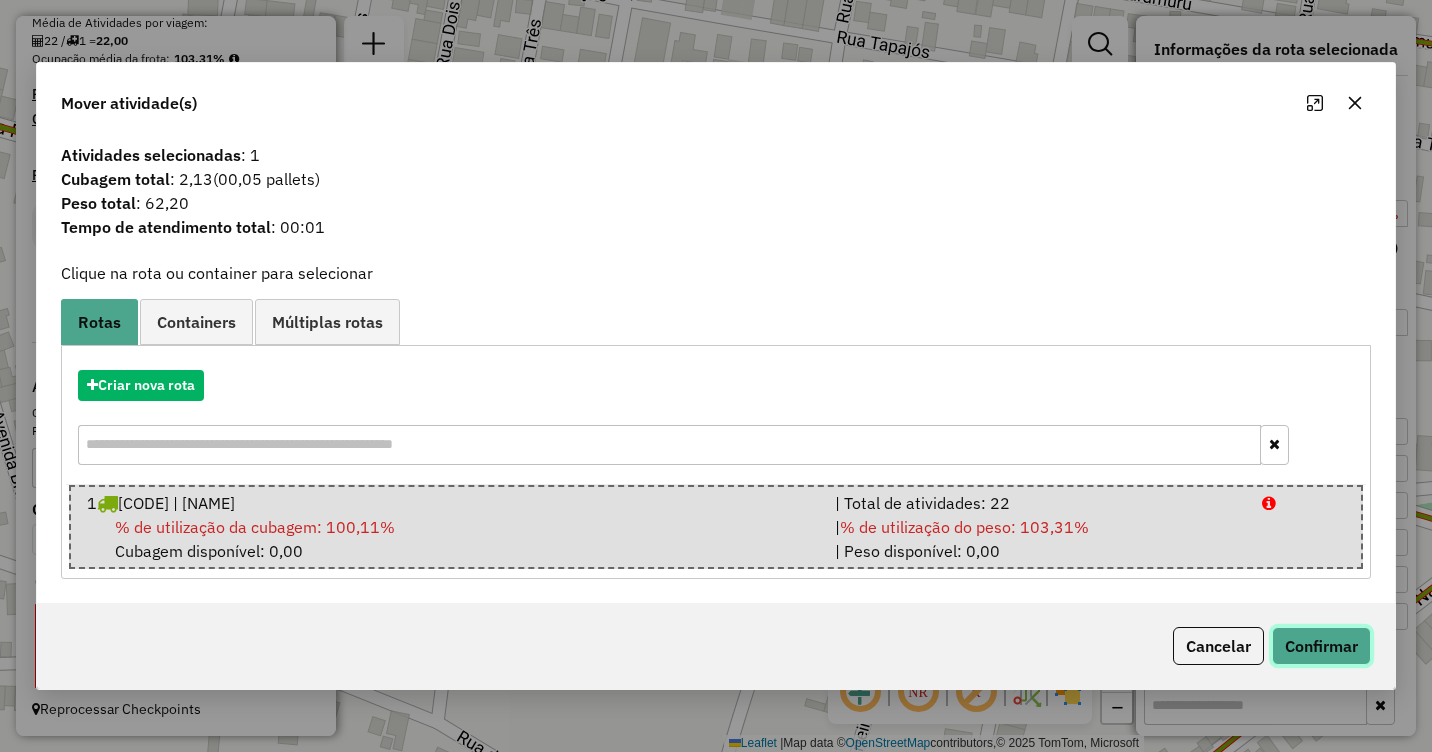 click on "Confirmar" 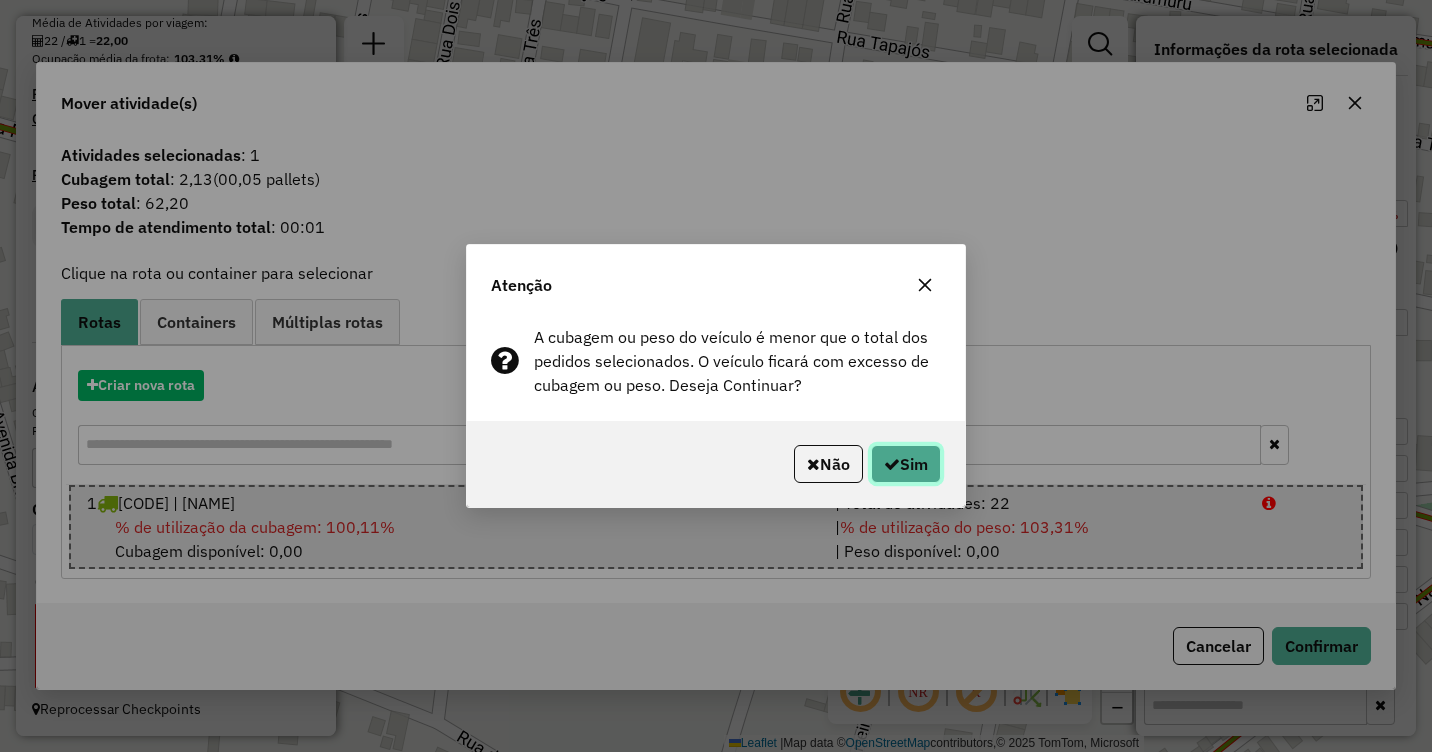 click on "Sim" 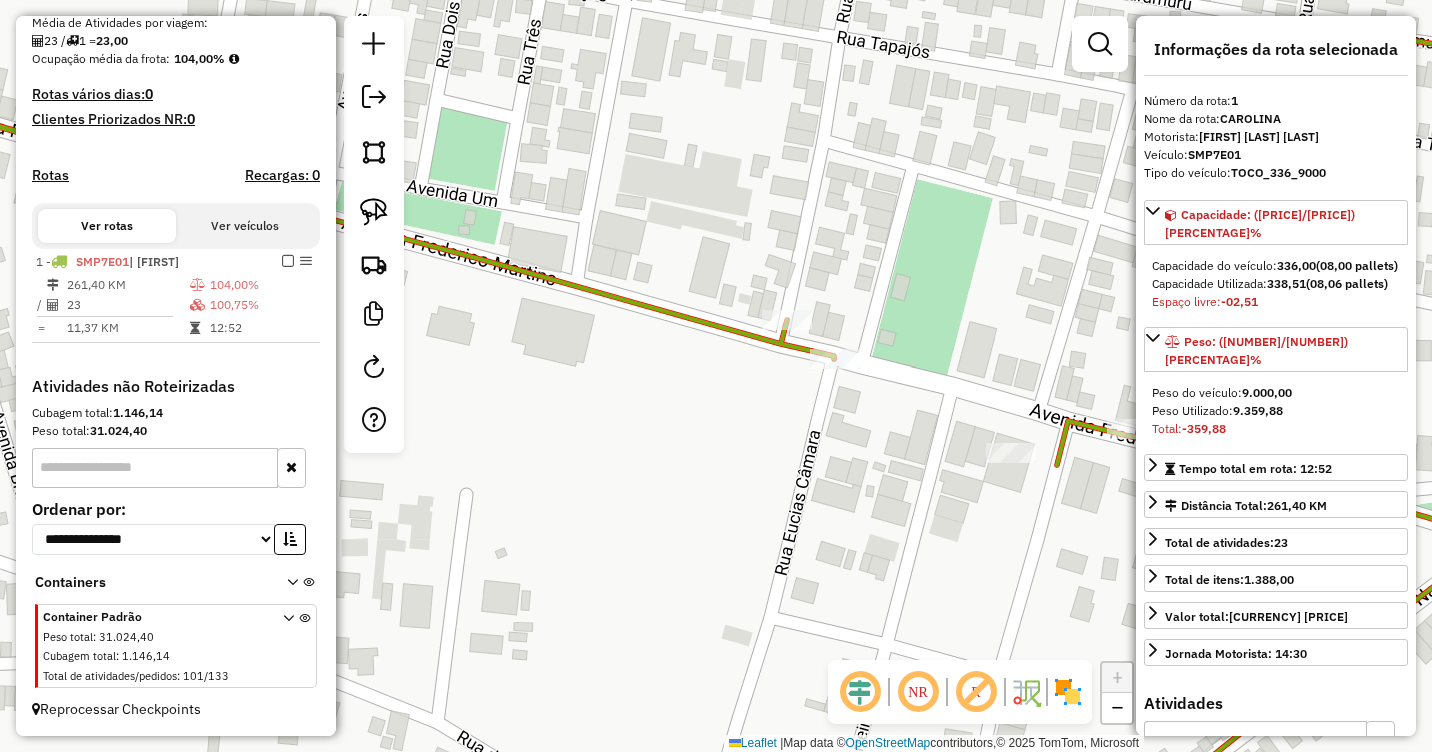 click 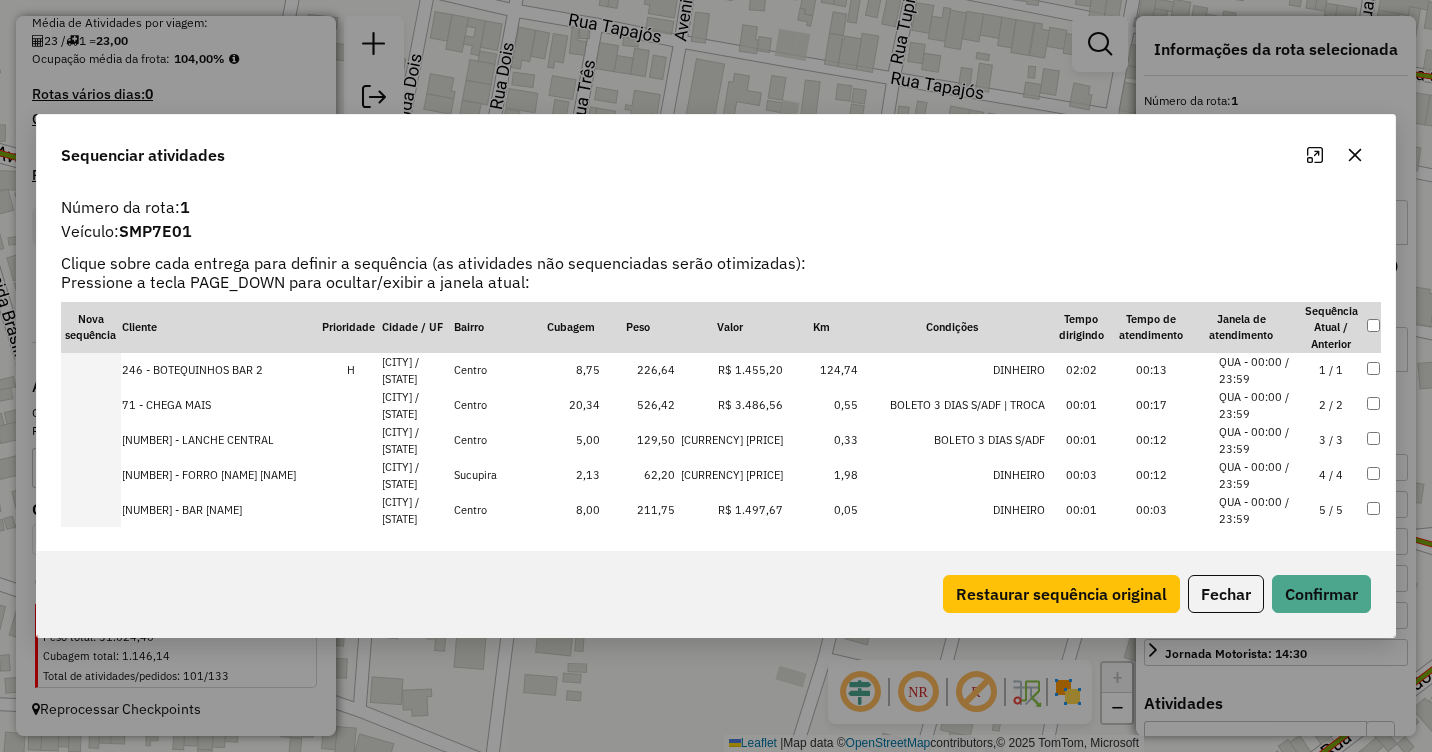 click 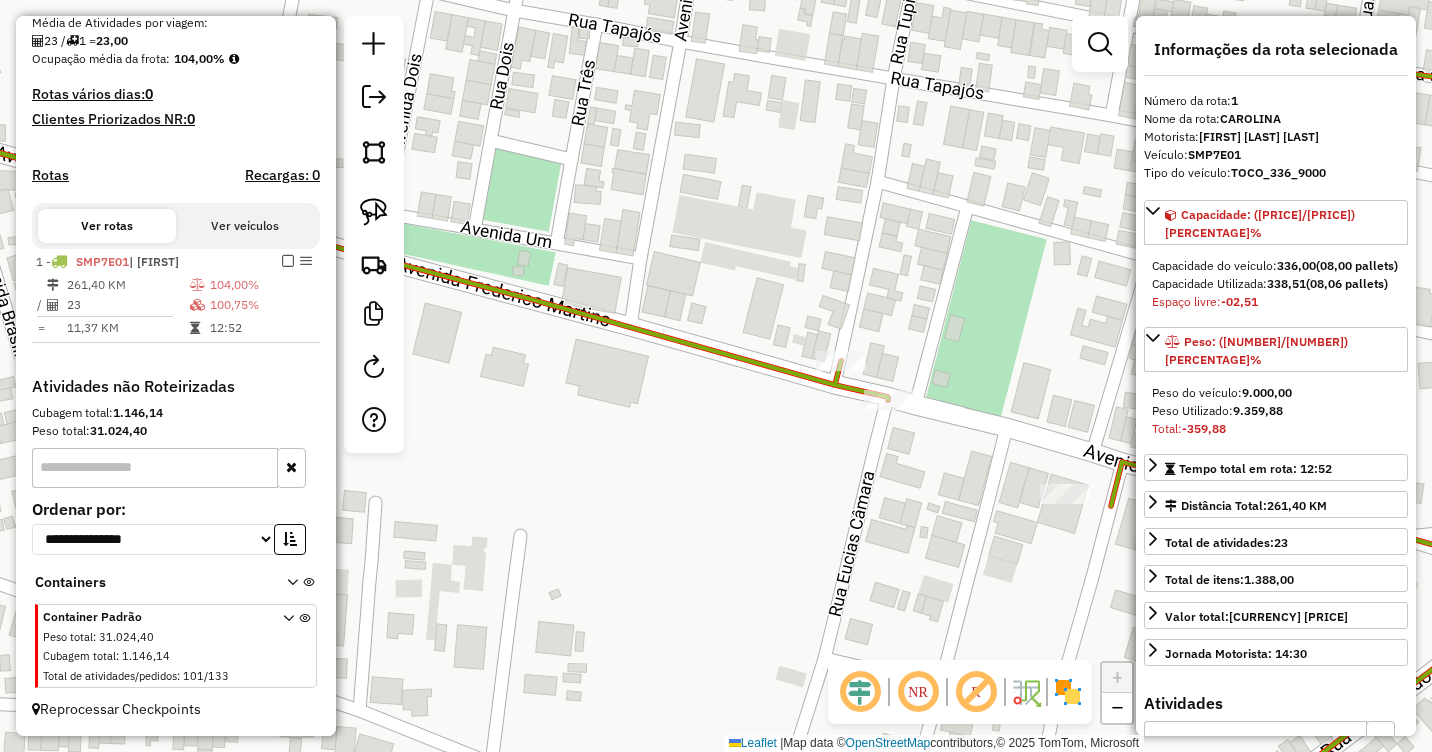 click 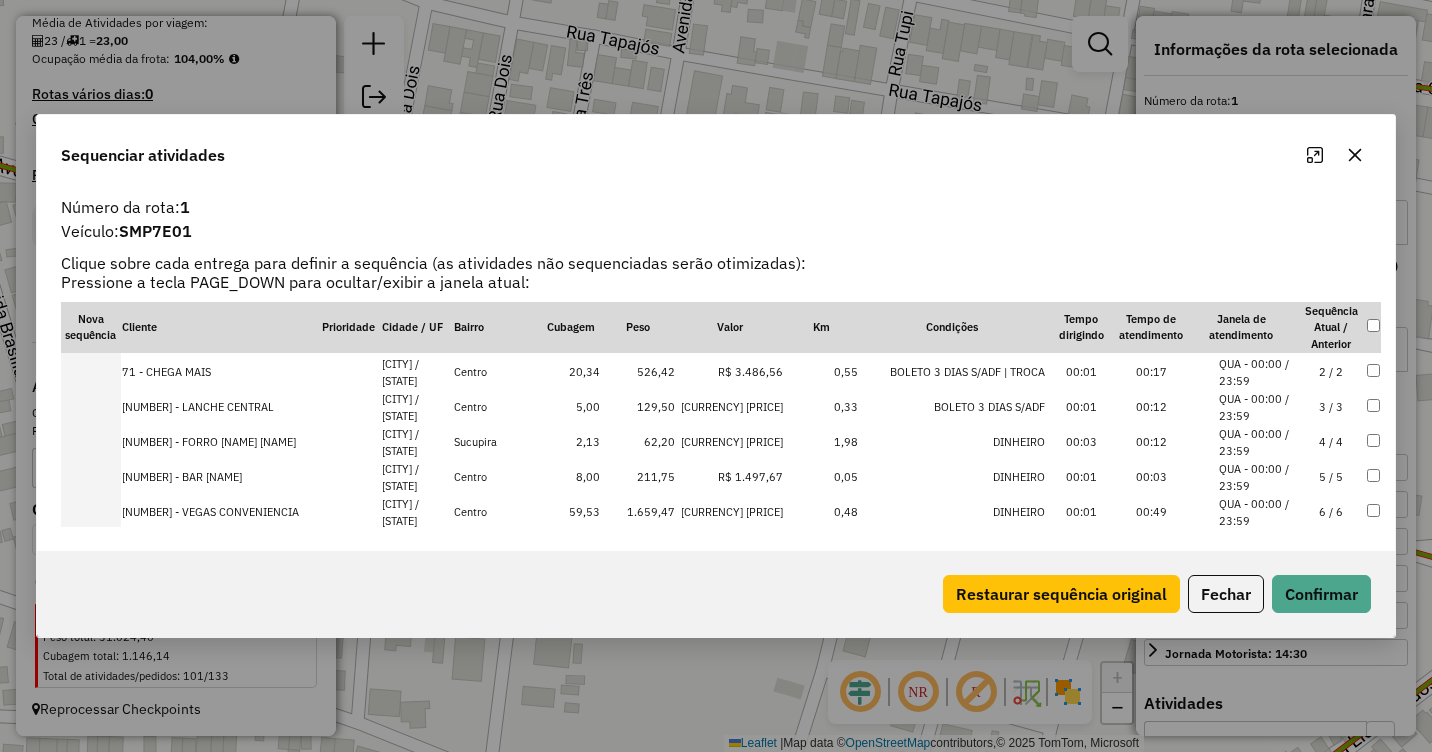 scroll, scrollTop: 0, scrollLeft: 0, axis: both 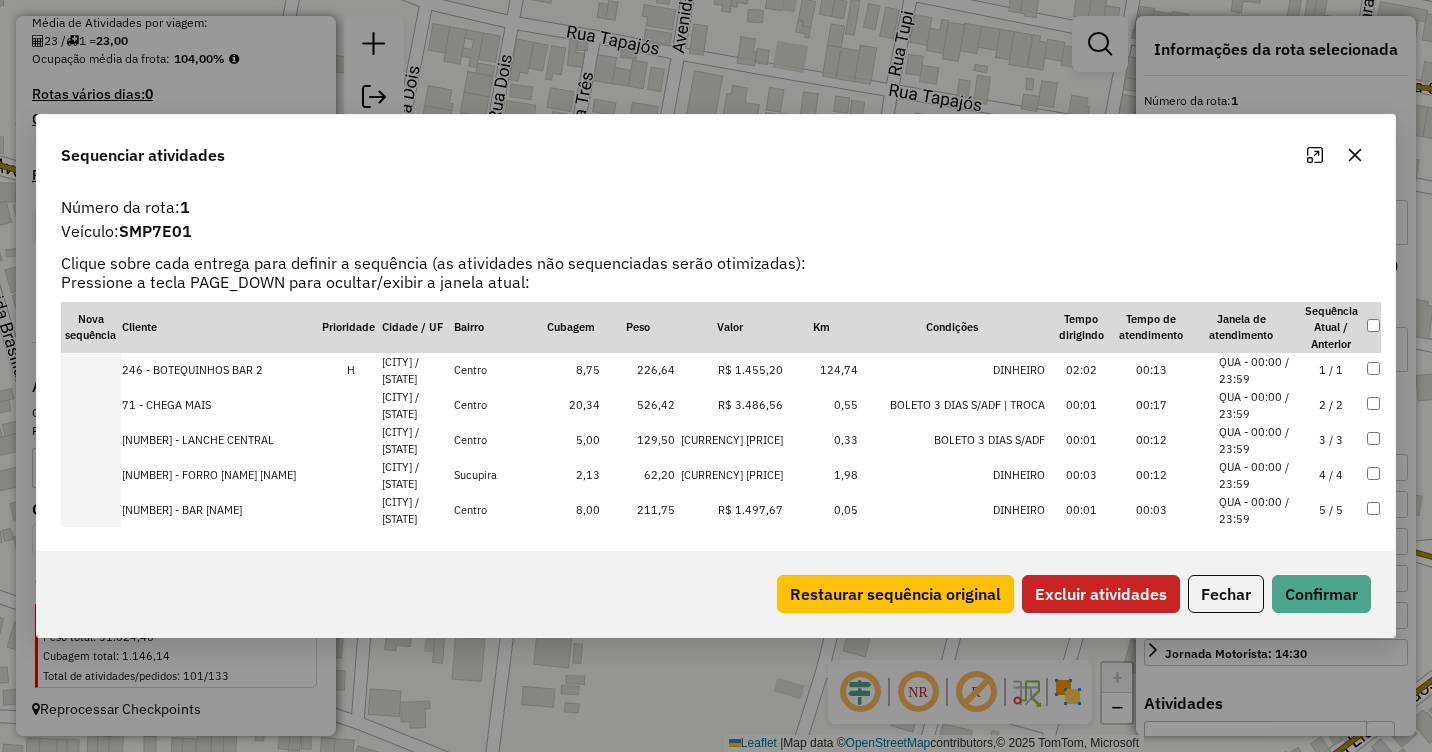 click on "Excluir atividades" 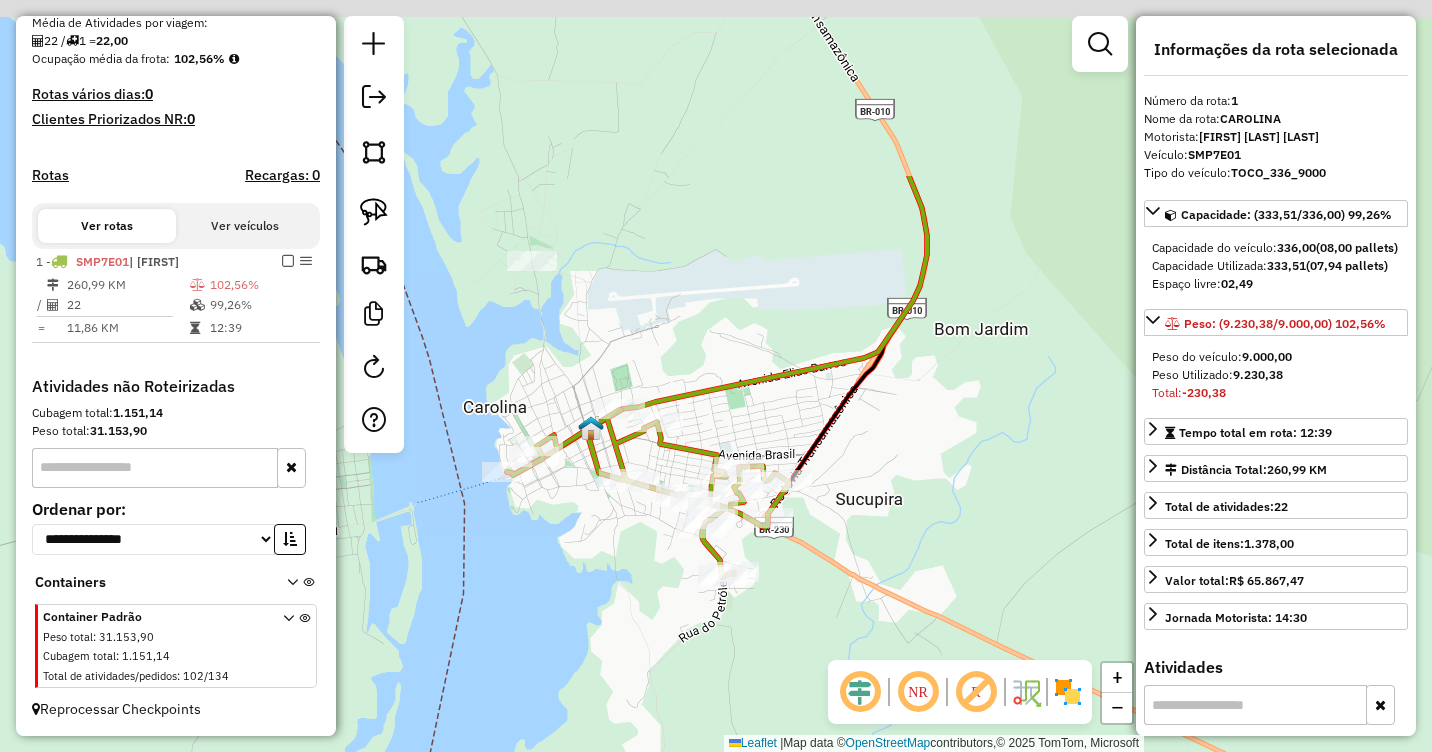 drag, startPoint x: 1016, startPoint y: 251, endPoint x: 902, endPoint y: 479, distance: 254.91174 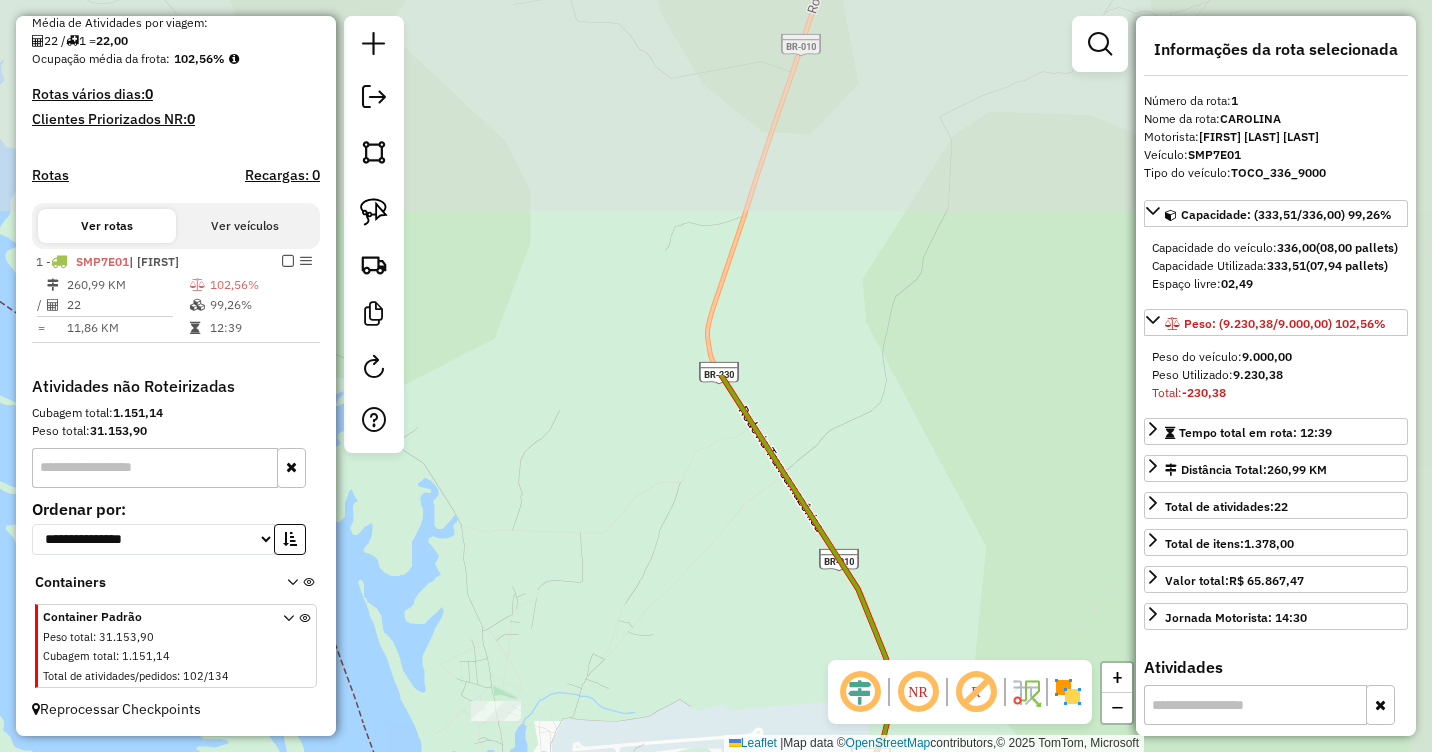 drag, startPoint x: 788, startPoint y: 194, endPoint x: 790, endPoint y: 565, distance: 371.0054 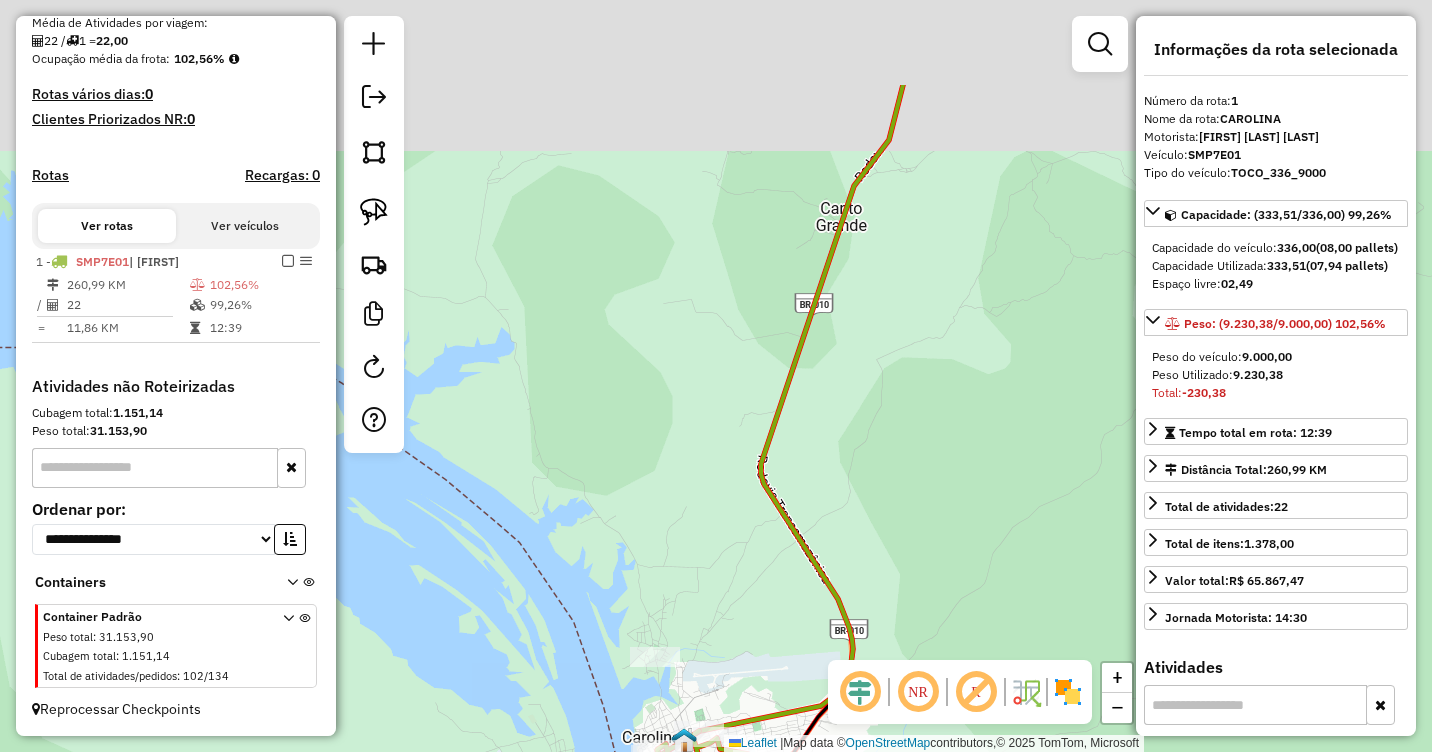 drag, startPoint x: 914, startPoint y: 245, endPoint x: 851, endPoint y: 493, distance: 255.87692 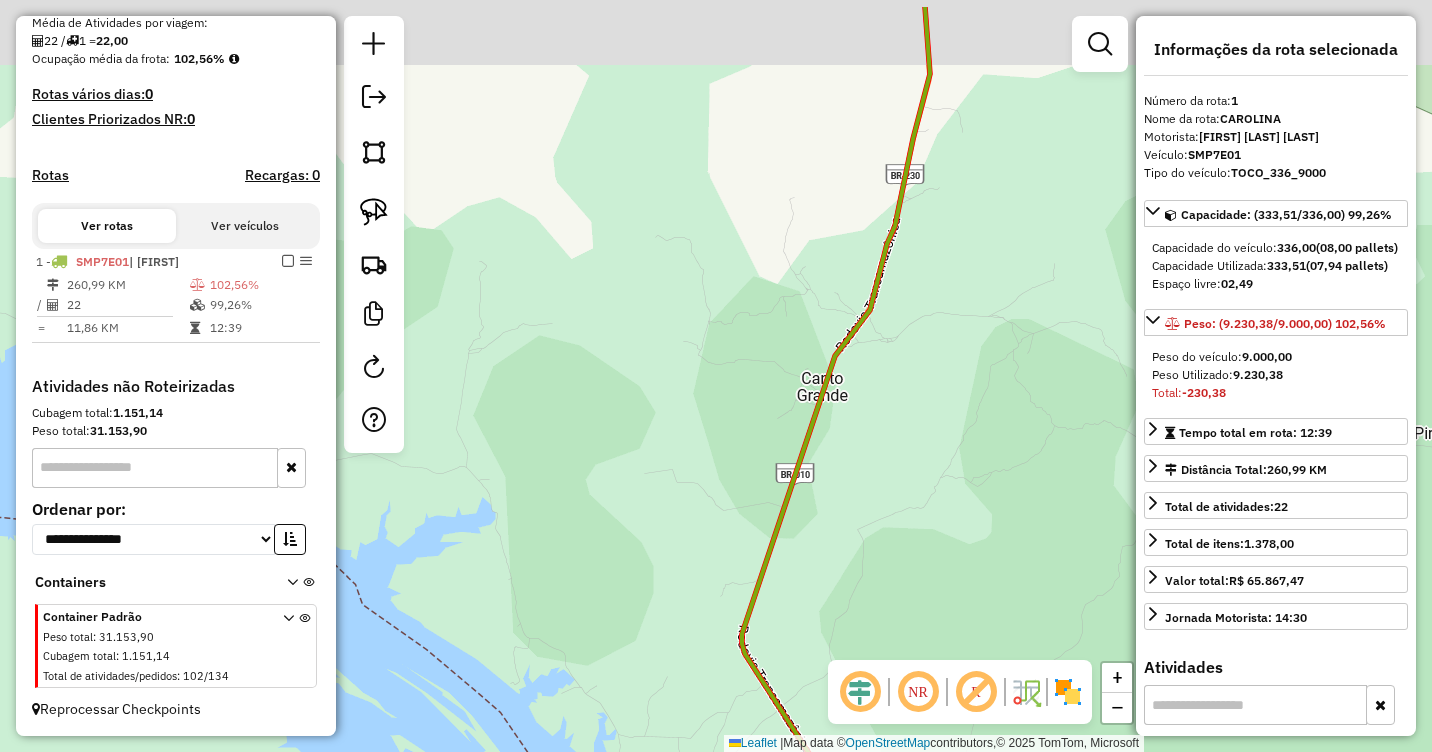 drag, startPoint x: 669, startPoint y: 275, endPoint x: 690, endPoint y: 372, distance: 99.24717 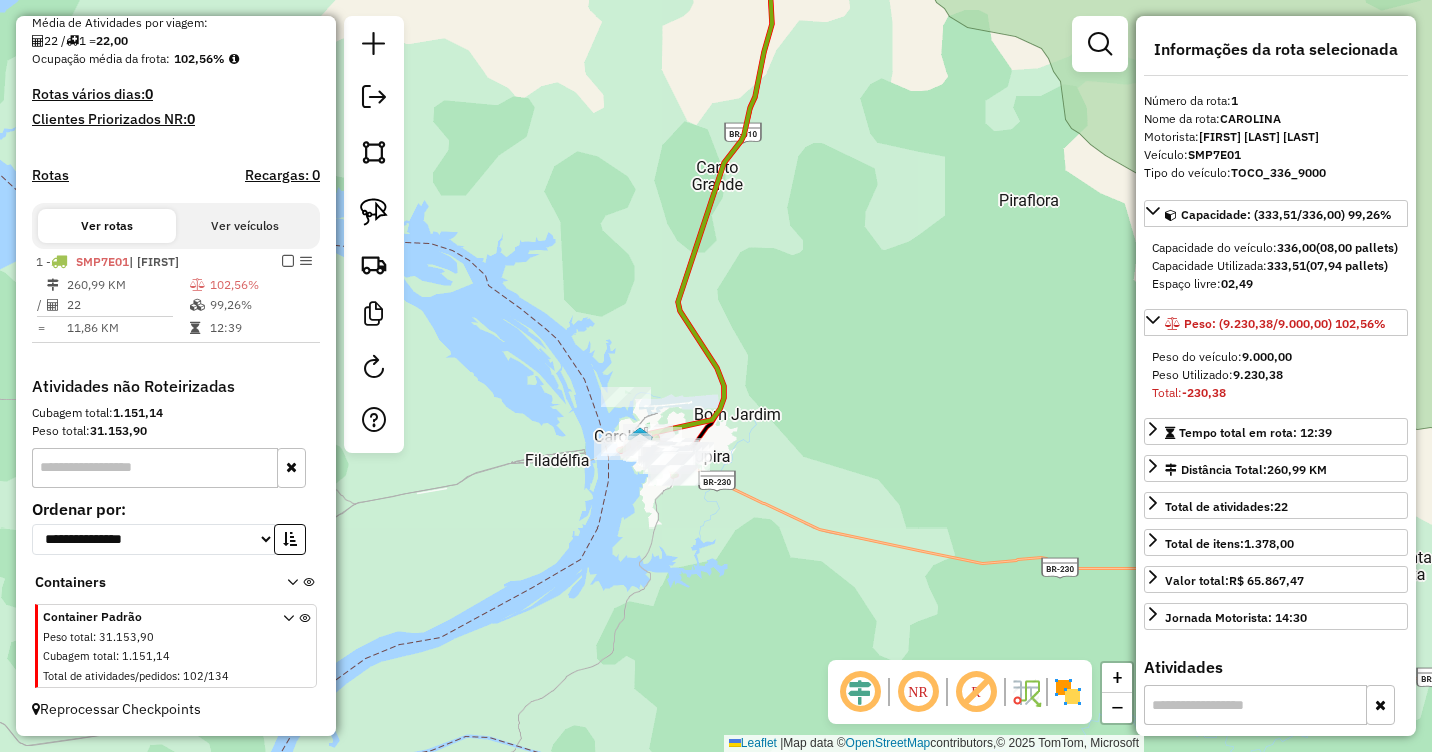 drag, startPoint x: 819, startPoint y: 371, endPoint x: 877, endPoint y: 237, distance: 146.0137 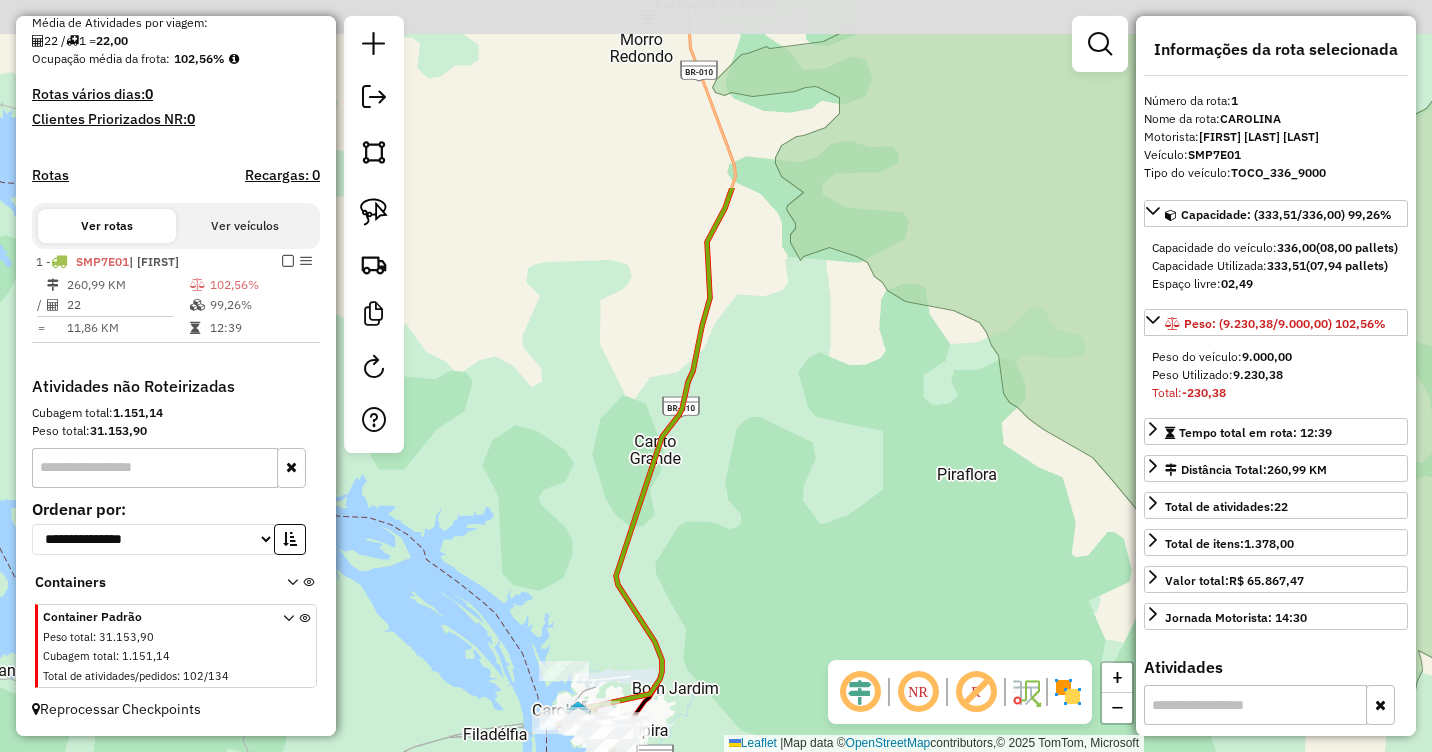 drag, startPoint x: 881, startPoint y: 215, endPoint x: 816, endPoint y: 478, distance: 270.91327 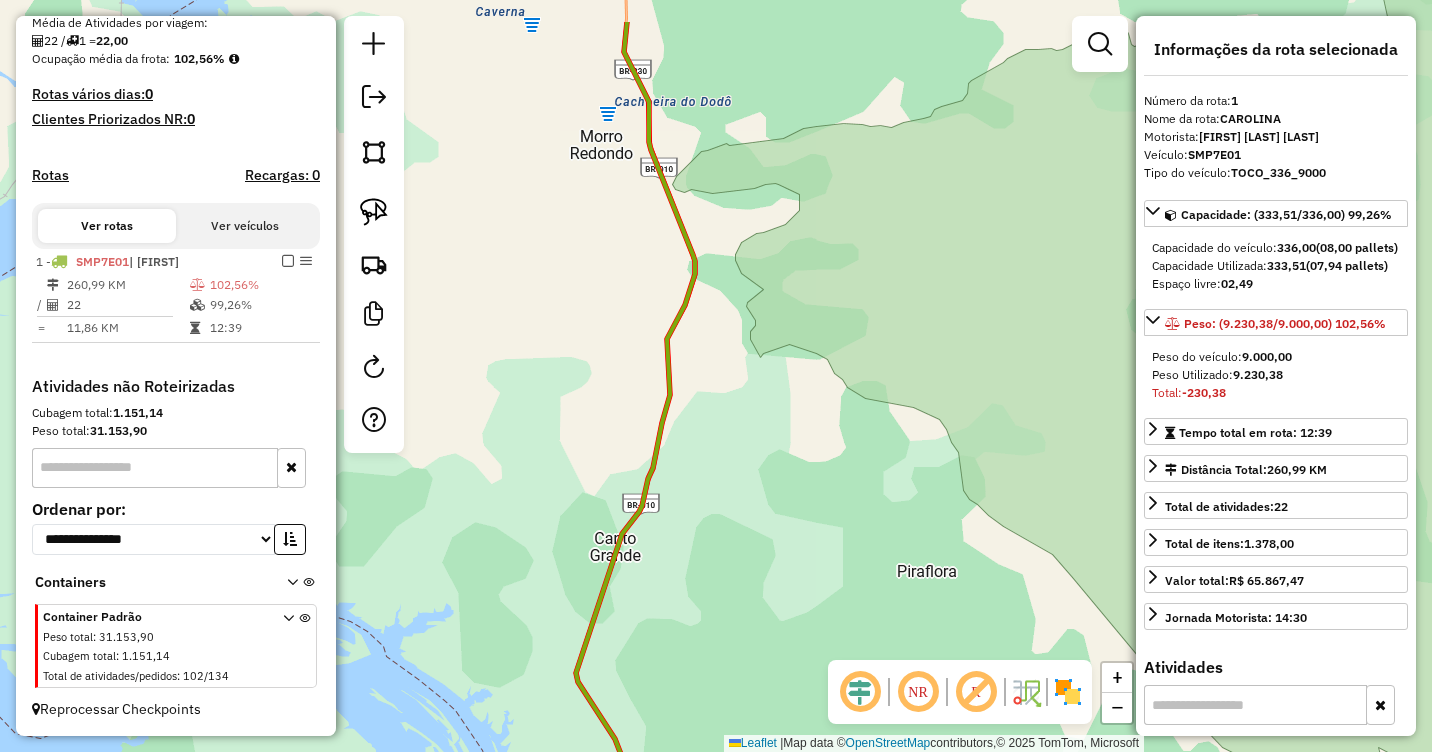 drag, startPoint x: 880, startPoint y: 347, endPoint x: 840, endPoint y: 444, distance: 104.92378 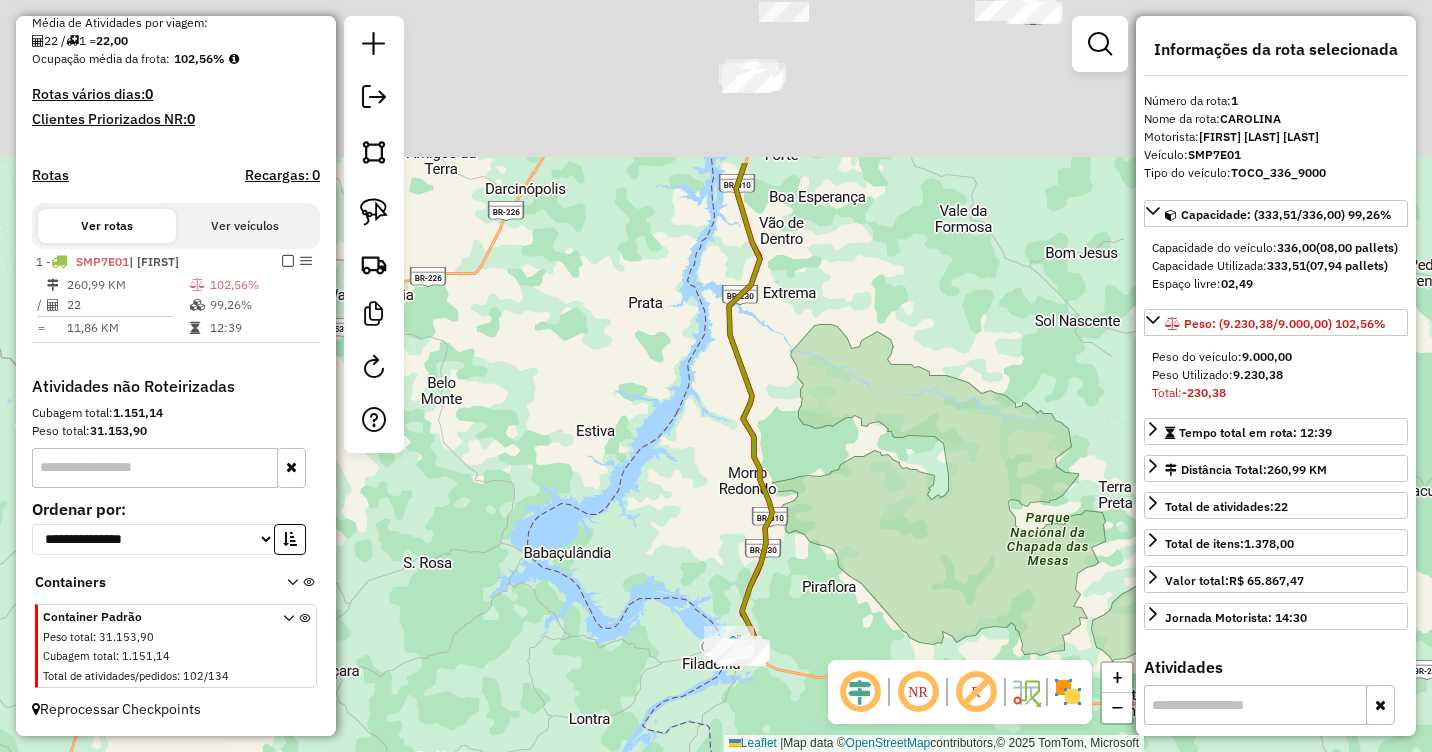 drag, startPoint x: 910, startPoint y: 221, endPoint x: 873, endPoint y: 480, distance: 261.62952 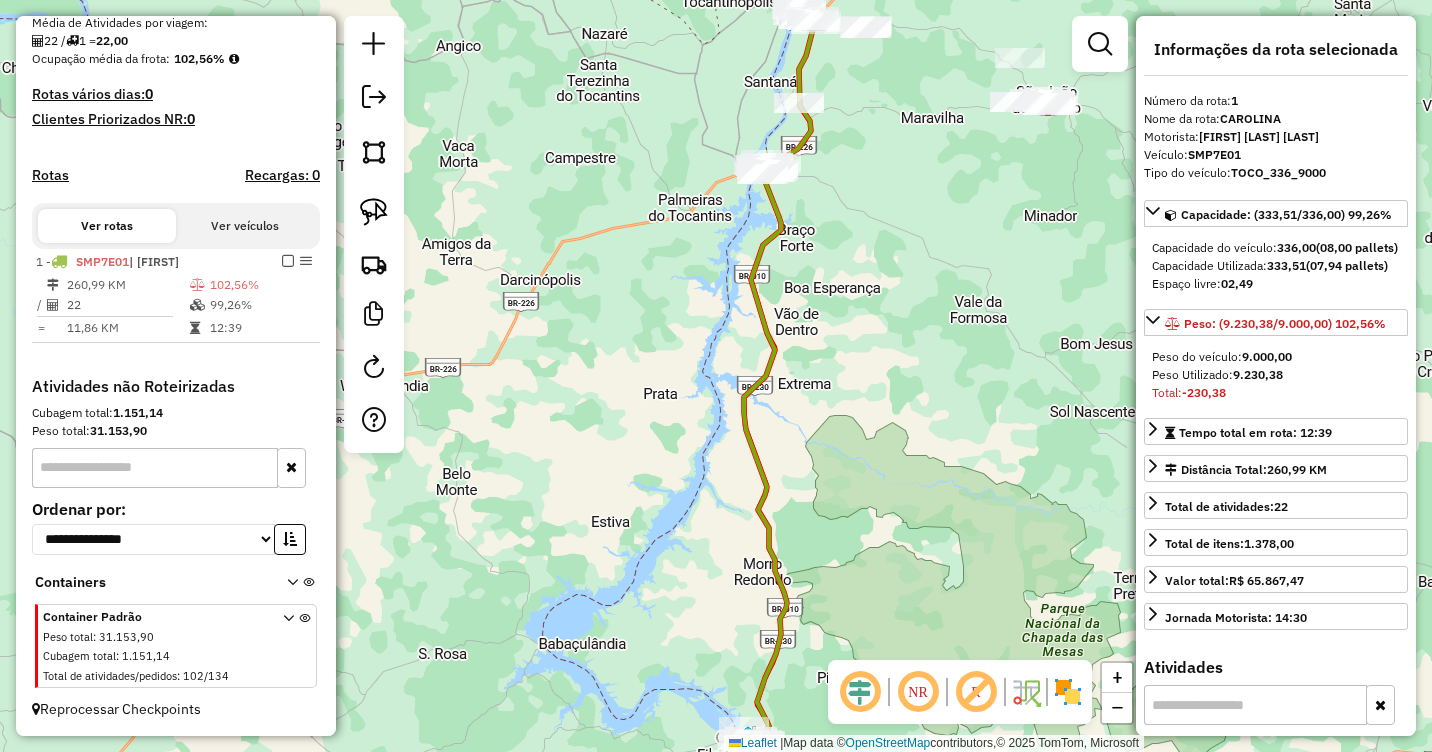drag, startPoint x: 900, startPoint y: 282, endPoint x: 912, endPoint y: 370, distance: 88.814415 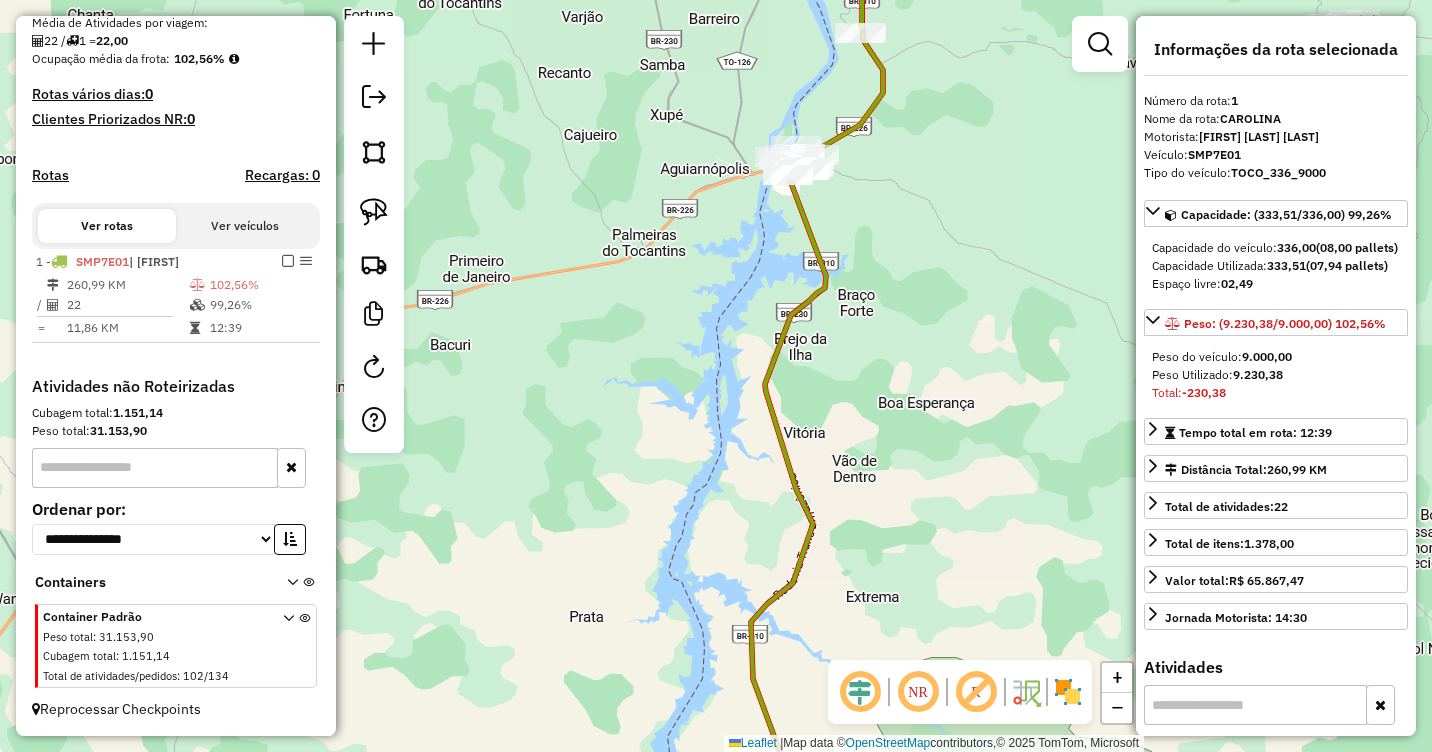 drag, startPoint x: 844, startPoint y: 186, endPoint x: 835, endPoint y: 256, distance: 70.5762 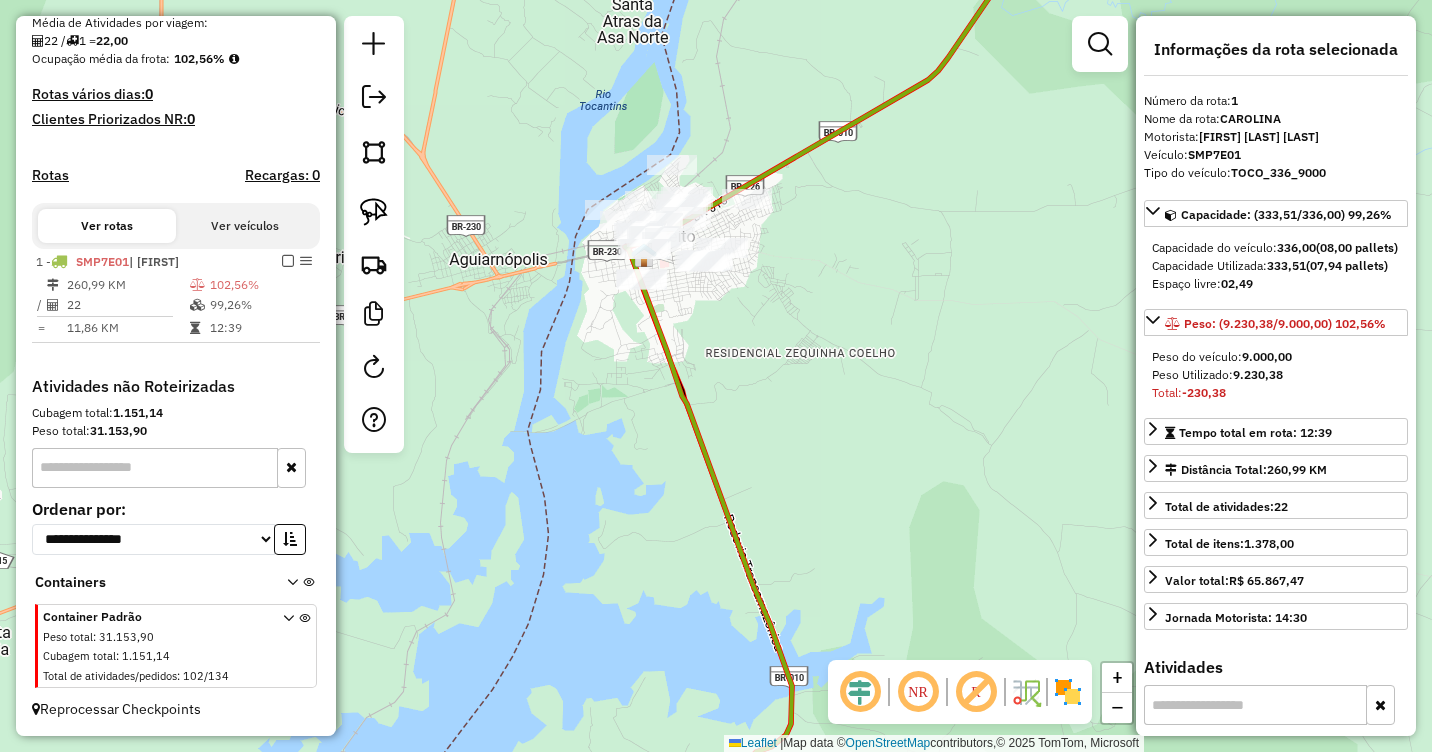 drag, startPoint x: 811, startPoint y: 250, endPoint x: 850, endPoint y: 280, distance: 49.20366 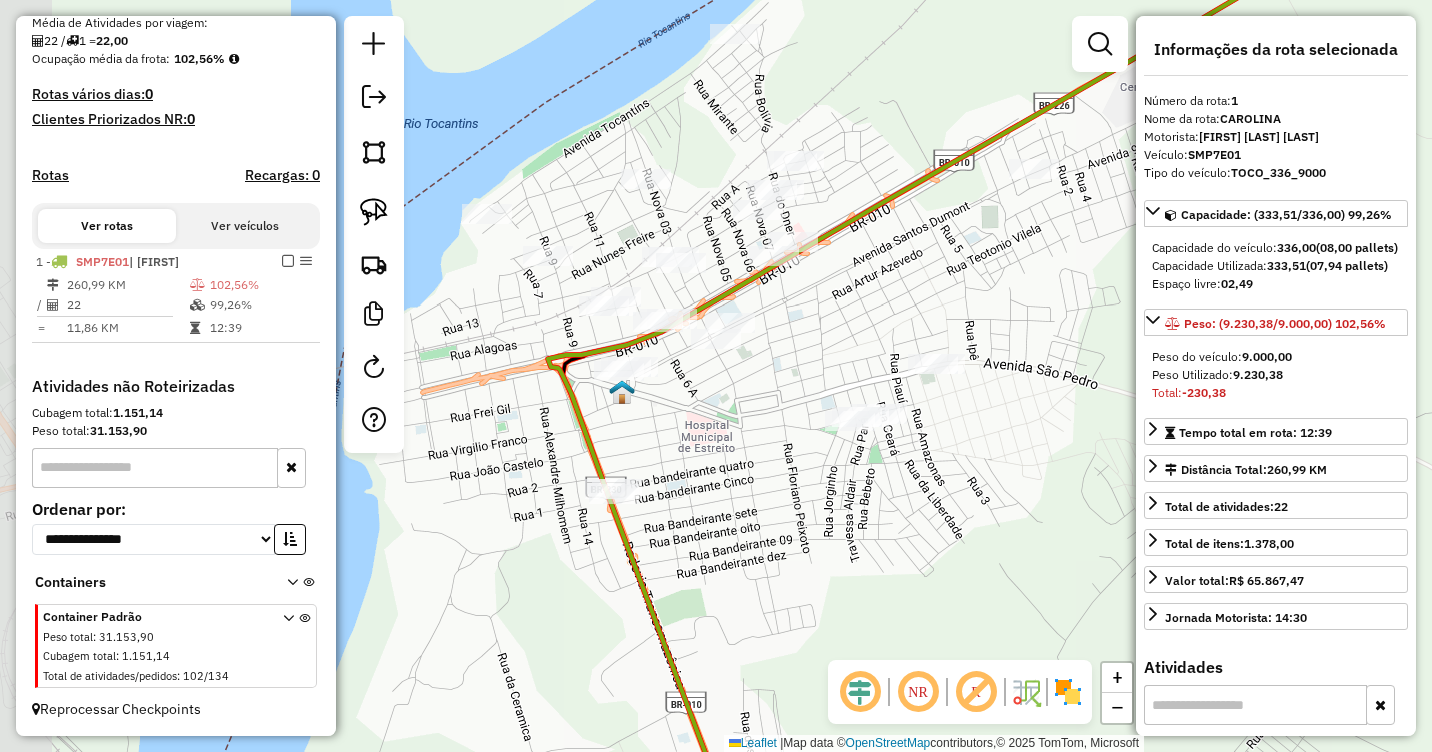 drag, startPoint x: 739, startPoint y: 255, endPoint x: 875, endPoint y: 285, distance: 139.26952 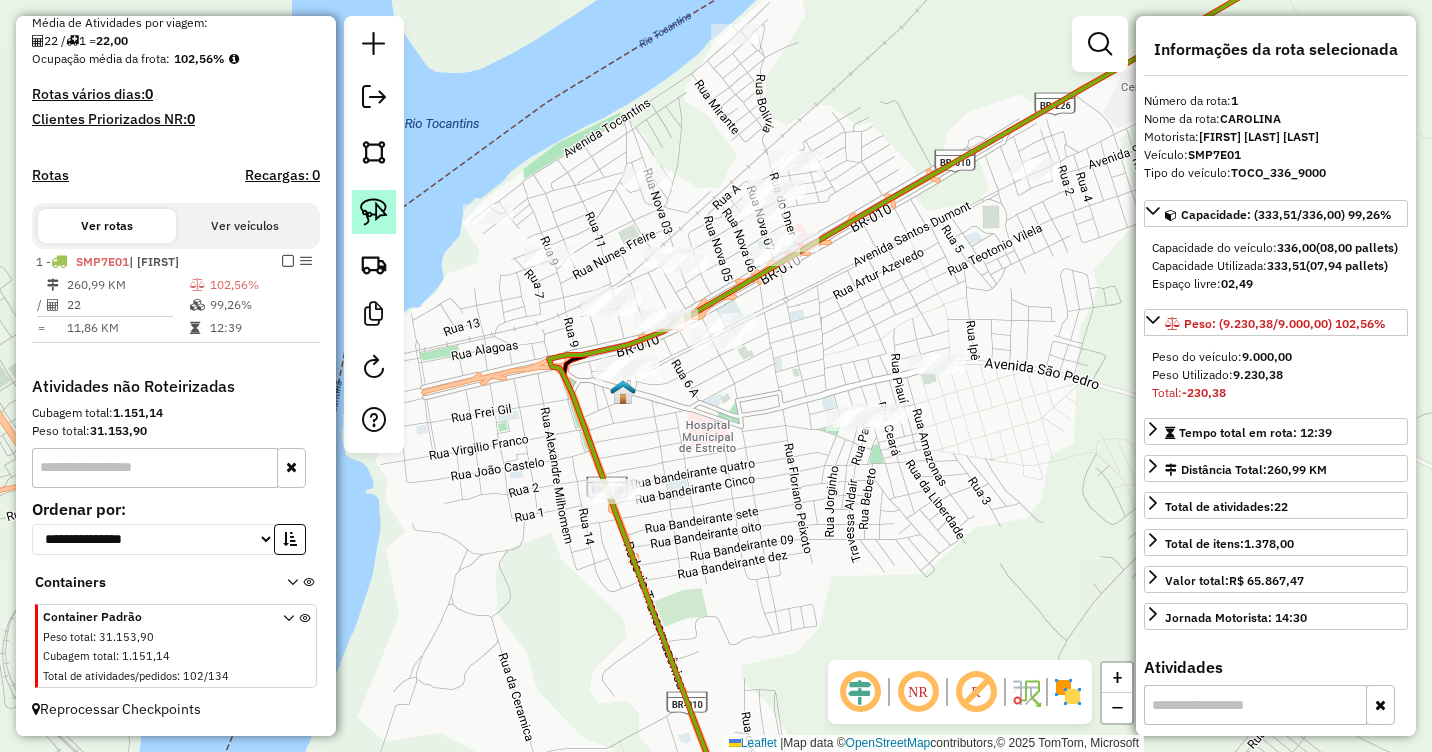 click 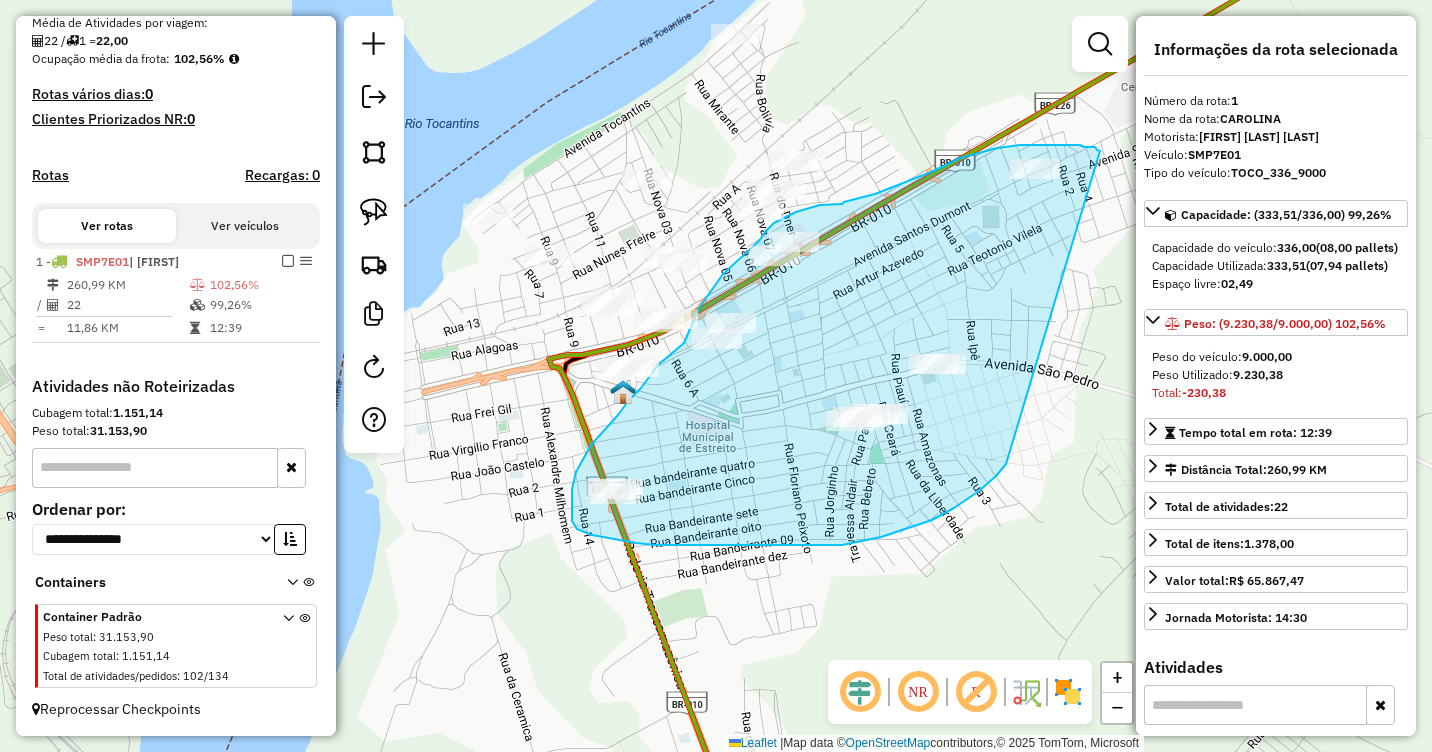 drag, startPoint x: 1100, startPoint y: 151, endPoint x: 1006, endPoint y: 464, distance: 326.81033 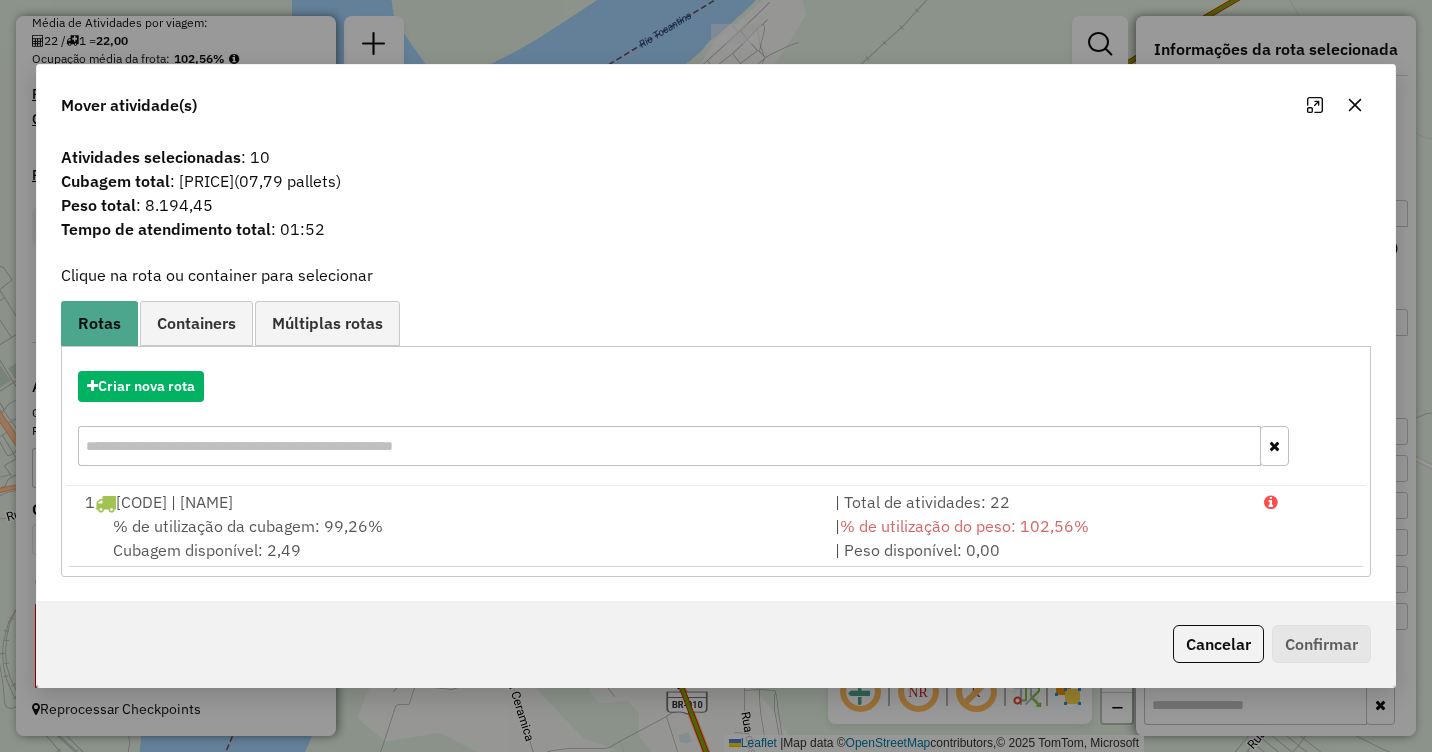 click 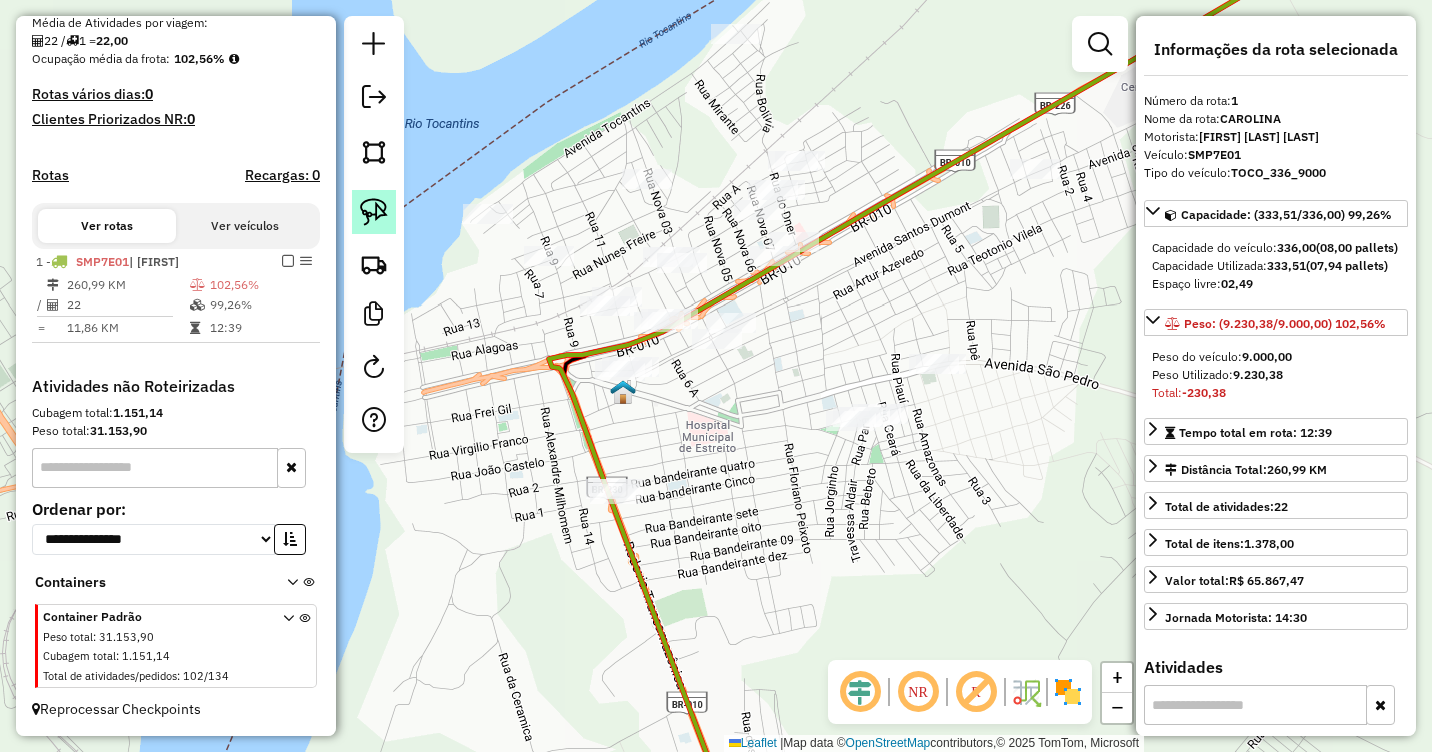 click 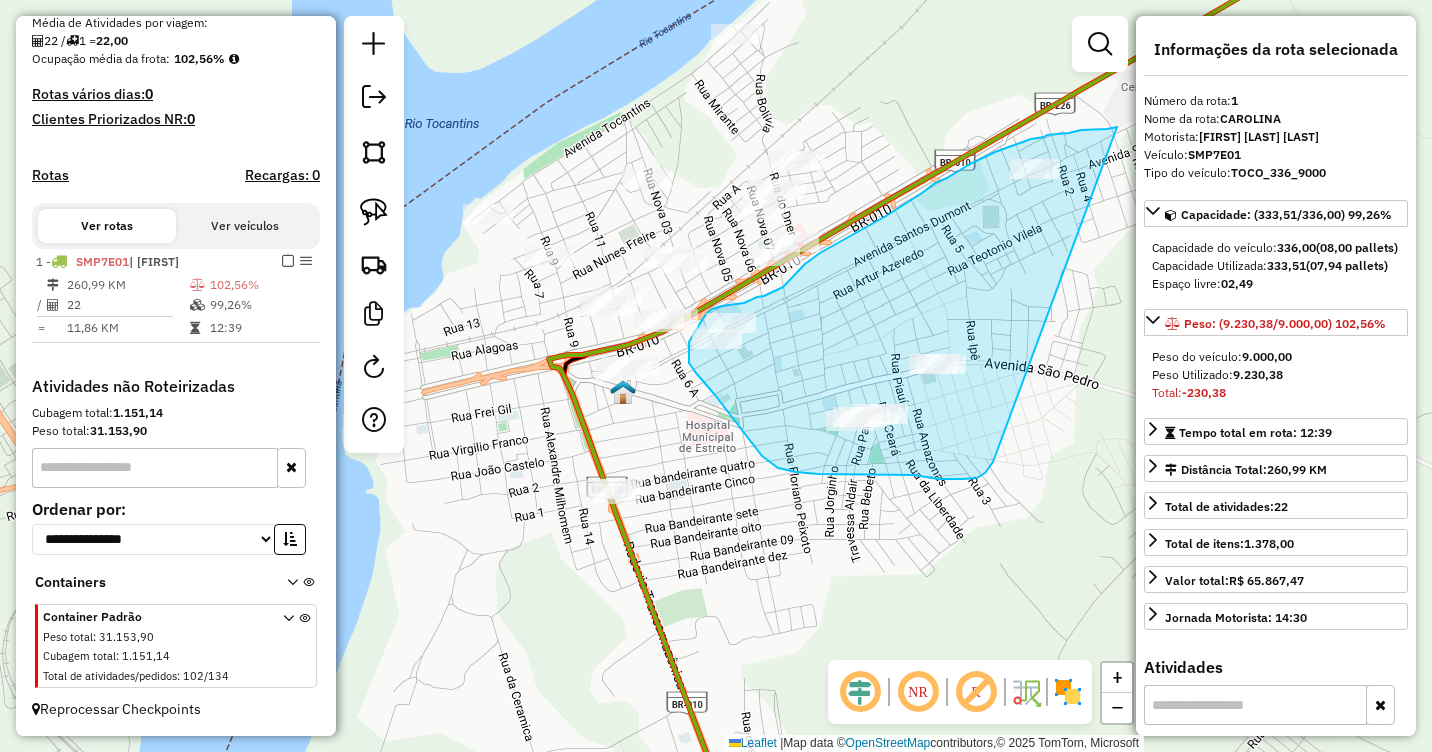 drag, startPoint x: 1115, startPoint y: 127, endPoint x: 997, endPoint y: 455, distance: 348.58 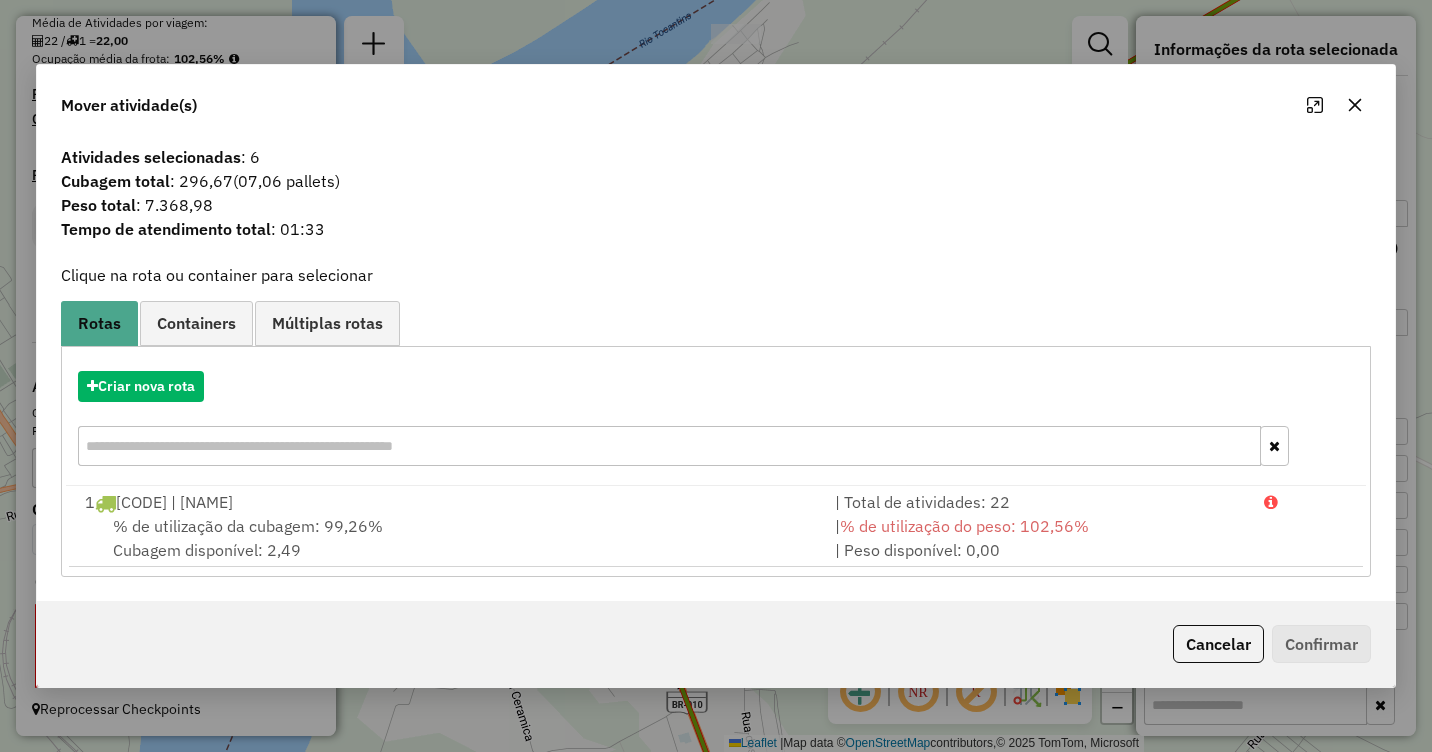 click 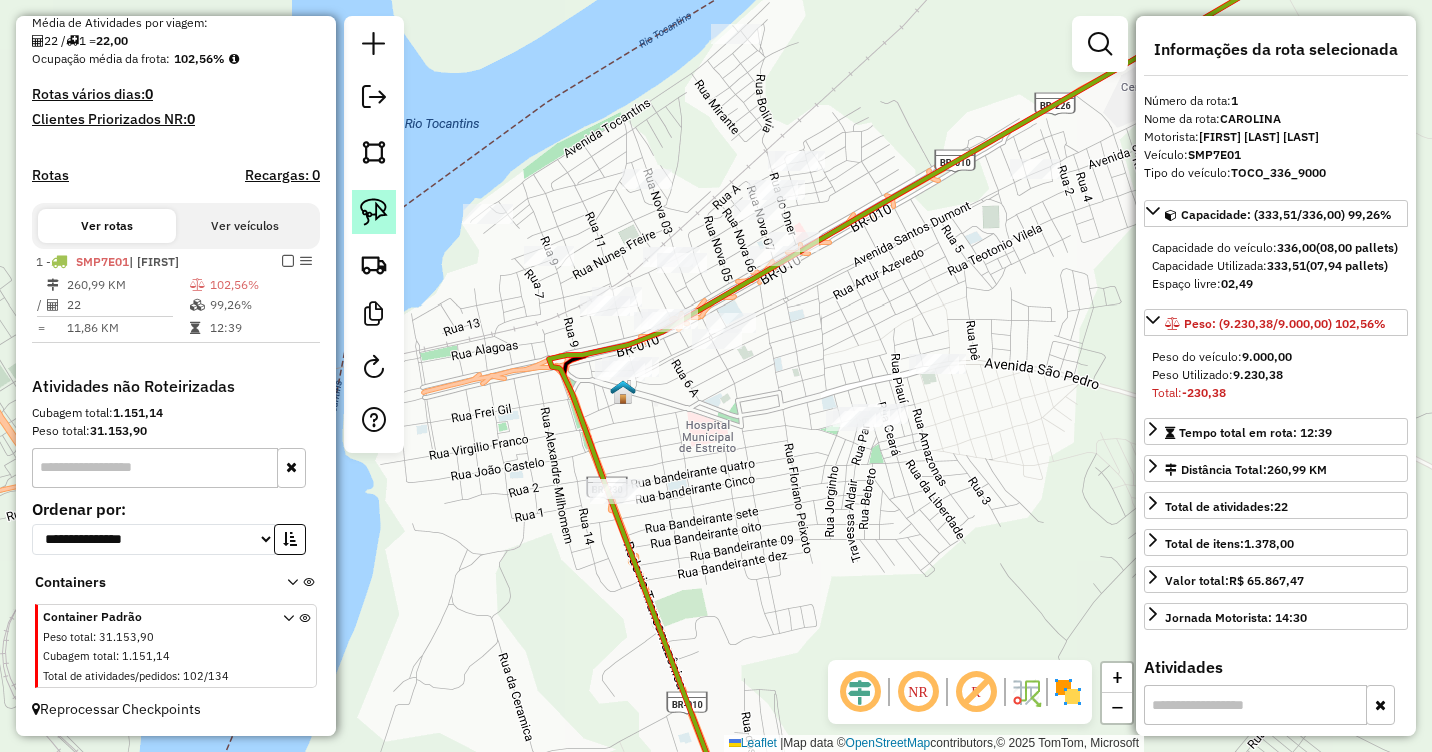click 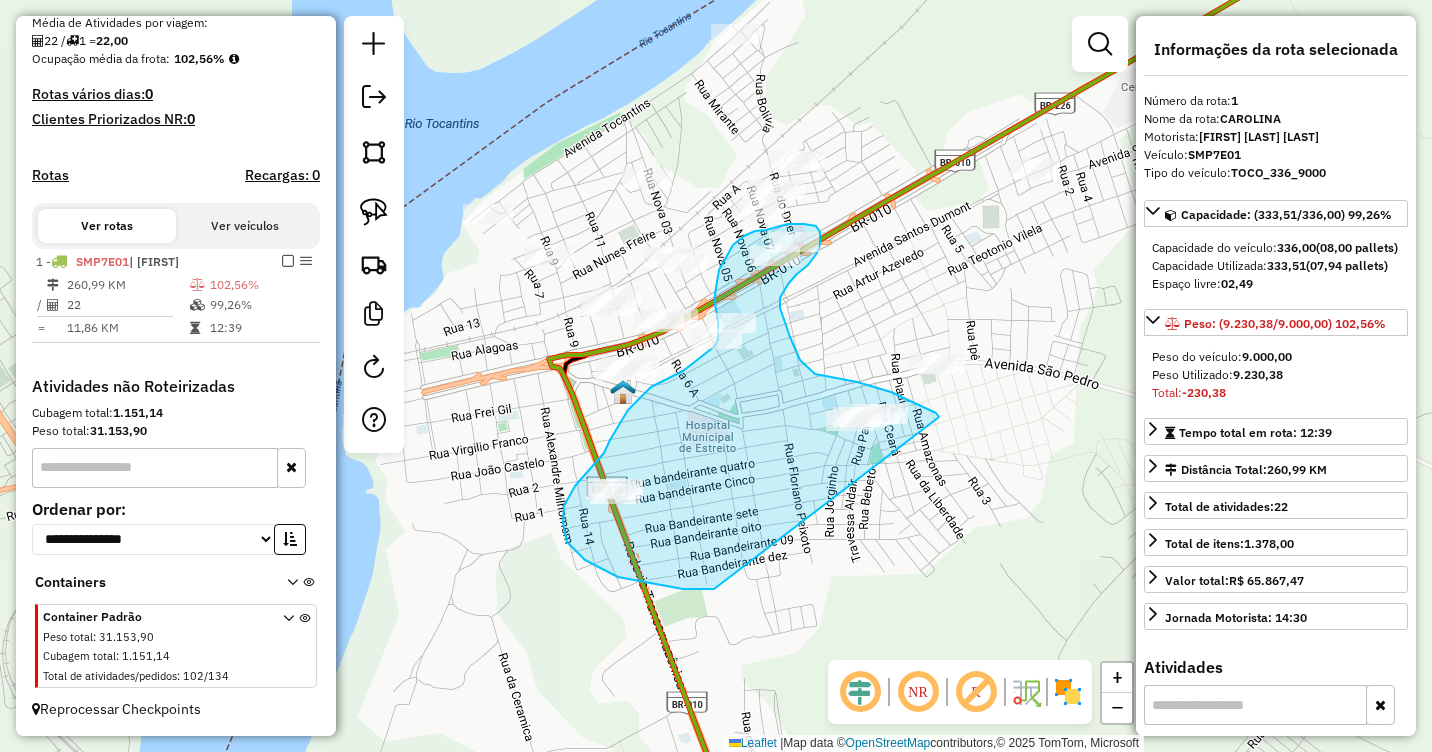 drag, startPoint x: 939, startPoint y: 417, endPoint x: 763, endPoint y: 586, distance: 244.00204 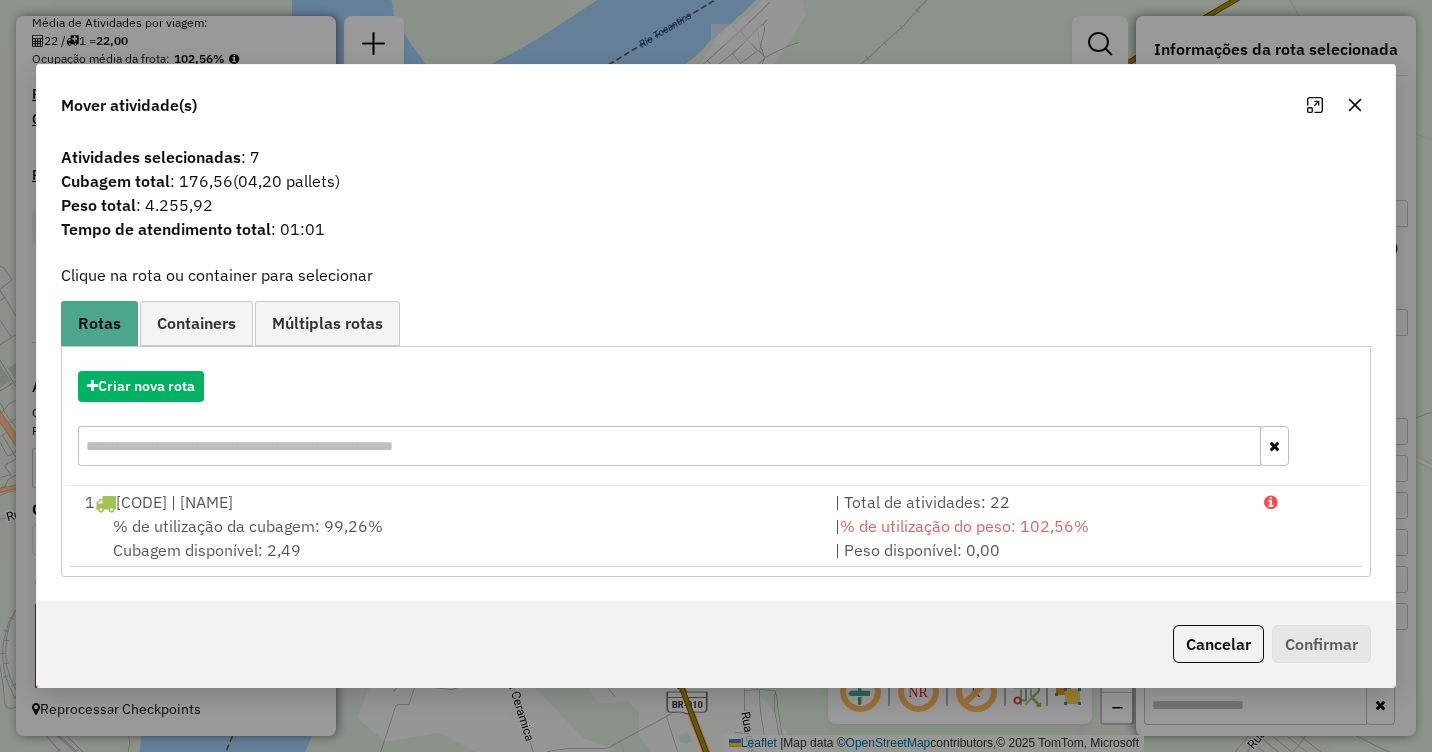 click 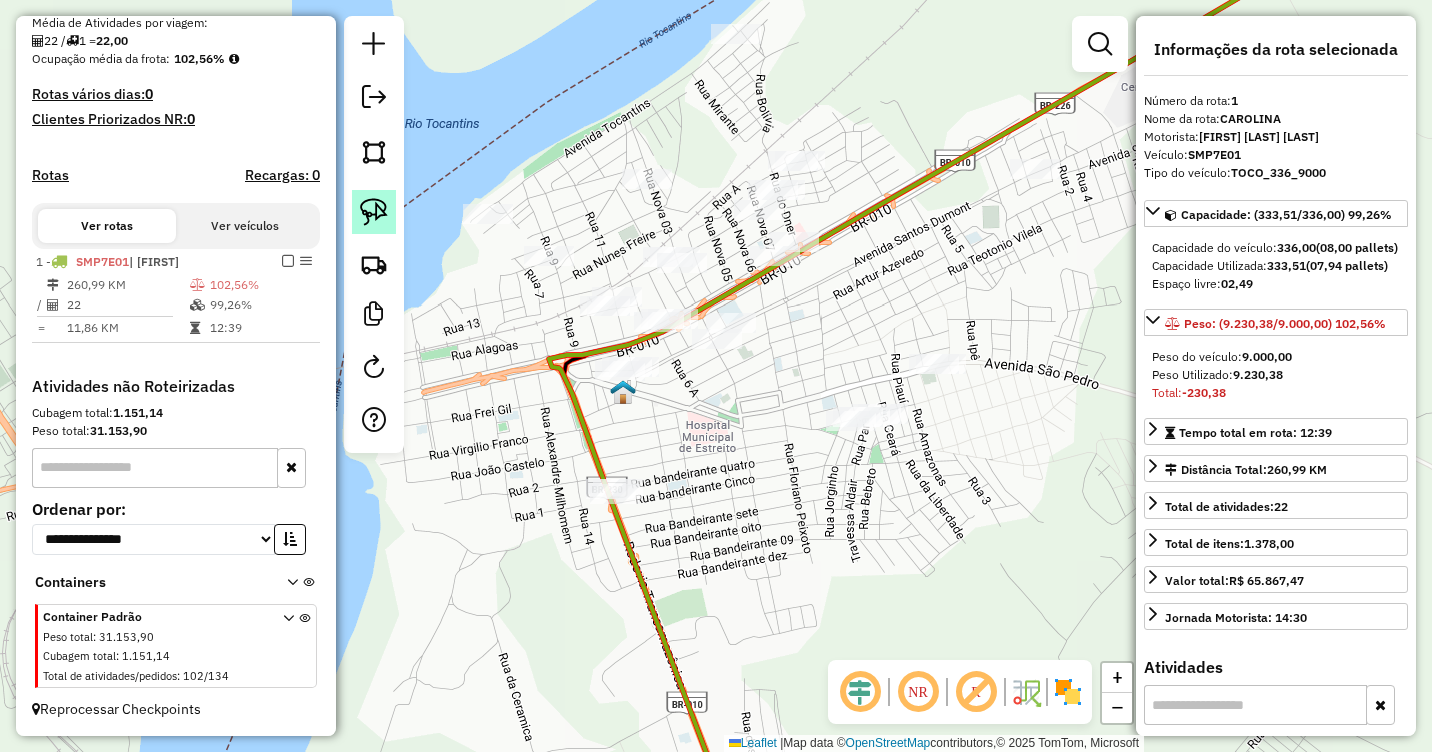 click 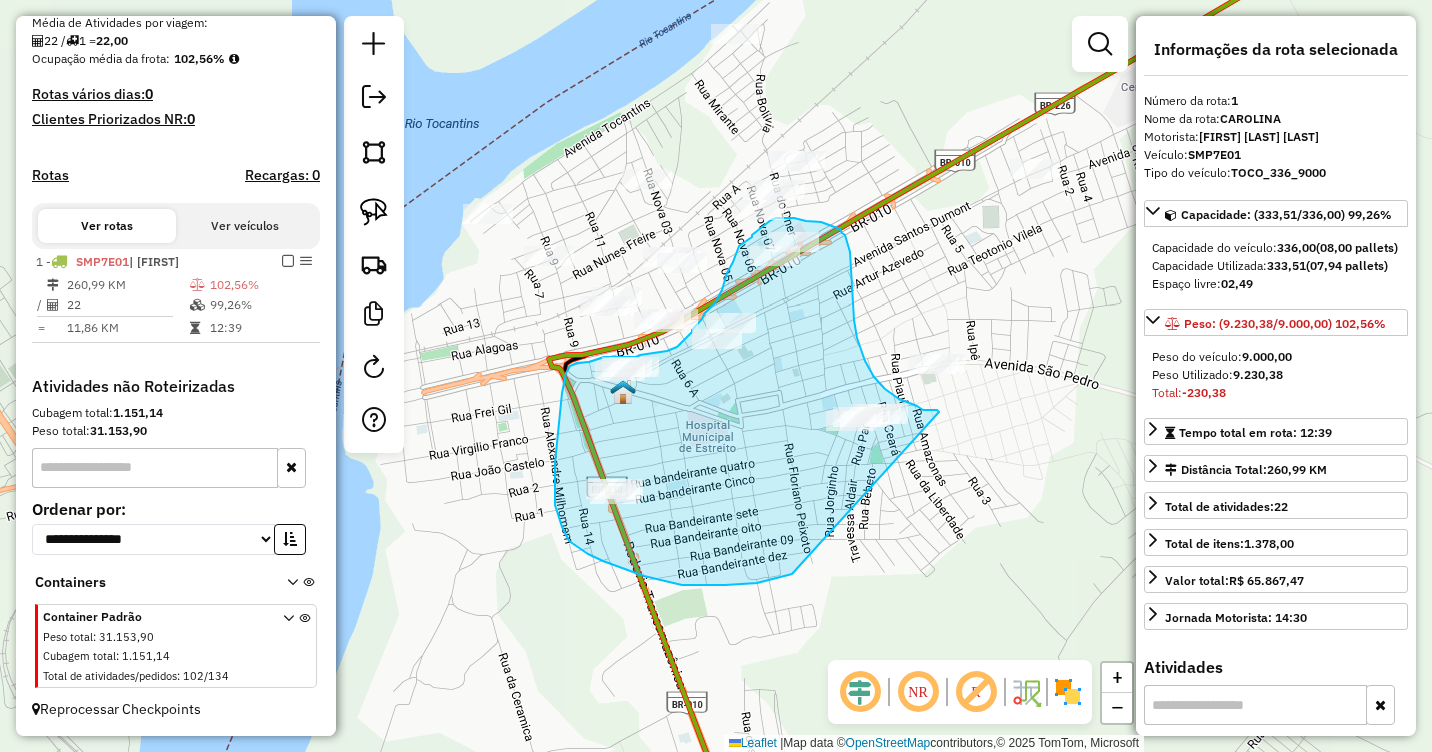 drag, startPoint x: 939, startPoint y: 412, endPoint x: 792, endPoint y: 574, distance: 218.75328 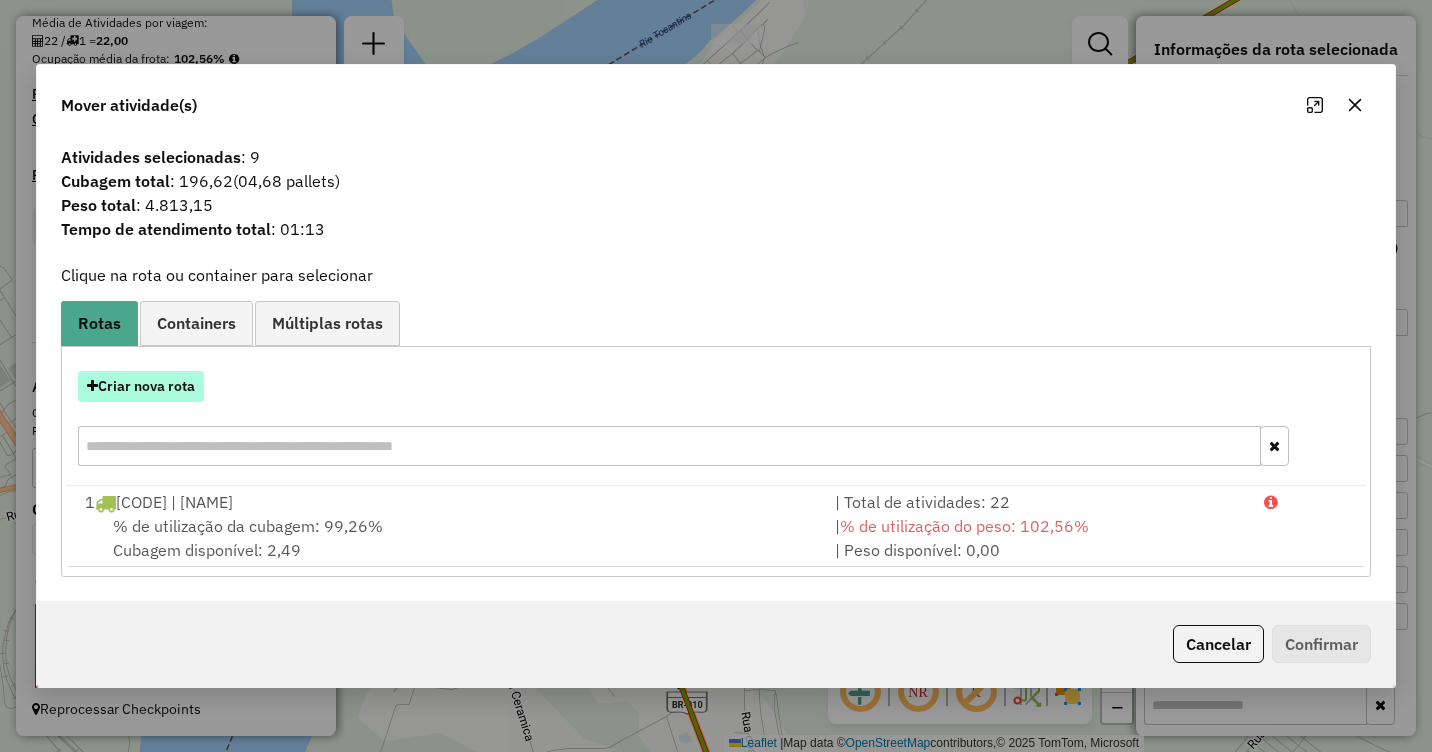click on "Criar nova rota" at bounding box center (141, 386) 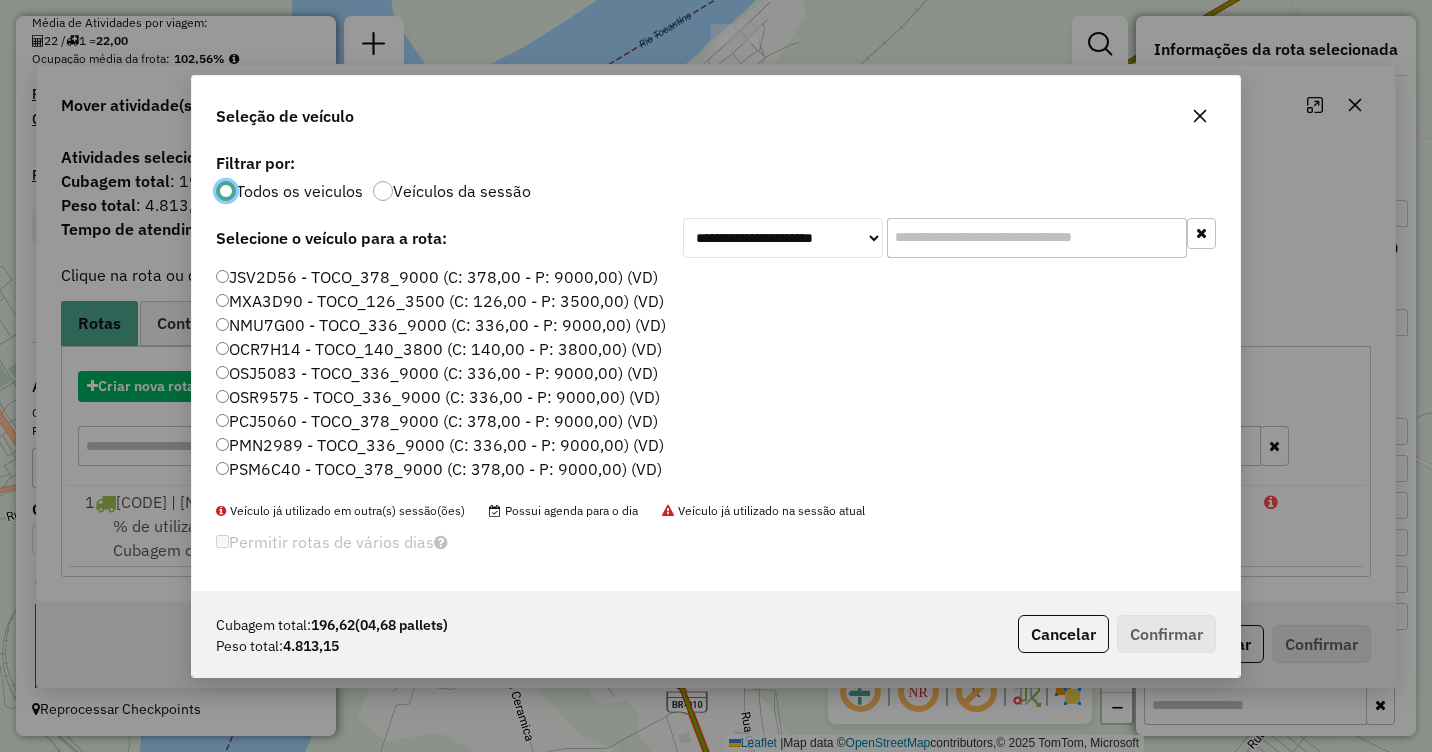 scroll, scrollTop: 11, scrollLeft: 6, axis: both 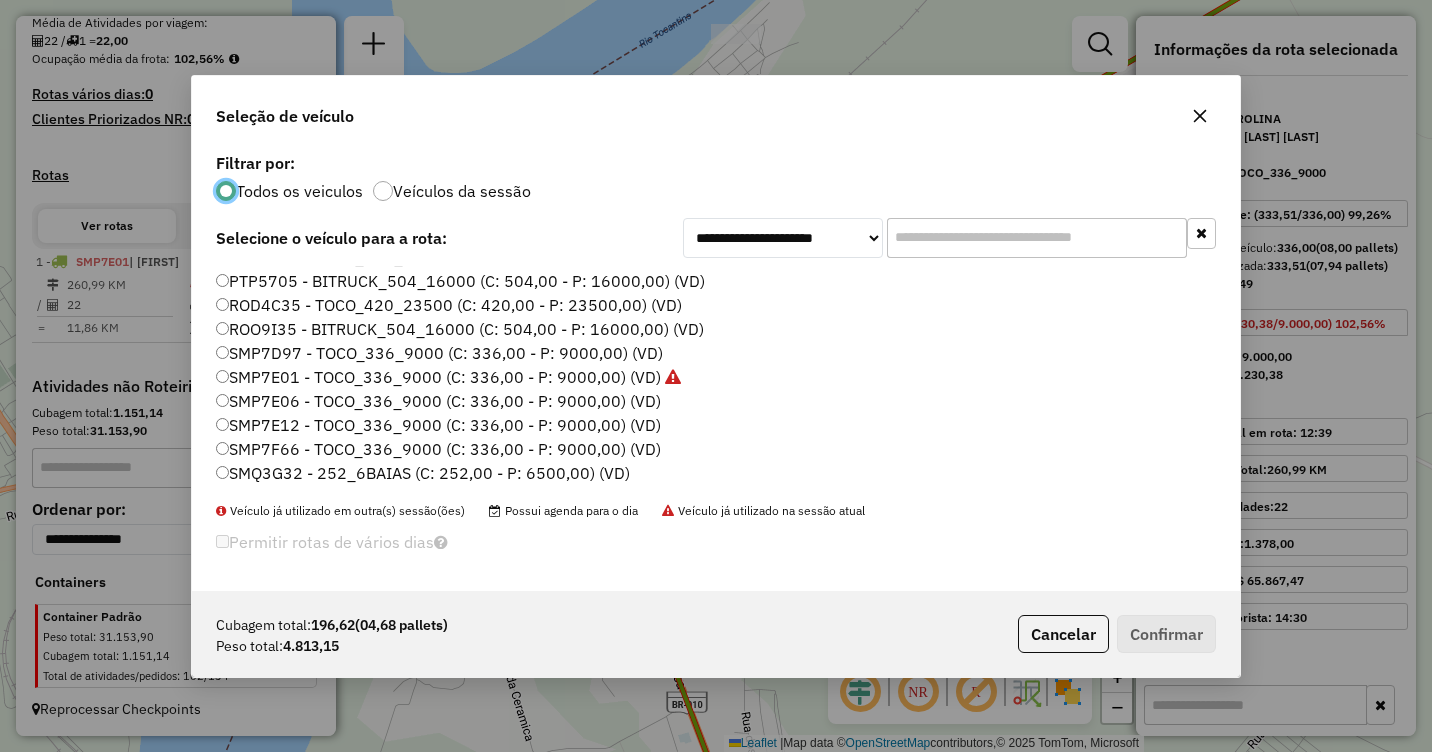 click on "SMQ3G32 - 252_6BAIAS (C: 252,00 - P: 6500,00) (VD)" 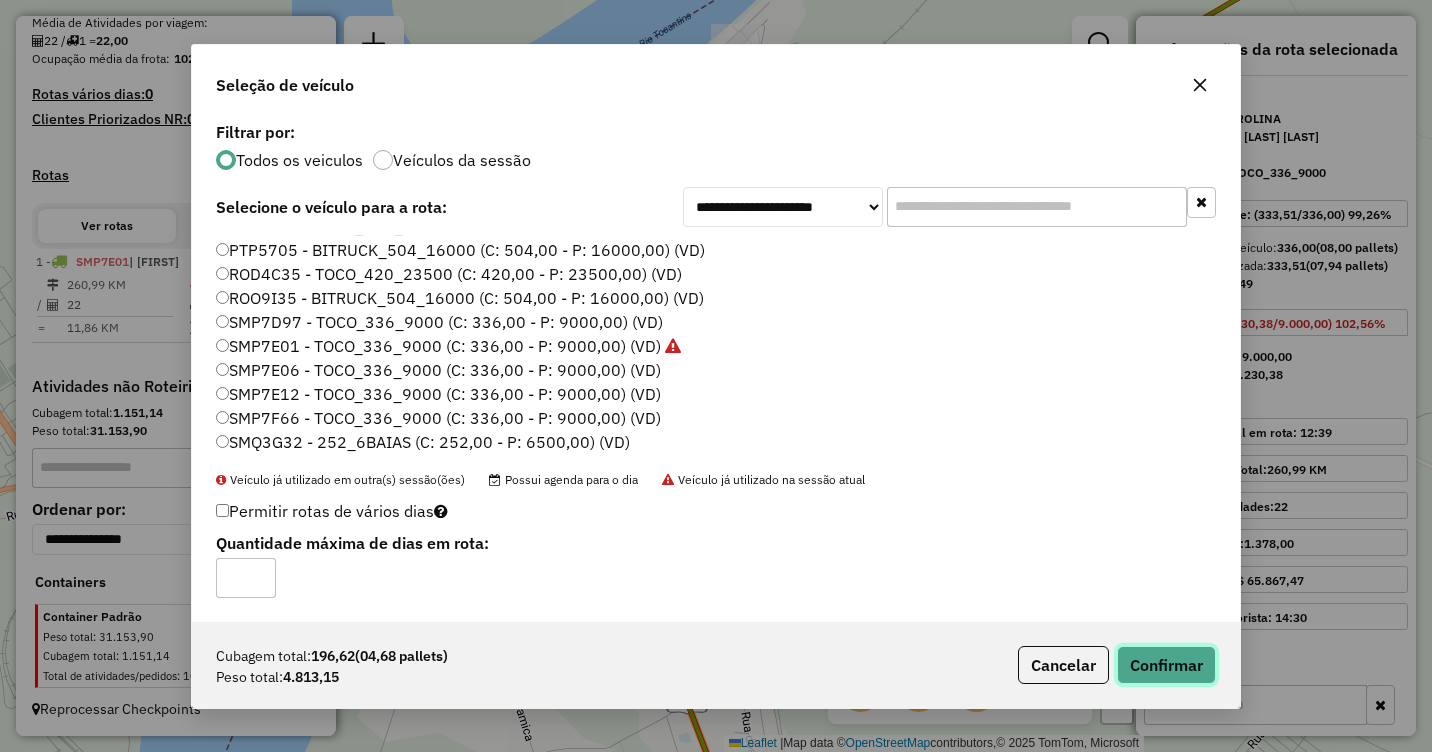 click on "Confirmar" 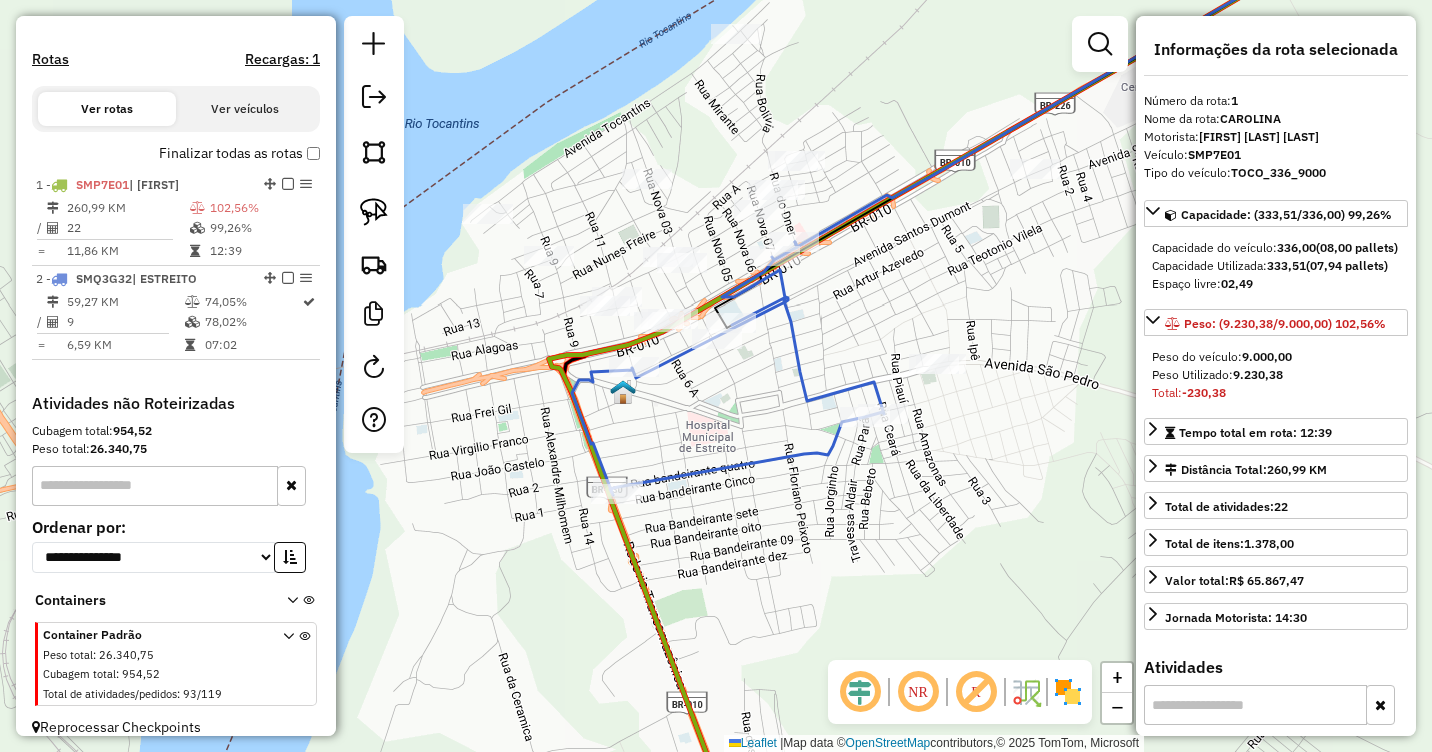 scroll, scrollTop: 636, scrollLeft: 0, axis: vertical 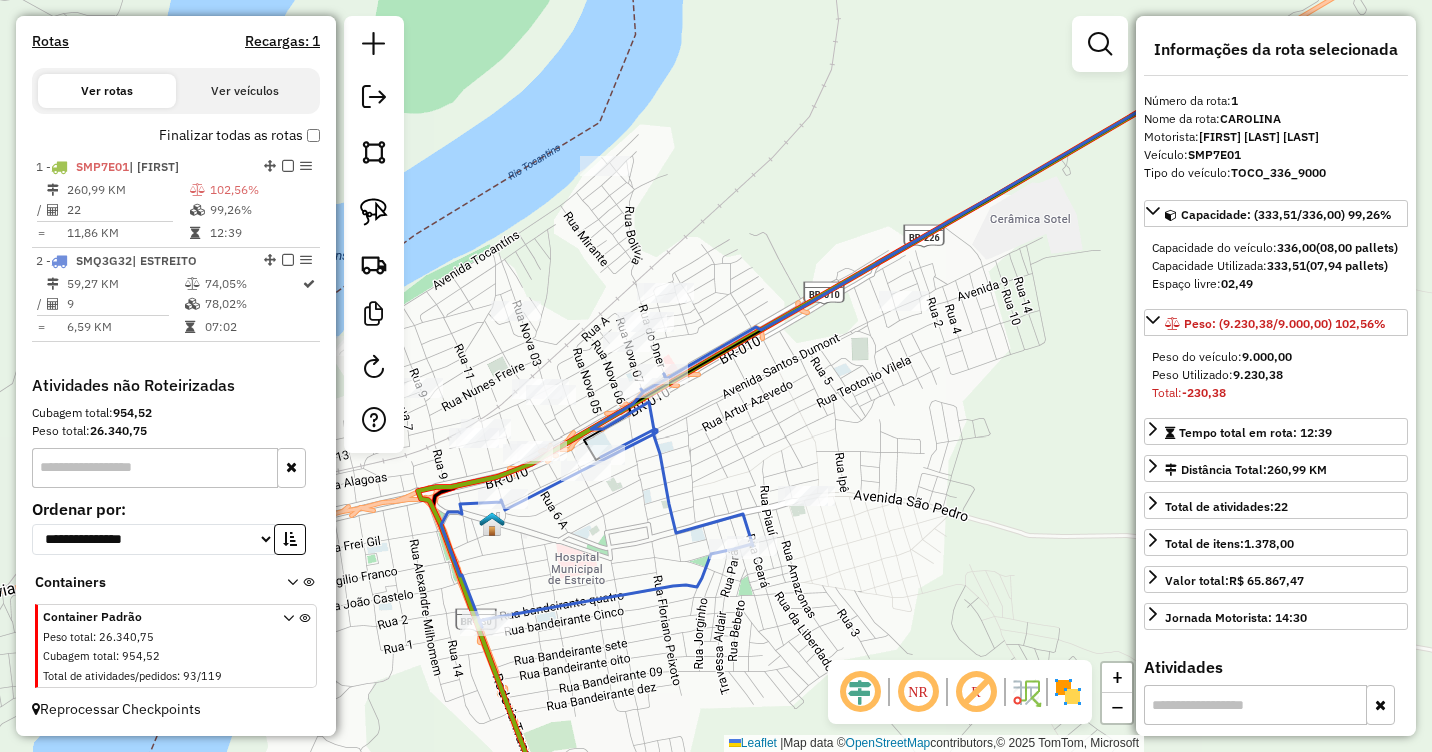 drag, startPoint x: 980, startPoint y: 262, endPoint x: 847, endPoint y: 398, distance: 190.22356 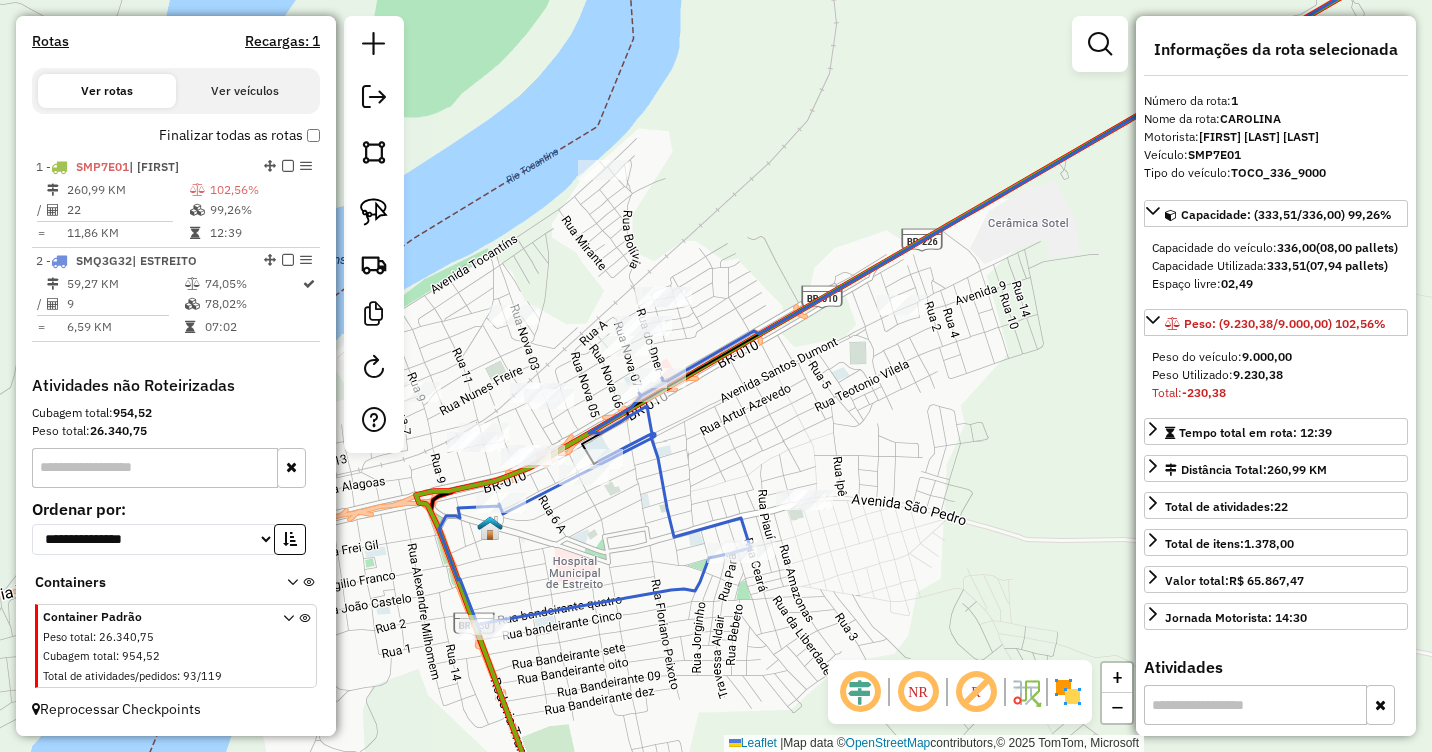 click 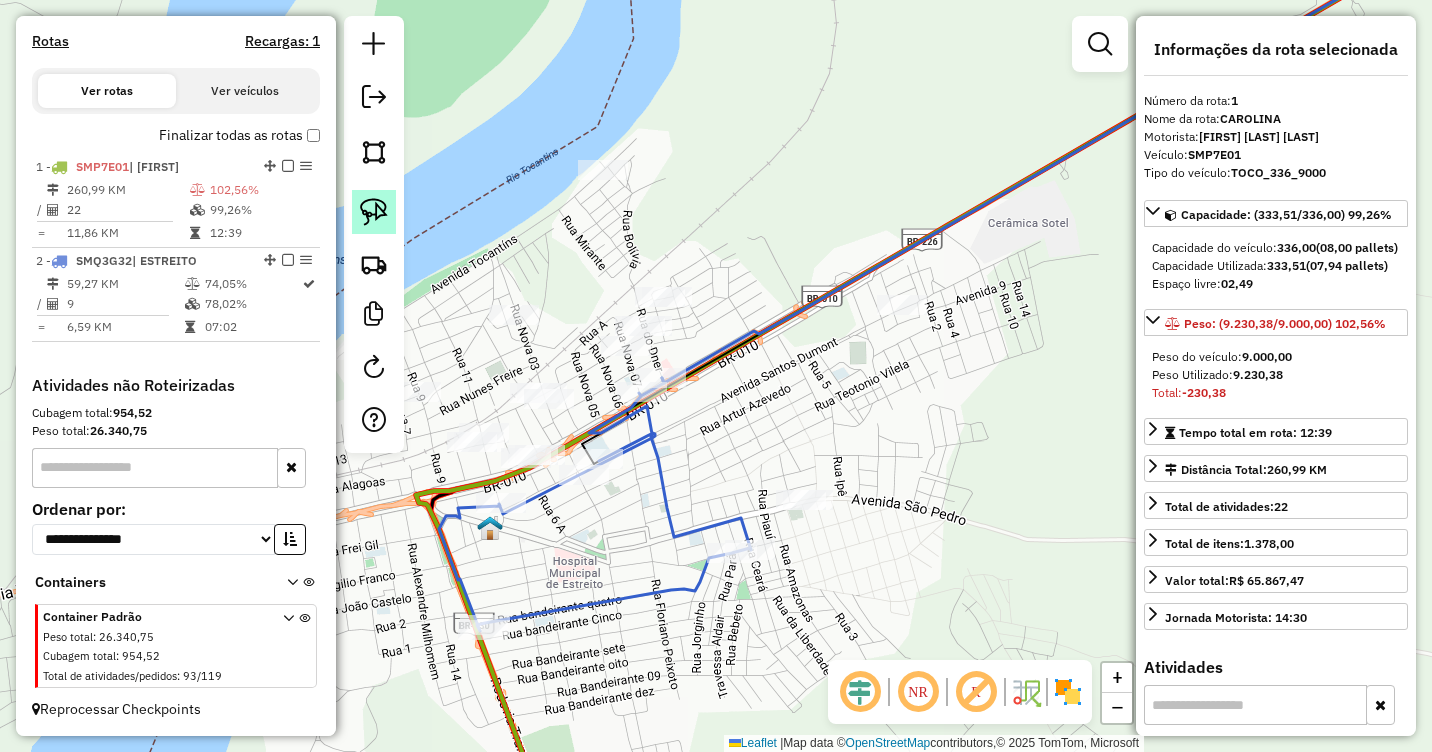 click 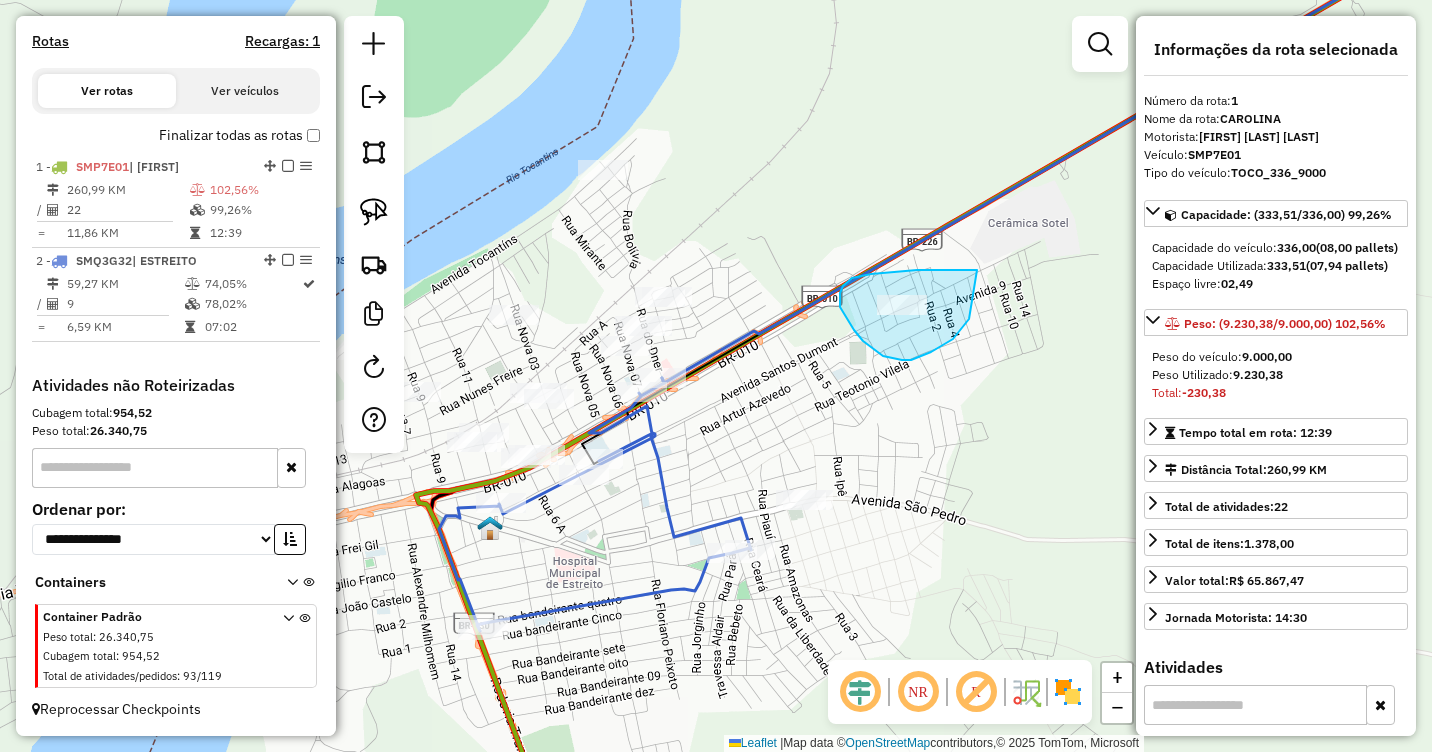 drag, startPoint x: 967, startPoint y: 270, endPoint x: 969, endPoint y: 319, distance: 49.0408 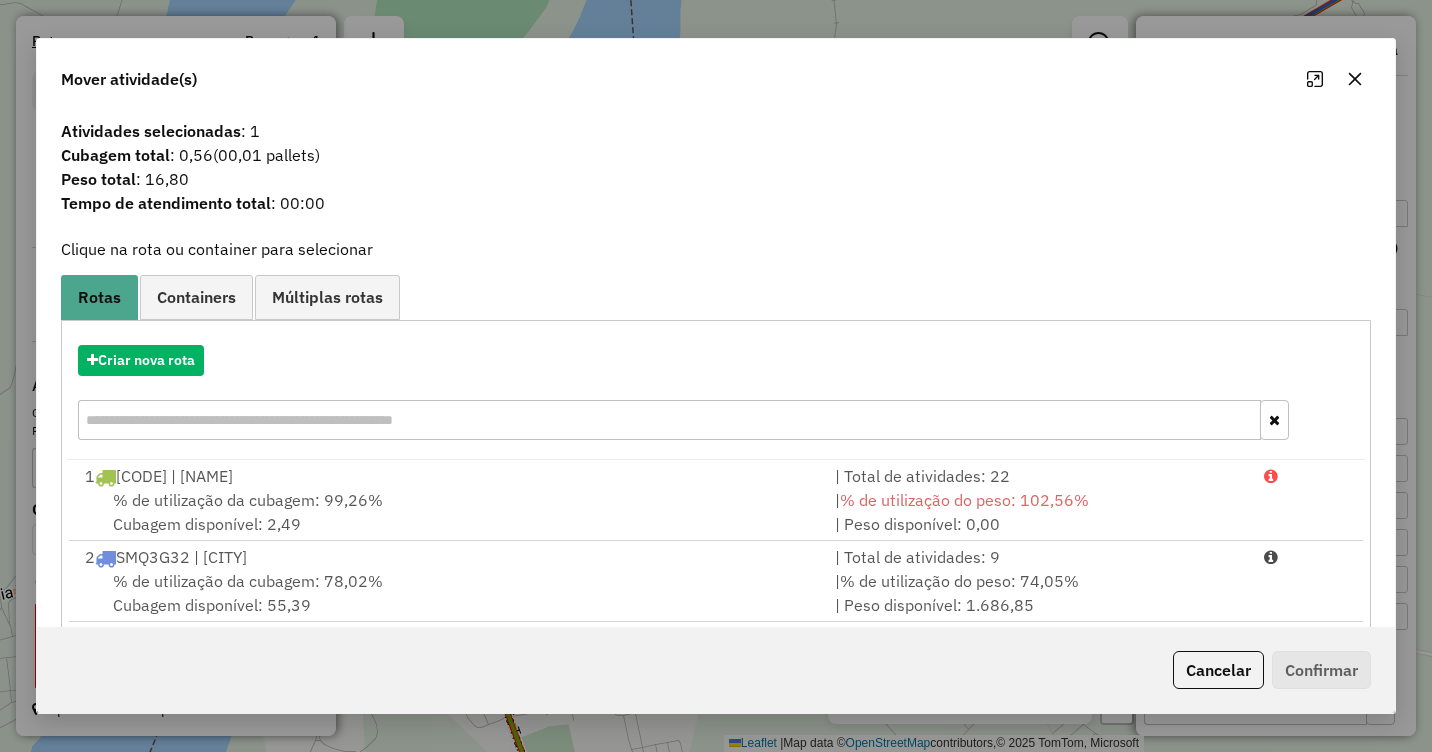 click 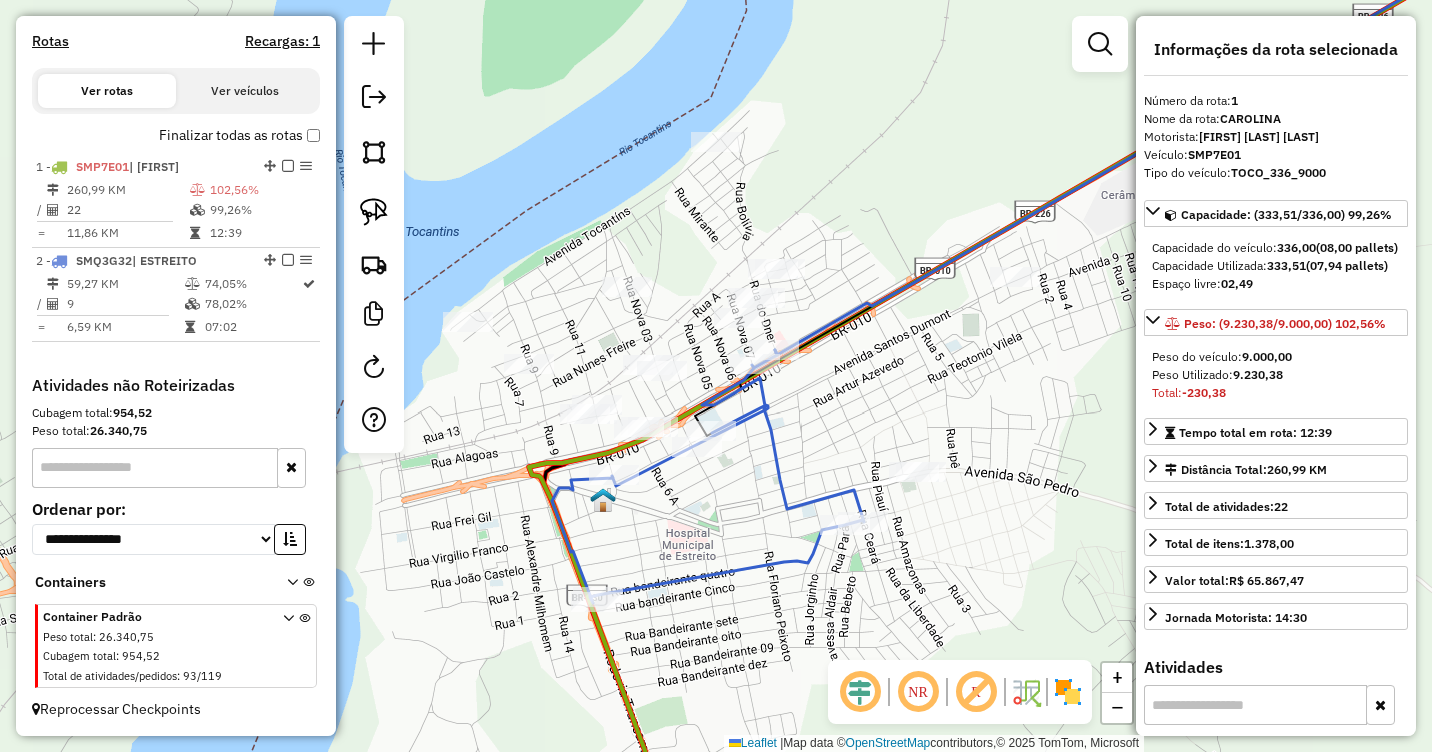 drag, startPoint x: 777, startPoint y: 423, endPoint x: 878, endPoint y: 395, distance: 104.80935 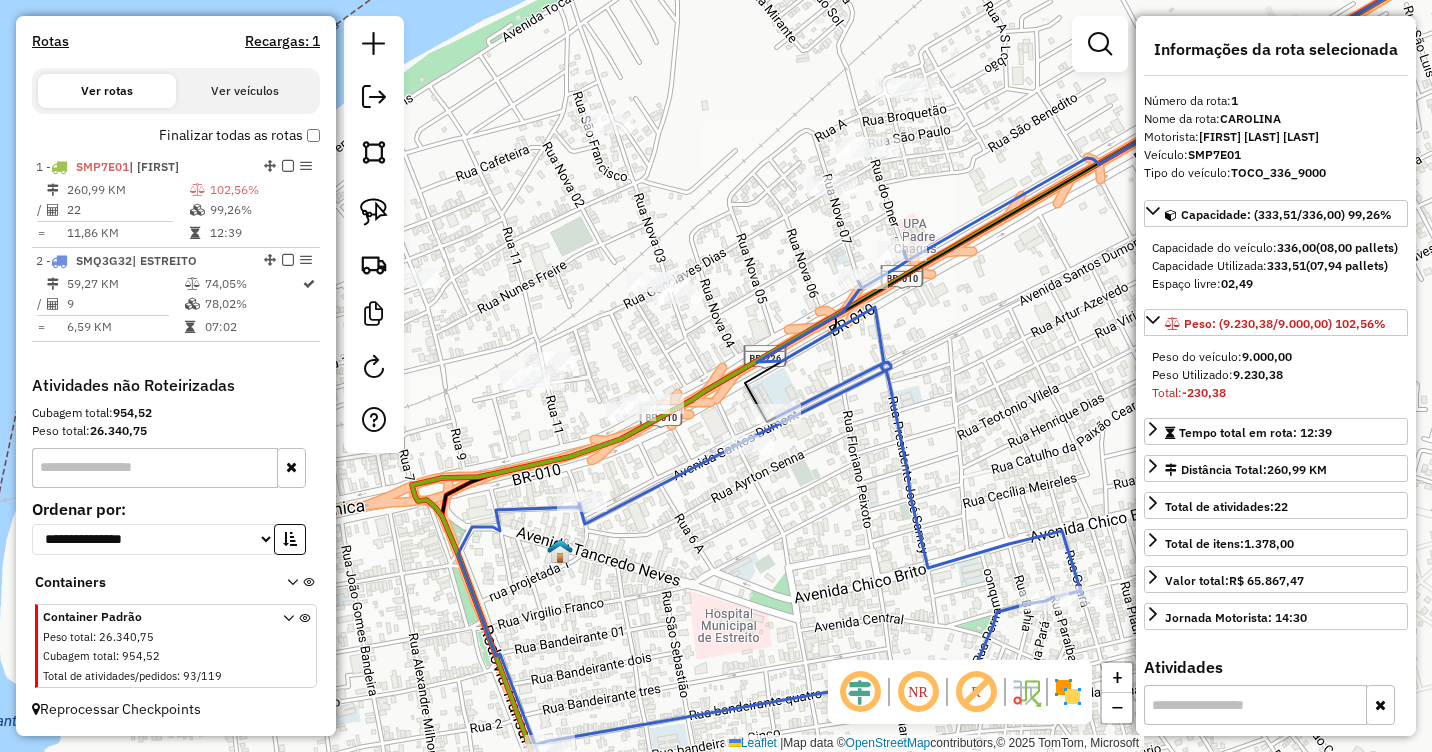 drag, startPoint x: 717, startPoint y: 382, endPoint x: 773, endPoint y: 308, distance: 92.800865 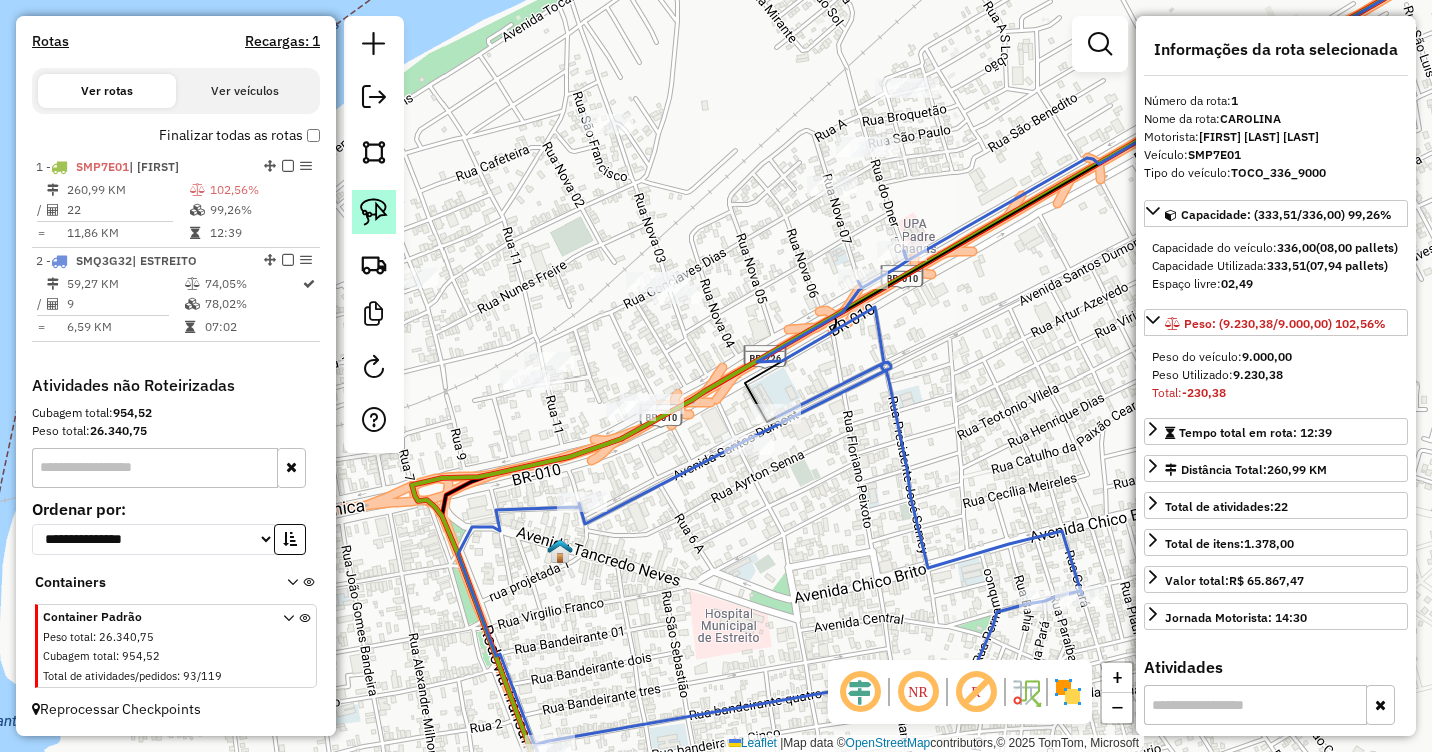 click 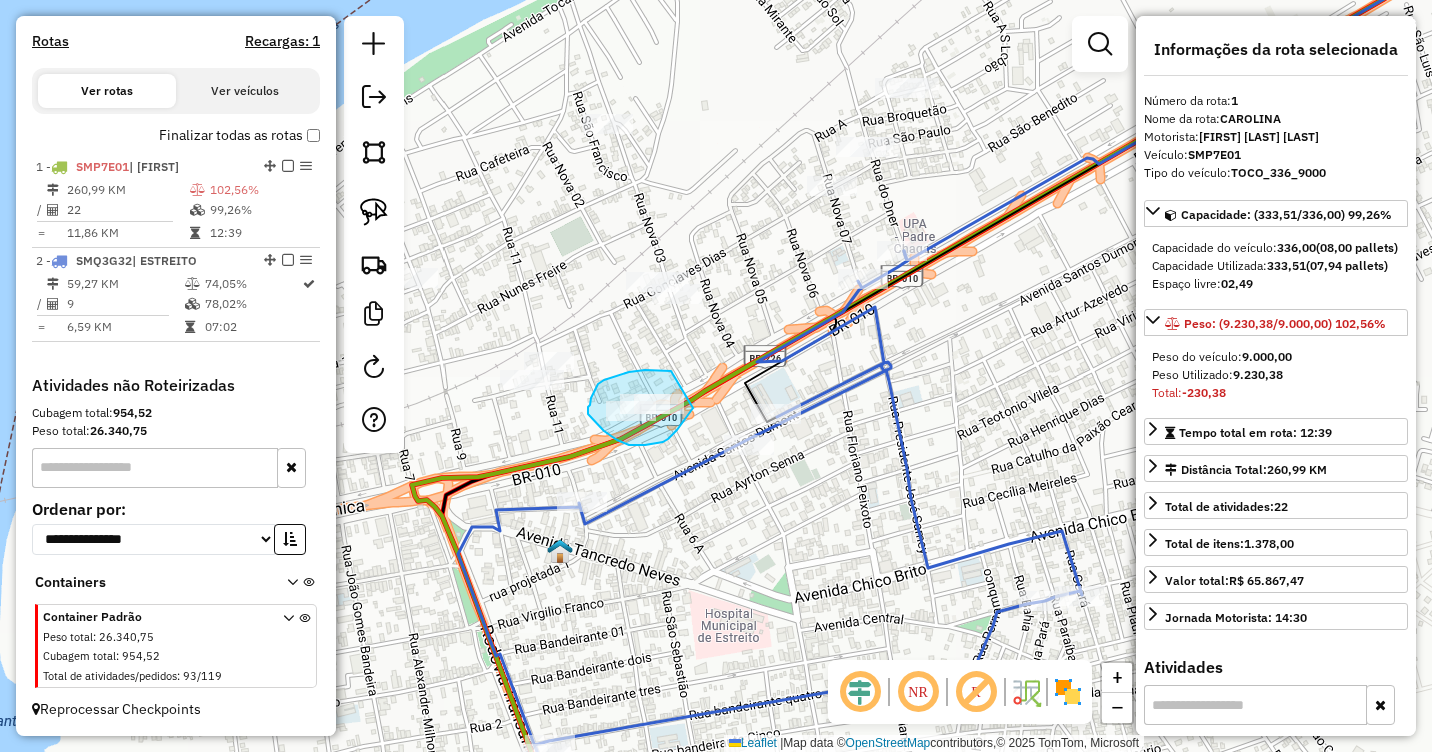 drag, startPoint x: 671, startPoint y: 371, endPoint x: 693, endPoint y: 408, distance: 43.046486 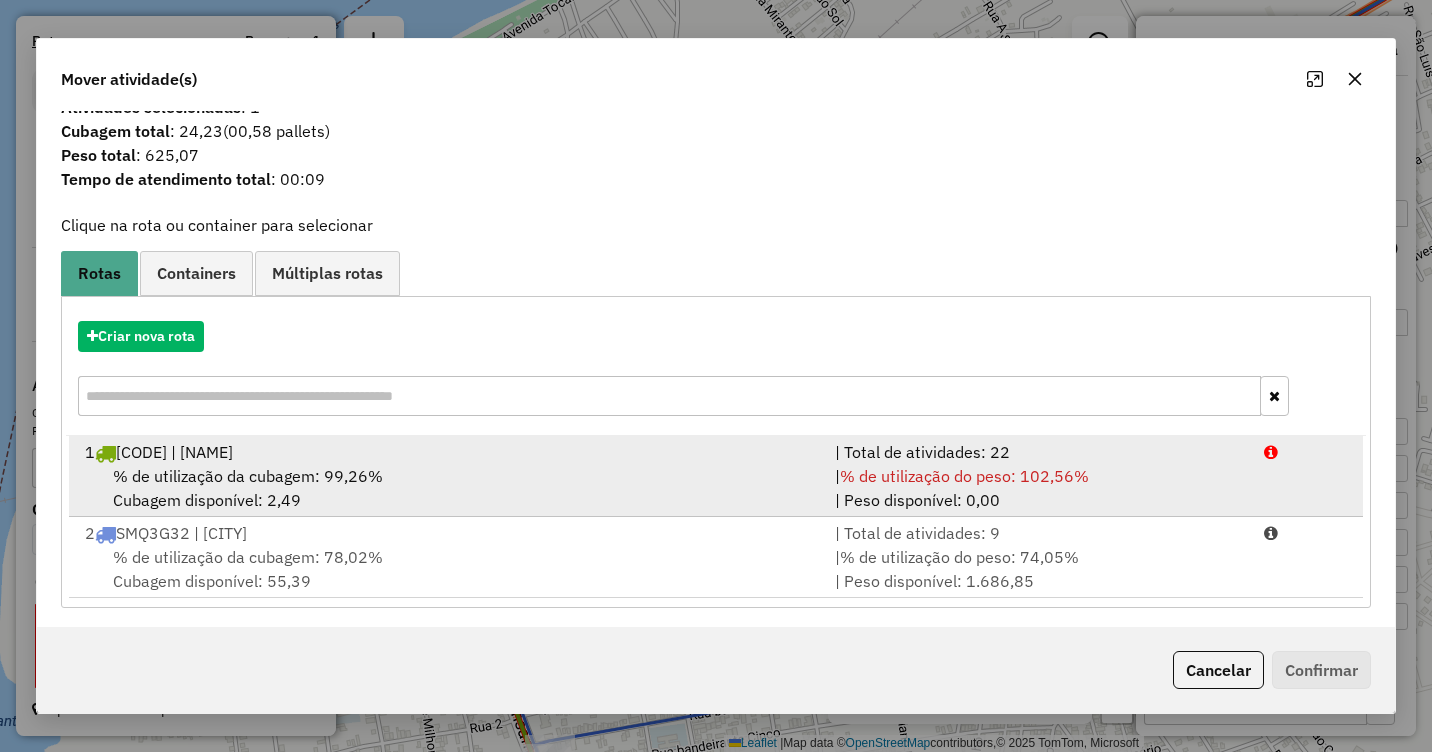 scroll, scrollTop: 29, scrollLeft: 0, axis: vertical 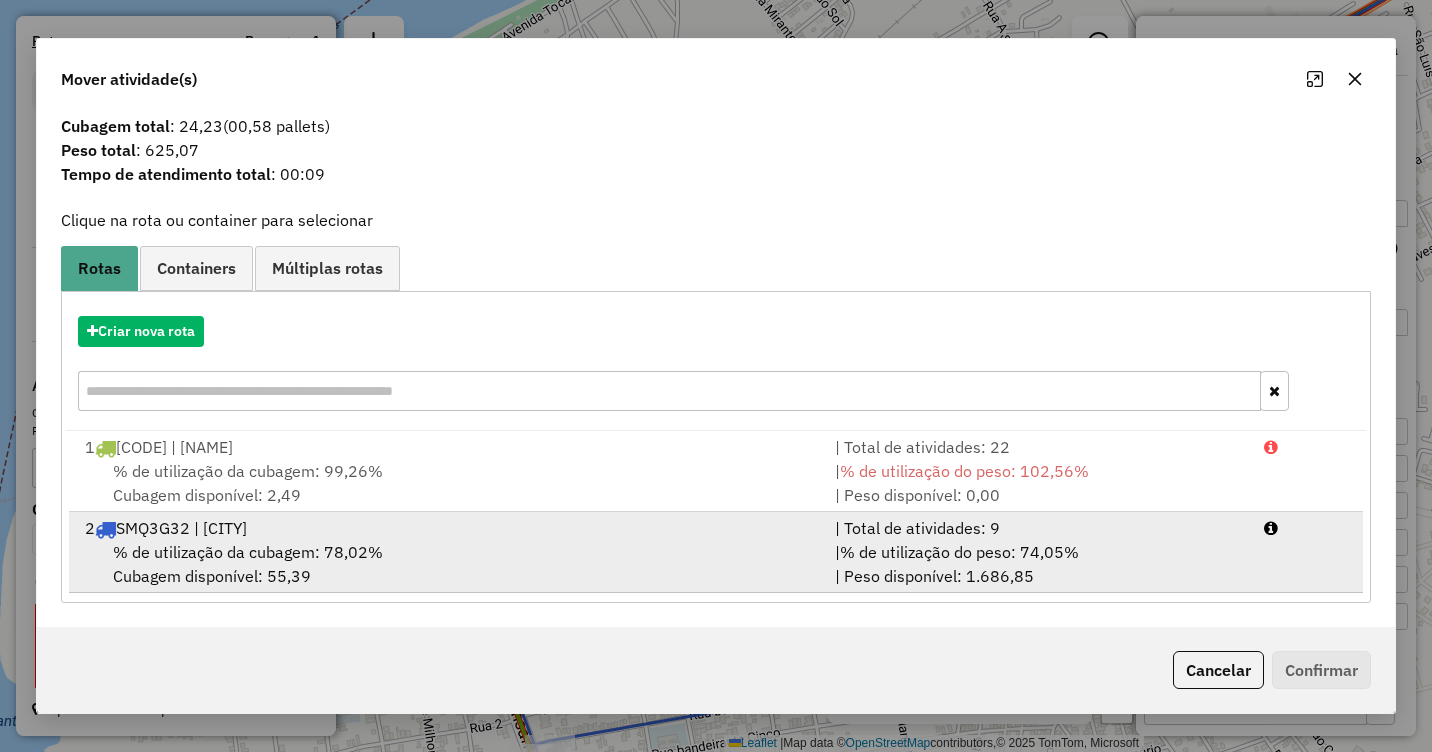 click on "% de utilização da cubagem: 78,02%" at bounding box center [248, 552] 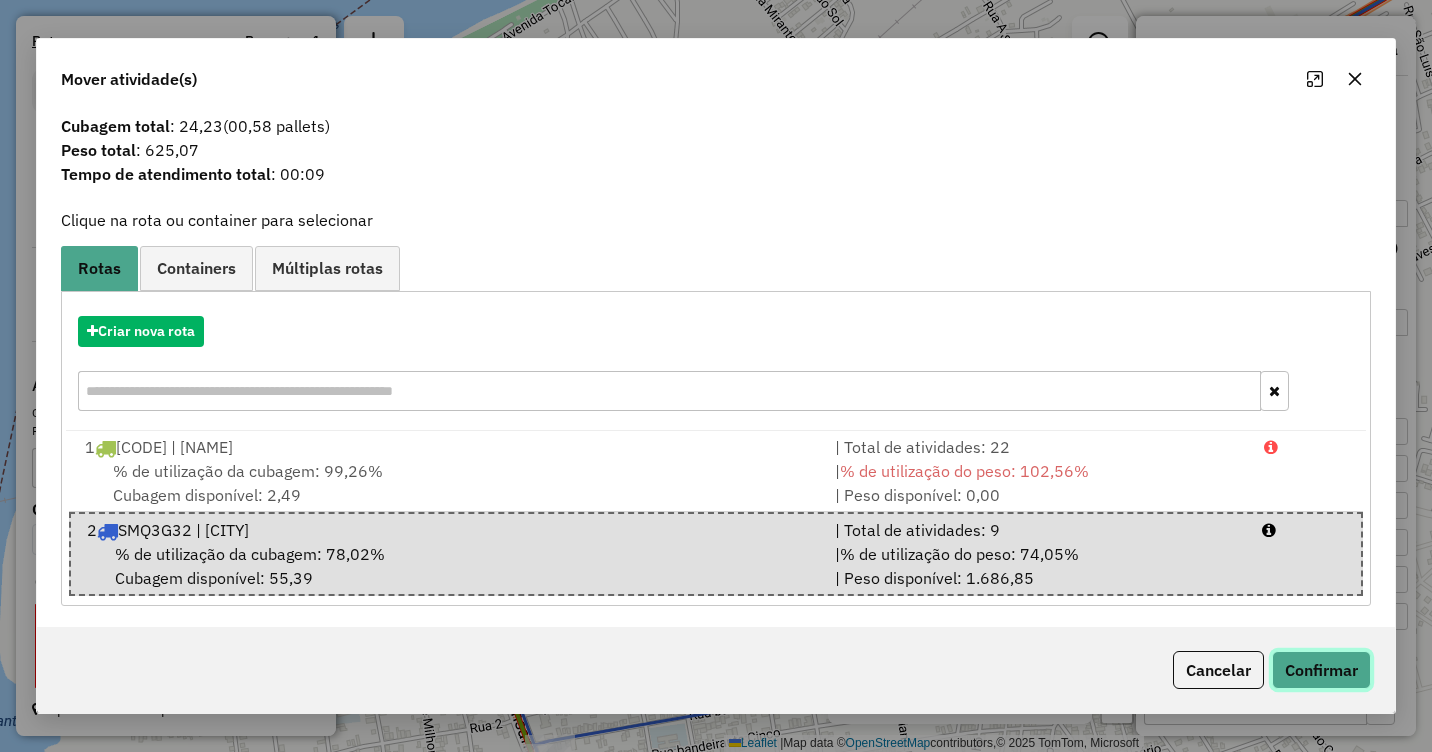 click on "Confirmar" 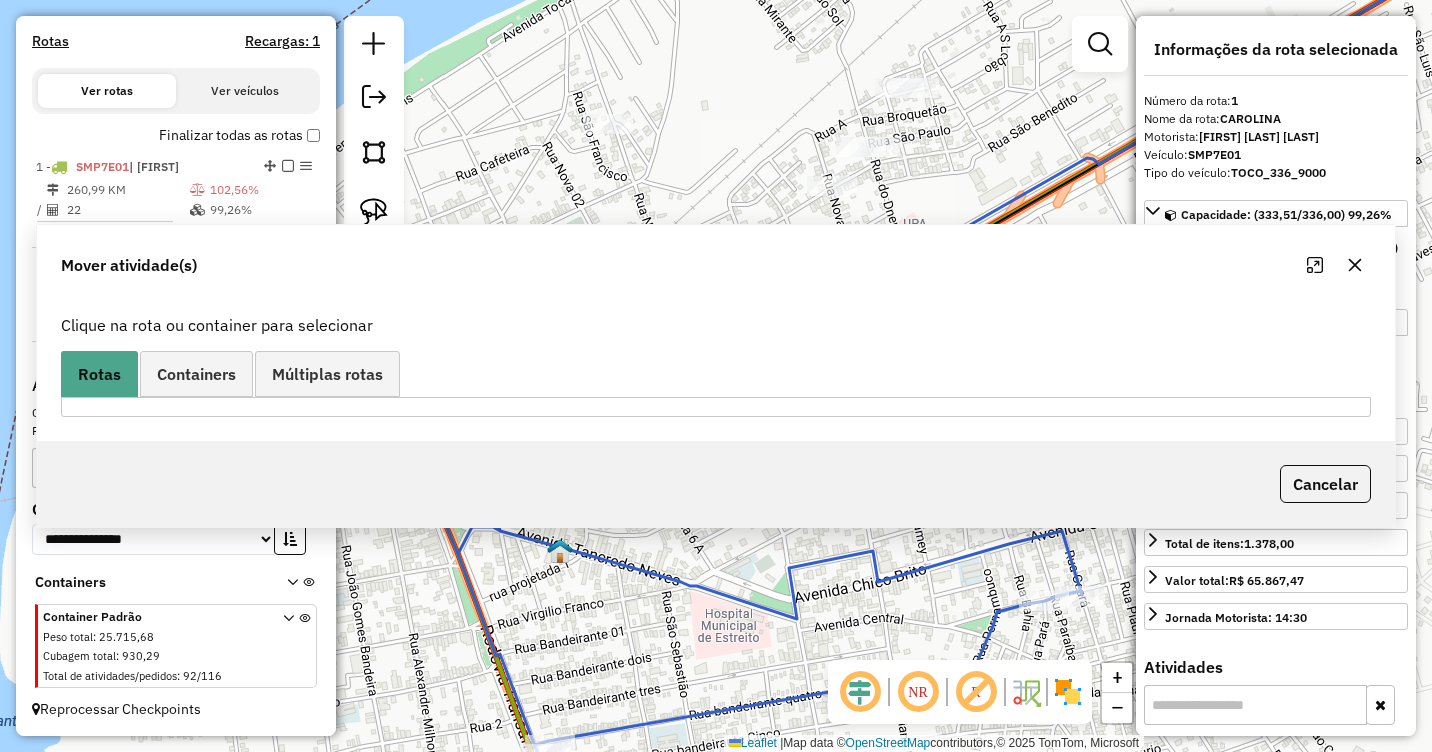 scroll, scrollTop: 0, scrollLeft: 0, axis: both 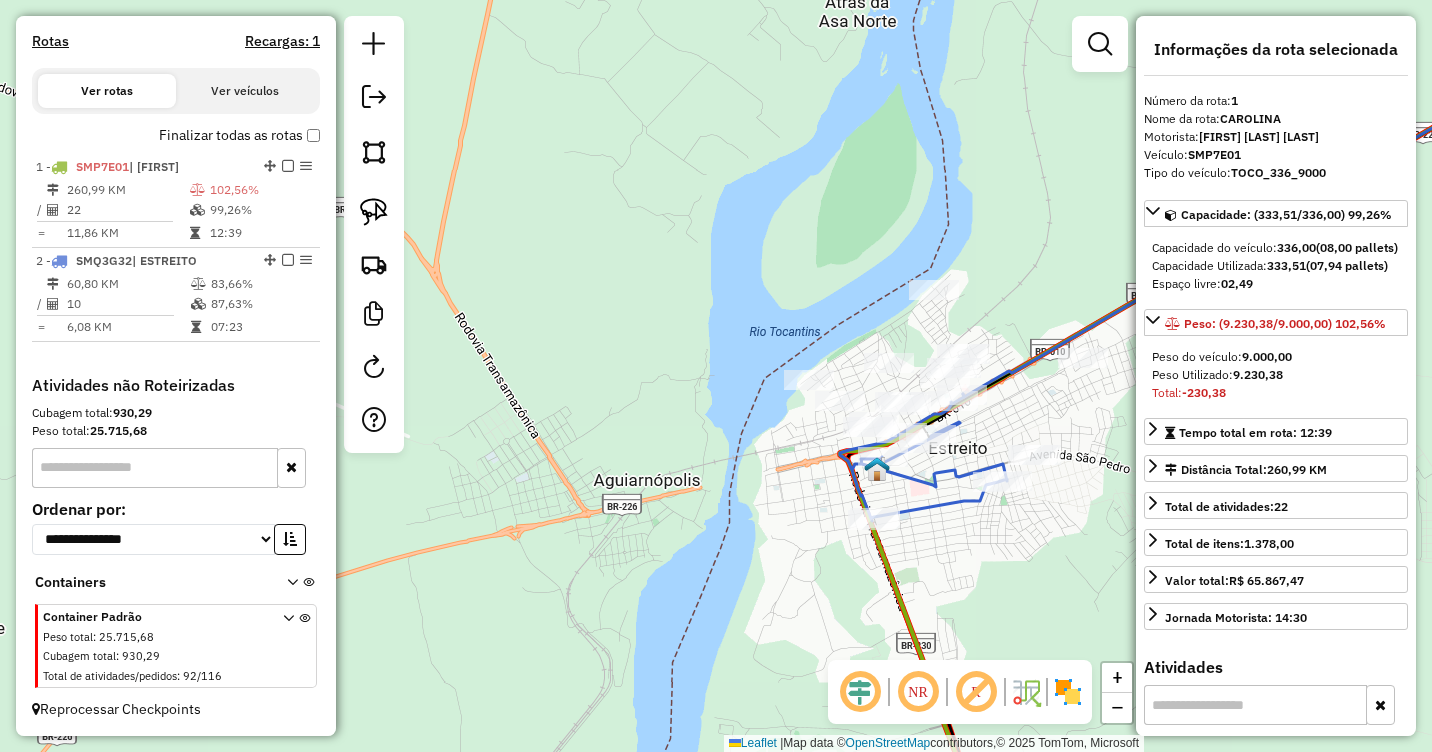 drag, startPoint x: 1075, startPoint y: 423, endPoint x: 1008, endPoint y: 399, distance: 71.168816 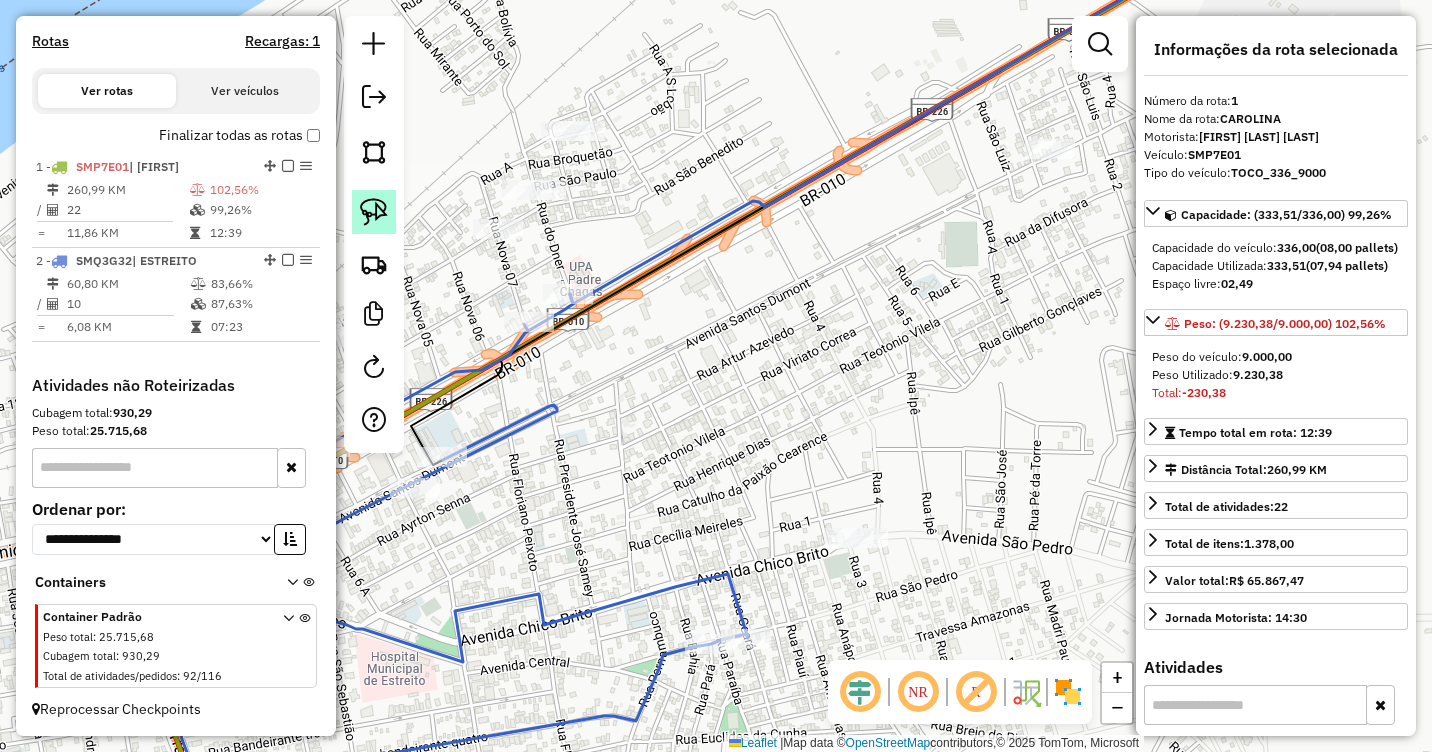 click 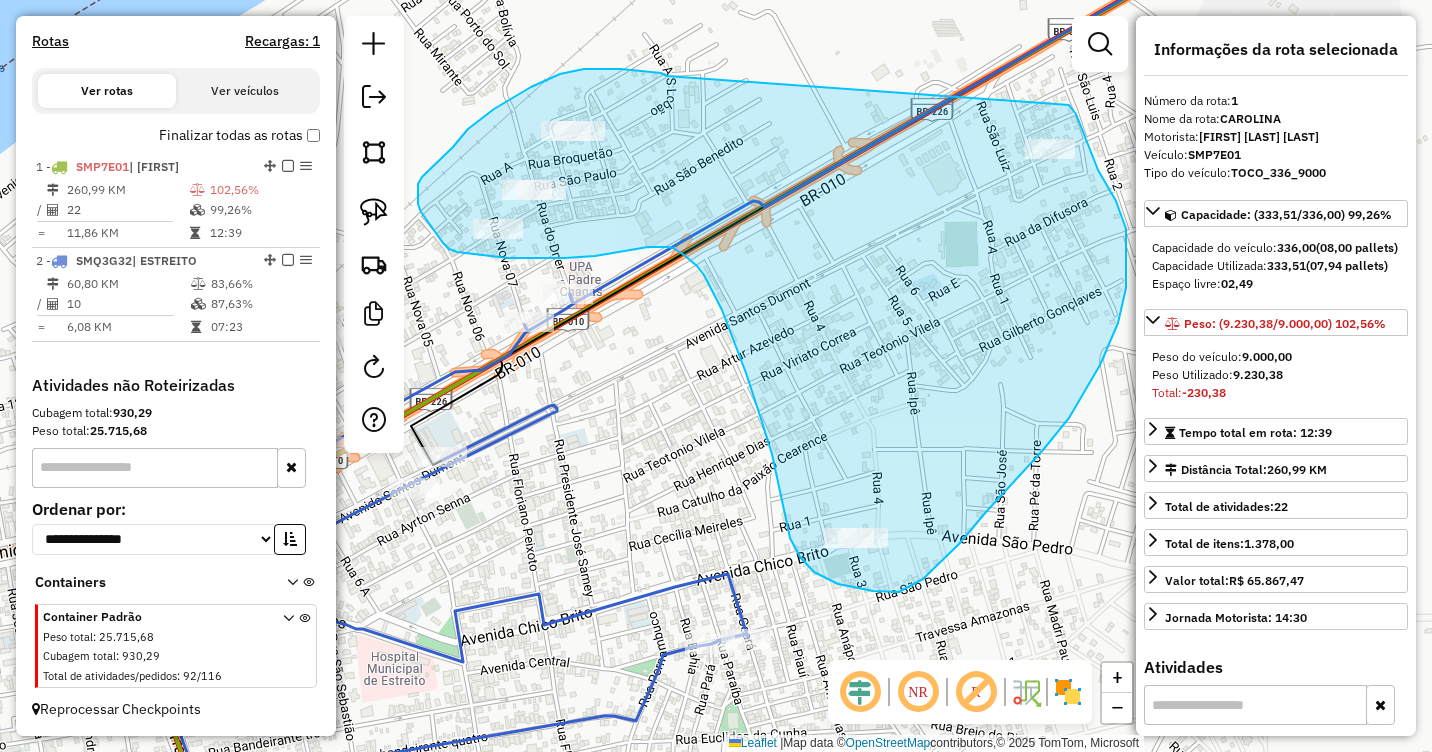 drag, startPoint x: 667, startPoint y: 76, endPoint x: 1051, endPoint y: 98, distance: 384.6297 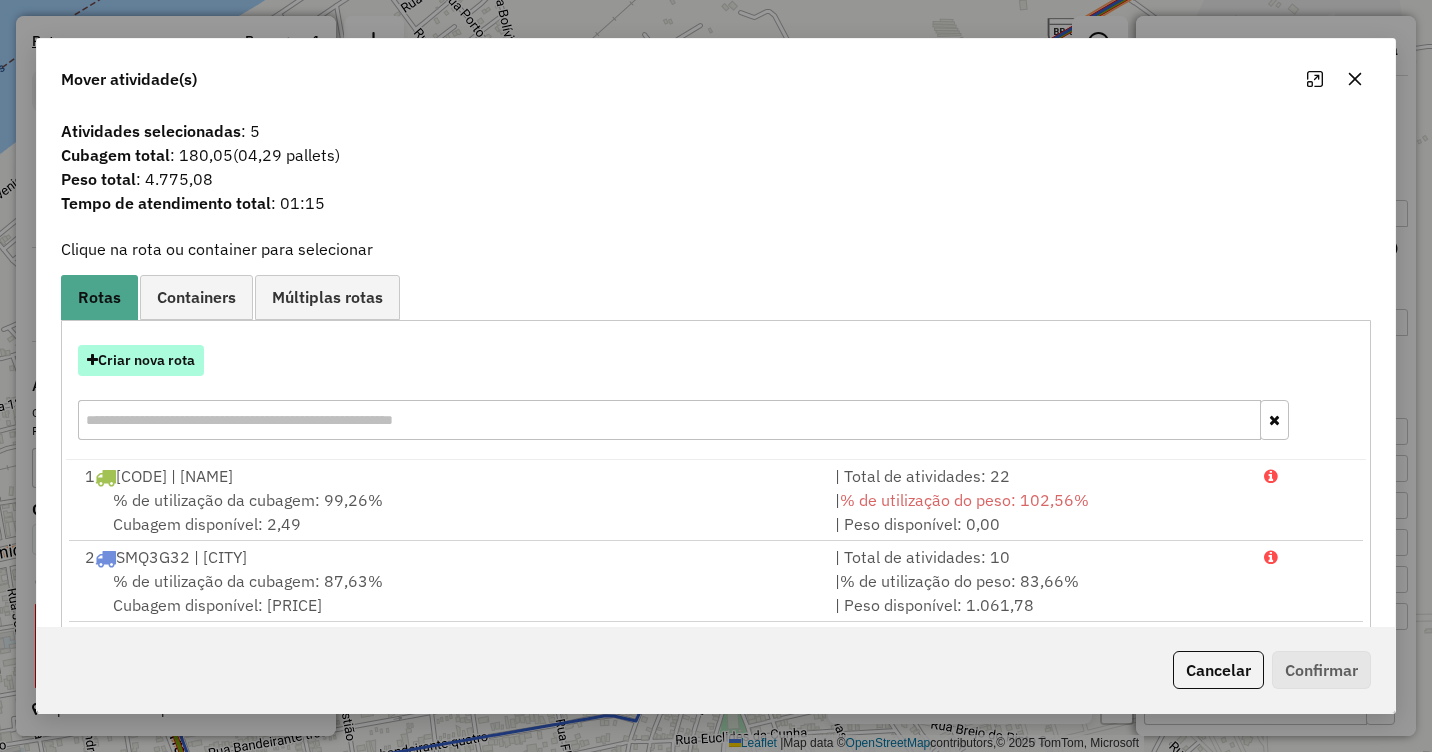 click on "Criar nova rota" at bounding box center [141, 360] 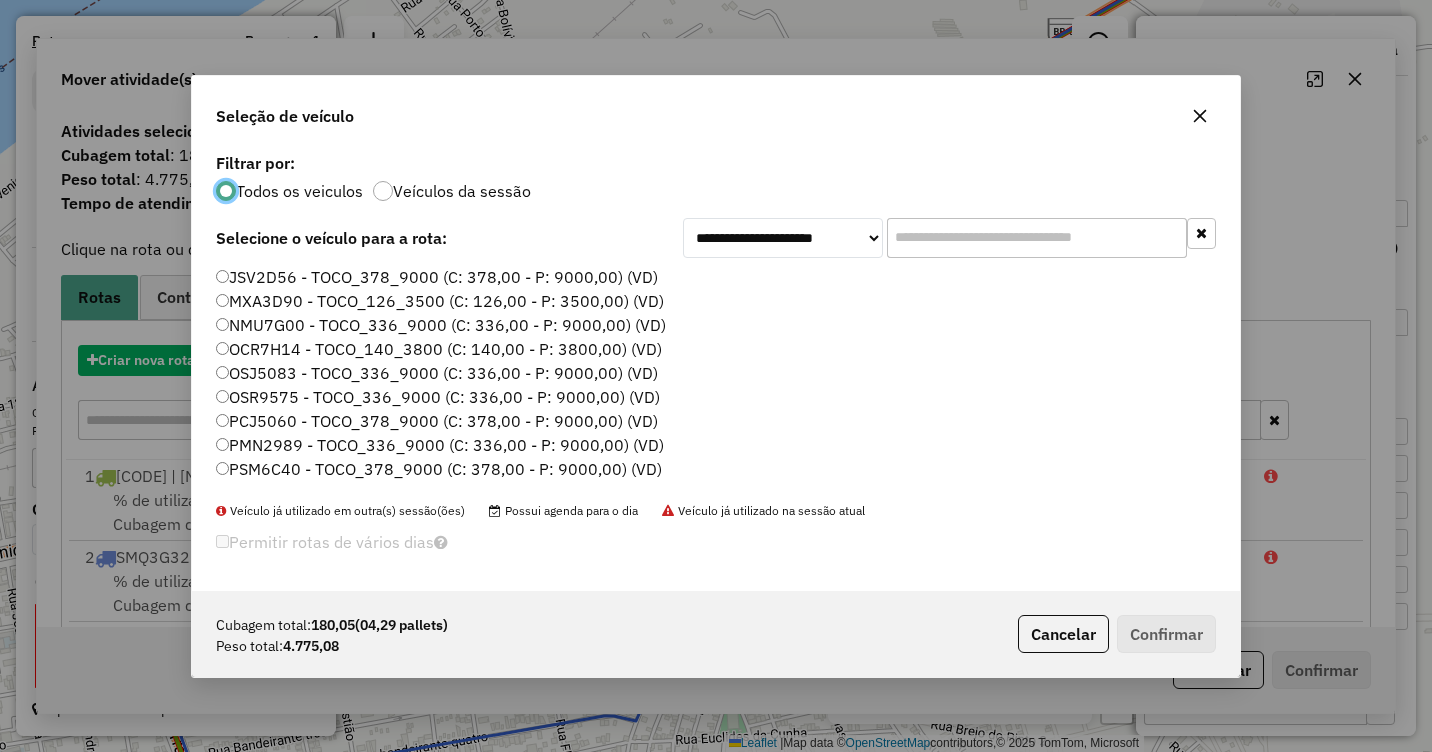 scroll, scrollTop: 11, scrollLeft: 6, axis: both 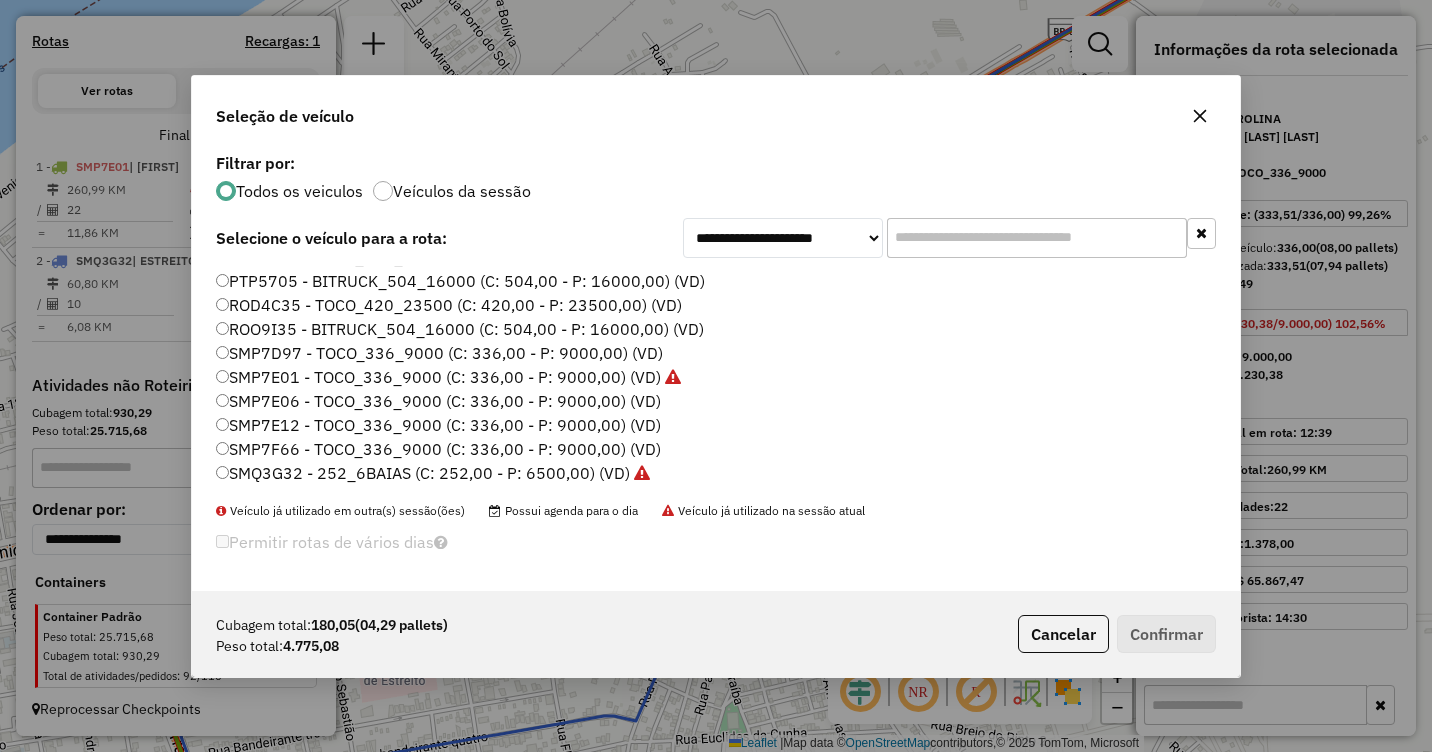 click on "SMQ3G32 - 252_6BAIAS (C: 252,00 - P: 6500,00) (VD)" 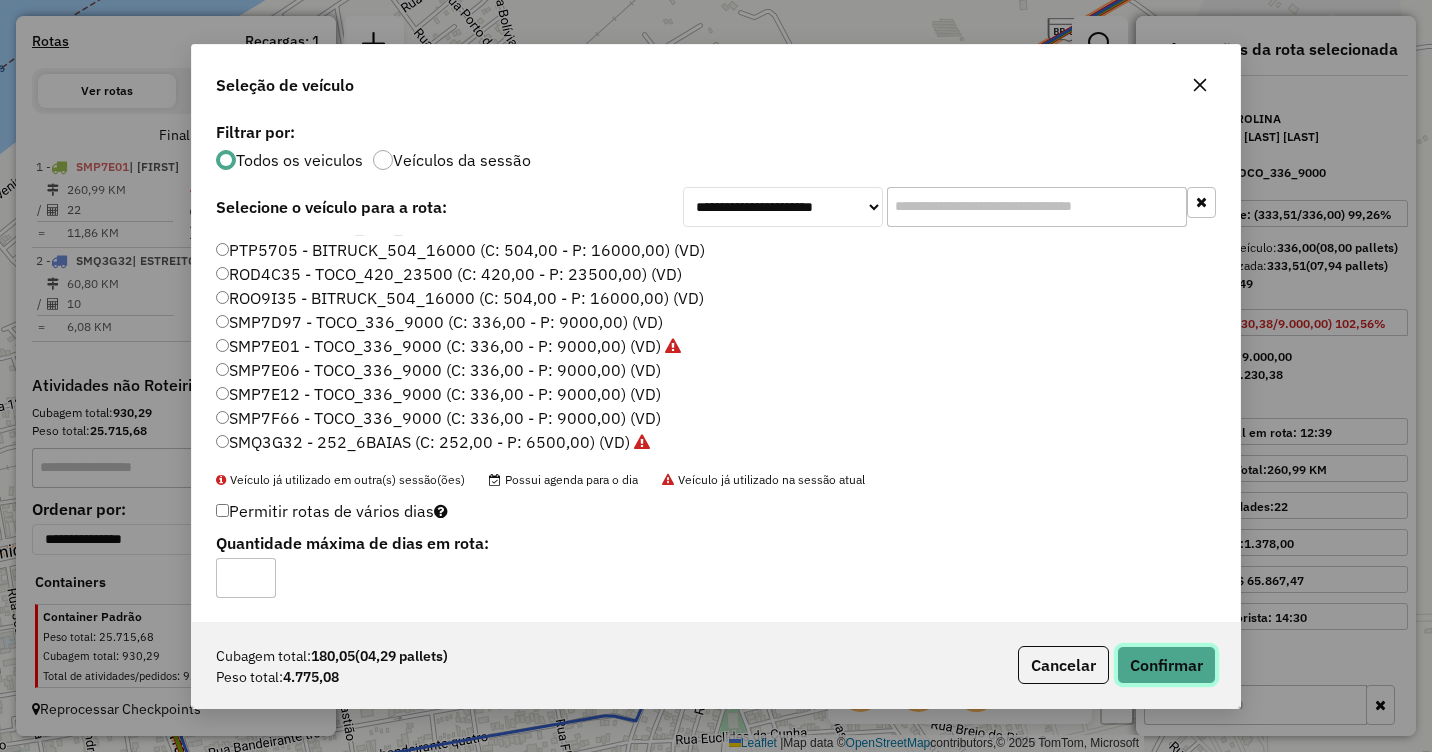 click on "Confirmar" 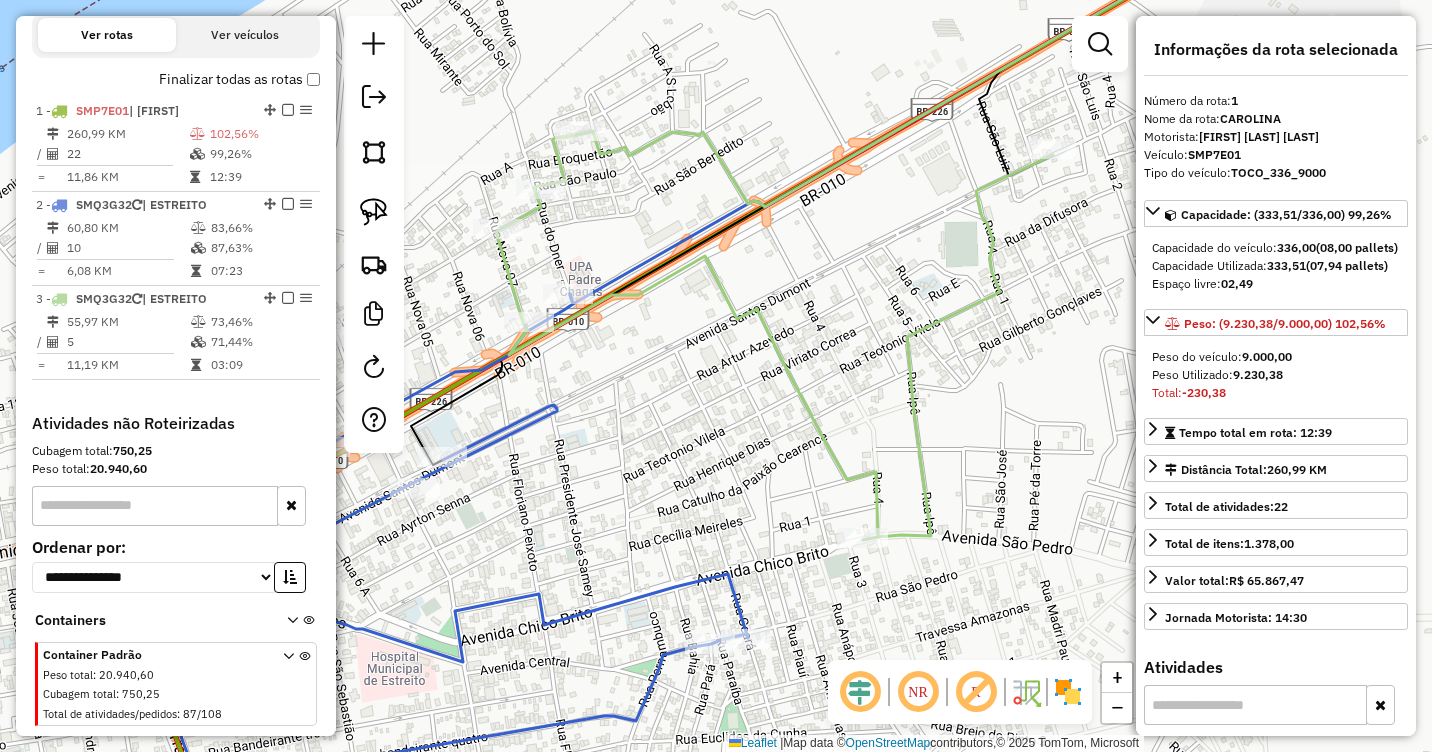 scroll, scrollTop: 730, scrollLeft: 0, axis: vertical 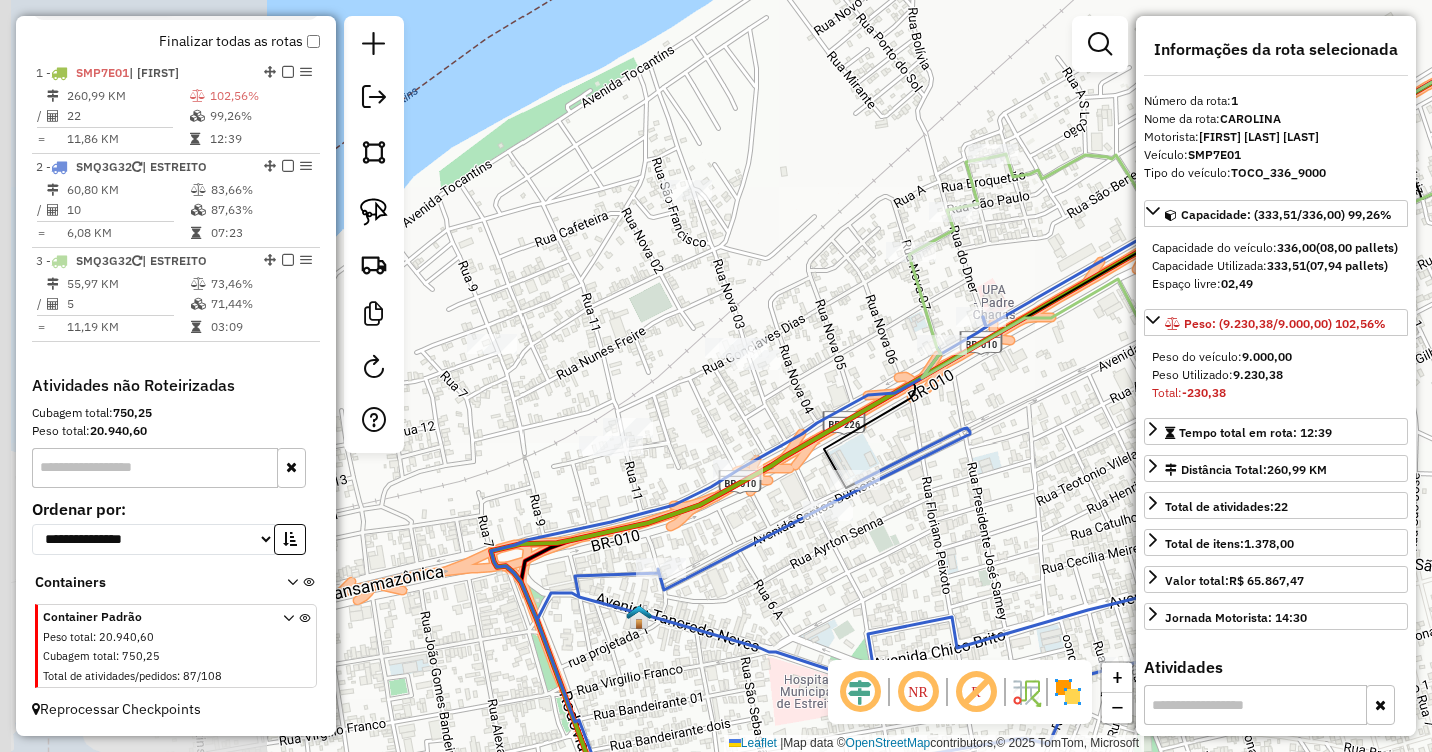 drag, startPoint x: 728, startPoint y: 394, endPoint x: 1118, endPoint y: 414, distance: 390.51248 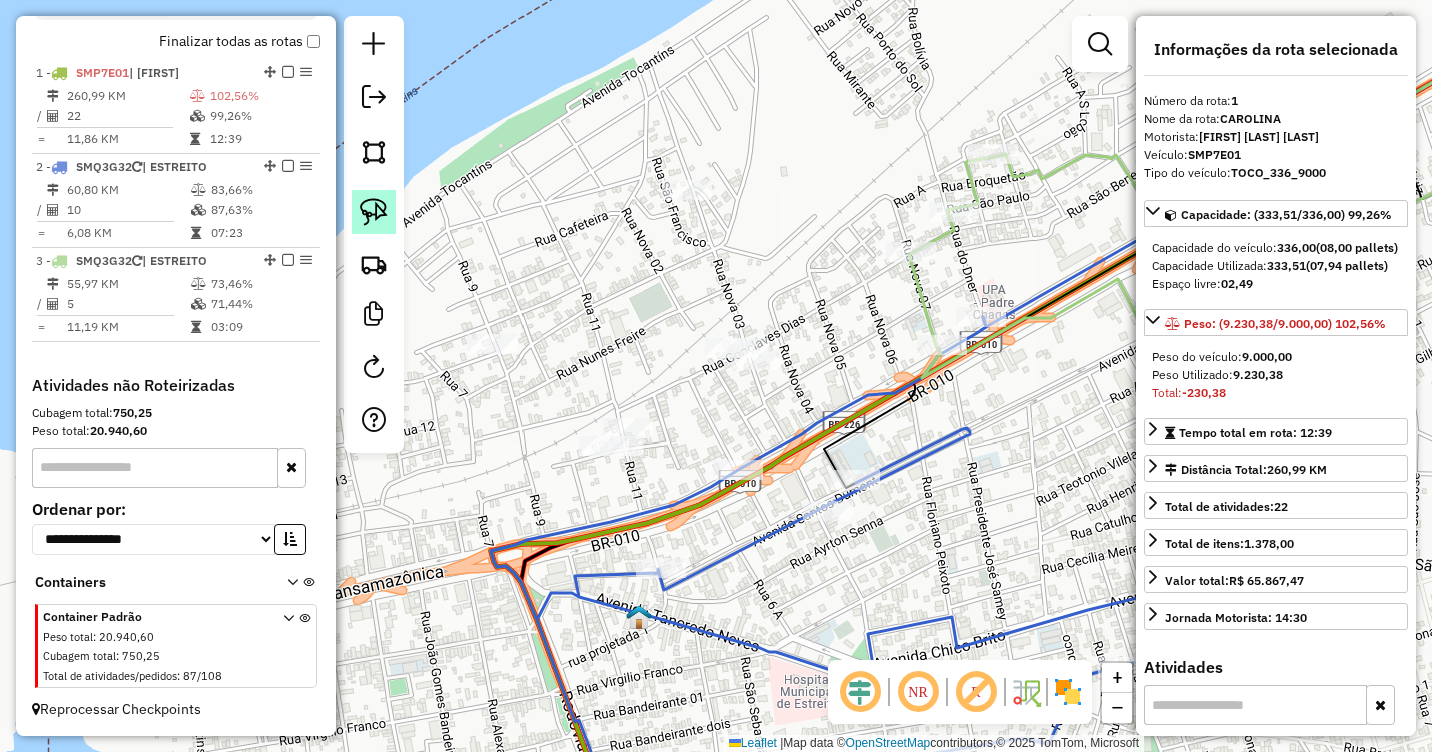 click 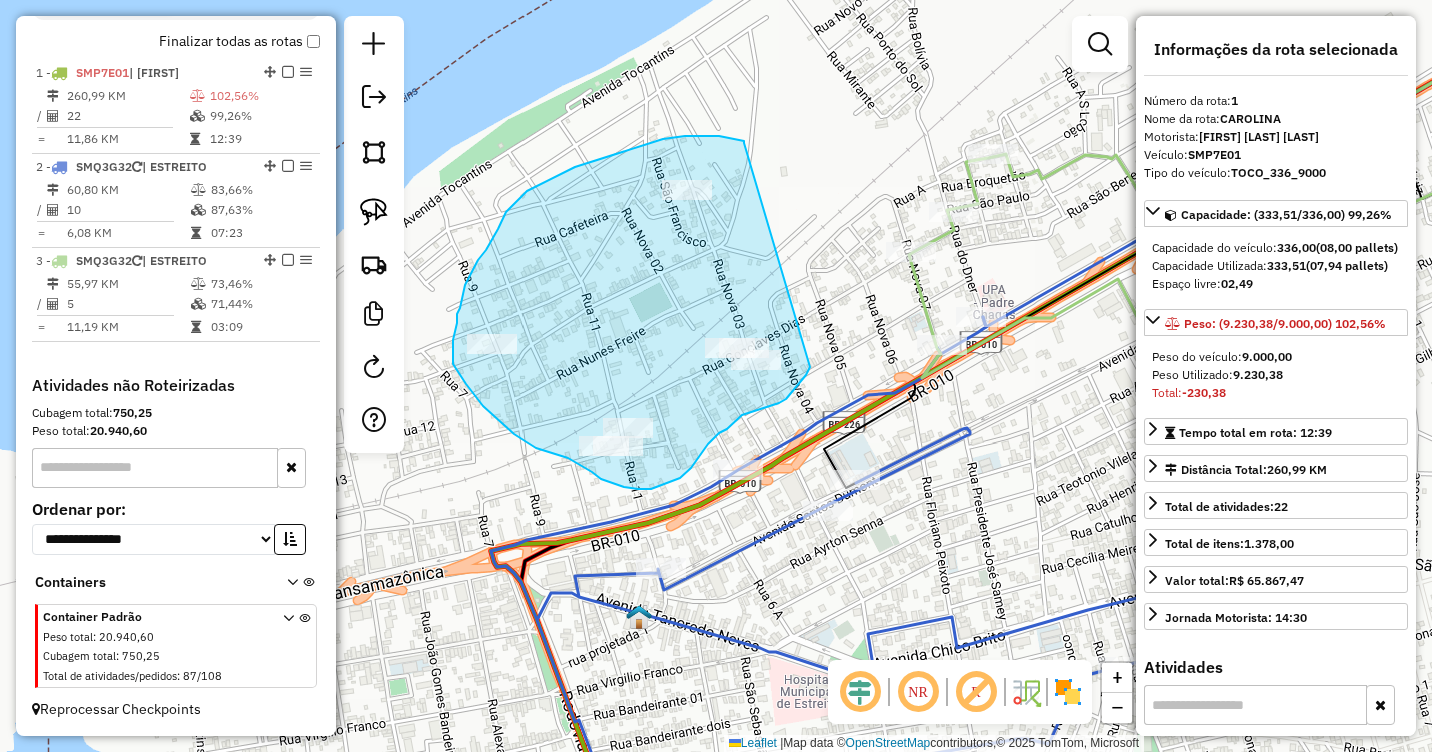 drag, startPoint x: 744, startPoint y: 143, endPoint x: 810, endPoint y: 367, distance: 233.52087 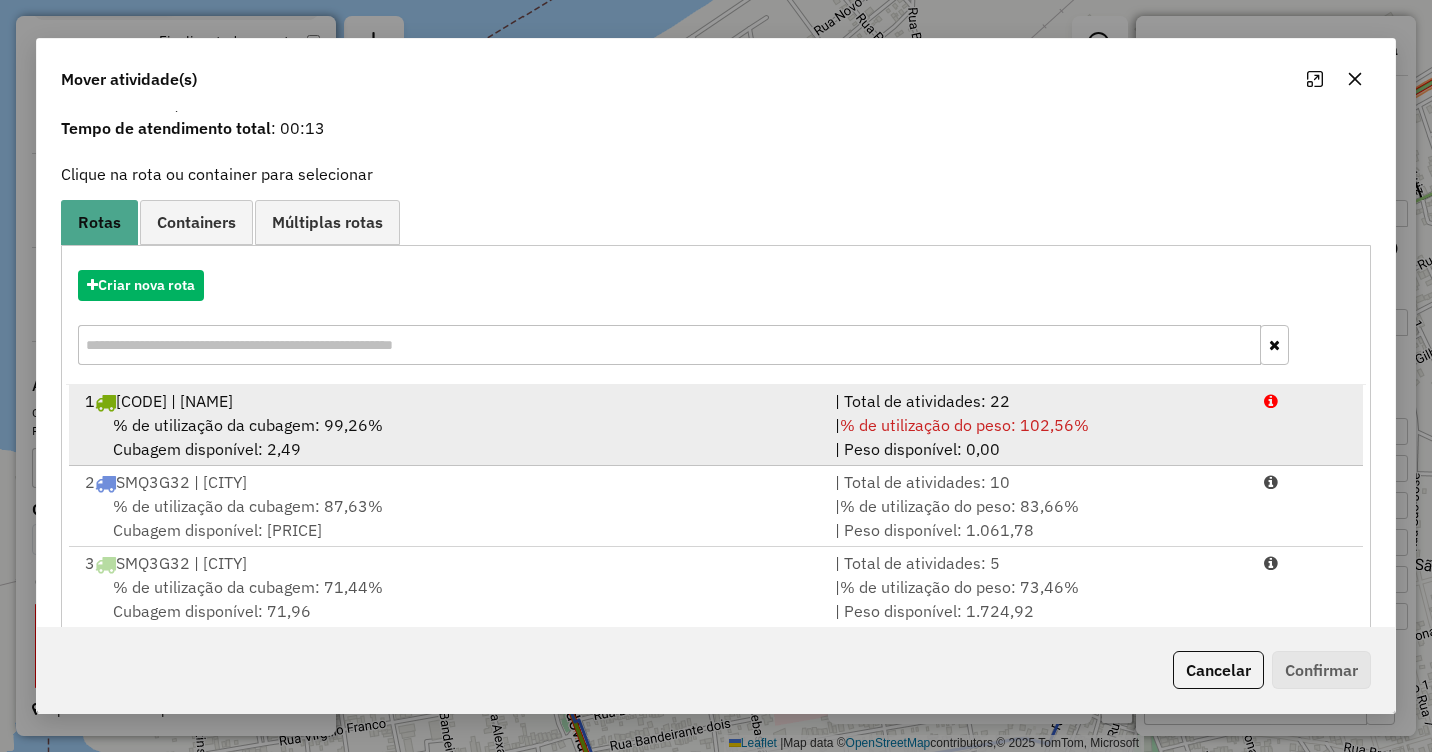 scroll, scrollTop: 110, scrollLeft: 0, axis: vertical 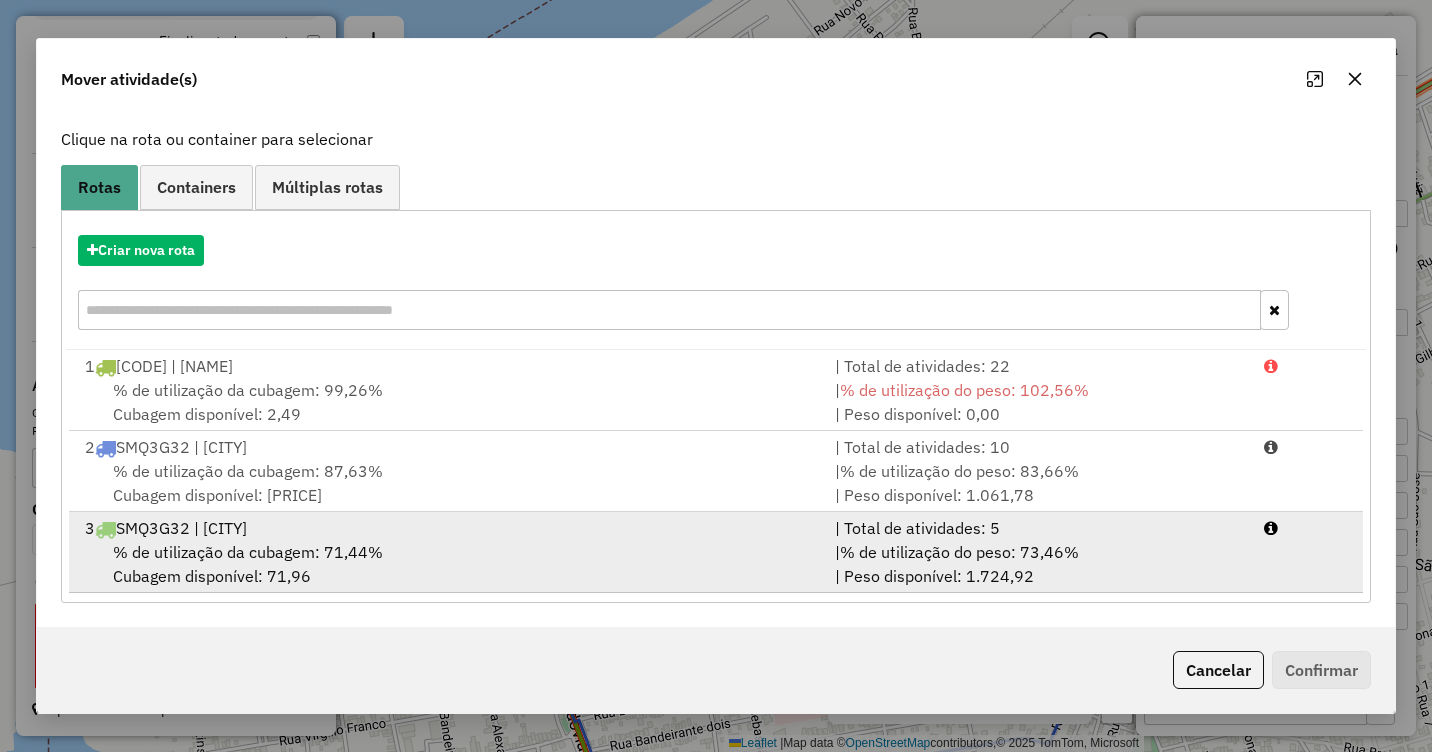 click on "% de utilização da cubagem: 71,44%  Cubagem disponível: 71,96" at bounding box center [448, 564] 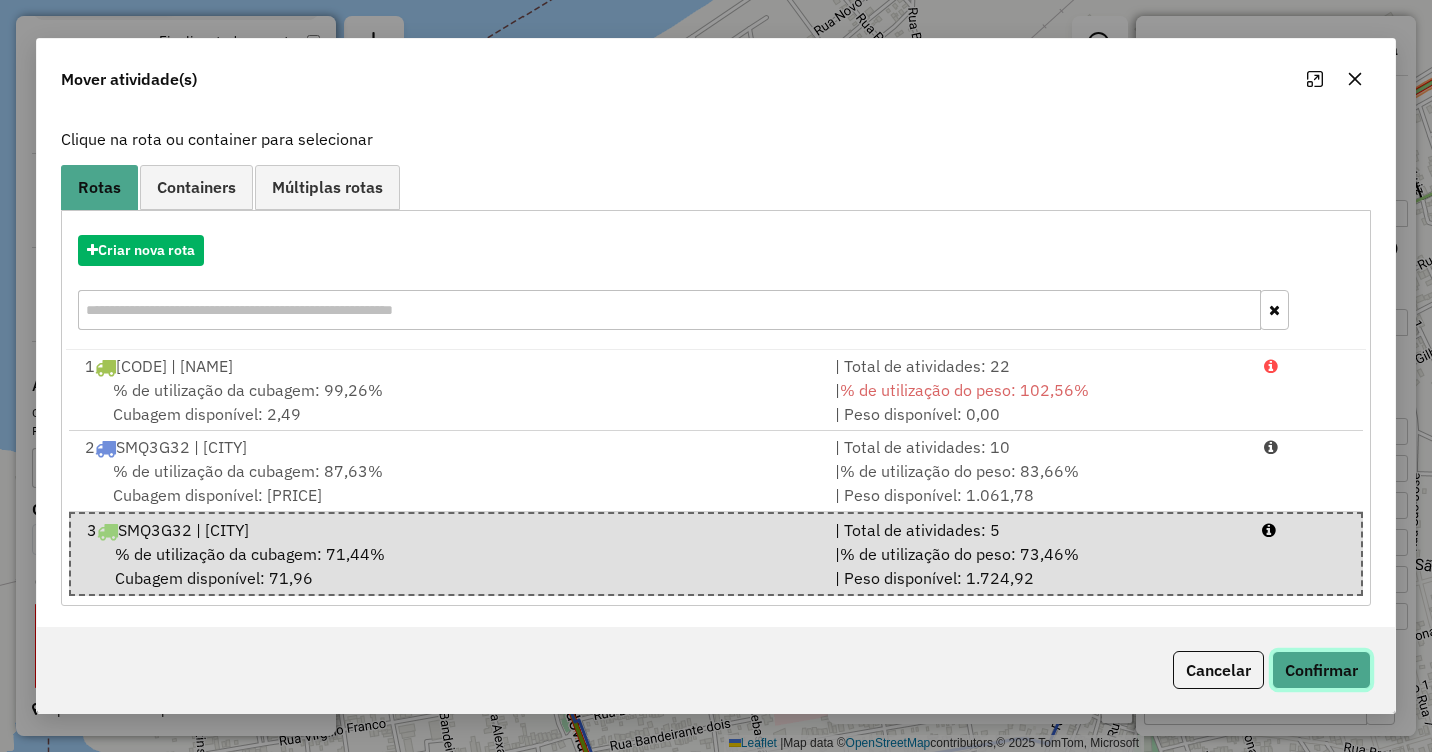 click on "Confirmar" 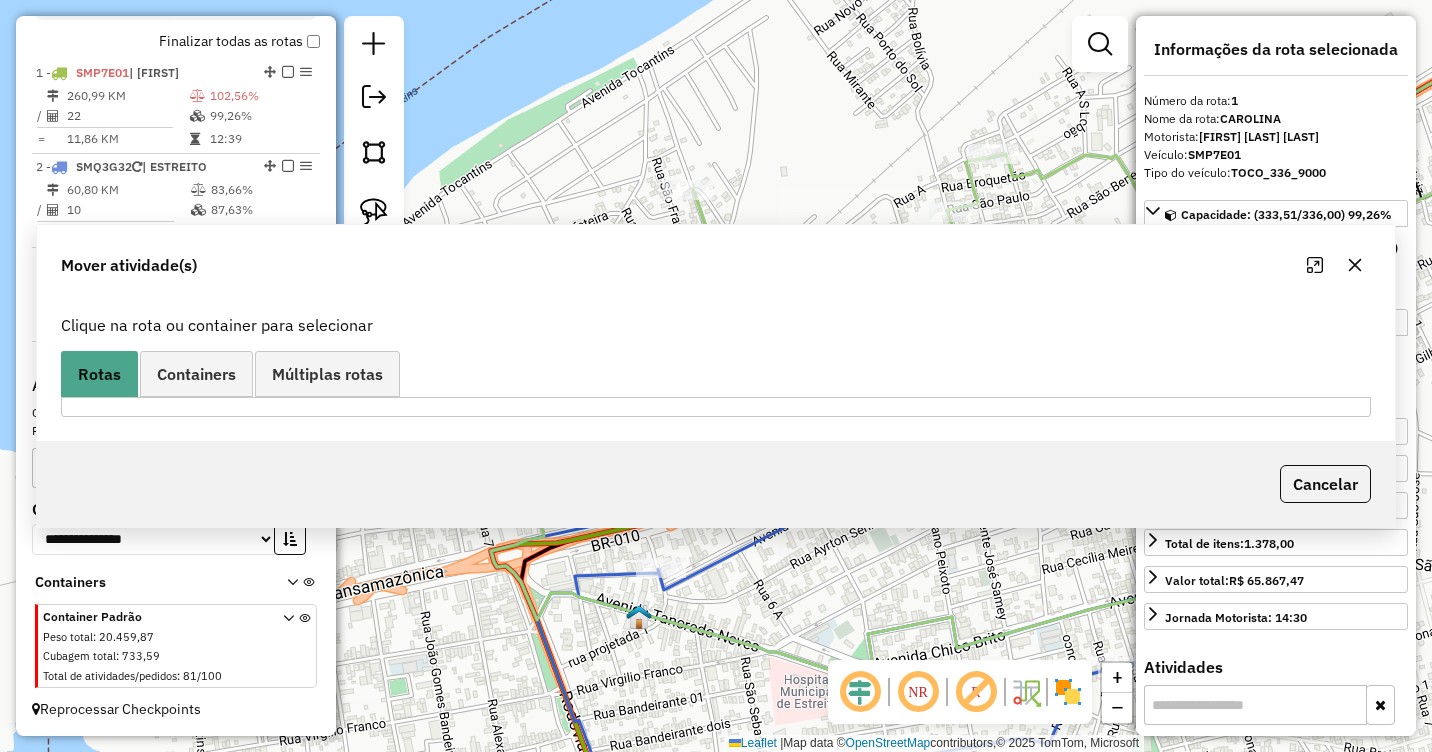 scroll, scrollTop: 0, scrollLeft: 0, axis: both 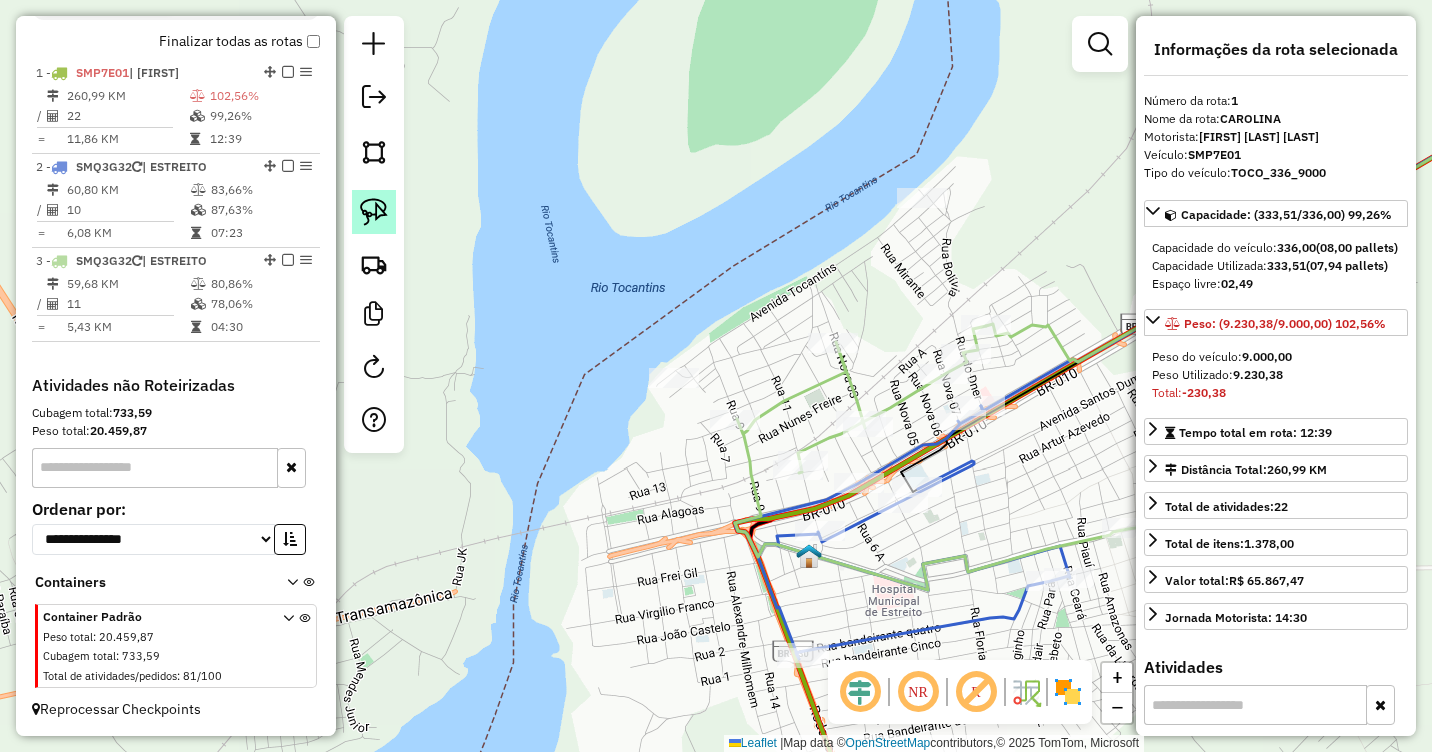 click 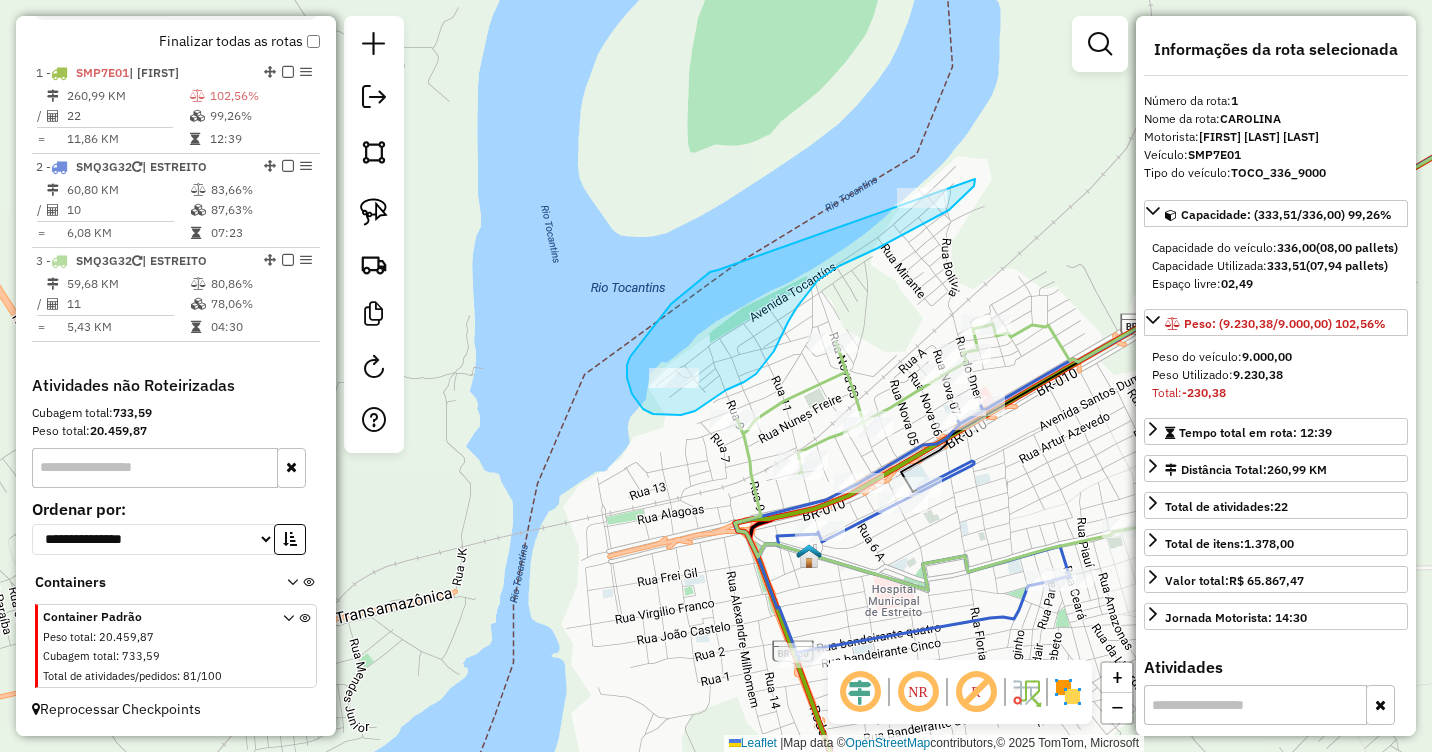 drag, startPoint x: 718, startPoint y: 270, endPoint x: 953, endPoint y: 160, distance: 259.4706 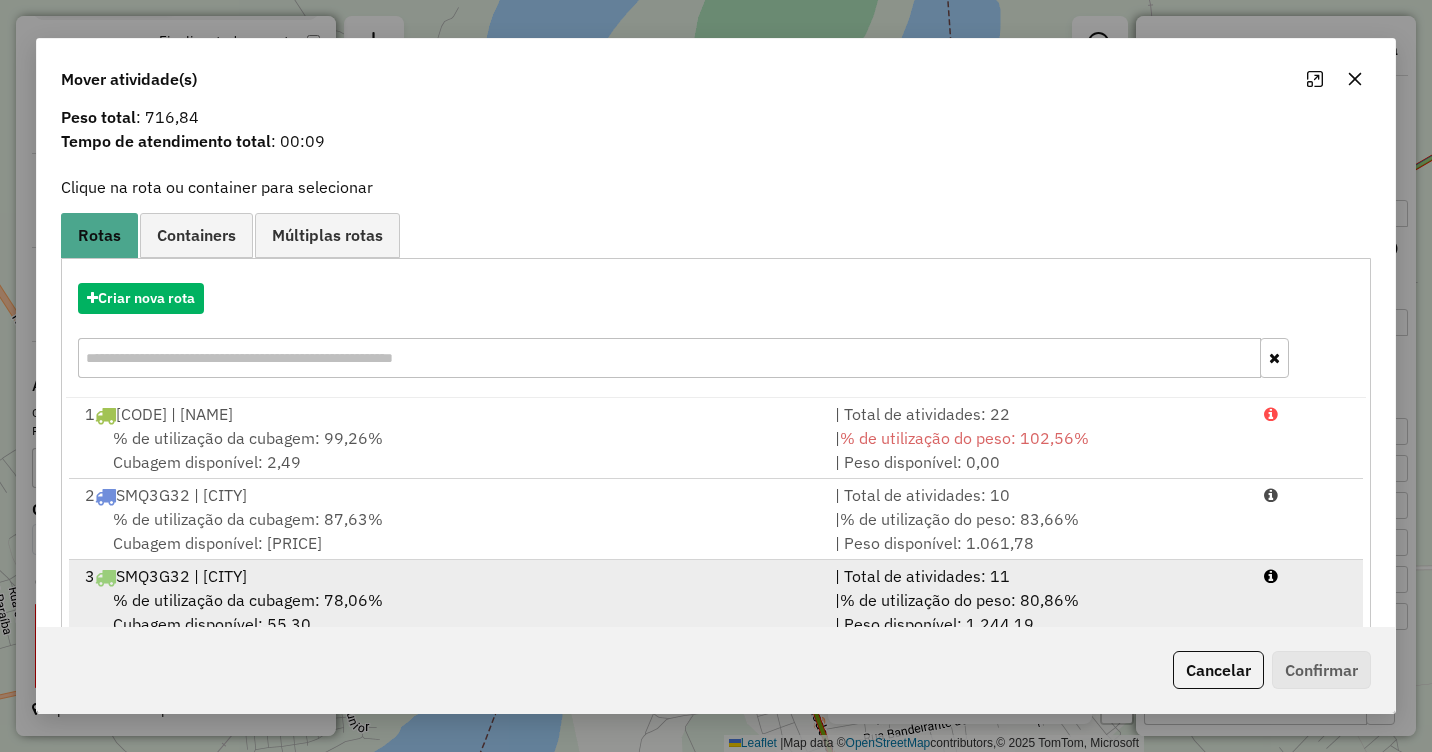 scroll, scrollTop: 110, scrollLeft: 0, axis: vertical 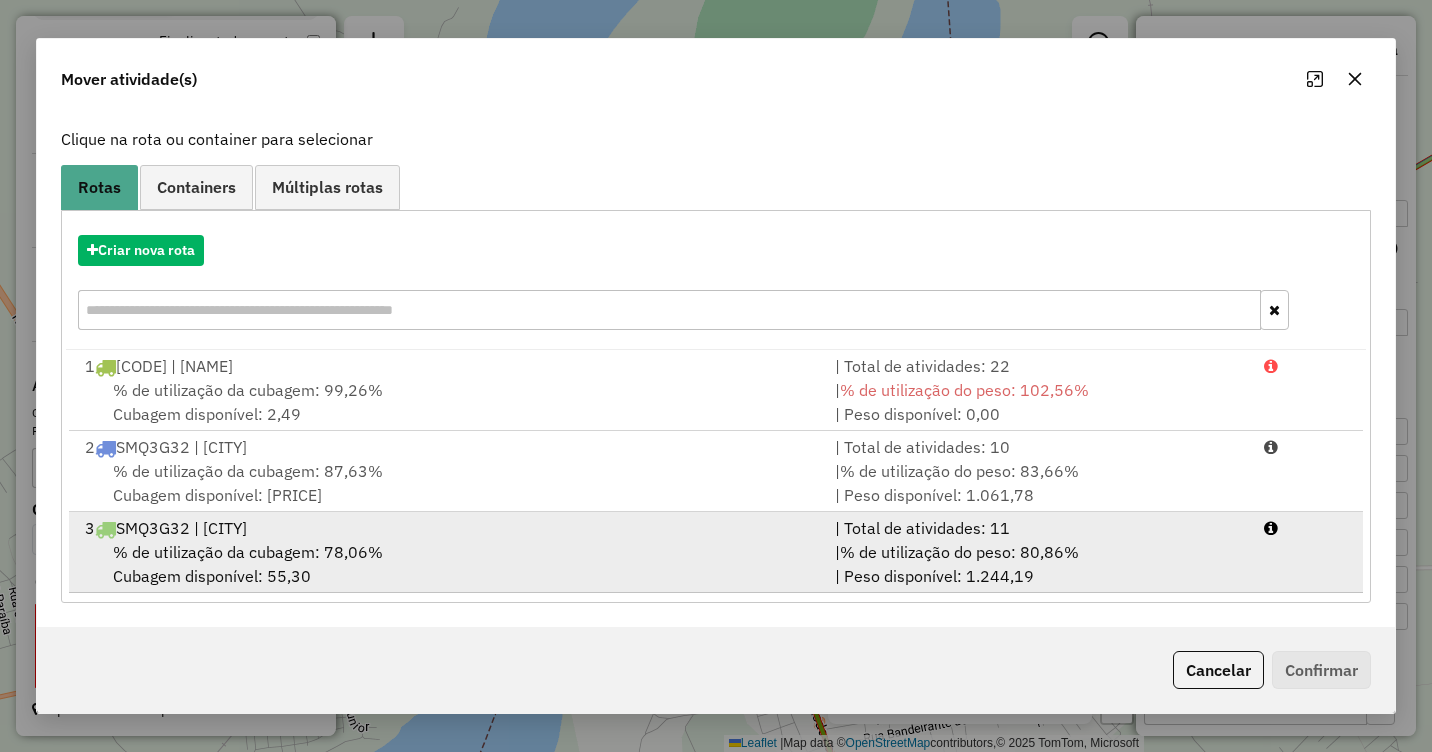click on "% de utilização da cubagem: 78,06%  Cubagem disponível: 55,30" at bounding box center (448, 564) 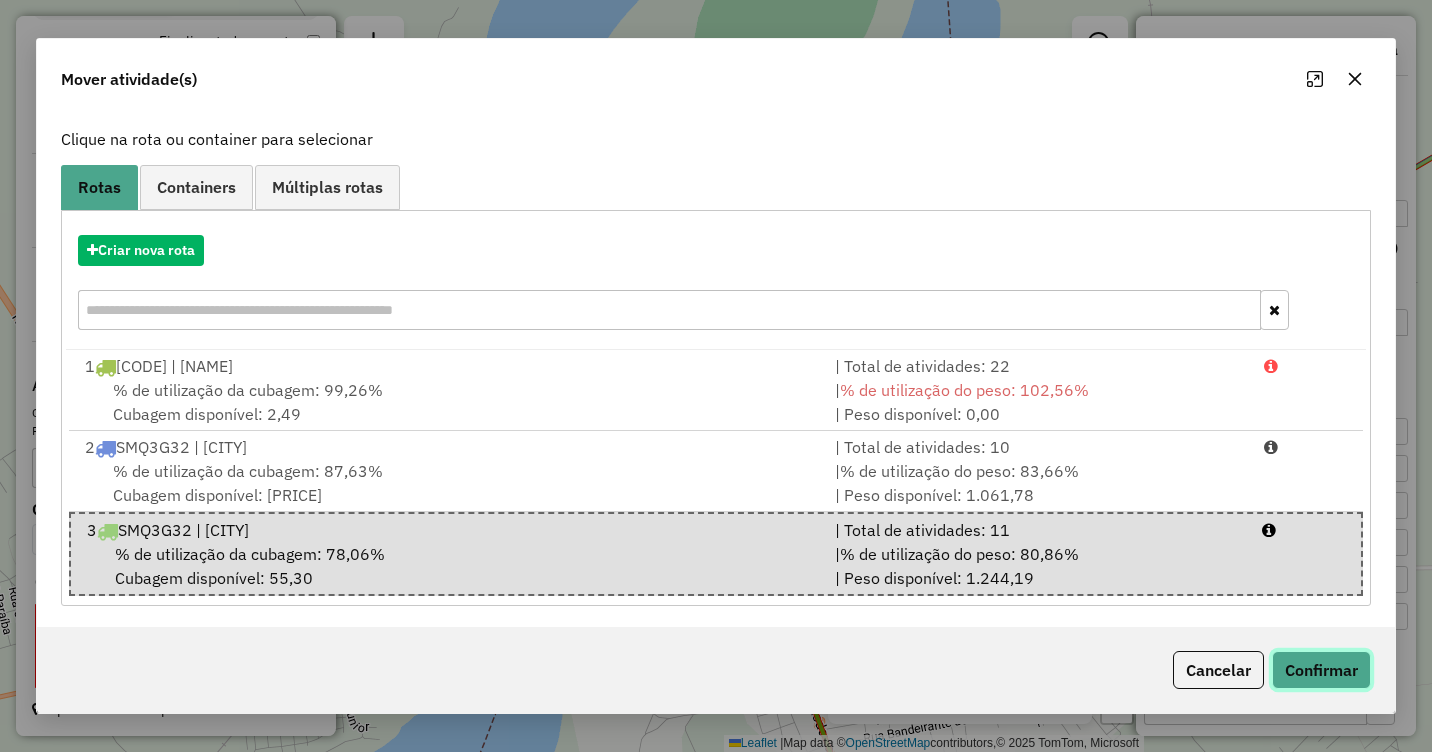 click on "Confirmar" 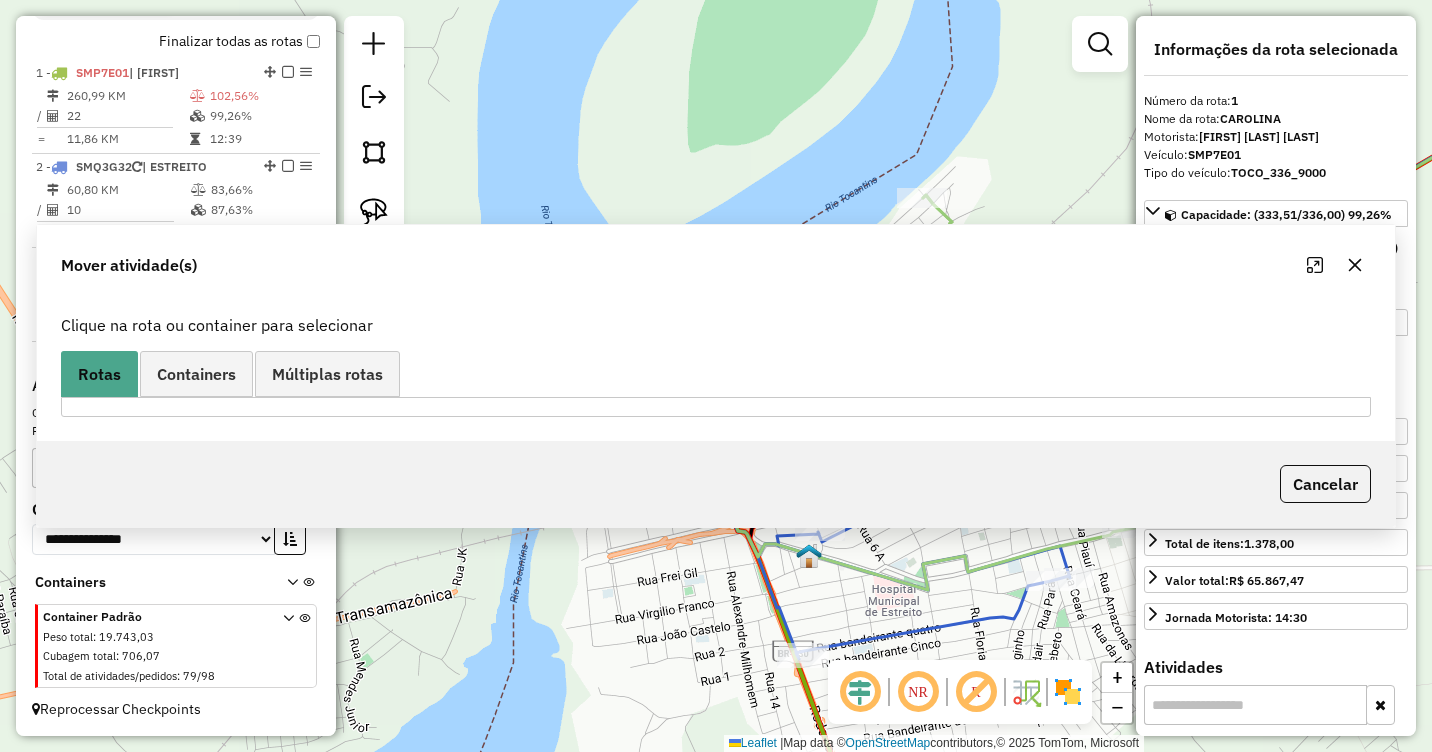 scroll, scrollTop: 0, scrollLeft: 0, axis: both 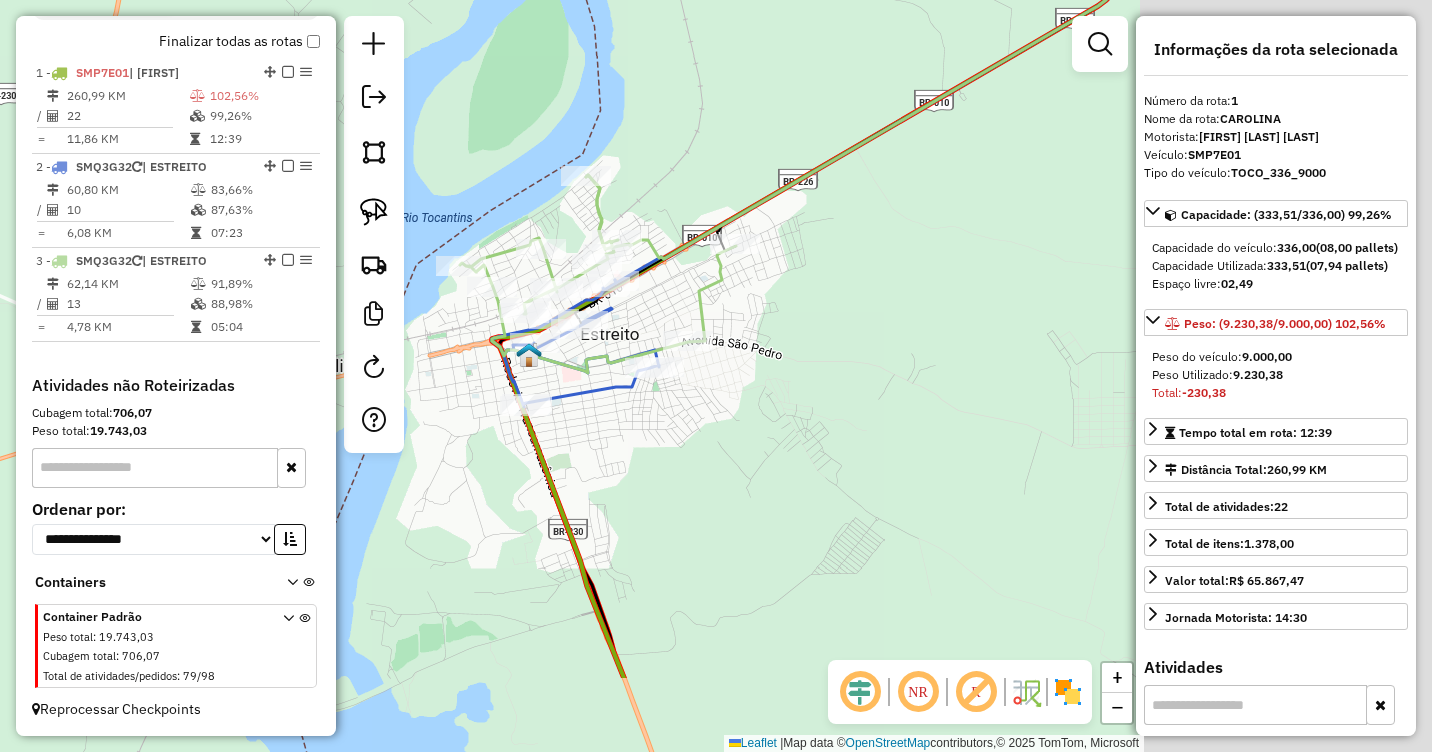 drag, startPoint x: 1117, startPoint y: 572, endPoint x: 603, endPoint y: 380, distance: 548.68933 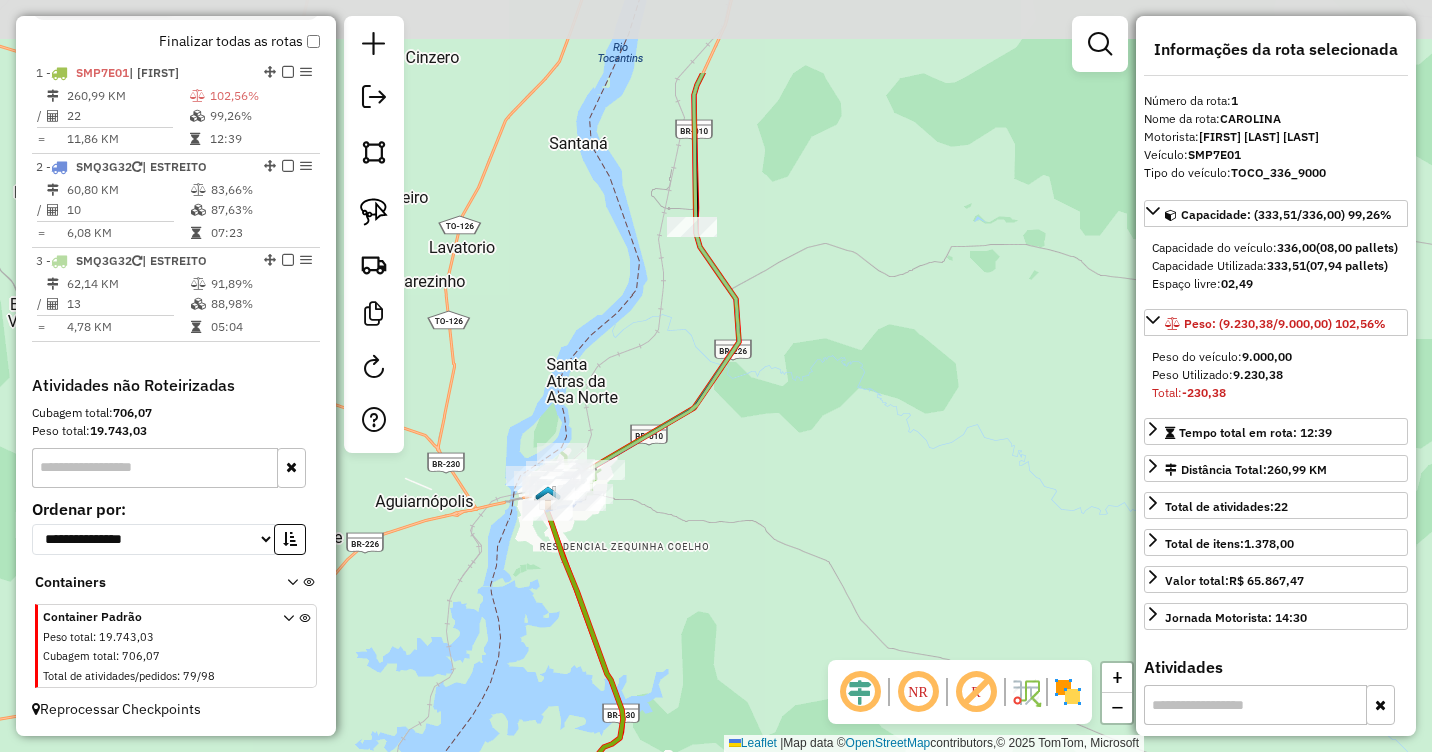 drag, startPoint x: 822, startPoint y: 294, endPoint x: 794, endPoint y: 443, distance: 151.60805 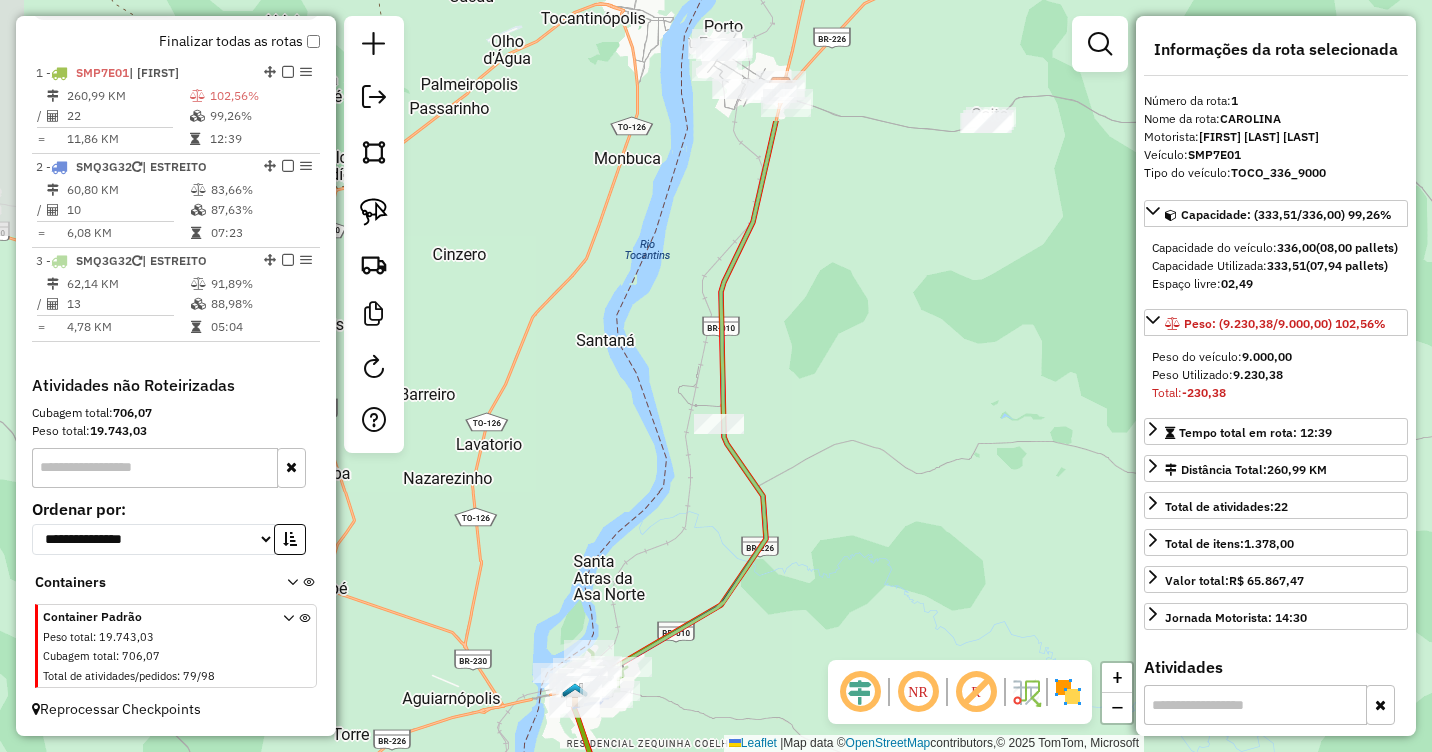 drag, startPoint x: 852, startPoint y: 228, endPoint x: 879, endPoint y: 424, distance: 197.85095 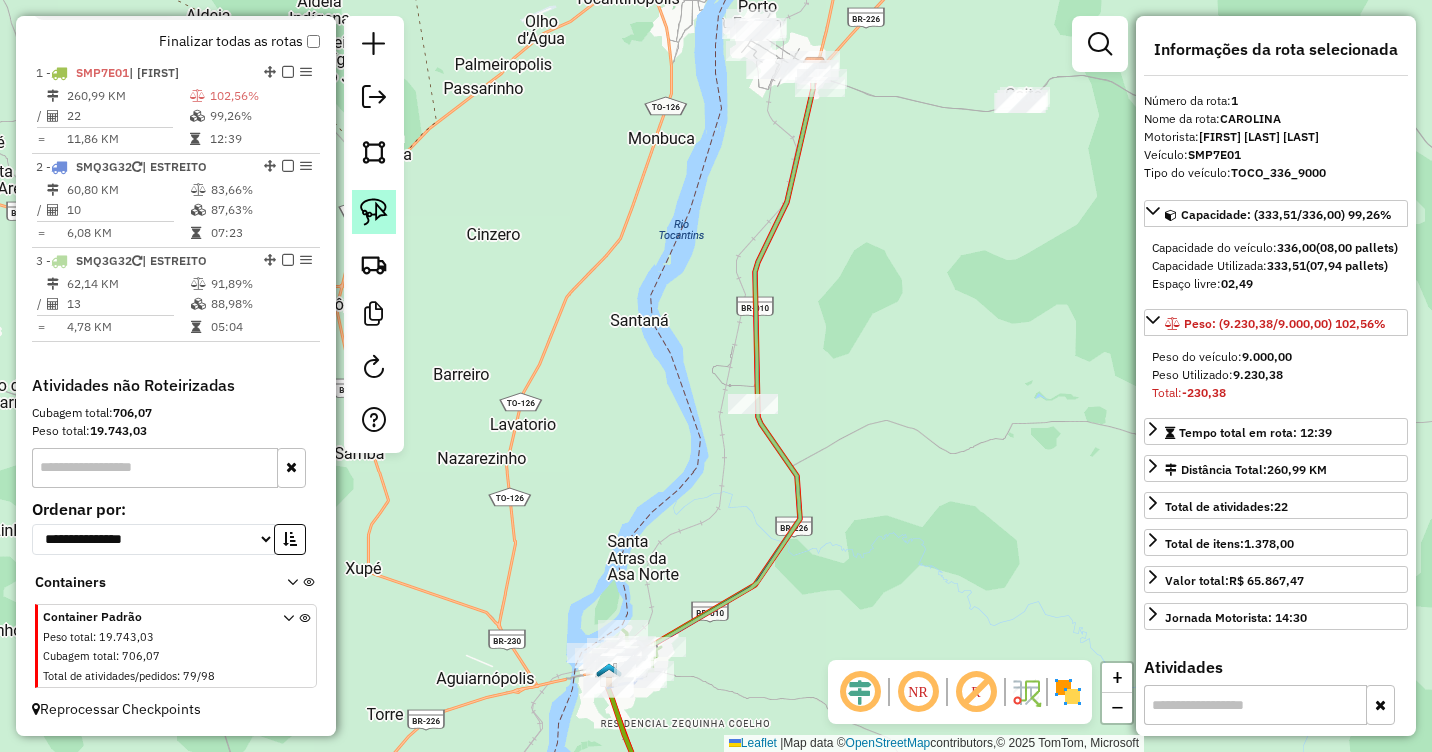 click 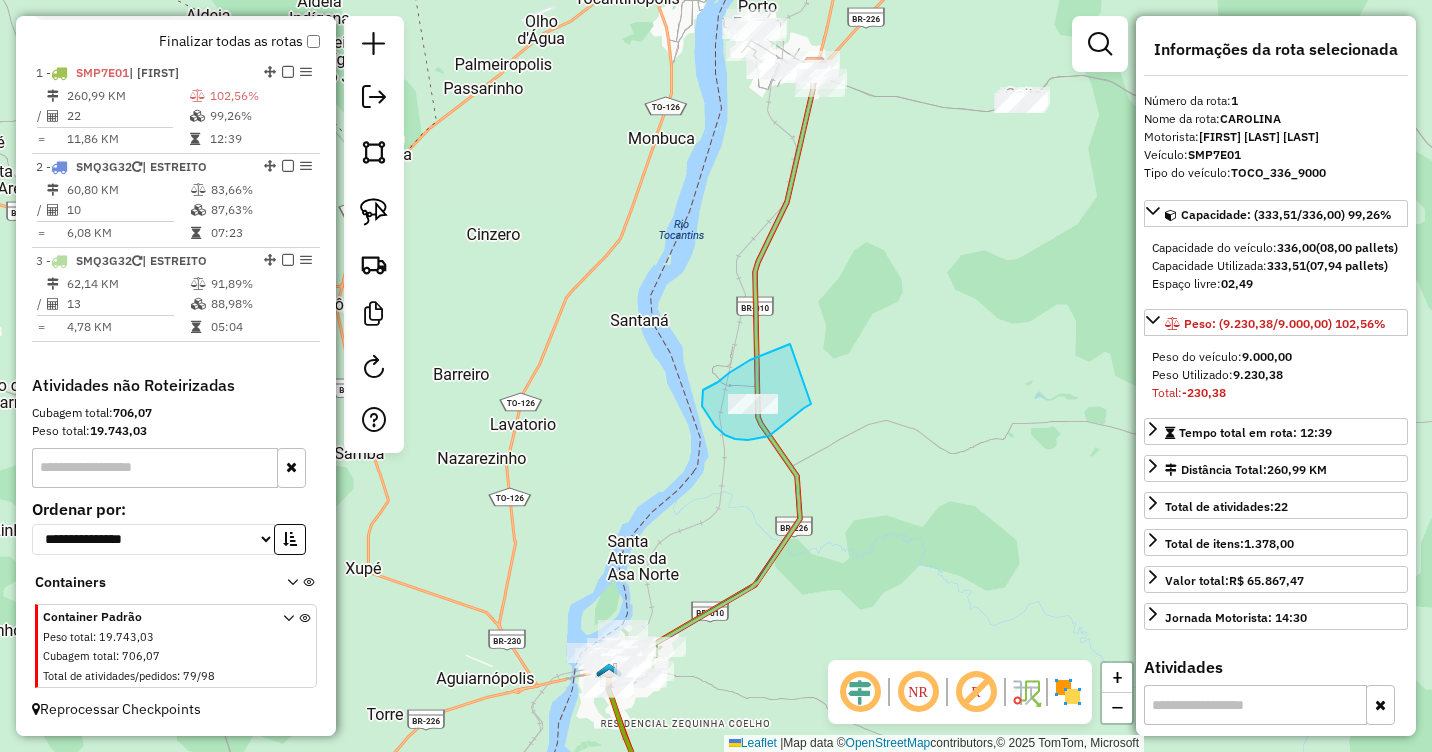 drag, startPoint x: 790, startPoint y: 344, endPoint x: 811, endPoint y: 404, distance: 63.56886 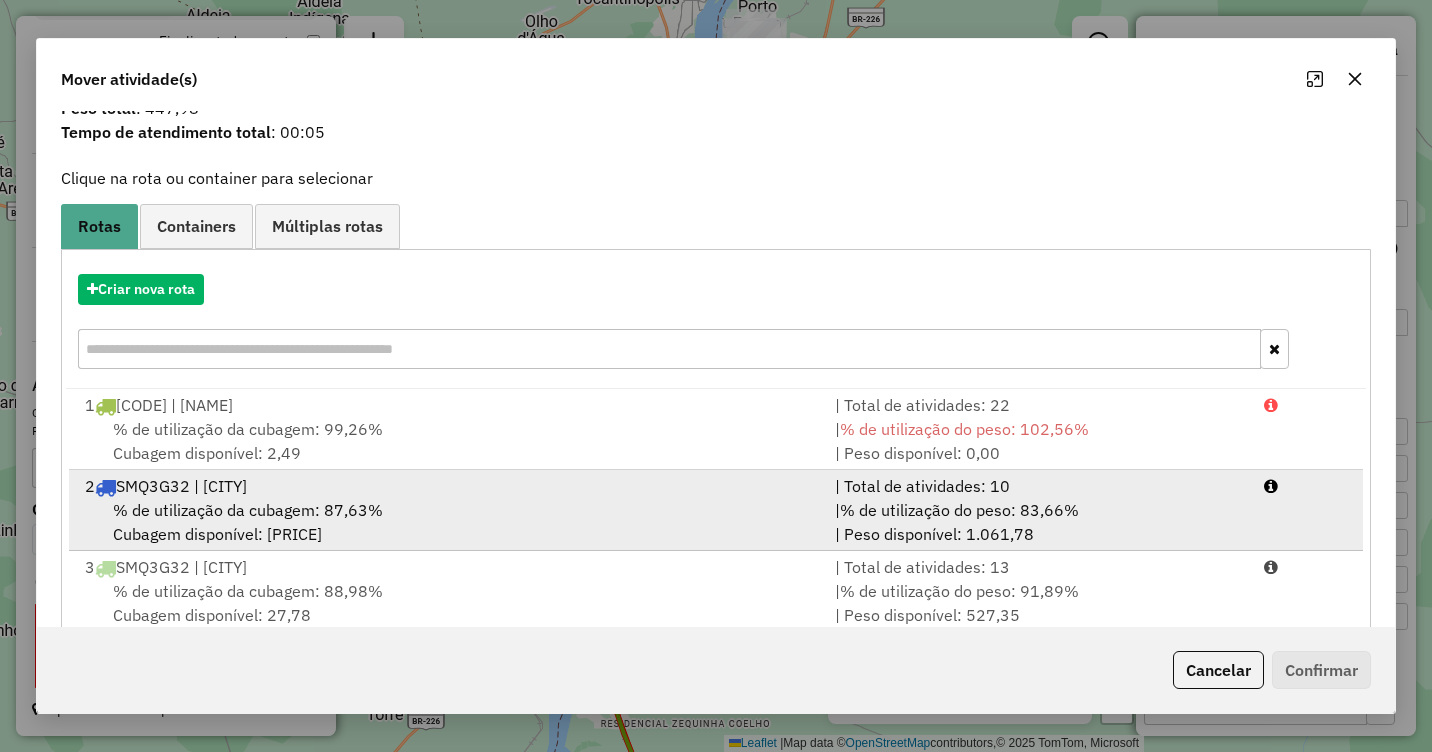 scroll, scrollTop: 110, scrollLeft: 0, axis: vertical 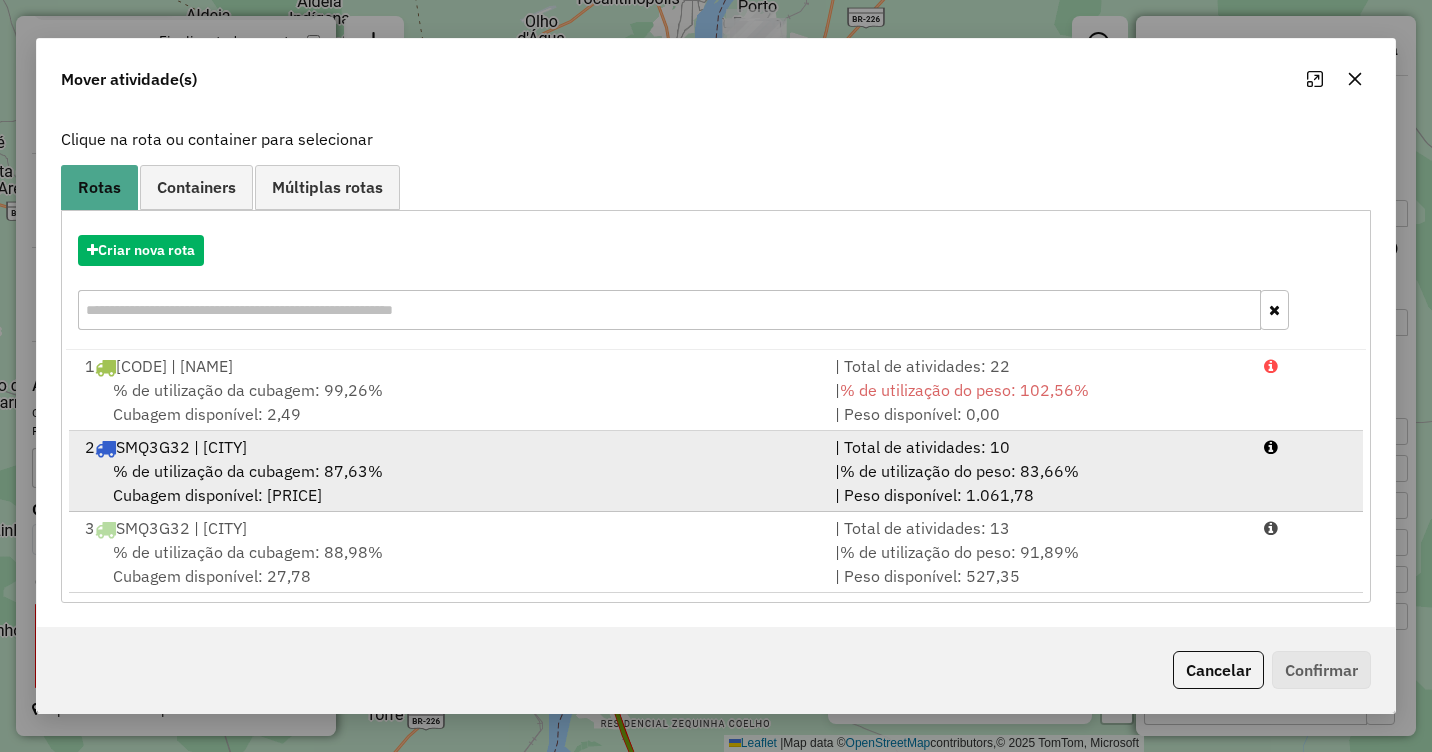 click on "% de utilização da cubagem: 87,63%" at bounding box center [248, 471] 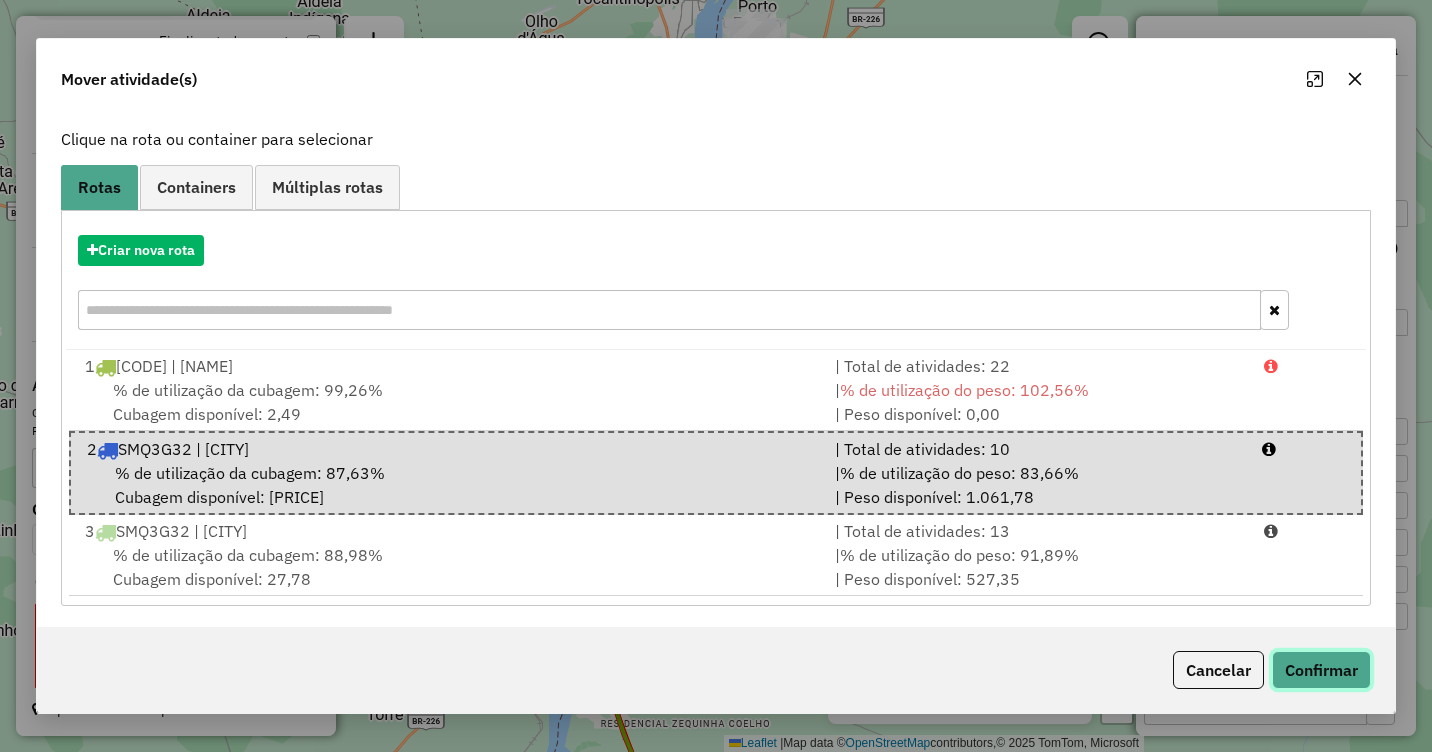 click on "Confirmar" 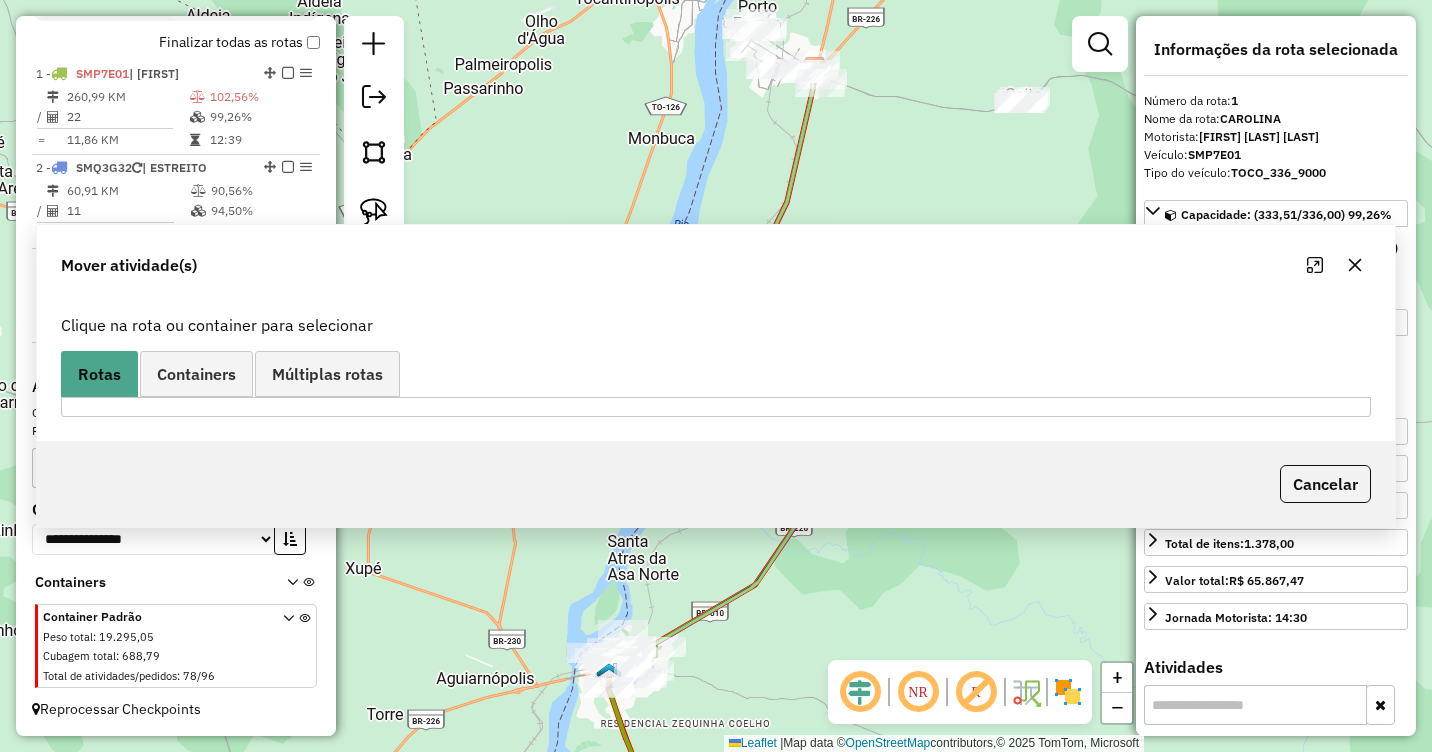 scroll, scrollTop: 705, scrollLeft: 0, axis: vertical 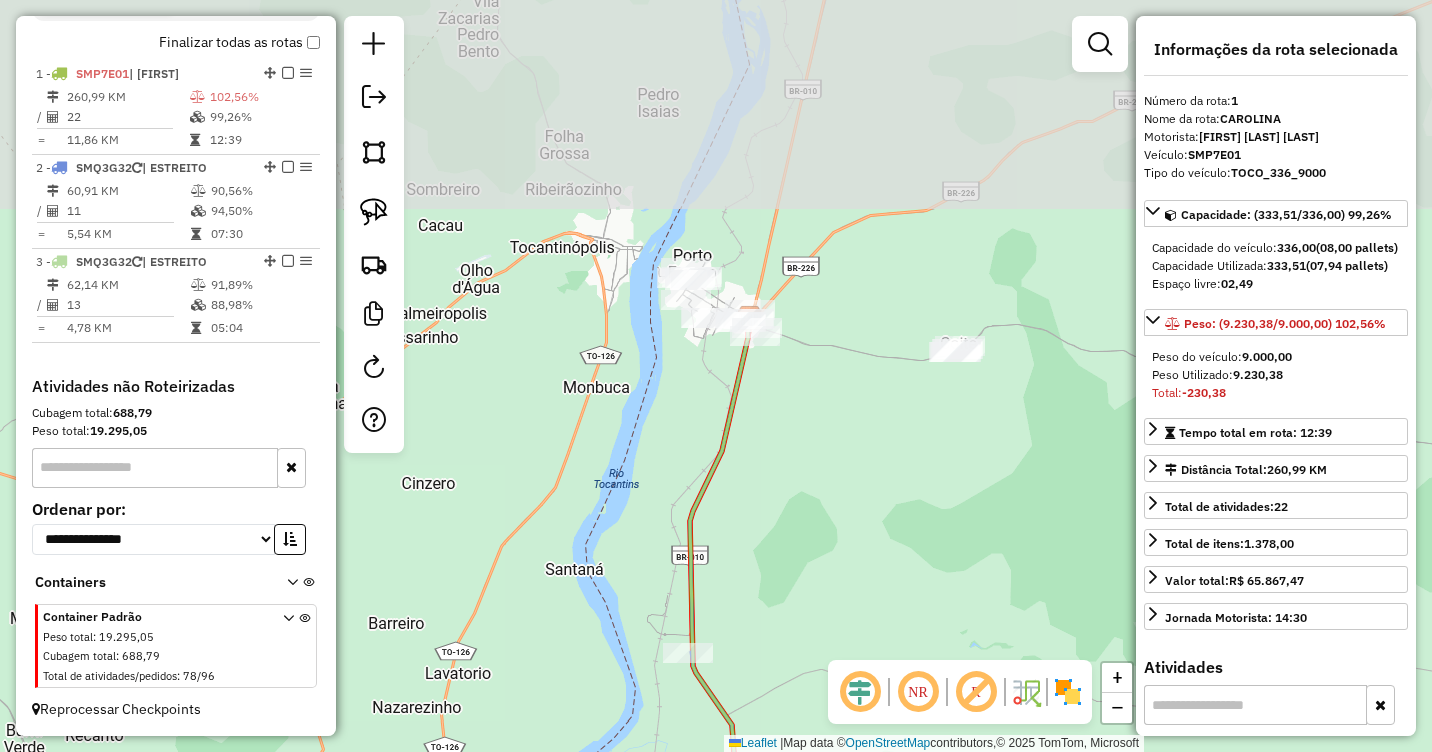 drag, startPoint x: 909, startPoint y: 282, endPoint x: 838, endPoint y: 463, distance: 194.42737 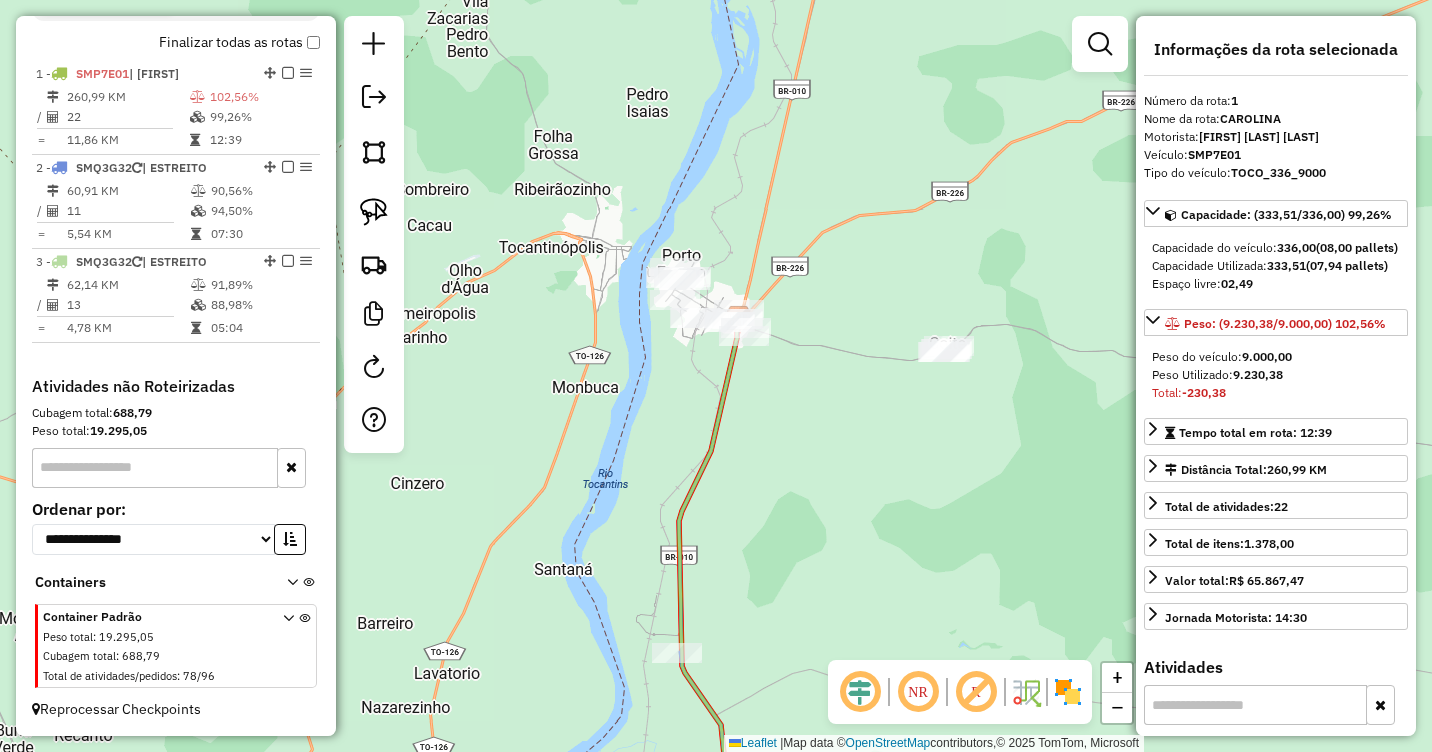 drag, startPoint x: 931, startPoint y: 236, endPoint x: 752, endPoint y: 279, distance: 184.09236 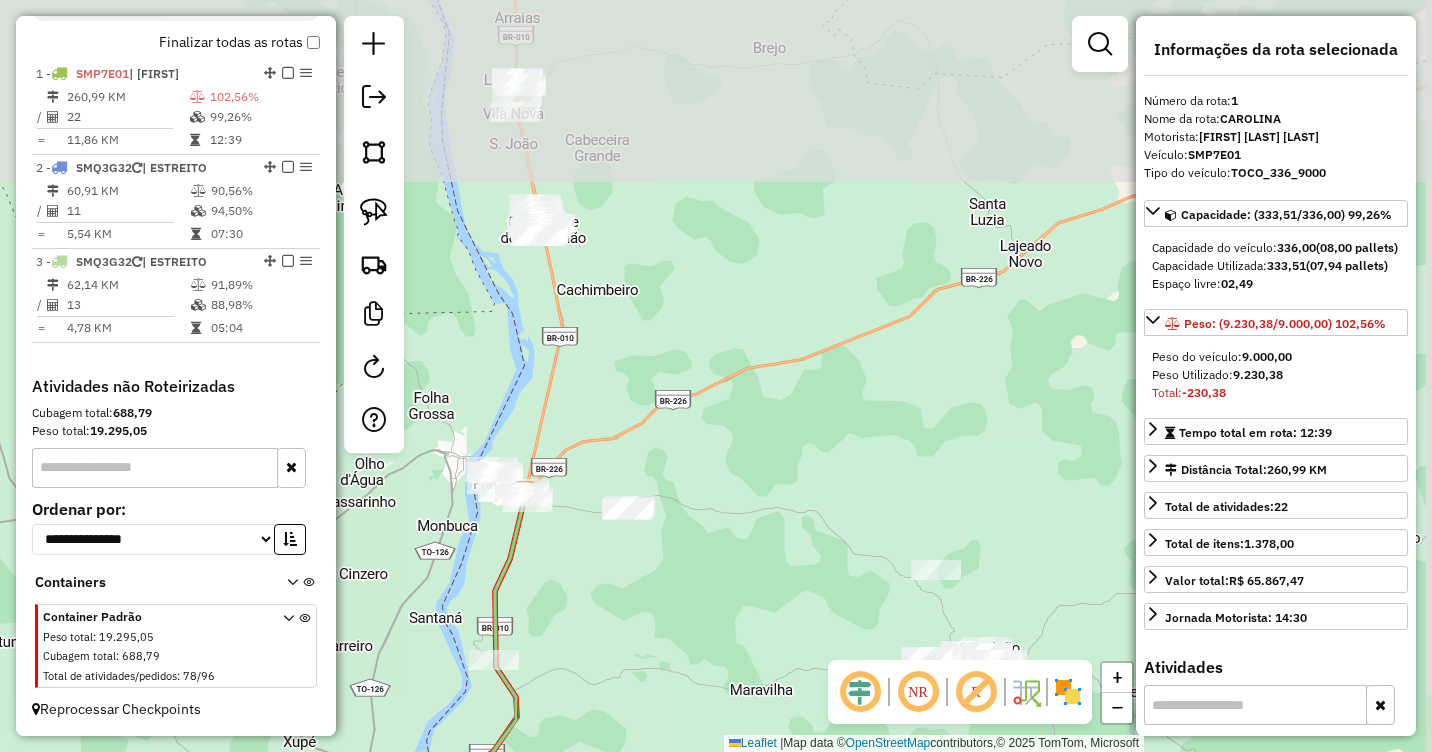 drag, startPoint x: 945, startPoint y: 237, endPoint x: 782, endPoint y: 410, distance: 237.69308 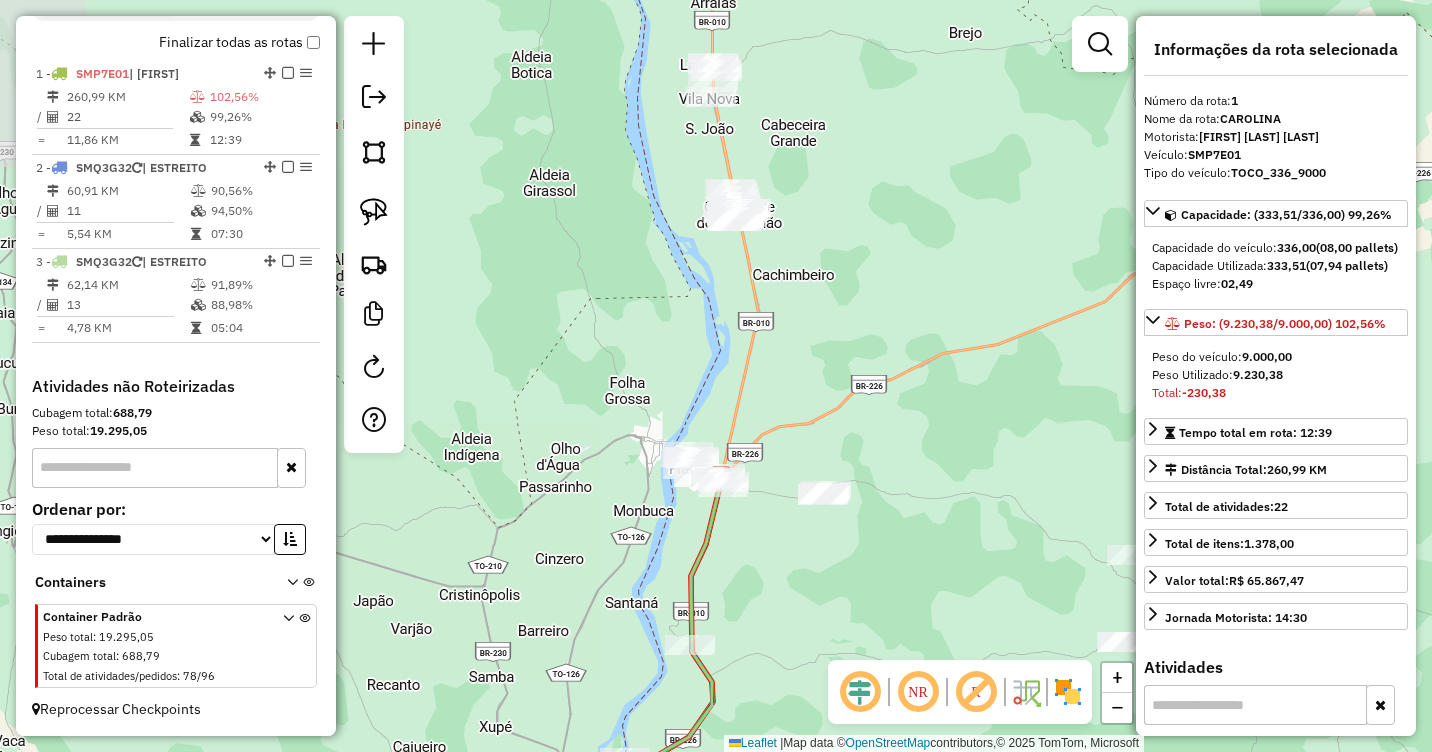 drag, startPoint x: 680, startPoint y: 303, endPoint x: 876, endPoint y: 288, distance: 196.57314 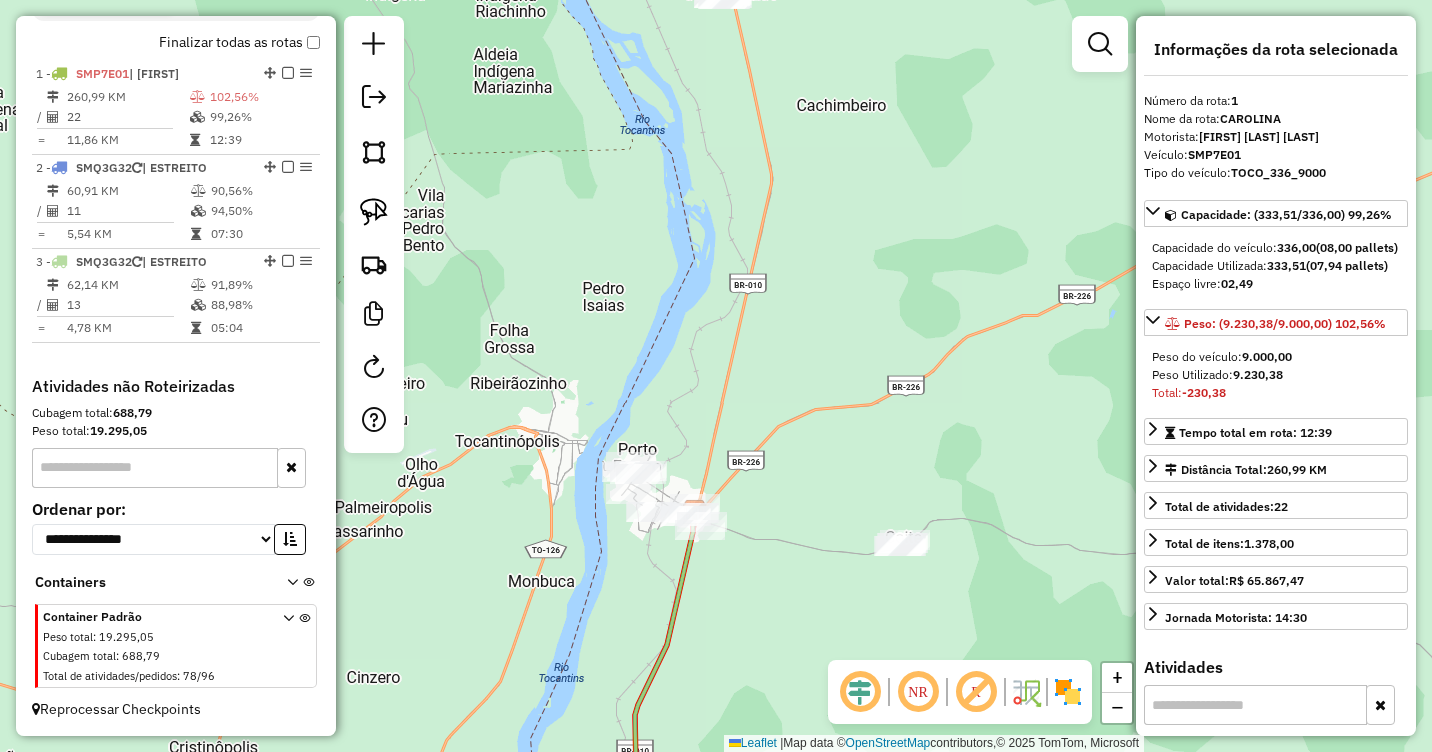 drag, startPoint x: 736, startPoint y: 442, endPoint x: 767, endPoint y: 319, distance: 126.84637 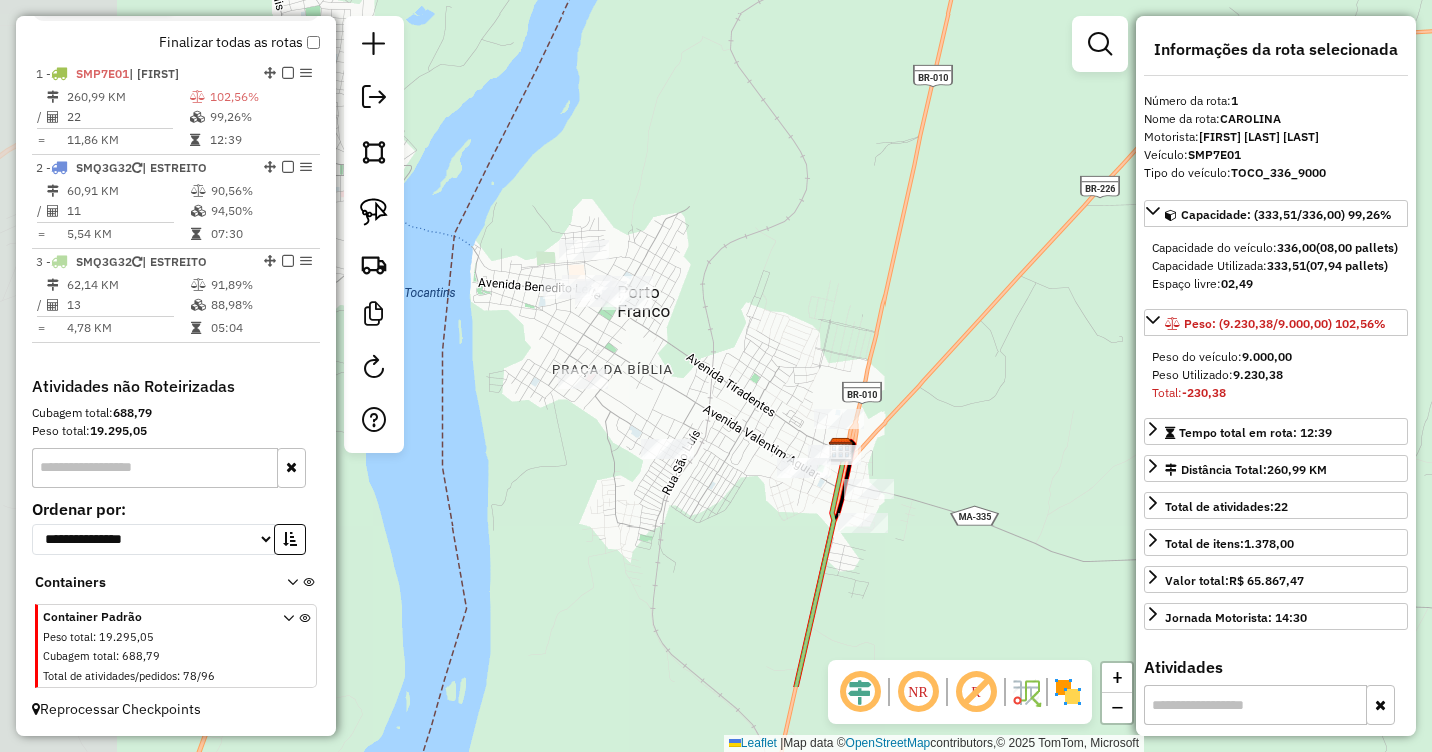 drag, startPoint x: 681, startPoint y: 374, endPoint x: 907, endPoint y: 234, distance: 265.84958 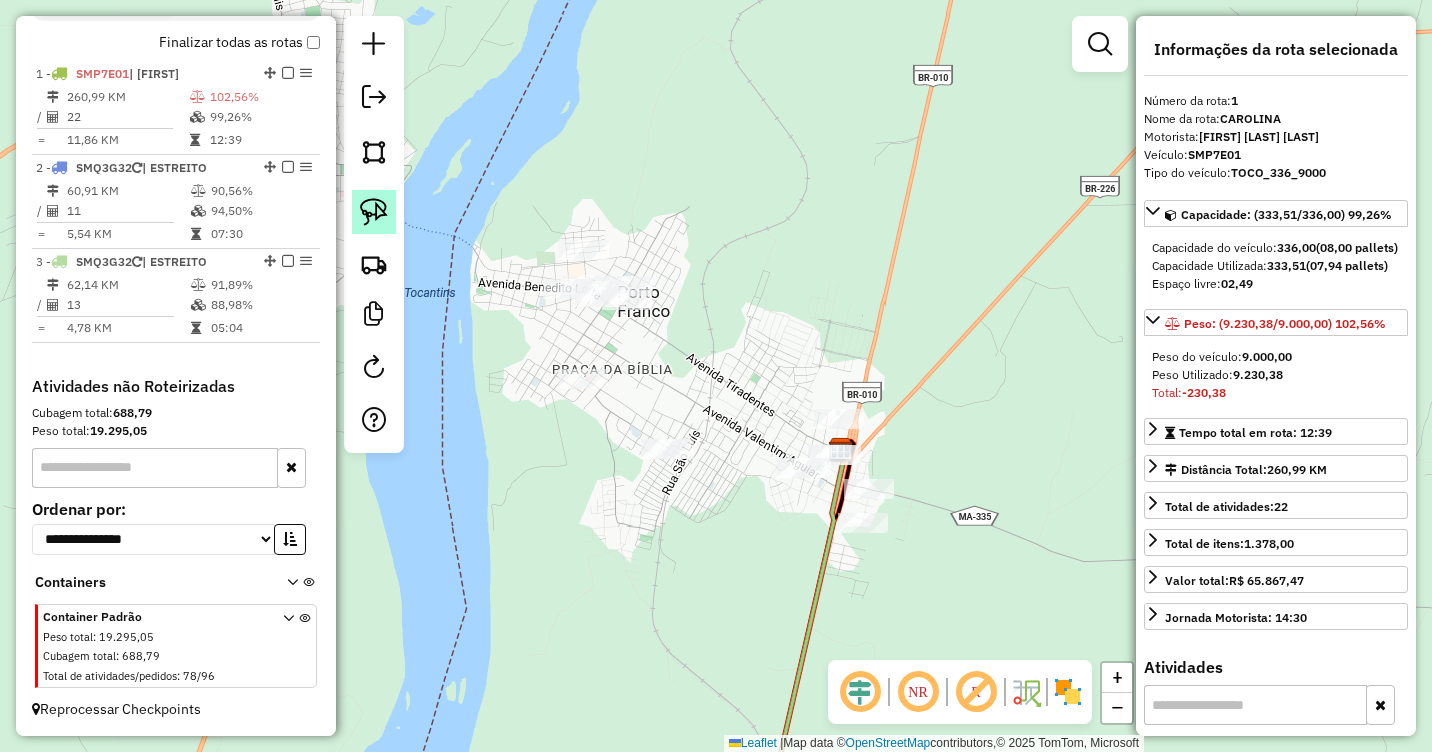 click 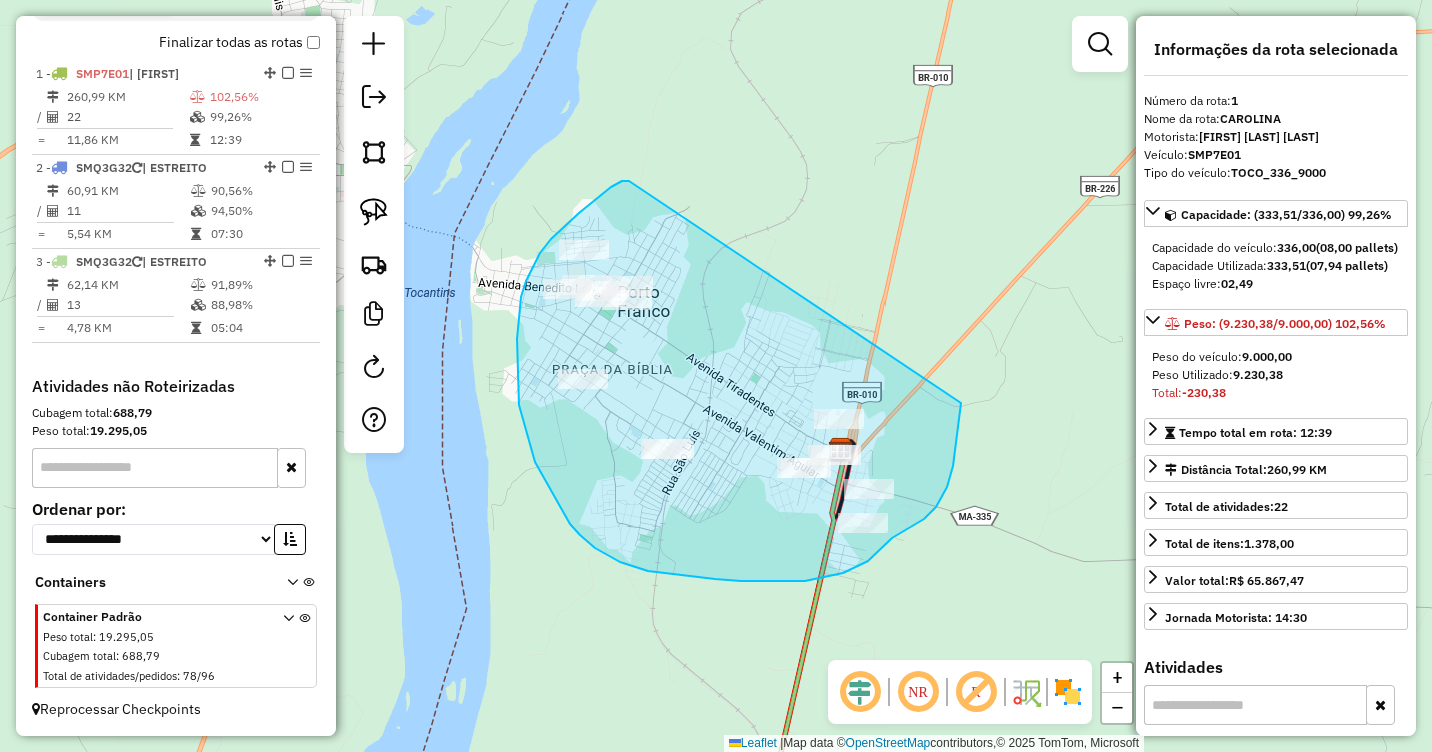 drag, startPoint x: 629, startPoint y: 181, endPoint x: 960, endPoint y: 391, distance: 391.9962 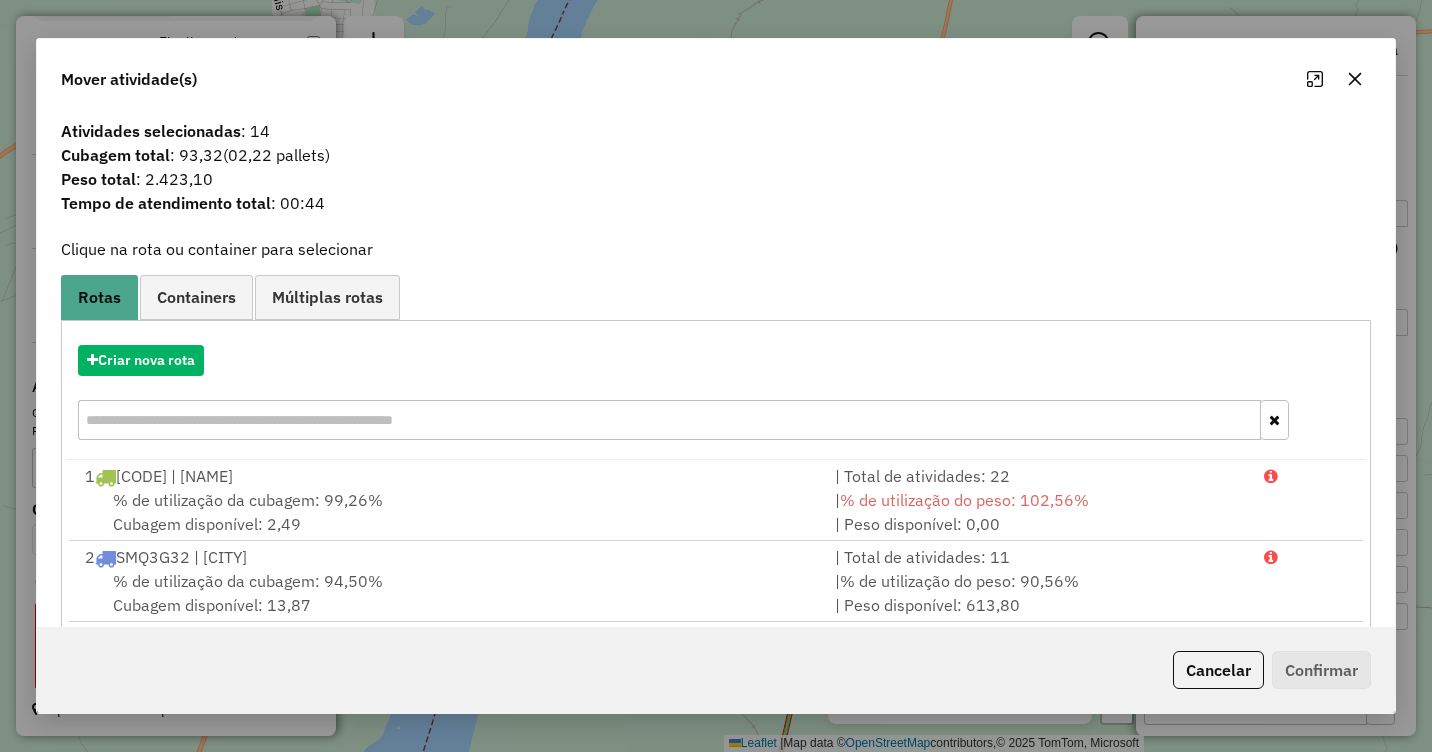 click 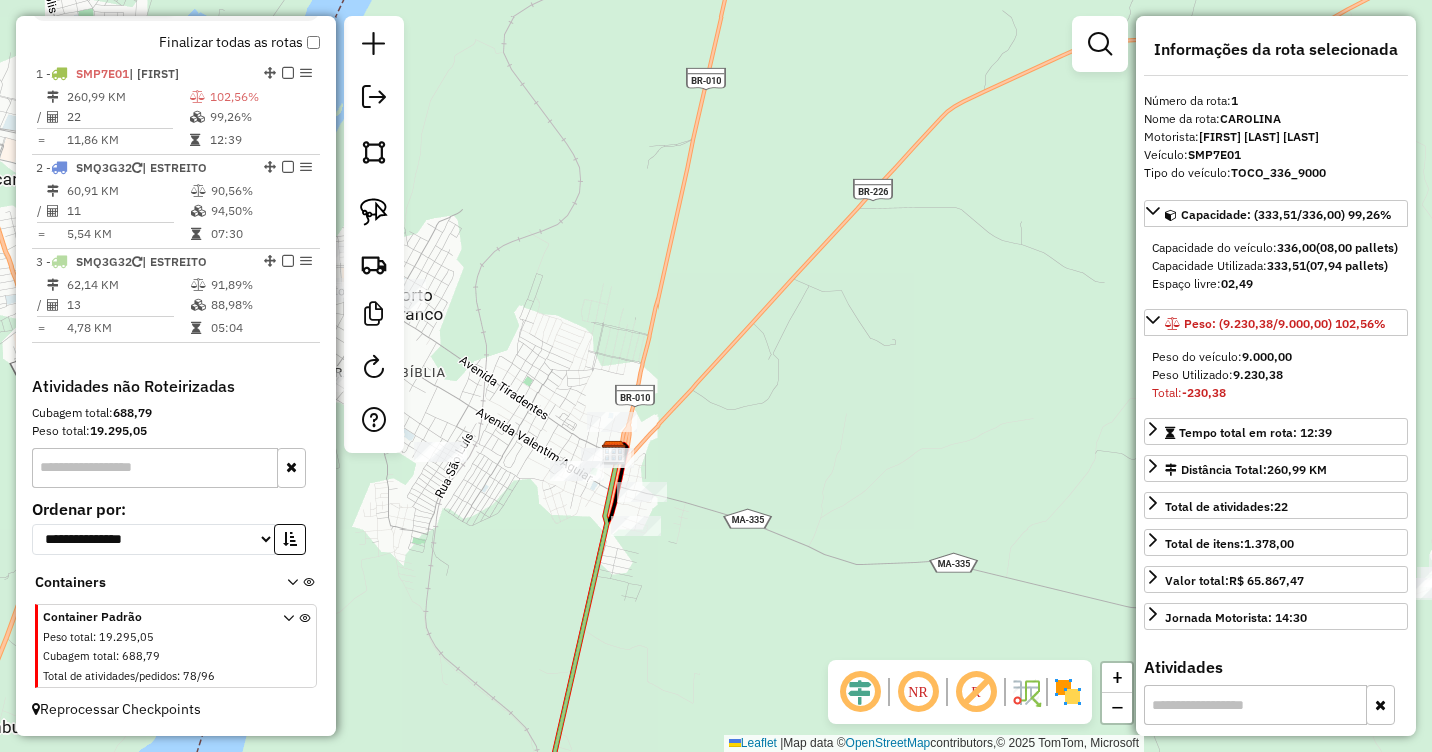 drag, startPoint x: 1014, startPoint y: 448, endPoint x: 771, endPoint y: 467, distance: 243.74167 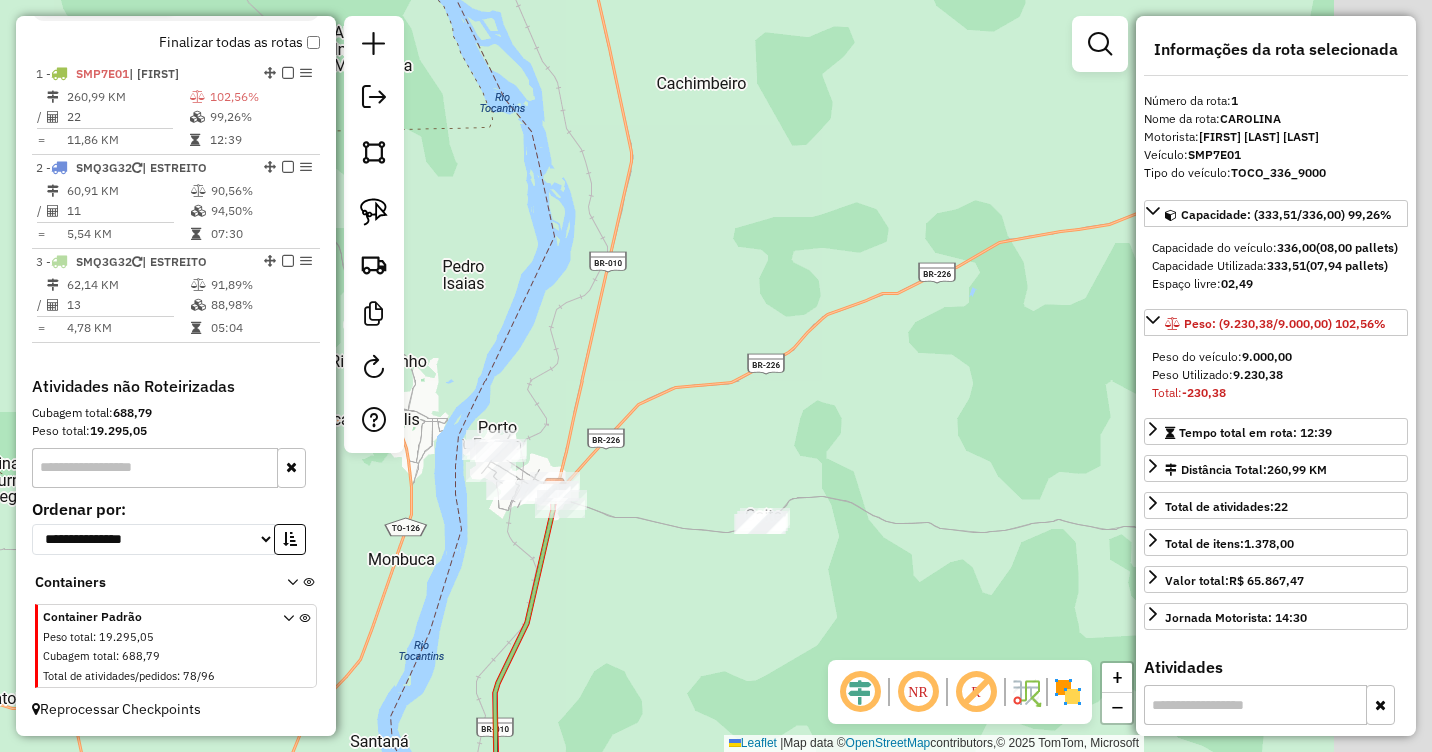 drag, startPoint x: 944, startPoint y: 361, endPoint x: 723, endPoint y: 400, distance: 224.4148 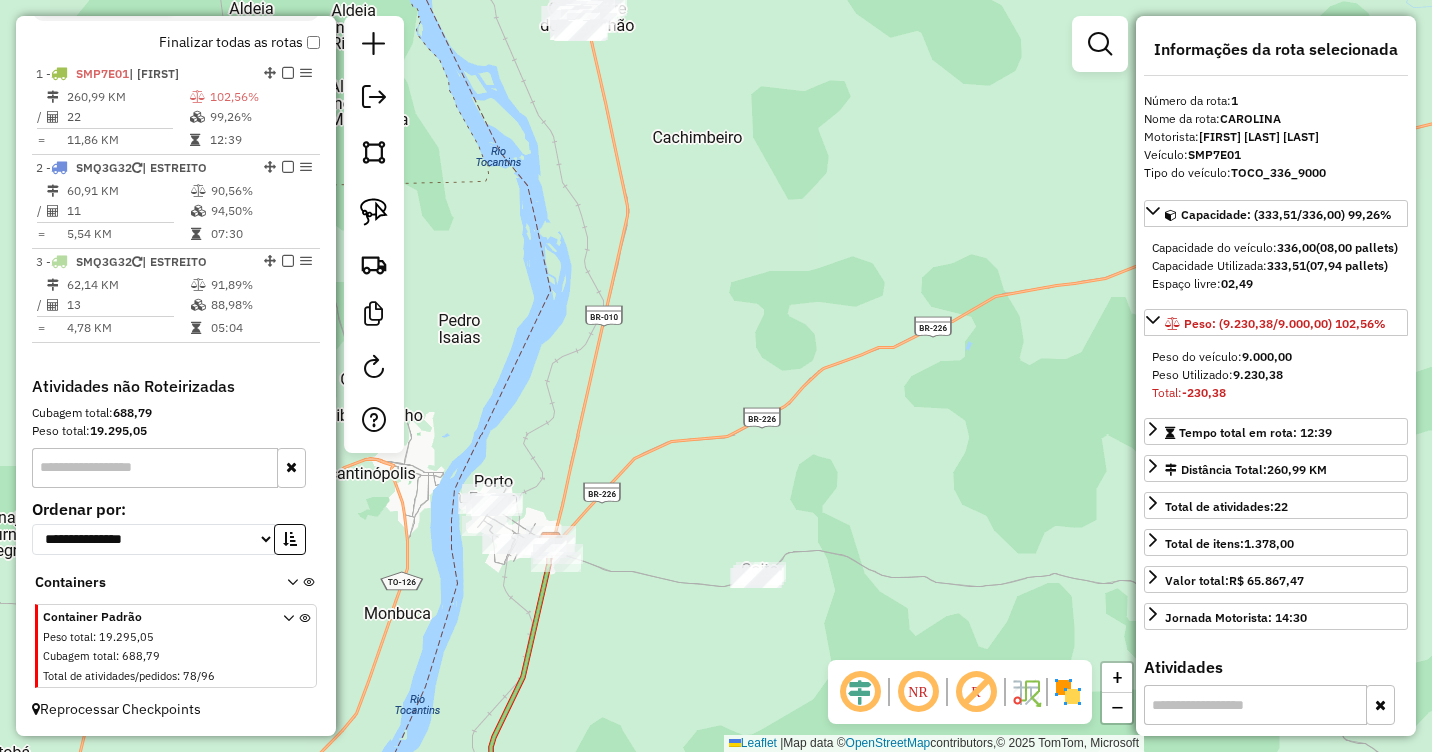 drag, startPoint x: 695, startPoint y: 326, endPoint x: 790, endPoint y: 293, distance: 100.56838 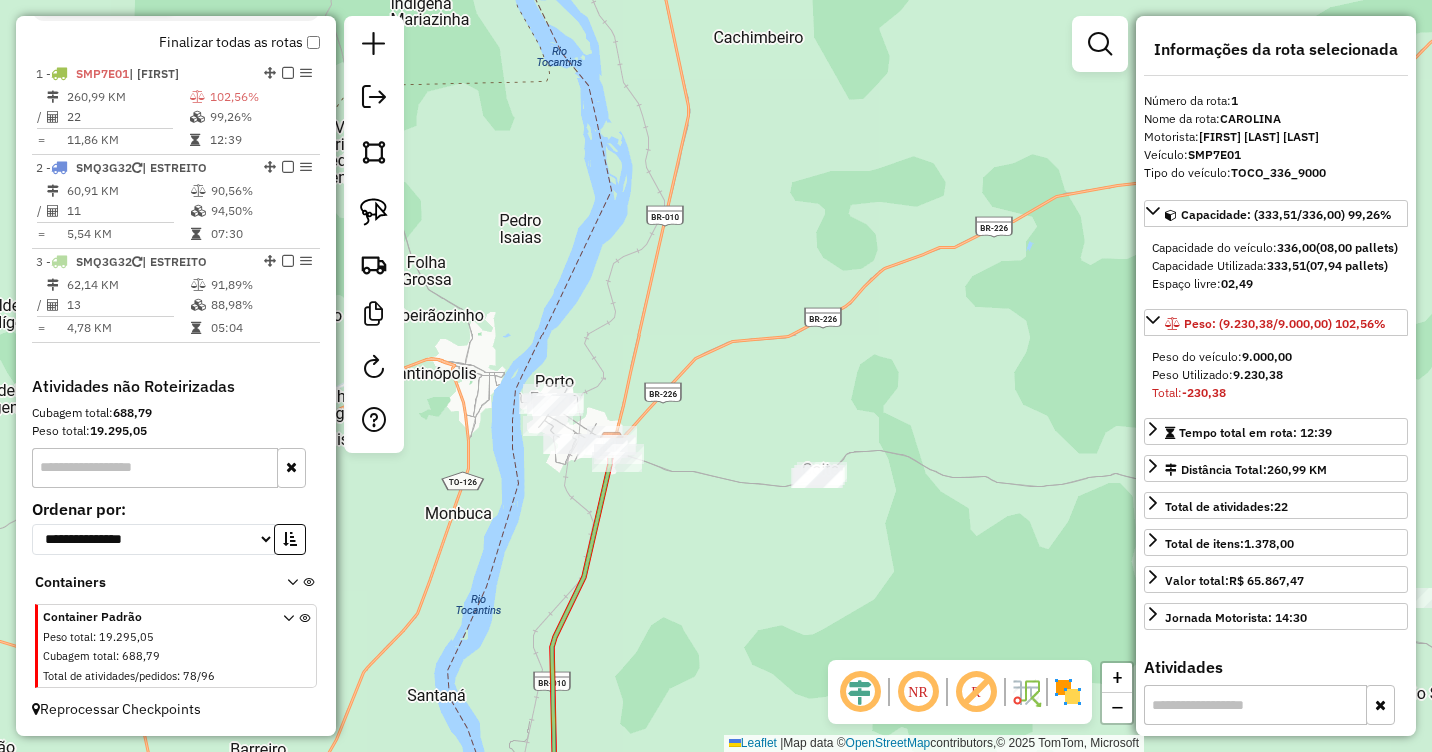 drag, startPoint x: 661, startPoint y: 476, endPoint x: 673, endPoint y: 432, distance: 45.607018 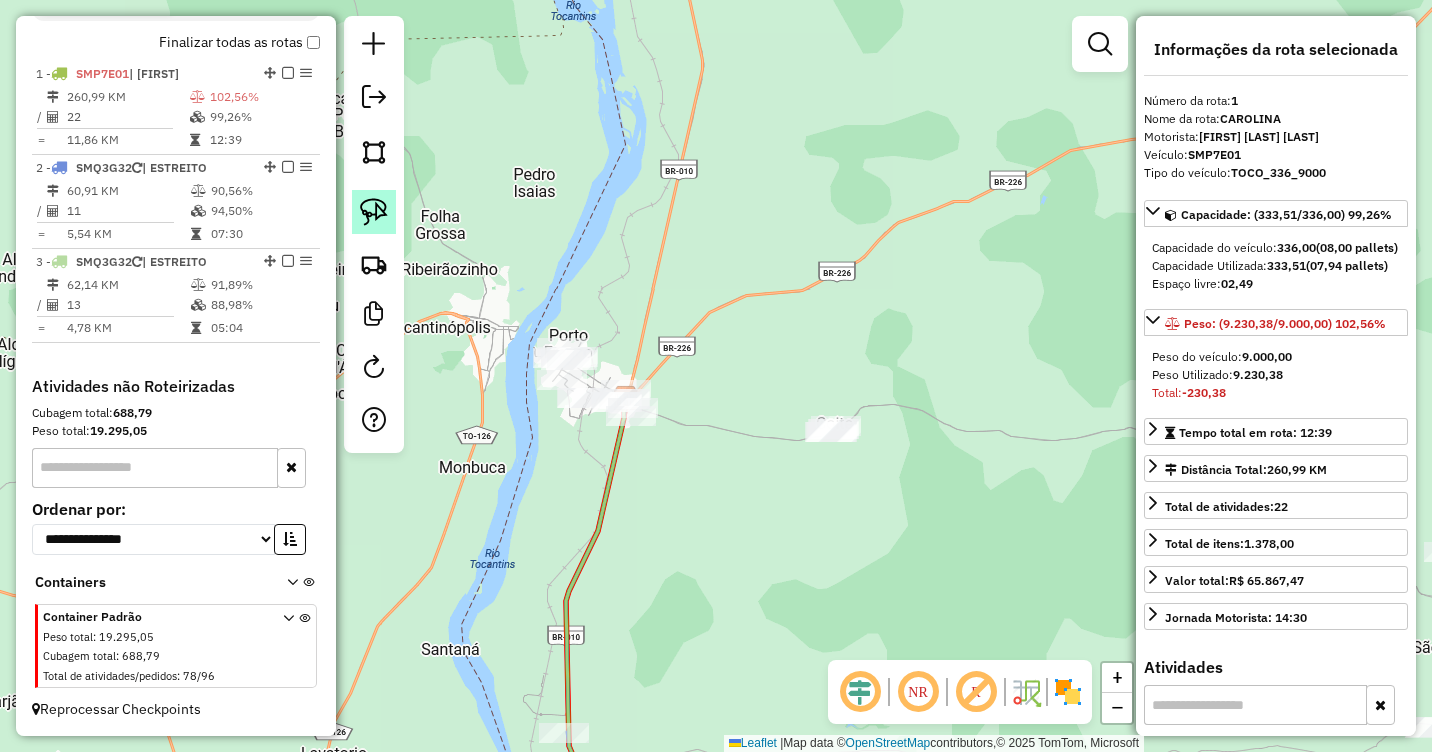 click 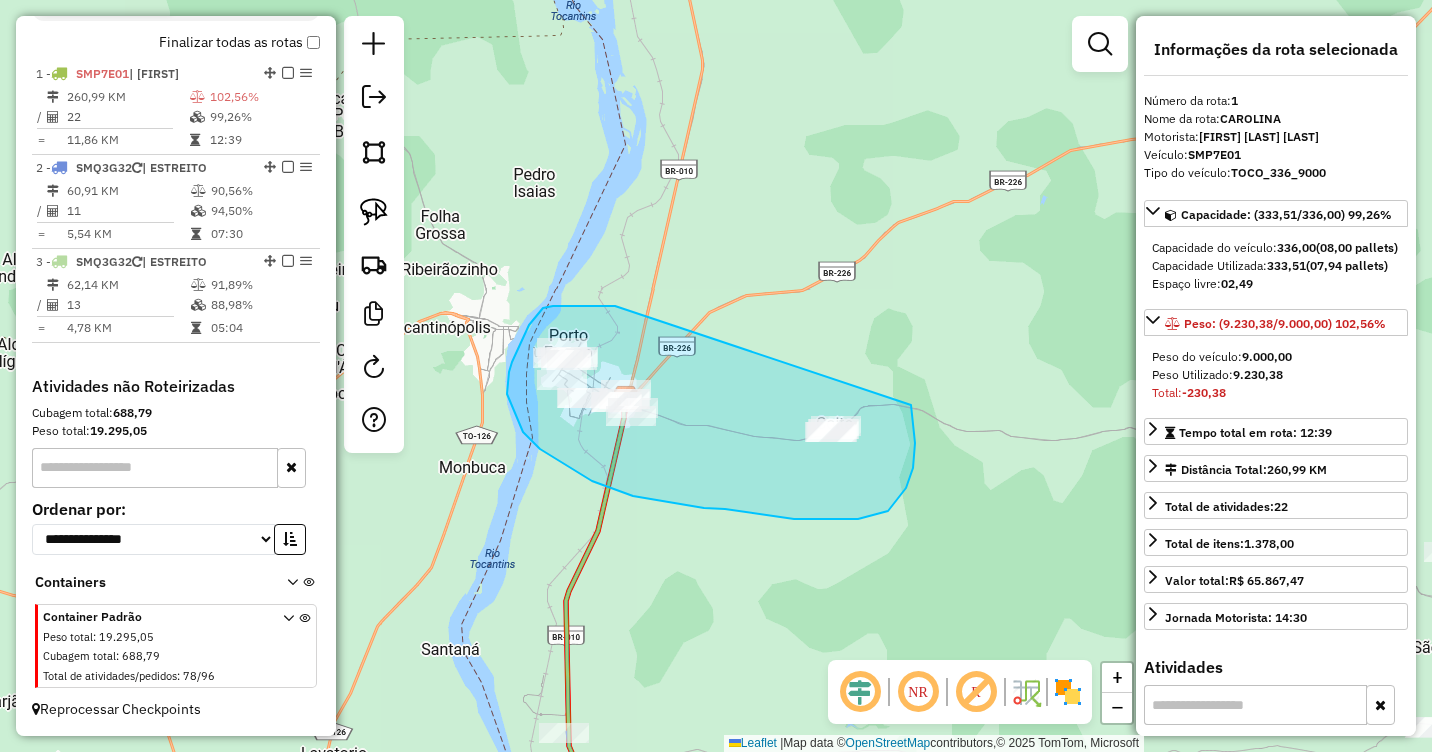 drag, startPoint x: 615, startPoint y: 306, endPoint x: 900, endPoint y: 357, distance: 289.5272 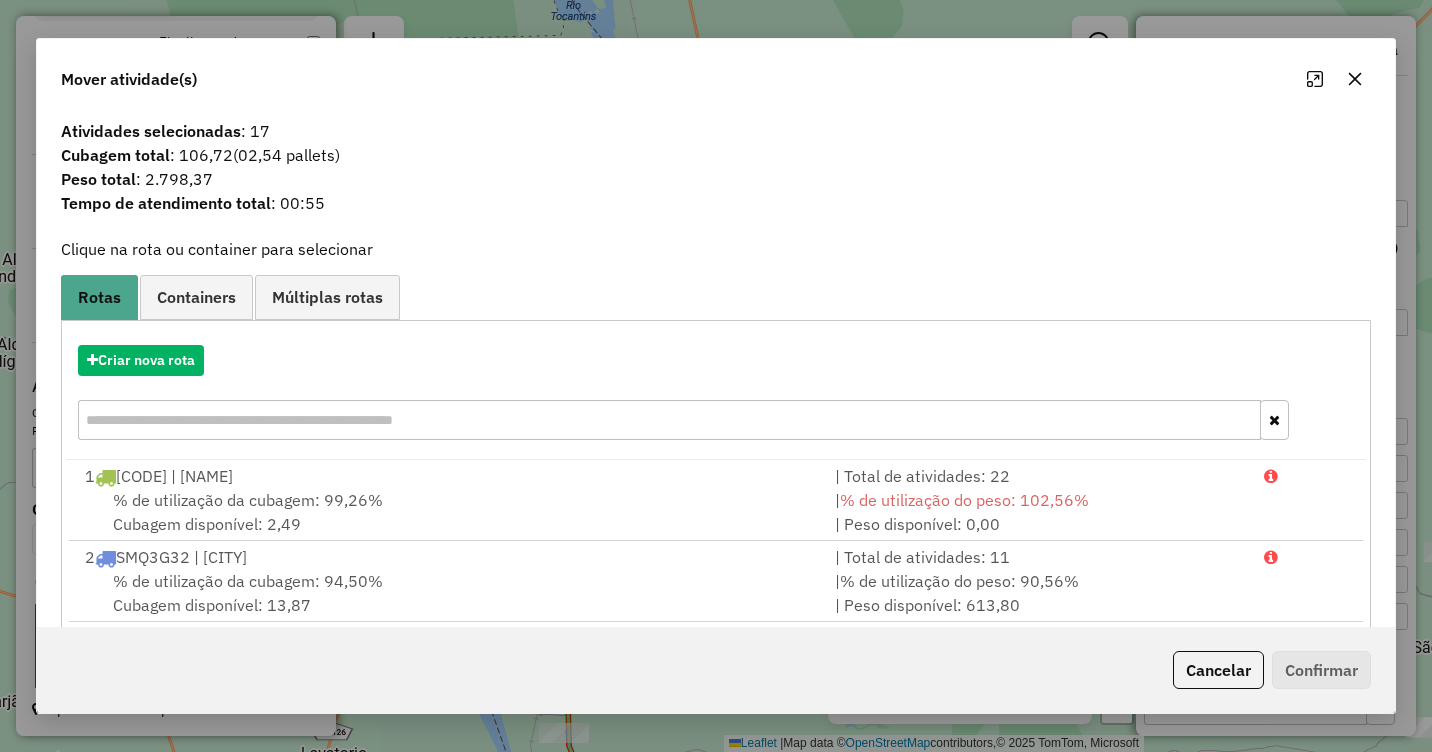 click 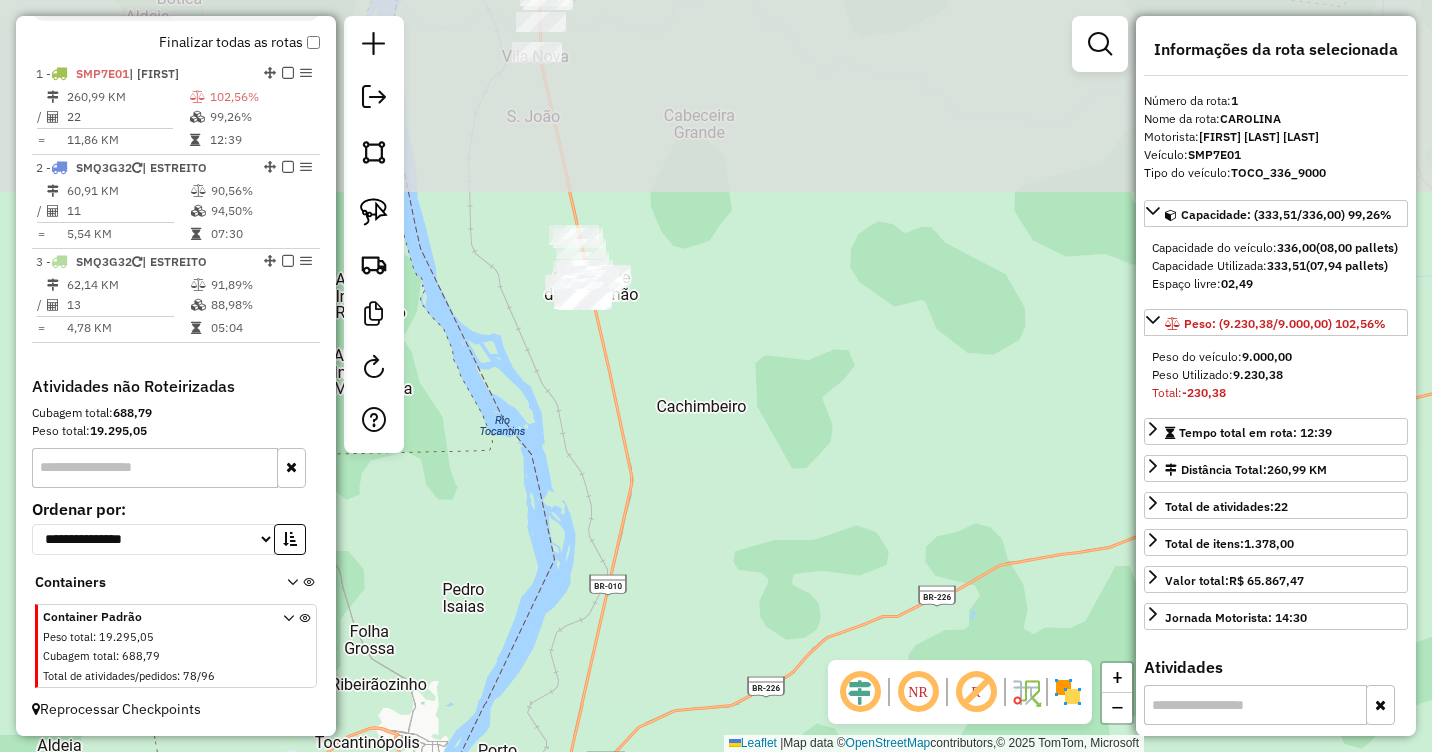 drag, startPoint x: 833, startPoint y: 221, endPoint x: 762, endPoint y: 636, distance: 421.0297 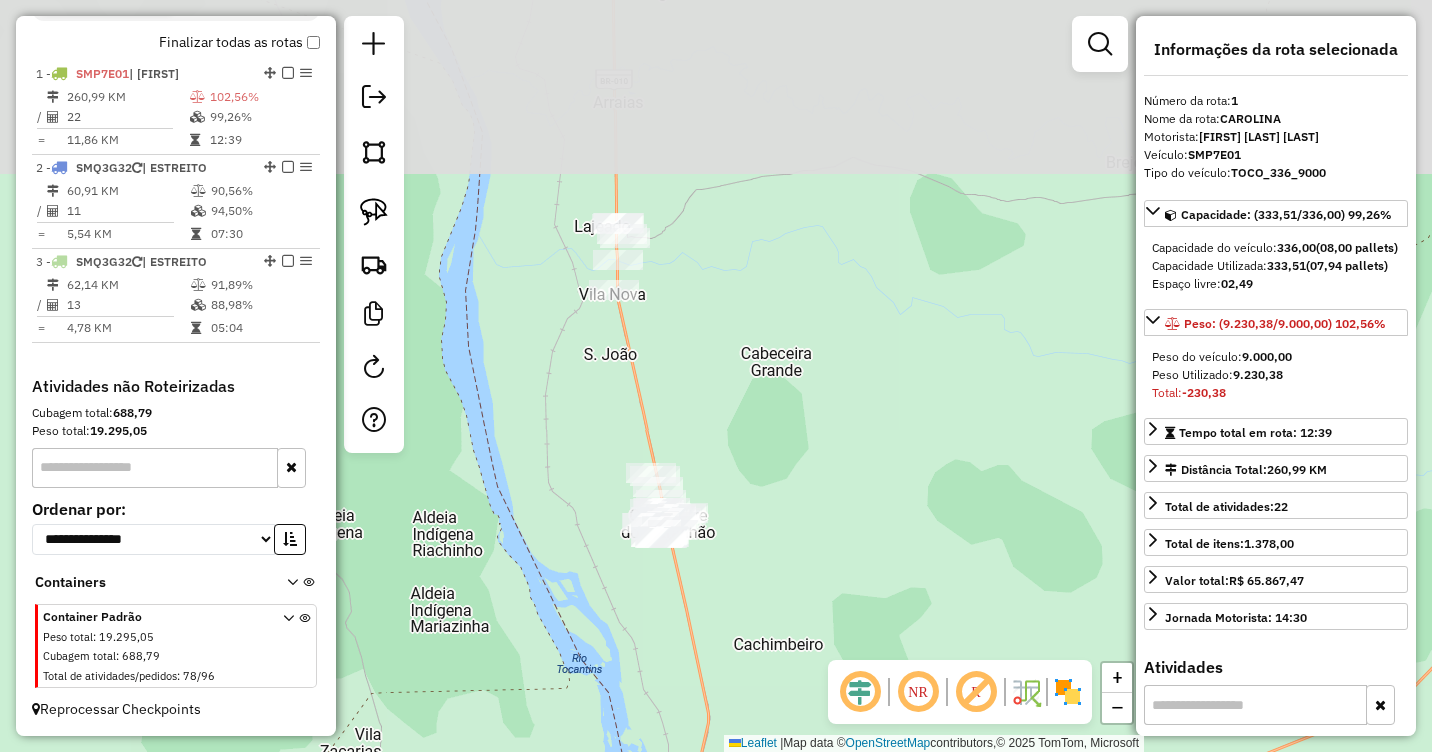 drag, startPoint x: 746, startPoint y: 304, endPoint x: 826, endPoint y: 544, distance: 252.98221 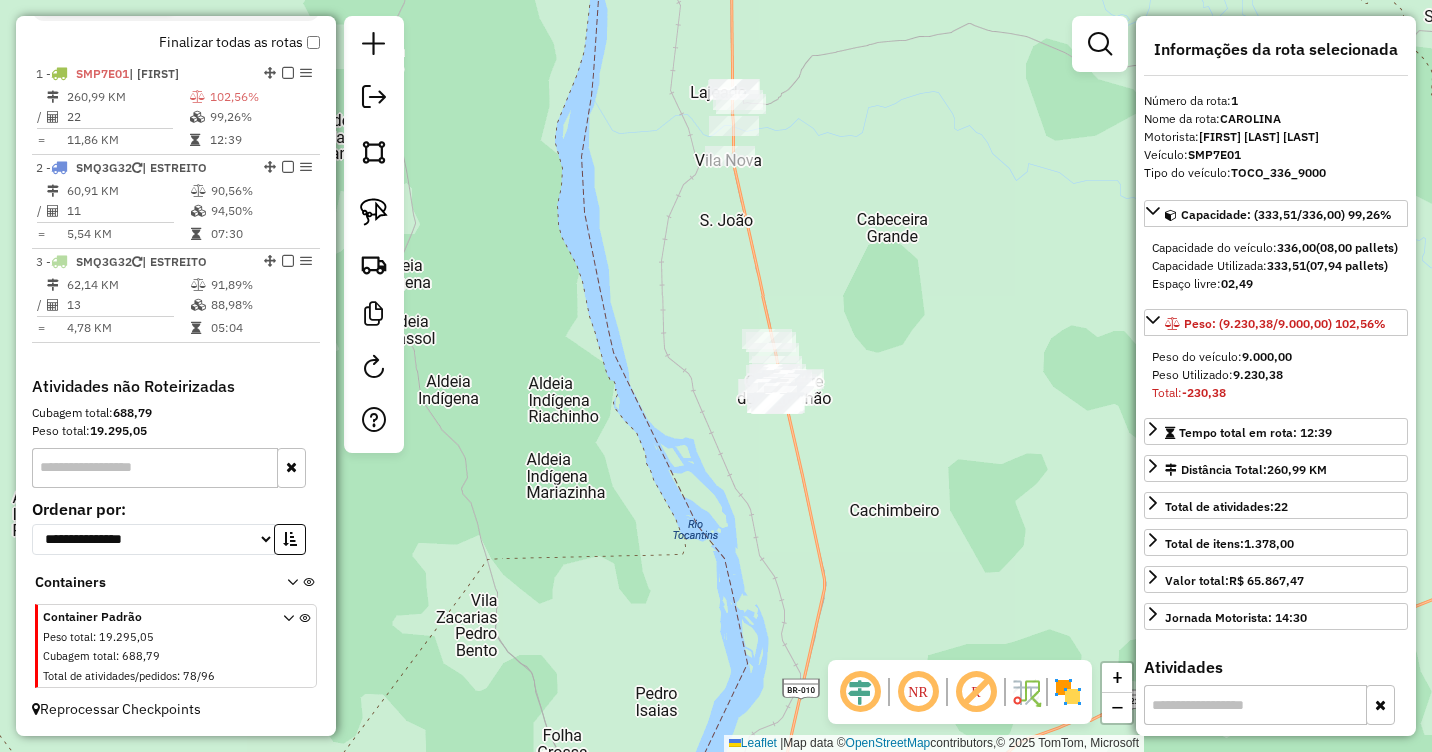 drag, startPoint x: 783, startPoint y: 407, endPoint x: 896, endPoint y: 270, distance: 177.58942 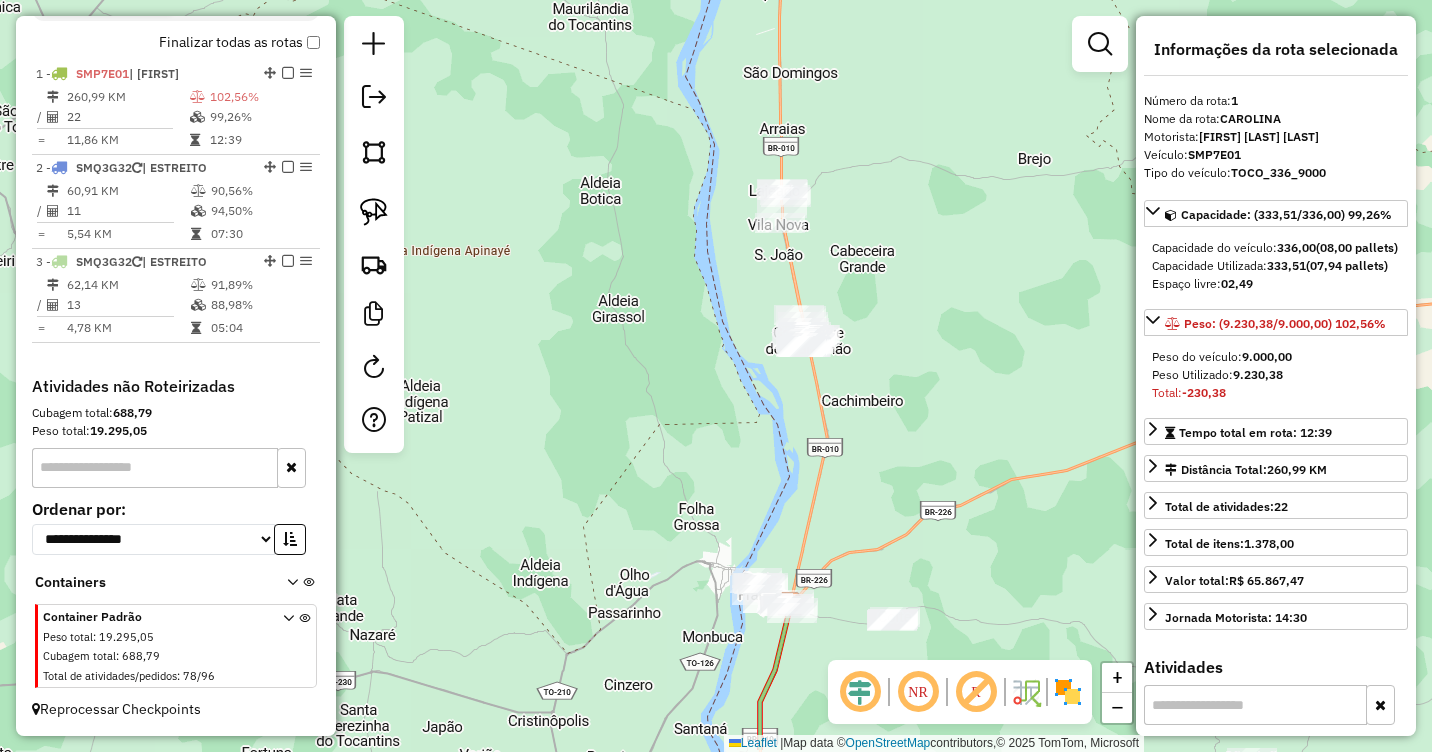 drag, startPoint x: 926, startPoint y: 480, endPoint x: 806, endPoint y: 303, distance: 213.8434 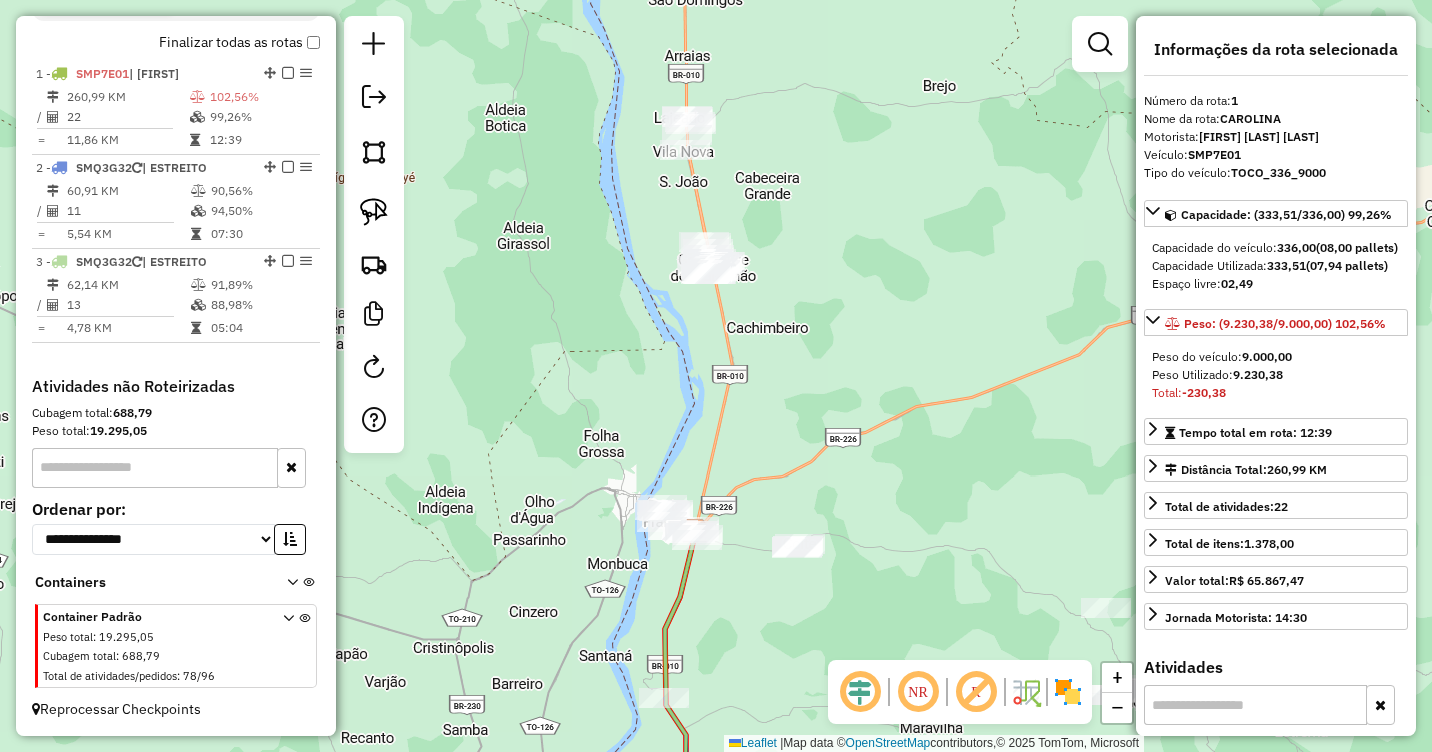 drag, startPoint x: 811, startPoint y: 312, endPoint x: 819, endPoint y: 490, distance: 178.17969 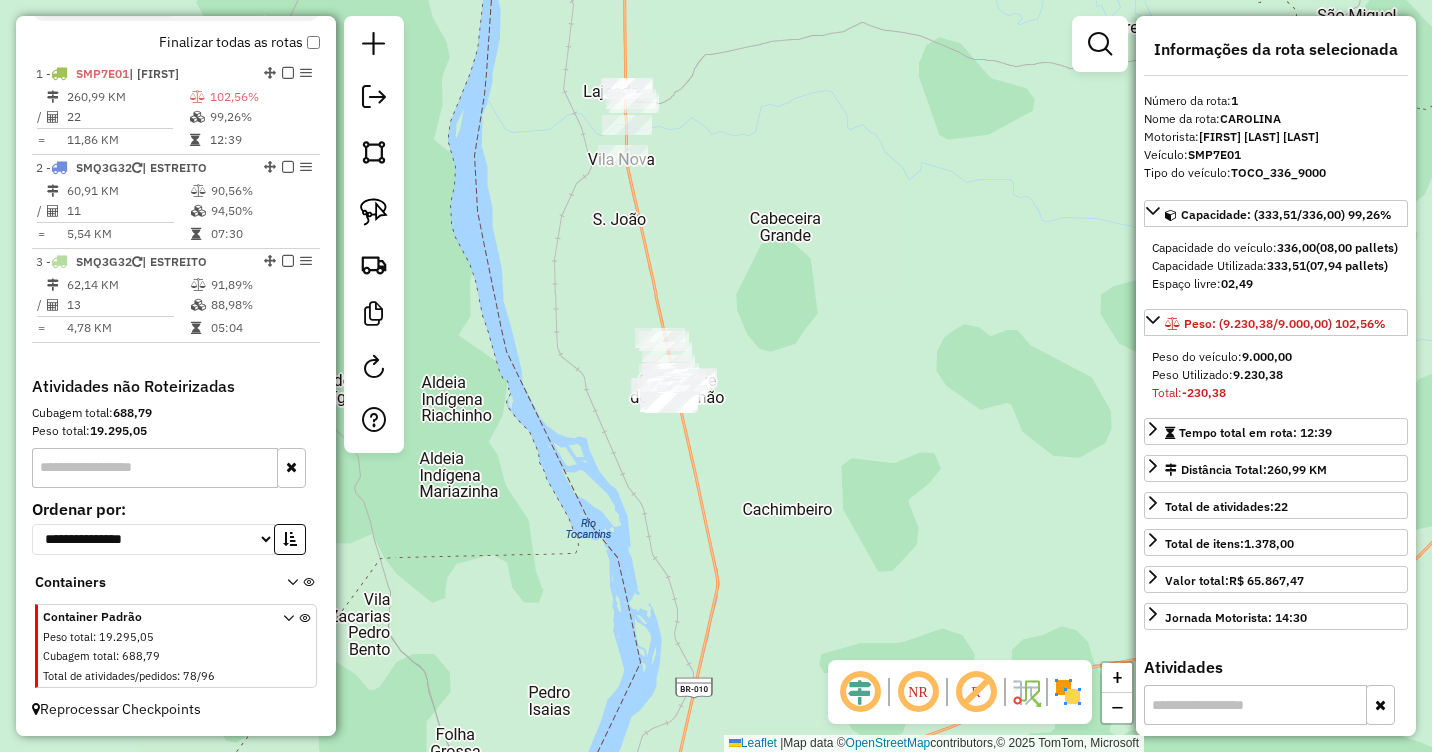 drag, startPoint x: 792, startPoint y: 375, endPoint x: 827, endPoint y: 378, distance: 35.128338 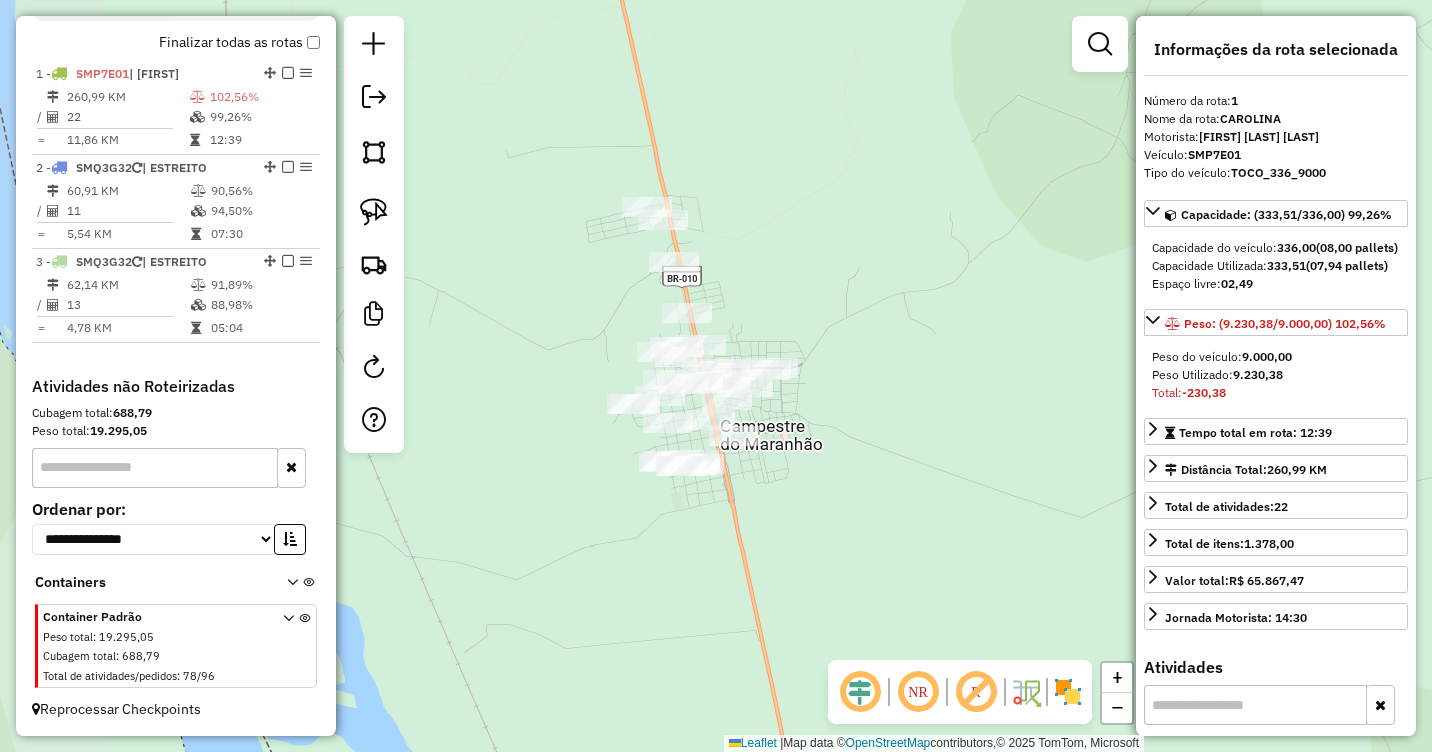 drag, startPoint x: 734, startPoint y: 387, endPoint x: 838, endPoint y: 264, distance: 161.07452 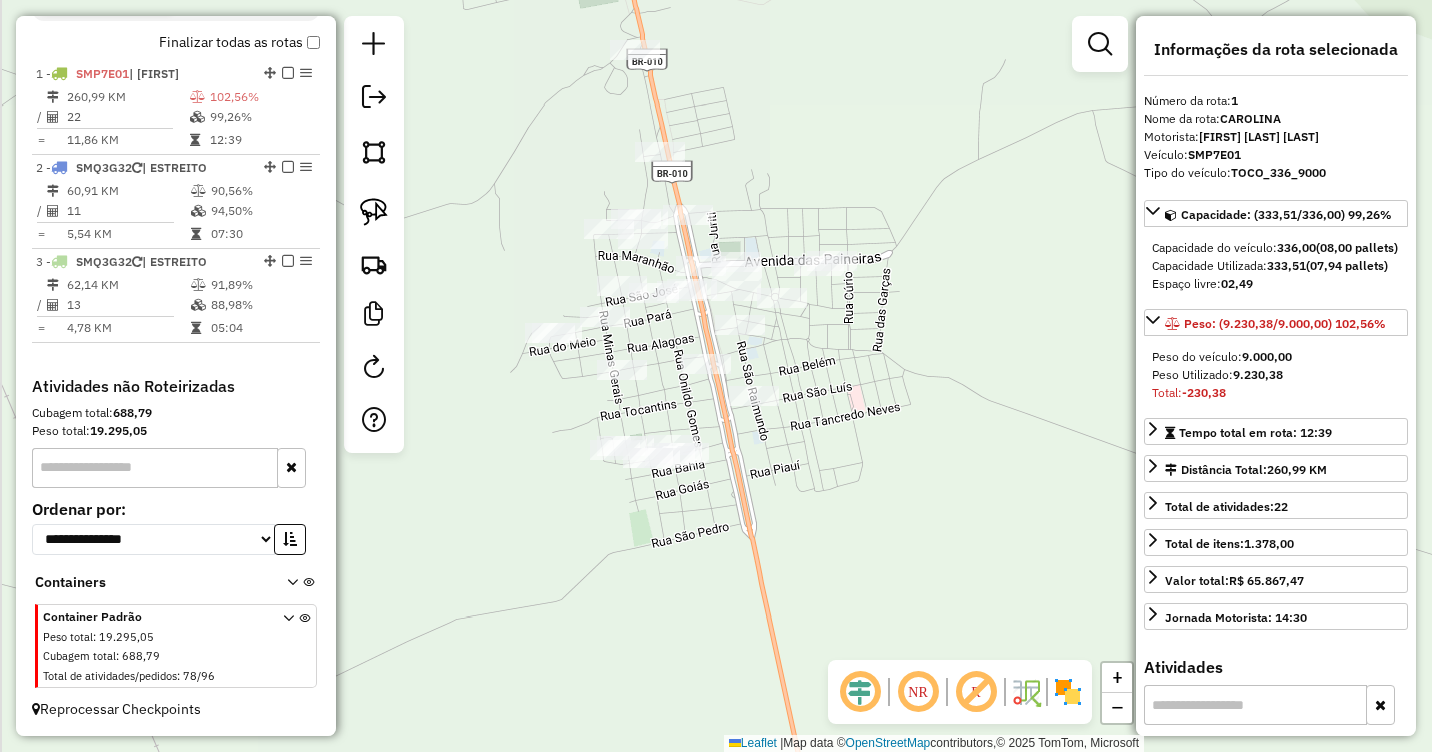 drag, startPoint x: 805, startPoint y: 417, endPoint x: 911, endPoint y: 343, distance: 129.2749 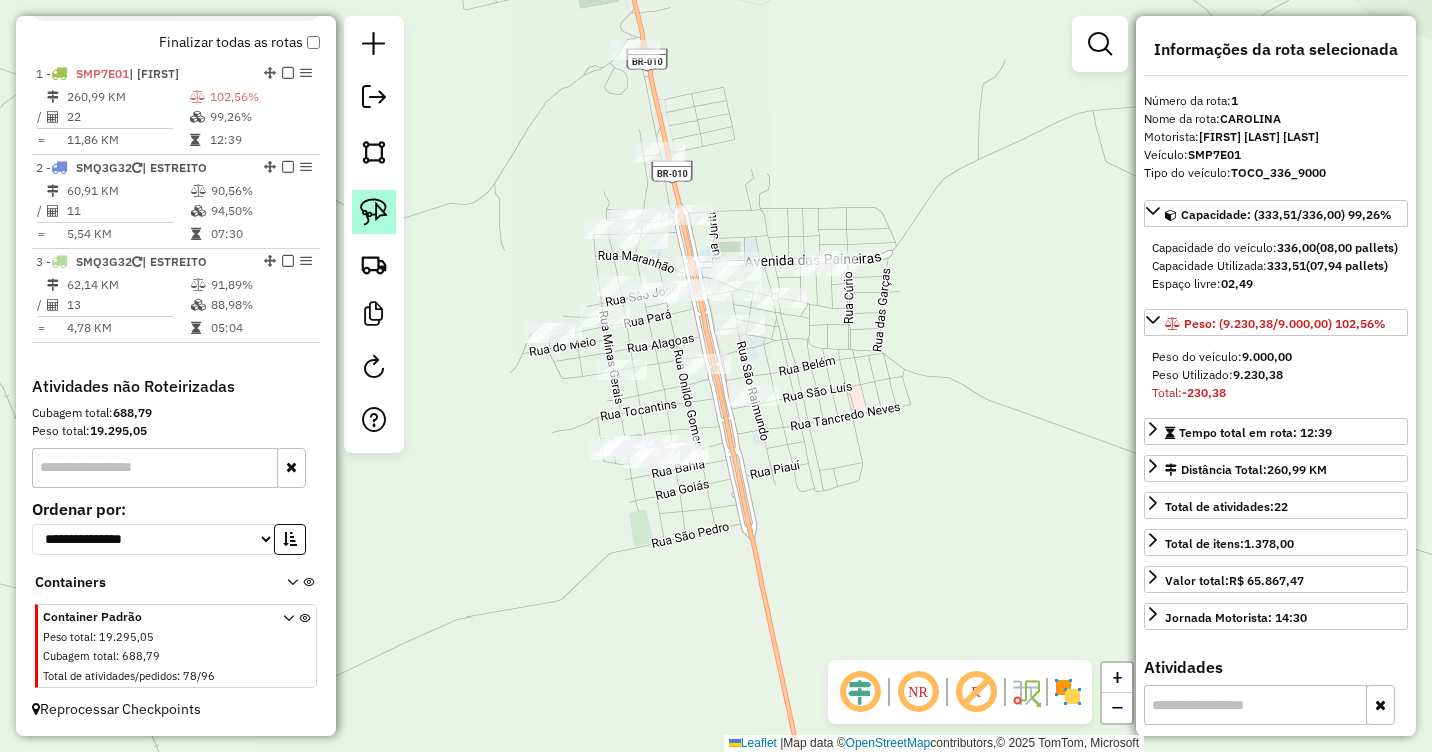 click 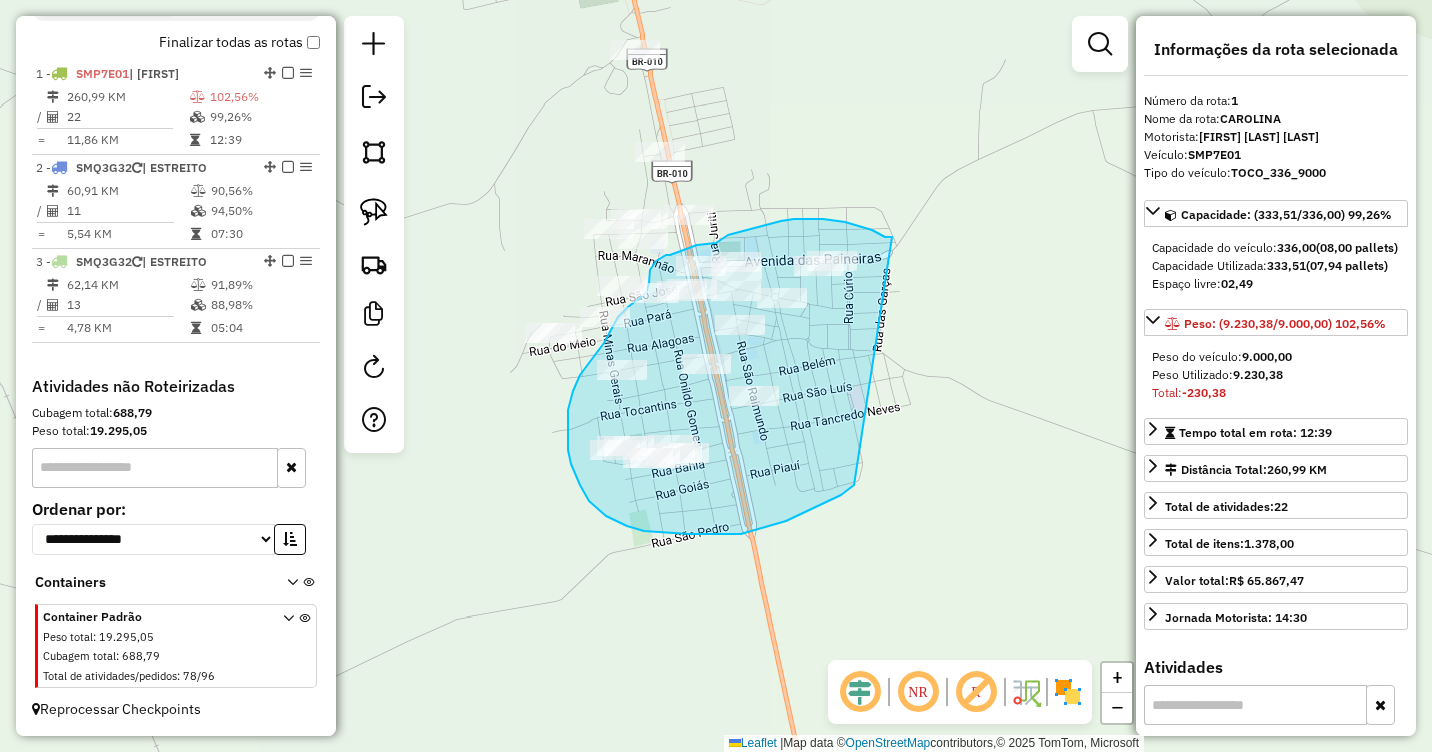 drag, startPoint x: 892, startPoint y: 237, endPoint x: 854, endPoint y: 485, distance: 250.8944 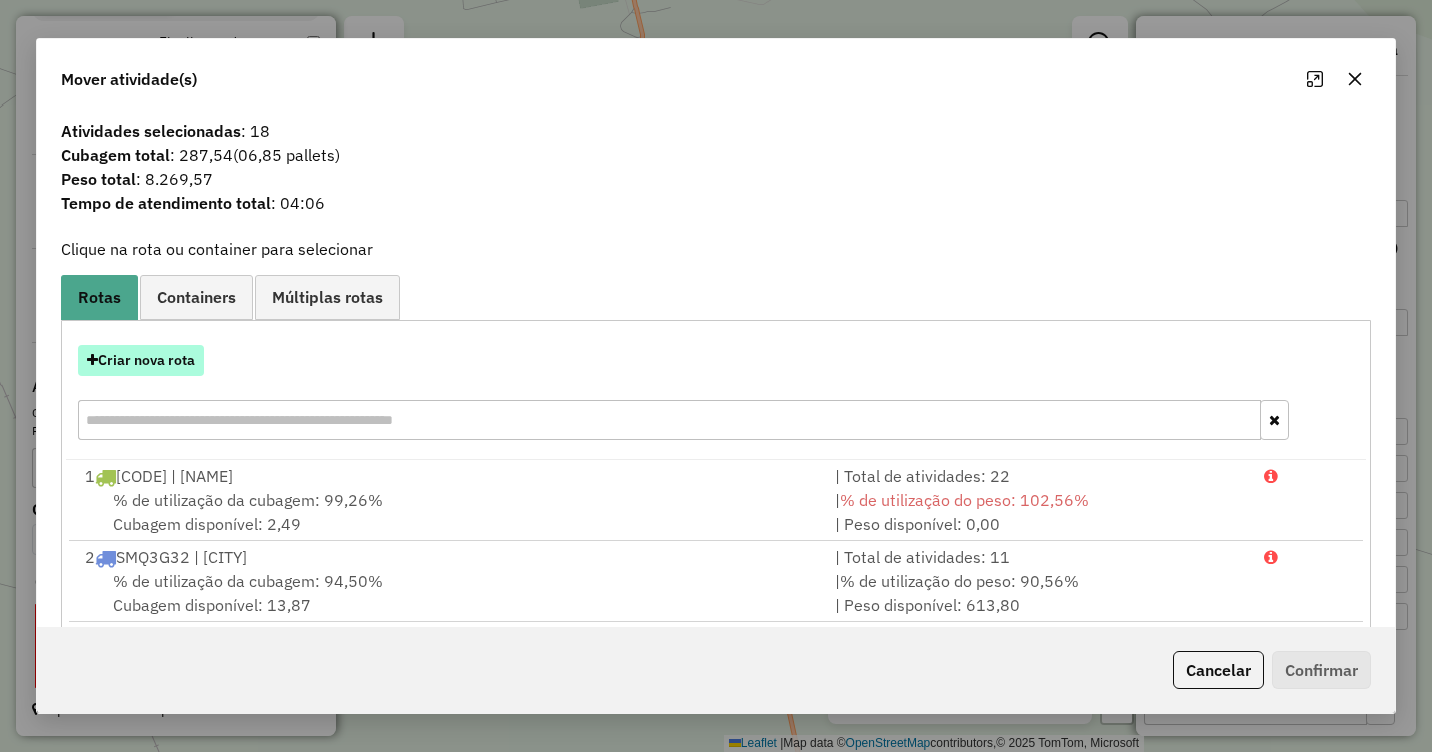 click on "Criar nova rota" at bounding box center (141, 360) 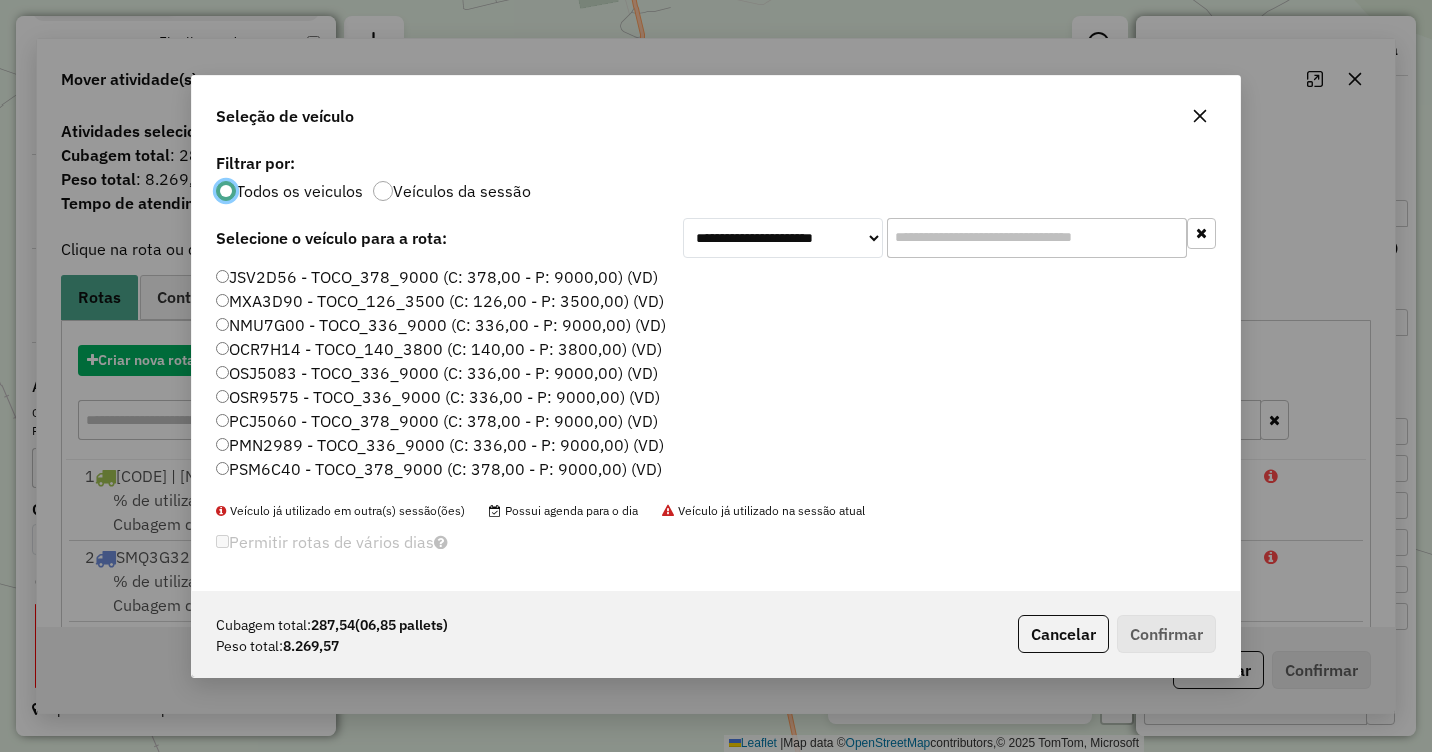 scroll, scrollTop: 11, scrollLeft: 6, axis: both 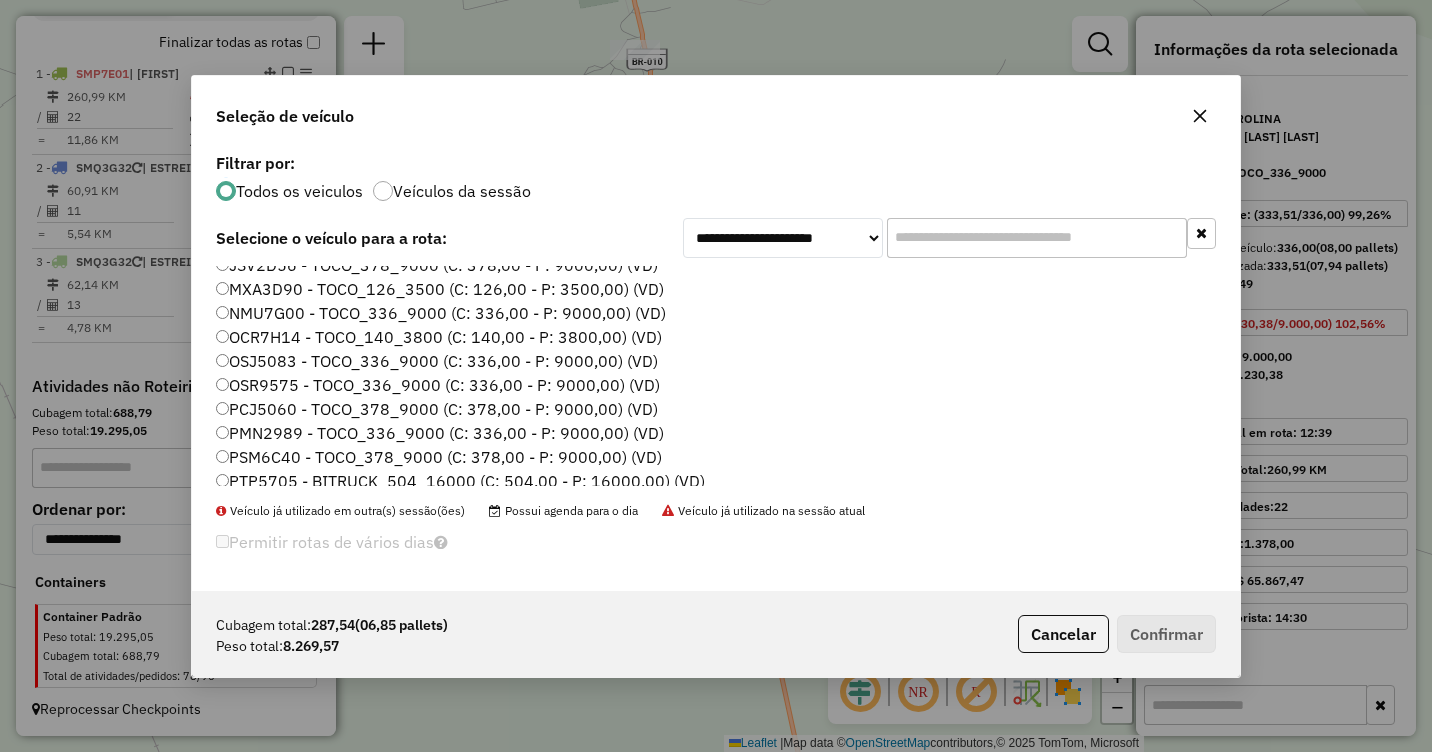 click on "OSR9575 - TOCO_336_9000 (C: 336,00 - P: 9000,00) (VD)" 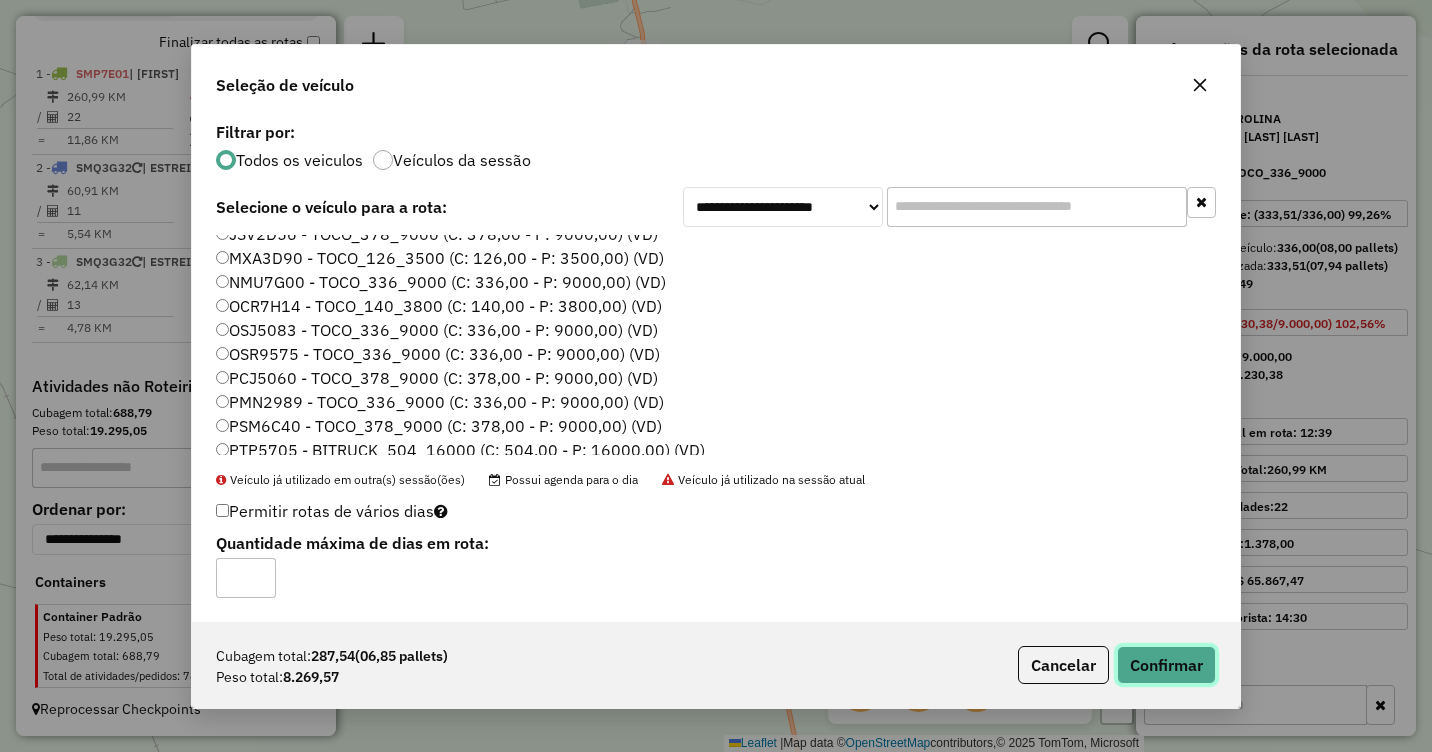 click on "Confirmar" 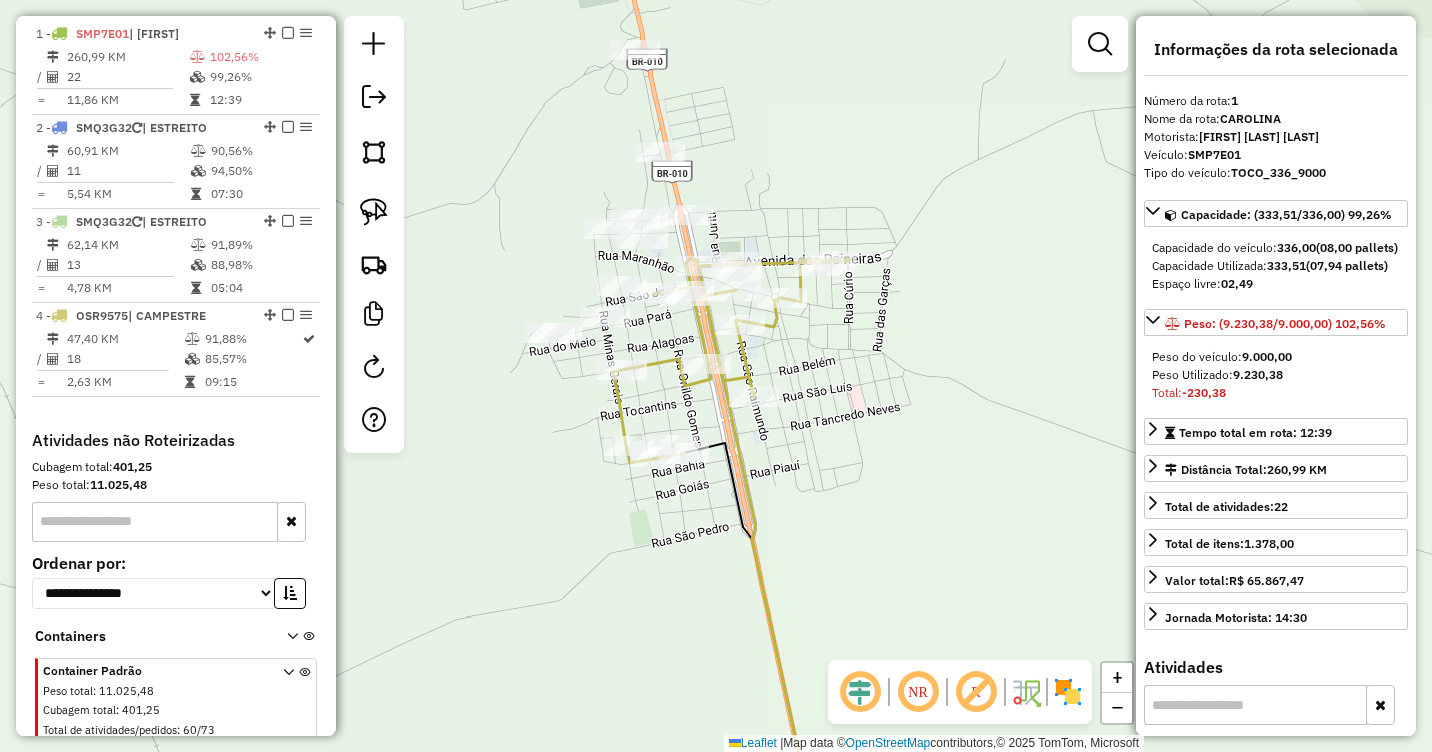 scroll, scrollTop: 750, scrollLeft: 0, axis: vertical 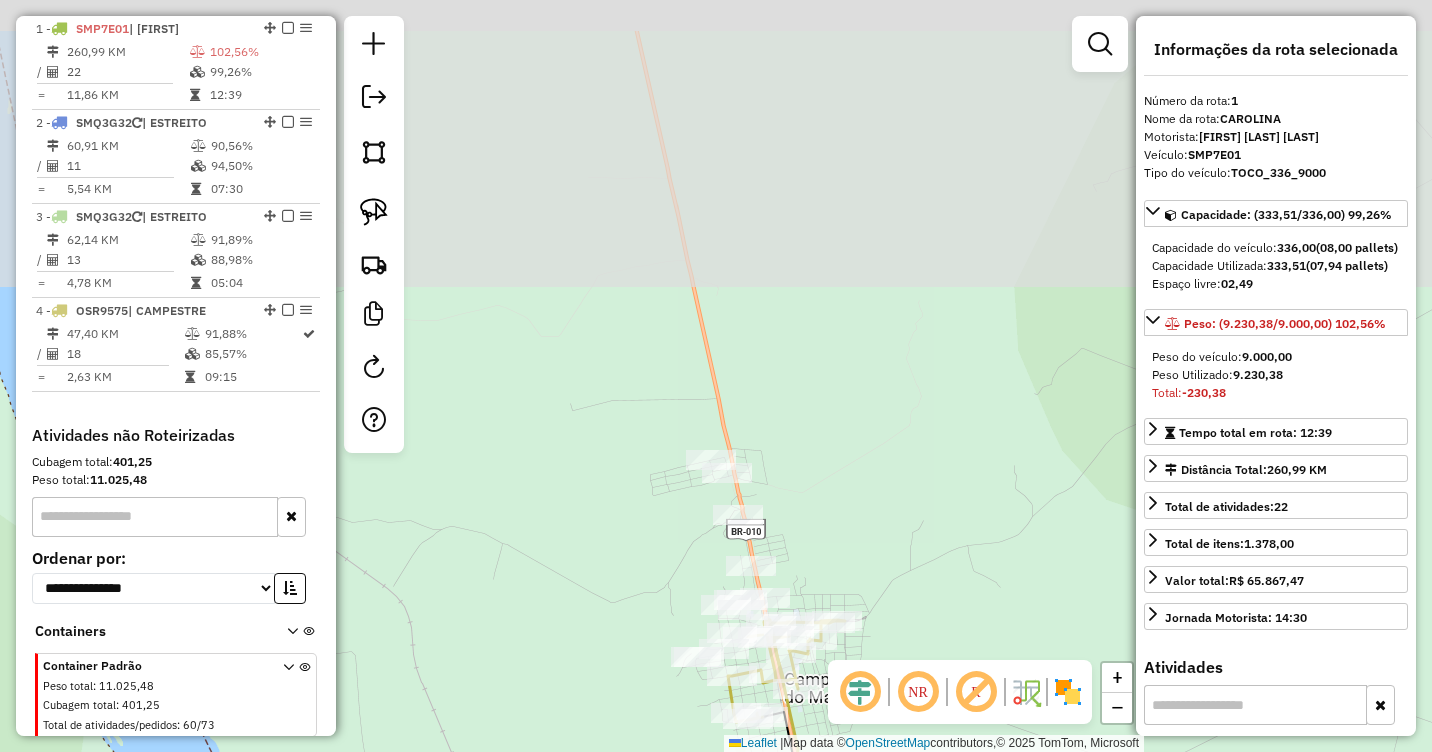 drag, startPoint x: 1008, startPoint y: 280, endPoint x: 966, endPoint y: 586, distance: 308.8689 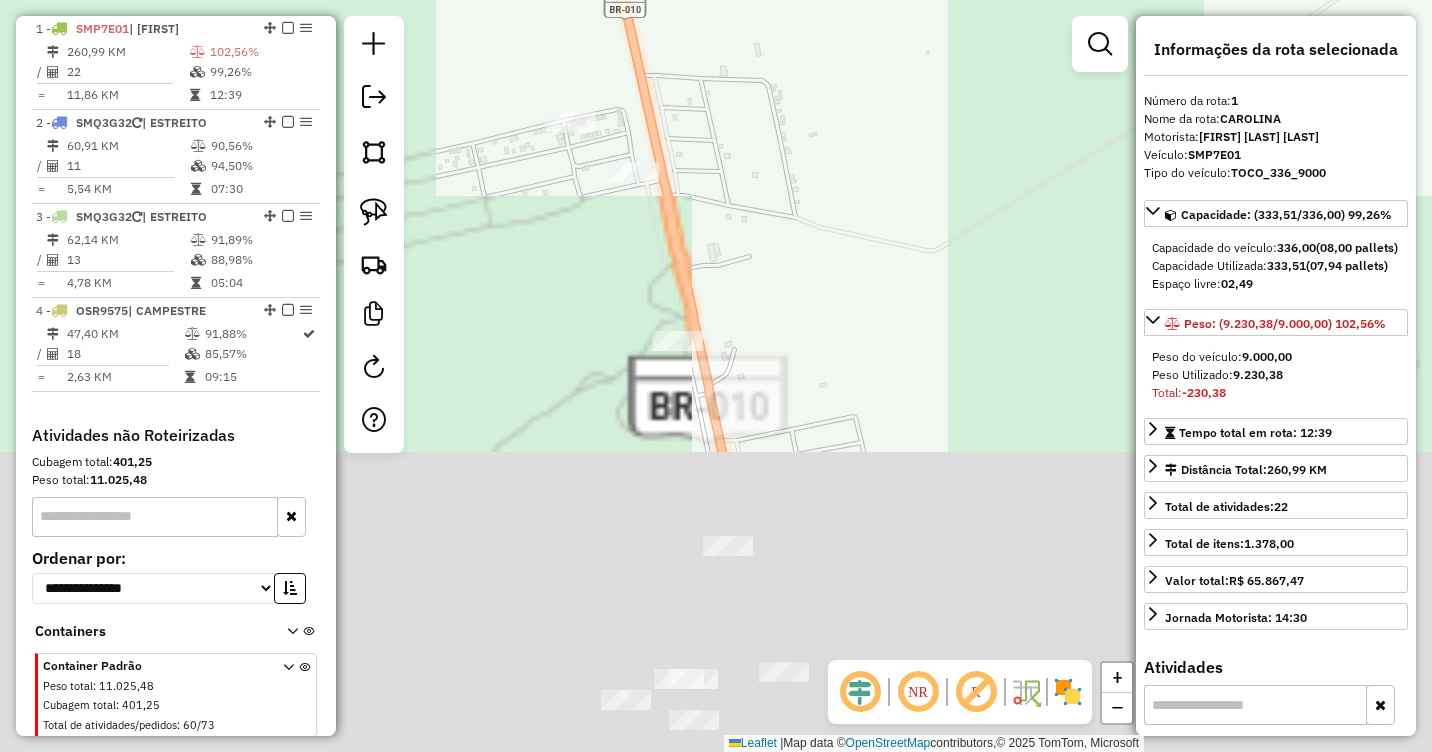 drag, startPoint x: 763, startPoint y: 515, endPoint x: 1021, endPoint y: 152, distance: 445.34595 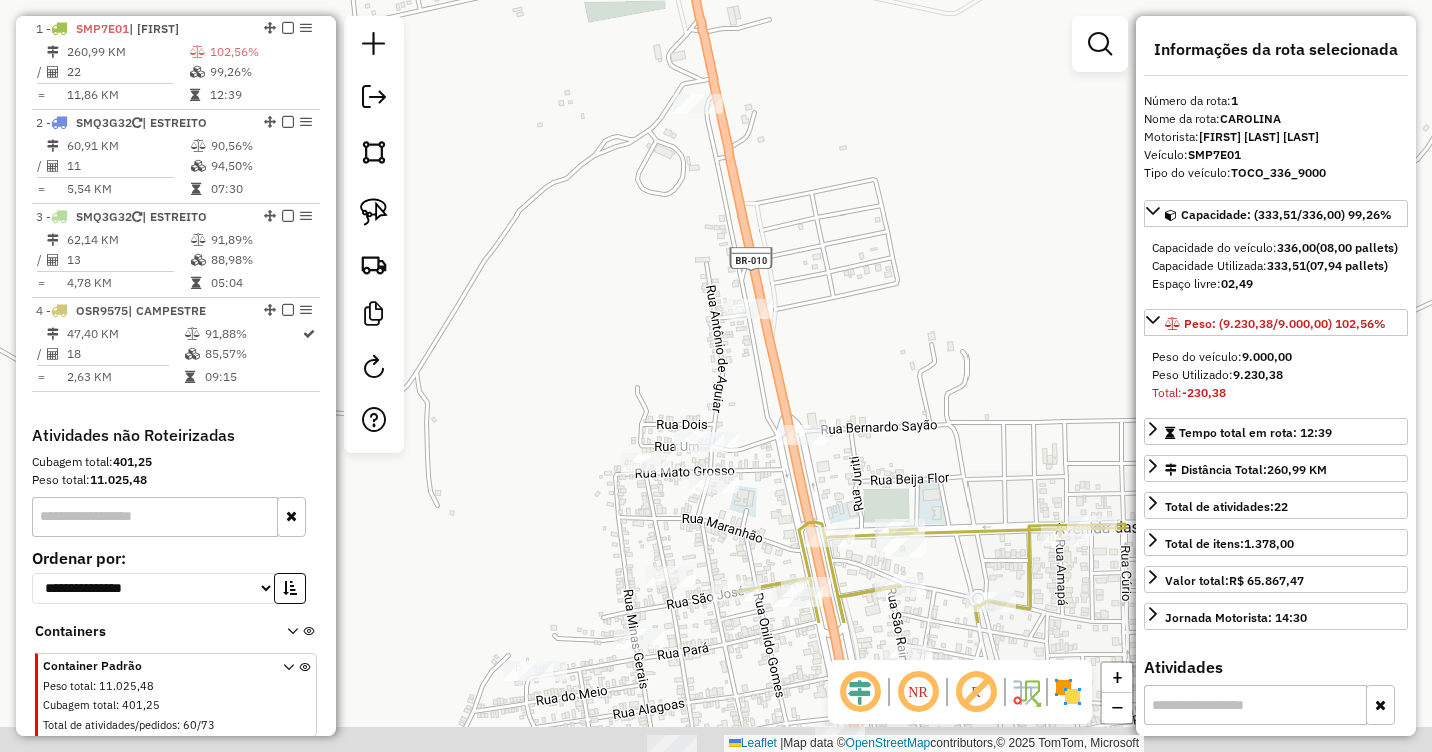 drag, startPoint x: 898, startPoint y: 440, endPoint x: 902, endPoint y: 234, distance: 206.03883 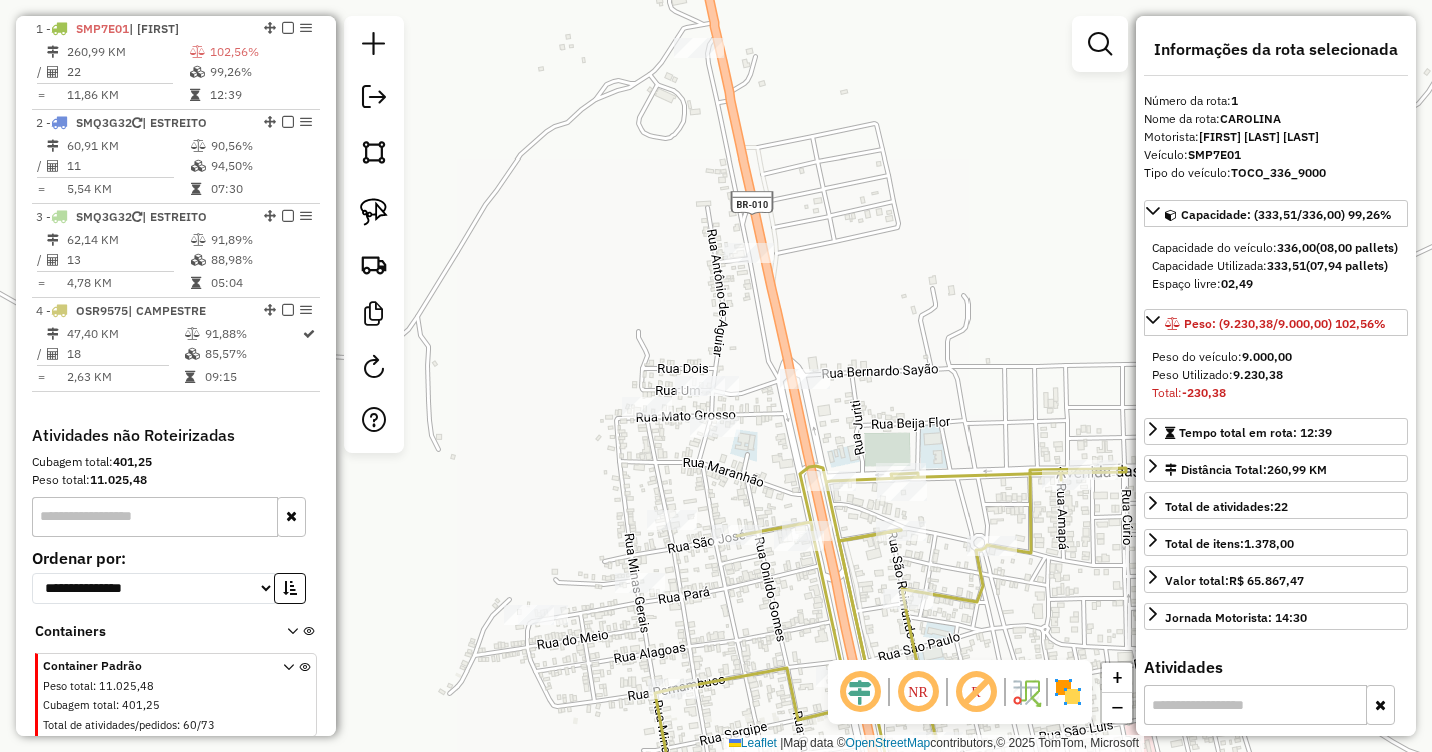 drag, startPoint x: 920, startPoint y: 262, endPoint x: 935, endPoint y: 221, distance: 43.65776 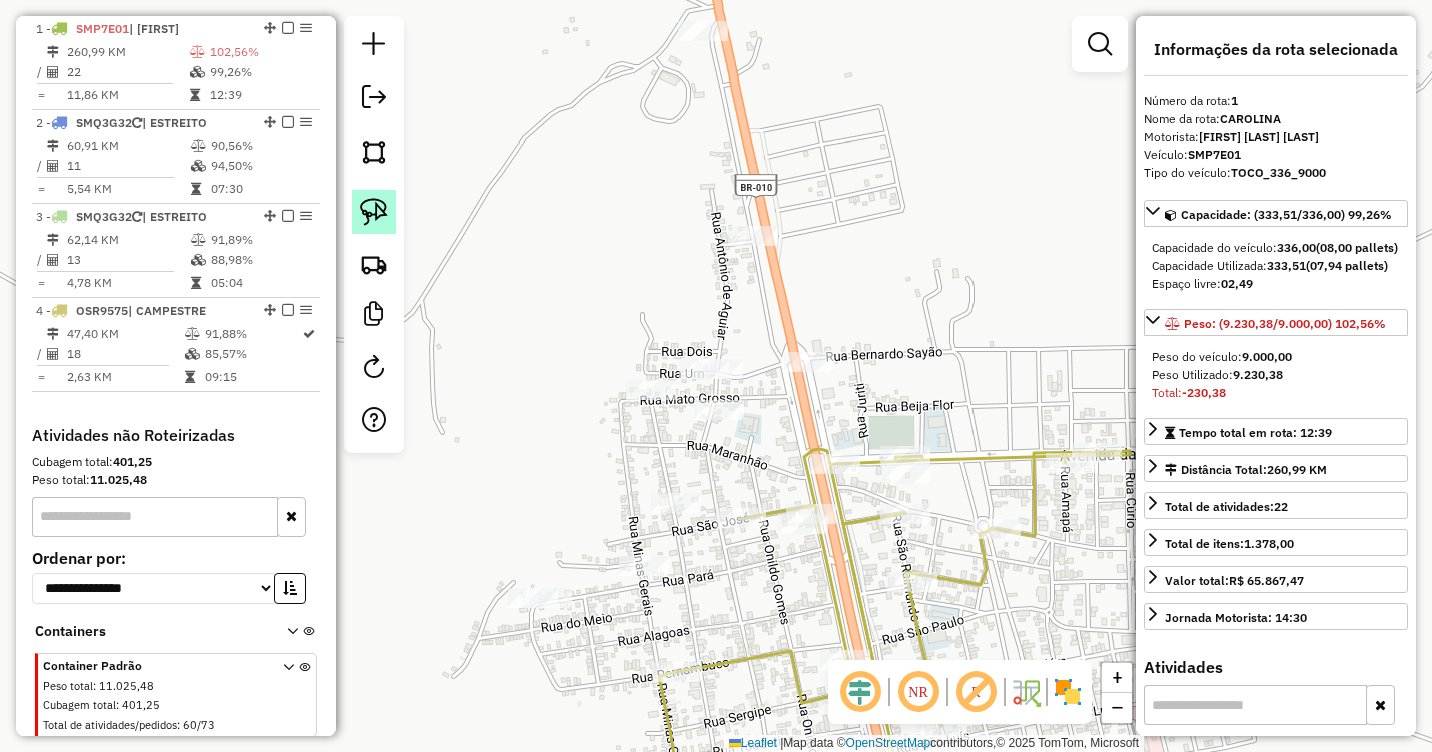 click 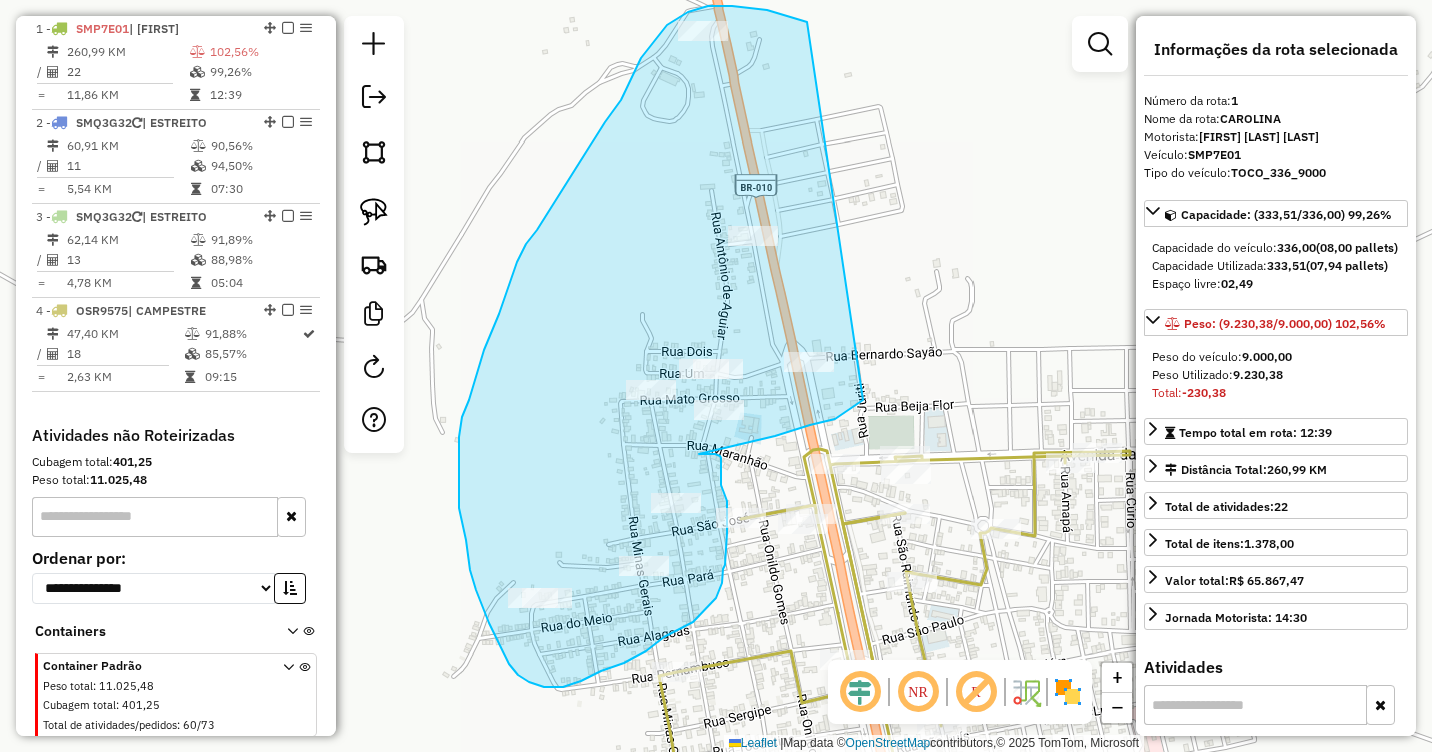 drag, startPoint x: 807, startPoint y: 22, endPoint x: 895, endPoint y: 358, distance: 347.3327 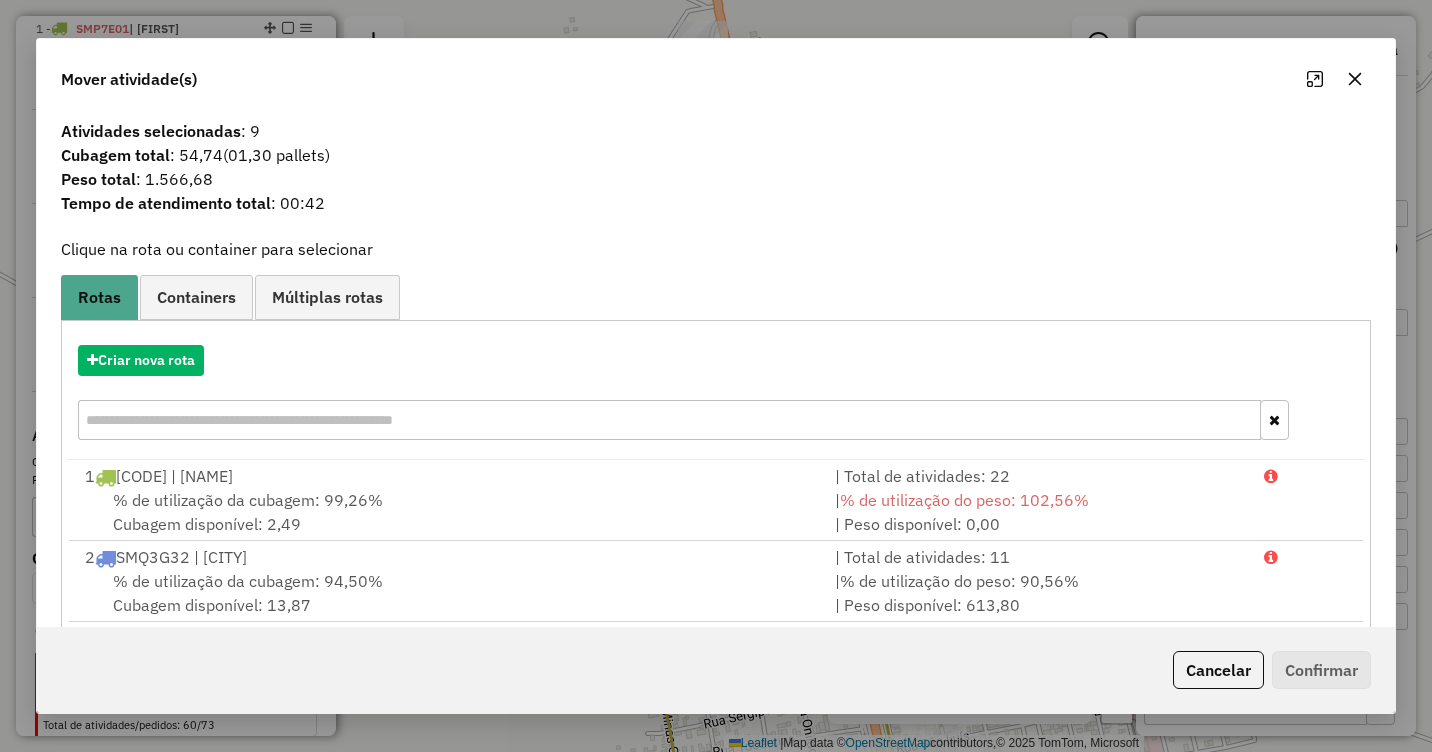click 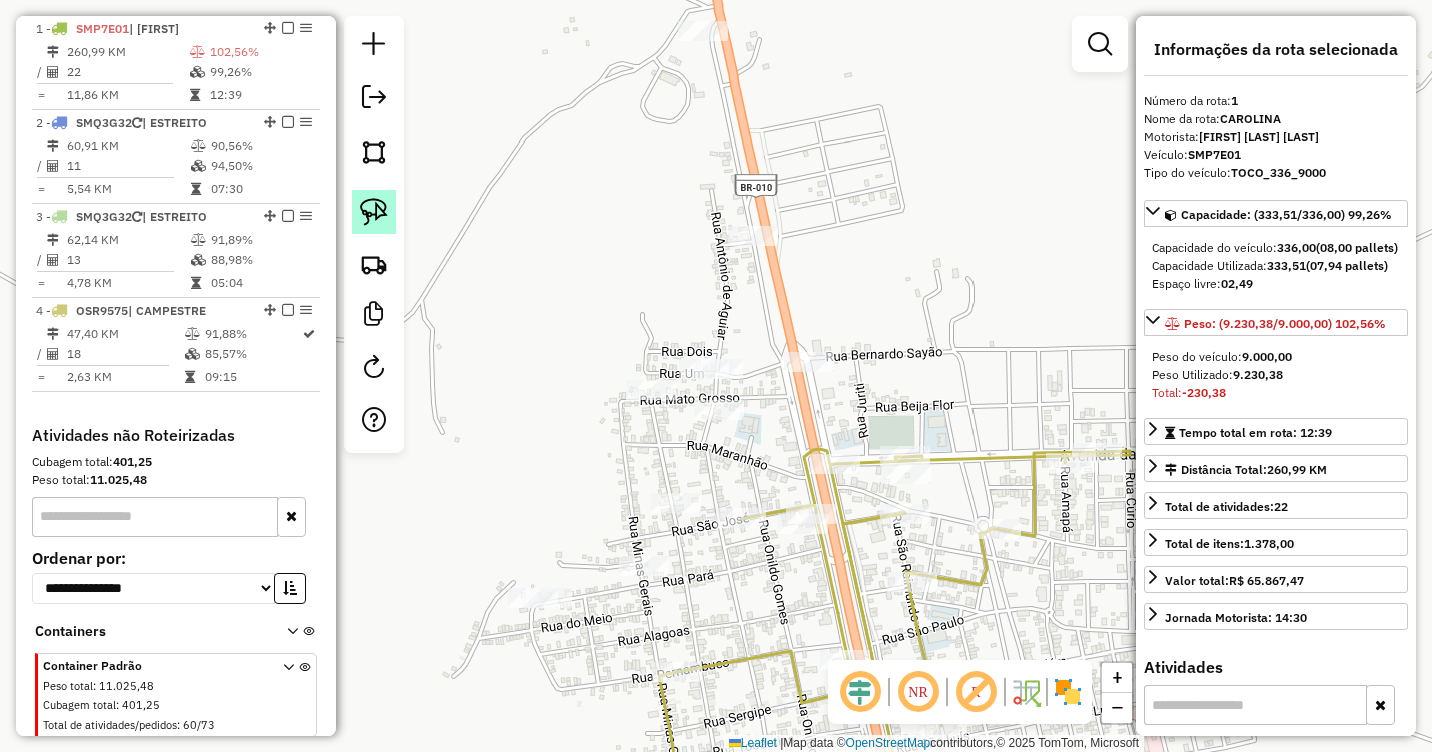 click 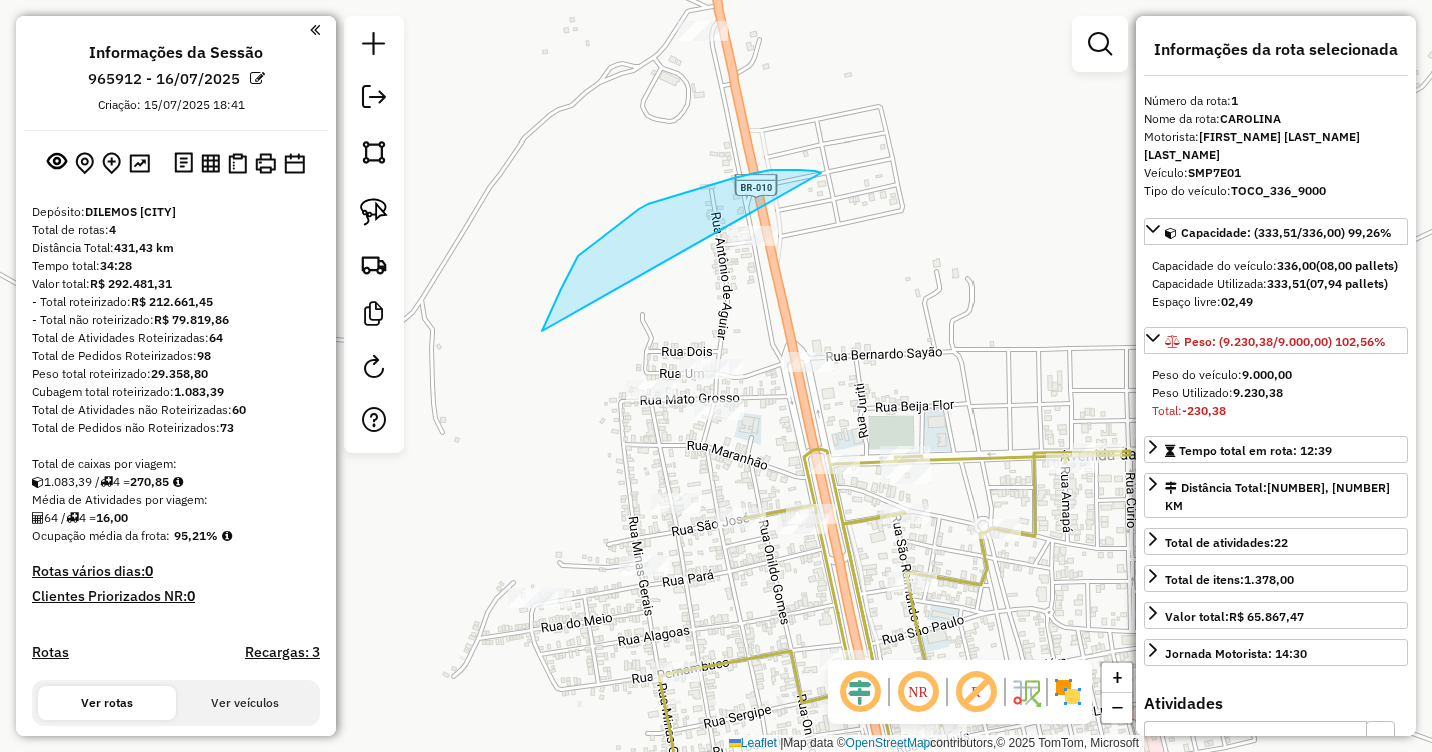 select on "**********" 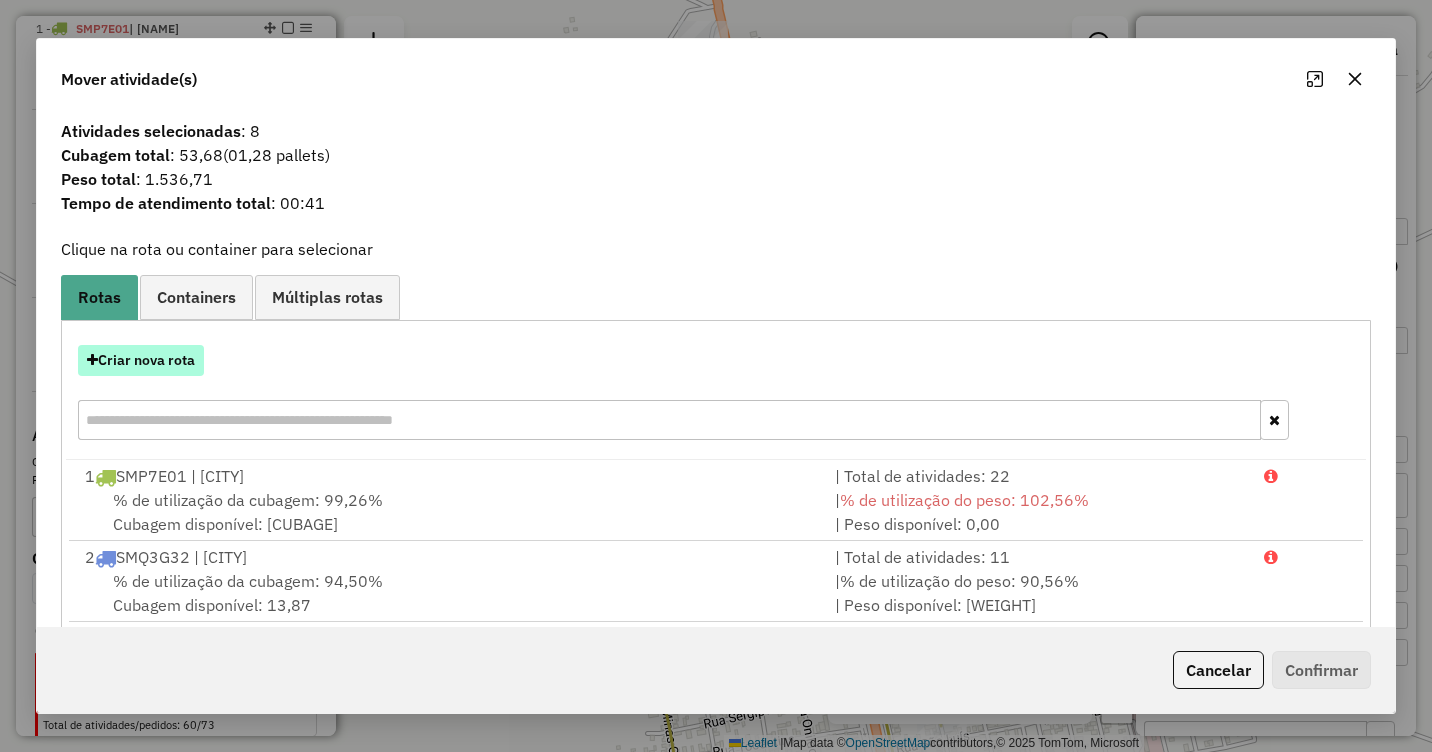 click on "Criar nova rota" at bounding box center (141, 360) 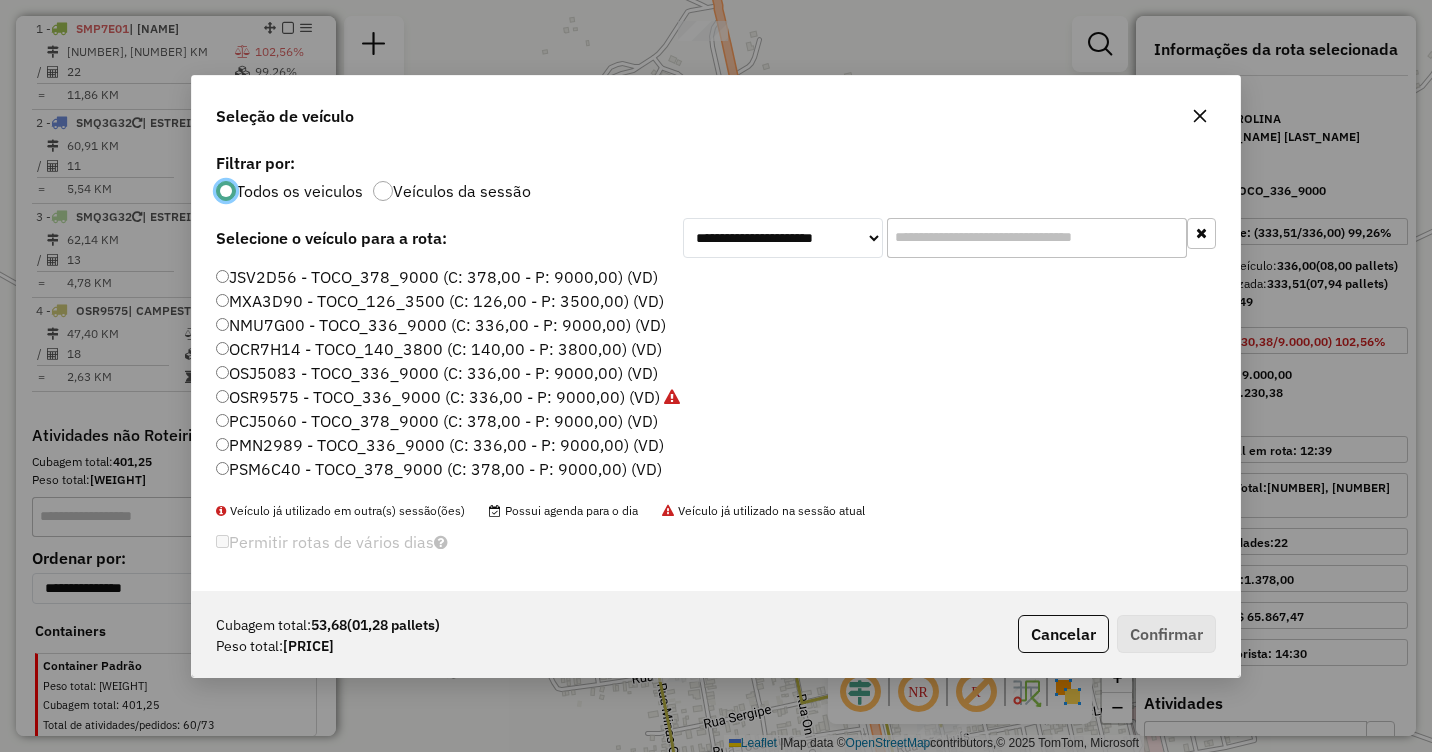 scroll, scrollTop: 11, scrollLeft: 6, axis: both 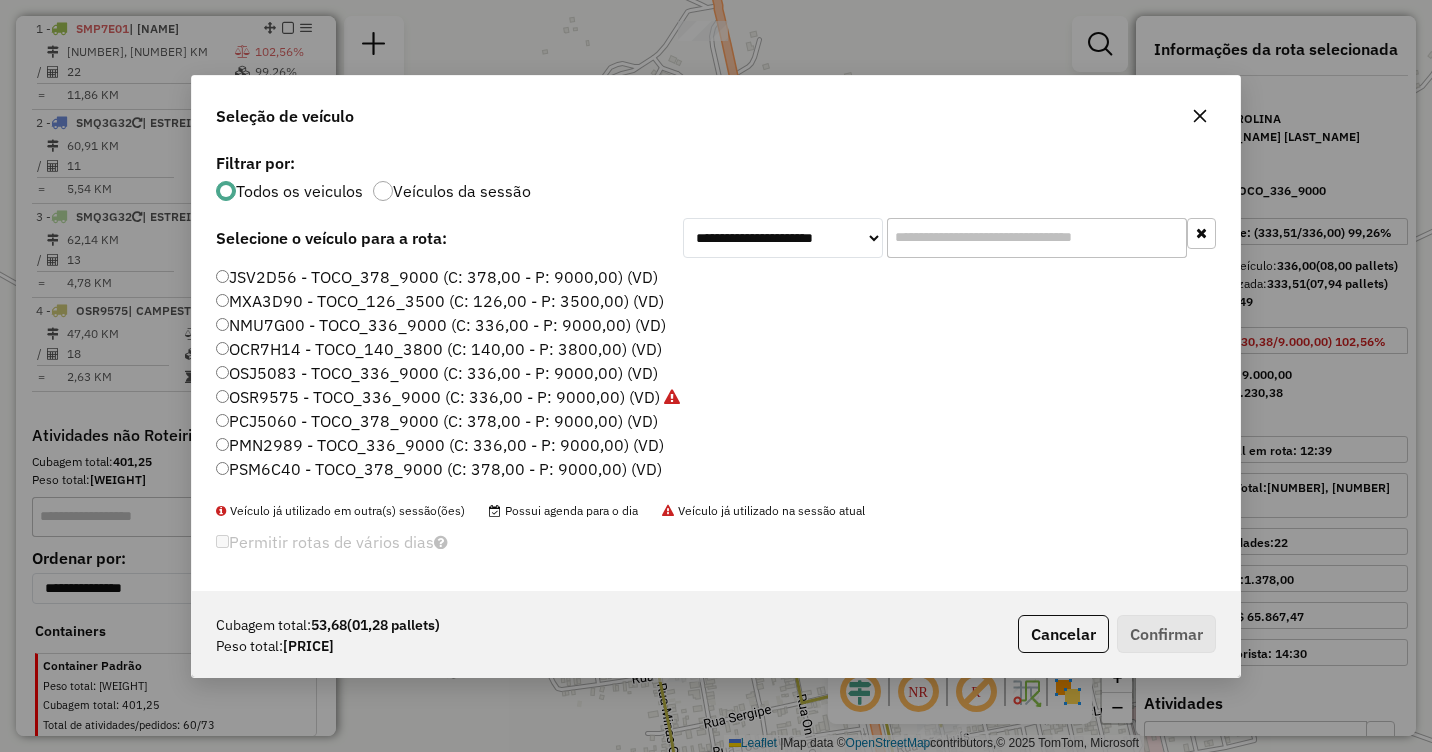click on "JSV2D56 - TOCO_378_9000 (C: 378,00 - P: 9000,00) (VD)" 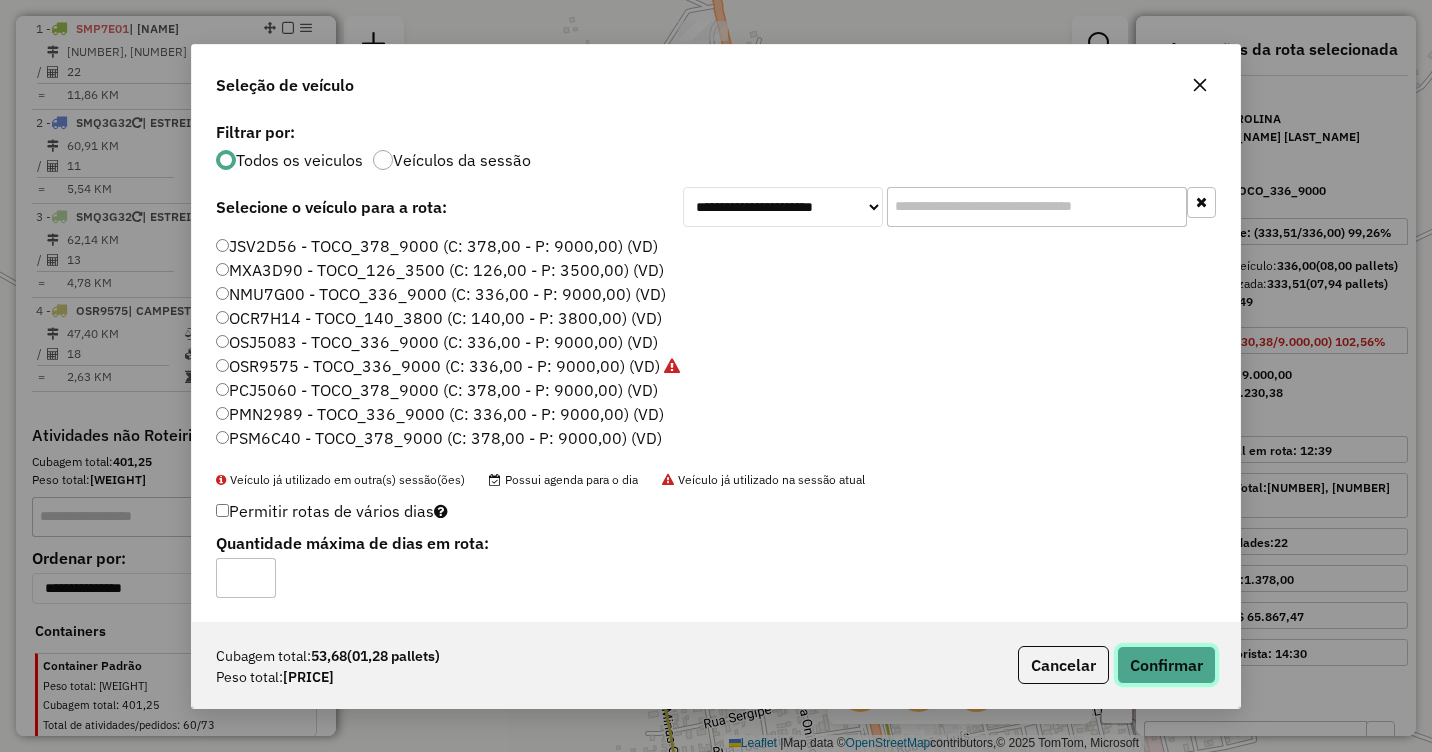 click on "Confirmar" 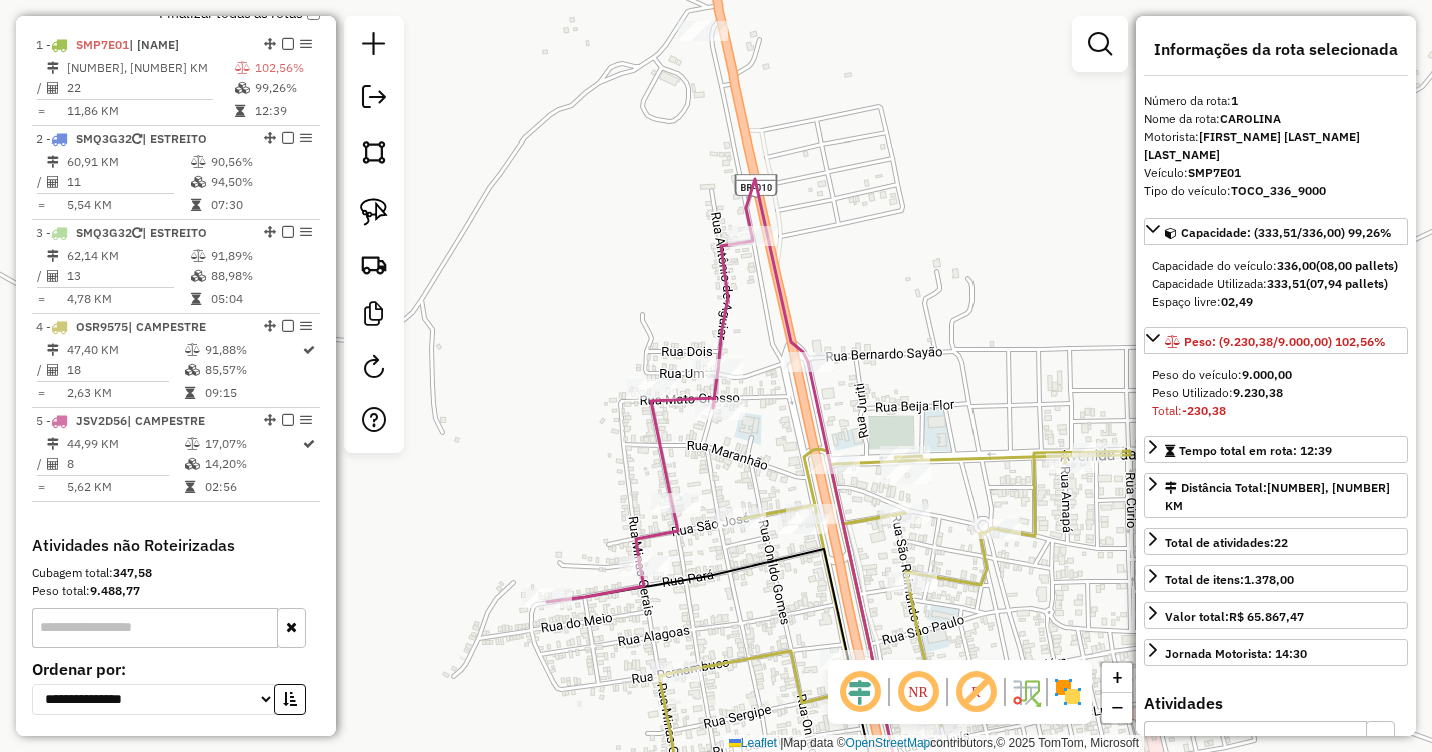scroll, scrollTop: 750, scrollLeft: 0, axis: vertical 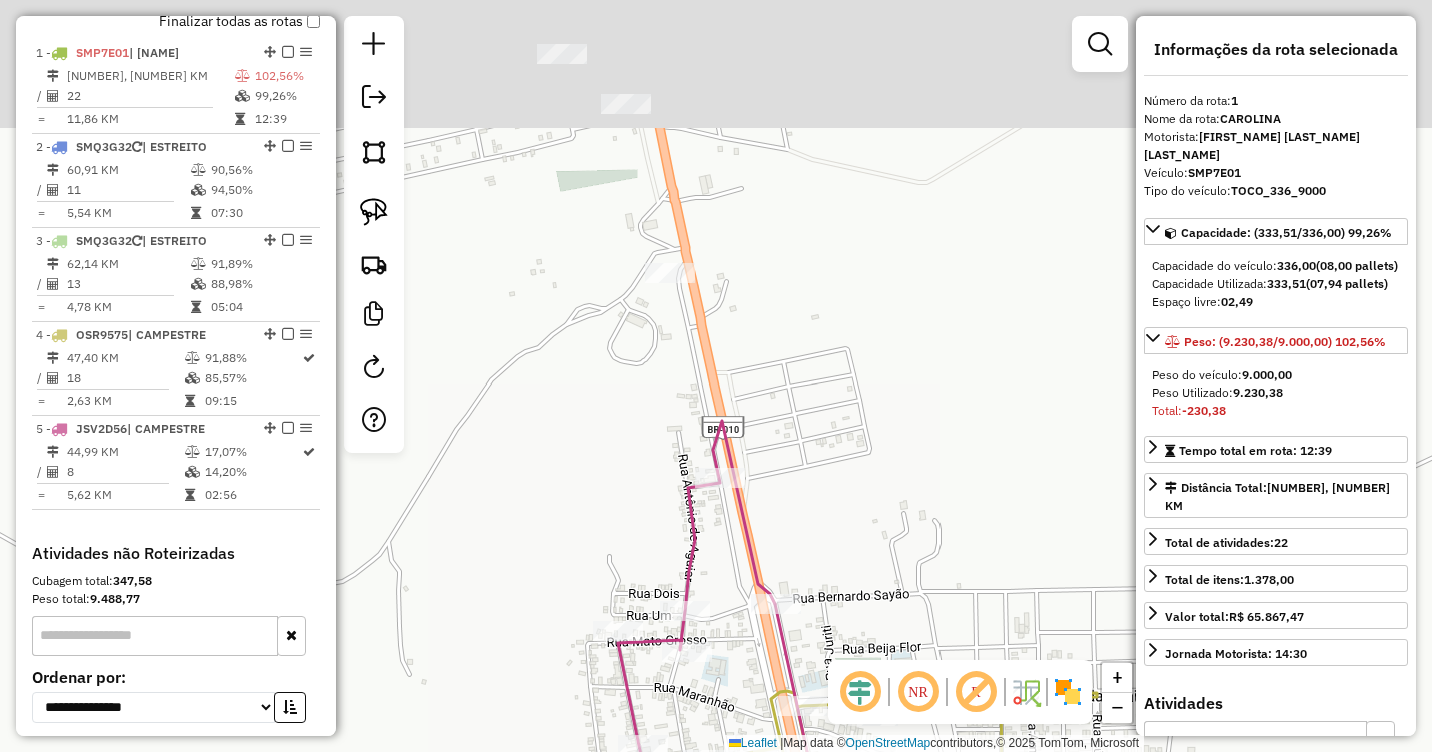 drag, startPoint x: 906, startPoint y: 196, endPoint x: 871, endPoint y: 443, distance: 249.46744 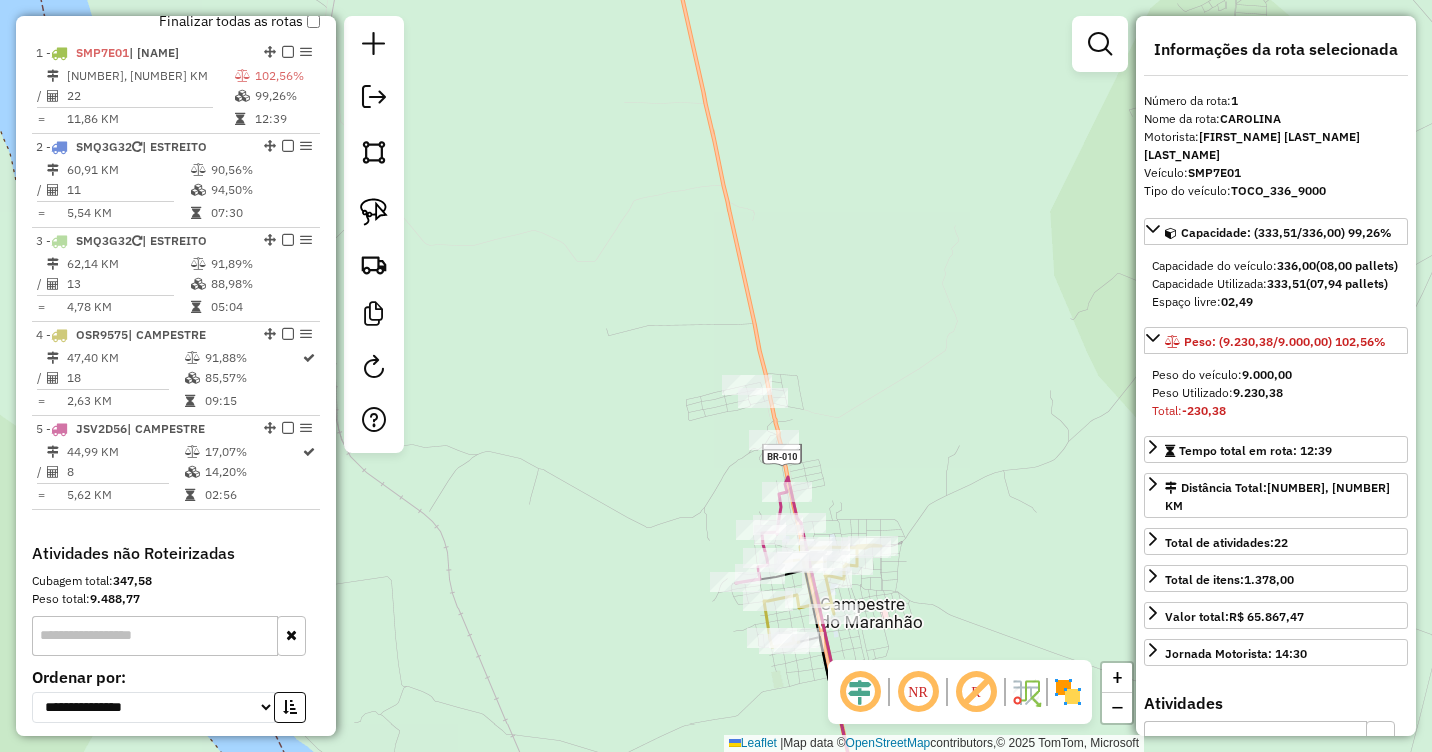 drag, startPoint x: 845, startPoint y: 295, endPoint x: 849, endPoint y: 405, distance: 110.0727 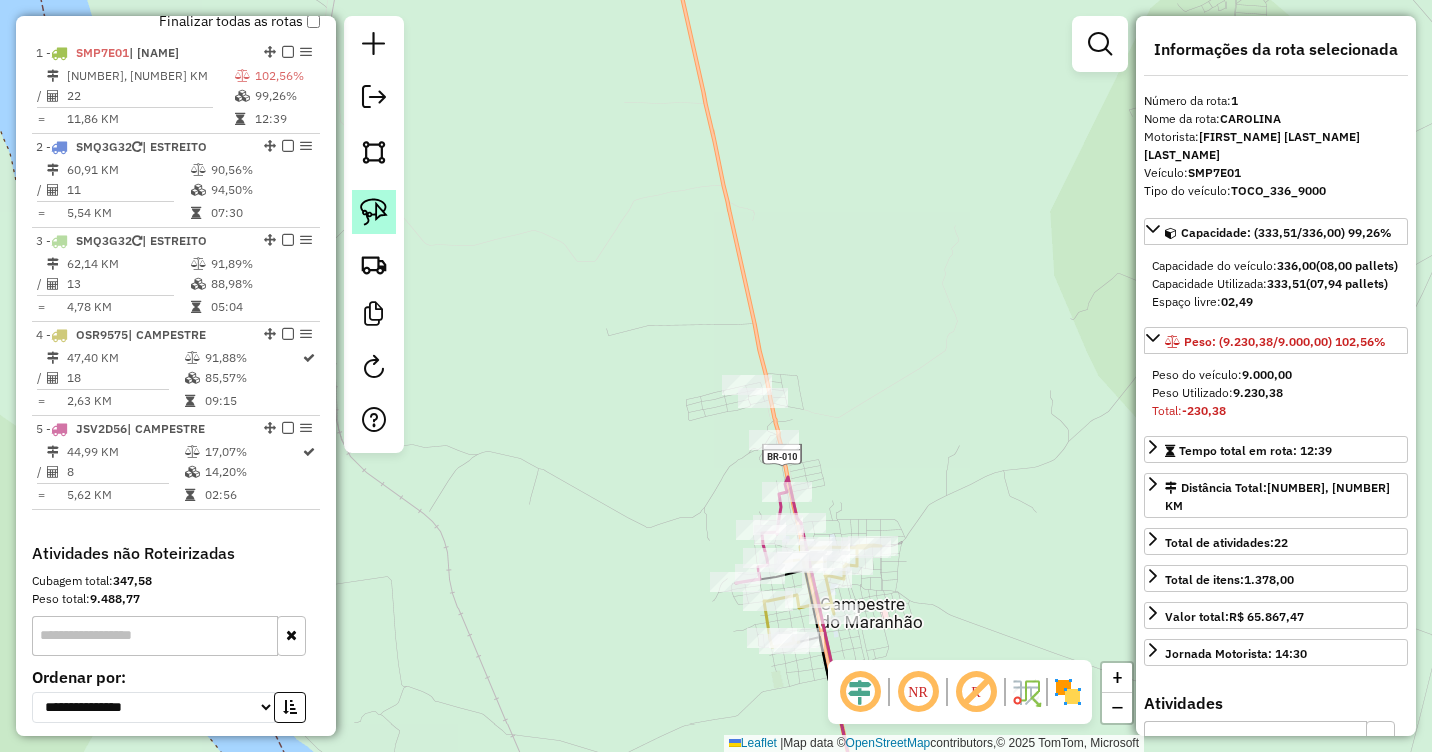 click 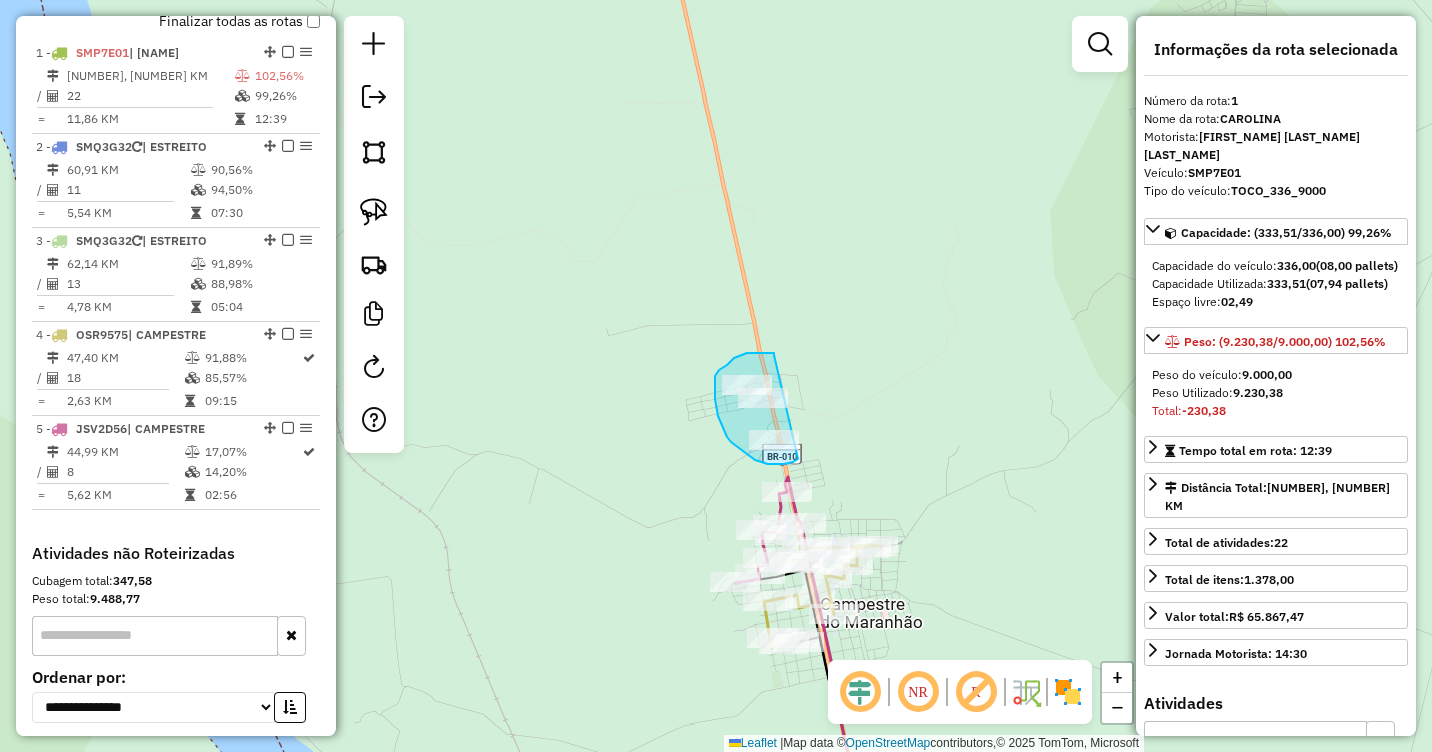 drag, startPoint x: 774, startPoint y: 355, endPoint x: 810, endPoint y: 446, distance: 97.862144 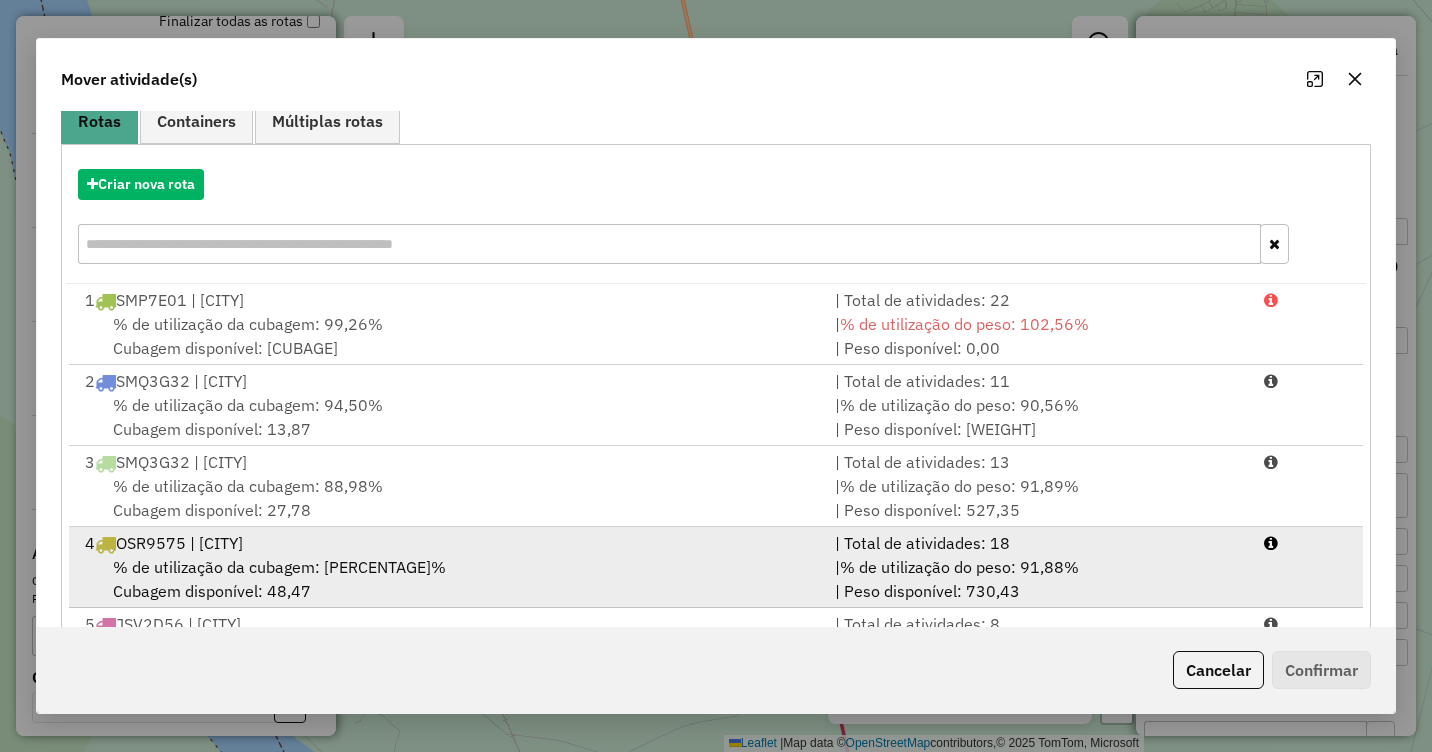 scroll, scrollTop: 267, scrollLeft: 0, axis: vertical 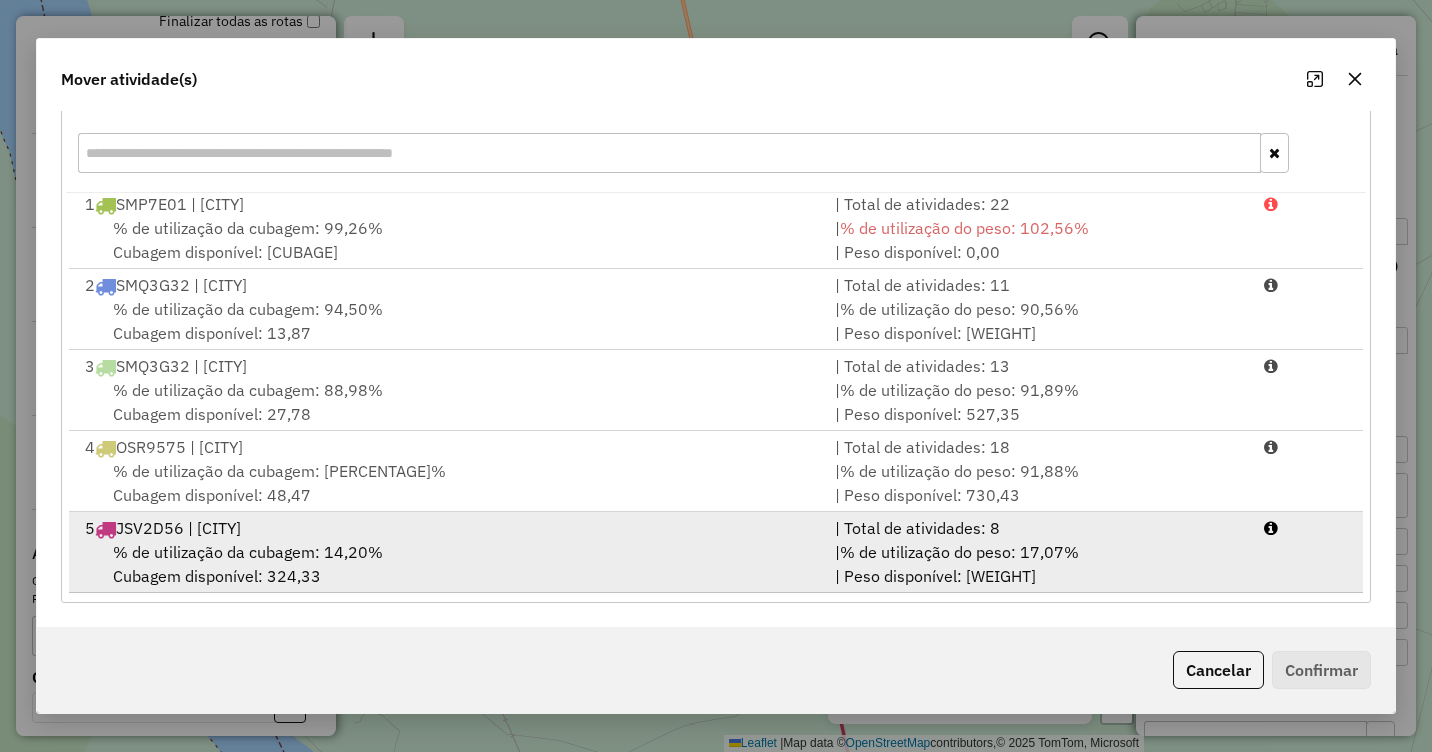 click on "% de utilização da cubagem: 14,20%" at bounding box center [248, 552] 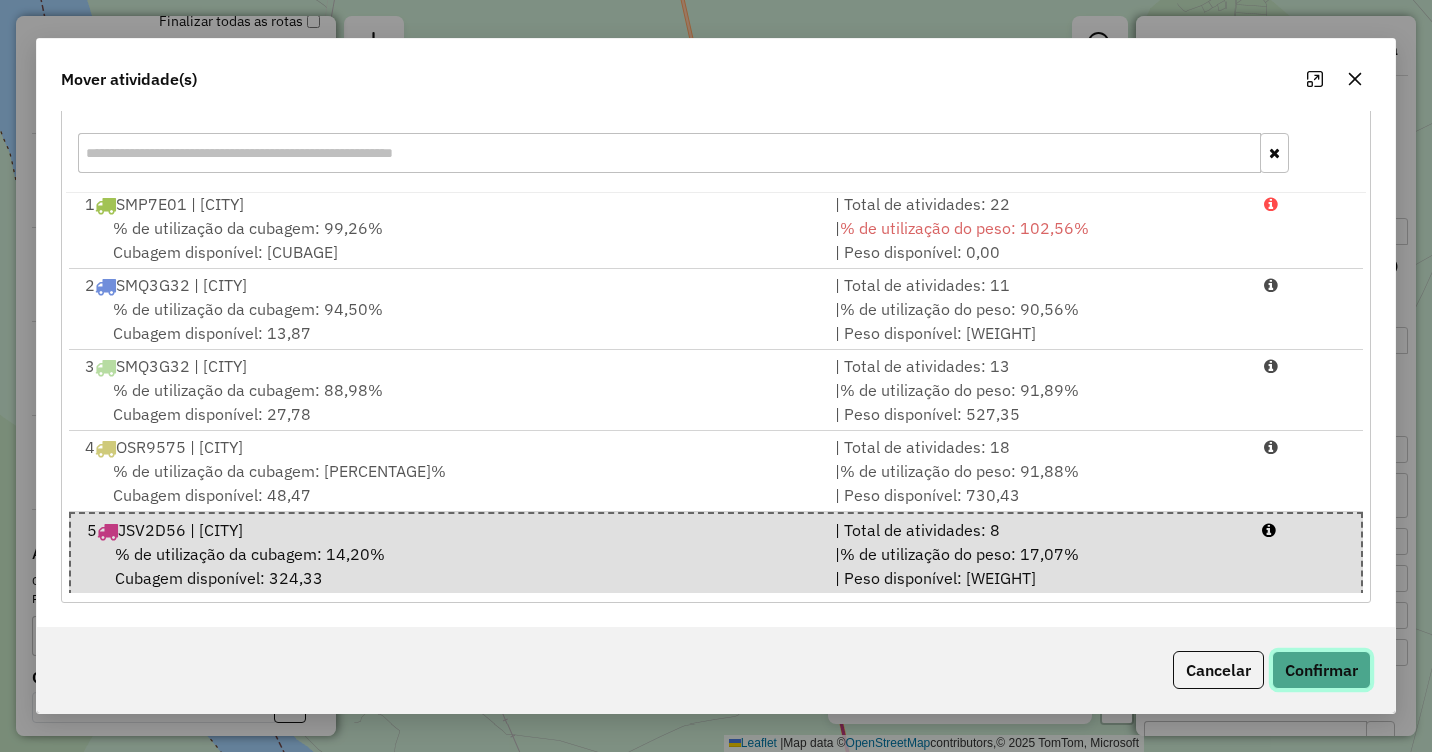 click on "Confirmar" 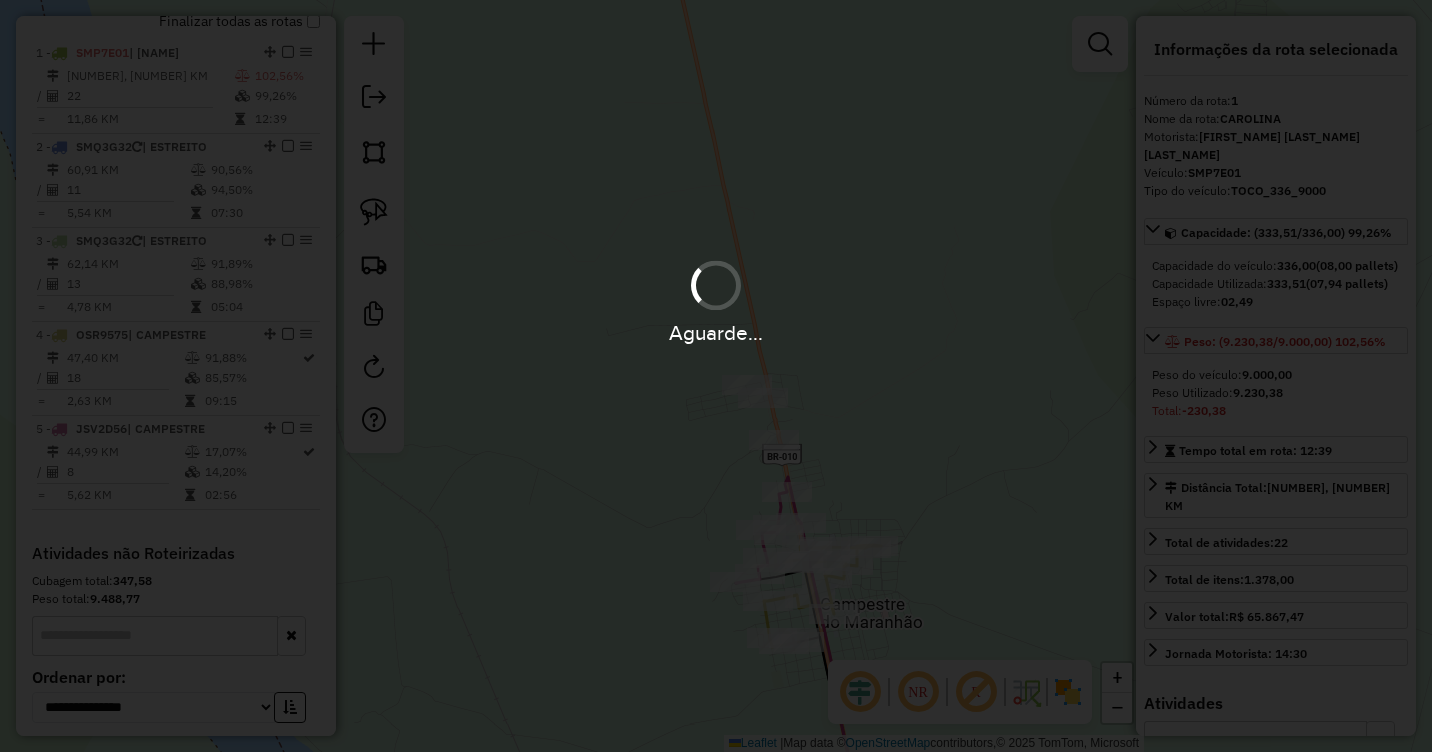 scroll, scrollTop: 0, scrollLeft: 0, axis: both 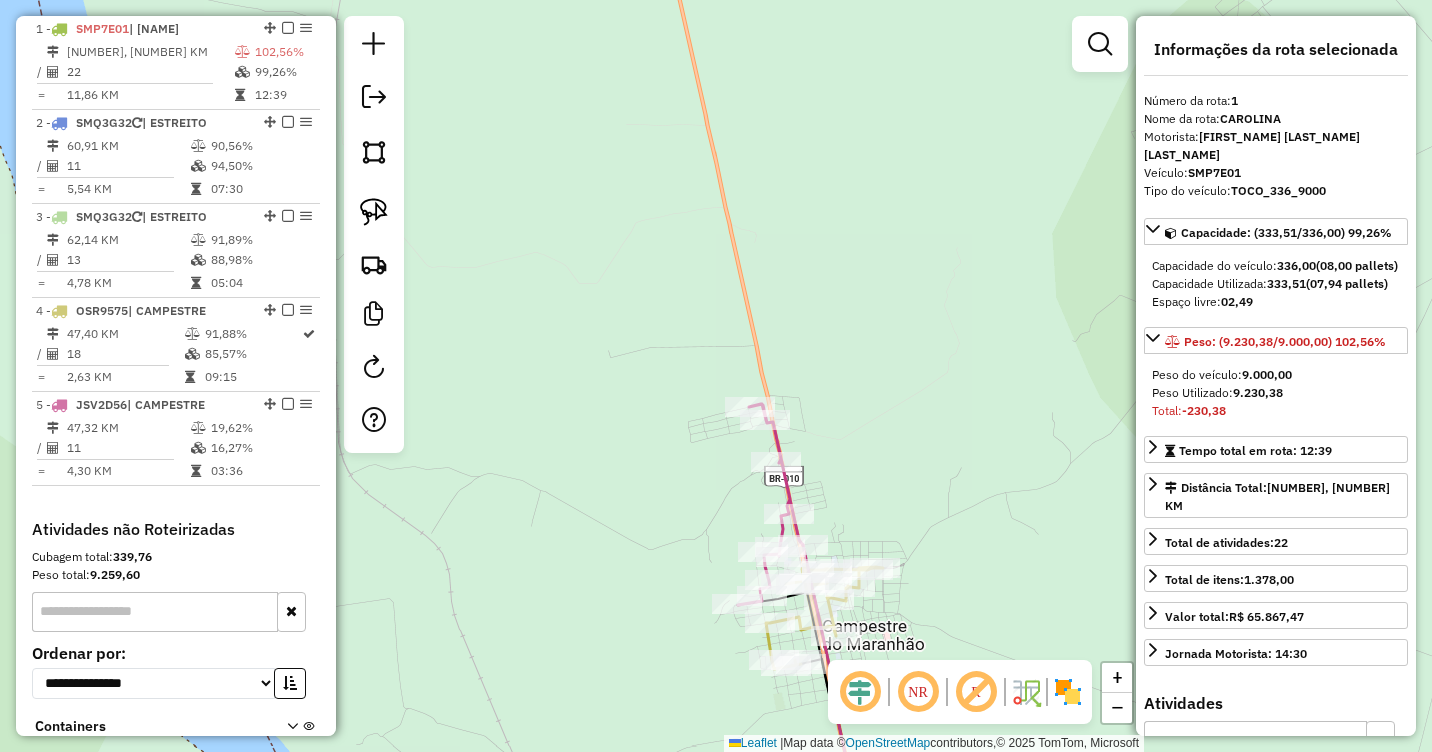 drag, startPoint x: 771, startPoint y: 205, endPoint x: 835, endPoint y: 572, distance: 372.53857 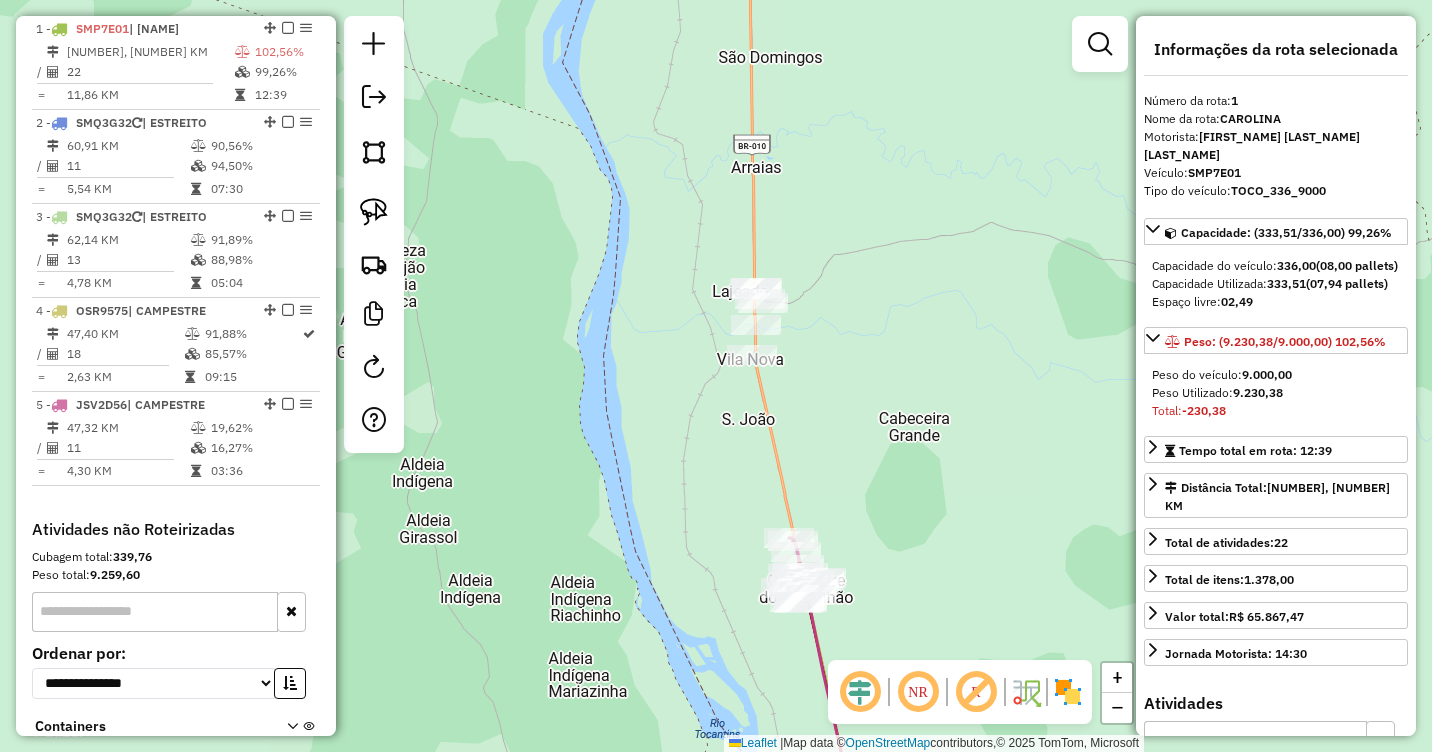 click on "Janela de atendimento Grade de atendimento Capacidade Transportadoras Veículos Cliente Pedidos  Rotas Selecione os dias de semana para filtrar as janelas de atendimento  Seg   Ter   Qua   Qui   Sex   Sáb   Dom  Informe o período da janela de atendimento: De: Até:  Filtrar exatamente a janela do cliente  Considerar janela de atendimento padrão  Selecione os dias de semana para filtrar as grades de atendimento  Seg   Ter   Qua   Qui   Sex   Sáb   Dom   Considerar clientes sem dia de atendimento cadastrado  Clientes fora do dia de atendimento selecionado Filtrar as atividades entre os valores definidos abaixo:  Peso mínimo:   Peso máximo:   Cubagem mínima:   Cubagem máxima:   De:   Até:  Filtrar as atividades entre o tempo de atendimento definido abaixo:  De:   Até:   Considerar capacidade total dos clientes não roteirizados Transportadora: Selecione um ou mais itens Tipo de veículo: Selecione um ou mais itens Veículo: Selecione um ou mais itens Motorista: Selecione um ou mais itens Nome: Rótulo:" 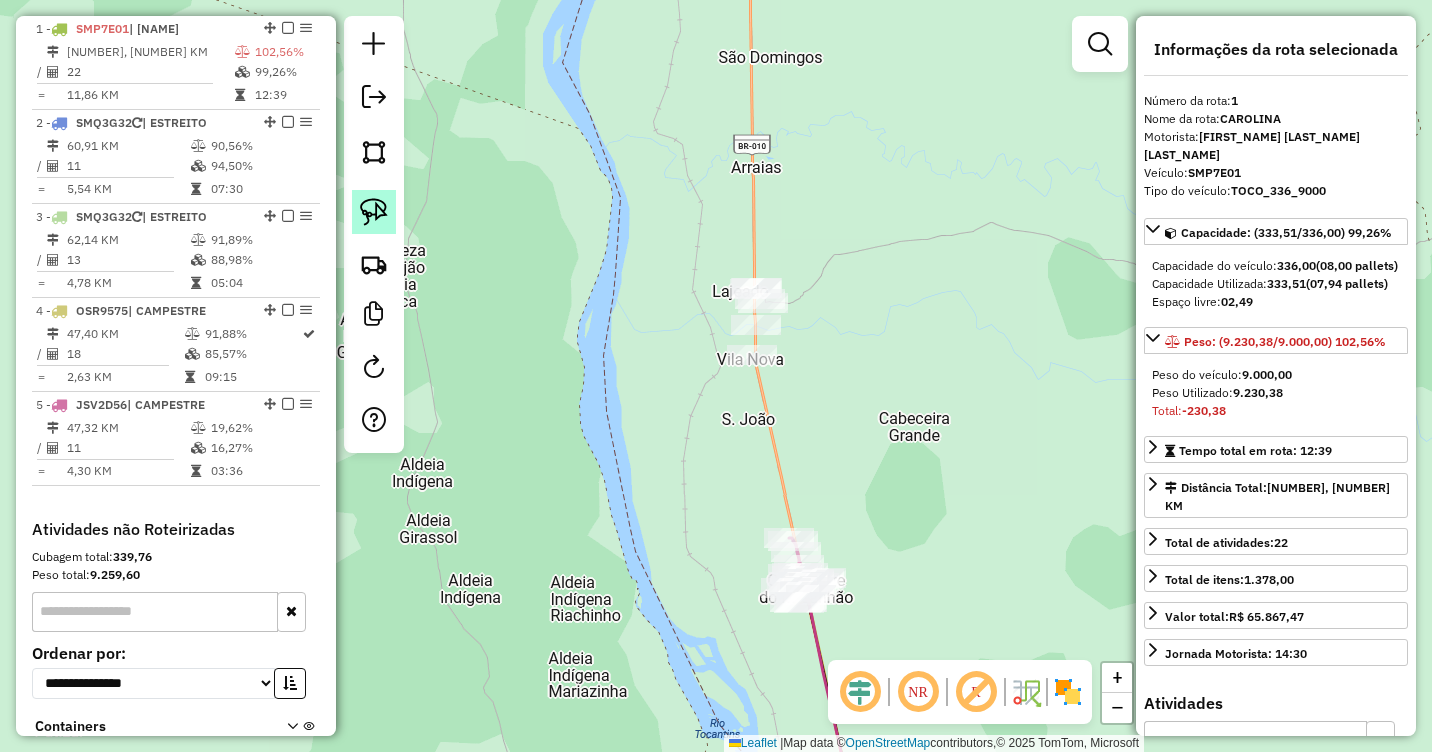 click 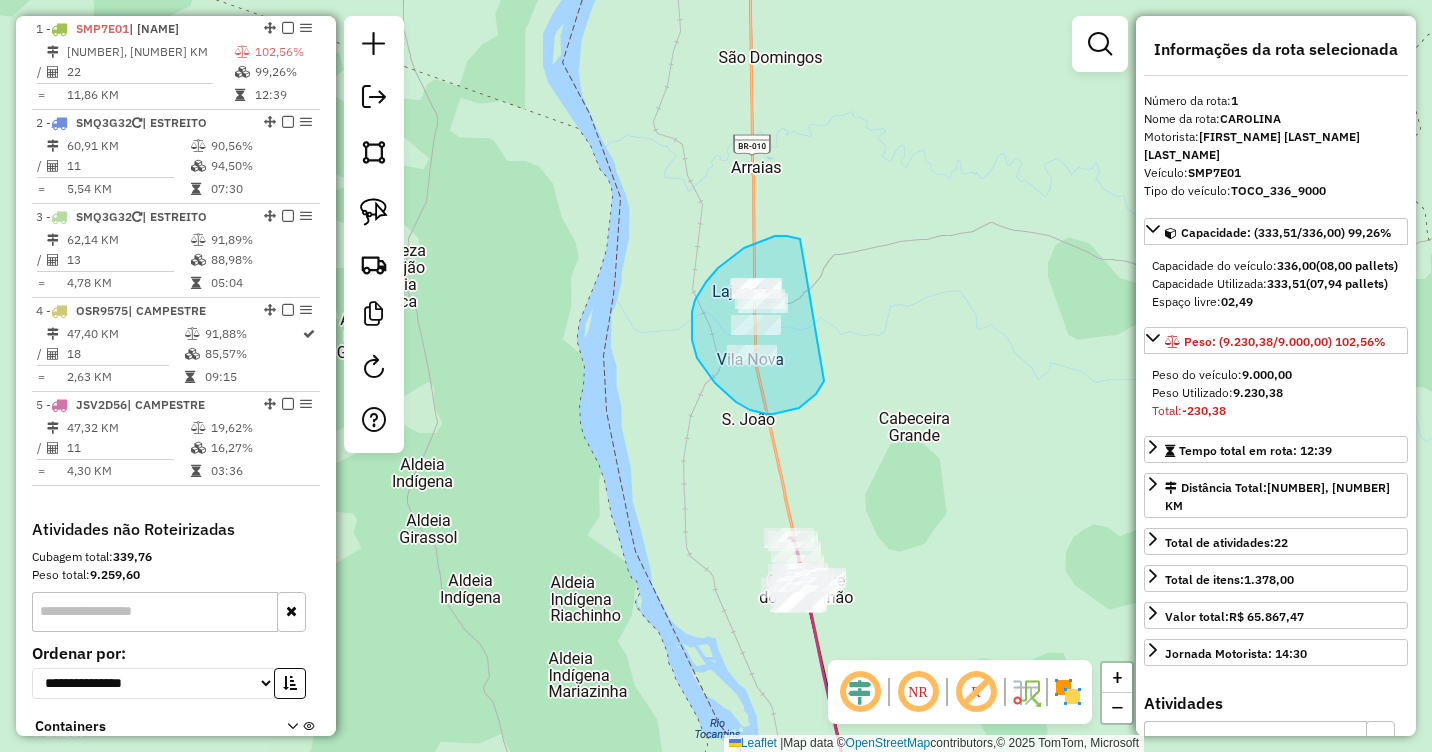 drag, startPoint x: 800, startPoint y: 239, endPoint x: 830, endPoint y: 365, distance: 129.5222 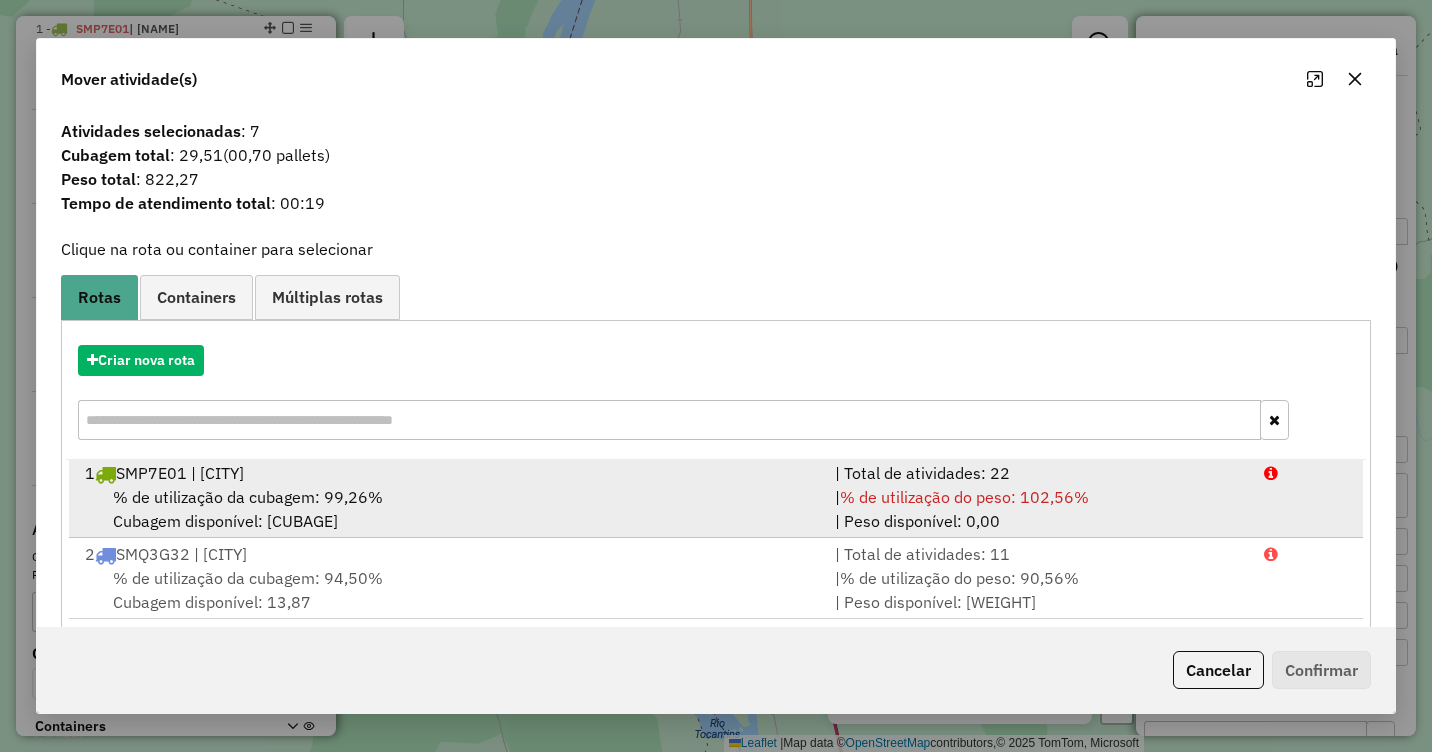 scroll, scrollTop: 5, scrollLeft: 0, axis: vertical 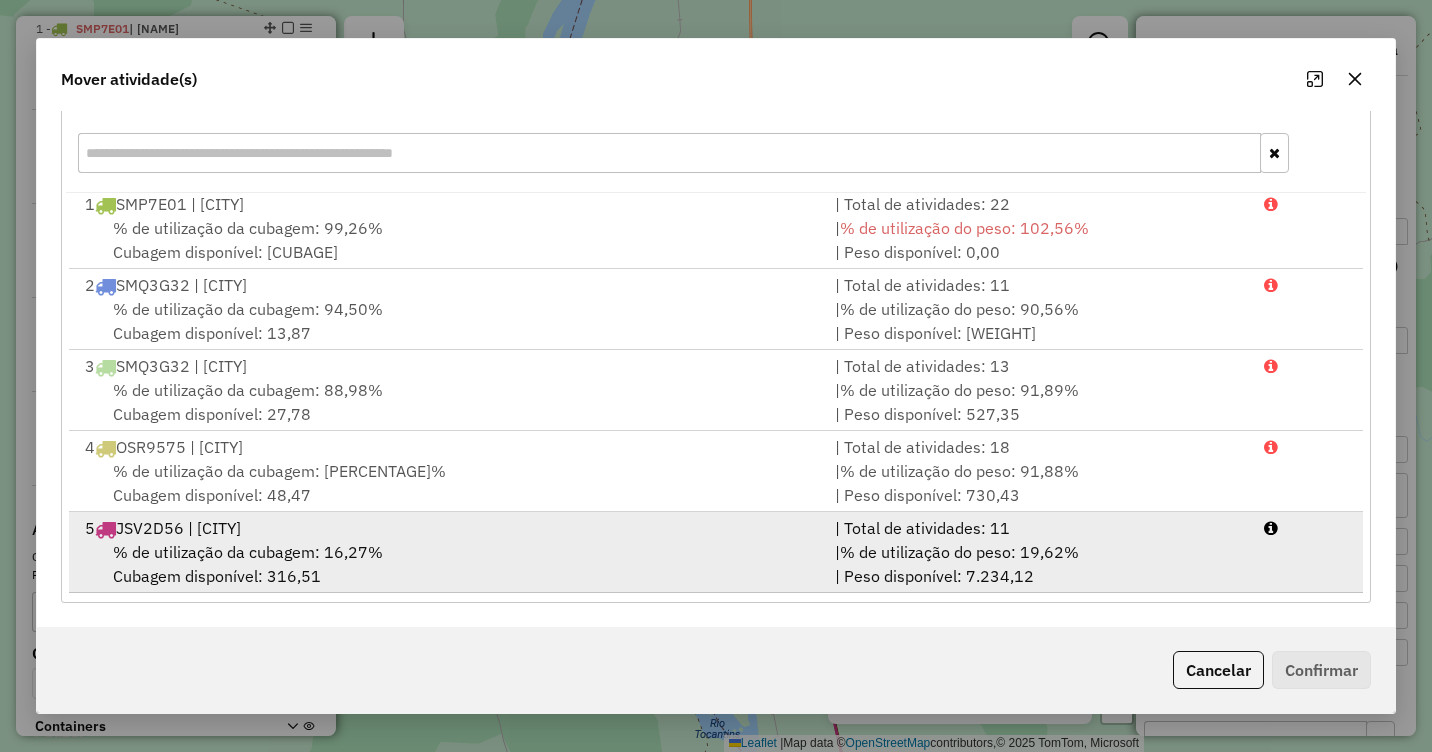 click on "% de utilização da cubagem: [PERCENTAGE]%  Cubagem disponível: [CUBAGE]" at bounding box center [448, 564] 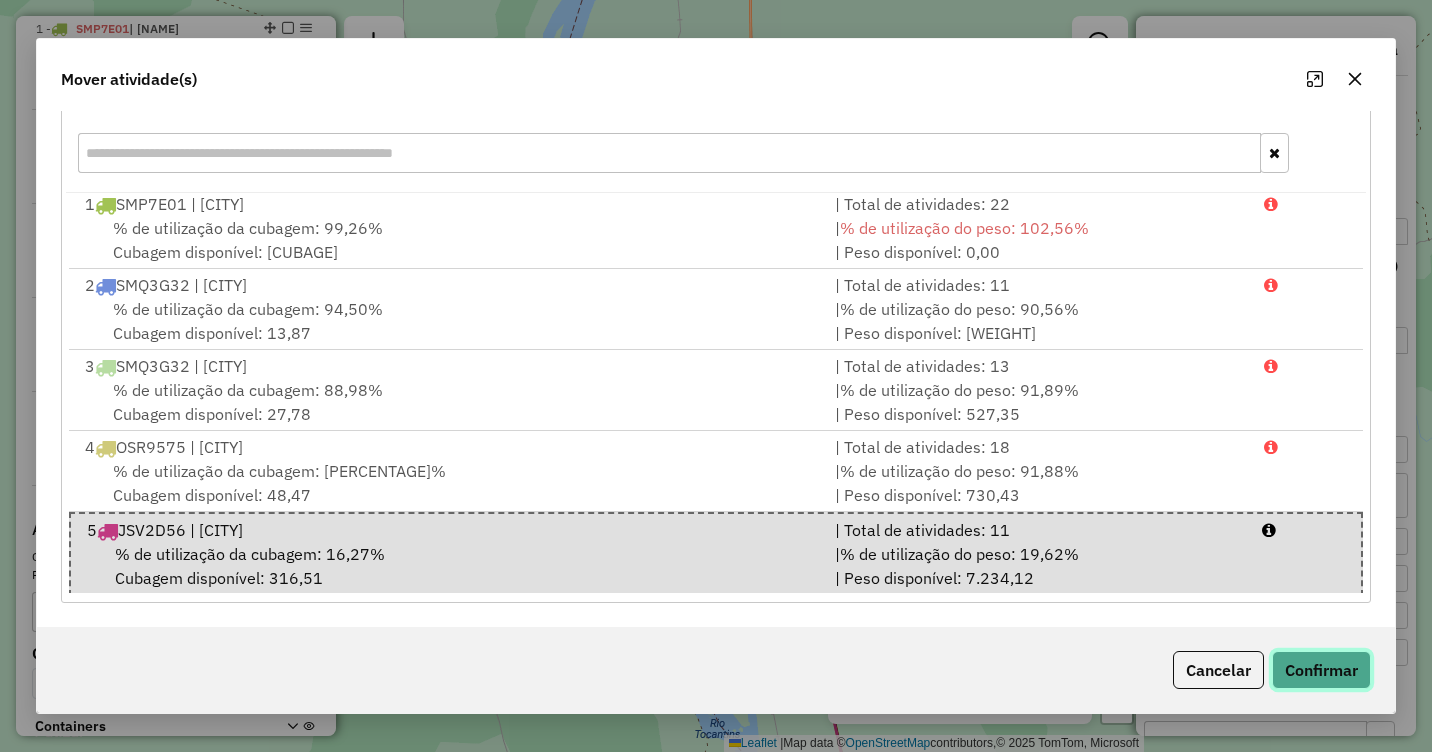 click on "Confirmar" 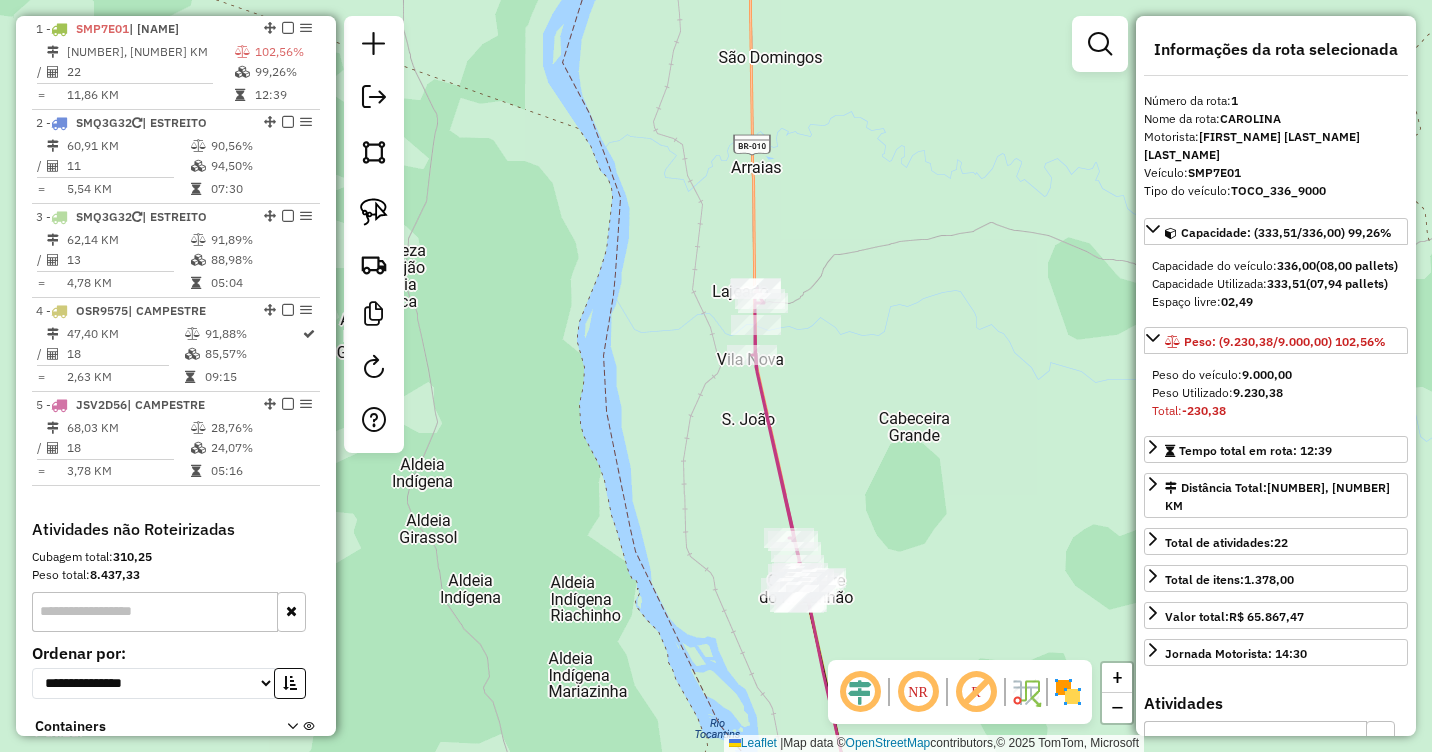 scroll, scrollTop: 0, scrollLeft: 0, axis: both 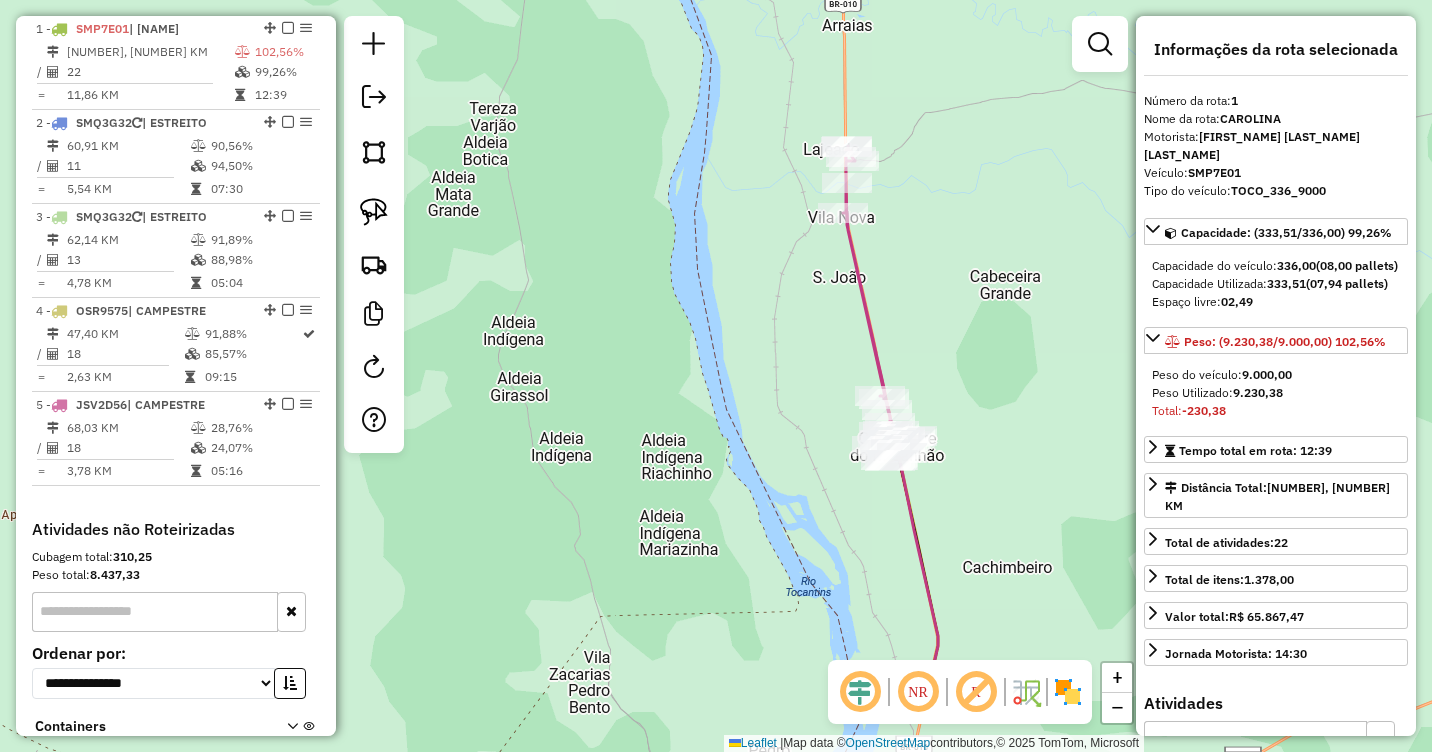 drag, startPoint x: 904, startPoint y: 467, endPoint x: 995, endPoint y: 324, distance: 169.49927 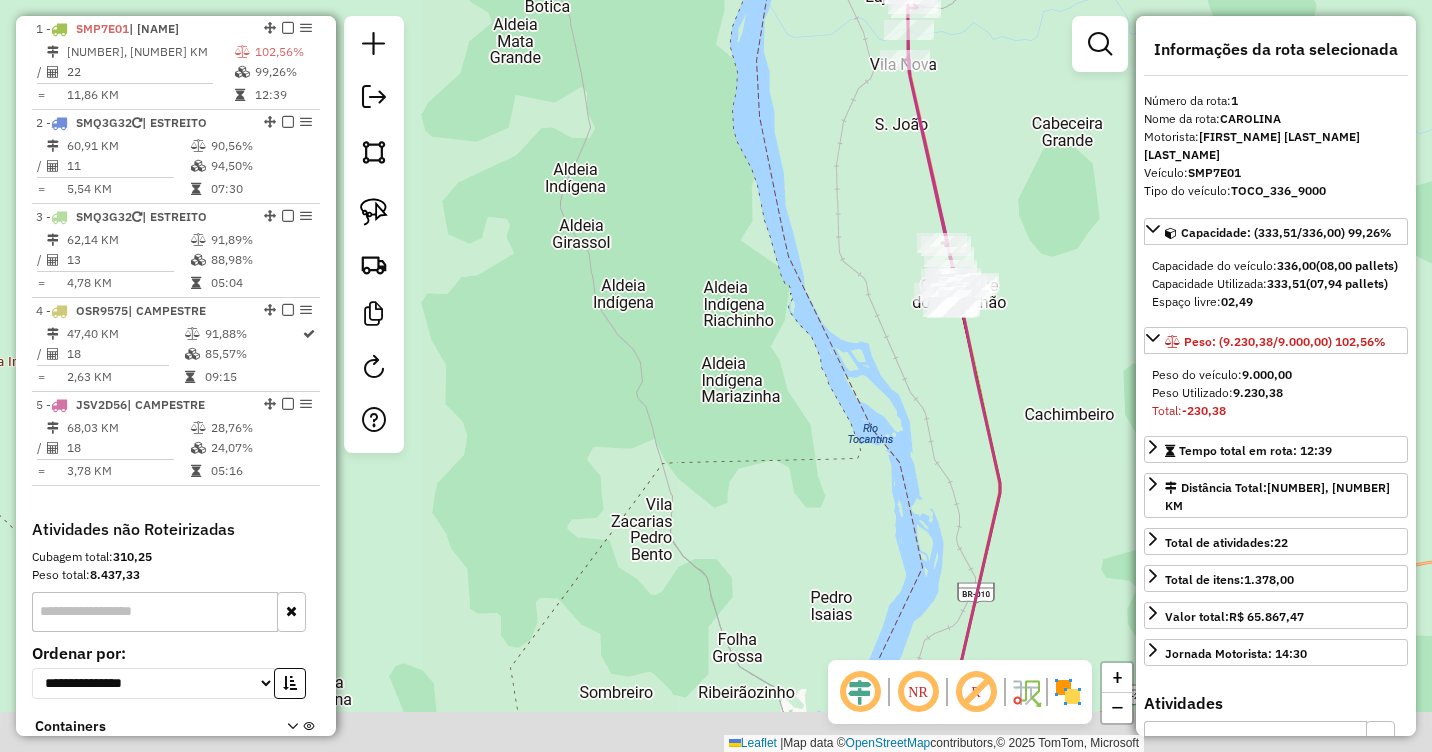 drag, startPoint x: 684, startPoint y: 519, endPoint x: 752, endPoint y: 355, distance: 177.53873 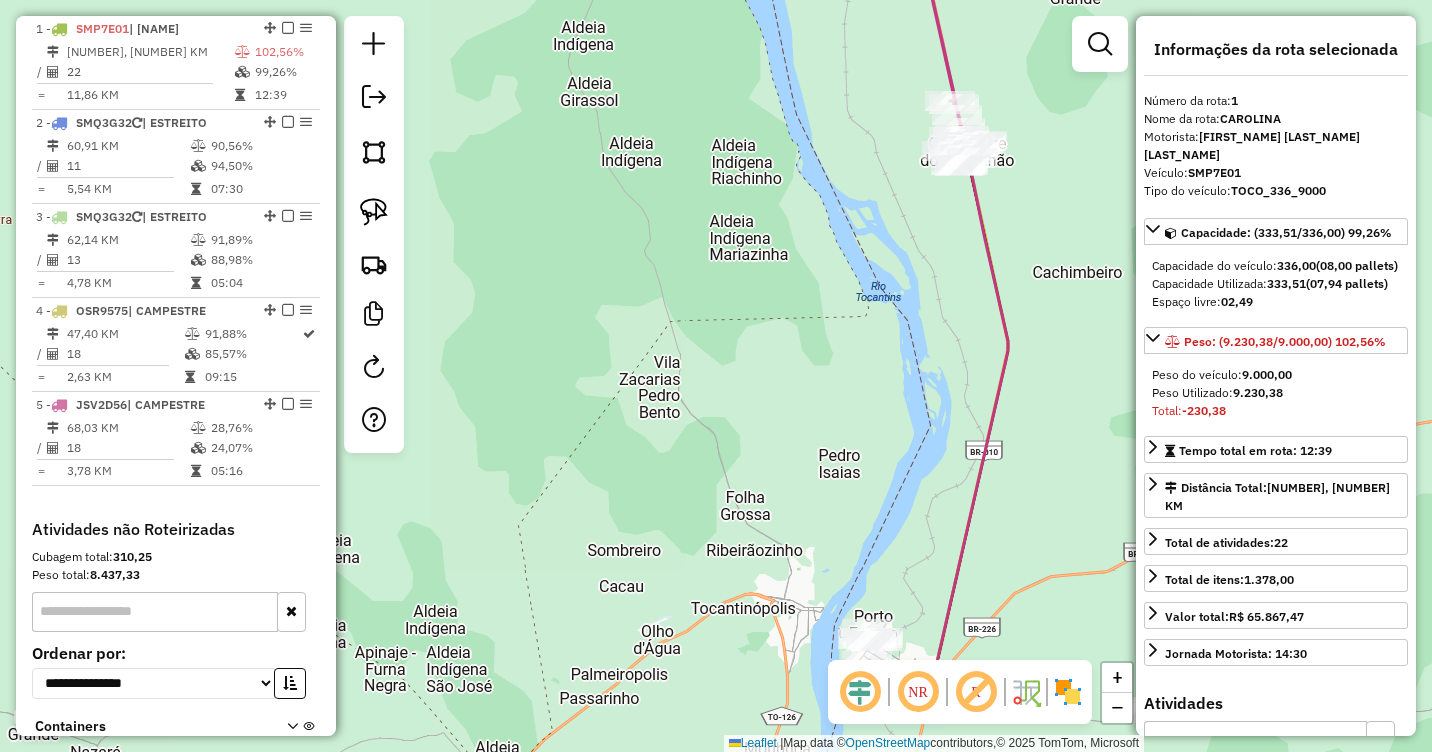 drag, startPoint x: 873, startPoint y: 470, endPoint x: 873, endPoint y: 341, distance: 129 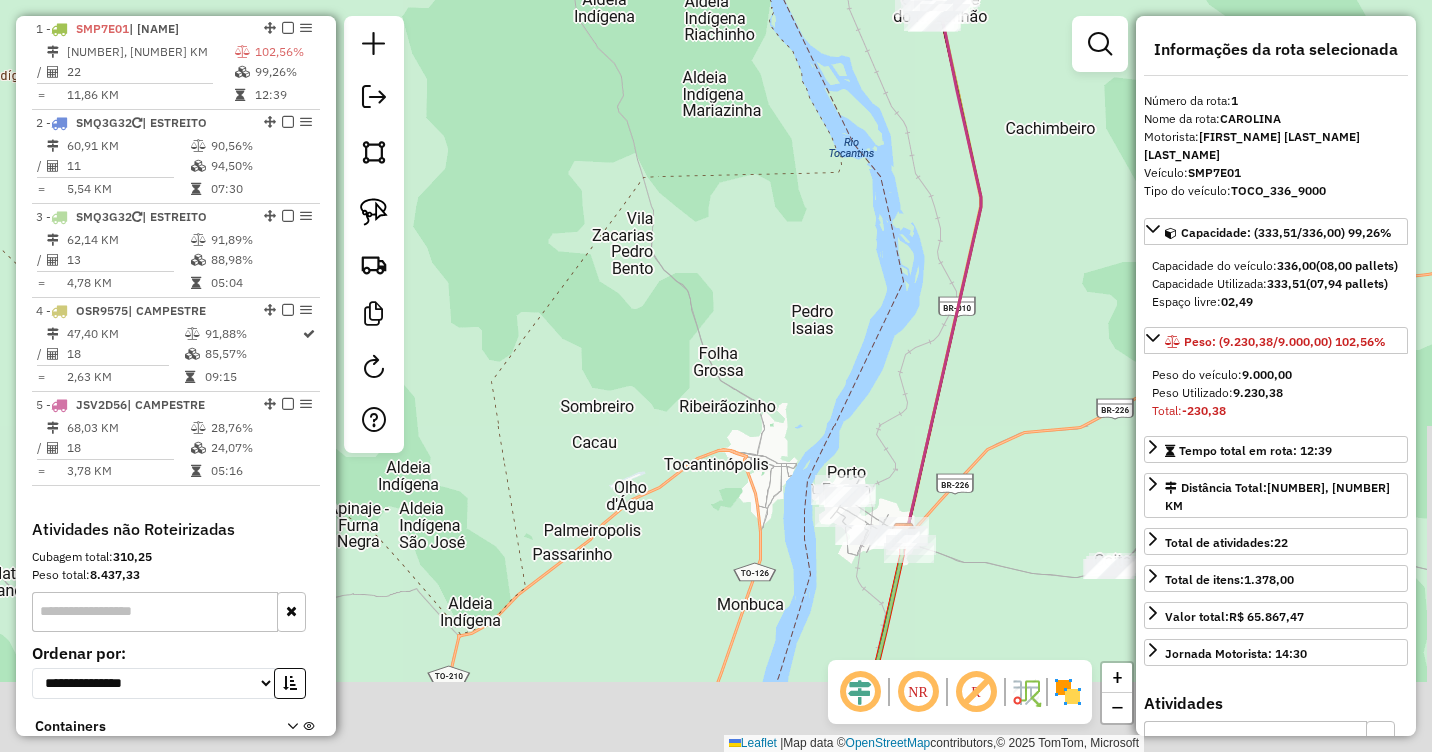 drag, startPoint x: 1015, startPoint y: 523, endPoint x: 968, endPoint y: 350, distance: 179.27075 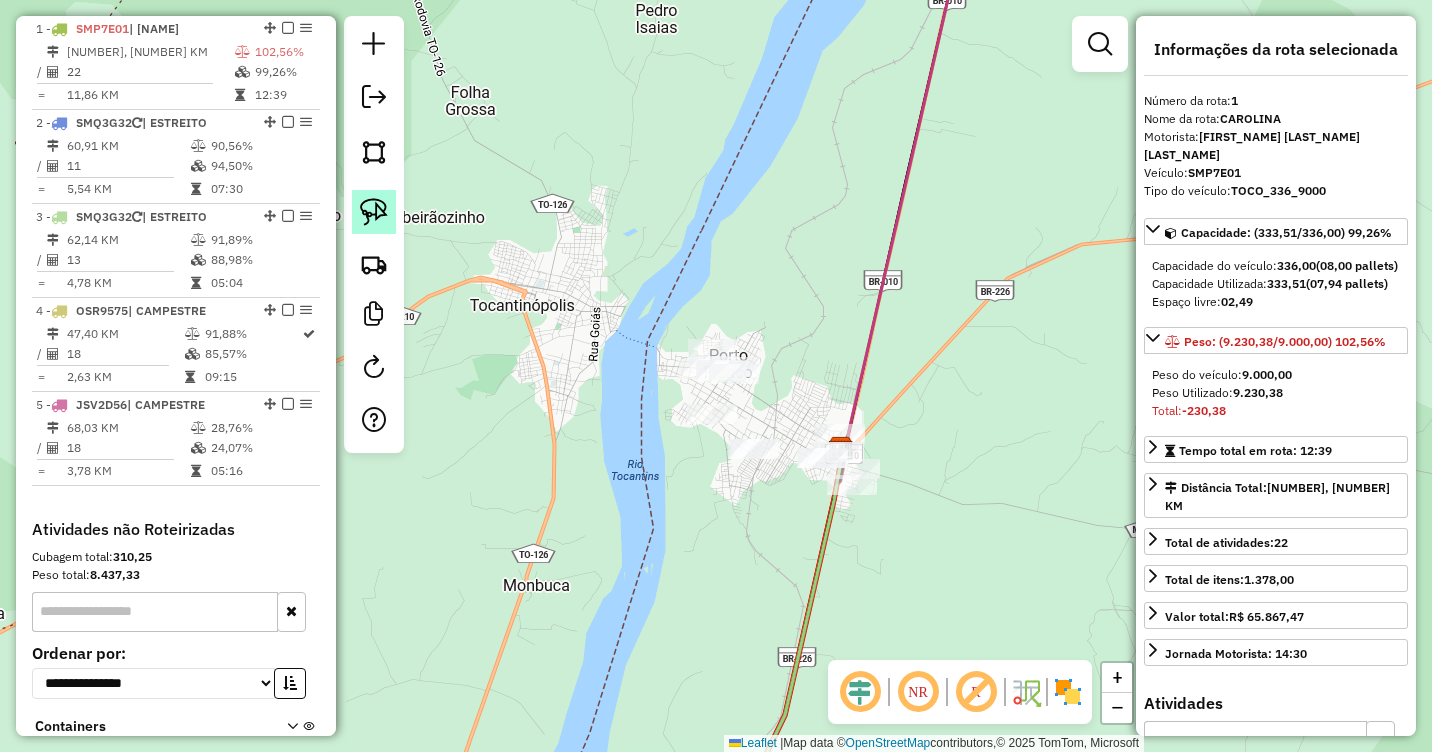 click 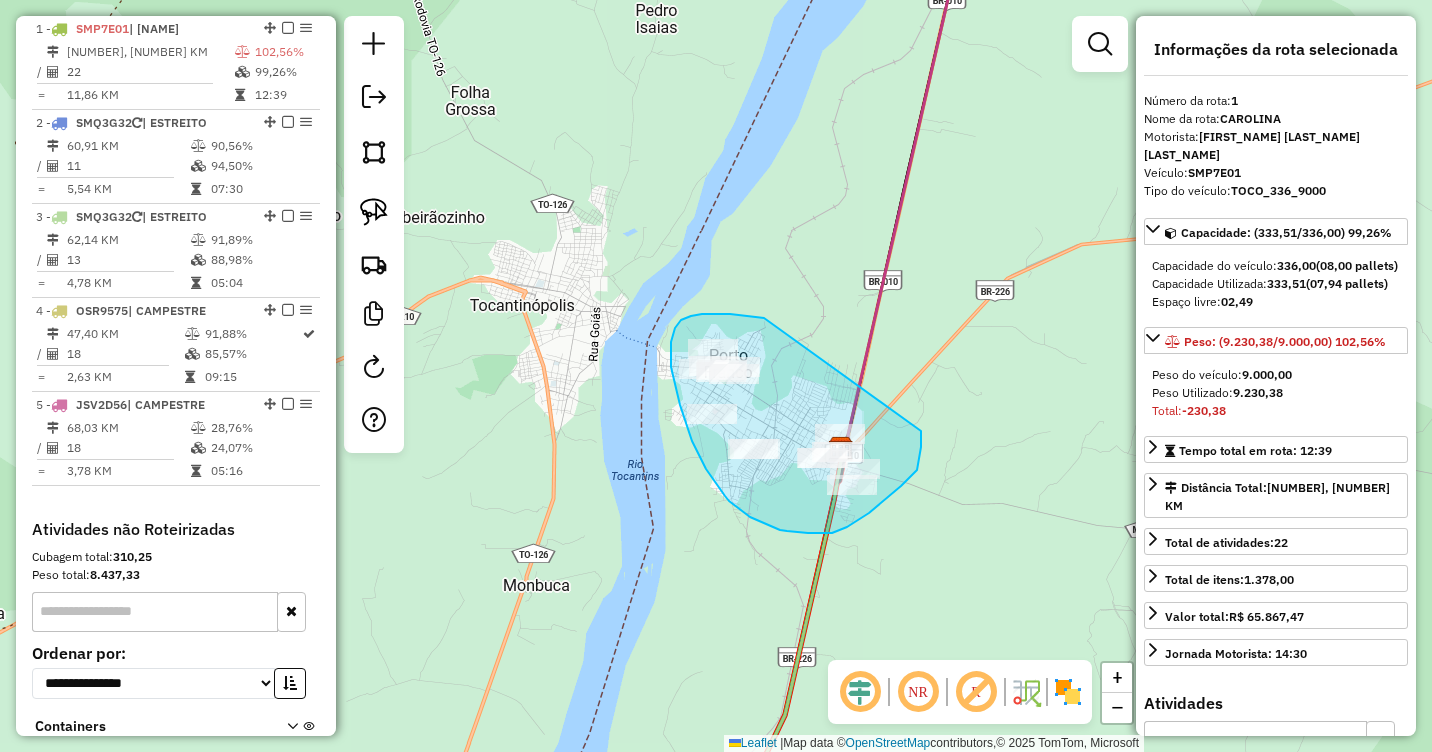 drag, startPoint x: 764, startPoint y: 318, endPoint x: 921, endPoint y: 431, distance: 193.43733 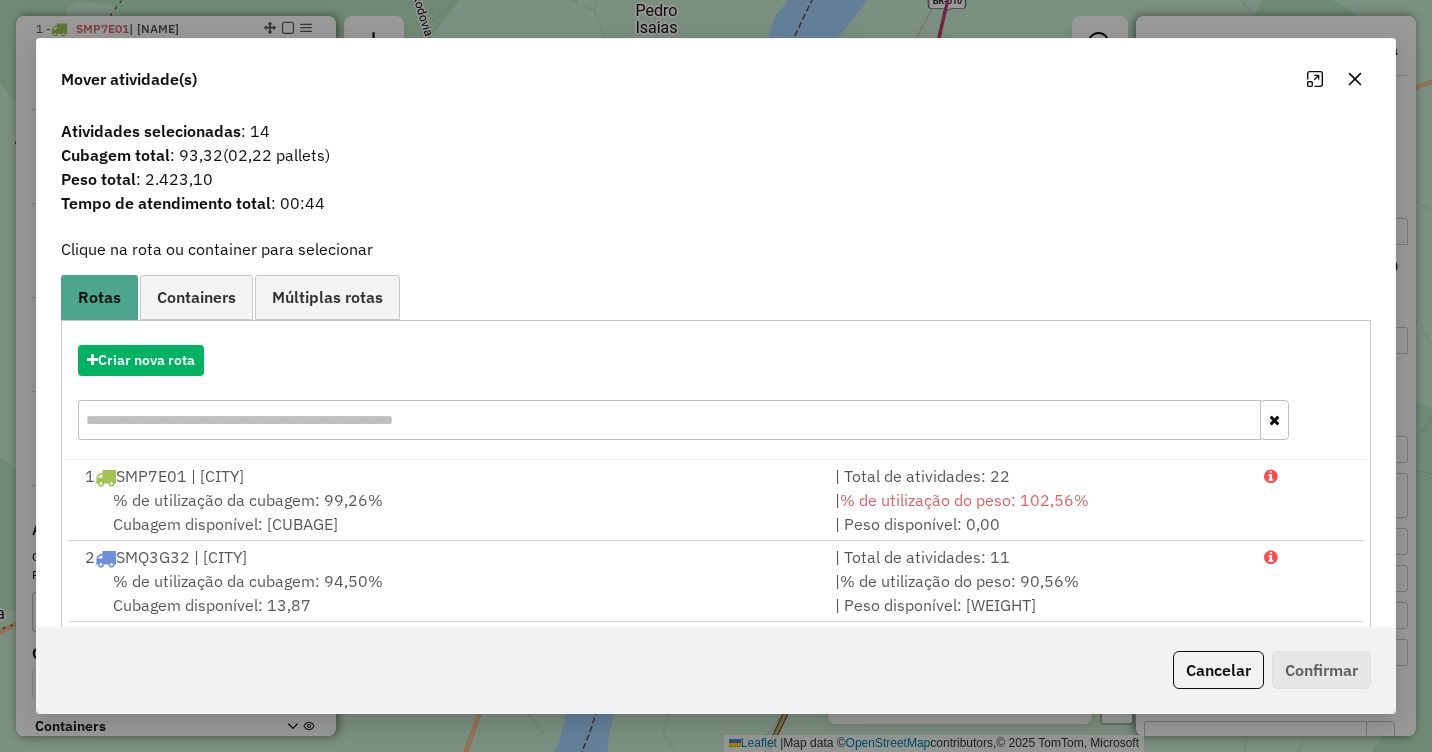 click 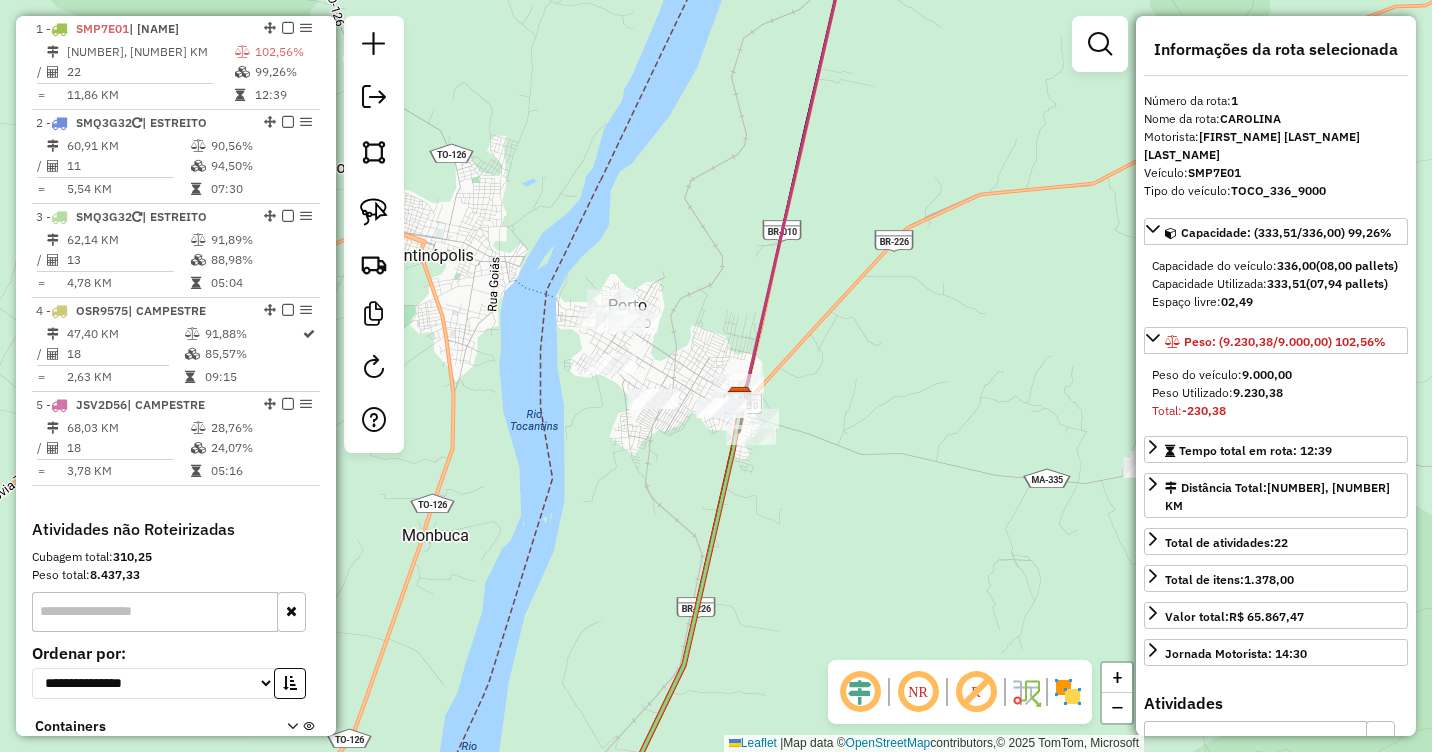 drag, startPoint x: 915, startPoint y: 362, endPoint x: 806, endPoint y: 308, distance: 121.64292 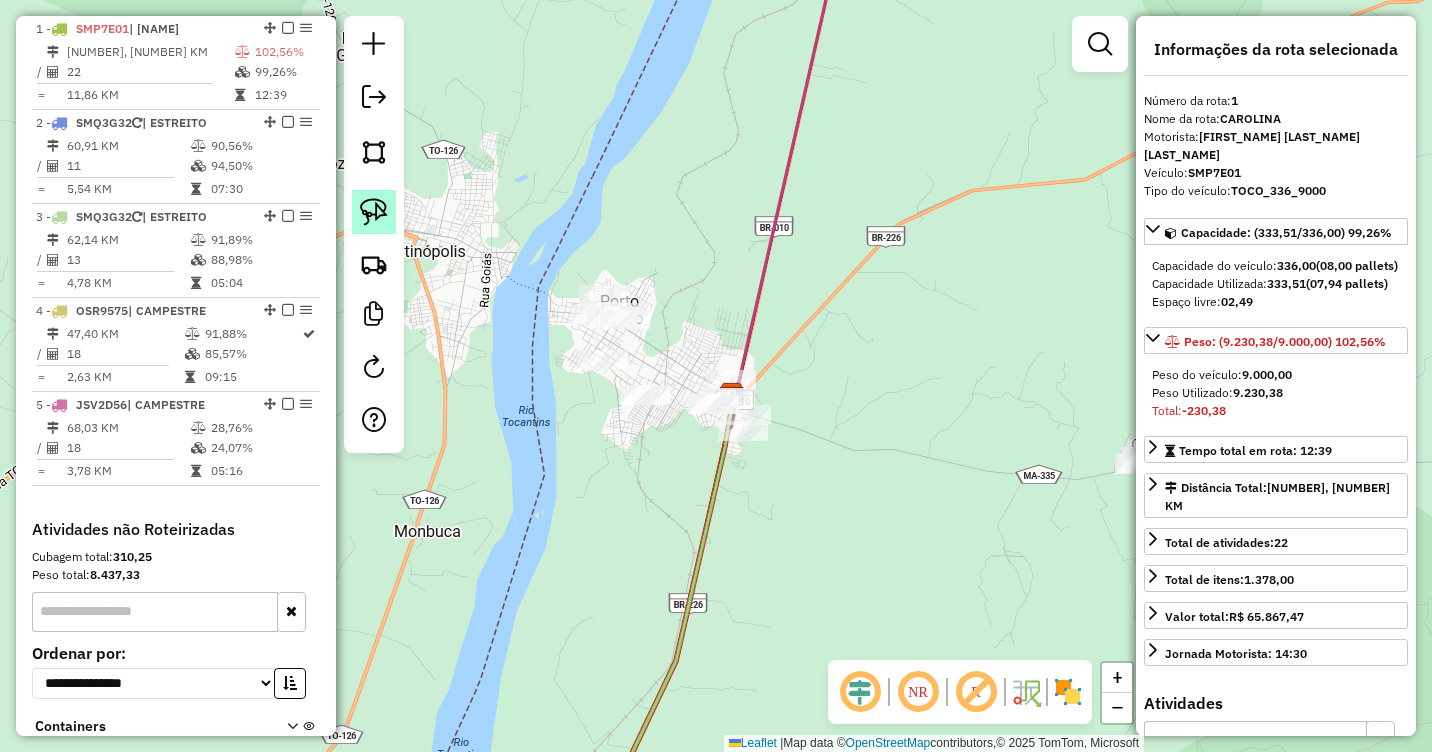 click 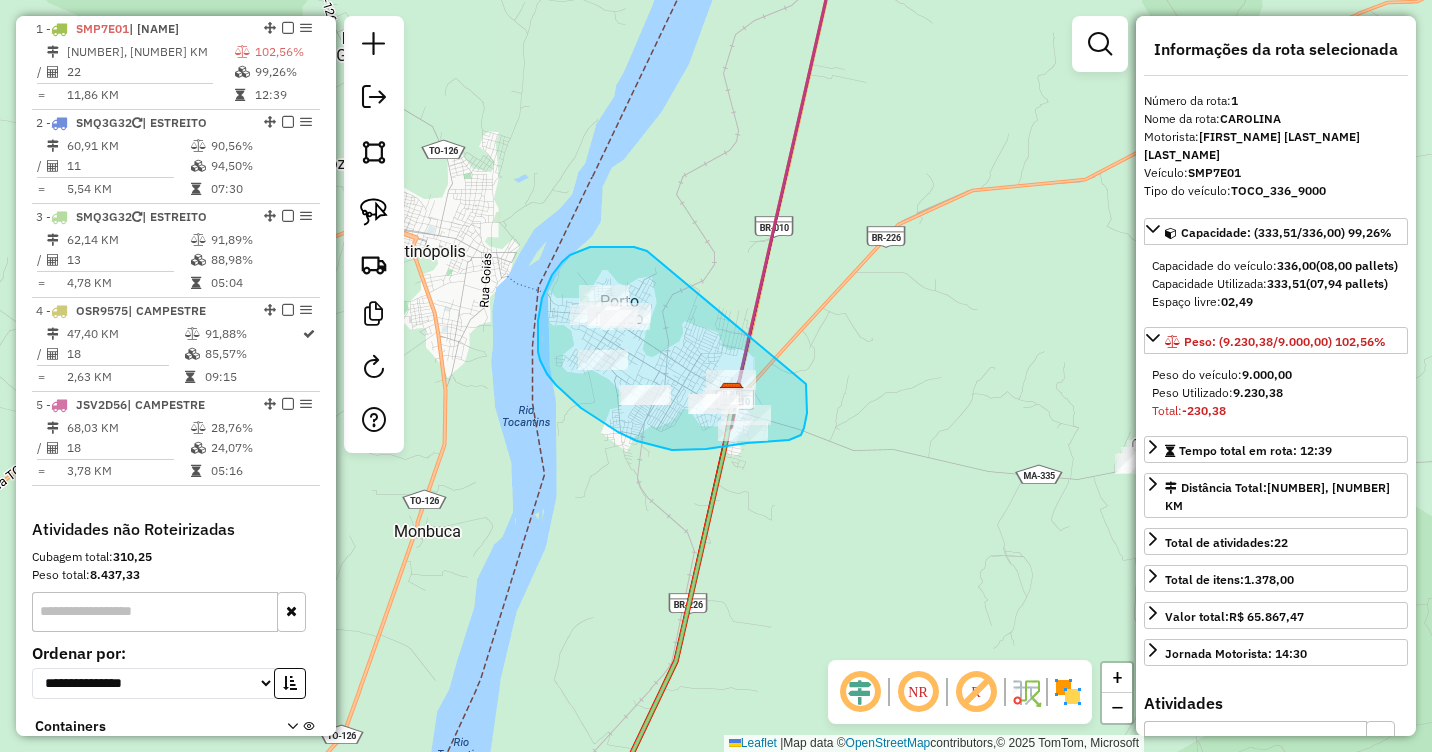 drag, startPoint x: 641, startPoint y: 249, endPoint x: 806, endPoint y: 384, distance: 213.19006 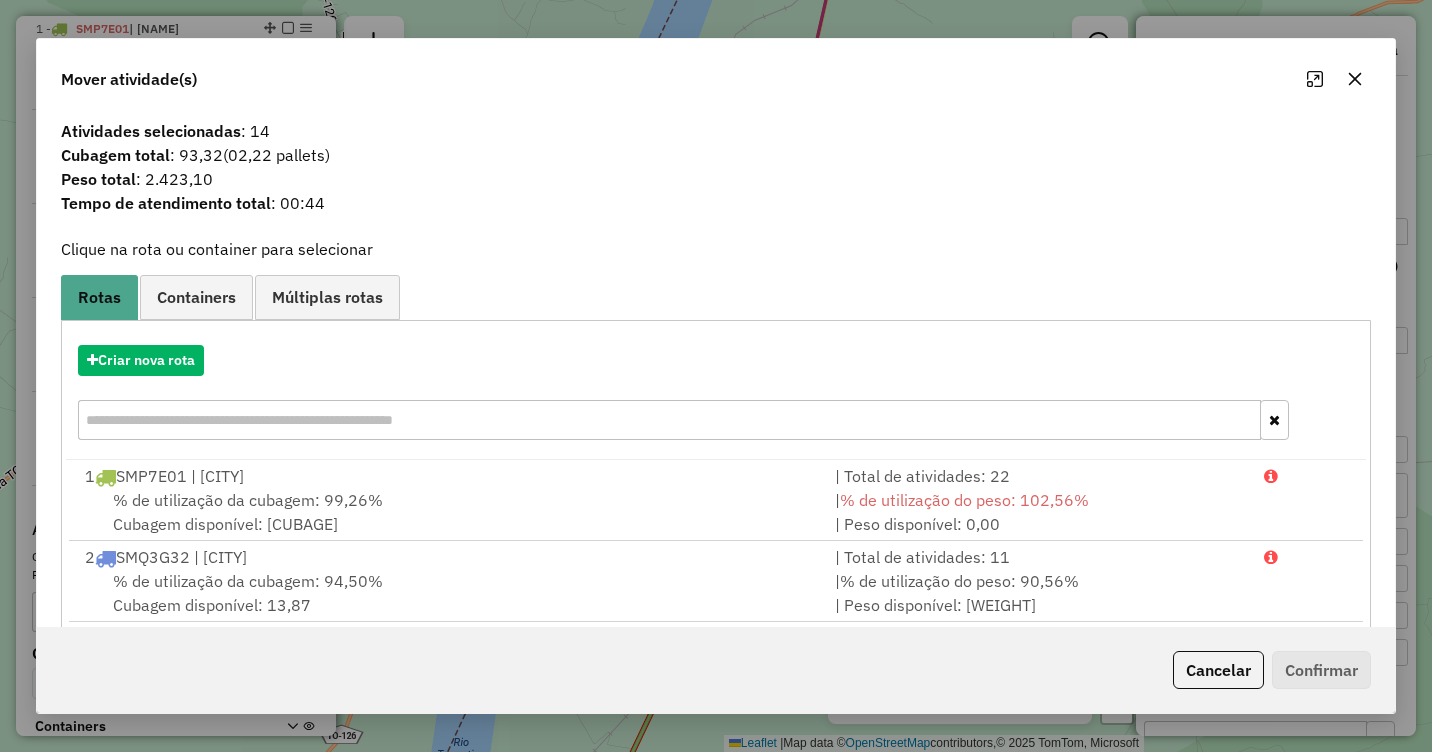 click 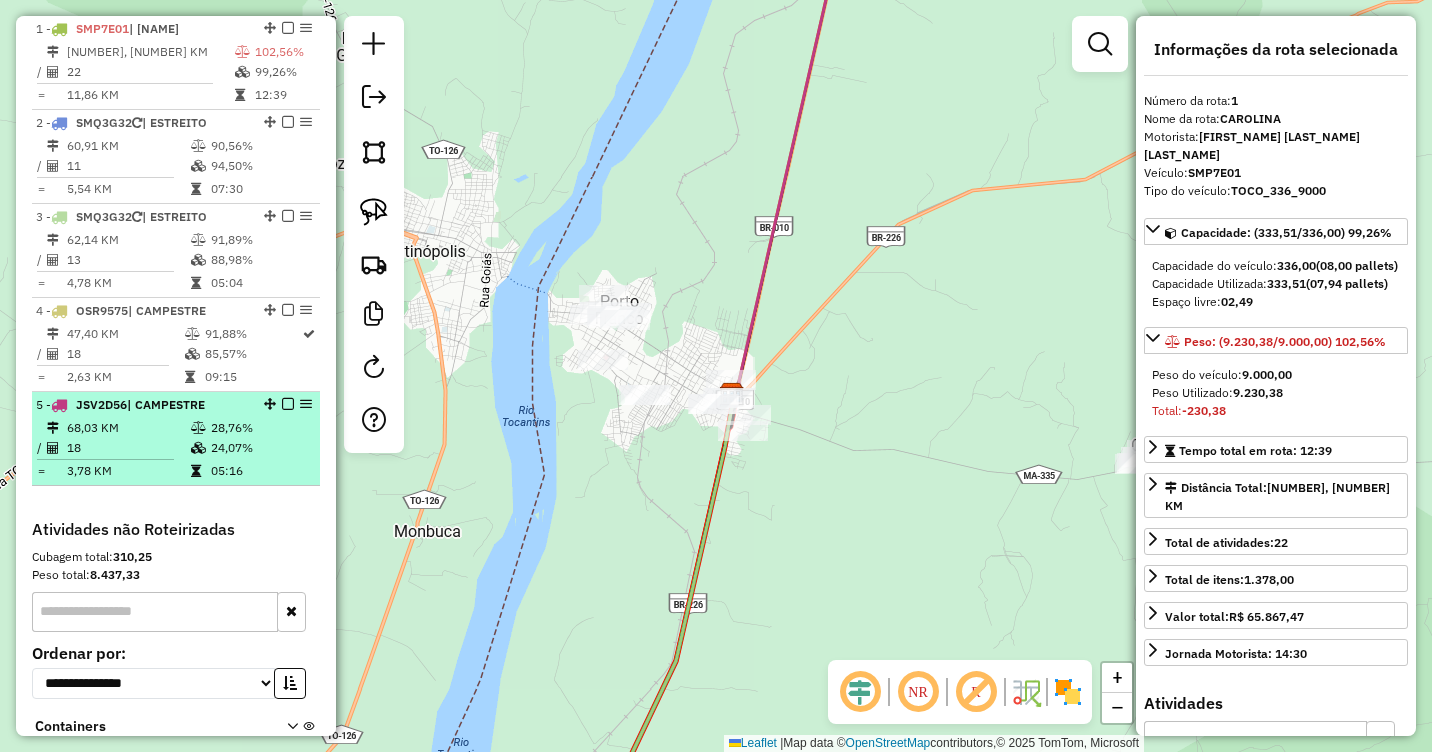 click on "18" at bounding box center [128, 448] 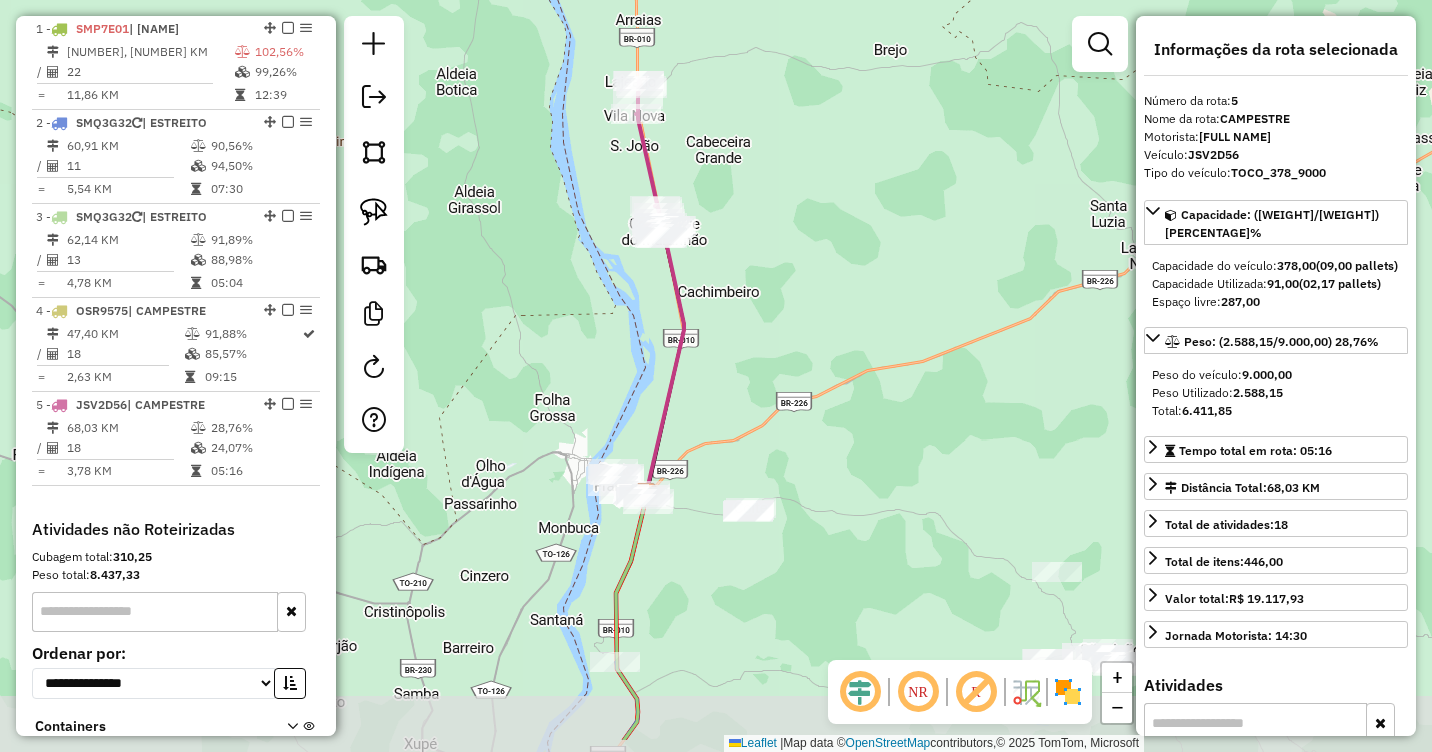 drag, startPoint x: 821, startPoint y: 479, endPoint x: 765, endPoint y: 395, distance: 100.95544 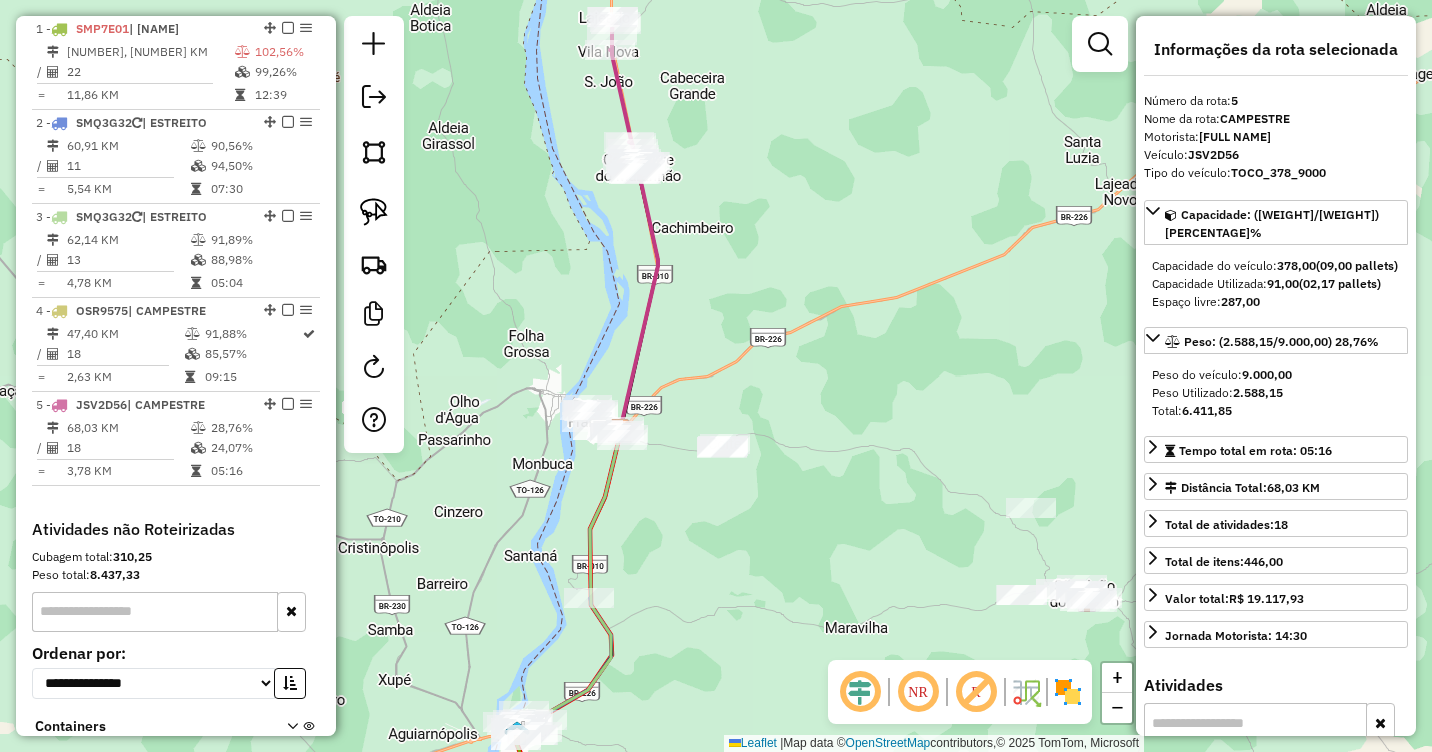 drag, startPoint x: 851, startPoint y: 477, endPoint x: 797, endPoint y: 305, distance: 180.27756 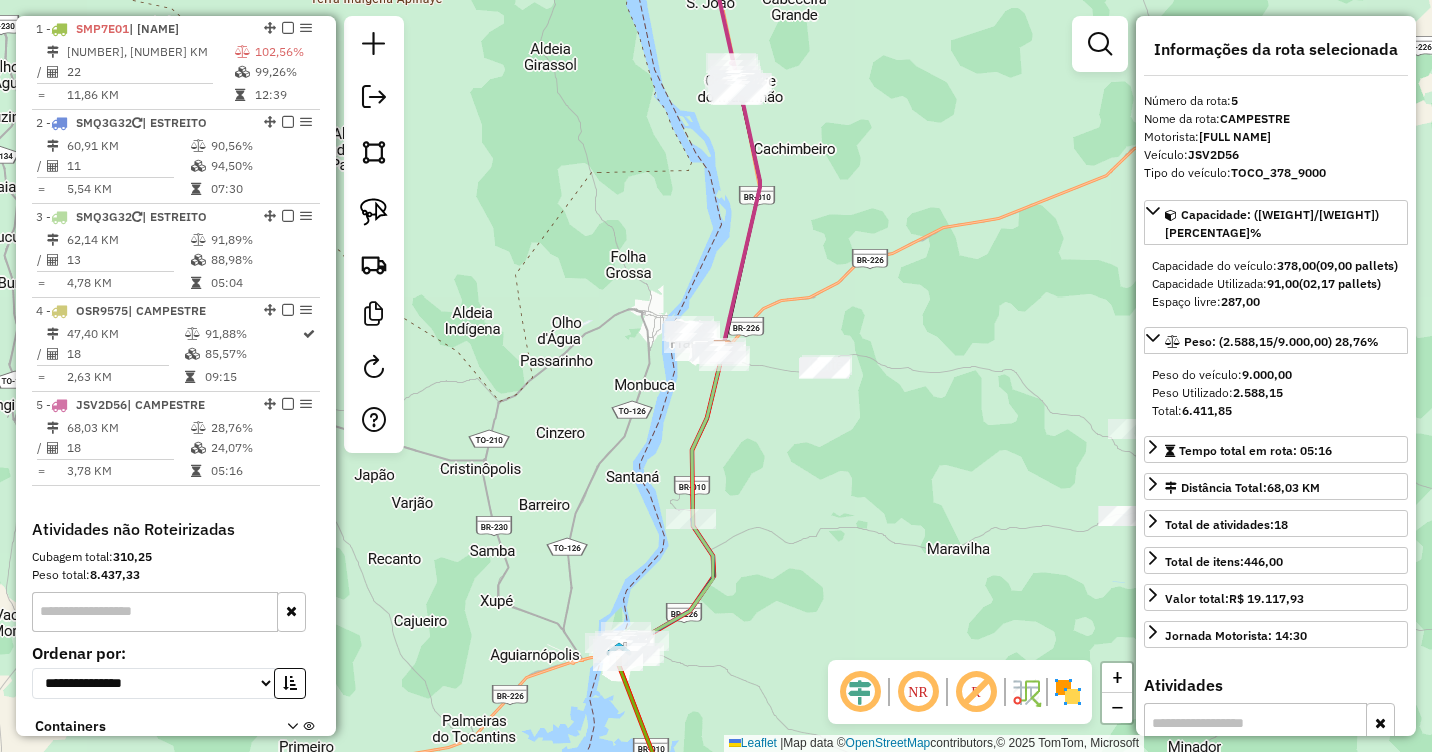 drag, startPoint x: 784, startPoint y: 396, endPoint x: 909, endPoint y: 426, distance: 128.5496 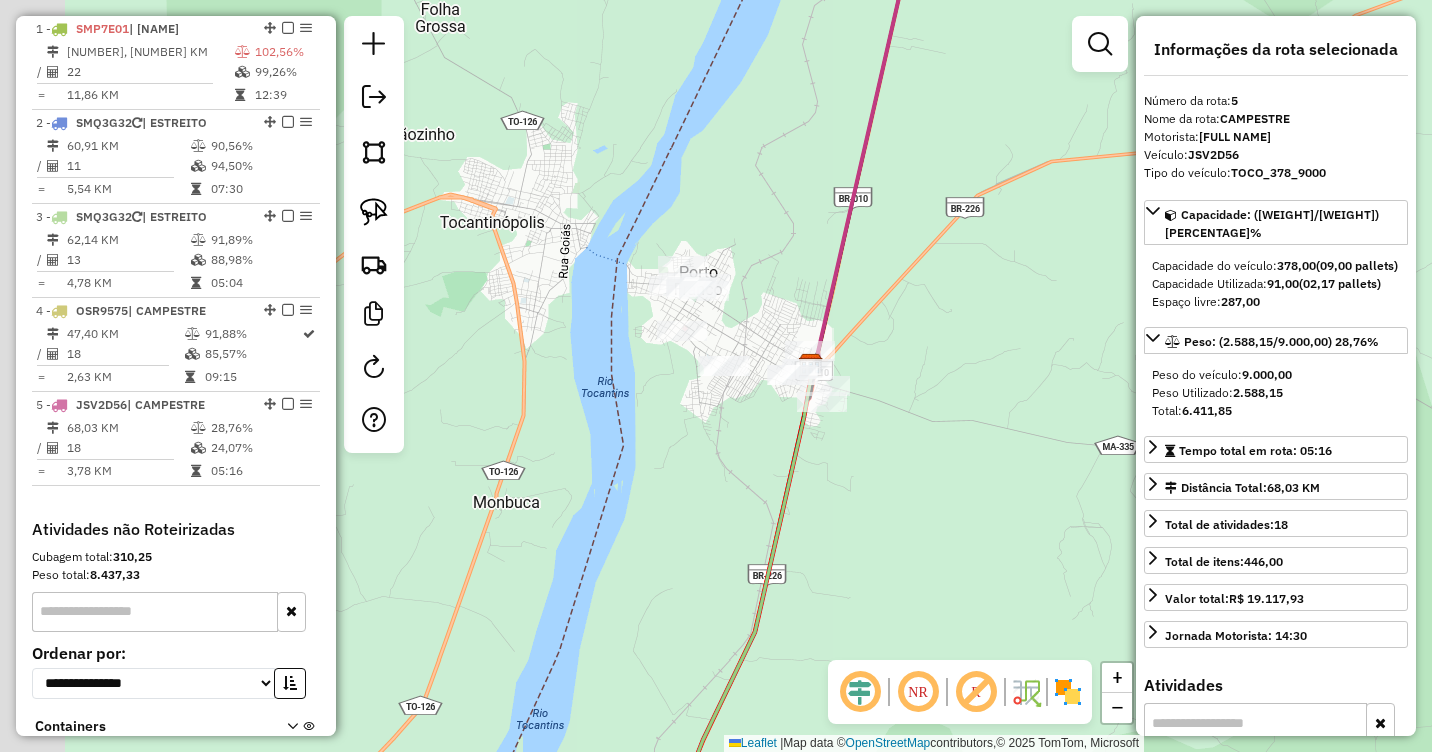 drag, startPoint x: 618, startPoint y: 415, endPoint x: 720, endPoint y: 454, distance: 109.201645 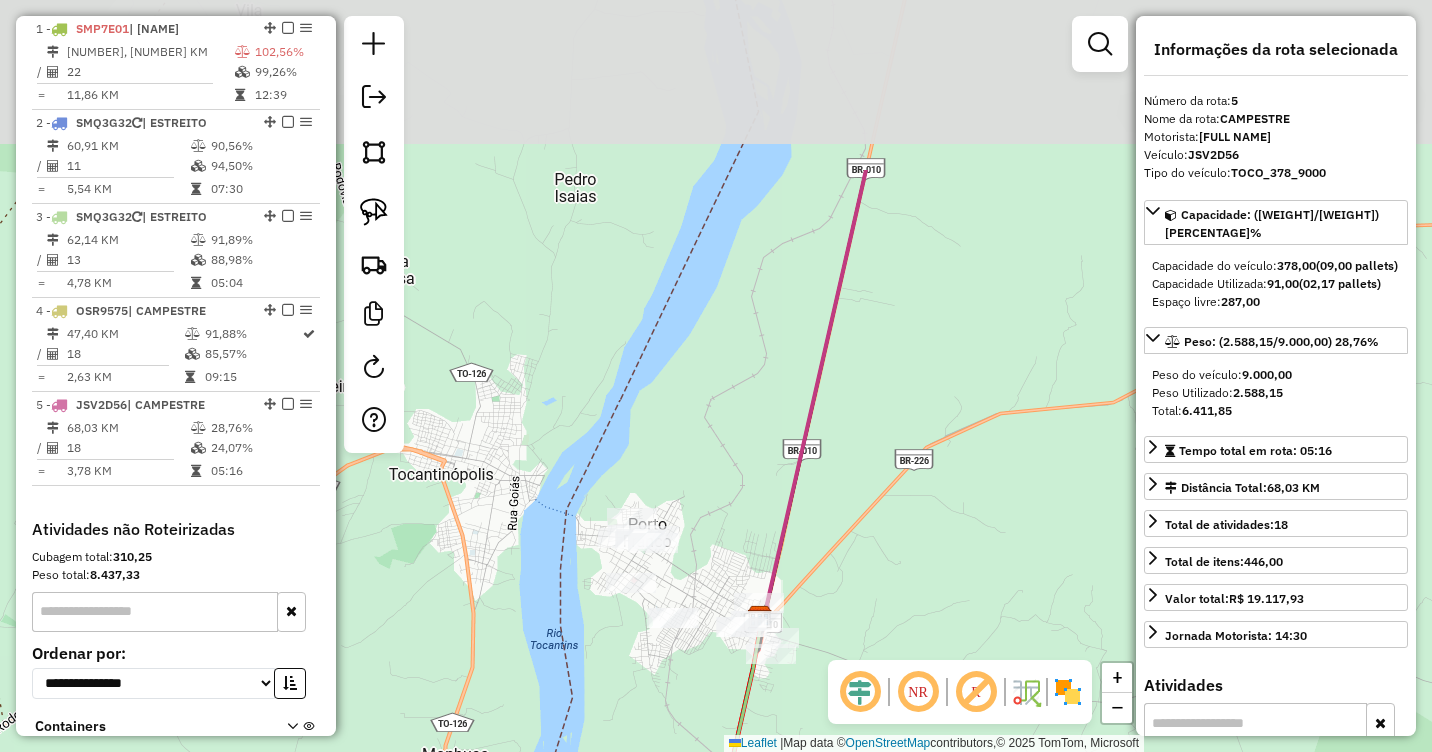 drag, startPoint x: 960, startPoint y: 244, endPoint x: 925, endPoint y: 432, distance: 191.23022 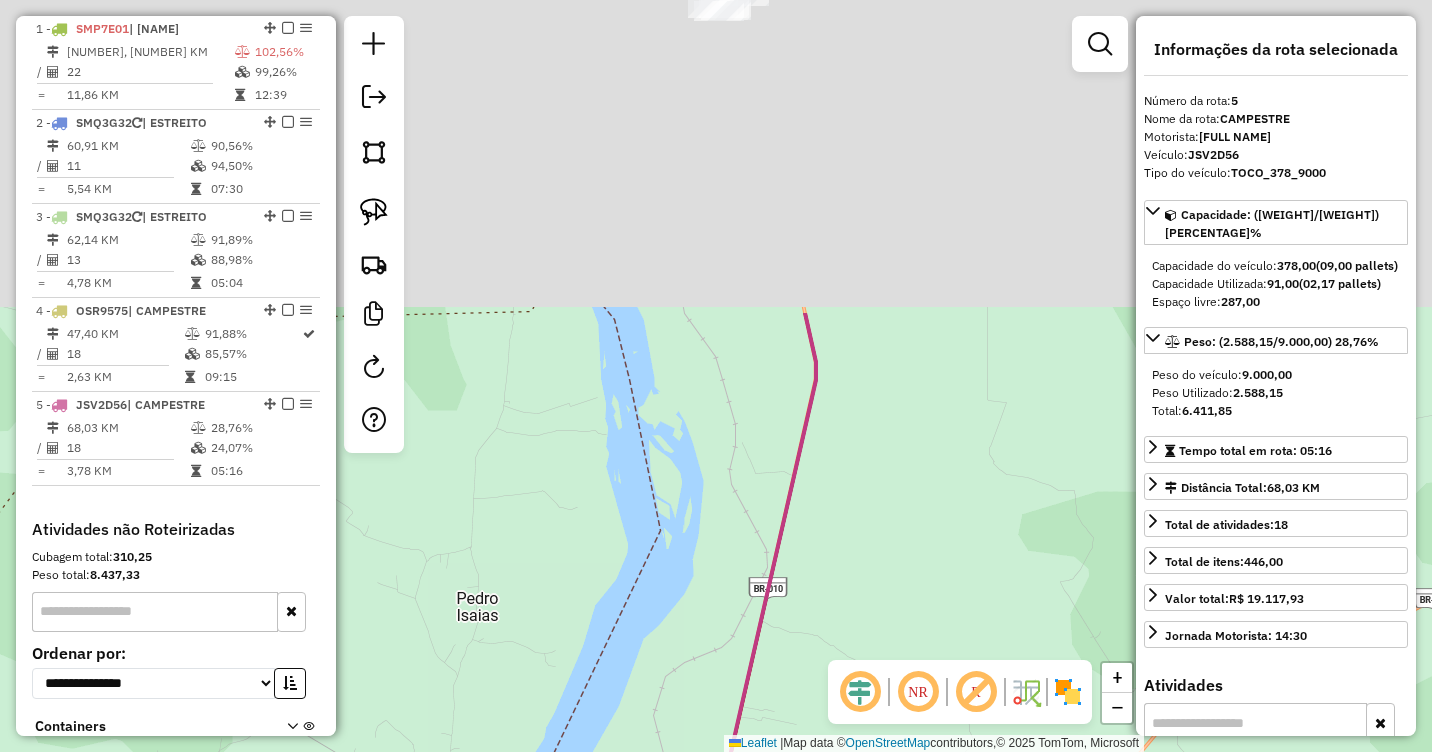 drag, startPoint x: 947, startPoint y: 385, endPoint x: 891, endPoint y: 606, distance: 227.98465 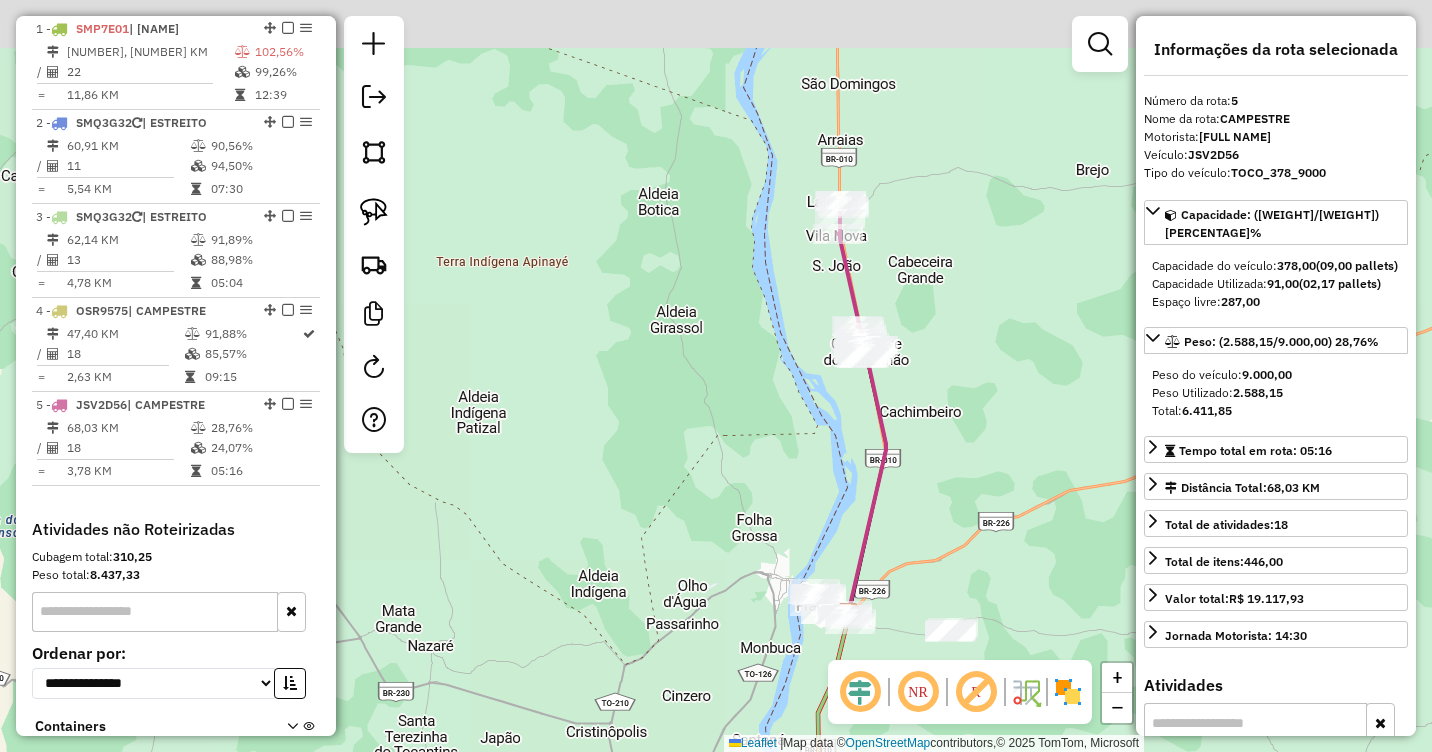 drag, startPoint x: 925, startPoint y: 368, endPoint x: 908, endPoint y: 408, distance: 43.462627 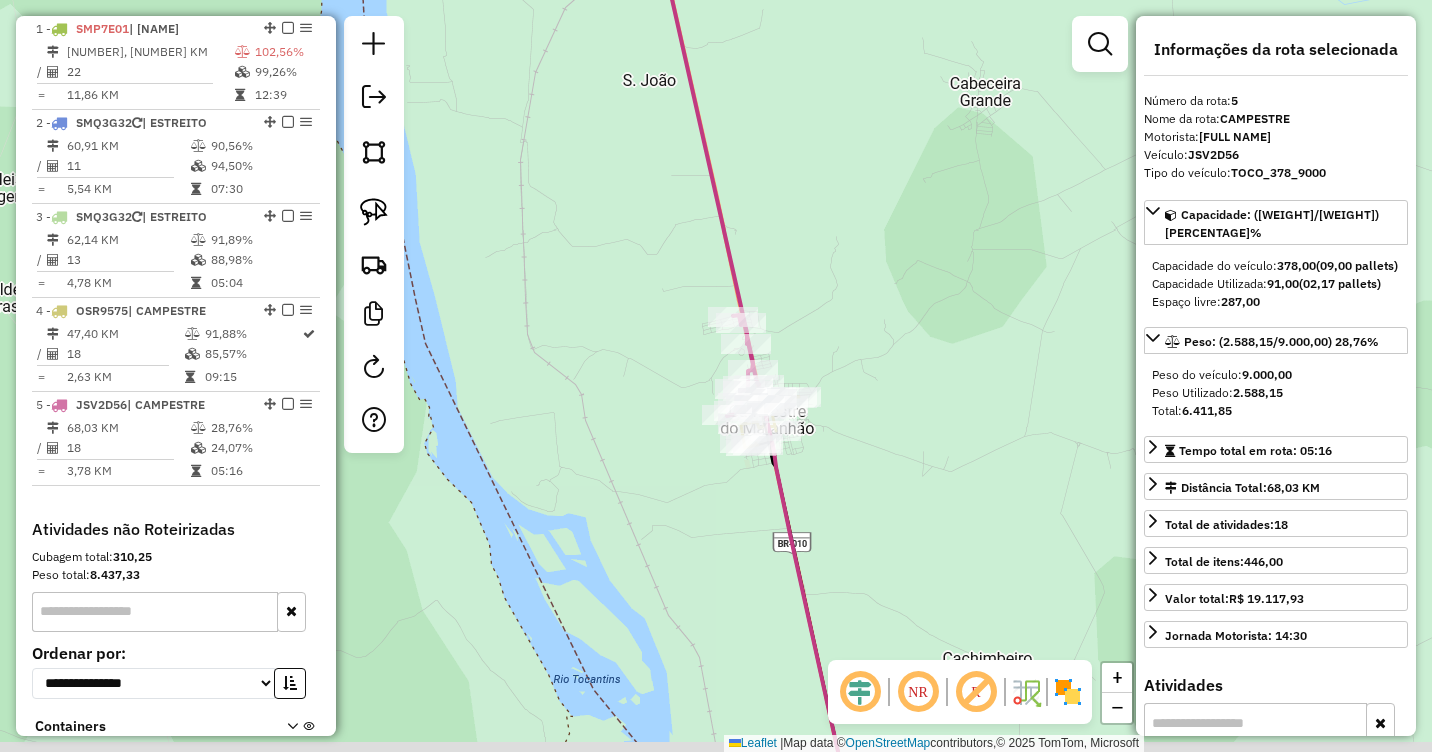drag, startPoint x: 1064, startPoint y: 409, endPoint x: 921, endPoint y: 467, distance: 154.31462 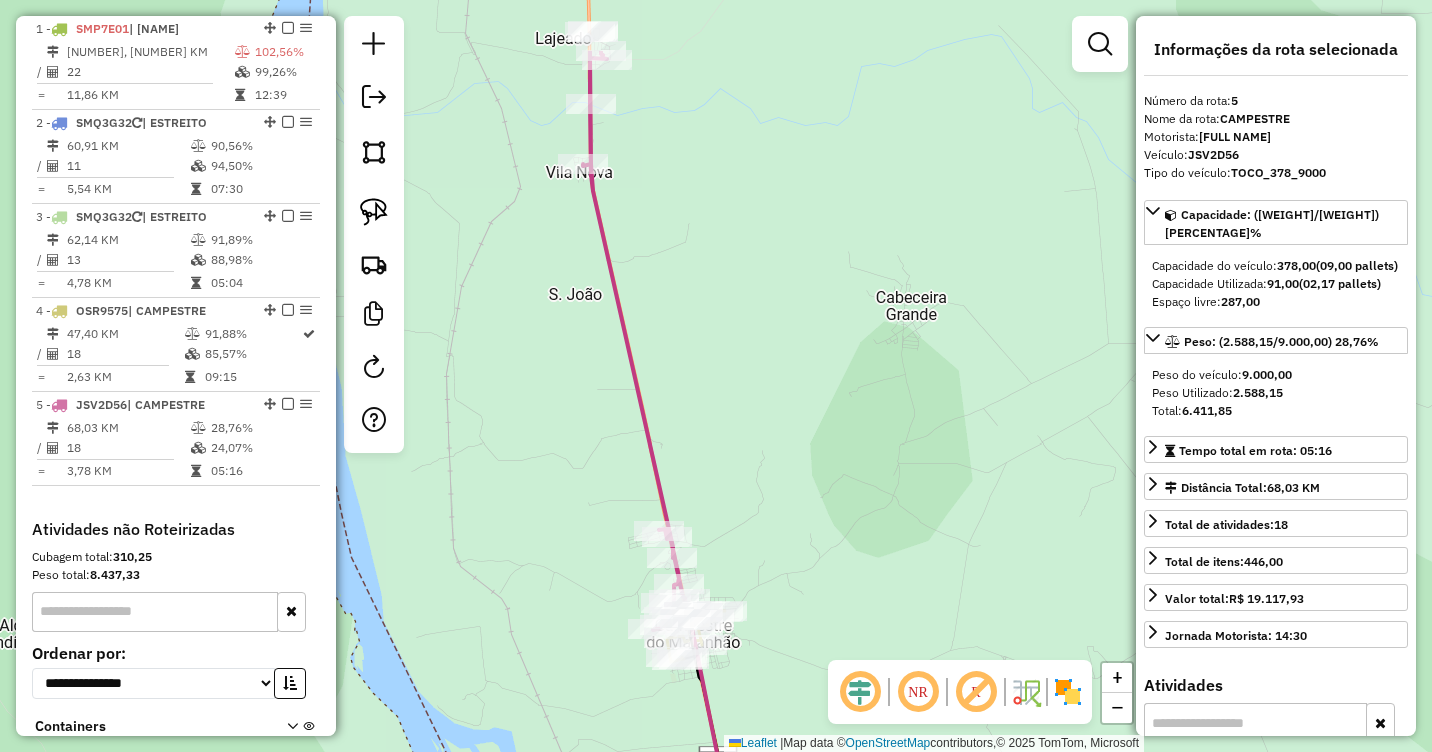 drag, startPoint x: 910, startPoint y: 419, endPoint x: 887, endPoint y: 516, distance: 99.68952 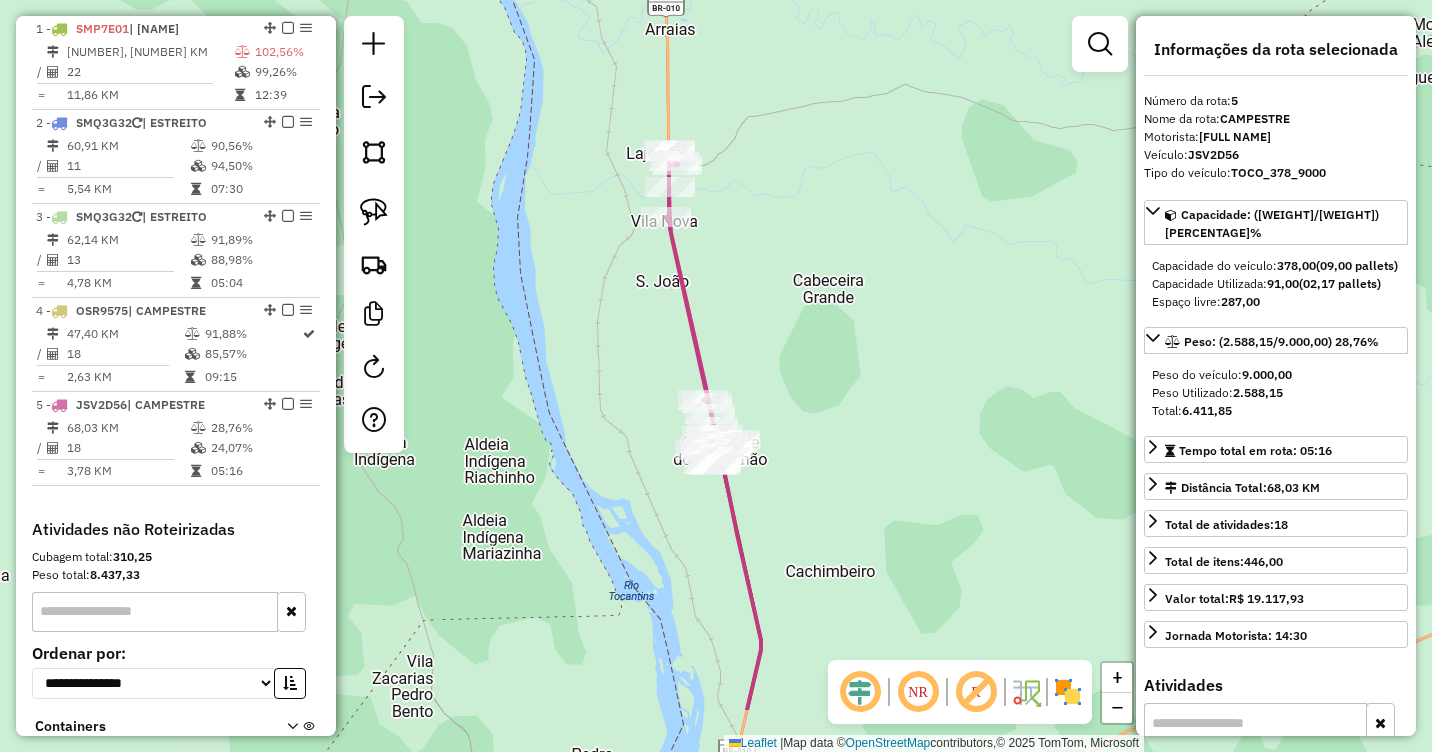 drag, startPoint x: 963, startPoint y: 473, endPoint x: 815, endPoint y: 308, distance: 221.65062 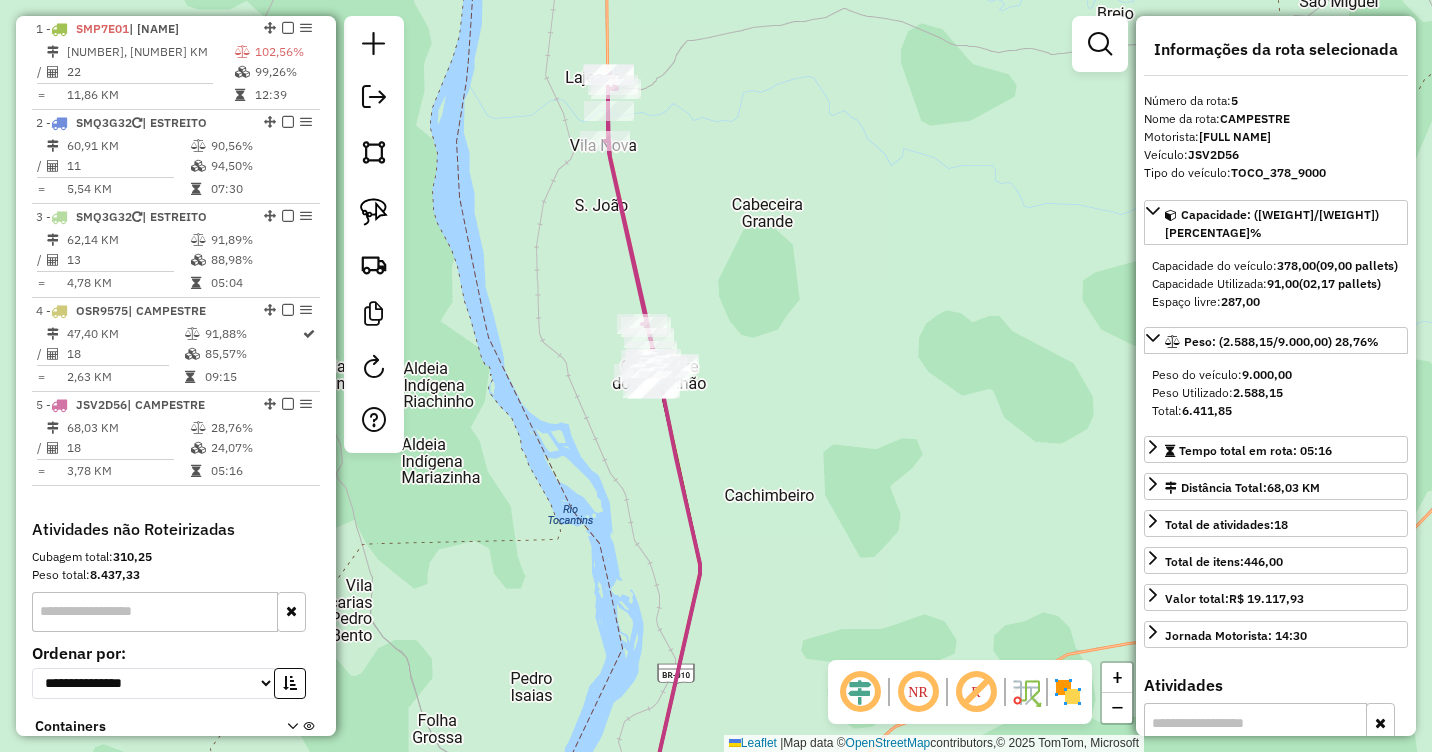 drag, startPoint x: 792, startPoint y: 367, endPoint x: 836, endPoint y: 396, distance: 52.69725 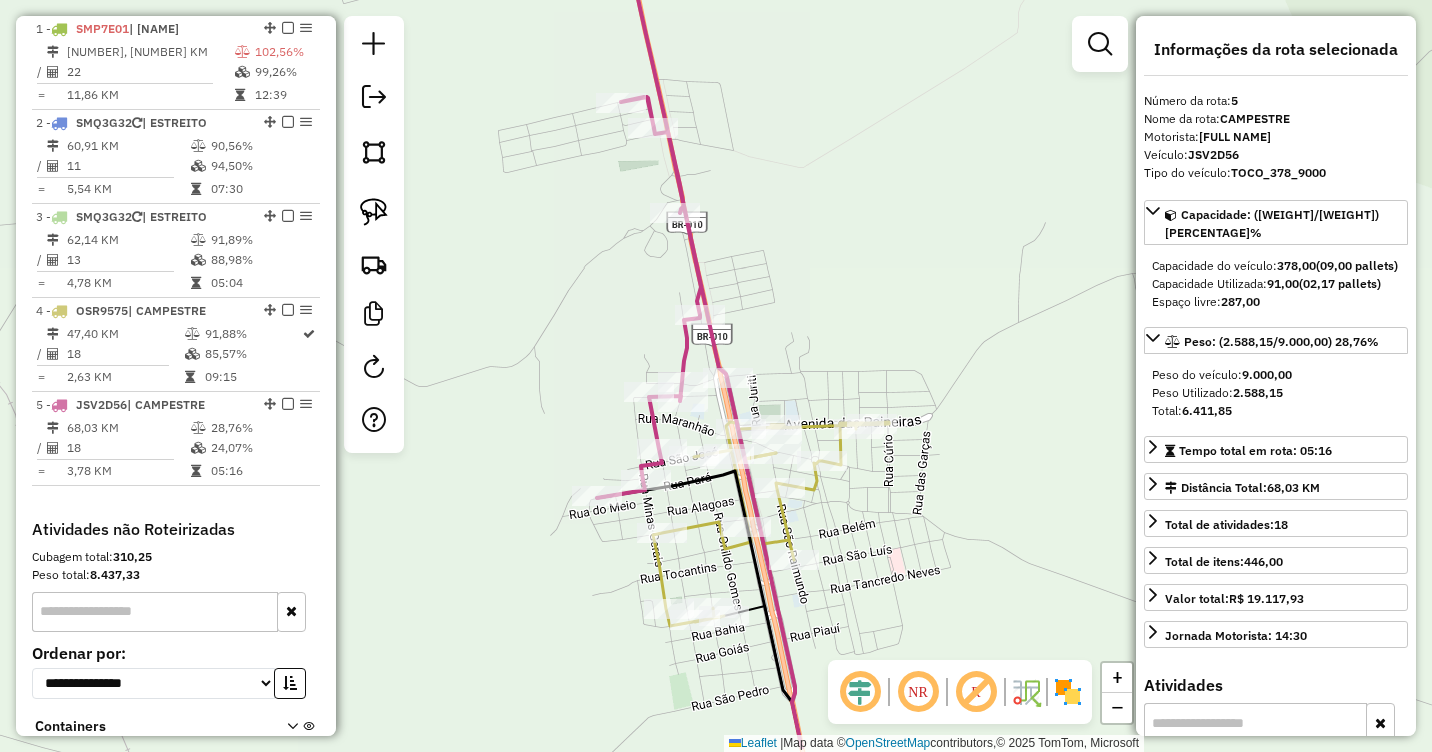 drag, startPoint x: 849, startPoint y: 404, endPoint x: 873, endPoint y: 326, distance: 81.608826 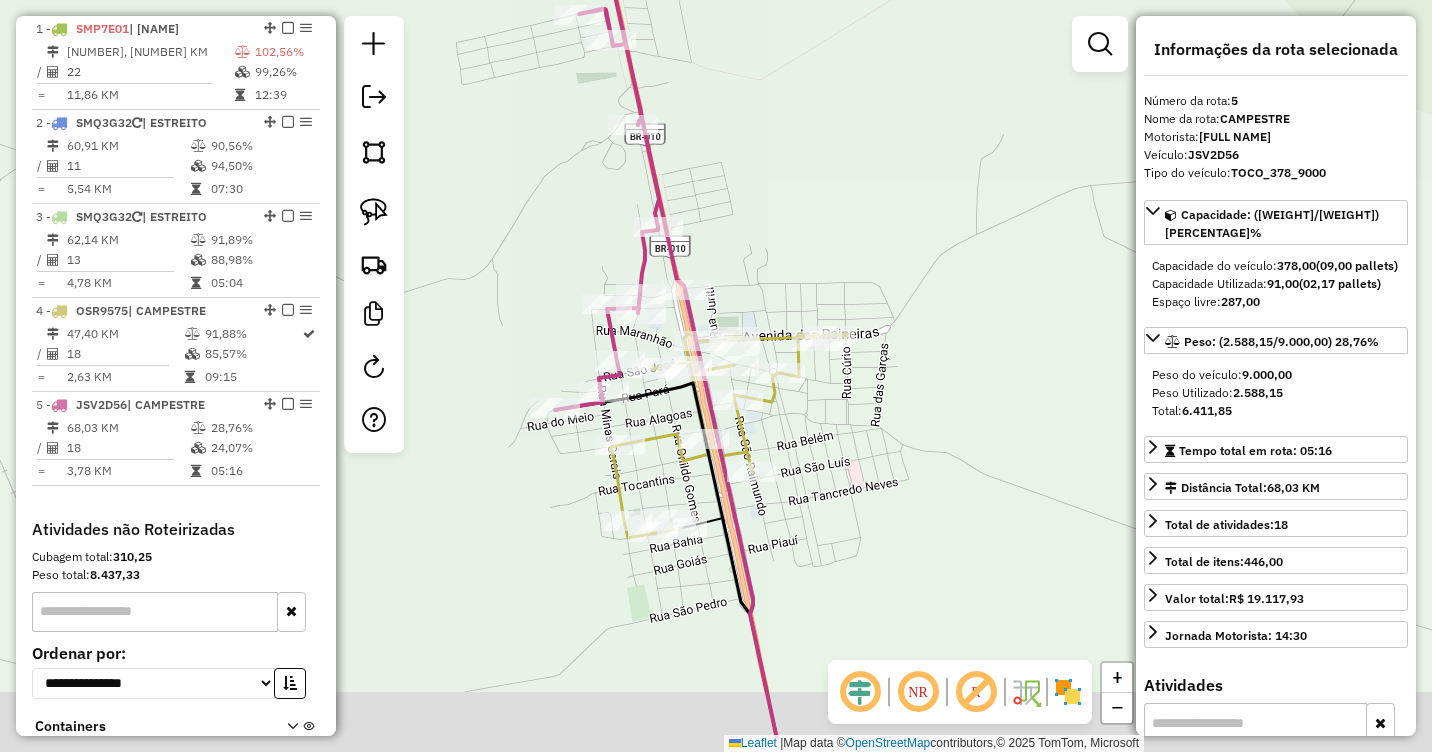 drag, startPoint x: 1030, startPoint y: 299, endPoint x: 984, endPoint y: 192, distance: 116.46888 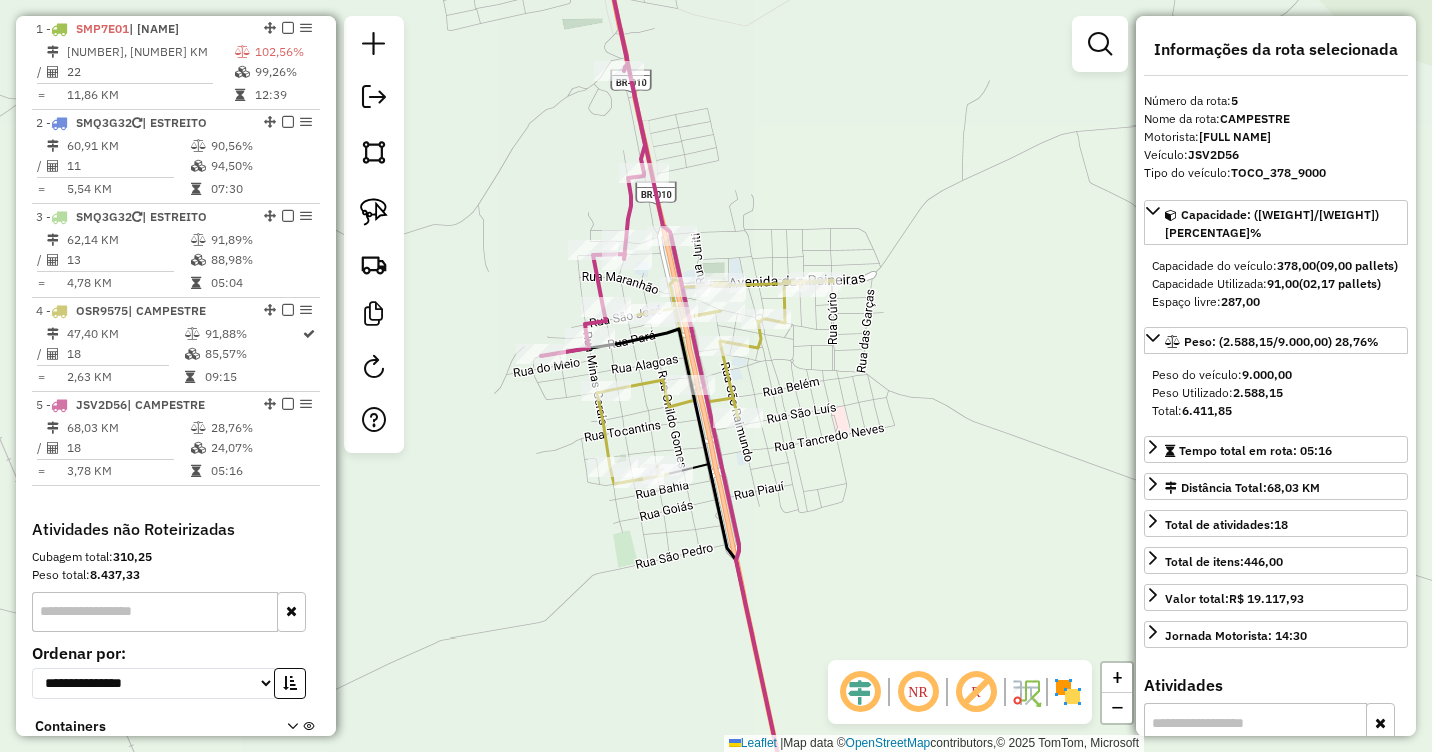 drag, startPoint x: 1020, startPoint y: 275, endPoint x: 993, endPoint y: 203, distance: 76.896034 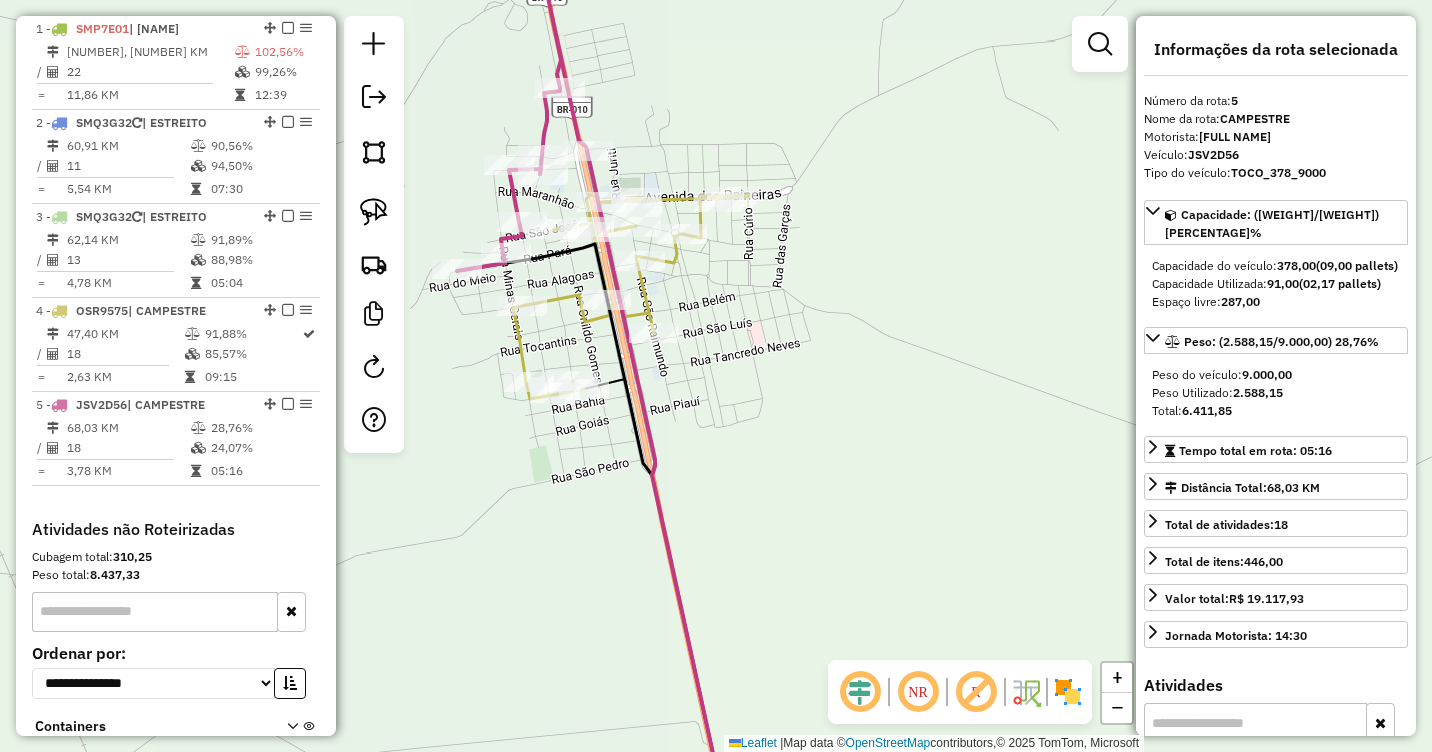 drag, startPoint x: 979, startPoint y: 454, endPoint x: 920, endPoint y: 440, distance: 60.63827 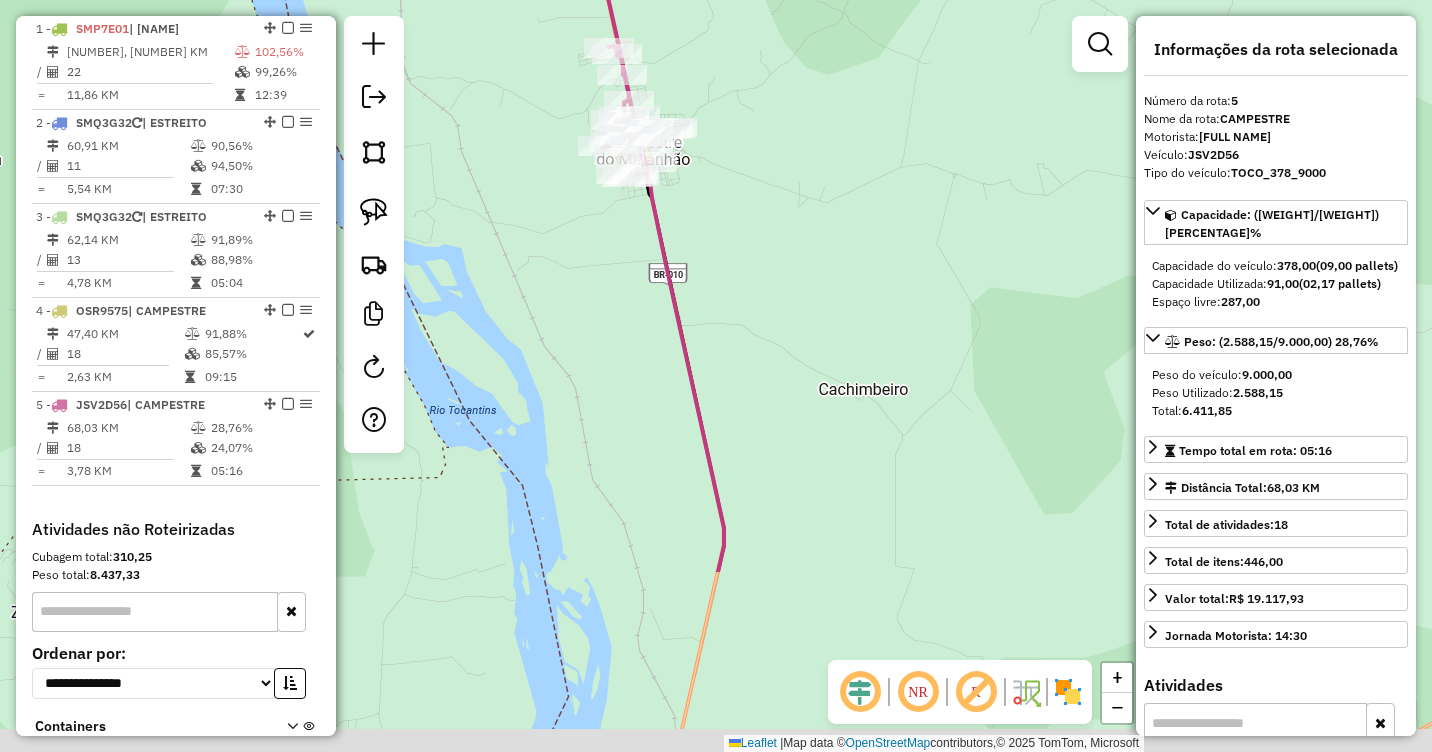 drag, startPoint x: 811, startPoint y: 419, endPoint x: 788, endPoint y: 264, distance: 156.69716 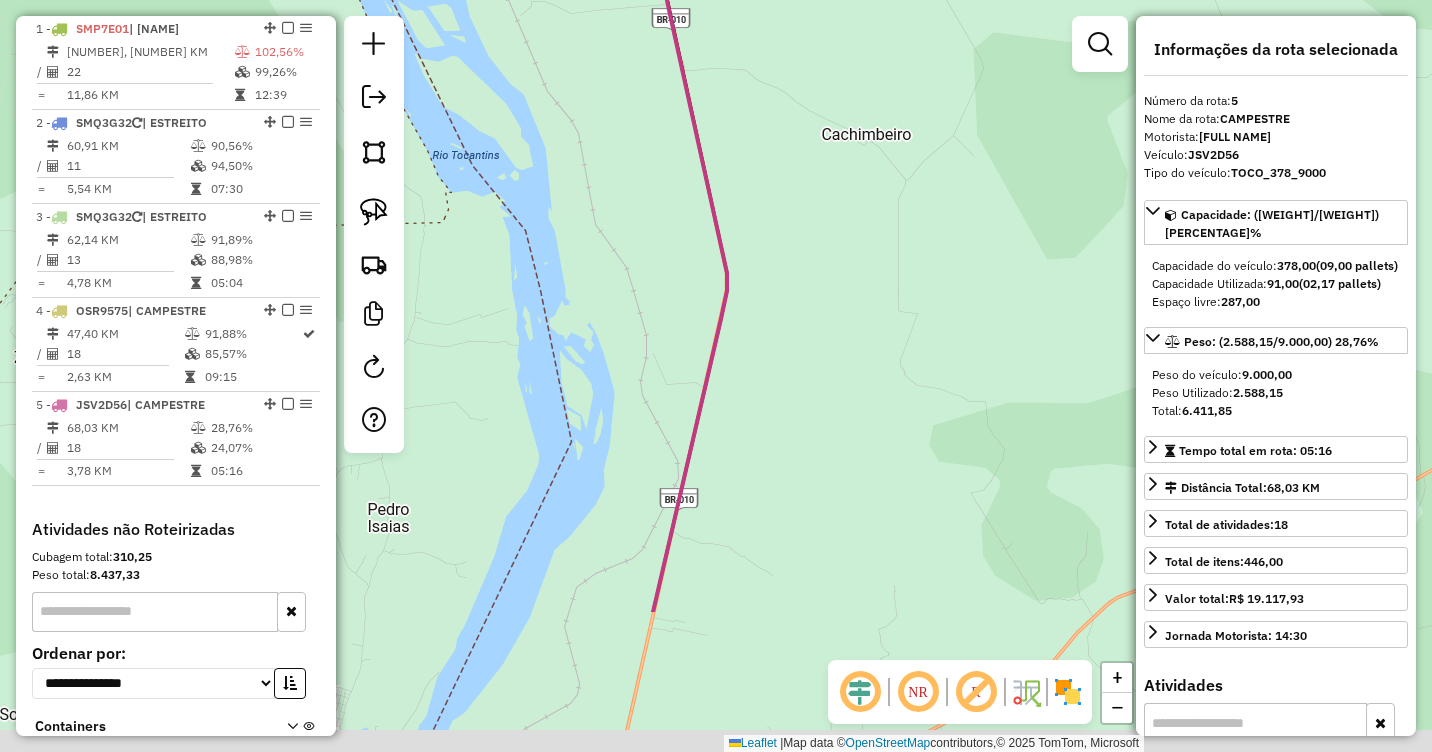 drag, startPoint x: 834, startPoint y: 528, endPoint x: 814, endPoint y: 196, distance: 332.60187 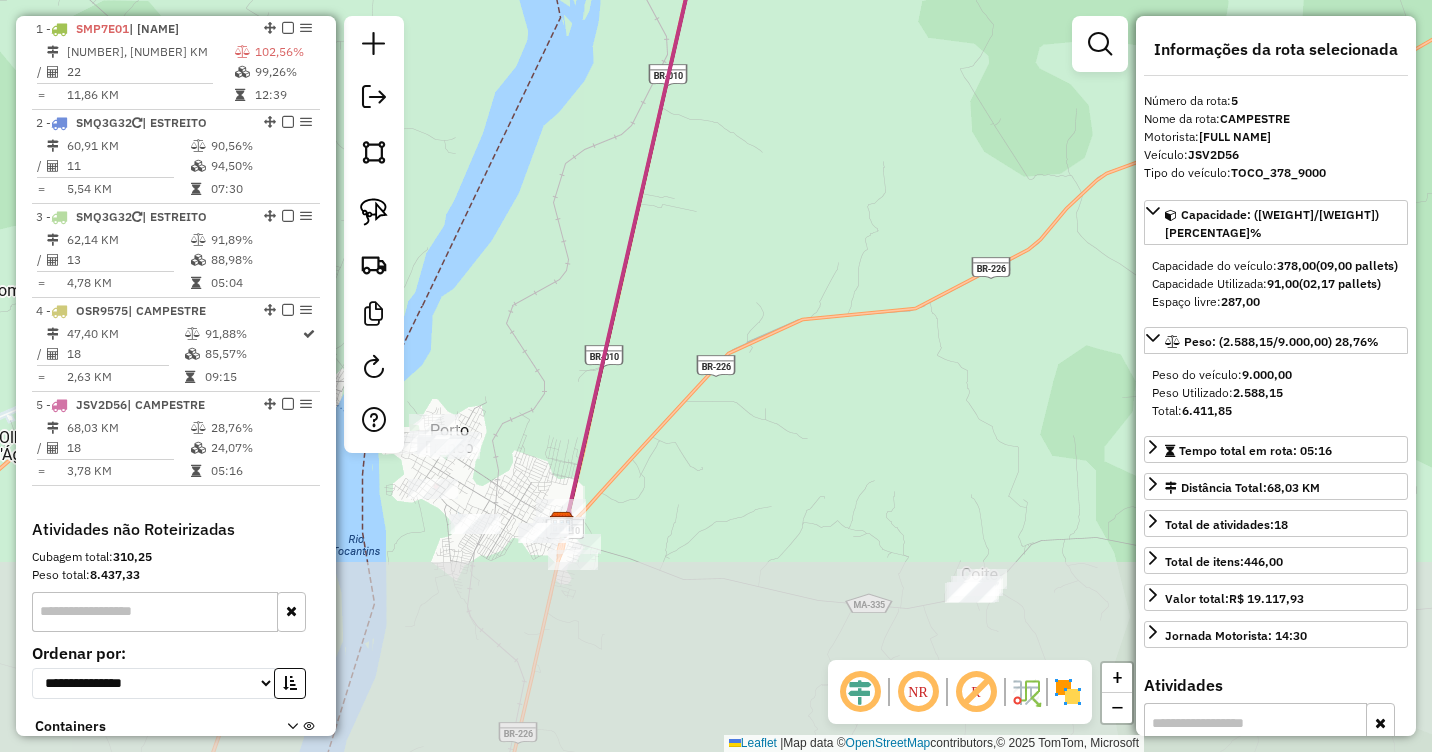 drag, startPoint x: 815, startPoint y: 488, endPoint x: 817, endPoint y: 199, distance: 289.00693 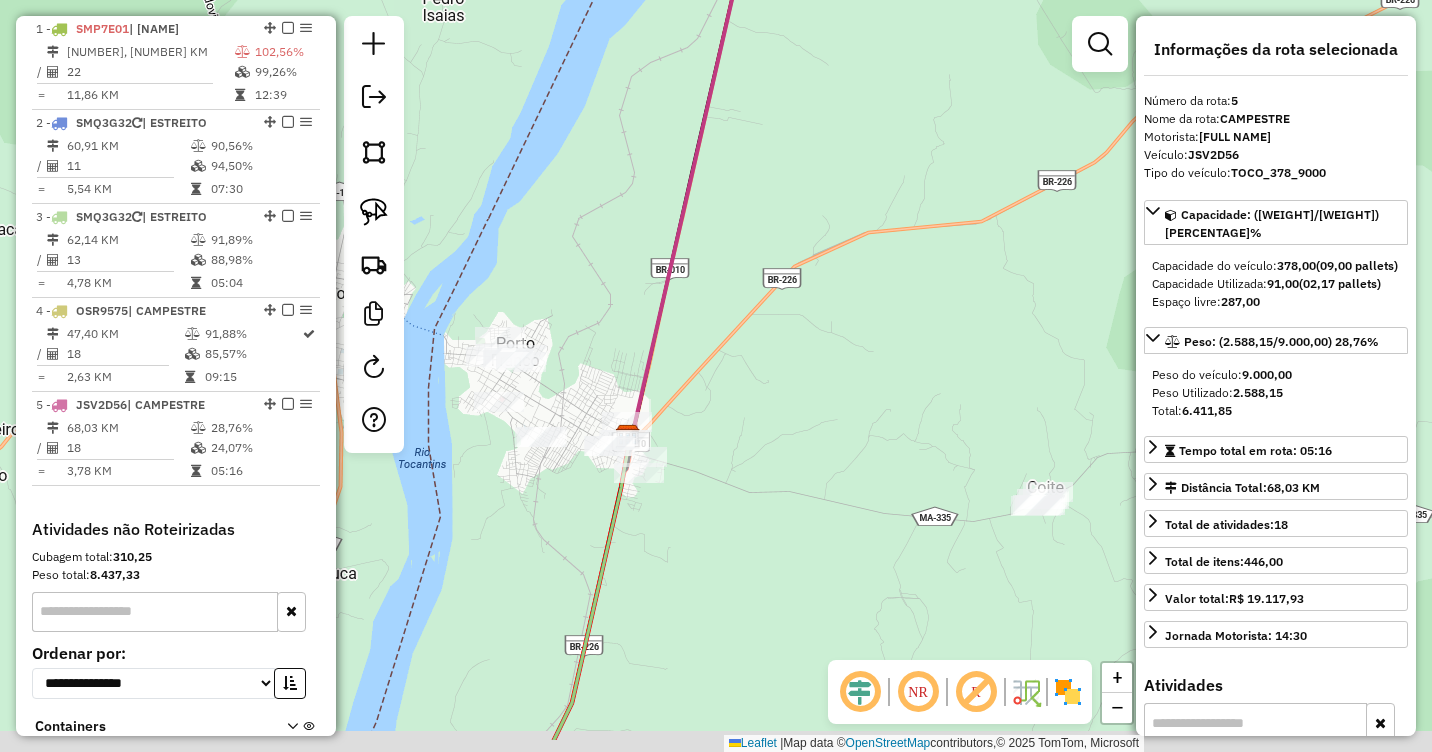 drag, startPoint x: 733, startPoint y: 378, endPoint x: 792, endPoint y: 281, distance: 113.534134 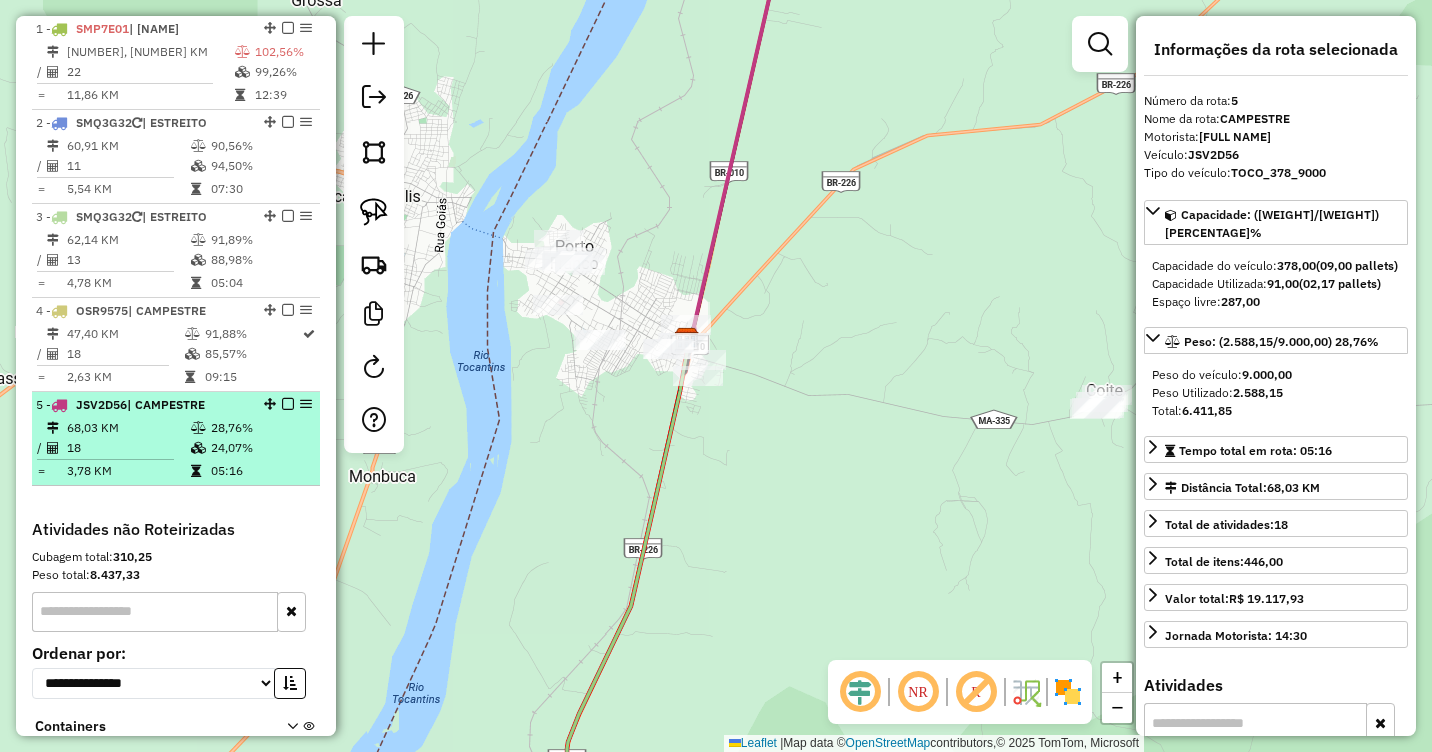 click on "68,03 KM" at bounding box center [128, 428] 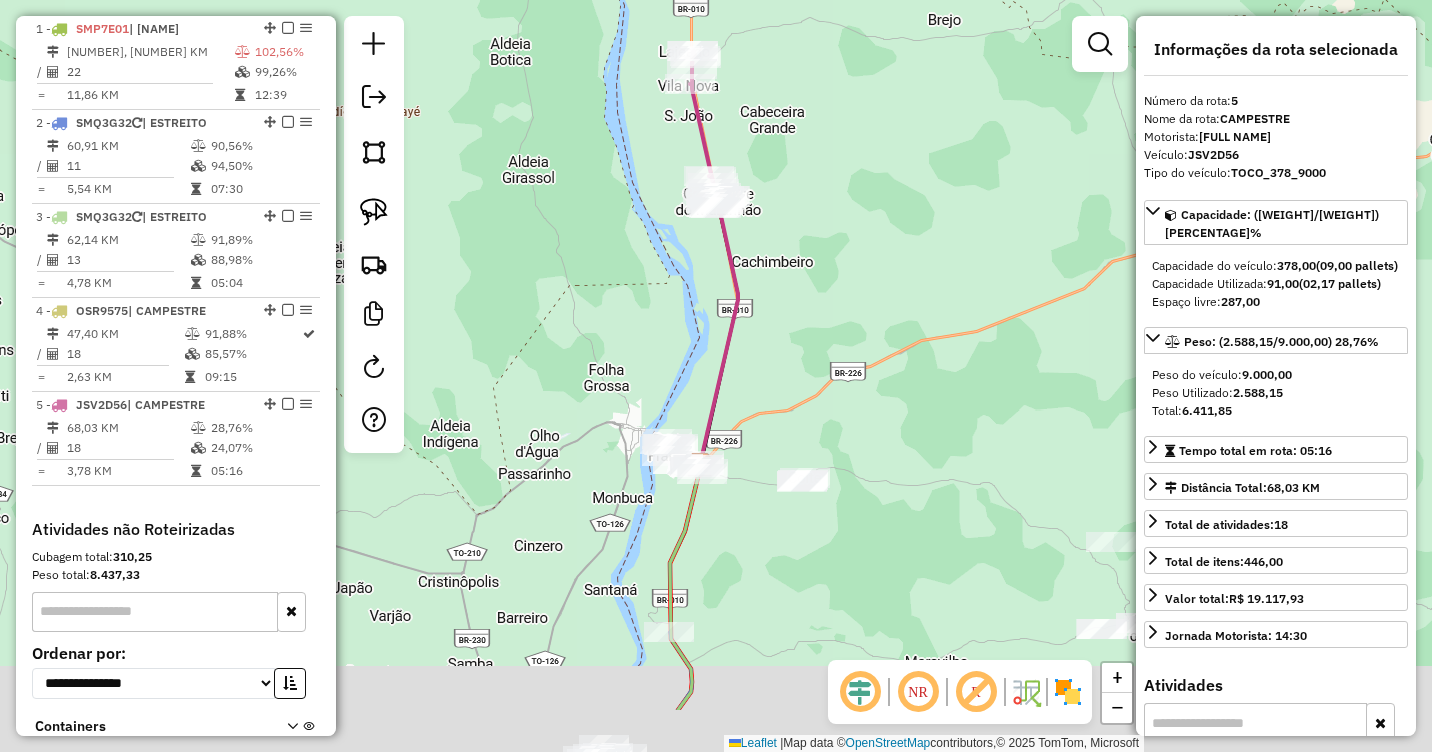 drag, startPoint x: 777, startPoint y: 438, endPoint x: 775, endPoint y: 321, distance: 117.01709 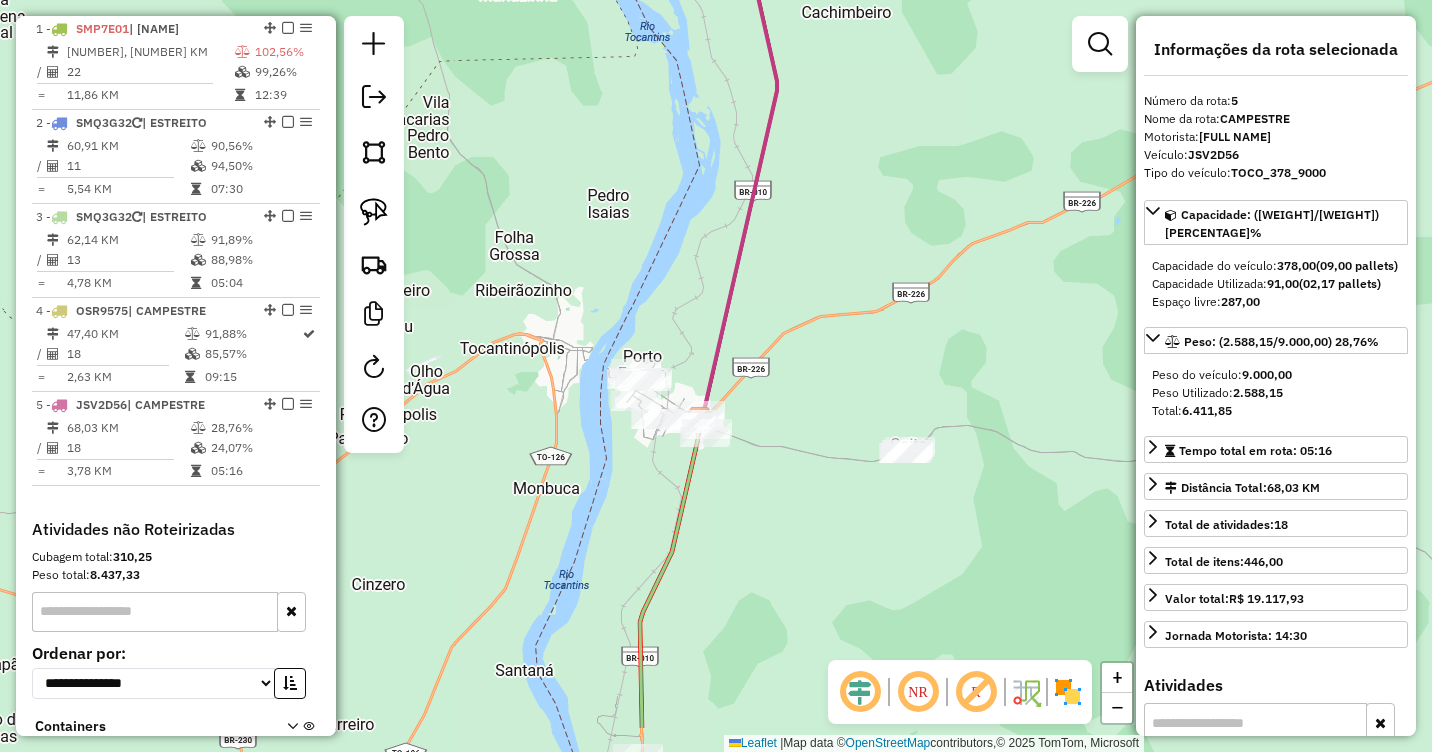 drag, startPoint x: 721, startPoint y: 423, endPoint x: 745, endPoint y: 324, distance: 101.86756 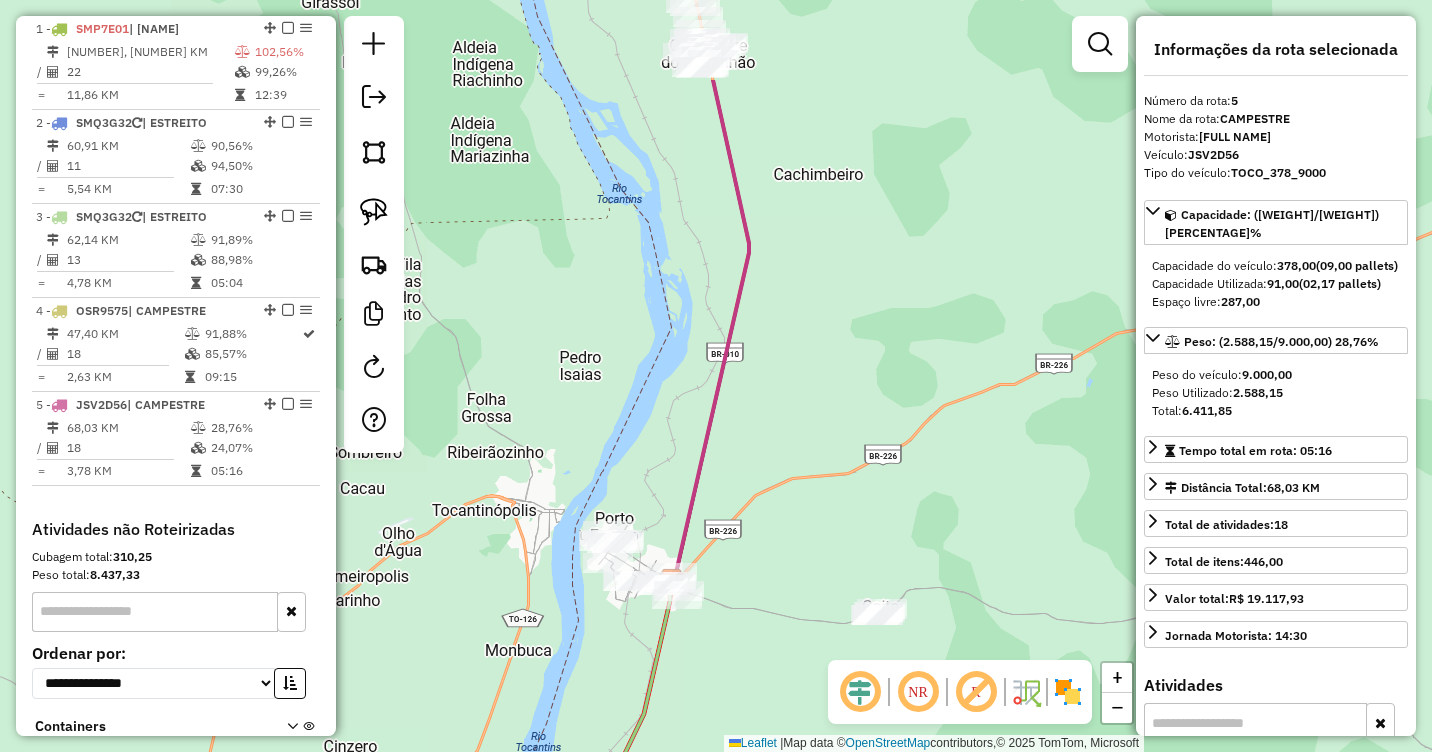 drag, startPoint x: 878, startPoint y: 226, endPoint x: 873, endPoint y: 479, distance: 253.04941 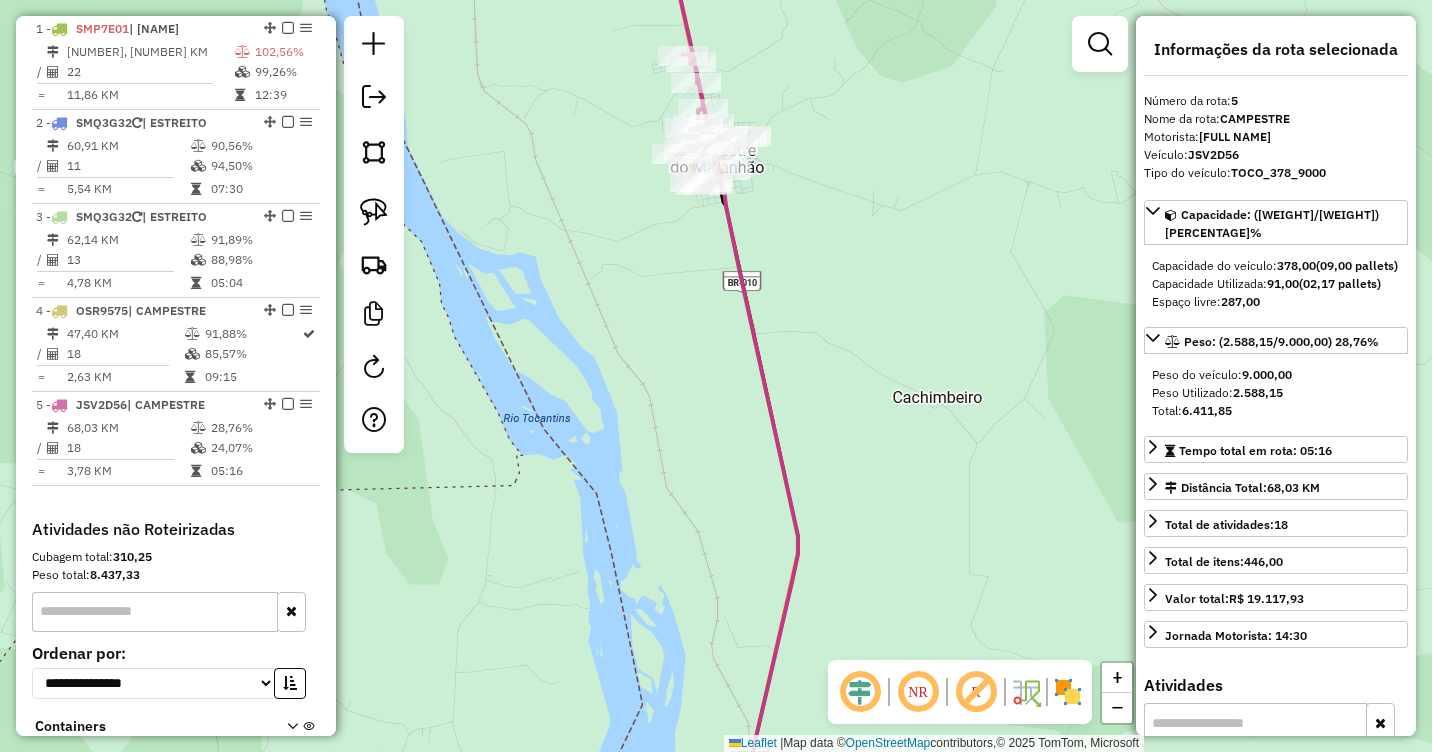 drag, startPoint x: 796, startPoint y: 146, endPoint x: 830, endPoint y: 300, distance: 157.70859 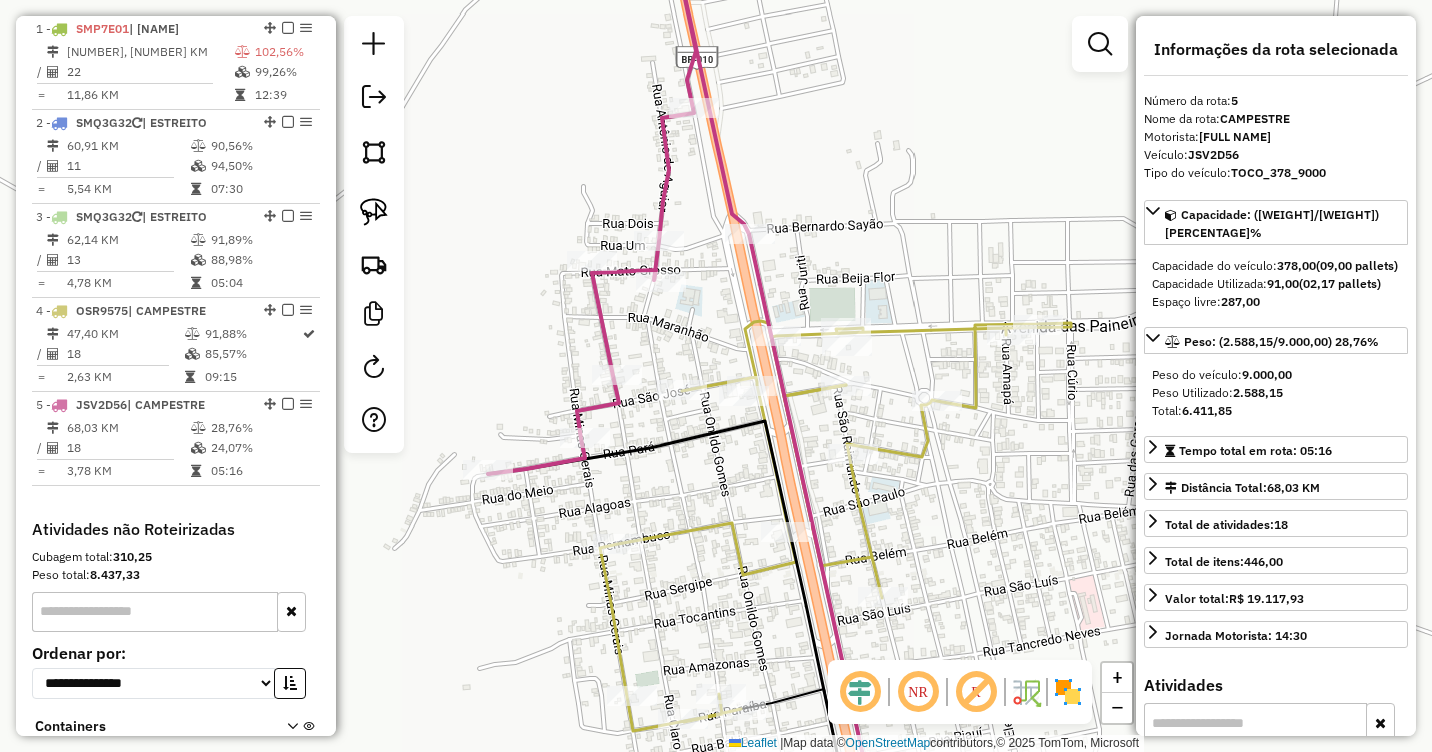 drag, startPoint x: 806, startPoint y: 291, endPoint x: 895, endPoint y: 220, distance: 113.85078 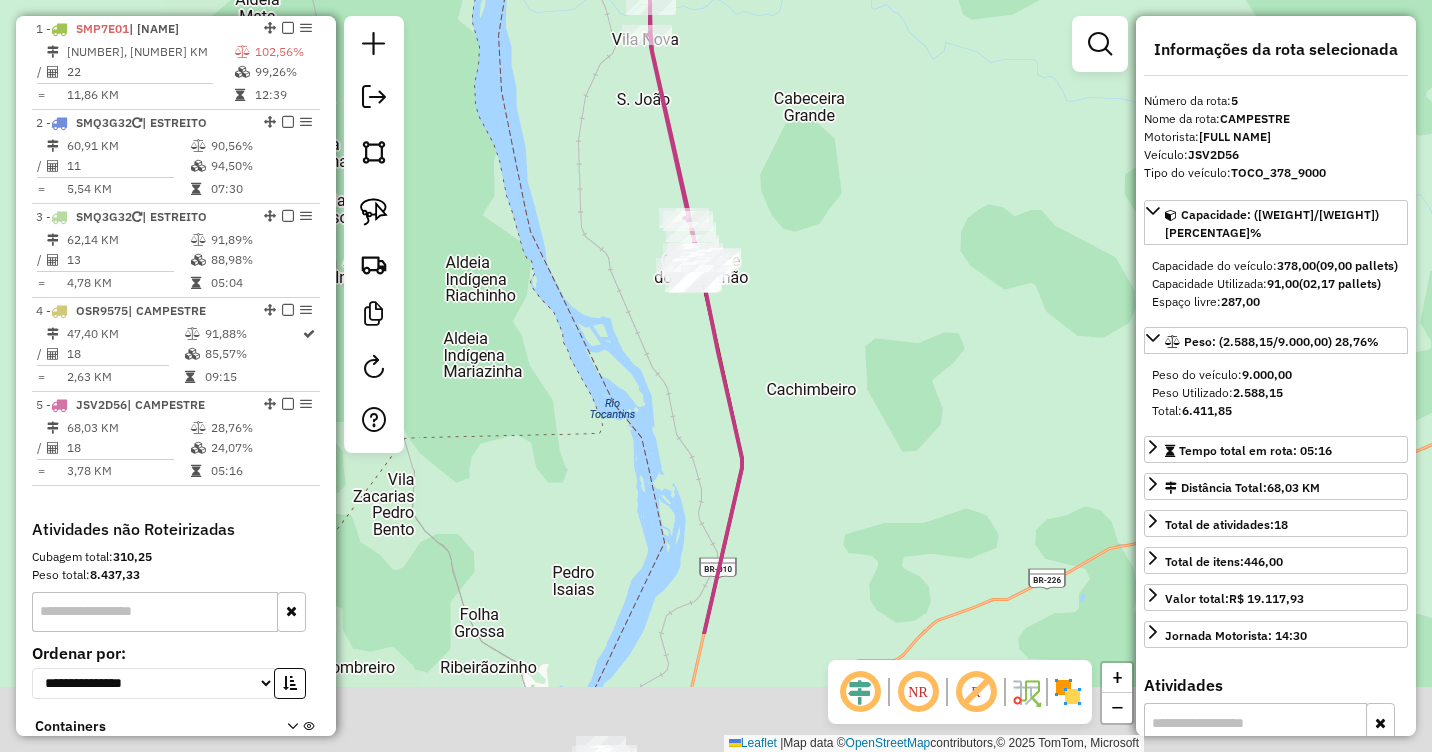 drag, startPoint x: 860, startPoint y: 616, endPoint x: 813, endPoint y: 287, distance: 332.34018 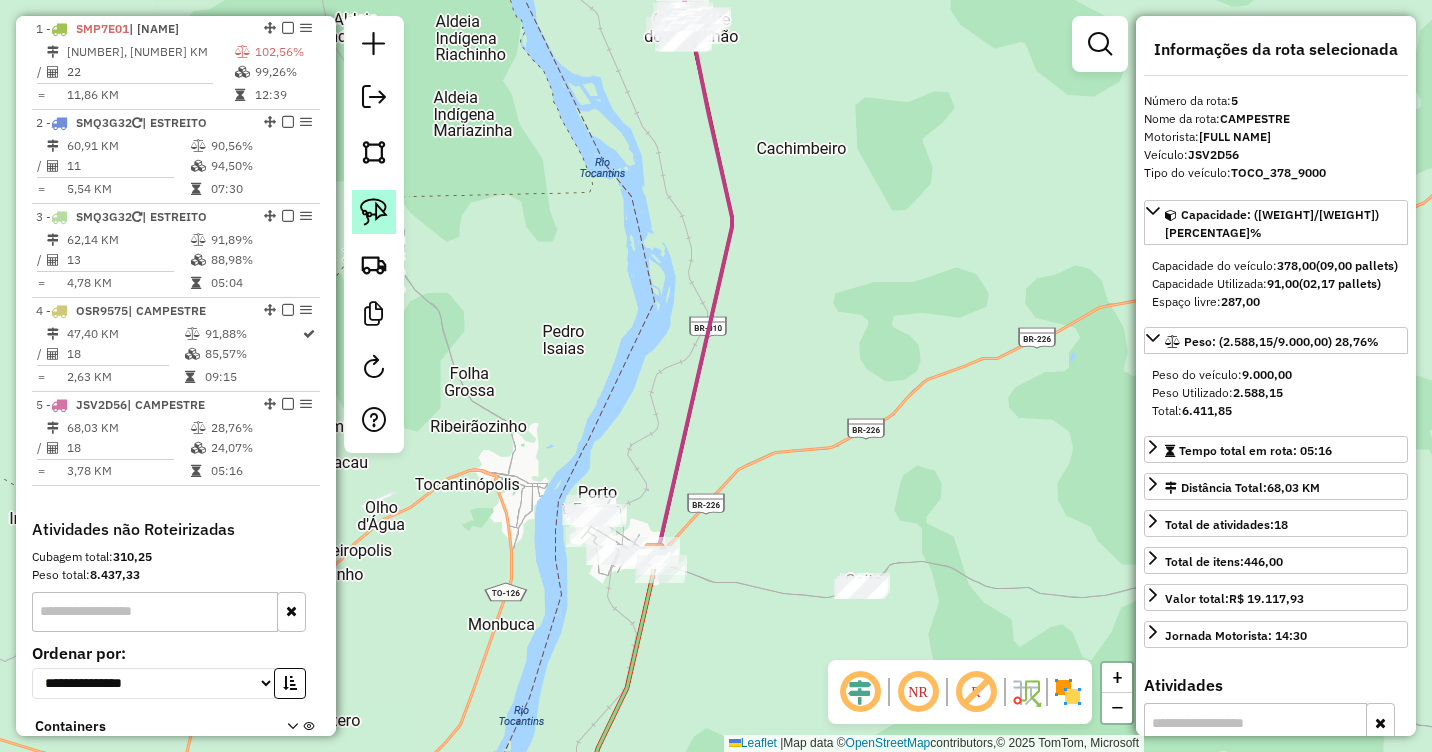 click 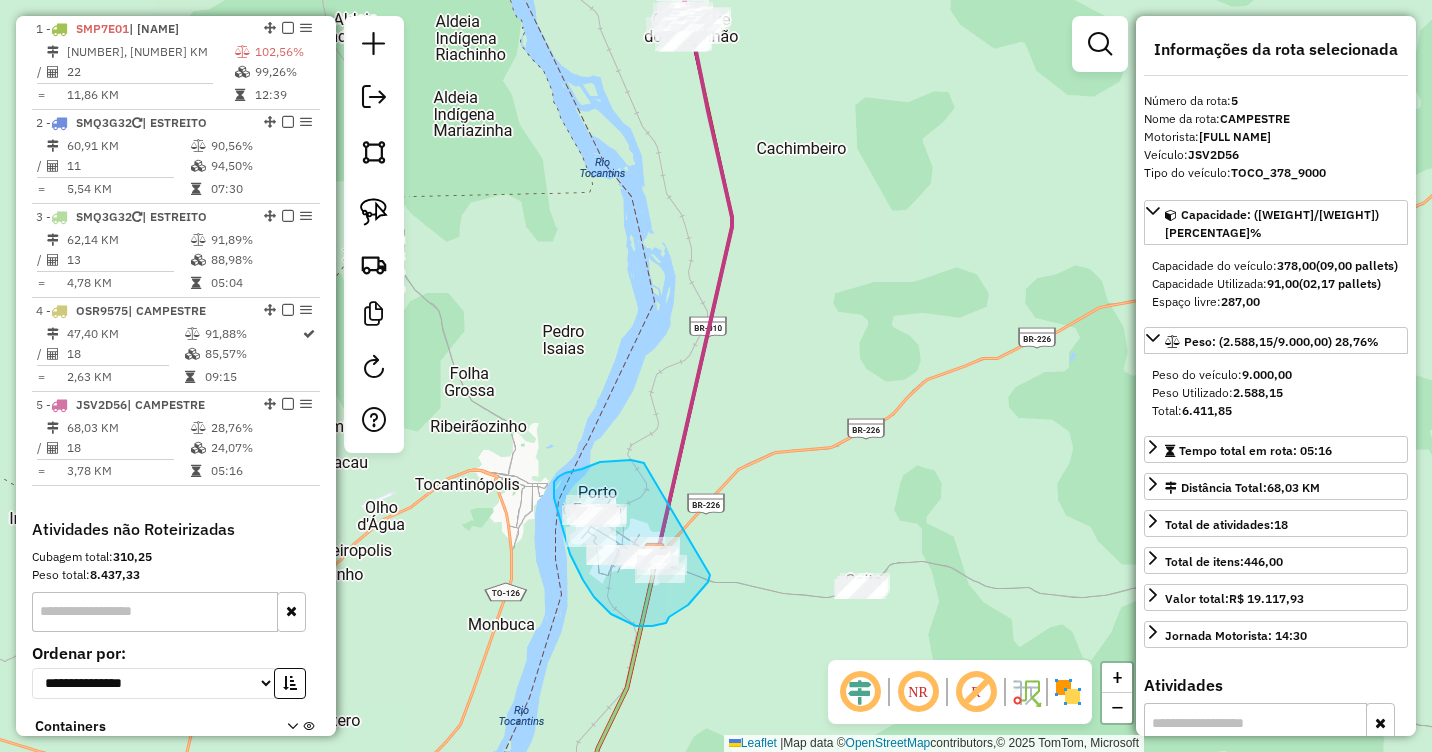 drag, startPoint x: 645, startPoint y: 465, endPoint x: 710, endPoint y: 575, distance: 127.769325 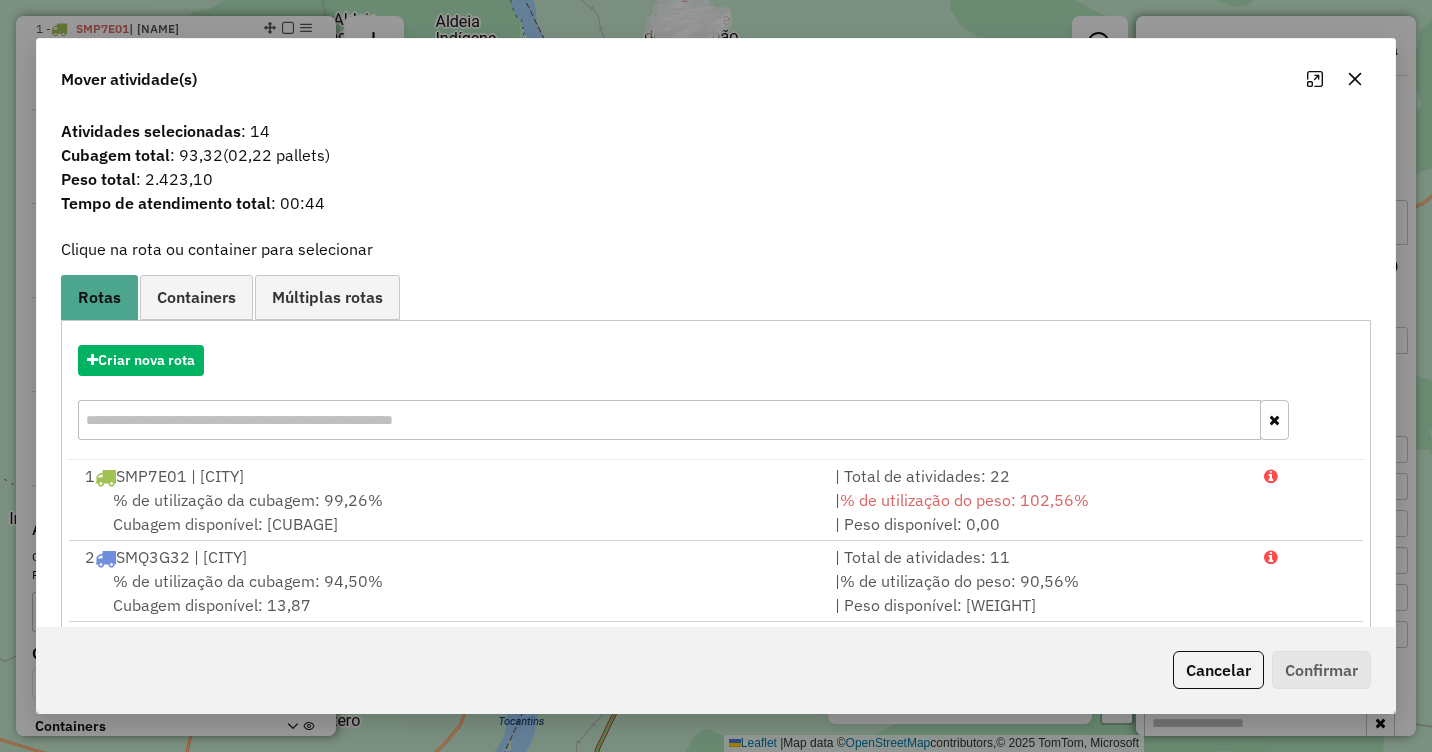 click 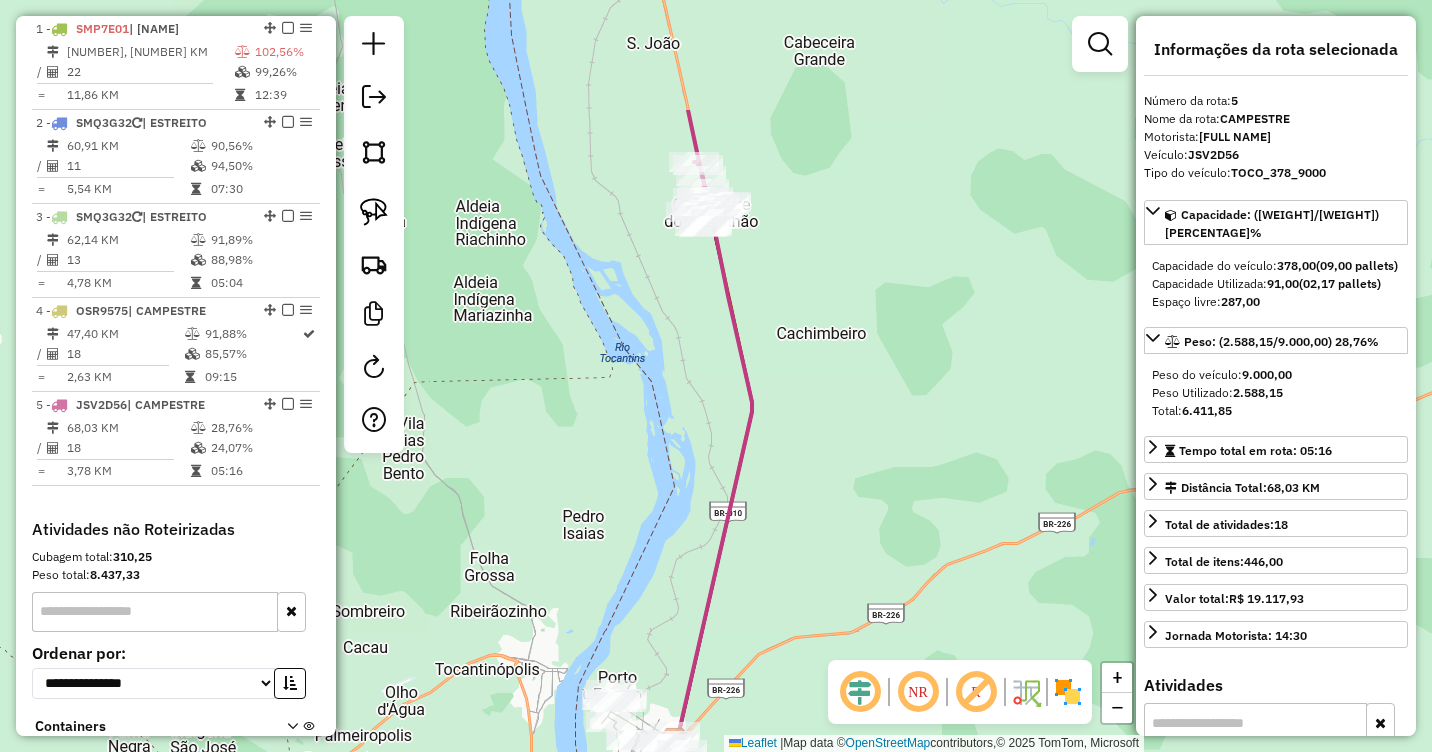 drag, startPoint x: 895, startPoint y: 240, endPoint x: 956, endPoint y: 430, distance: 199.552 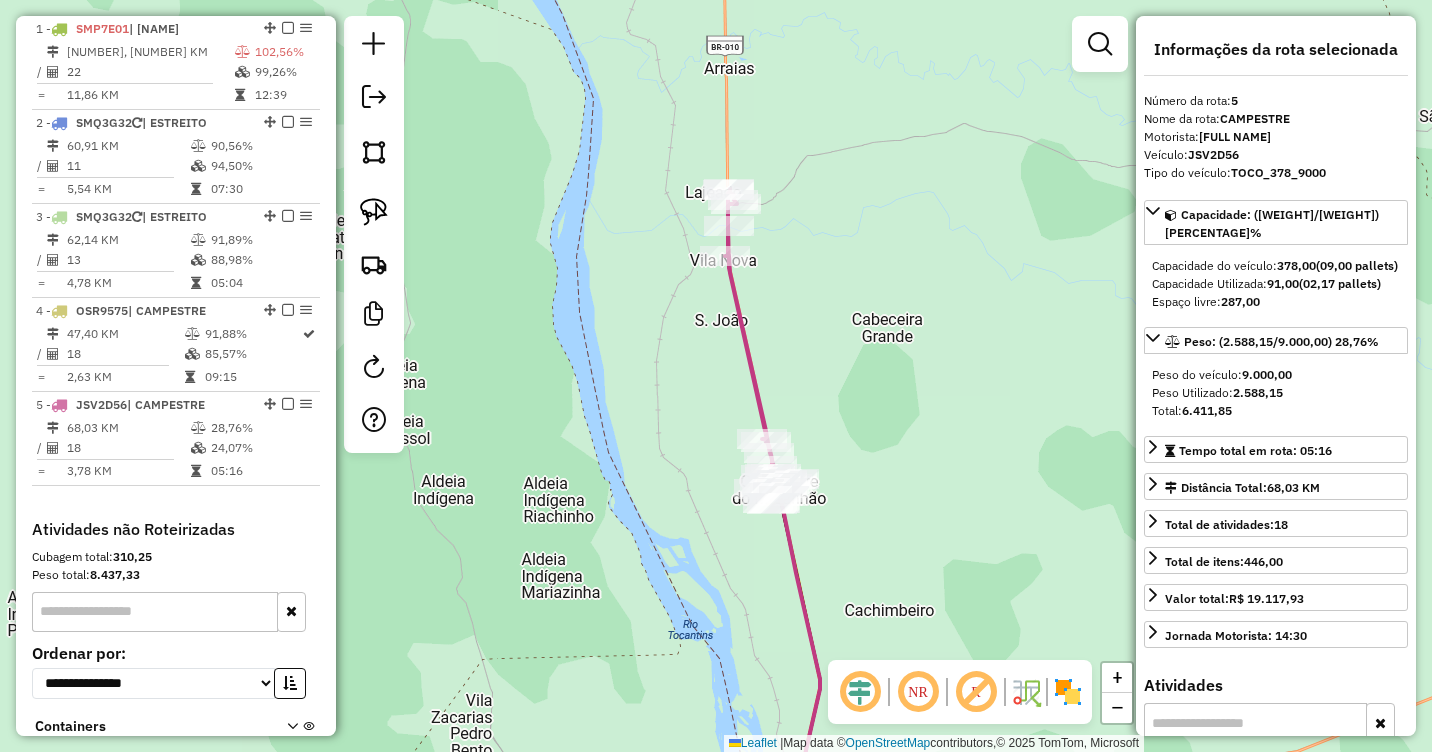 drag, startPoint x: 978, startPoint y: 232, endPoint x: 1006, endPoint y: 453, distance: 222.7667 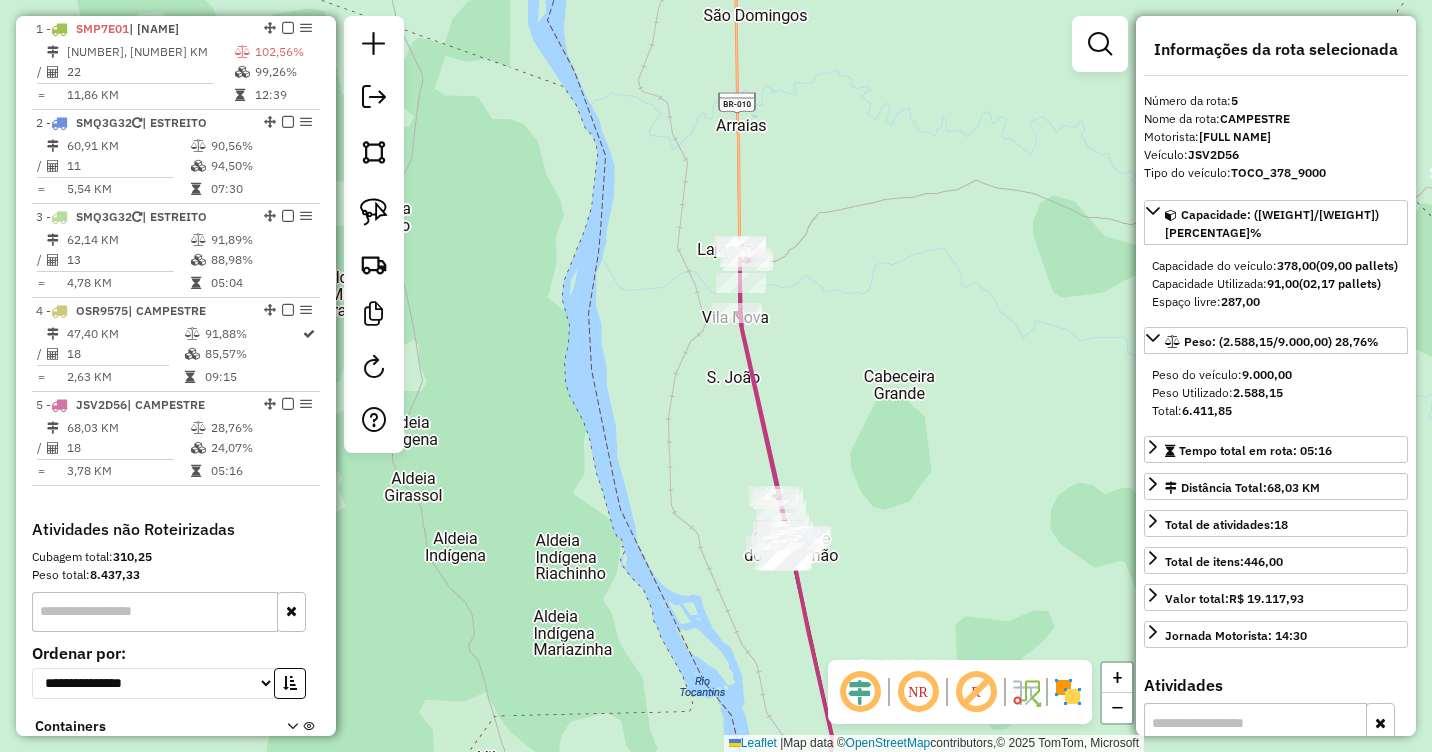 drag, startPoint x: 955, startPoint y: 293, endPoint x: 1005, endPoint y: 442, distance: 157.16551 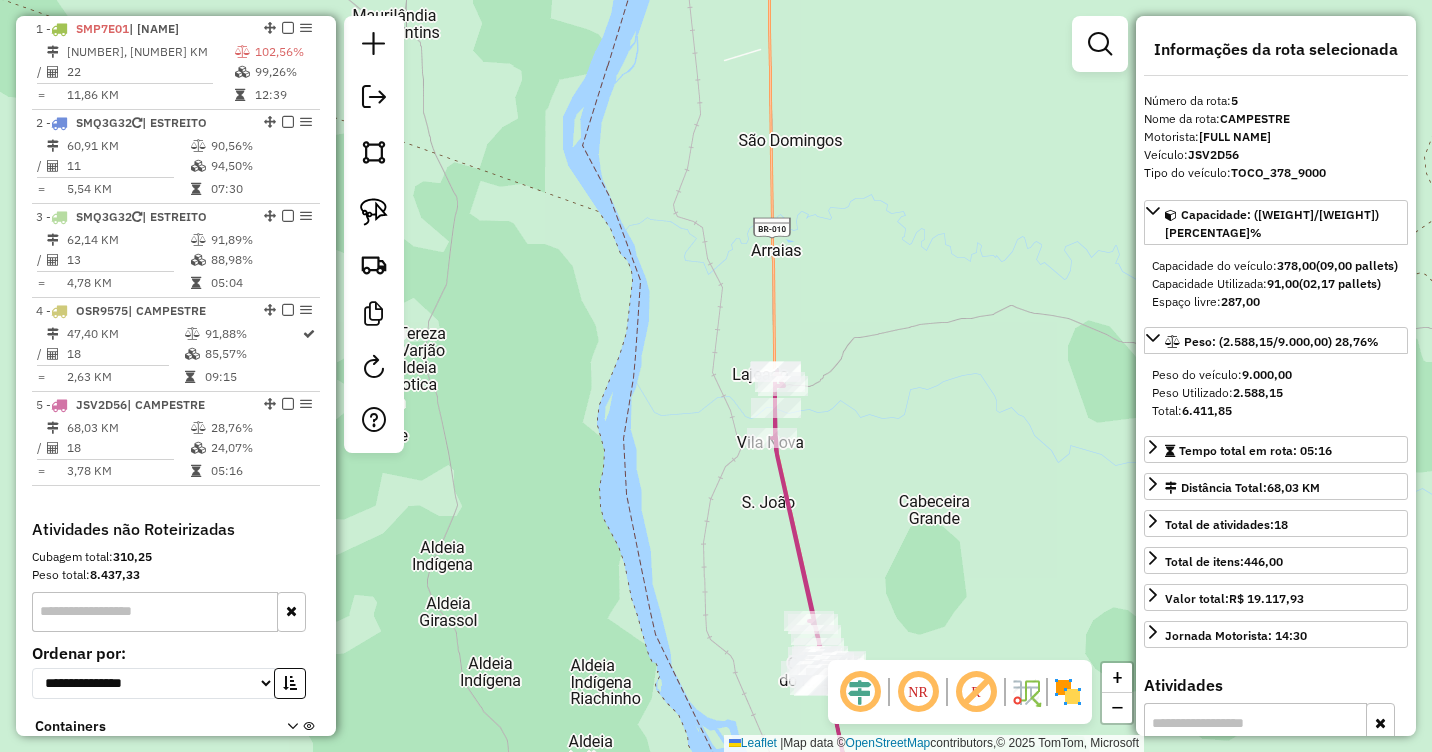 drag, startPoint x: 1027, startPoint y: 410, endPoint x: 1041, endPoint y: 495, distance: 86.145226 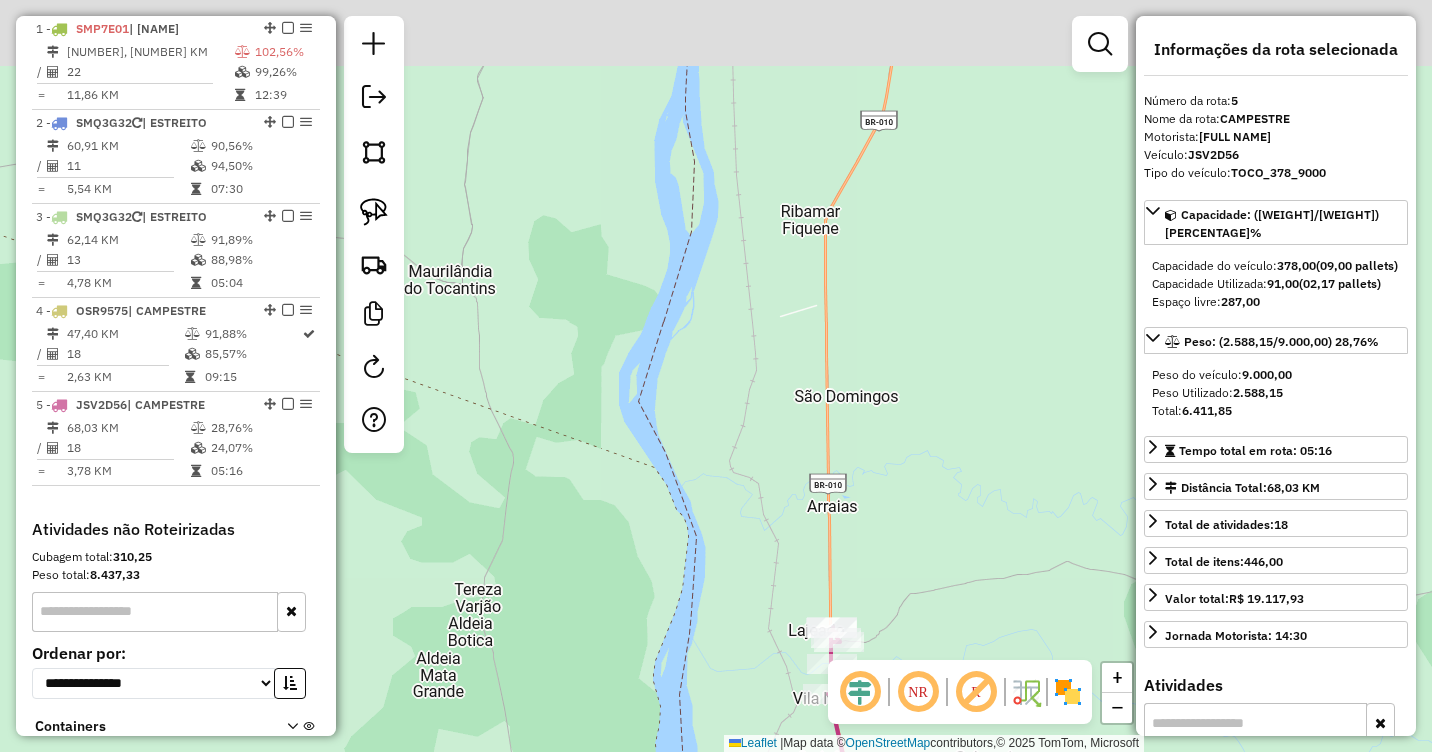 drag, startPoint x: 1018, startPoint y: 359, endPoint x: 1070, endPoint y: 526, distance: 174.90855 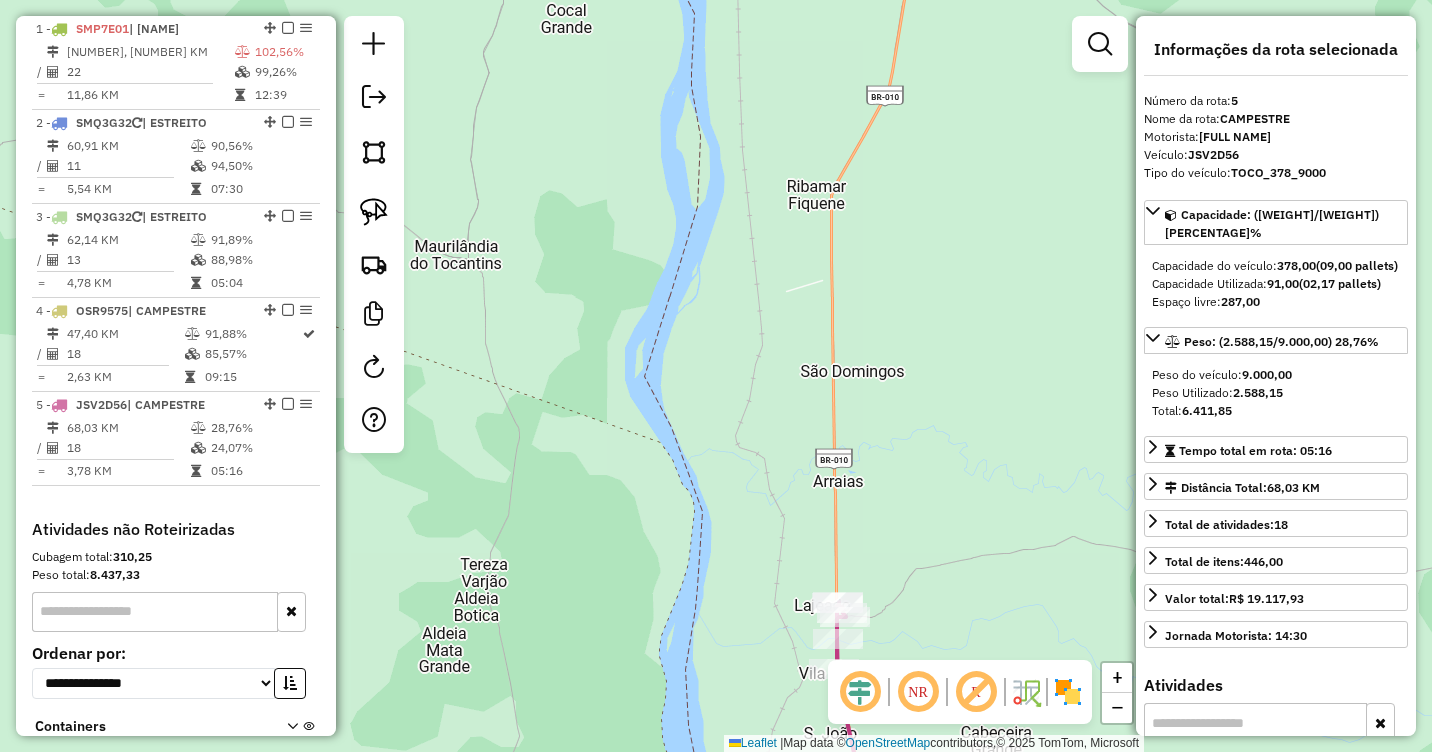 drag, startPoint x: 1027, startPoint y: 384, endPoint x: 1000, endPoint y: 212, distance: 174.1063 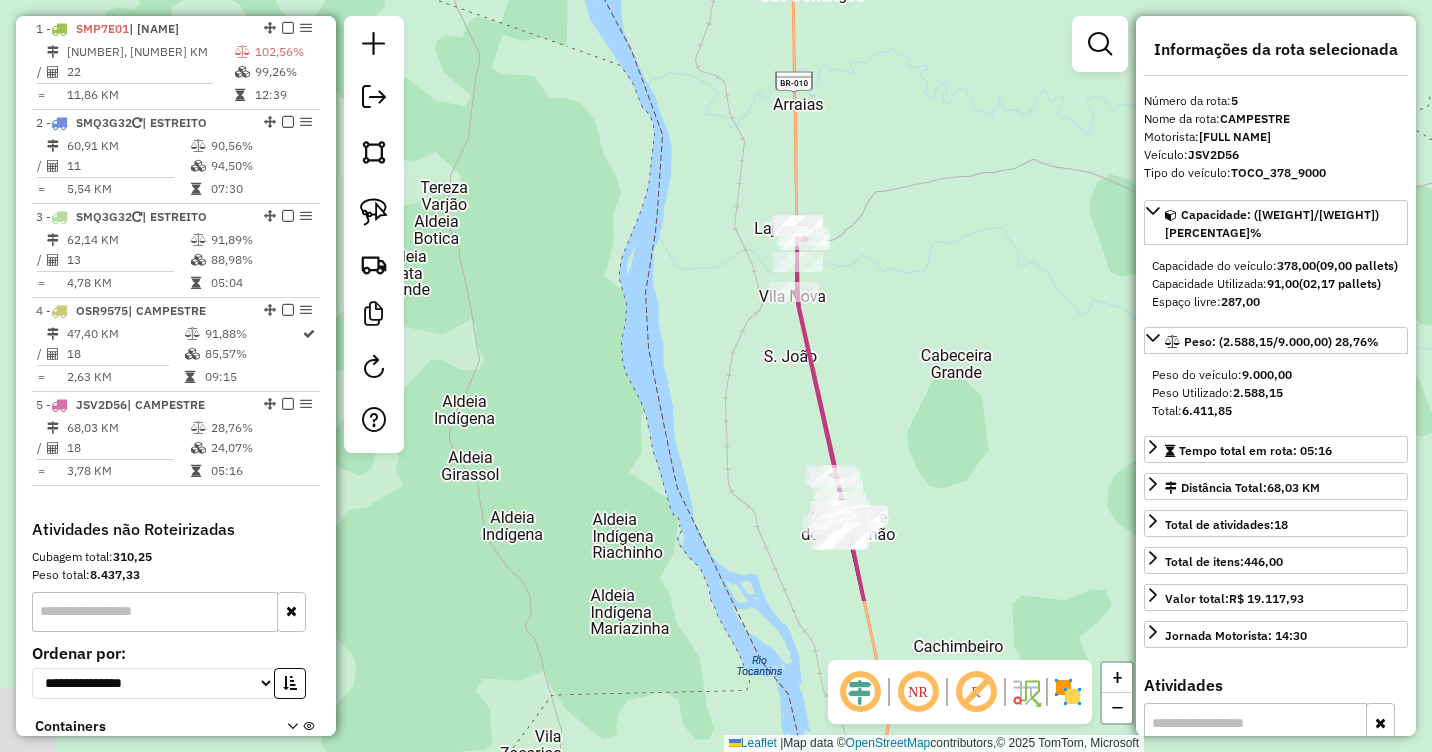 drag, startPoint x: 1029, startPoint y: 512, endPoint x: 1014, endPoint y: 230, distance: 282.39865 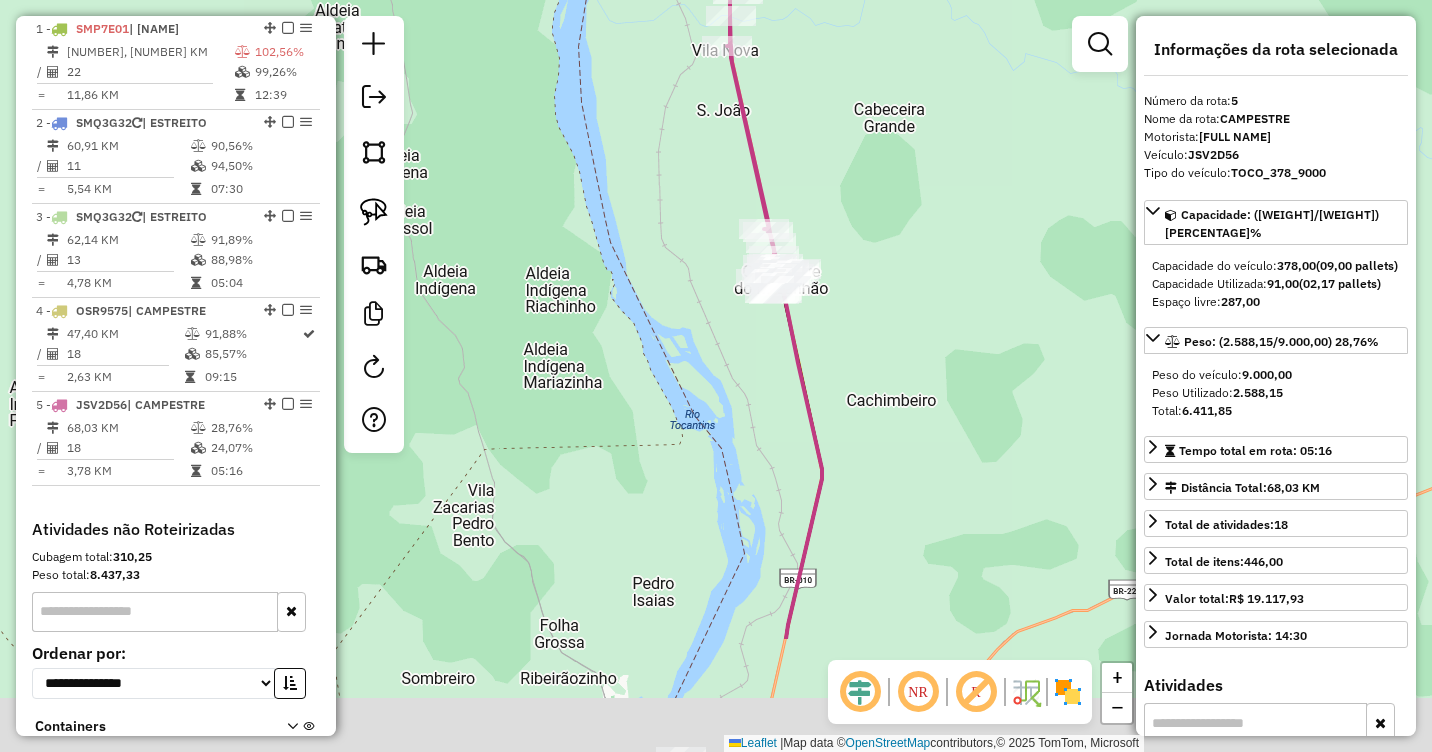 drag, startPoint x: 1035, startPoint y: 389, endPoint x: 969, endPoint y: 246, distance: 157.49603 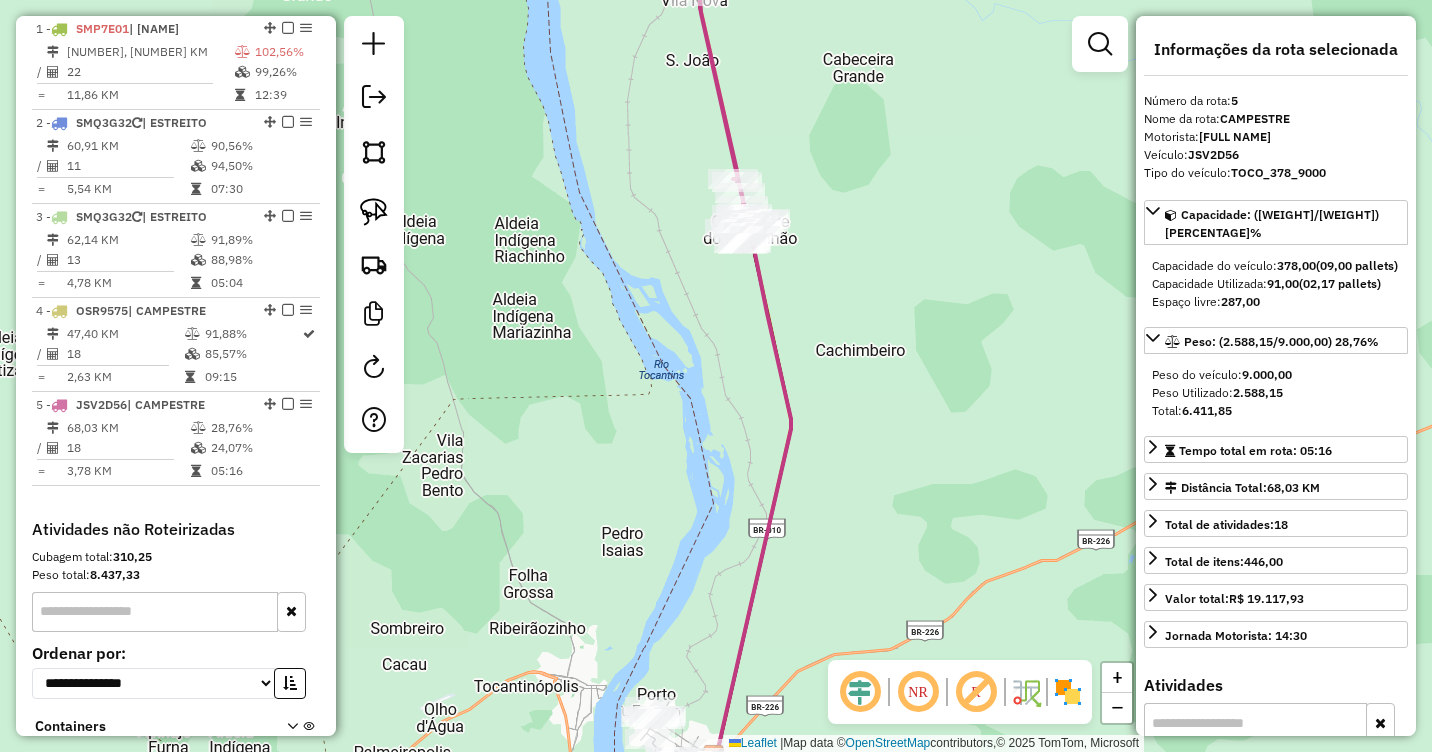 drag, startPoint x: 1005, startPoint y: 397, endPoint x: 977, endPoint y: 350, distance: 54.708317 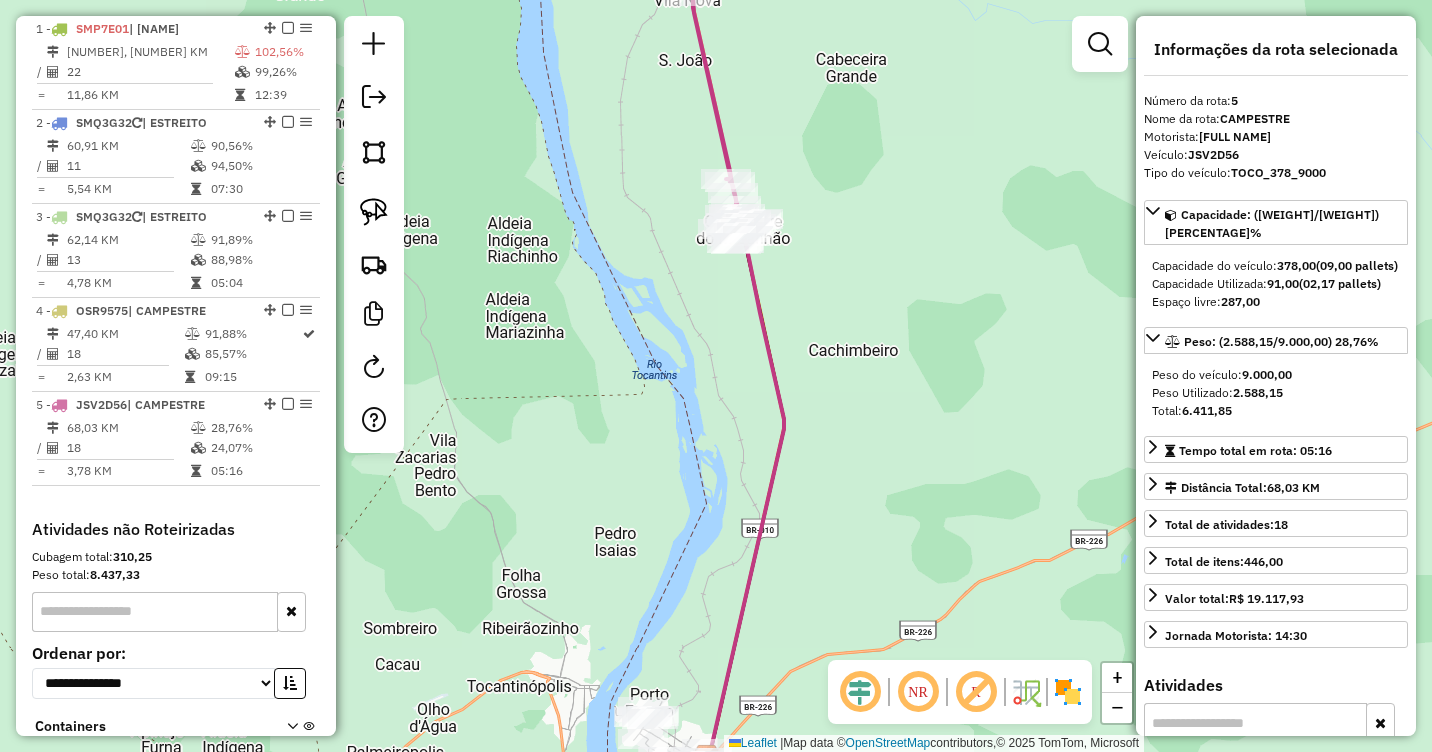 drag, startPoint x: 981, startPoint y: 350, endPoint x: 823, endPoint y: 310, distance: 162.98466 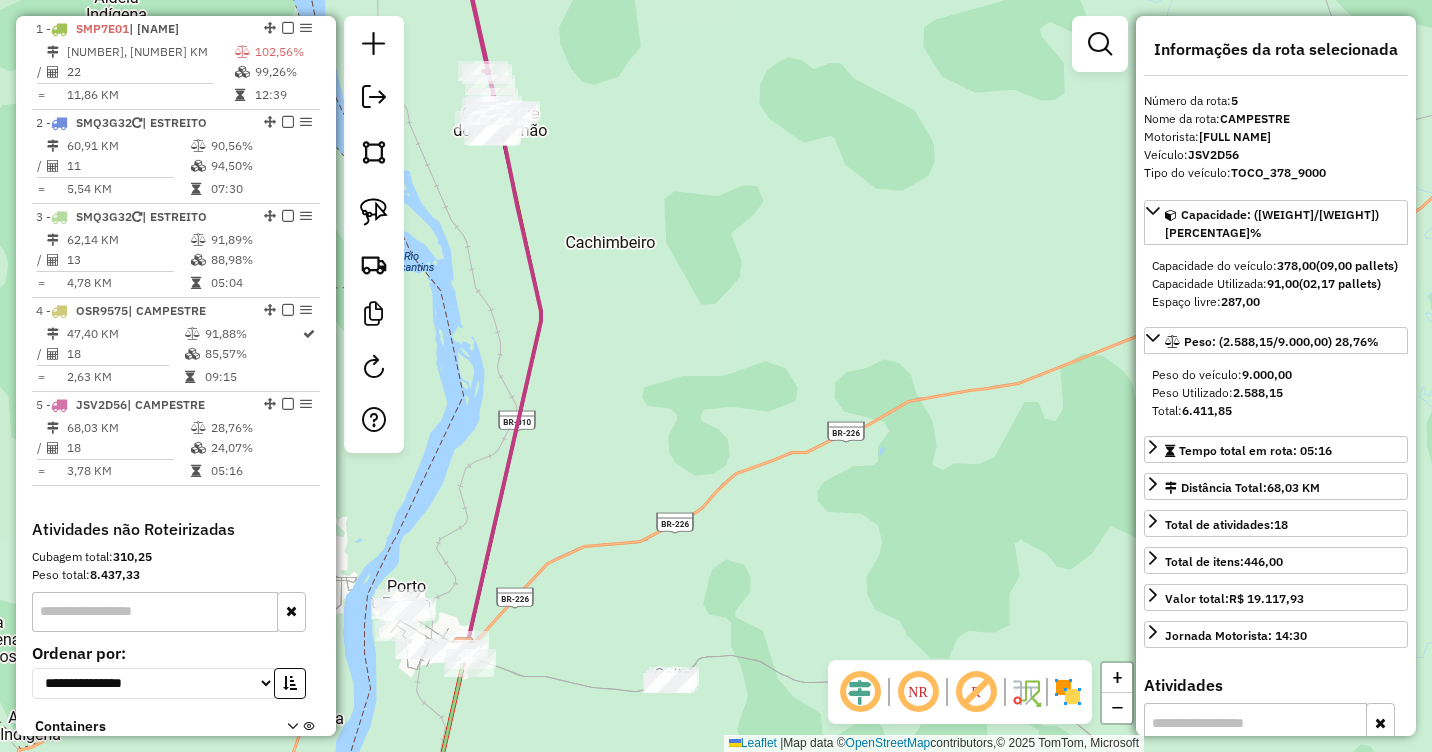 drag, startPoint x: 924, startPoint y: 392, endPoint x: 709, endPoint y: 287, distance: 239.26973 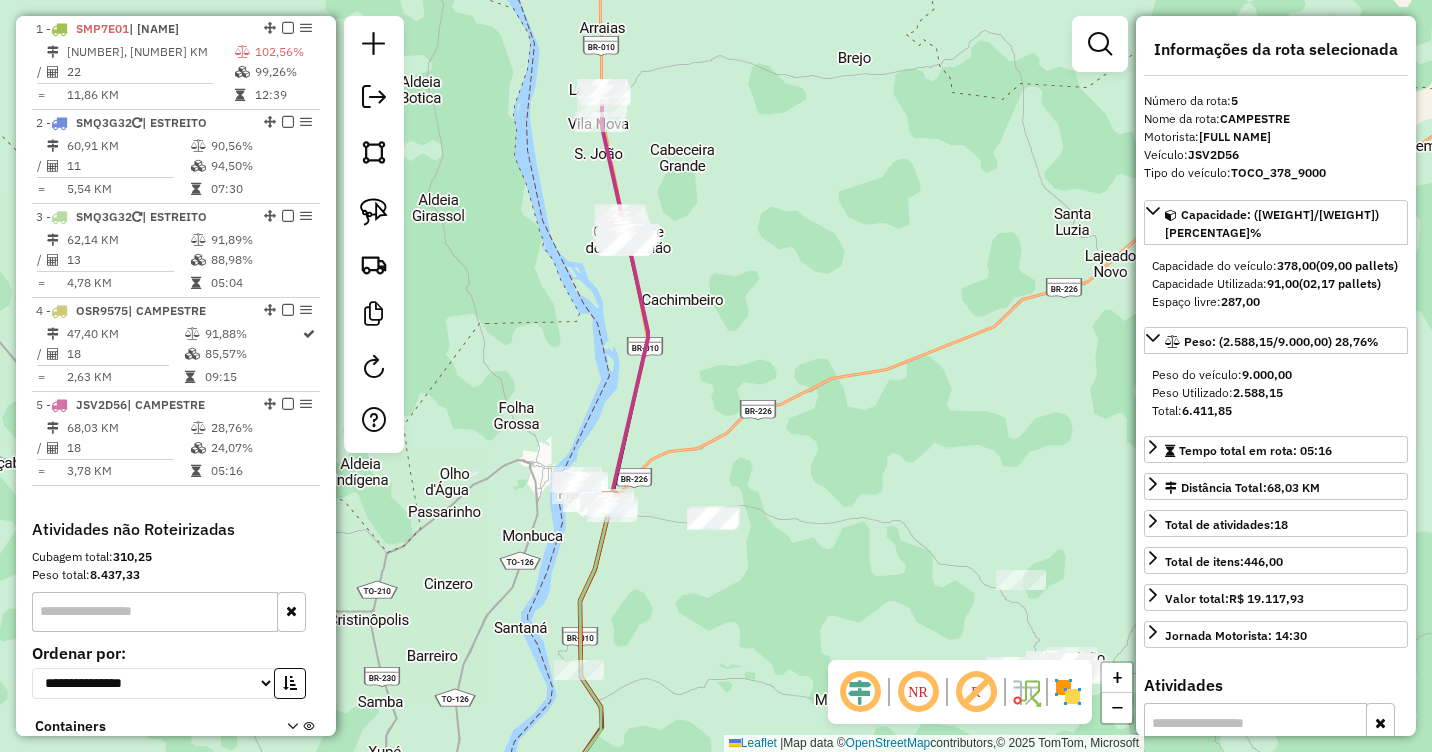 drag, startPoint x: 987, startPoint y: 446, endPoint x: 705, endPoint y: 297, distance: 318.94357 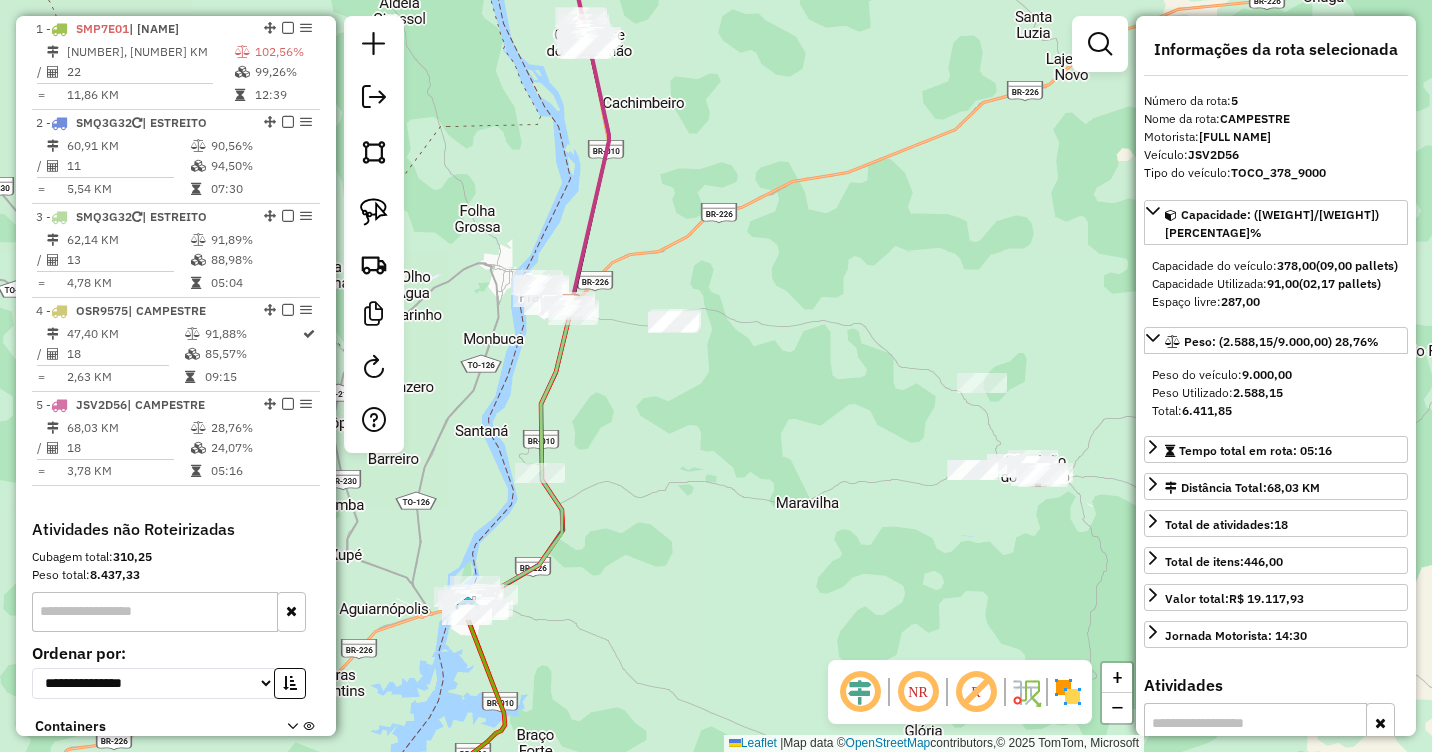 drag, startPoint x: 740, startPoint y: 326, endPoint x: 984, endPoint y: 278, distance: 248.6765 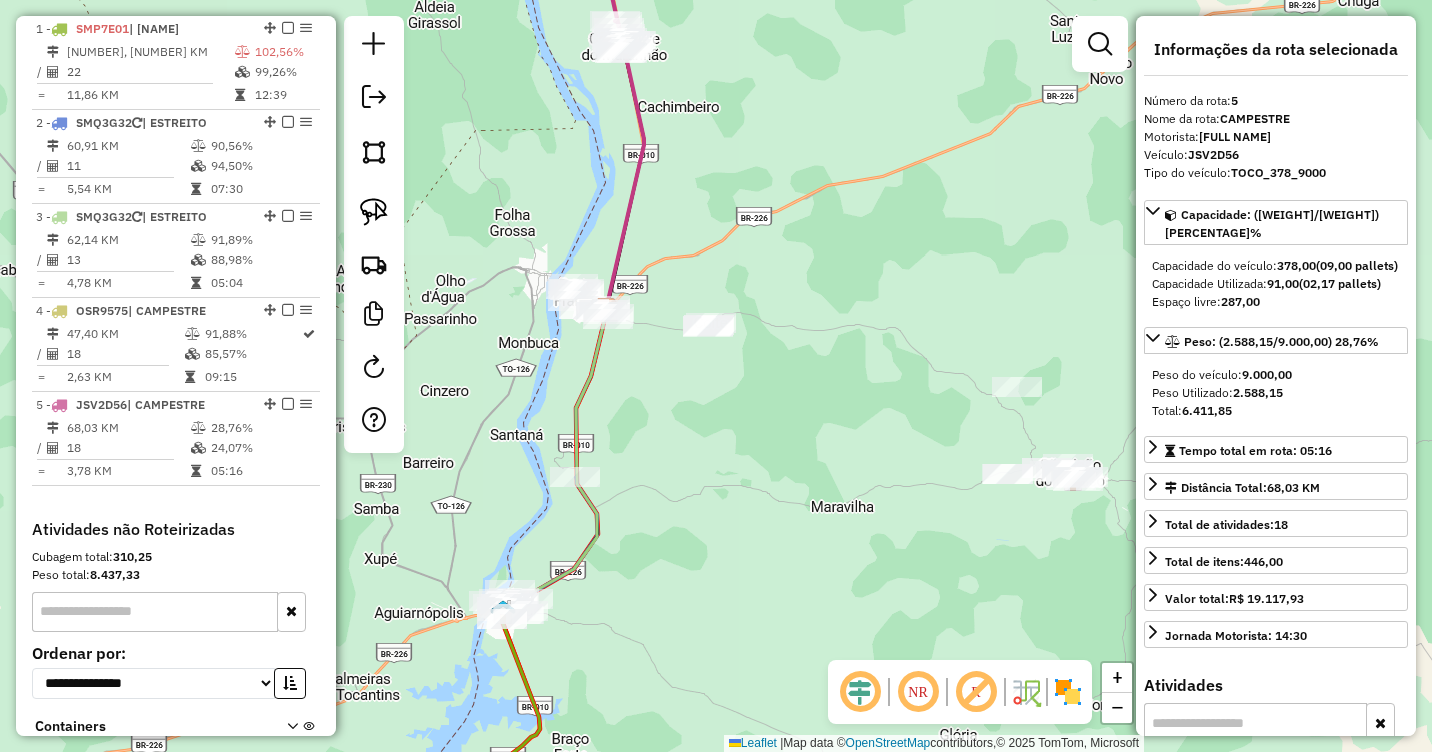 drag, startPoint x: 769, startPoint y: 255, endPoint x: 846, endPoint y: 265, distance: 77.64664 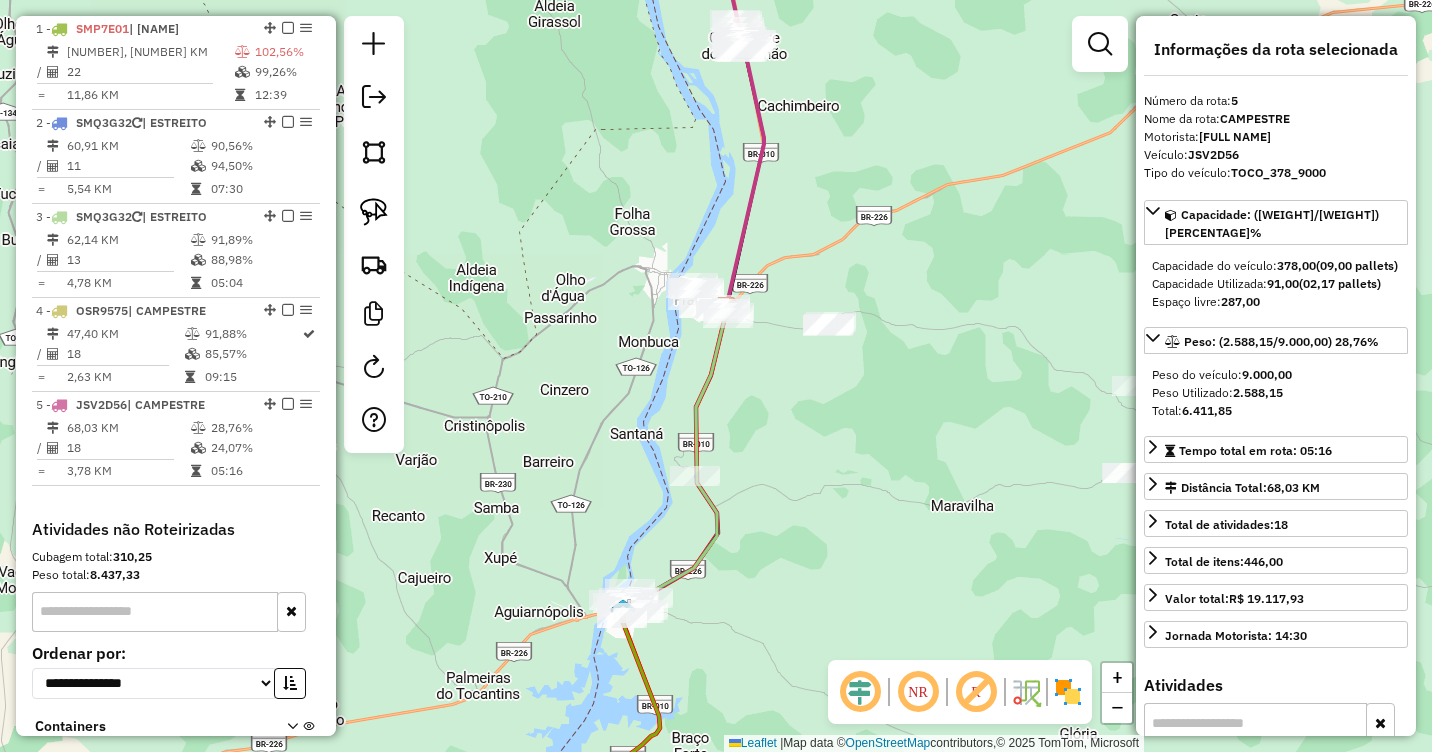 drag, startPoint x: 790, startPoint y: 278, endPoint x: 860, endPoint y: 273, distance: 70.178345 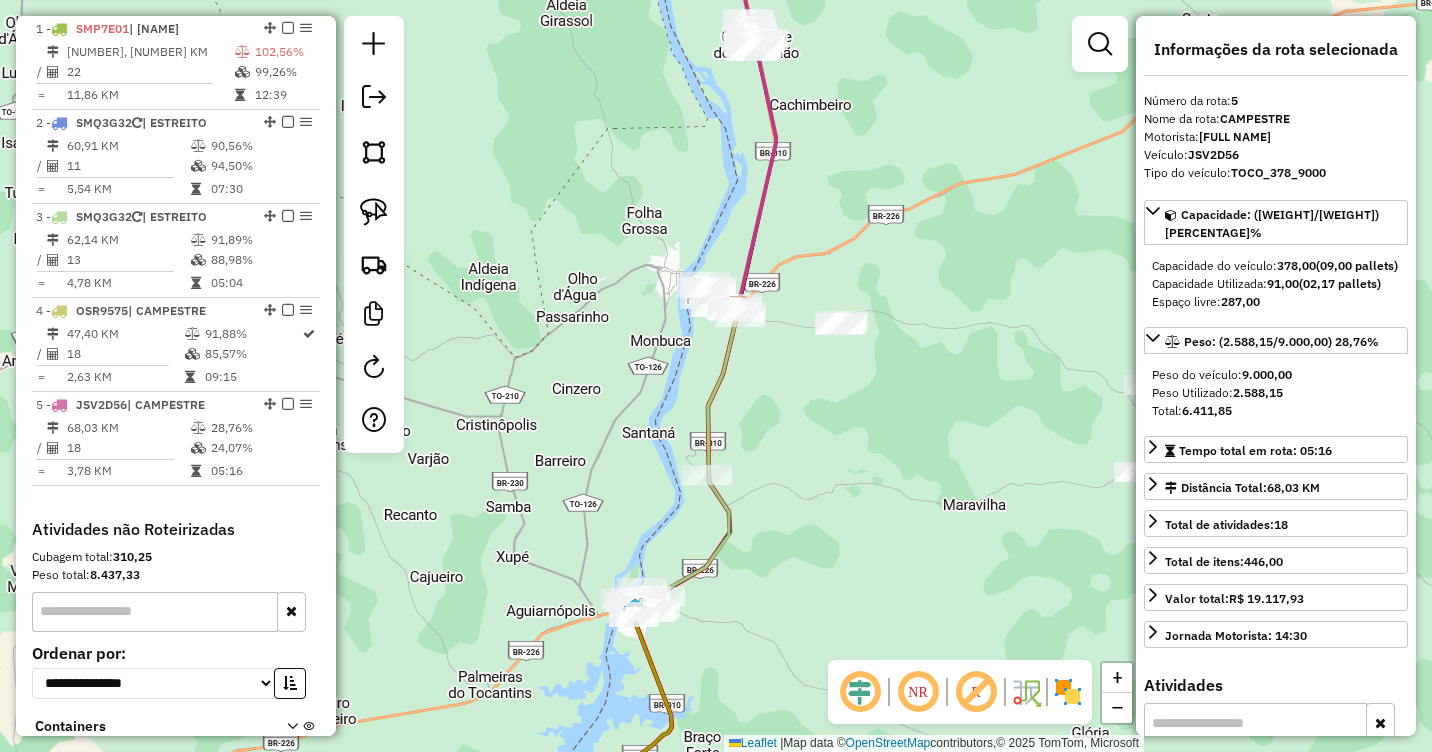 drag, startPoint x: 848, startPoint y: 276, endPoint x: 889, endPoint y: 272, distance: 41.19466 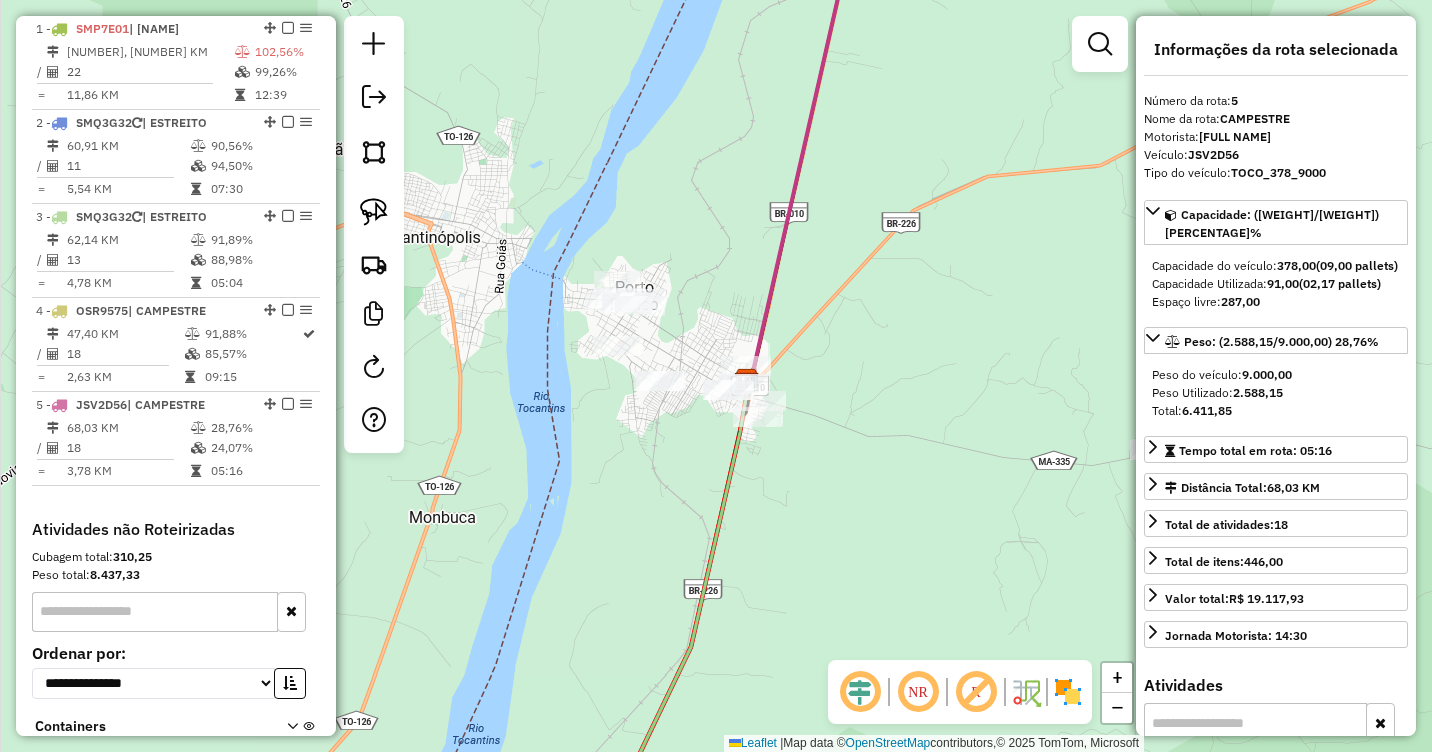 drag, startPoint x: 858, startPoint y: 198, endPoint x: 791, endPoint y: 489, distance: 298.61346 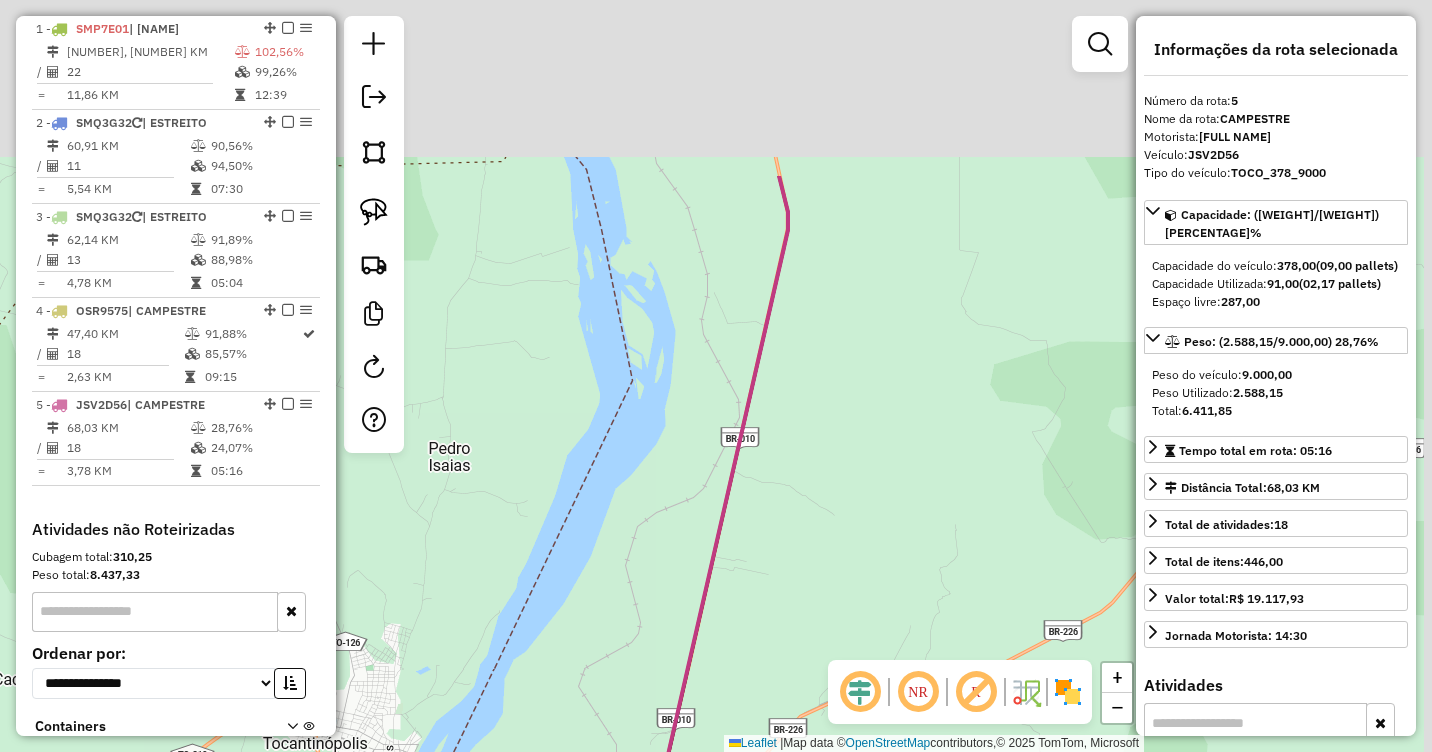 drag, startPoint x: 898, startPoint y: 217, endPoint x: 854, endPoint y: 421, distance: 208.69116 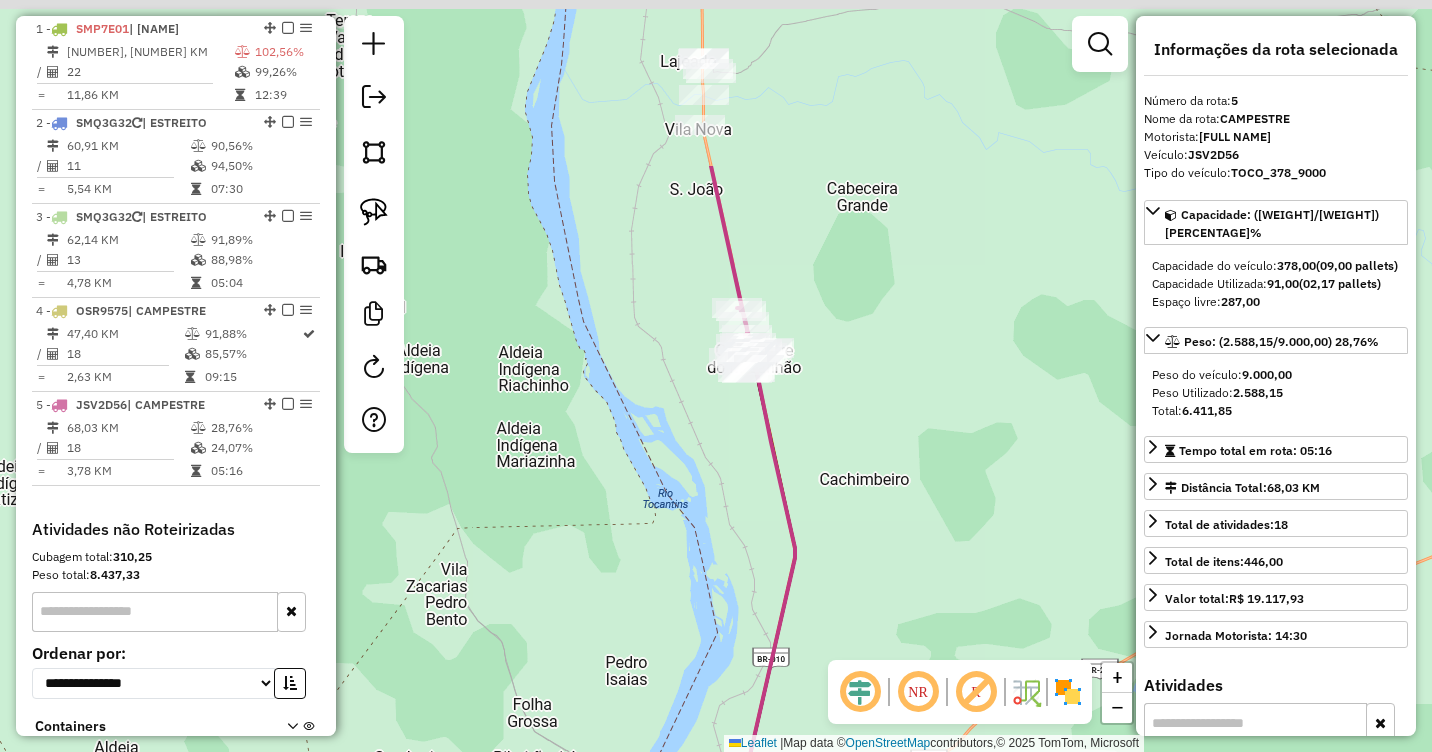 drag, startPoint x: 904, startPoint y: 271, endPoint x: 877, endPoint y: 512, distance: 242.50774 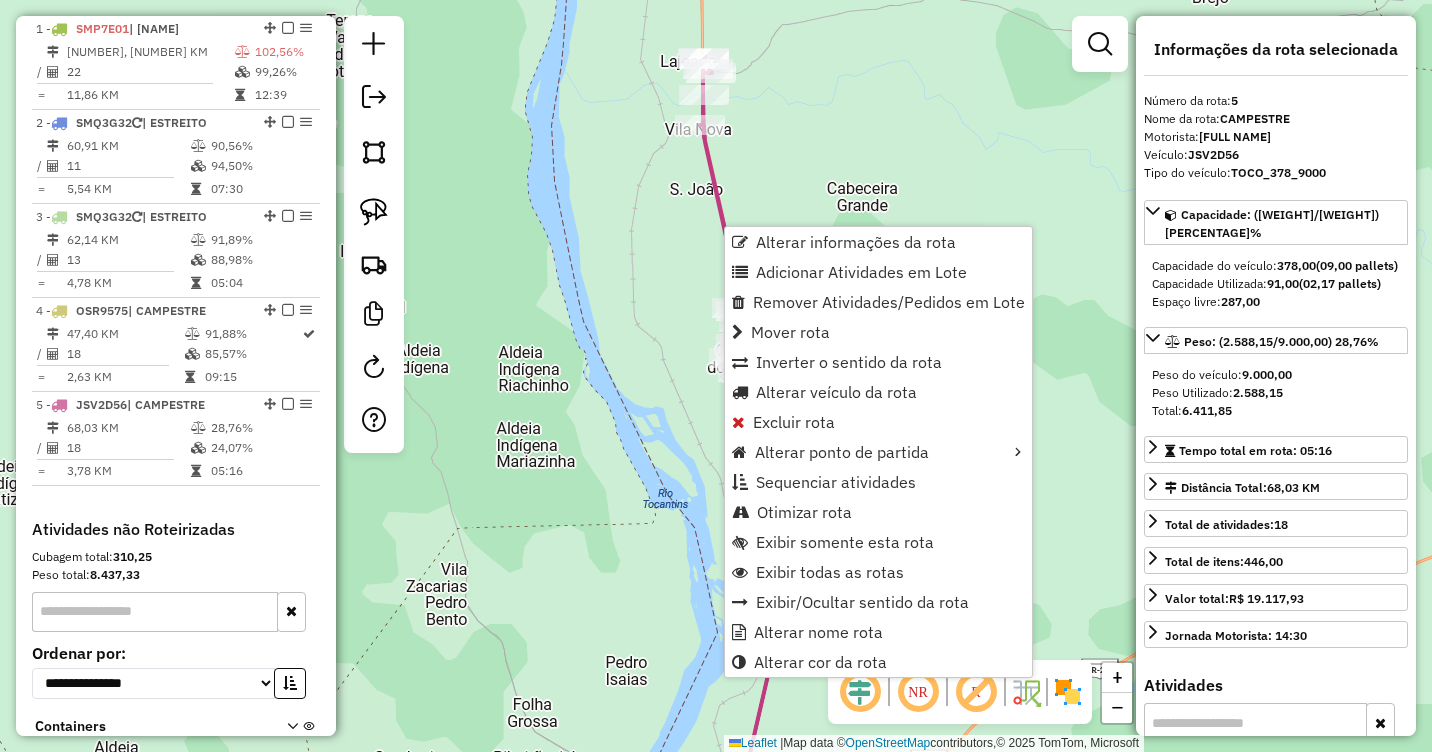 scroll, scrollTop: 918, scrollLeft: 0, axis: vertical 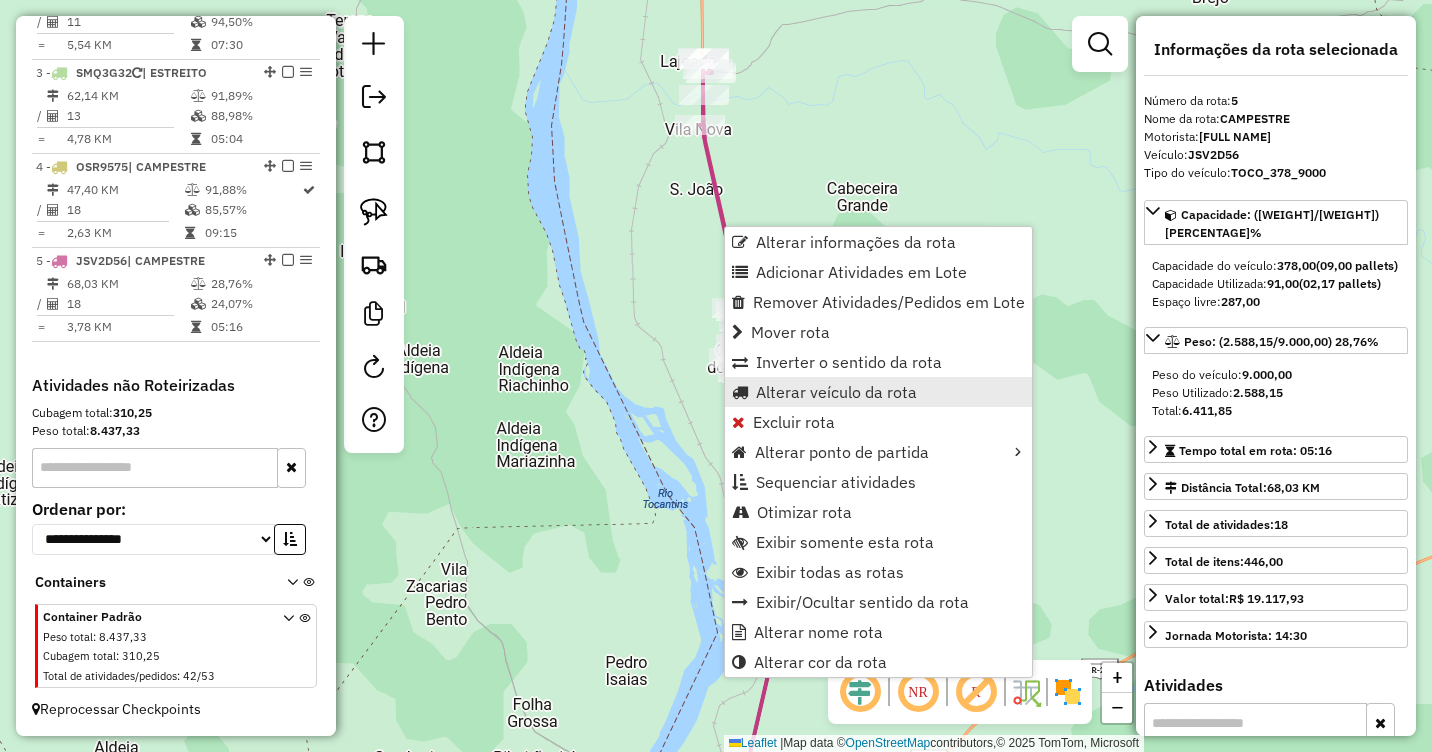 click on "Alterar veículo da rota" at bounding box center (836, 392) 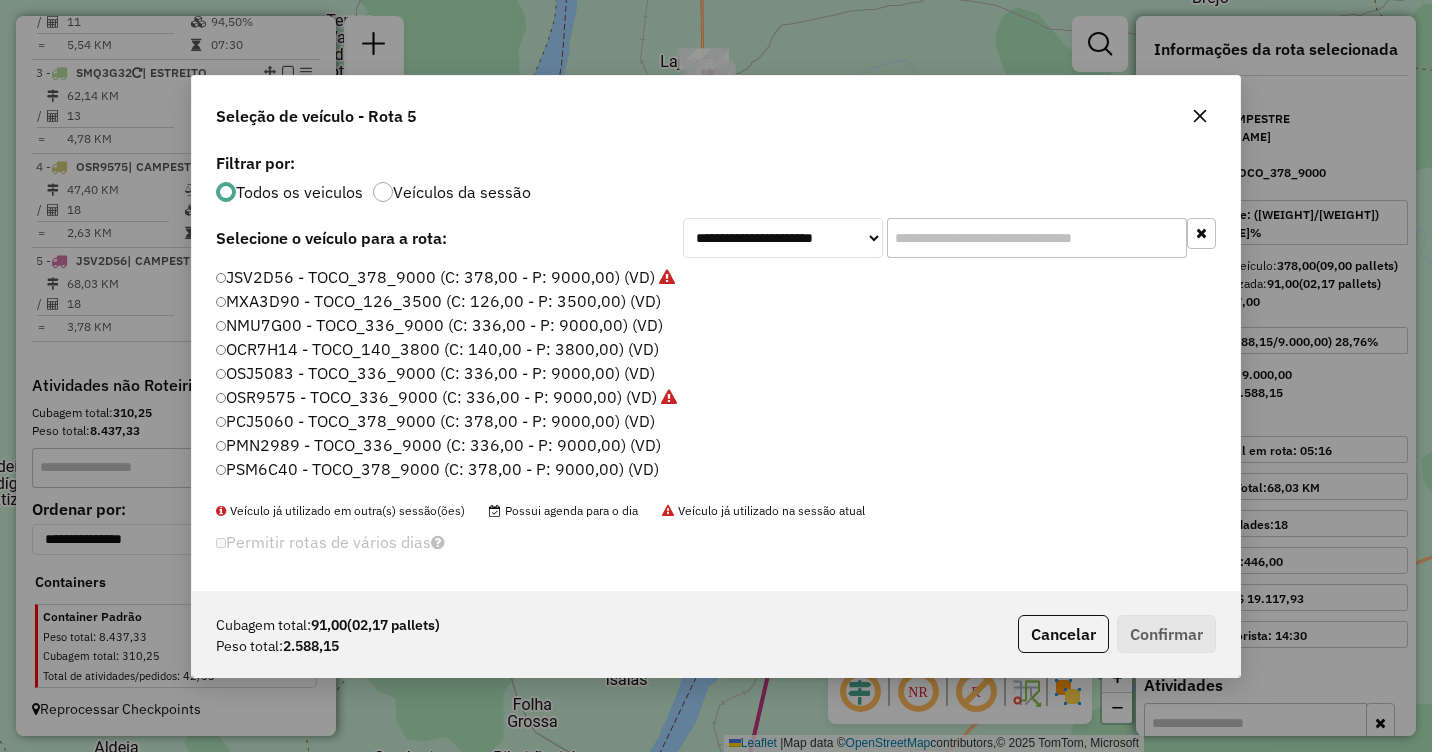 scroll, scrollTop: 11, scrollLeft: 6, axis: both 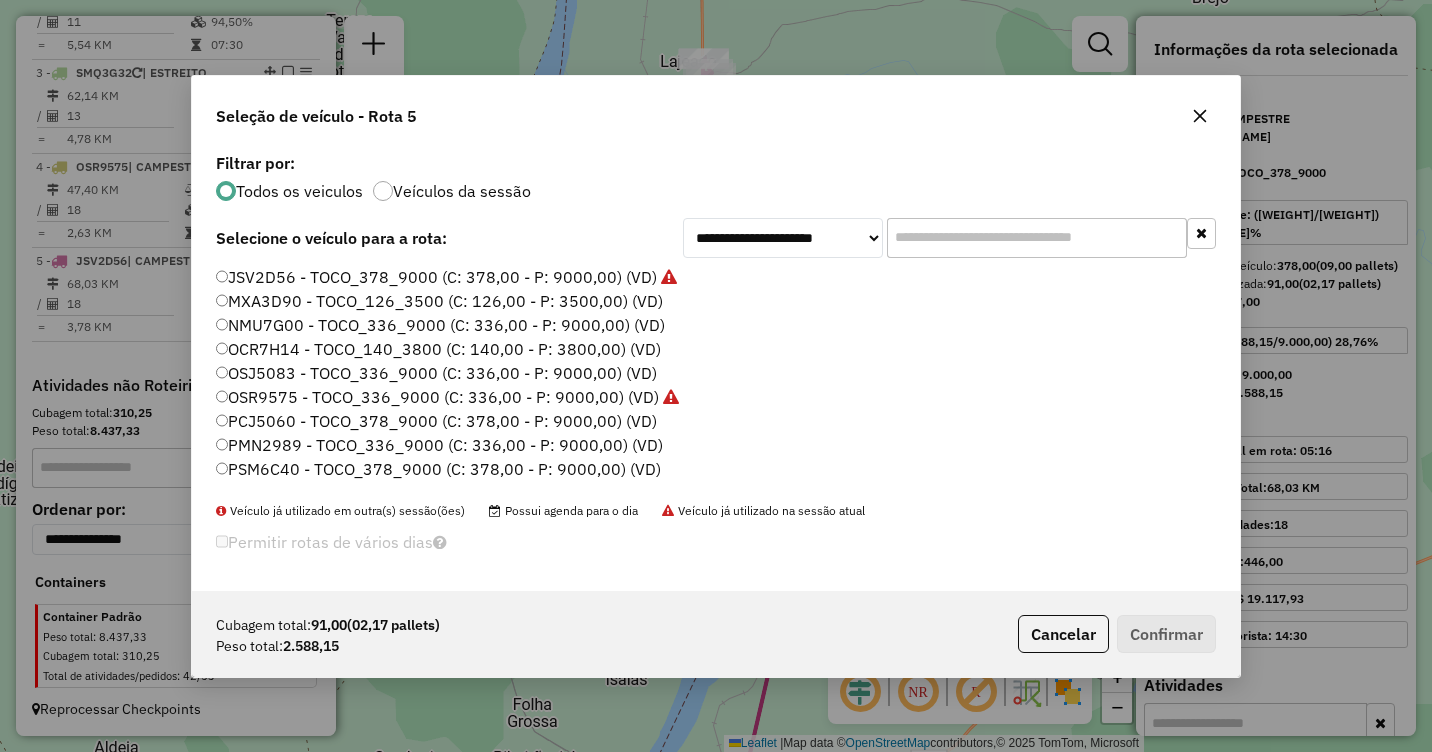 click on "OCR7H14 - TOCO_140_3800 (C: 140,00 - P: 3800,00) (VD)" 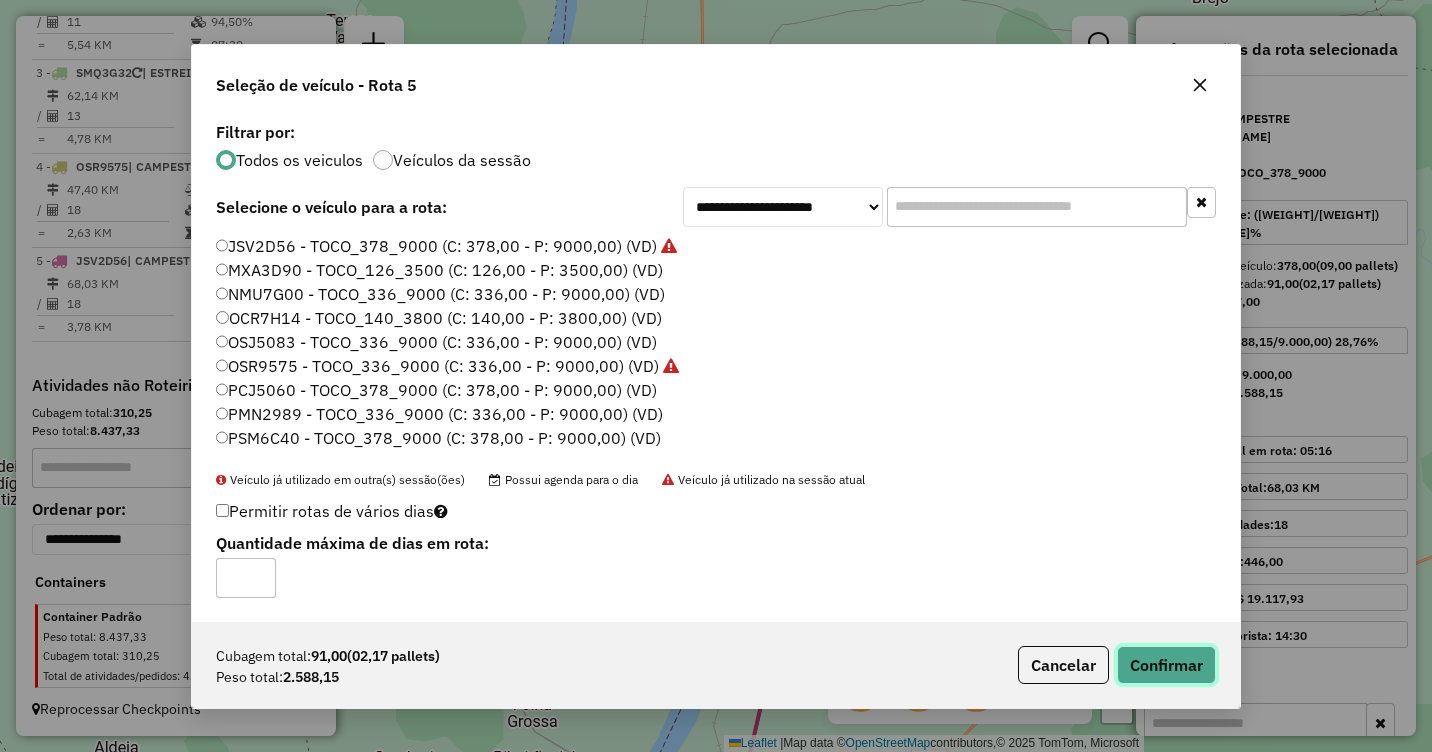 click on "Confirmar" 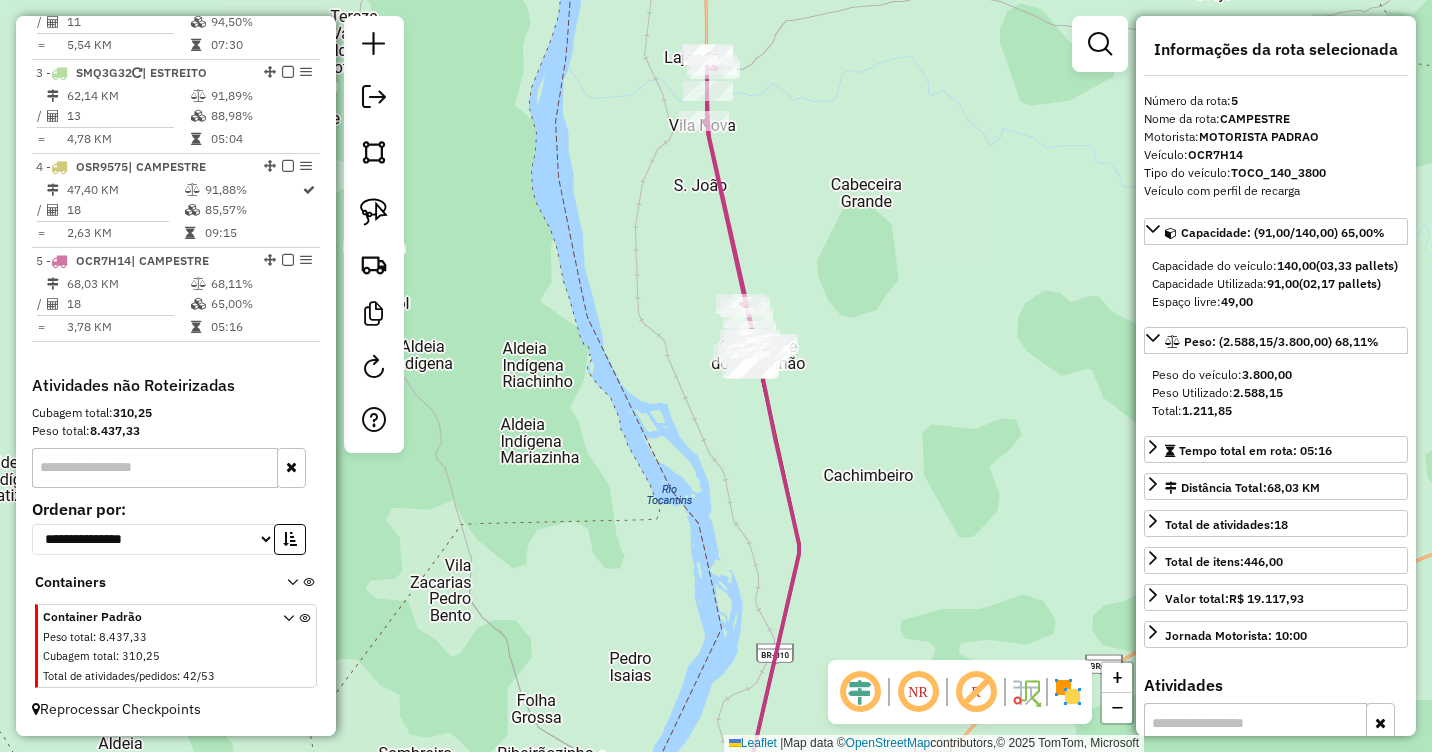 drag, startPoint x: 855, startPoint y: 457, endPoint x: 856, endPoint y: 447, distance: 10.049875 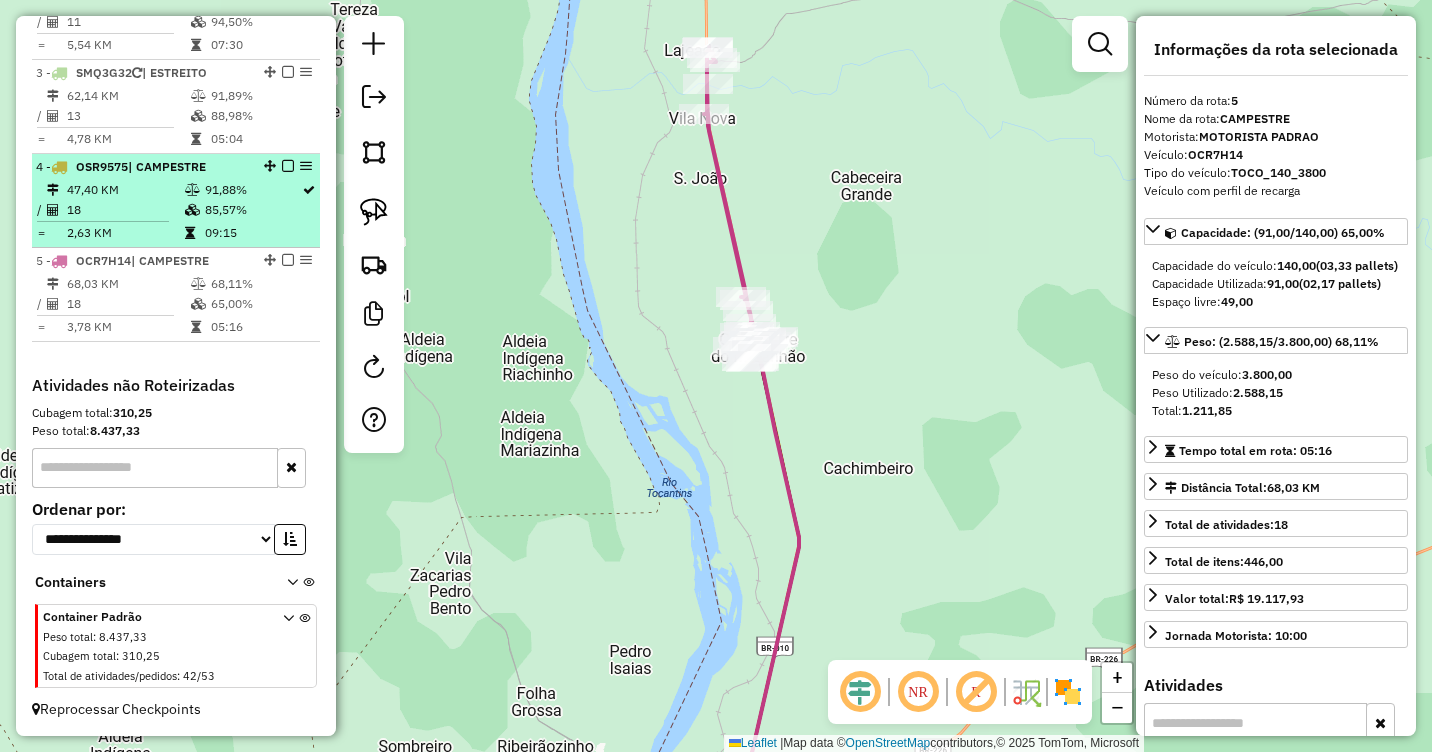 click on "18" at bounding box center [125, 210] 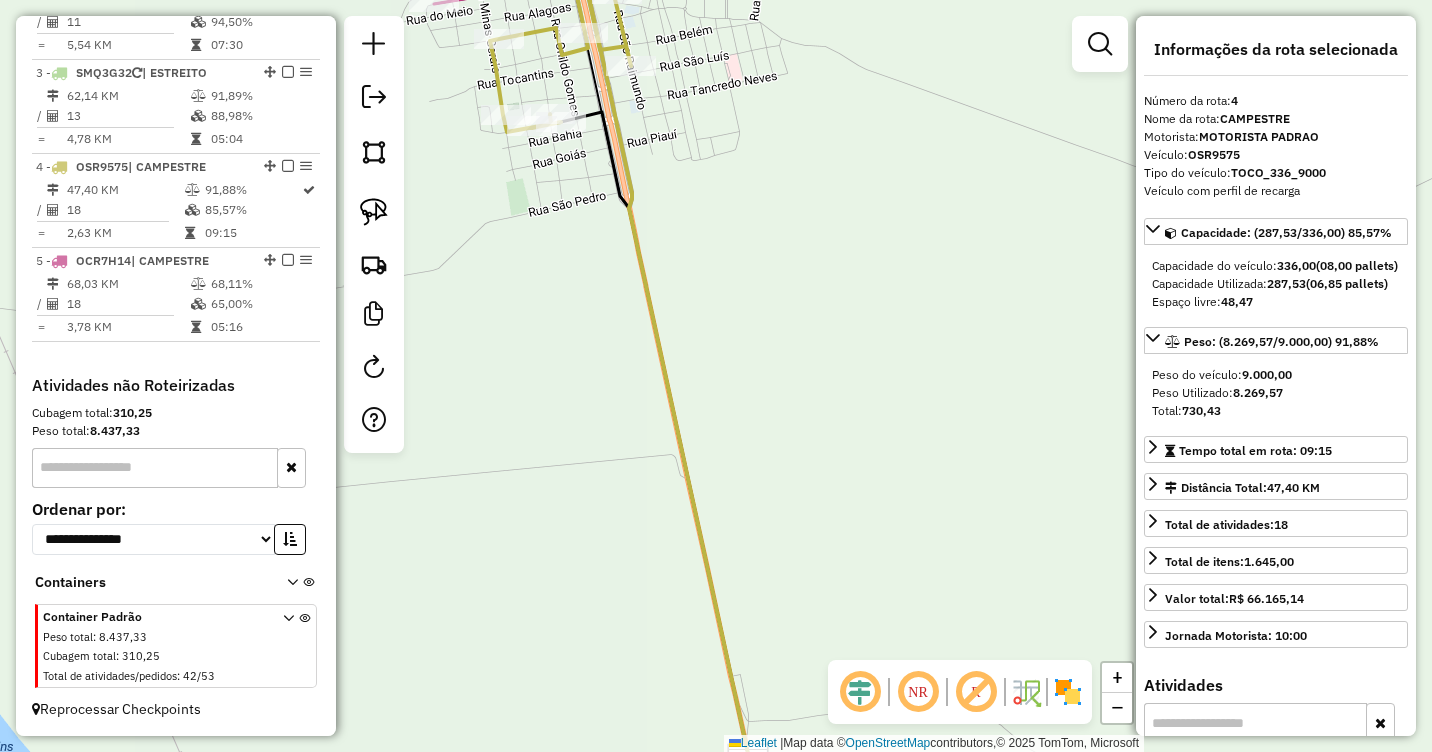 drag, startPoint x: 844, startPoint y: 296, endPoint x: 777, endPoint y: 152, distance: 158.8238 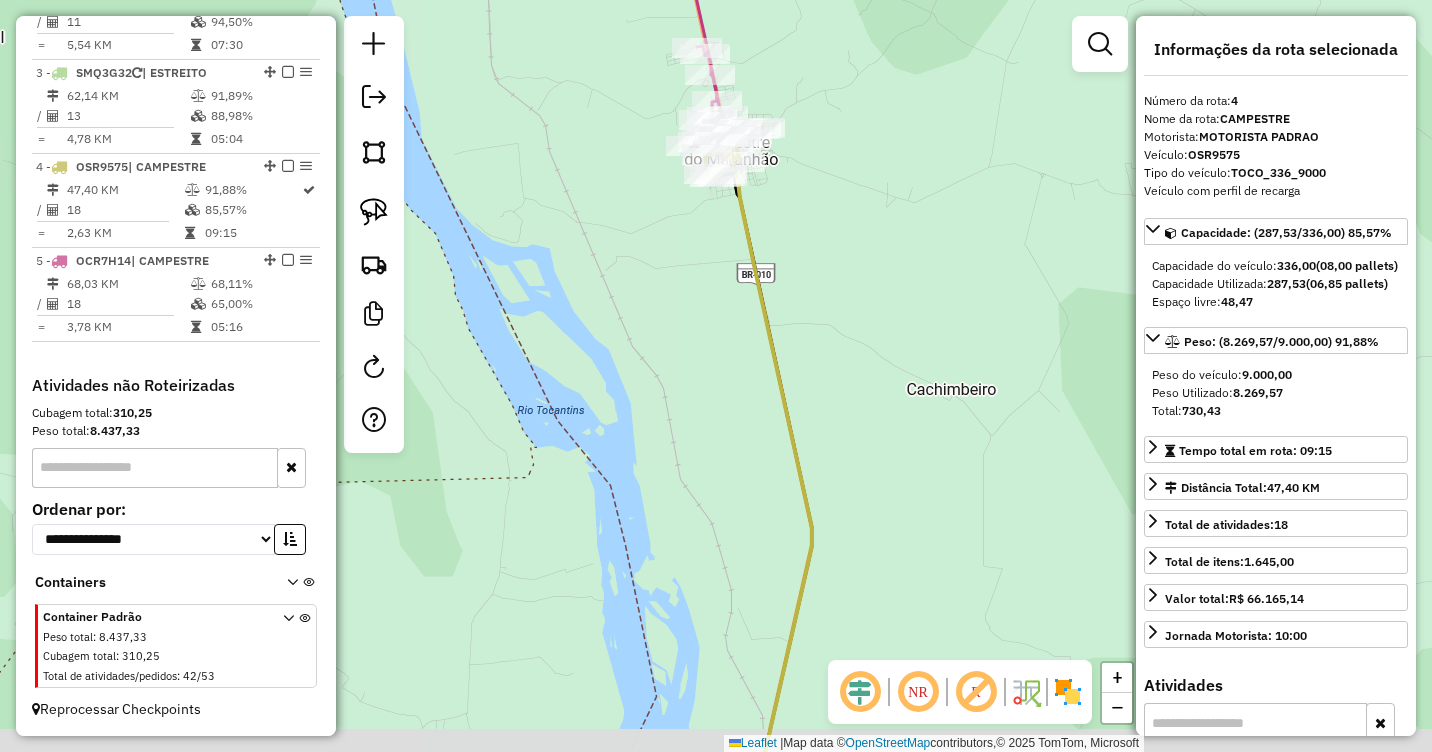 drag, startPoint x: 860, startPoint y: 335, endPoint x: 796, endPoint y: 163, distance: 183.52112 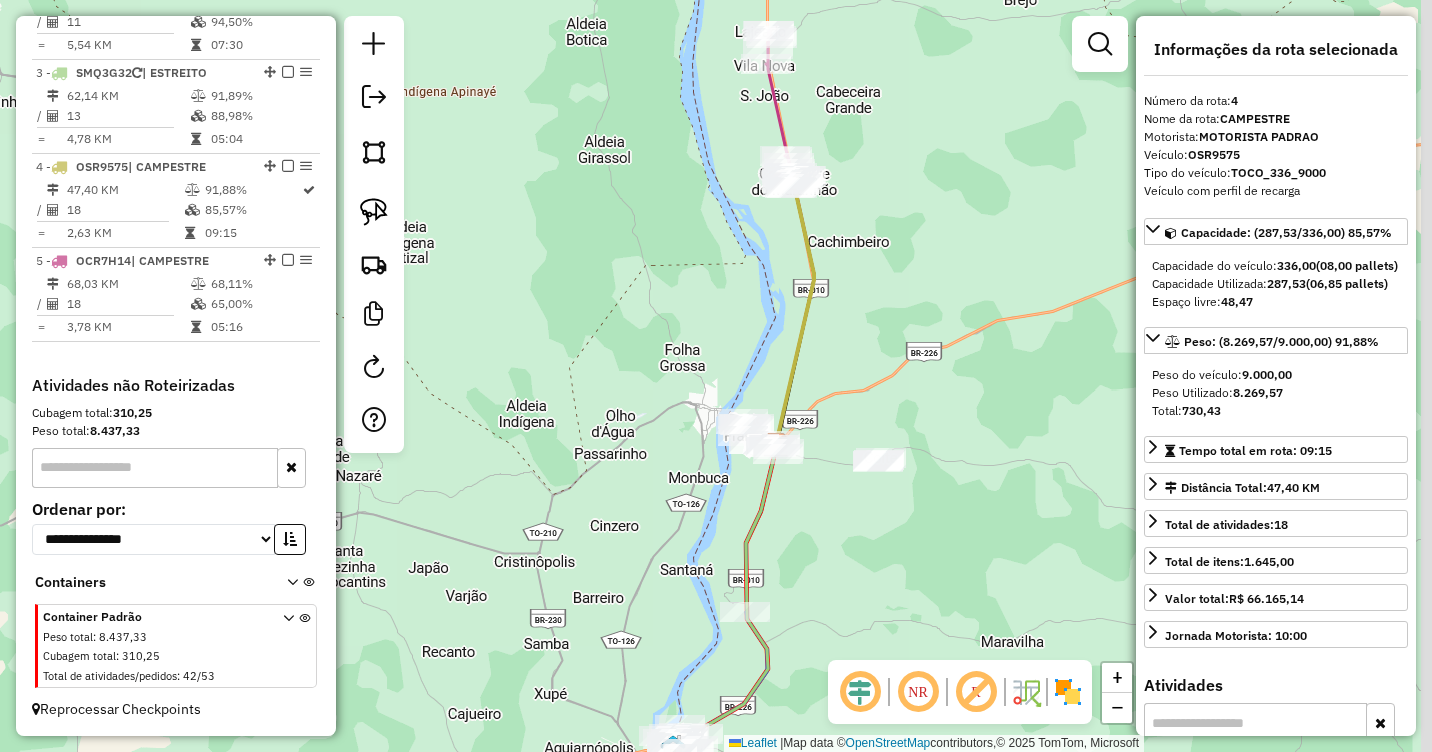drag, startPoint x: 864, startPoint y: 400, endPoint x: 845, endPoint y: 299, distance: 102.77159 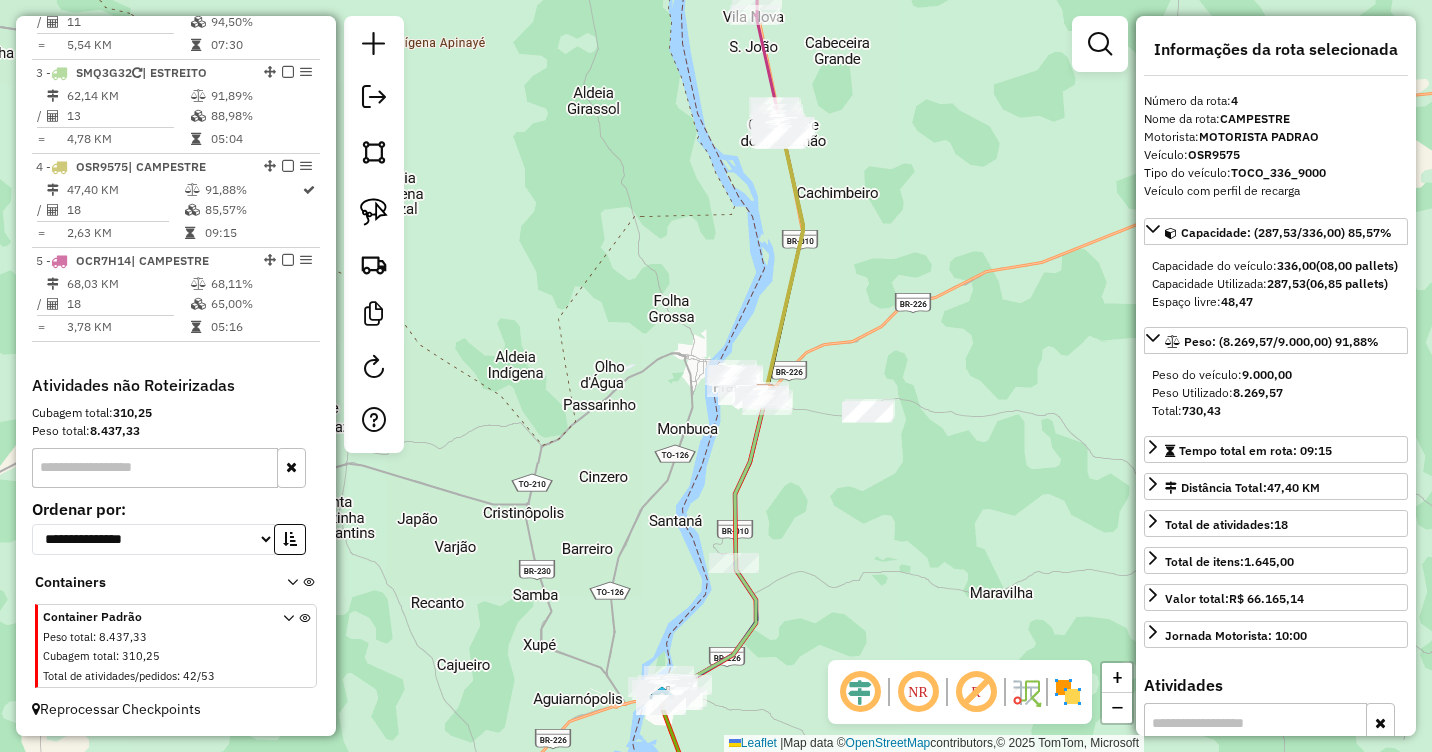 drag, startPoint x: 835, startPoint y: 298, endPoint x: 846, endPoint y: 348, distance: 51.1957 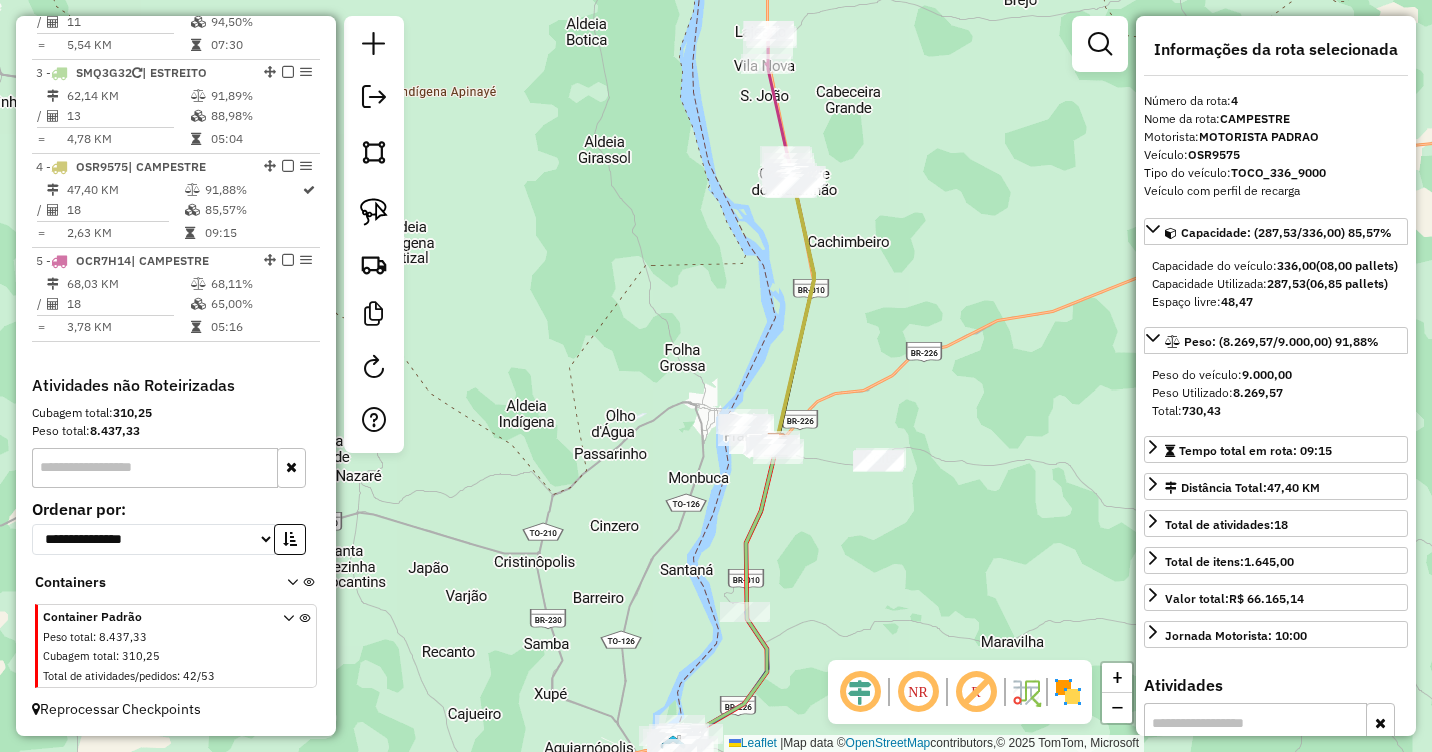 drag, startPoint x: 811, startPoint y: 392, endPoint x: 800, endPoint y: 316, distance: 76.79192 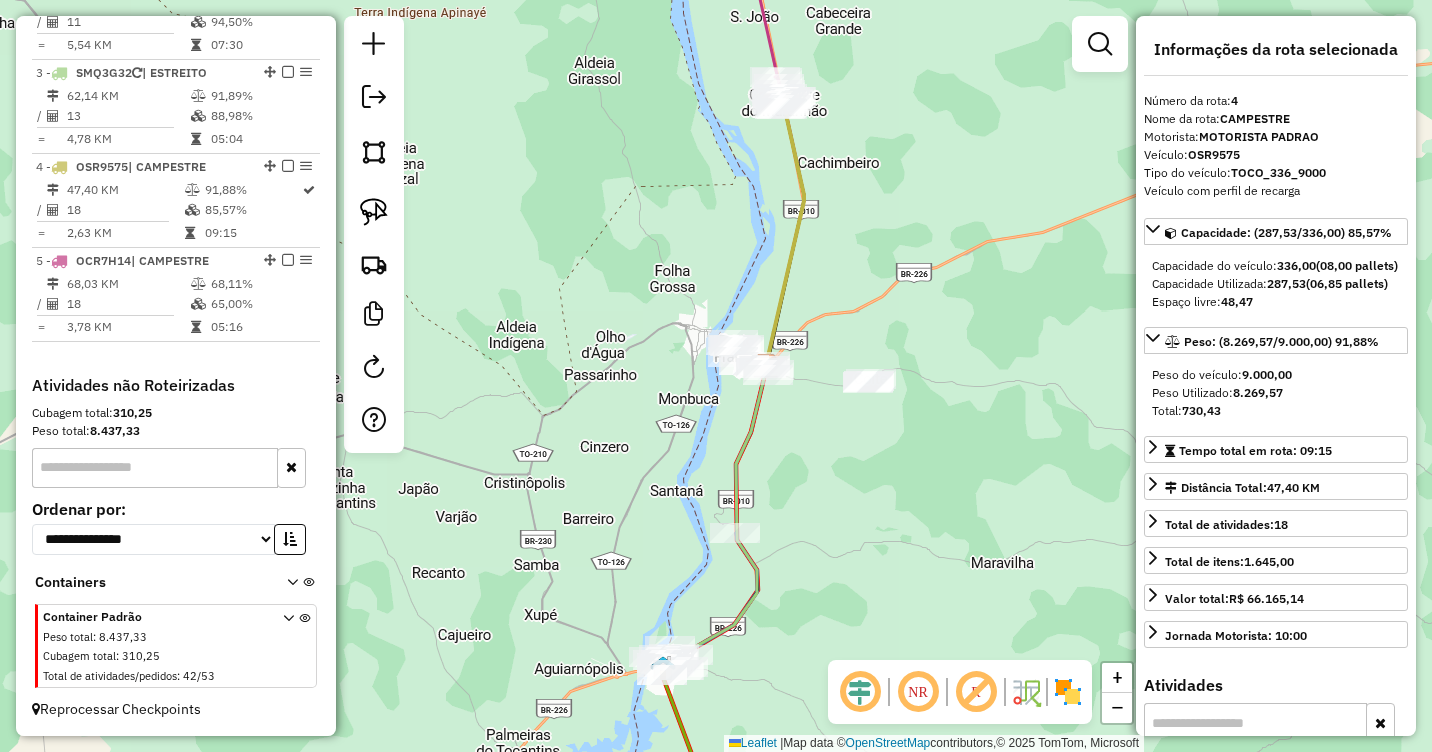 drag, startPoint x: 845, startPoint y: 269, endPoint x: 822, endPoint y: 303, distance: 41.04875 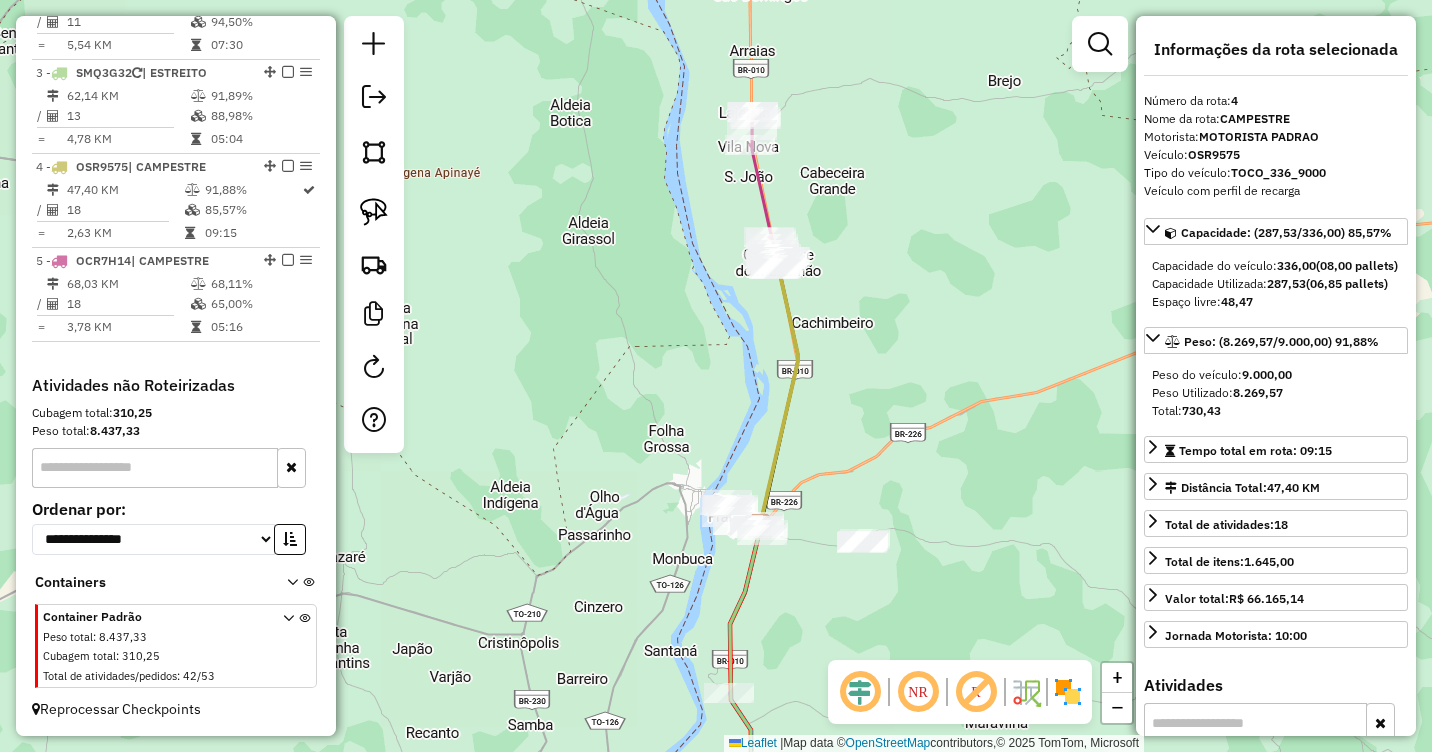 drag, startPoint x: 827, startPoint y: 193, endPoint x: 821, endPoint y: 312, distance: 119.15116 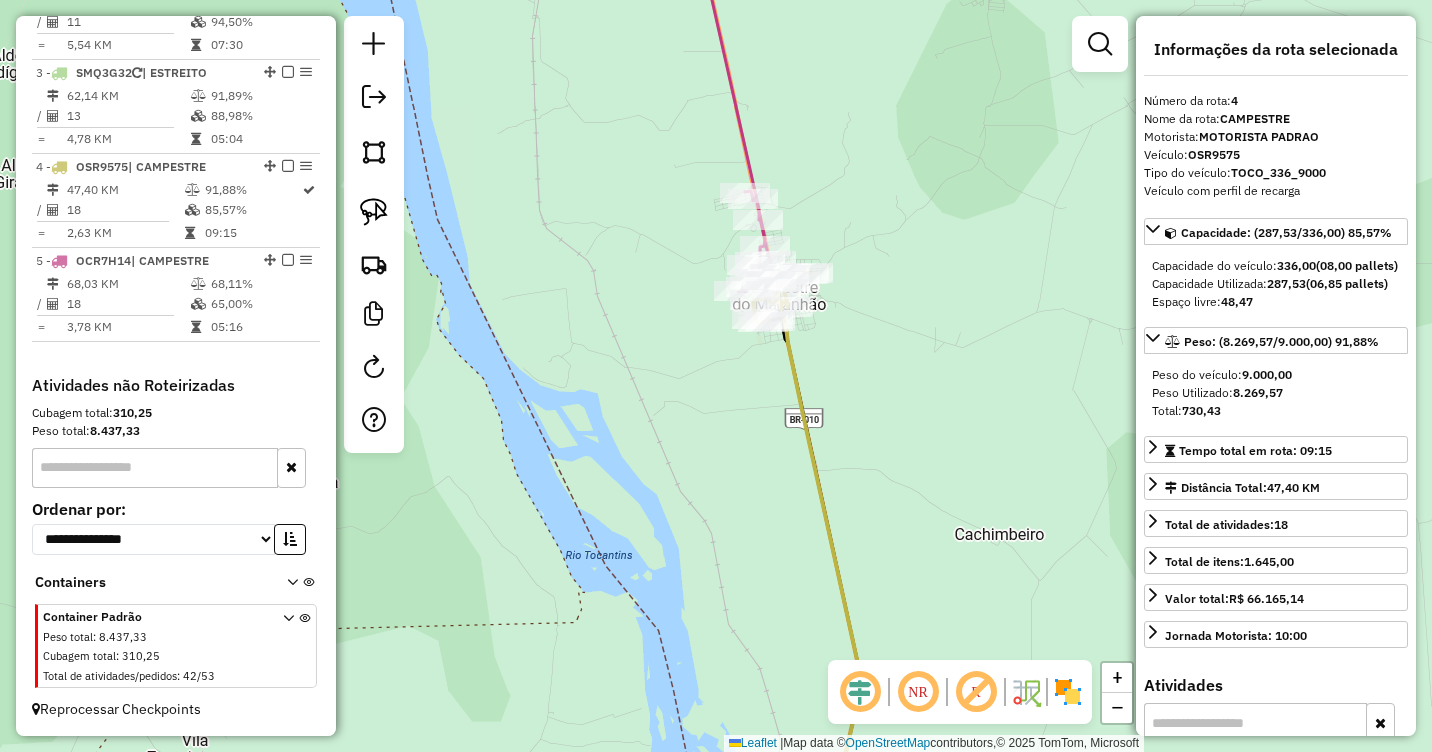 drag, startPoint x: 782, startPoint y: 318, endPoint x: 860, endPoint y: 360, distance: 88.588936 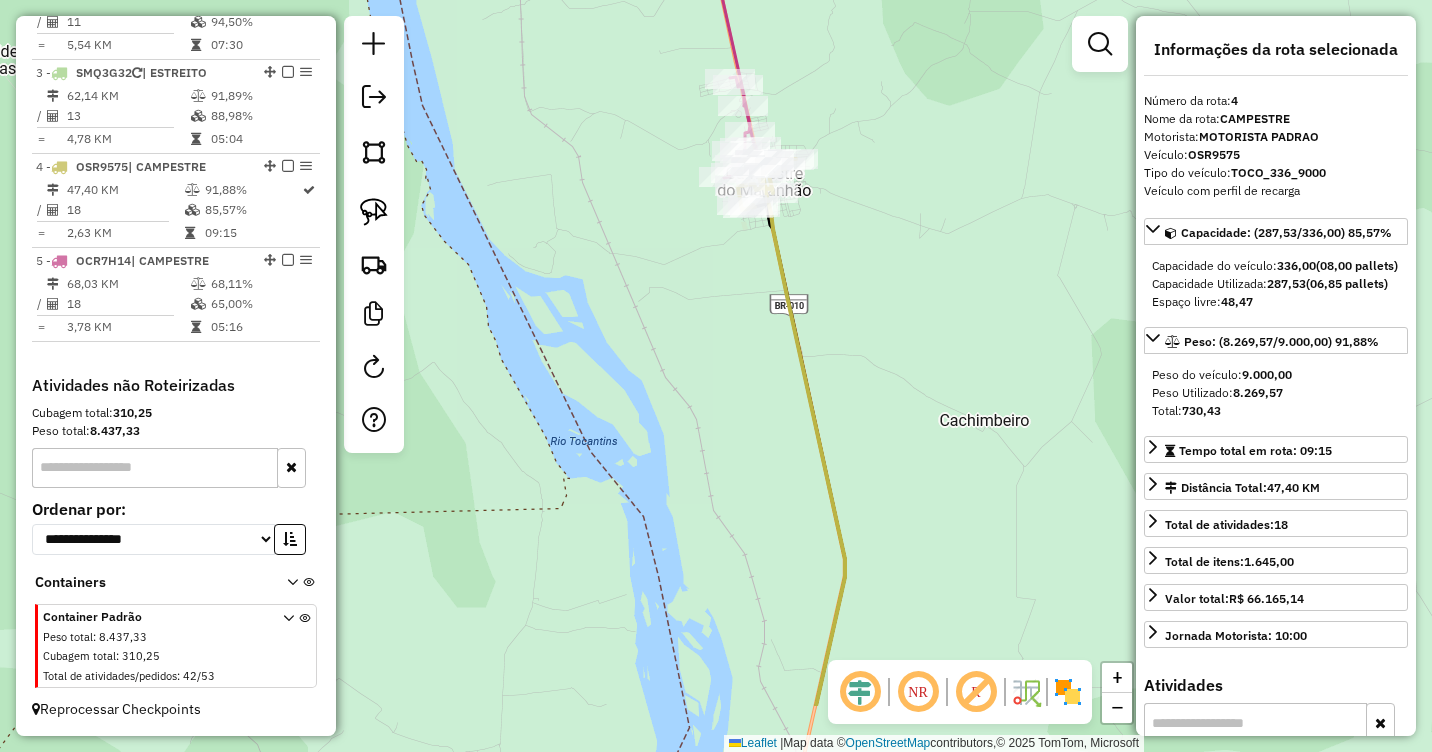 drag, startPoint x: 868, startPoint y: 280, endPoint x: 858, endPoint y: 237, distance: 44.14748 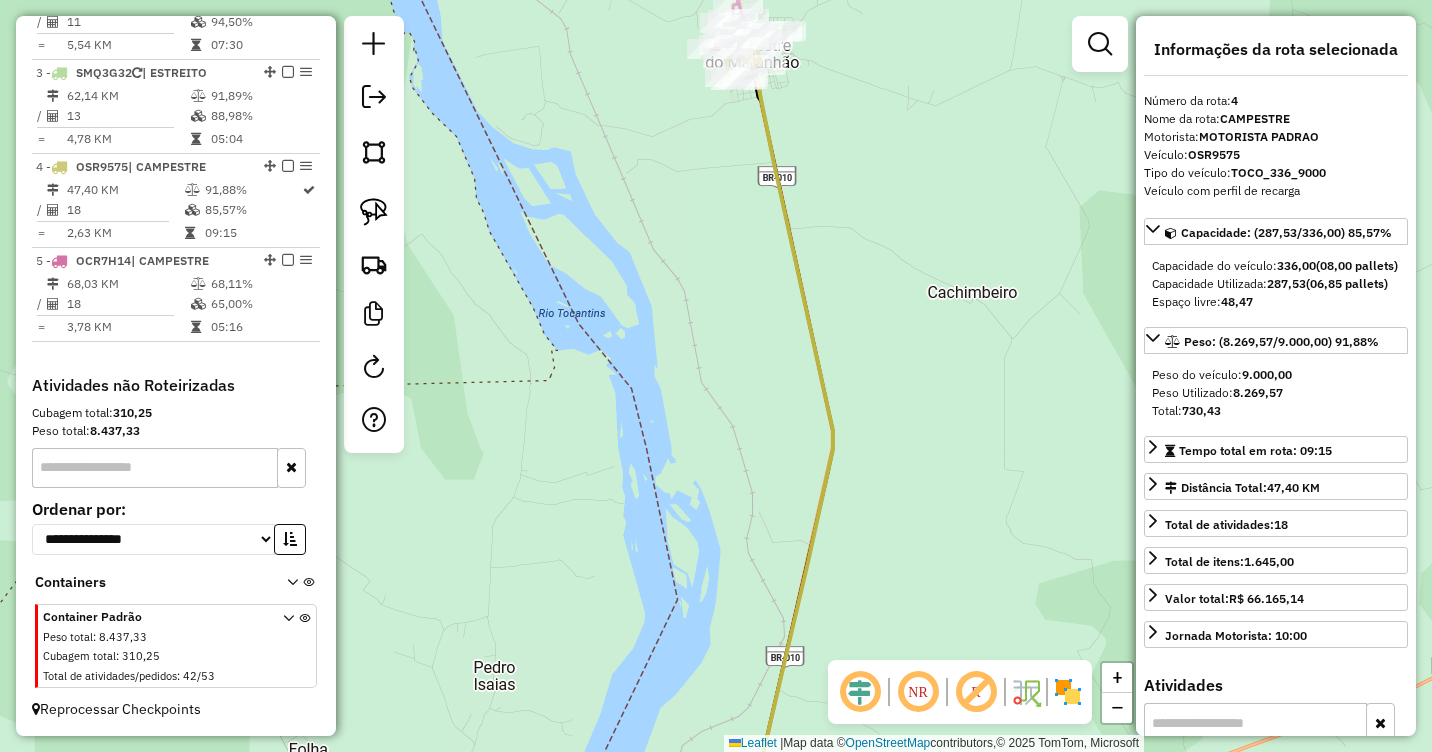 drag, startPoint x: 896, startPoint y: 434, endPoint x: 855, endPoint y: 202, distance: 235.59499 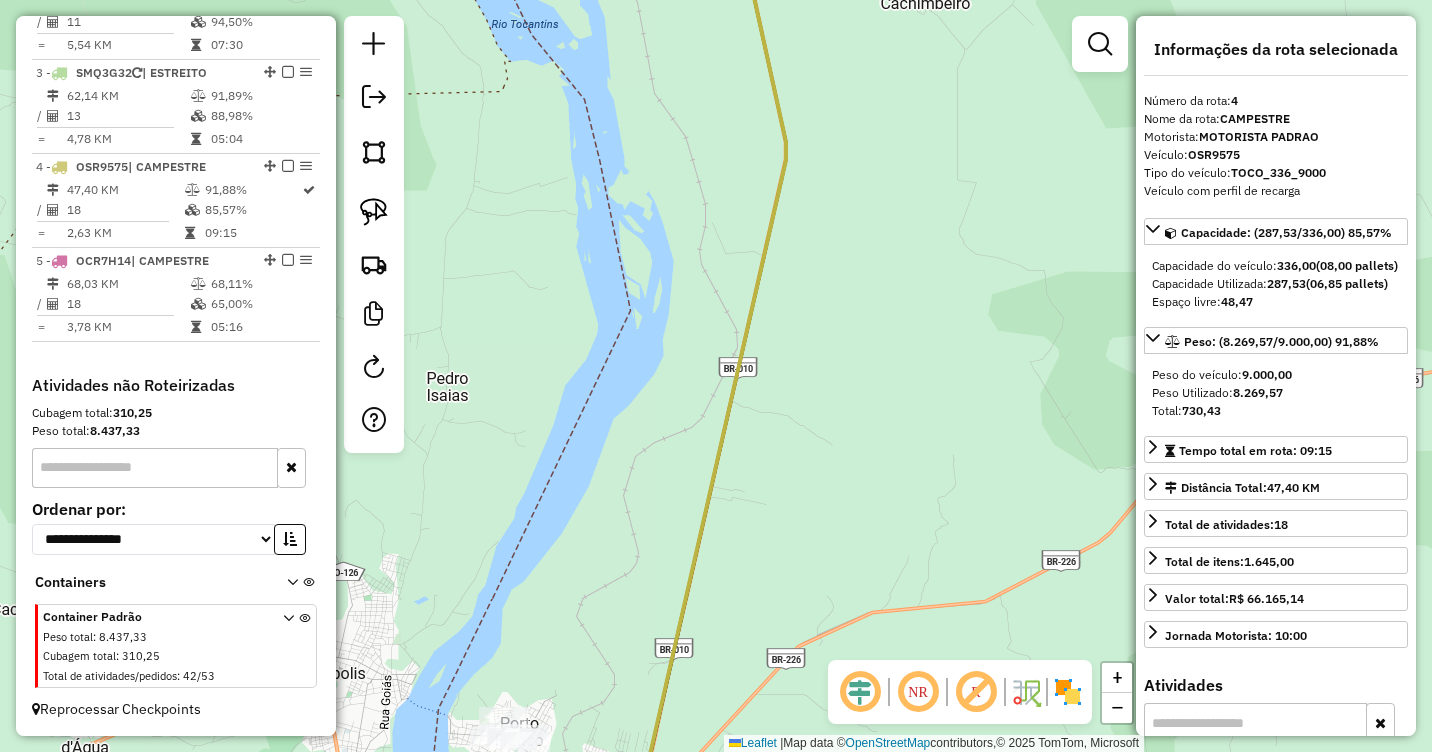 drag, startPoint x: 846, startPoint y: 466, endPoint x: 886, endPoint y: 259, distance: 210.82932 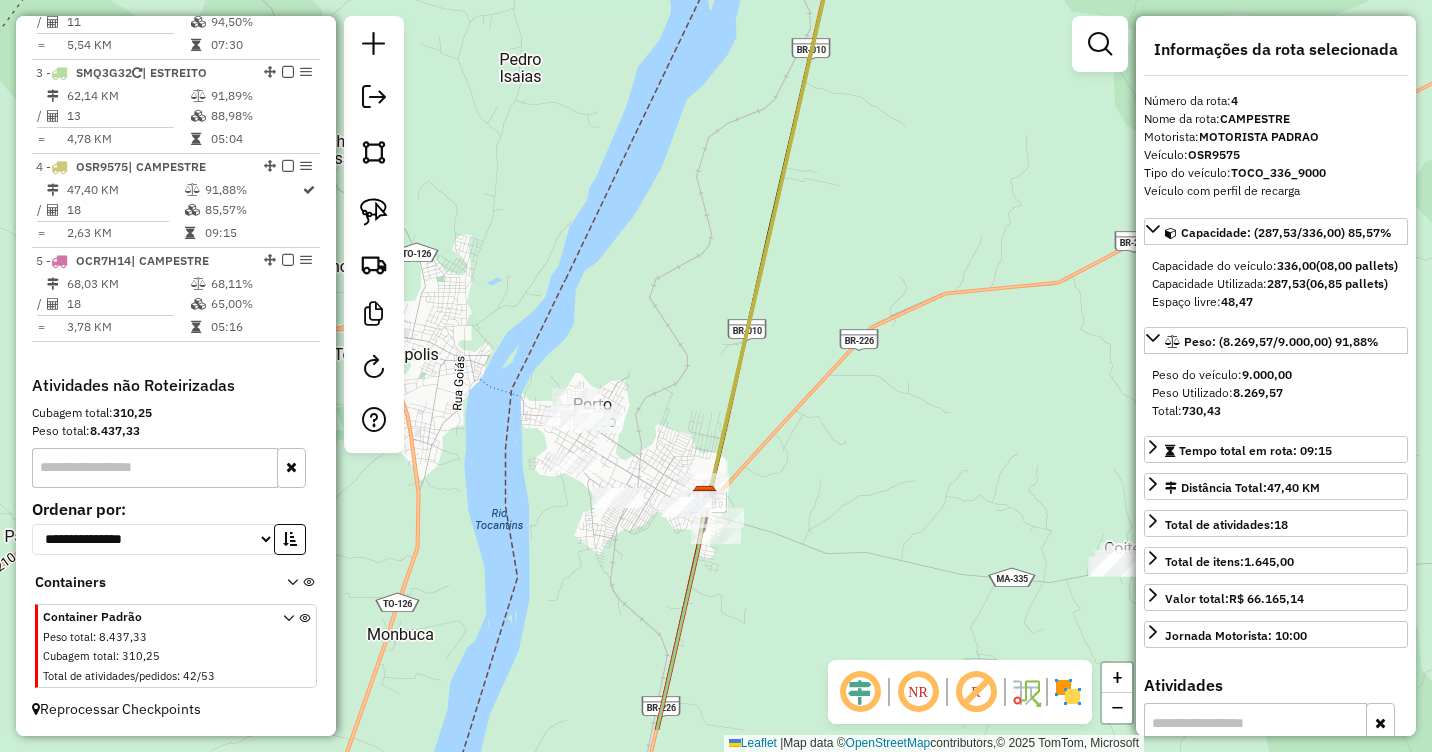 drag, startPoint x: 749, startPoint y: 446, endPoint x: 763, endPoint y: 376, distance: 71.38628 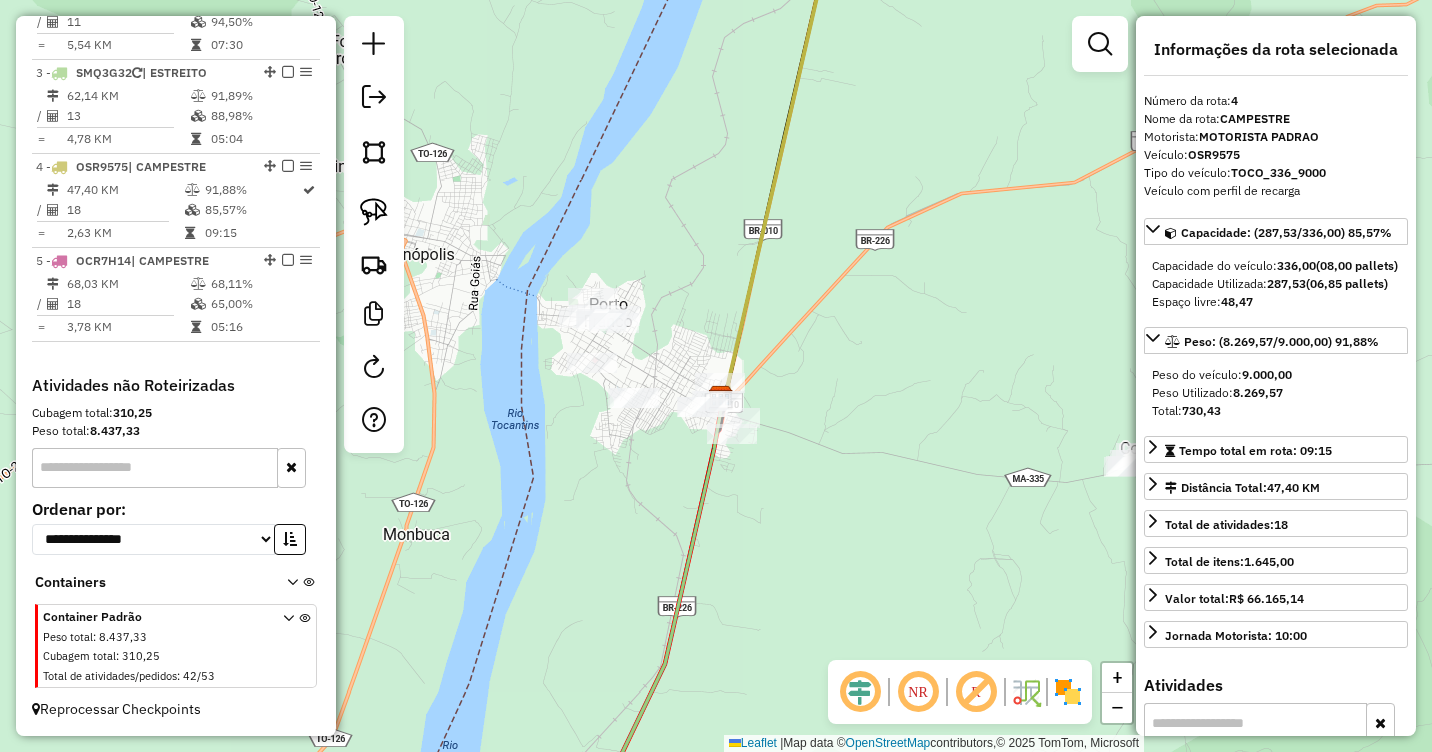 drag, startPoint x: 785, startPoint y: 393, endPoint x: 791, endPoint y: 365, distance: 28.635643 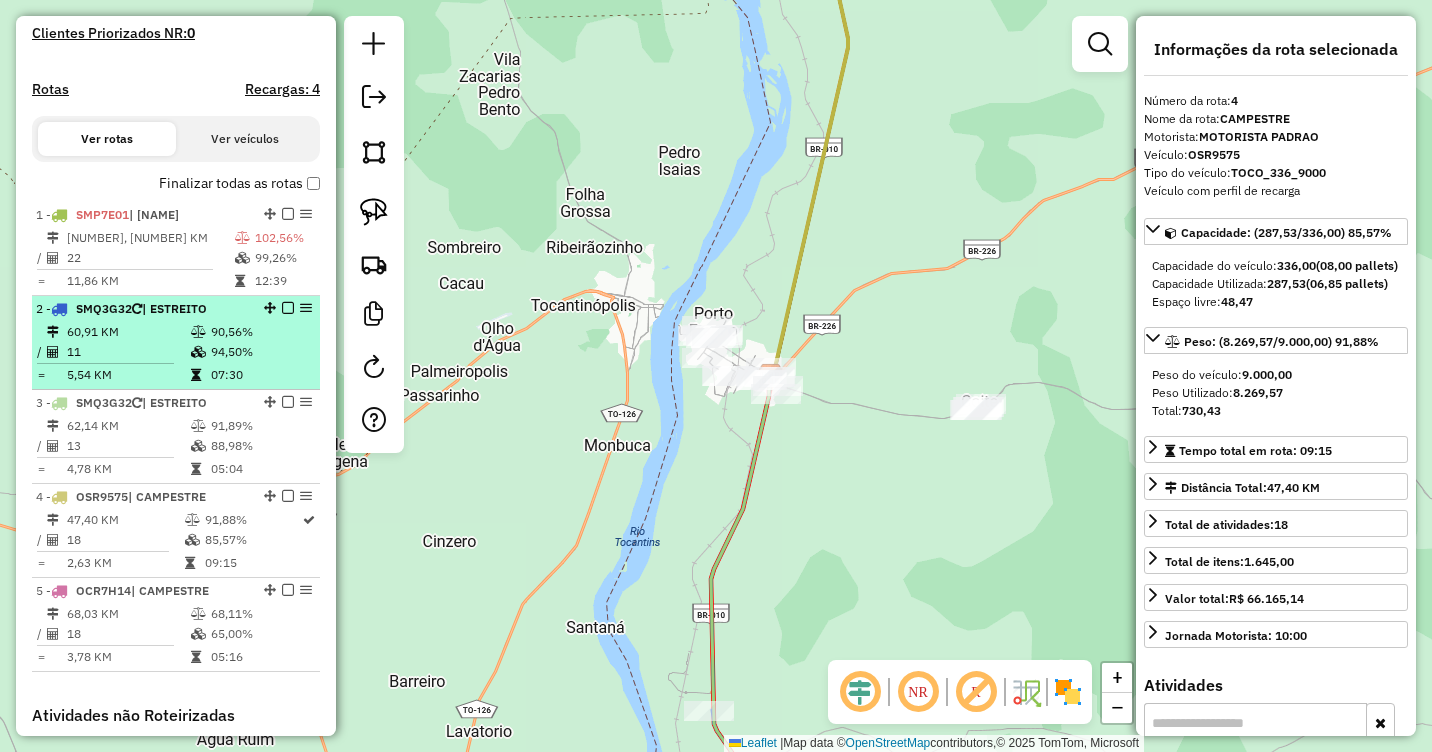 scroll, scrollTop: 618, scrollLeft: 0, axis: vertical 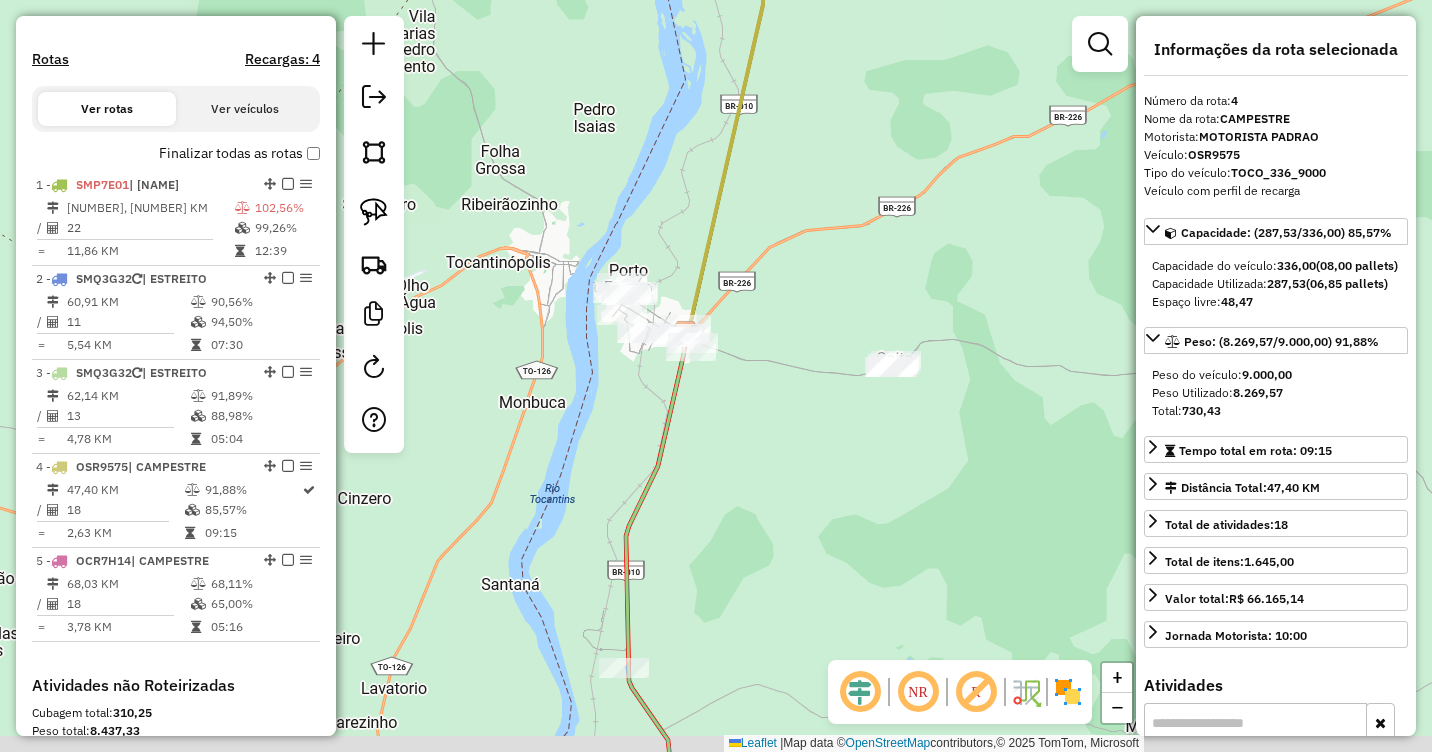 drag, startPoint x: 891, startPoint y: 462, endPoint x: 678, endPoint y: 292, distance: 272.5234 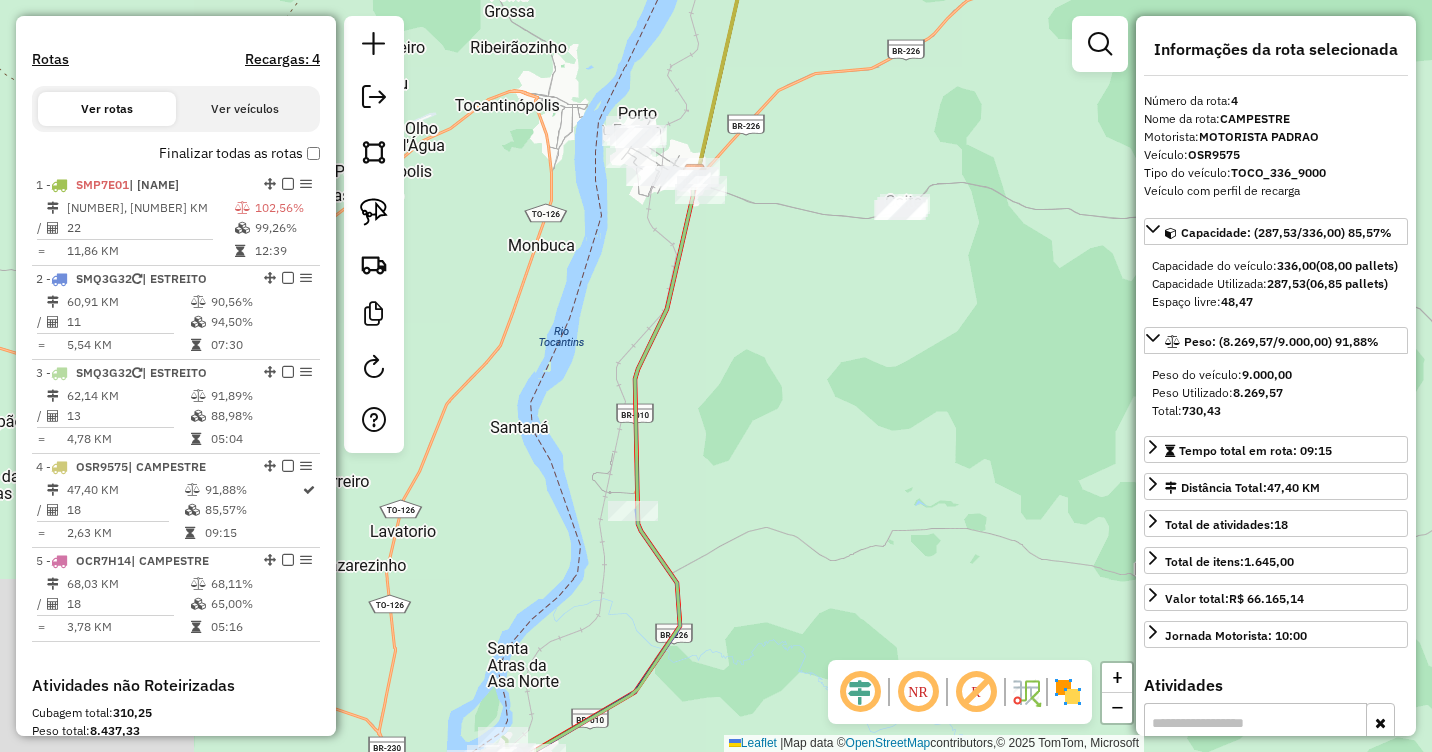 drag, startPoint x: 618, startPoint y: 342, endPoint x: 822, endPoint y: 348, distance: 204.08821 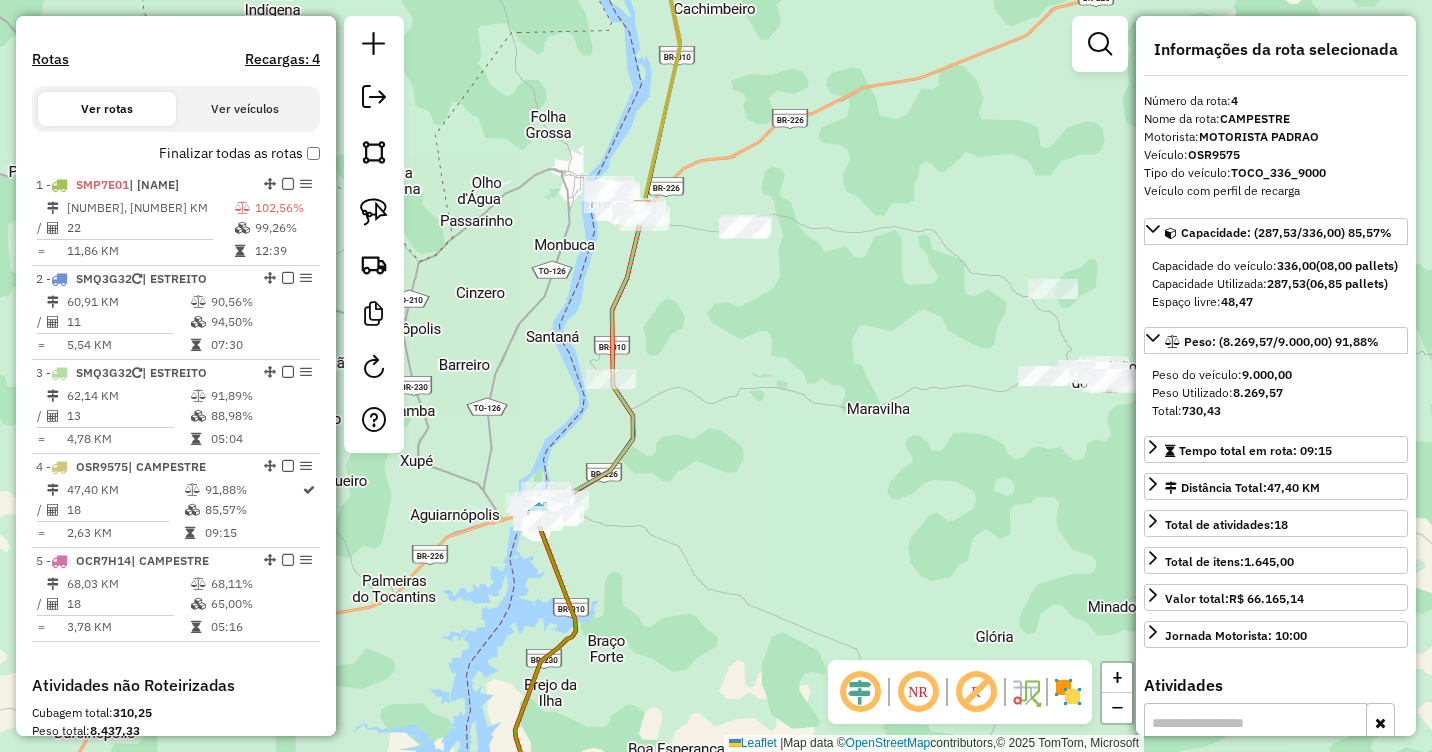drag, startPoint x: 762, startPoint y: 382, endPoint x: 521, endPoint y: 428, distance: 245.35077 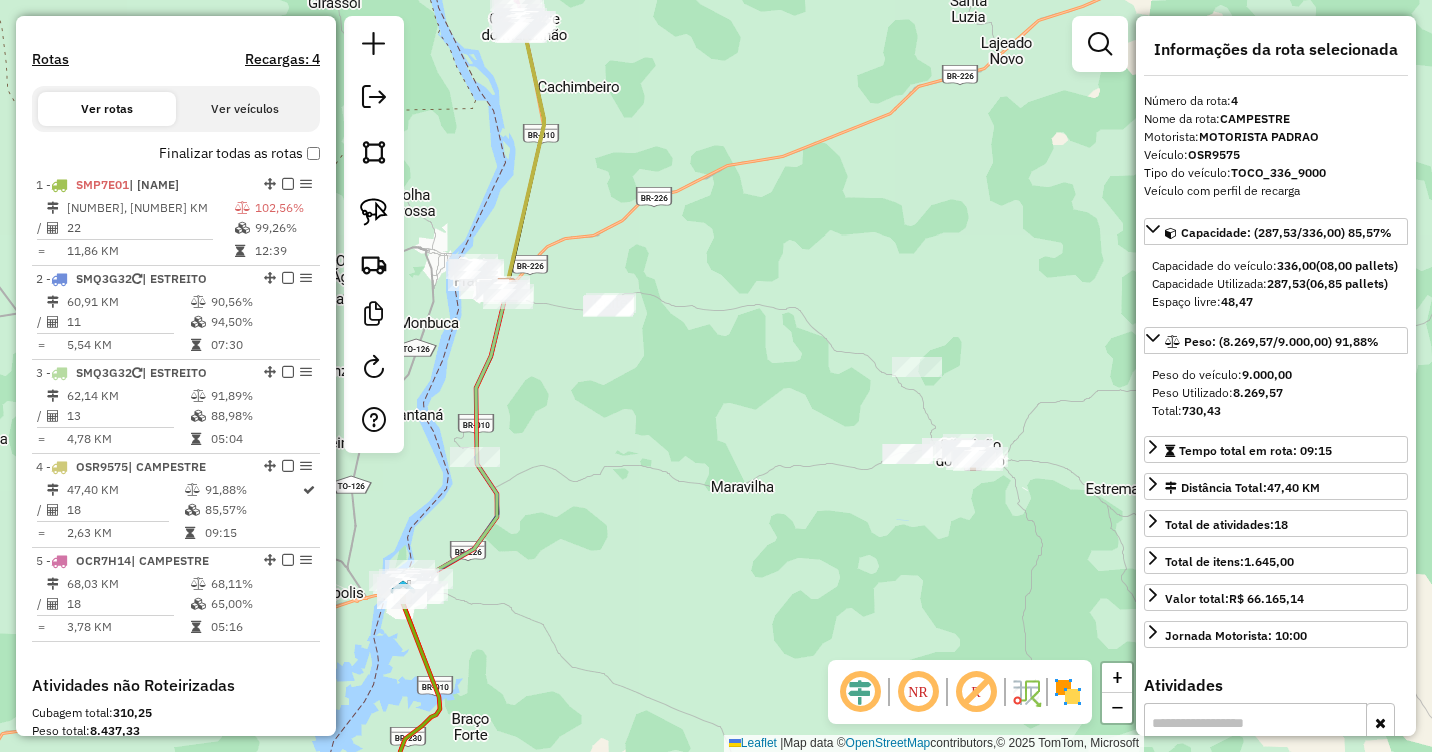 drag, startPoint x: 662, startPoint y: 449, endPoint x: 821, endPoint y: 499, distance: 166.67633 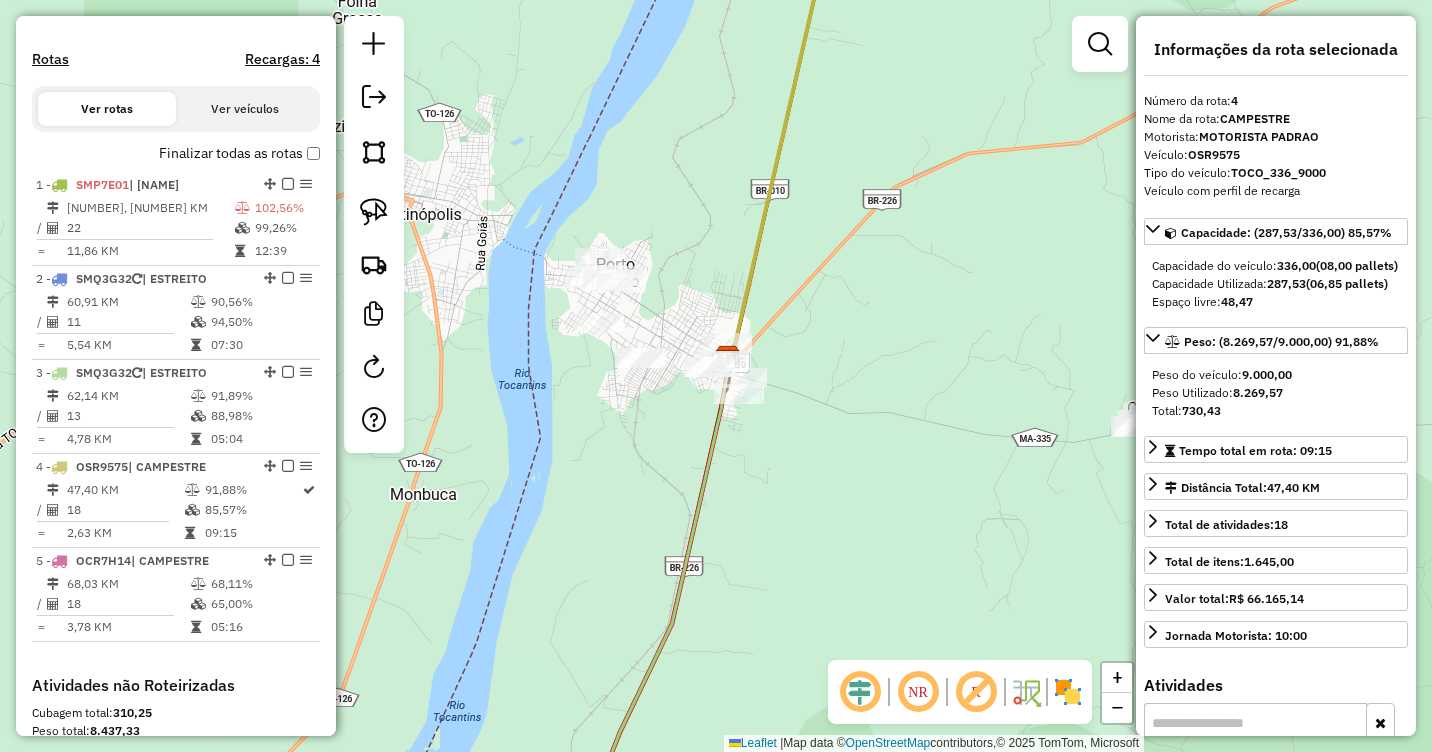 drag, startPoint x: 663, startPoint y: 327, endPoint x: 797, endPoint y: 349, distance: 135.79396 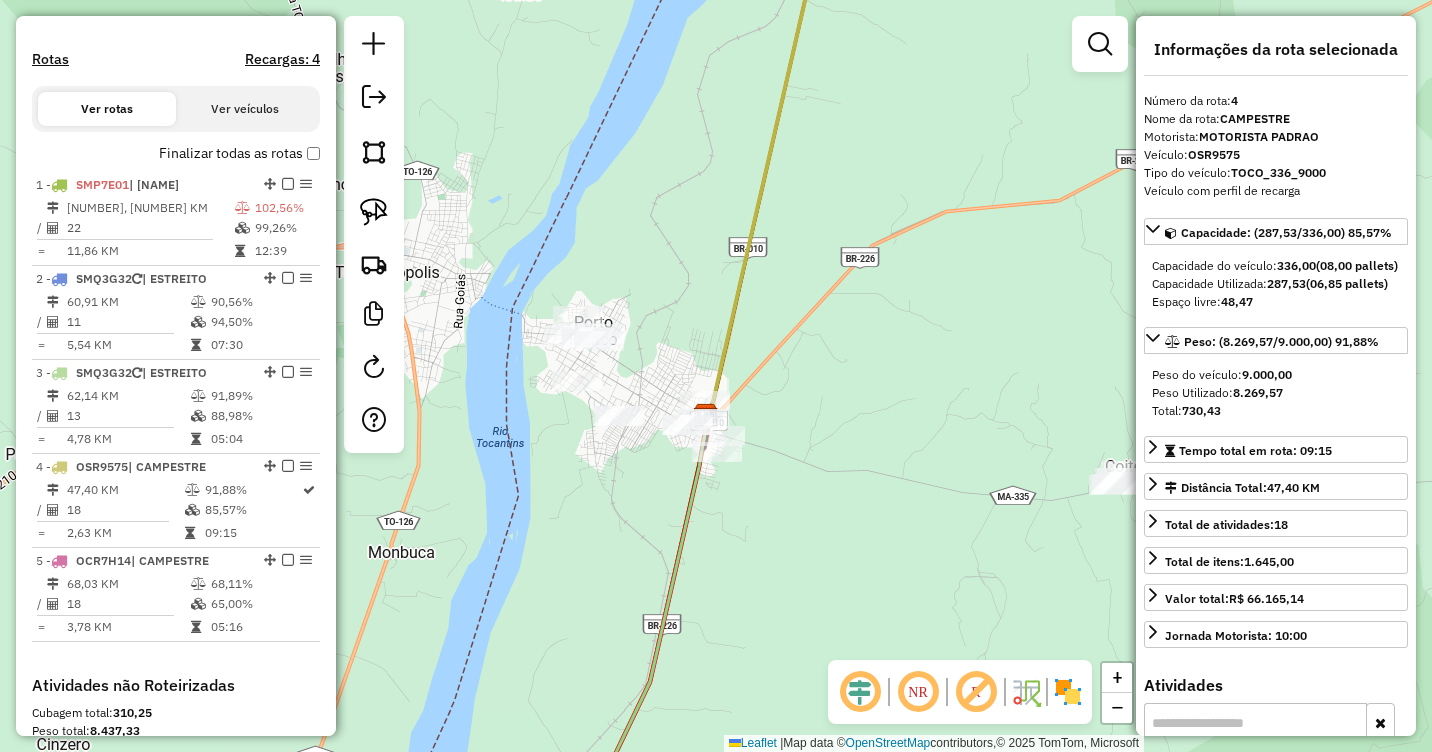 drag, startPoint x: 903, startPoint y: 251, endPoint x: 883, endPoint y: 280, distance: 35.22783 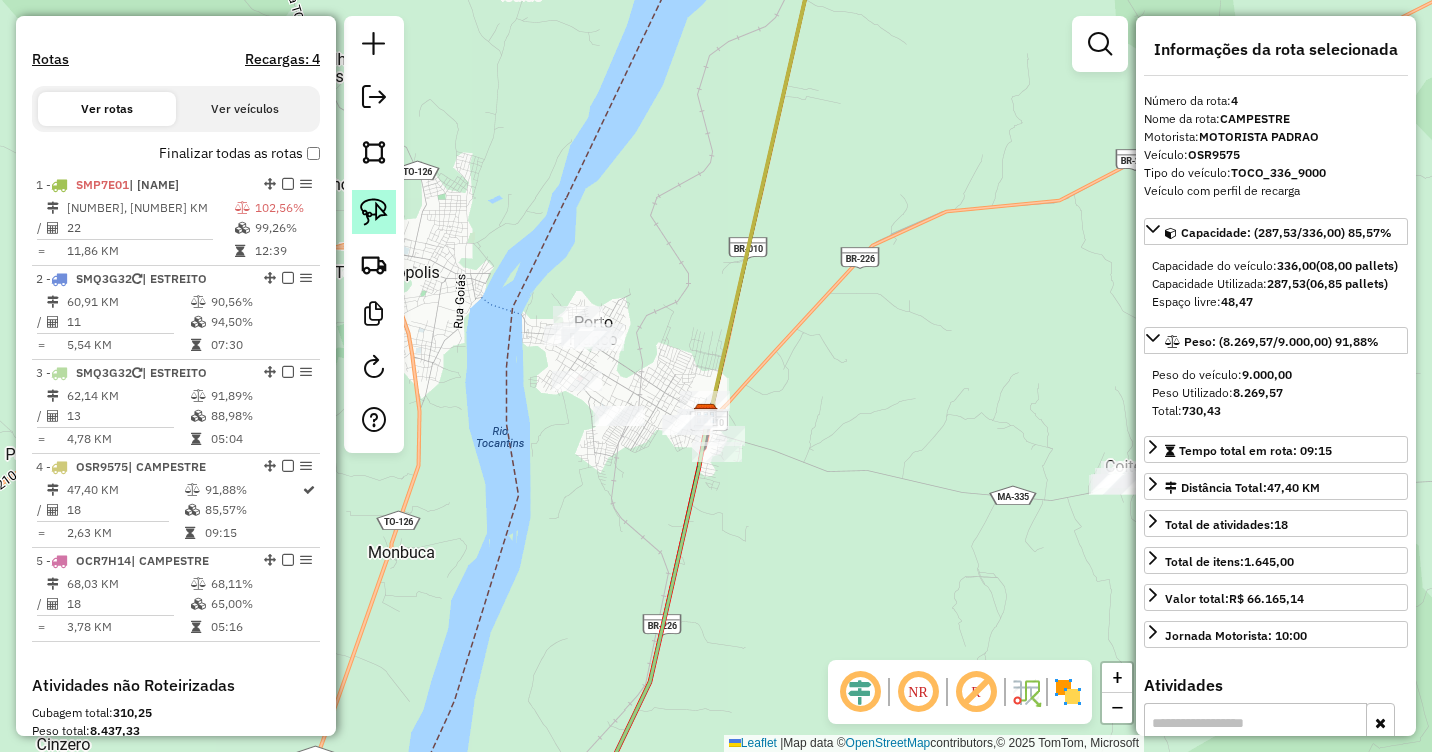 click 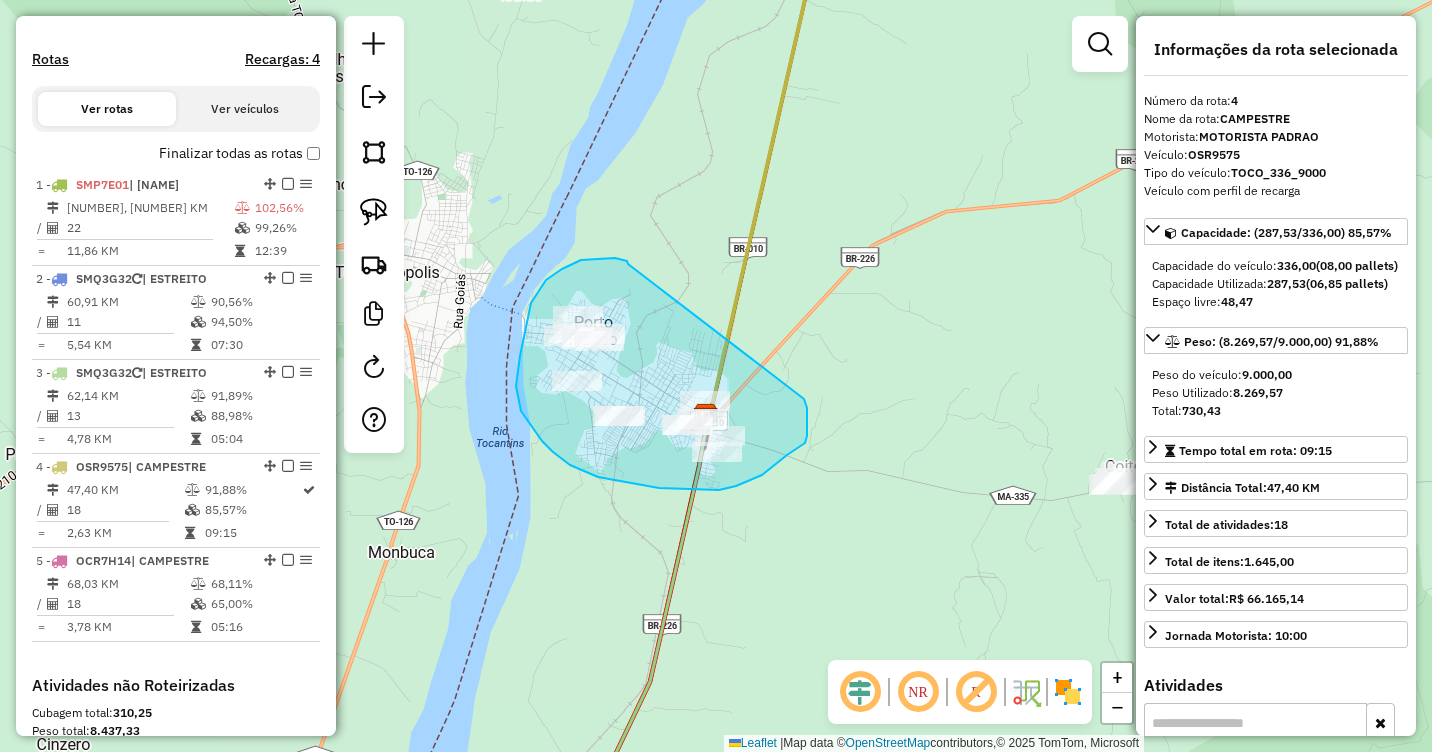 drag, startPoint x: 627, startPoint y: 261, endPoint x: 804, endPoint y: 399, distance: 224.4393 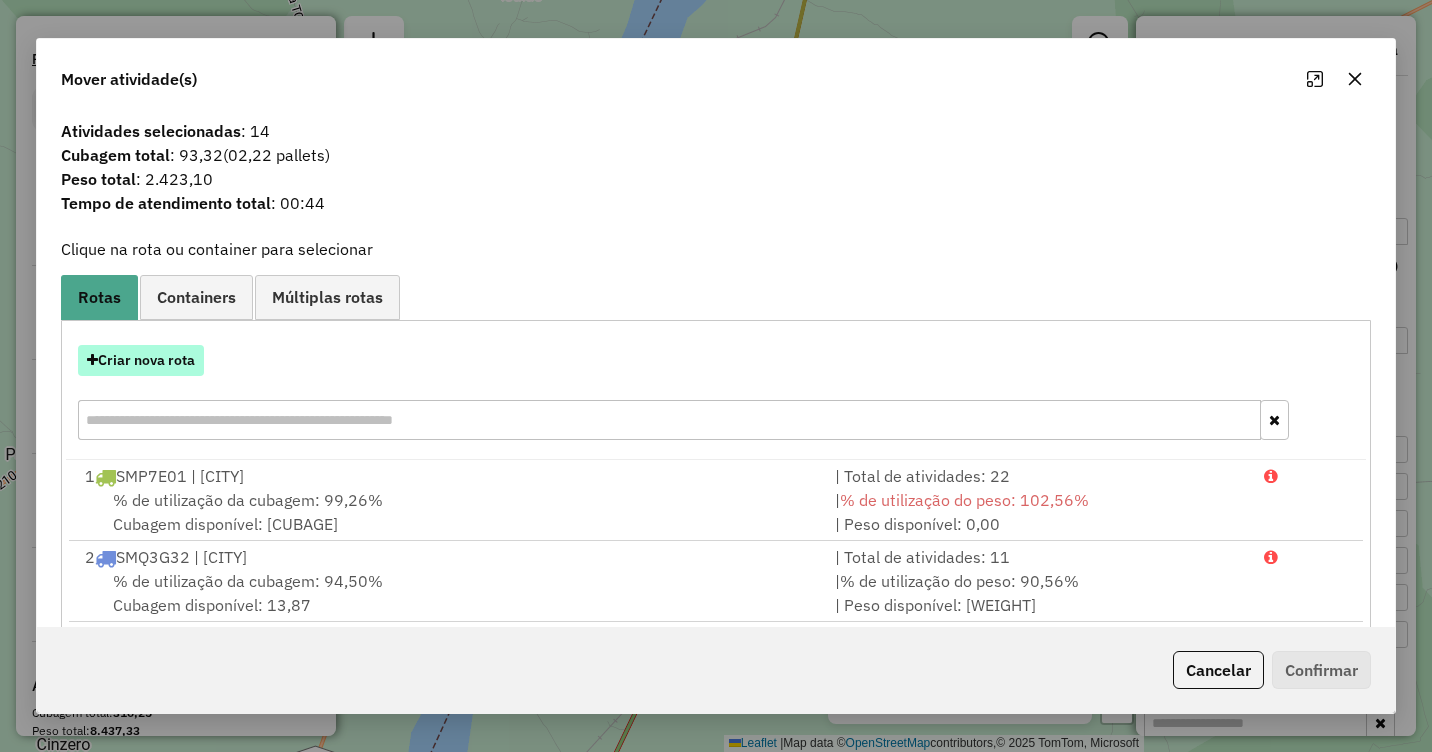 click on "Criar nova rota" at bounding box center (141, 360) 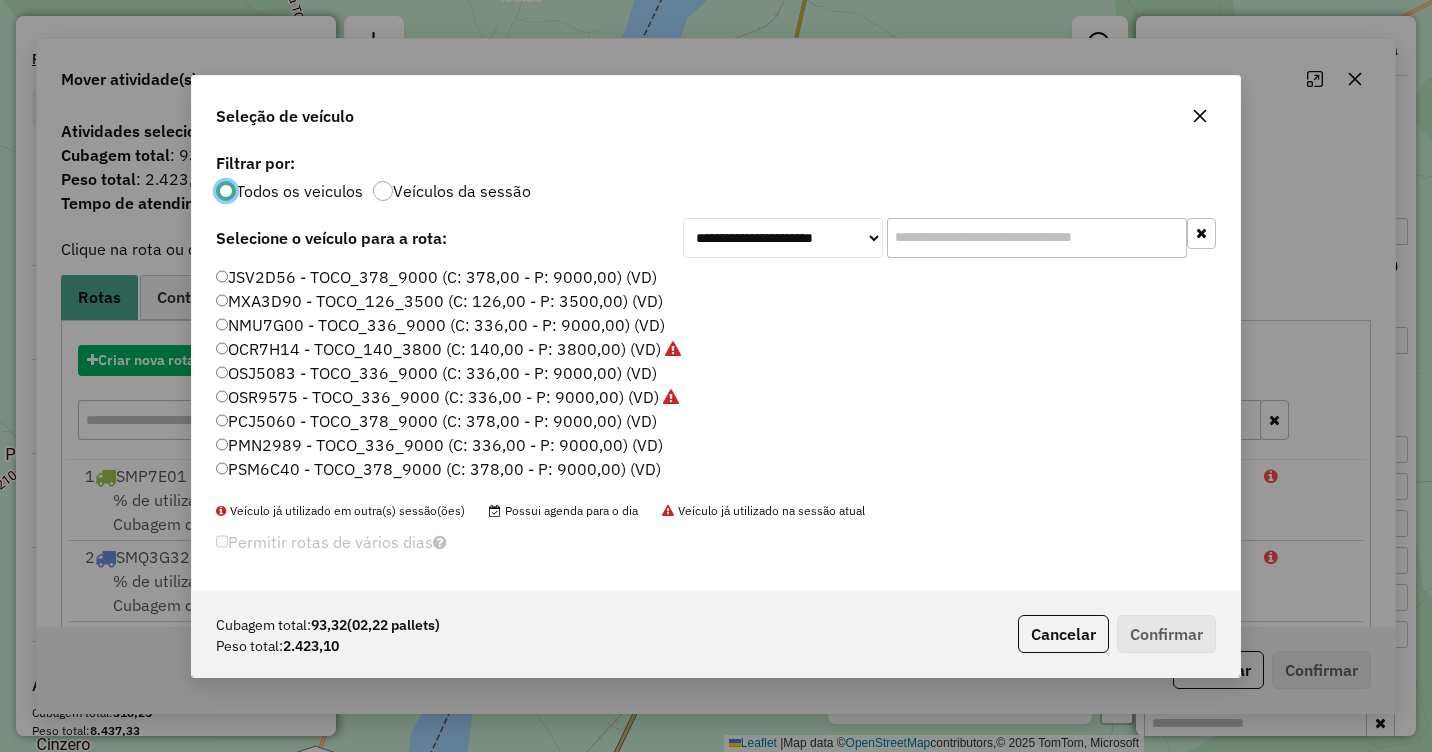 scroll, scrollTop: 11, scrollLeft: 6, axis: both 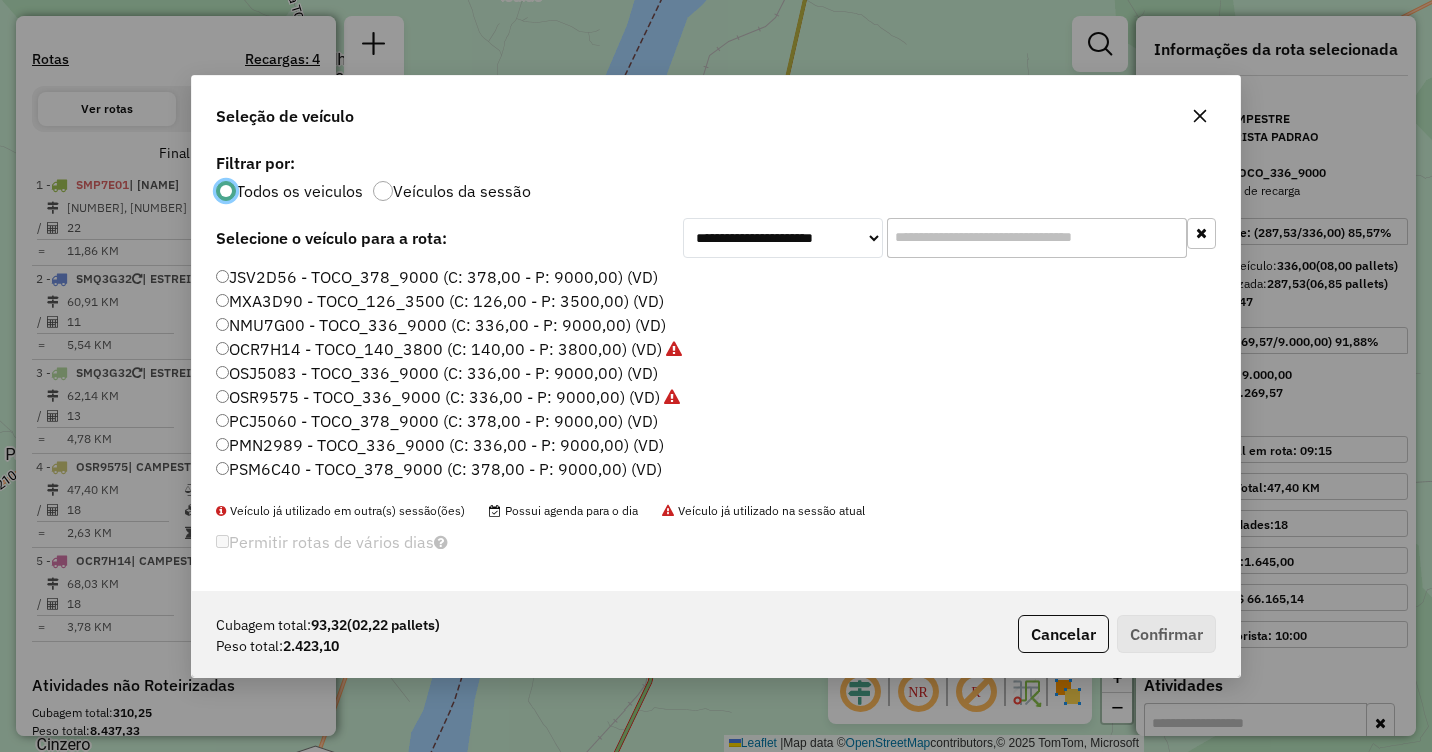 click on "OCR7H14 - TOCO_140_3800 (C: 140,00 - P: 3800,00) (VD)" 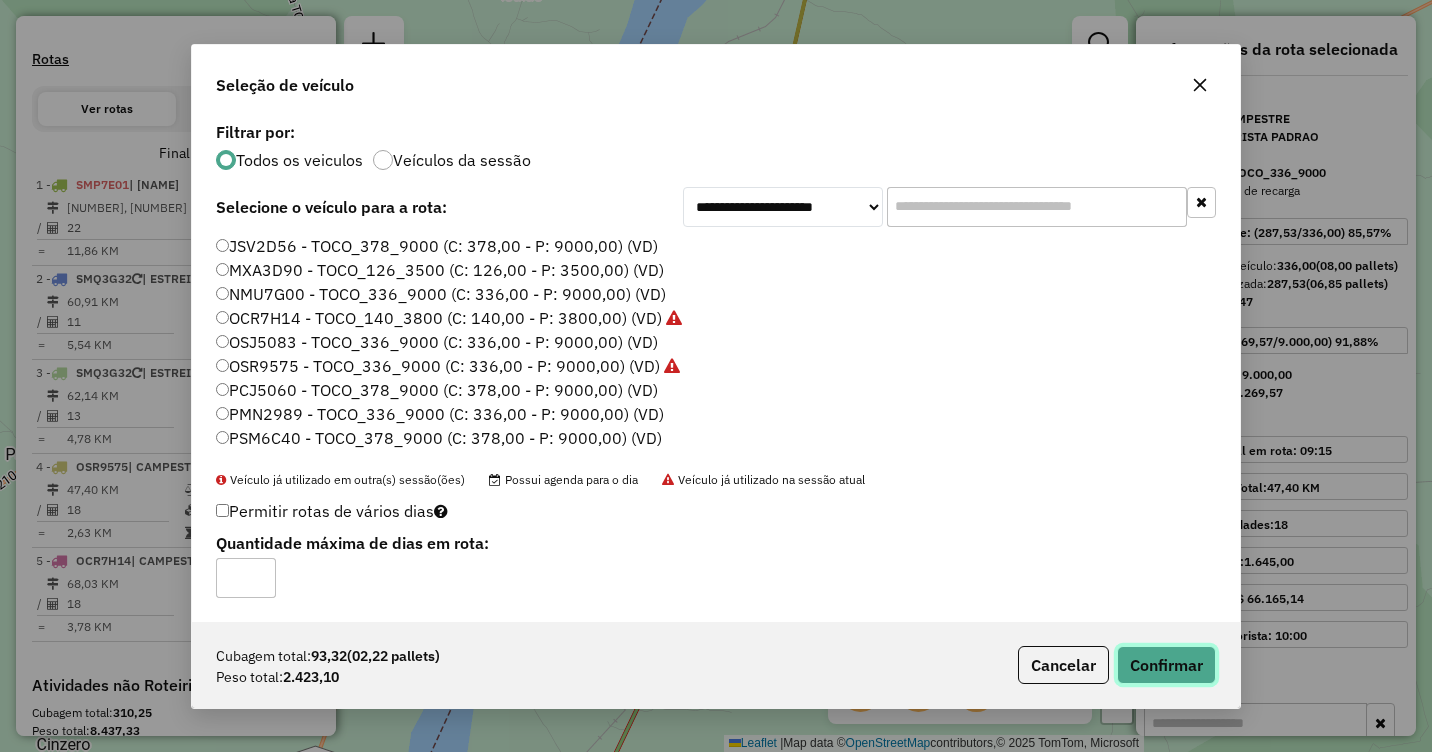 click on "Confirmar" 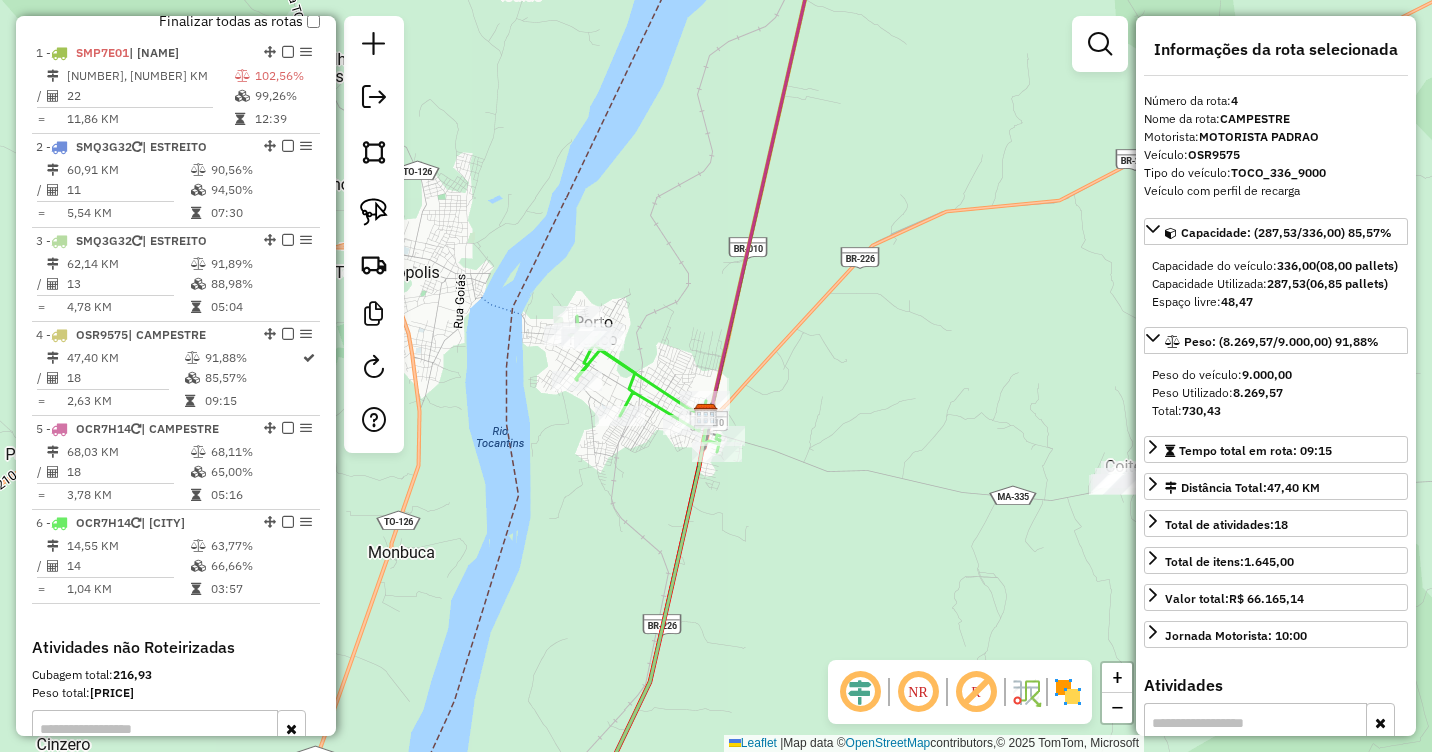 scroll, scrollTop: 1030, scrollLeft: 0, axis: vertical 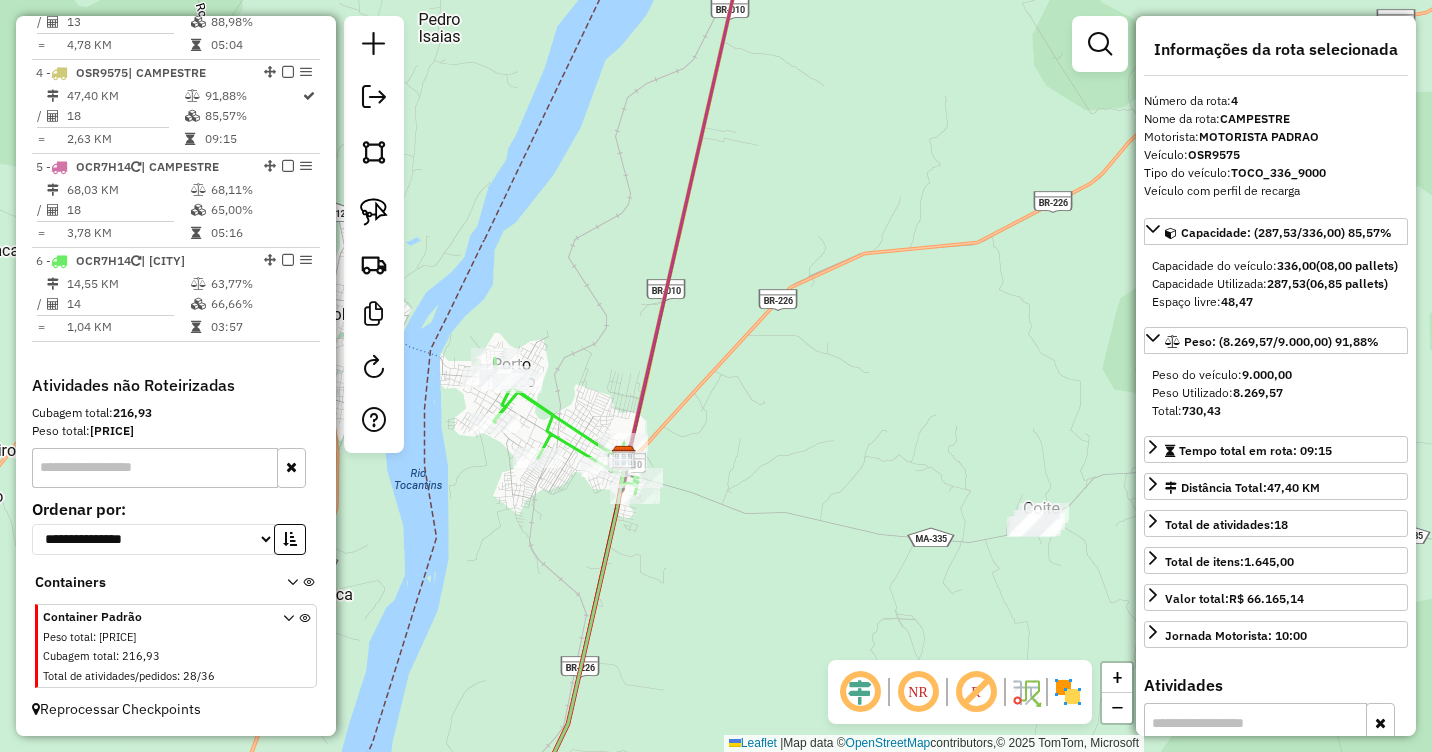 drag, startPoint x: 907, startPoint y: 322, endPoint x: 825, endPoint y: 364, distance: 92.13034 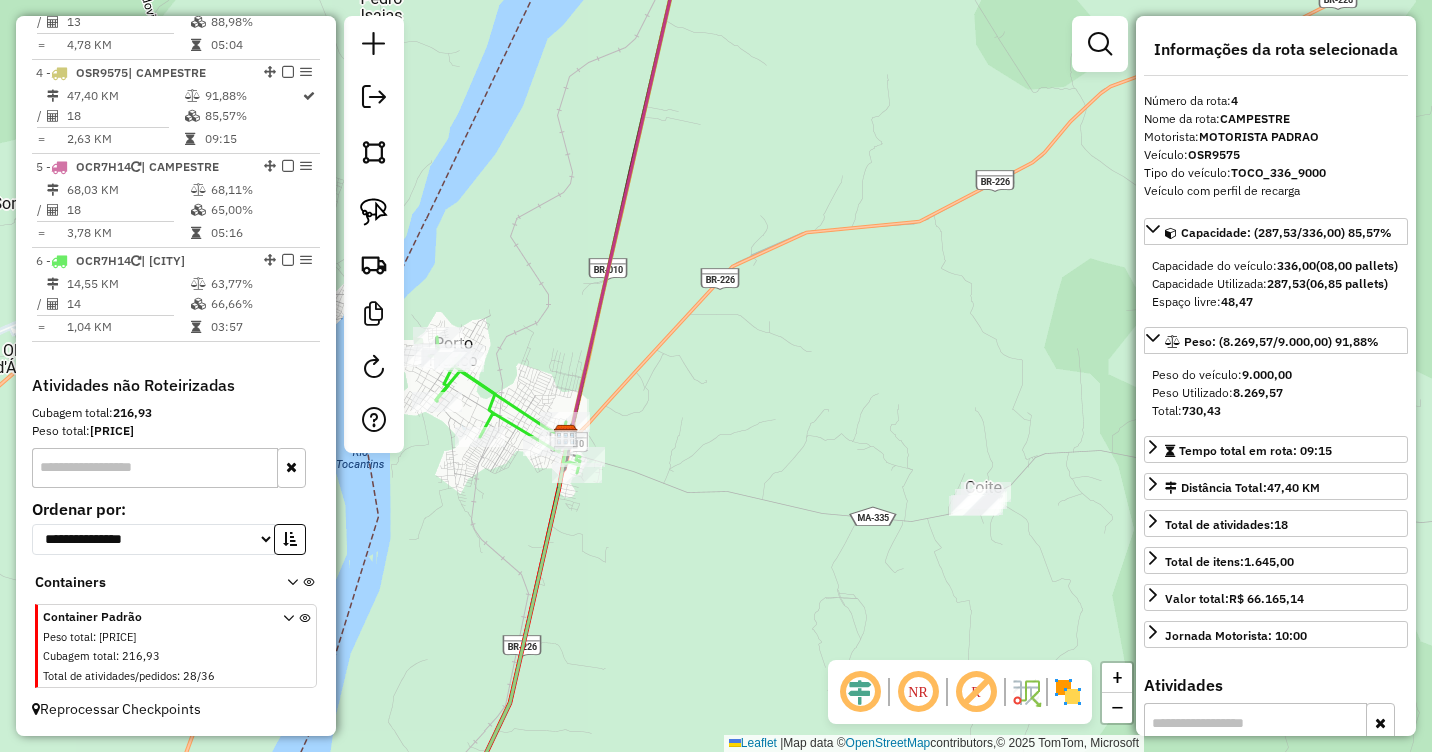 drag, startPoint x: 868, startPoint y: 360, endPoint x: 778, endPoint y: 329, distance: 95.189285 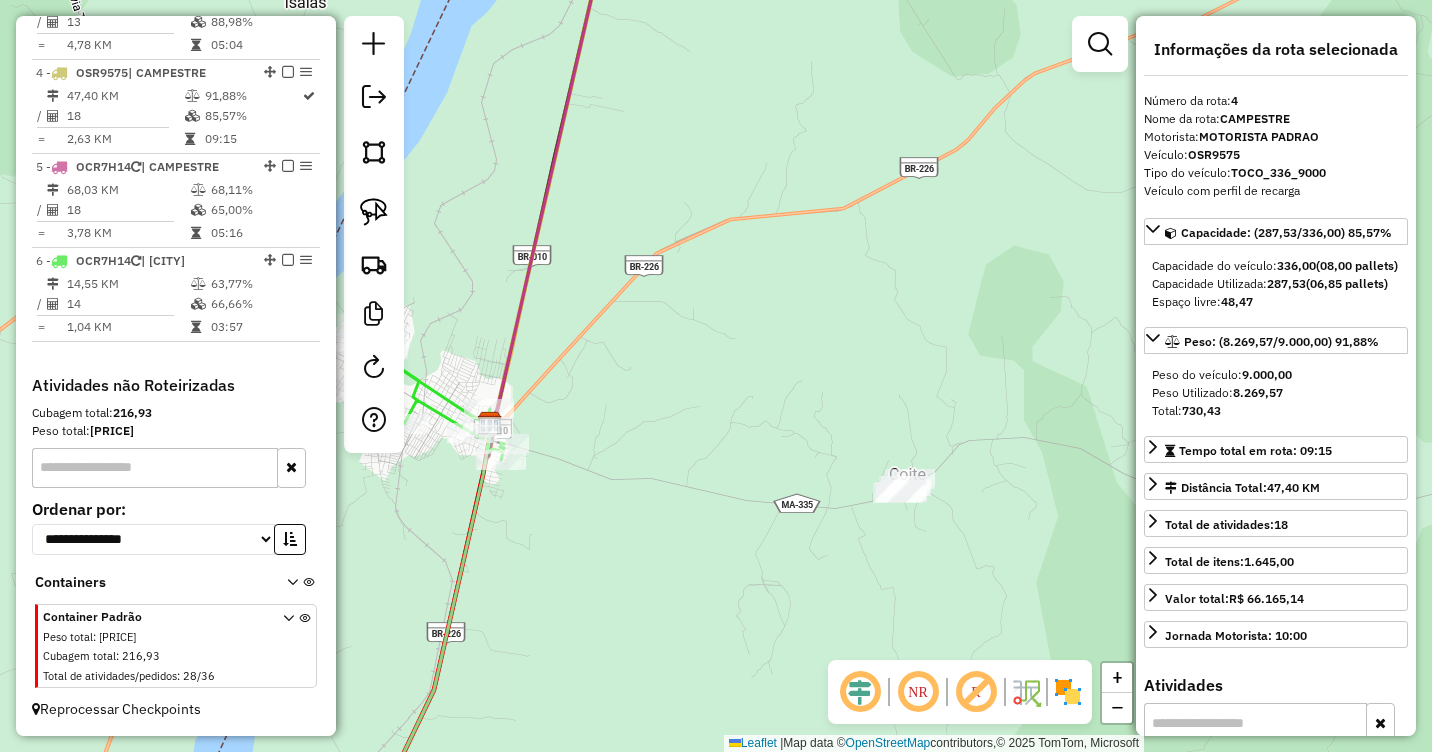 drag, startPoint x: 825, startPoint y: 363, endPoint x: 774, endPoint y: 364, distance: 51.009804 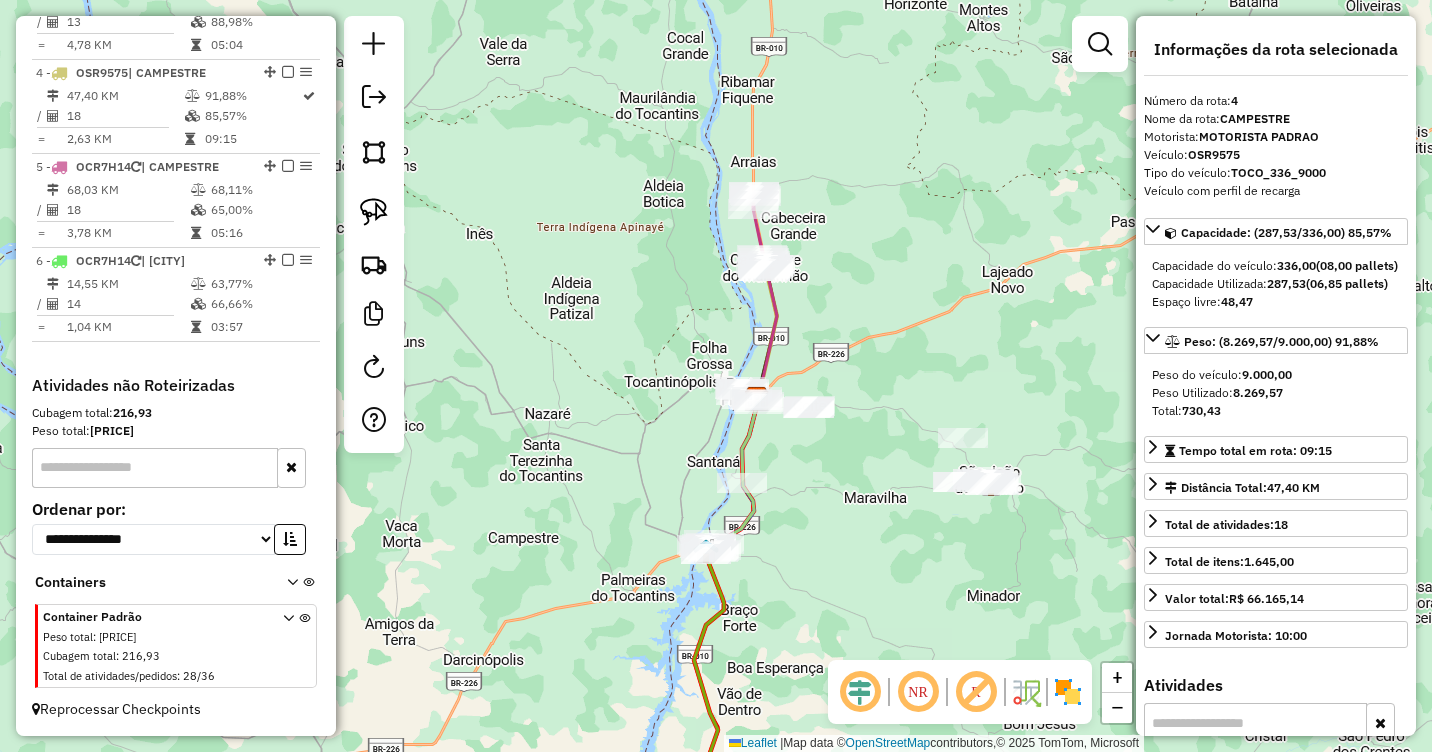 drag, startPoint x: 1004, startPoint y: 497, endPoint x: 826, endPoint y: 462, distance: 181.40839 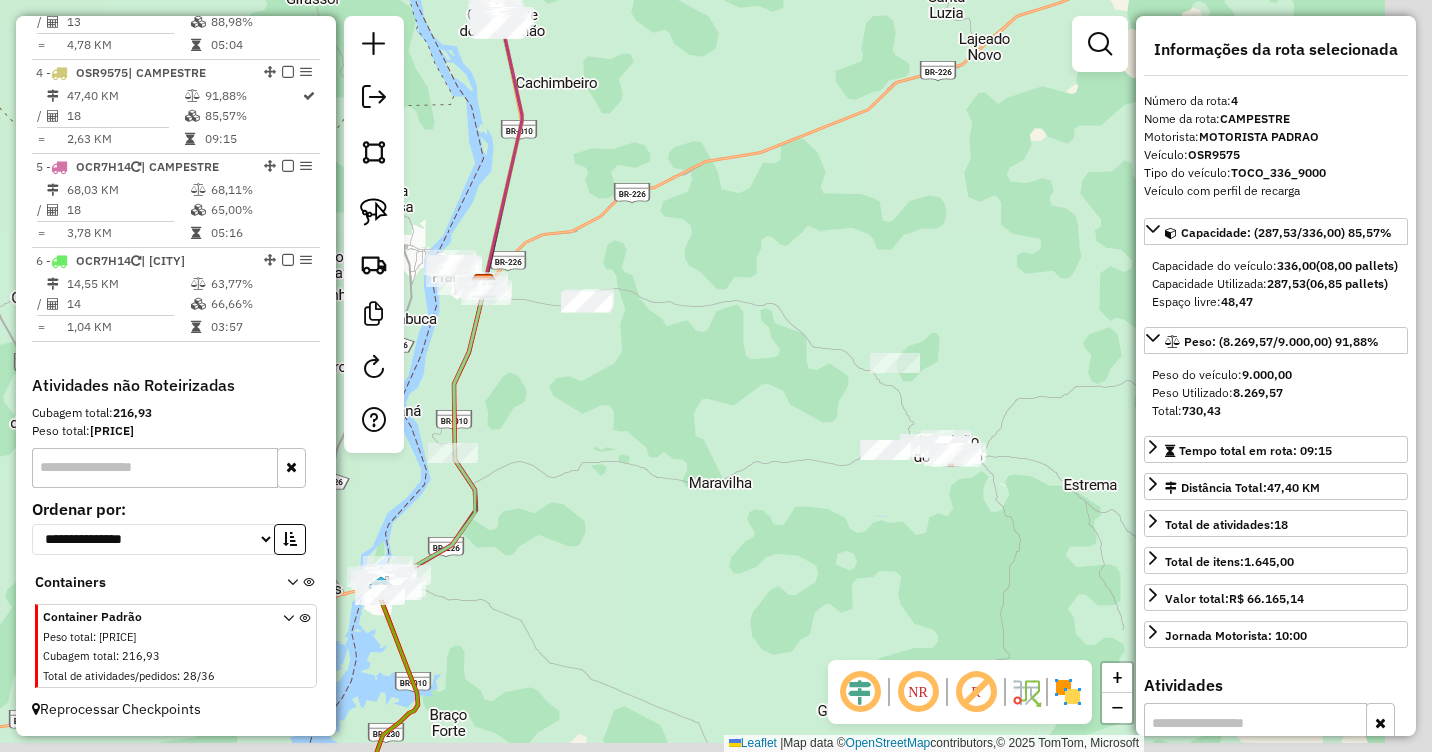 drag, startPoint x: 818, startPoint y: 446, endPoint x: 759, endPoint y: 419, distance: 64.884514 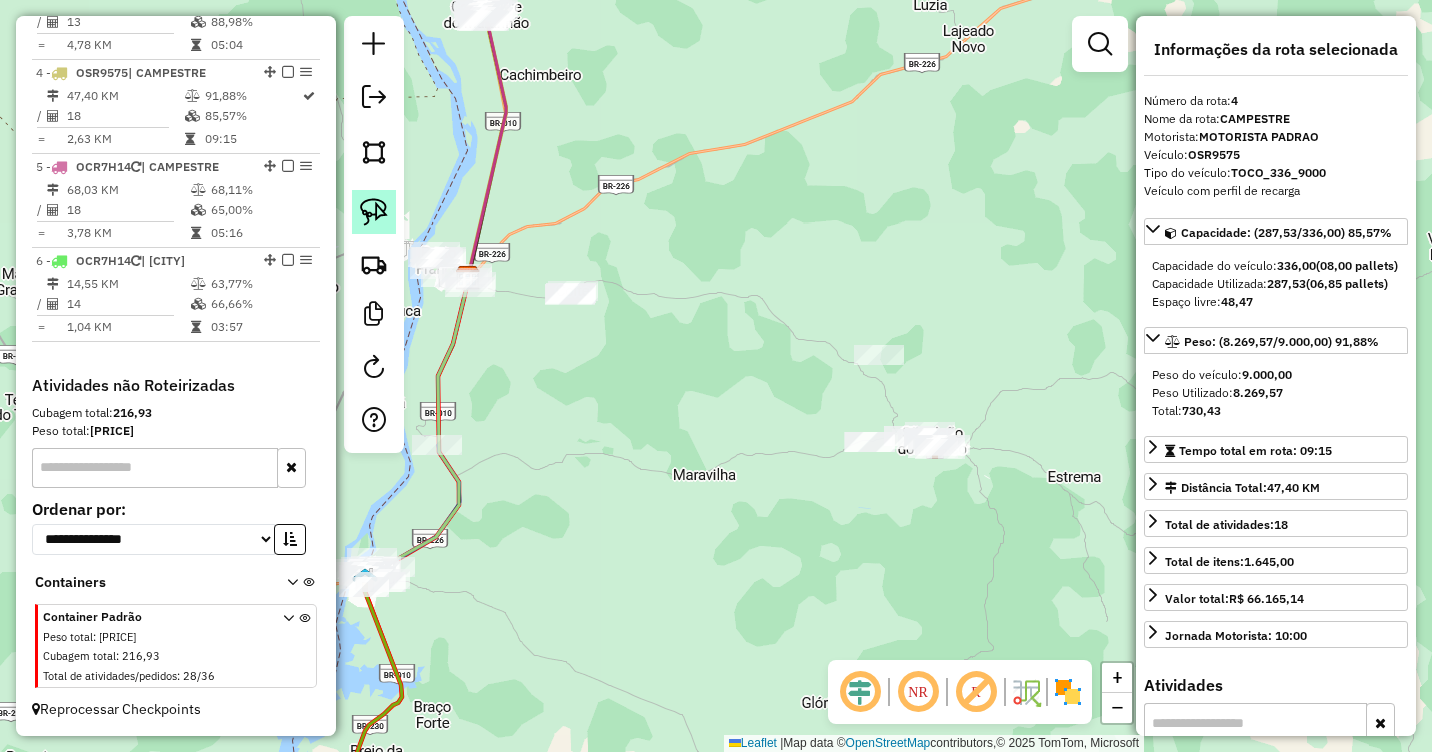 click 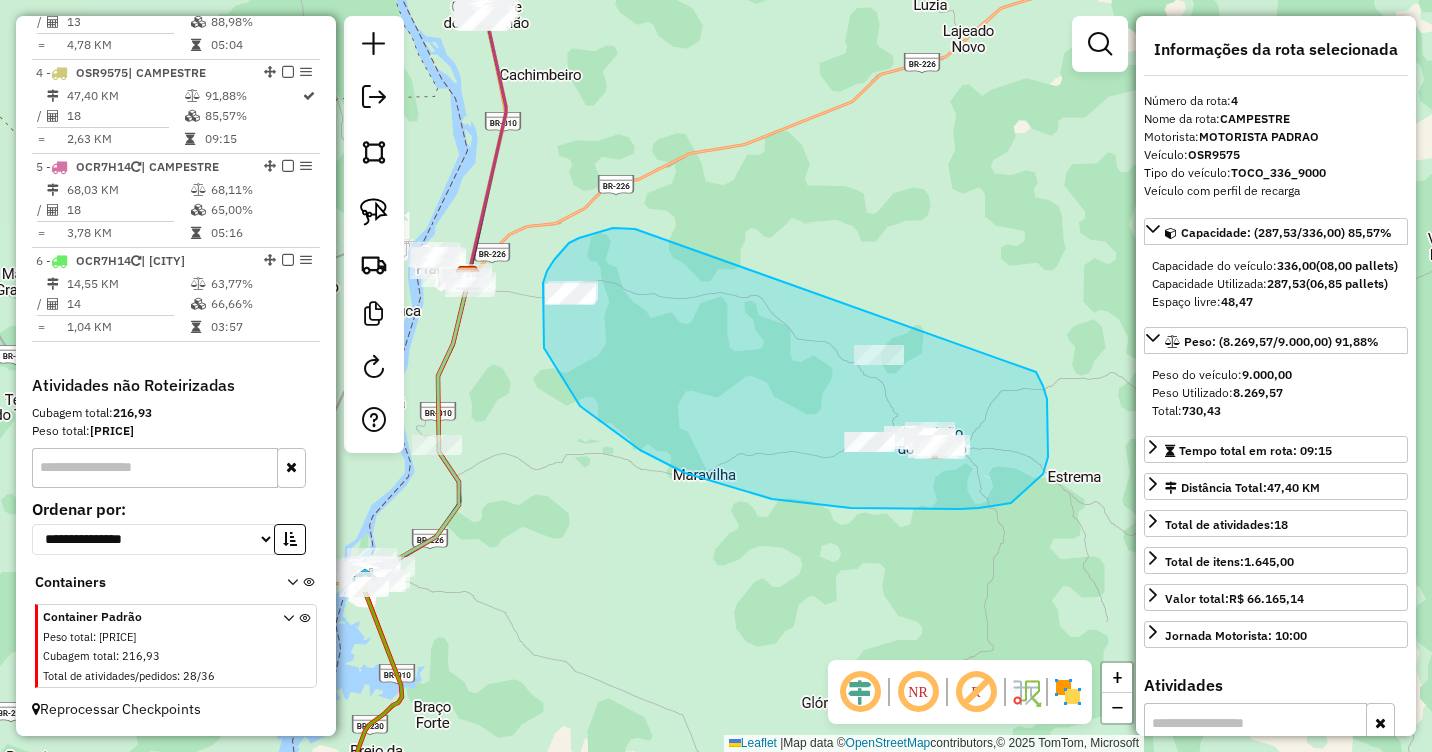drag, startPoint x: 635, startPoint y: 229, endPoint x: 1033, endPoint y: 369, distance: 421.9052 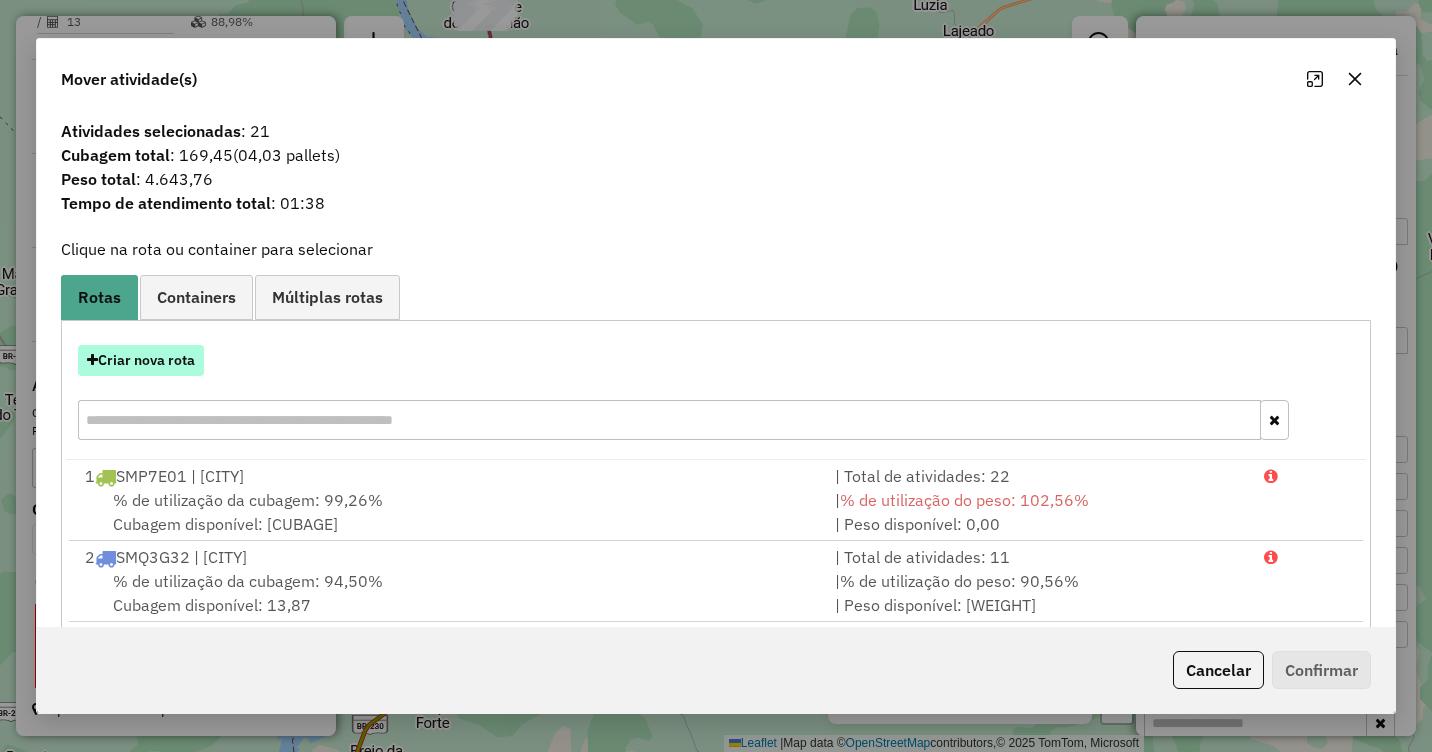 click on "Criar nova rota" at bounding box center [141, 360] 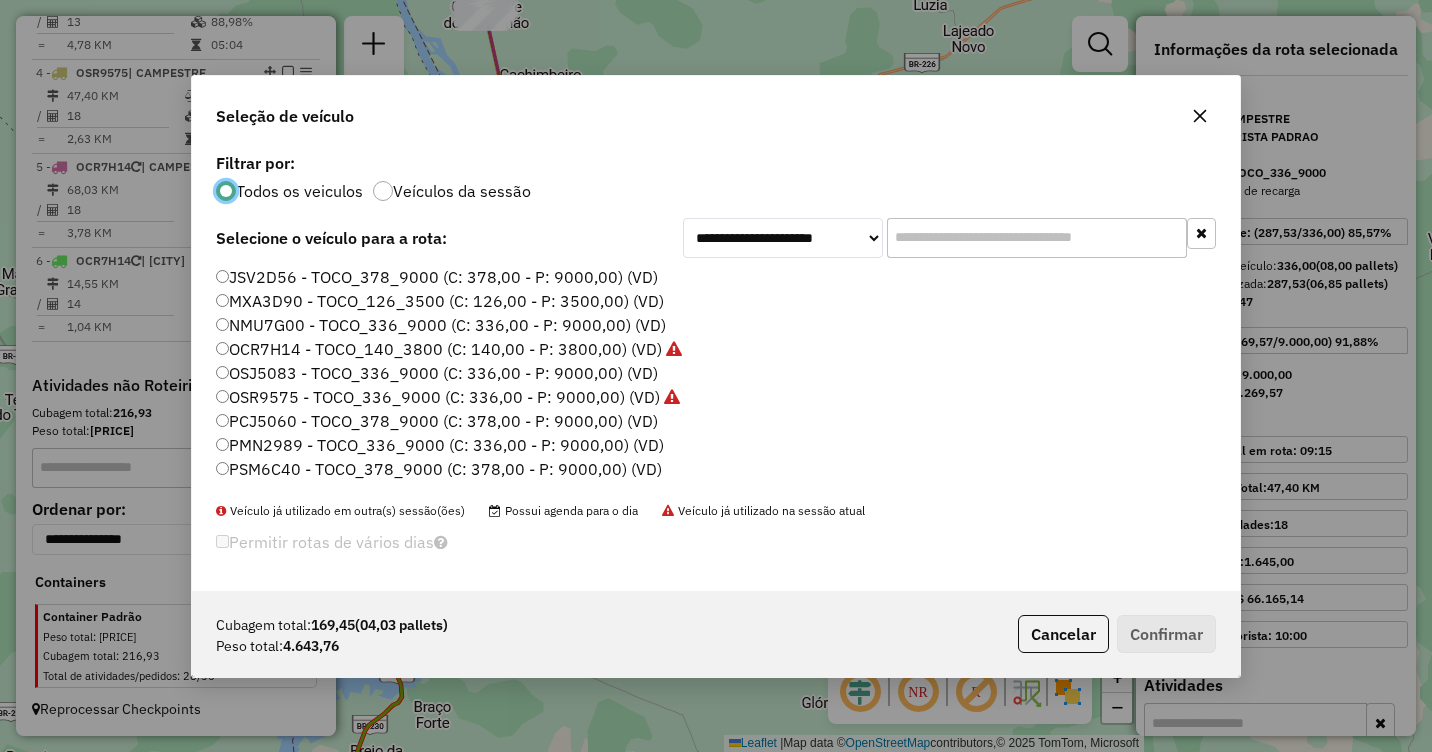 scroll, scrollTop: 11, scrollLeft: 6, axis: both 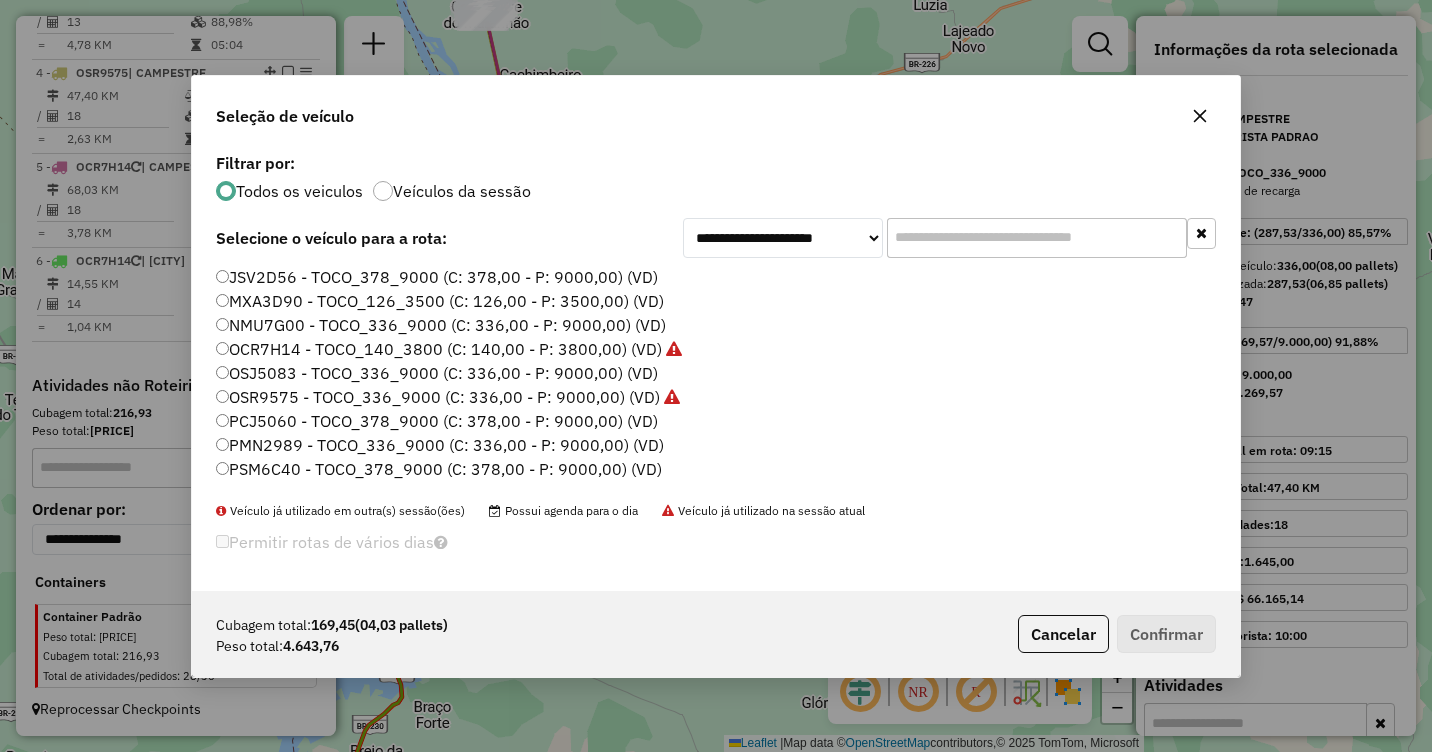 click on "JSV2D56 - TOCO_378_9000 (C: 378,00 - P: 9000,00) (VD)" 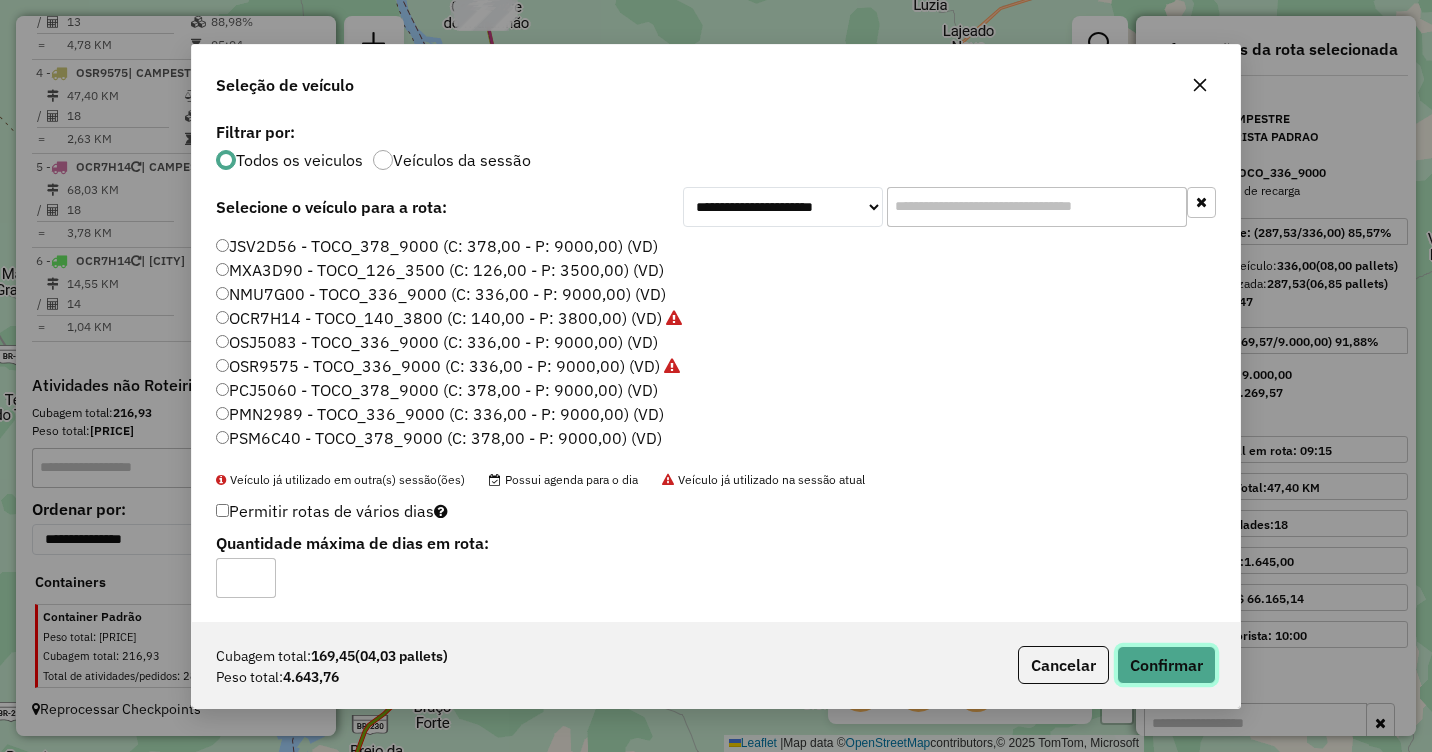 click on "Confirmar" 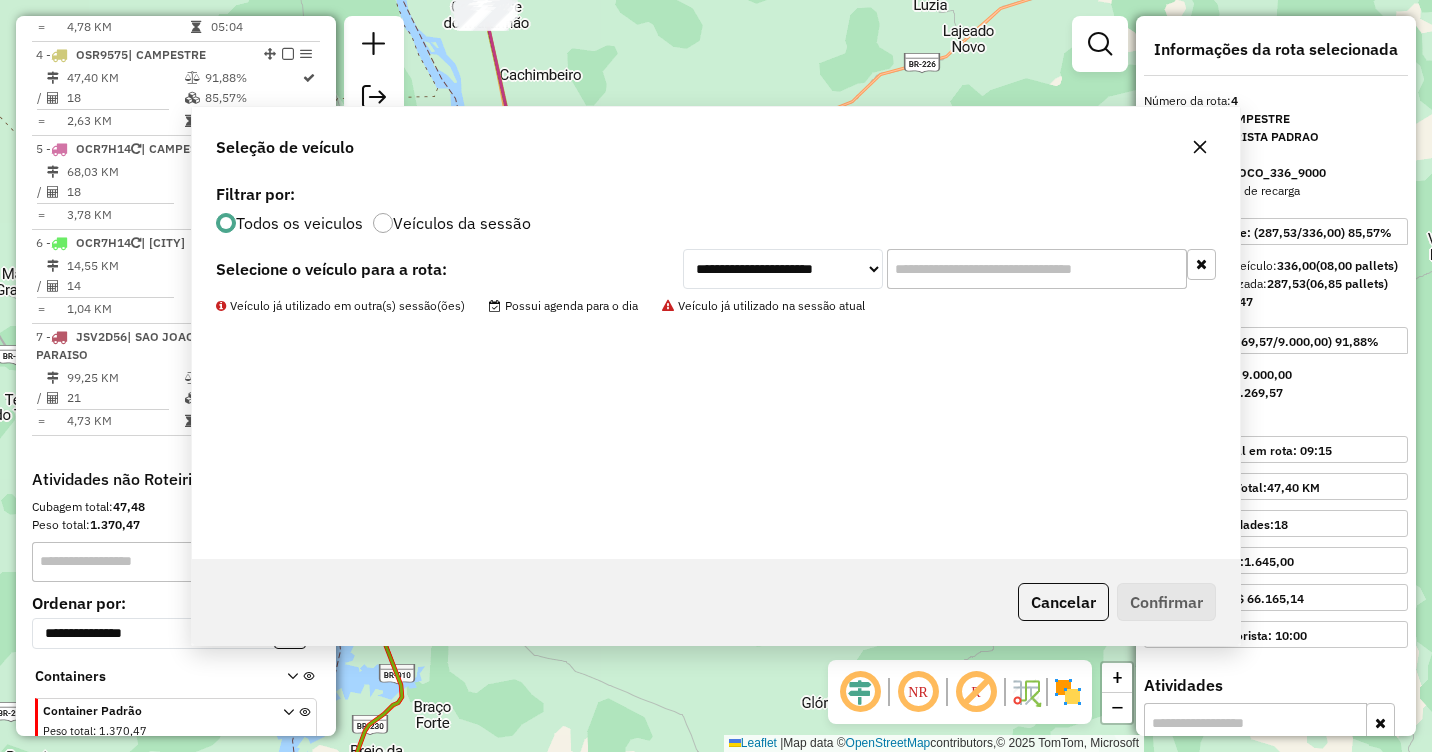 scroll, scrollTop: 1056, scrollLeft: 0, axis: vertical 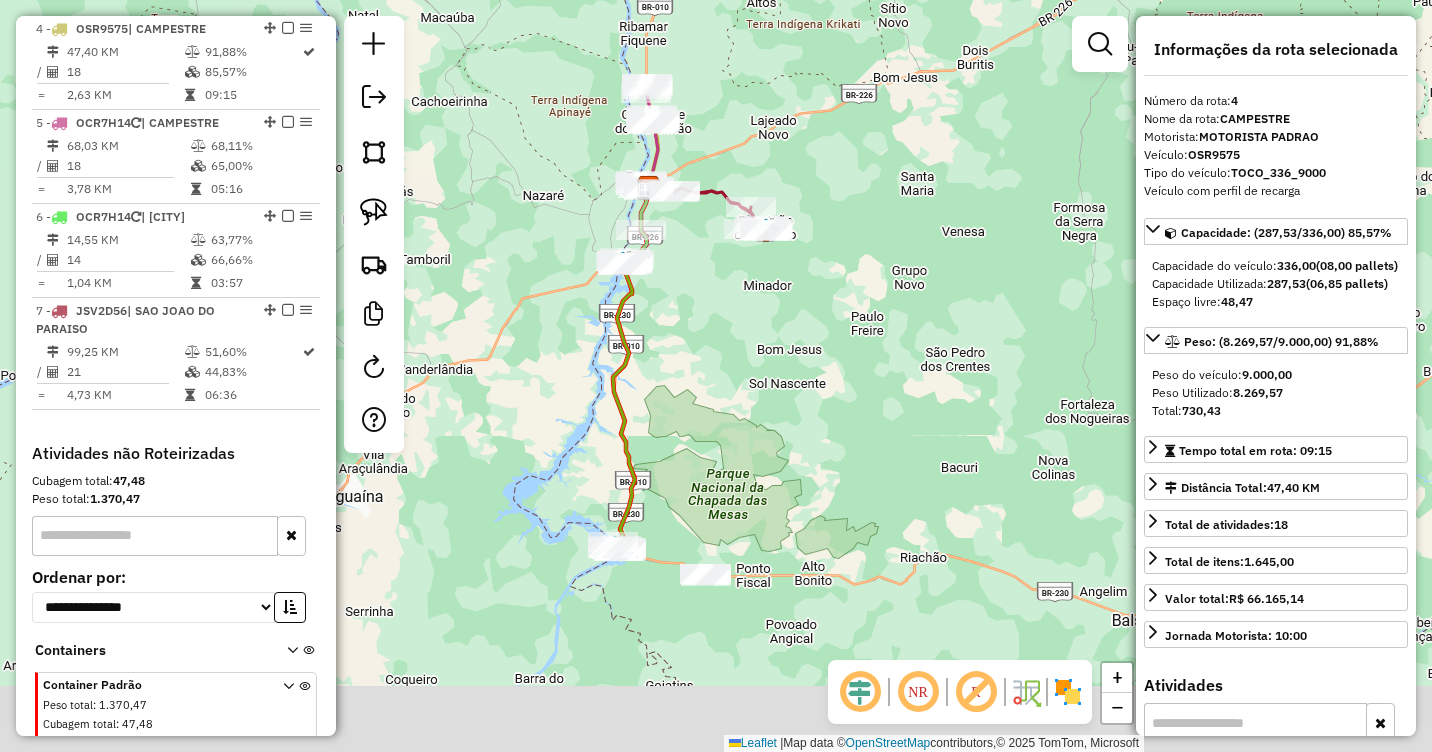 drag, startPoint x: 733, startPoint y: 496, endPoint x: 780, endPoint y: 321, distance: 181.20154 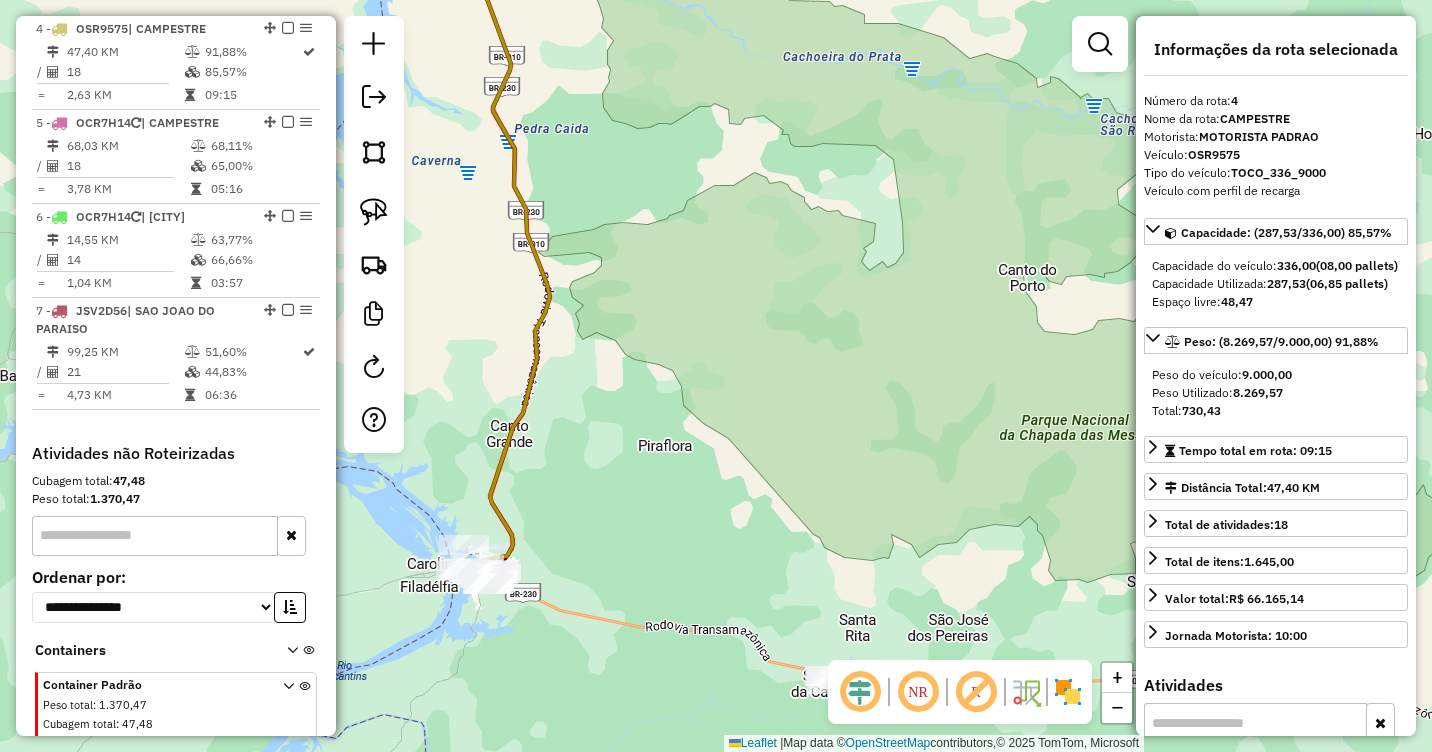 drag, startPoint x: 604, startPoint y: 473, endPoint x: 697, endPoint y: 400, distance: 118.22859 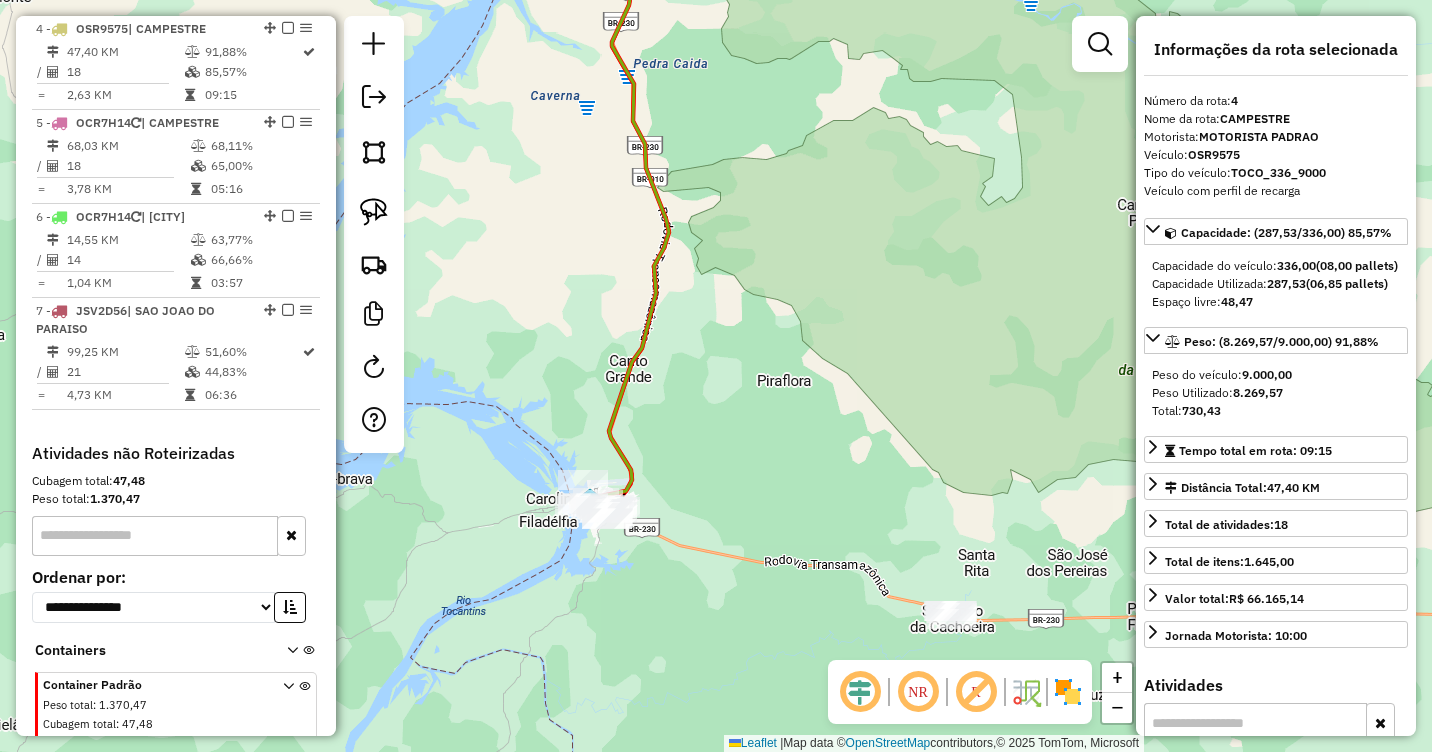drag, startPoint x: 738, startPoint y: 324, endPoint x: 710, endPoint y: 457, distance: 135.91542 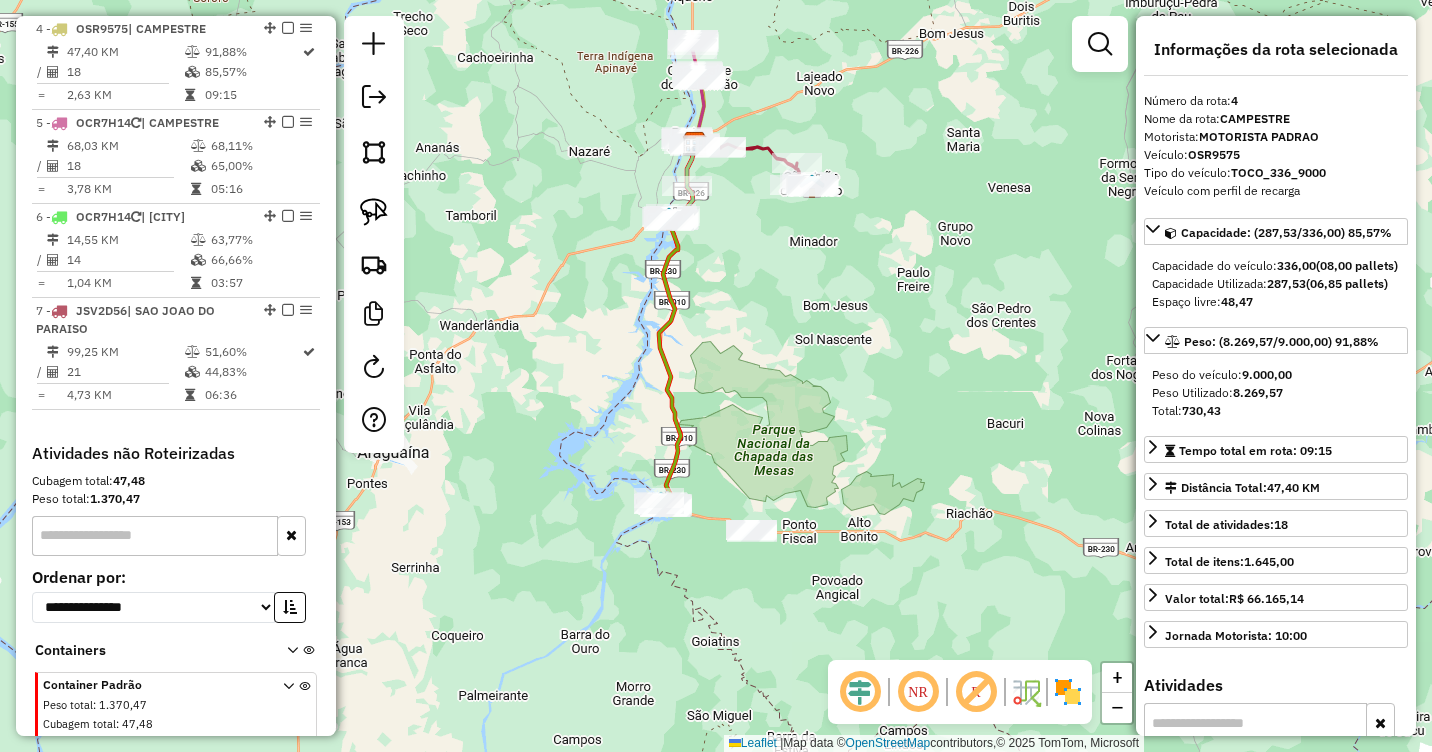 drag, startPoint x: 808, startPoint y: 249, endPoint x: 765, endPoint y: 362, distance: 120.90492 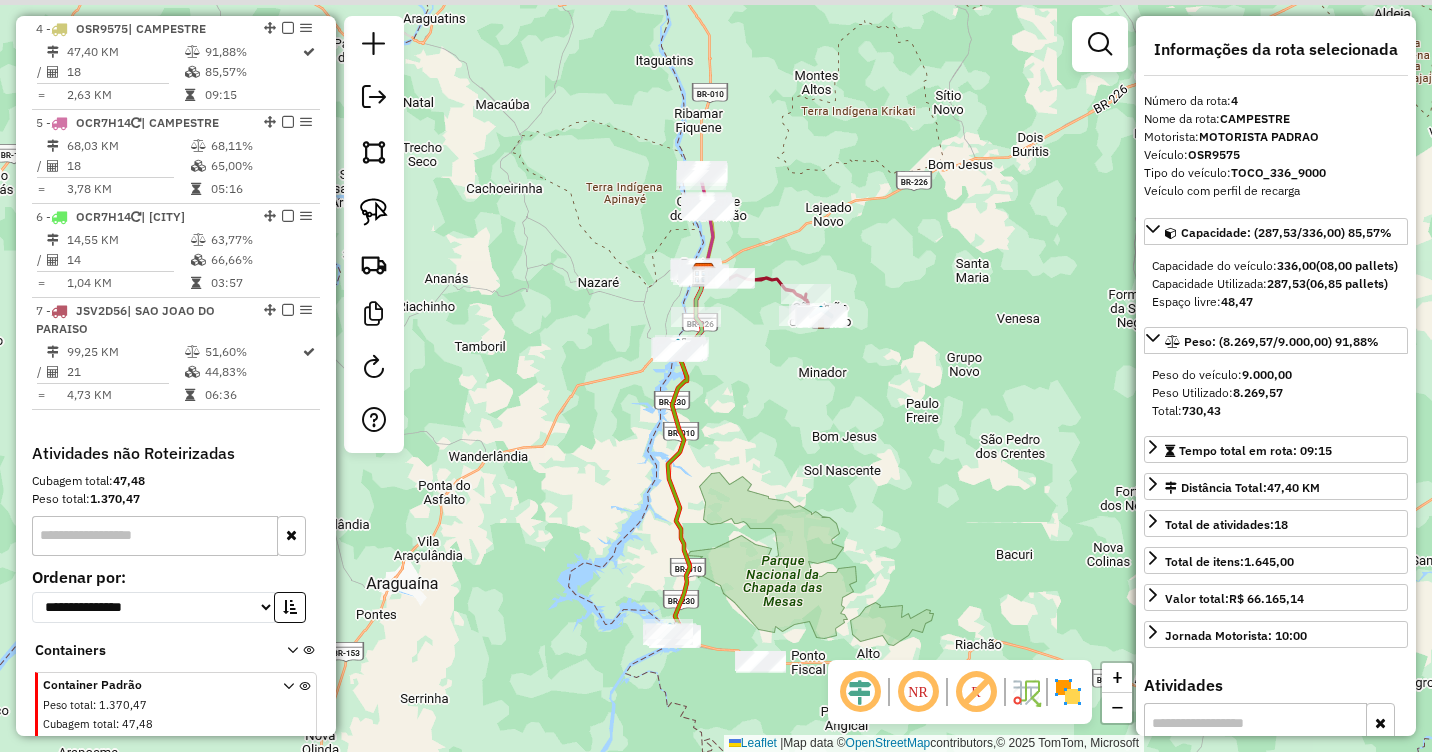 drag, startPoint x: 757, startPoint y: 260, endPoint x: 784, endPoint y: 410, distance: 152.41063 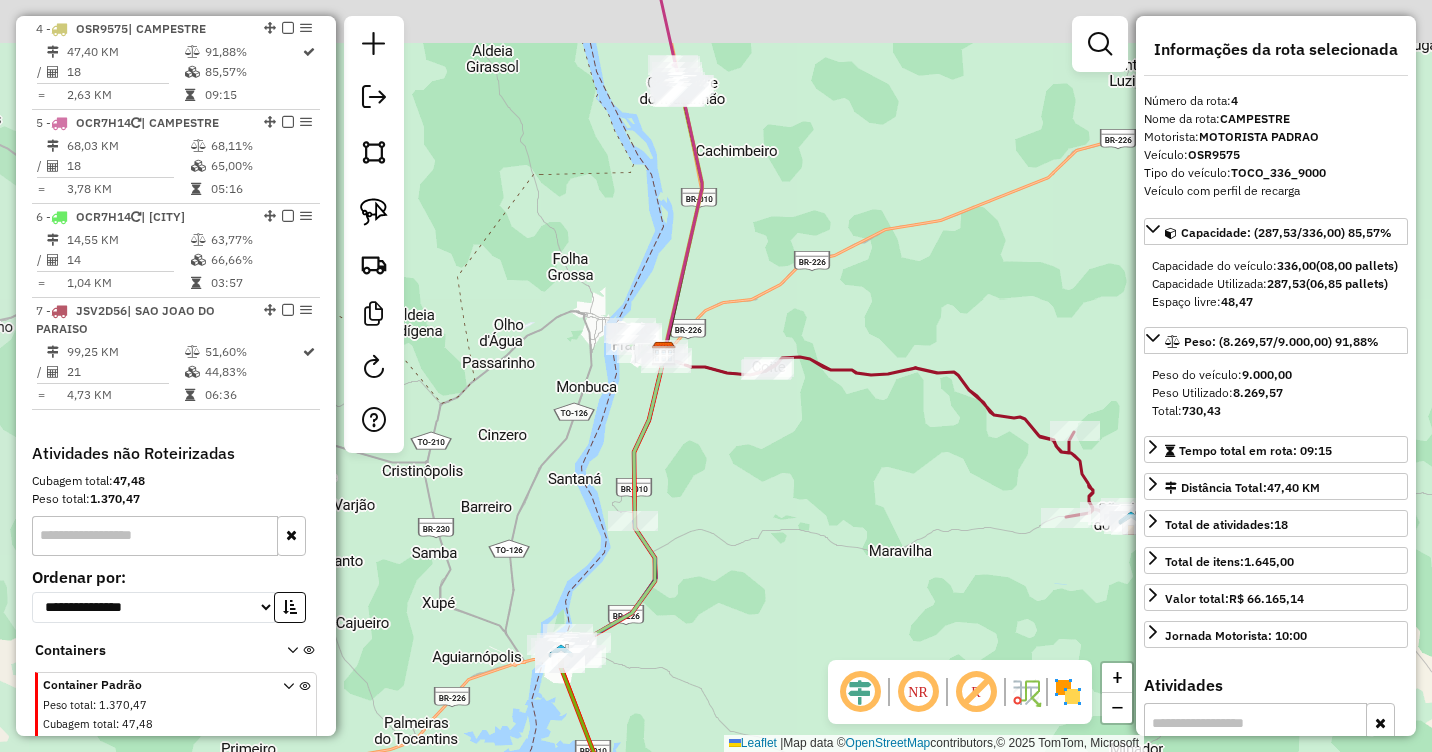 drag, startPoint x: 763, startPoint y: 70, endPoint x: 811, endPoint y: 180, distance: 120.01666 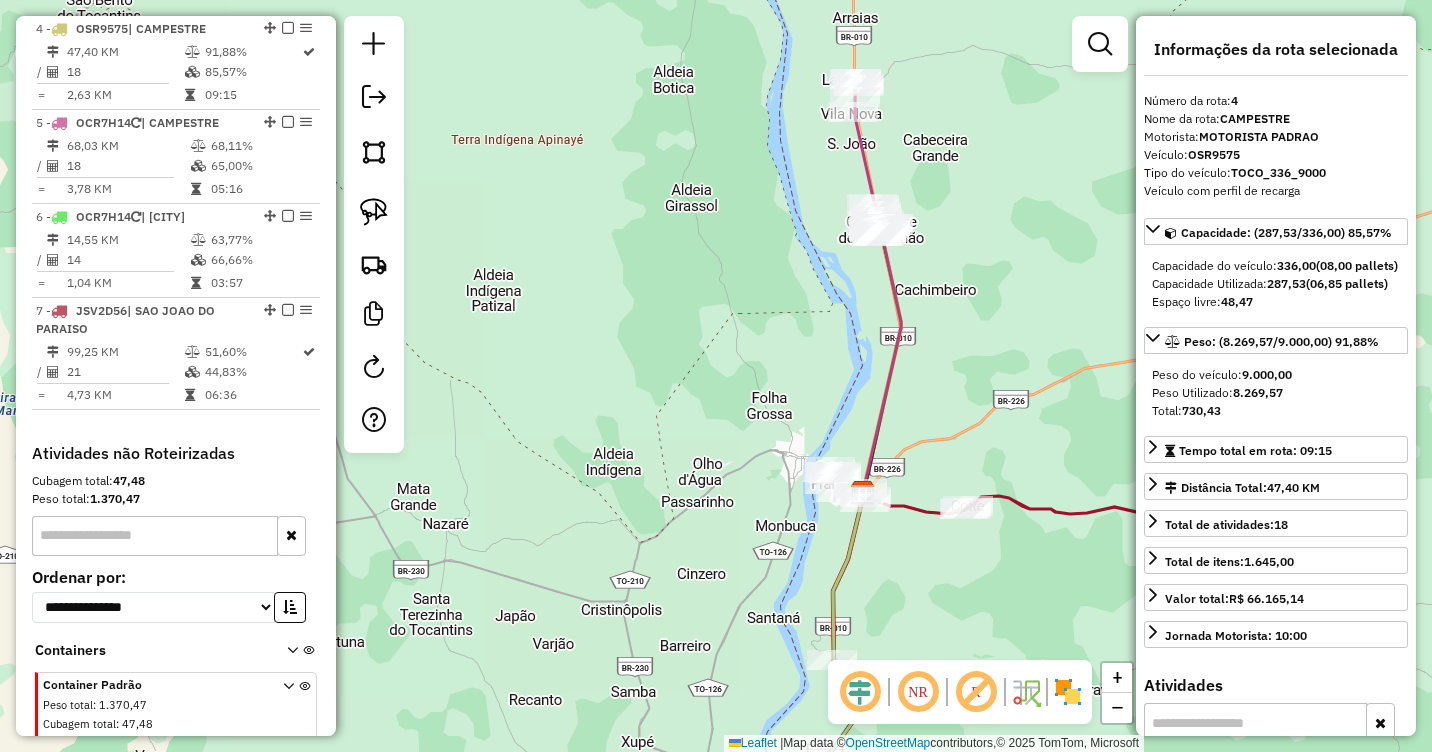 drag, startPoint x: 538, startPoint y: 200, endPoint x: 719, endPoint y: 305, distance: 209.25105 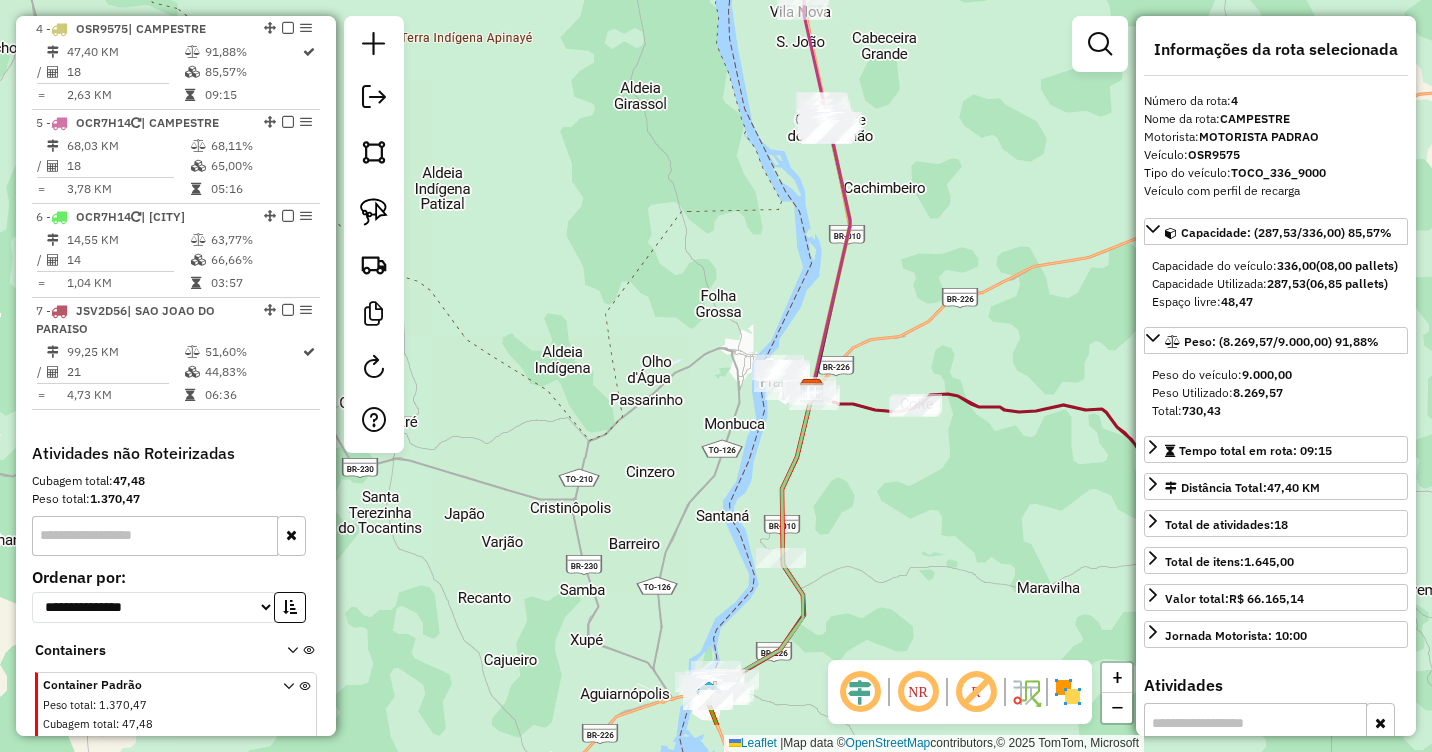 drag, startPoint x: 749, startPoint y: 304, endPoint x: 655, endPoint y: 144, distance: 185.5694 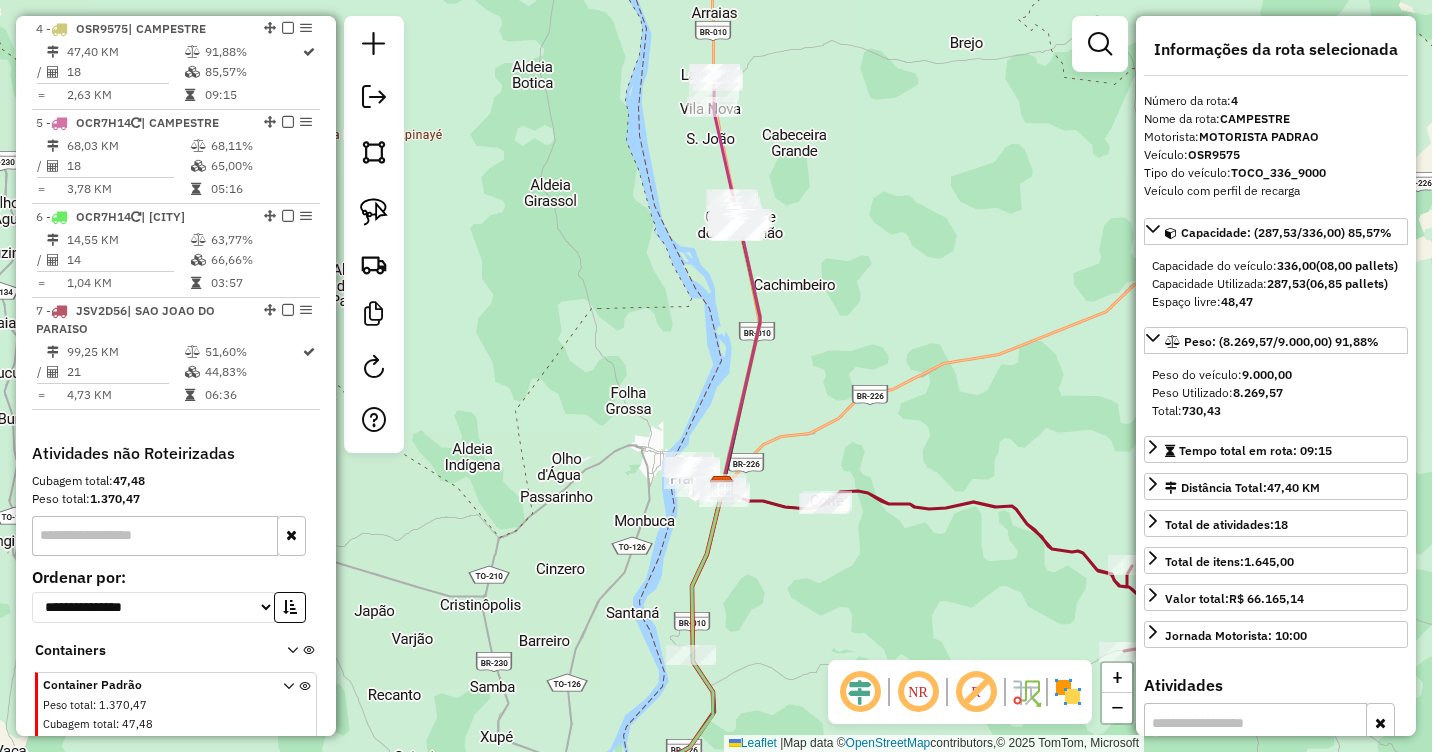 drag, startPoint x: 863, startPoint y: 127, endPoint x: 814, endPoint y: 285, distance: 165.42369 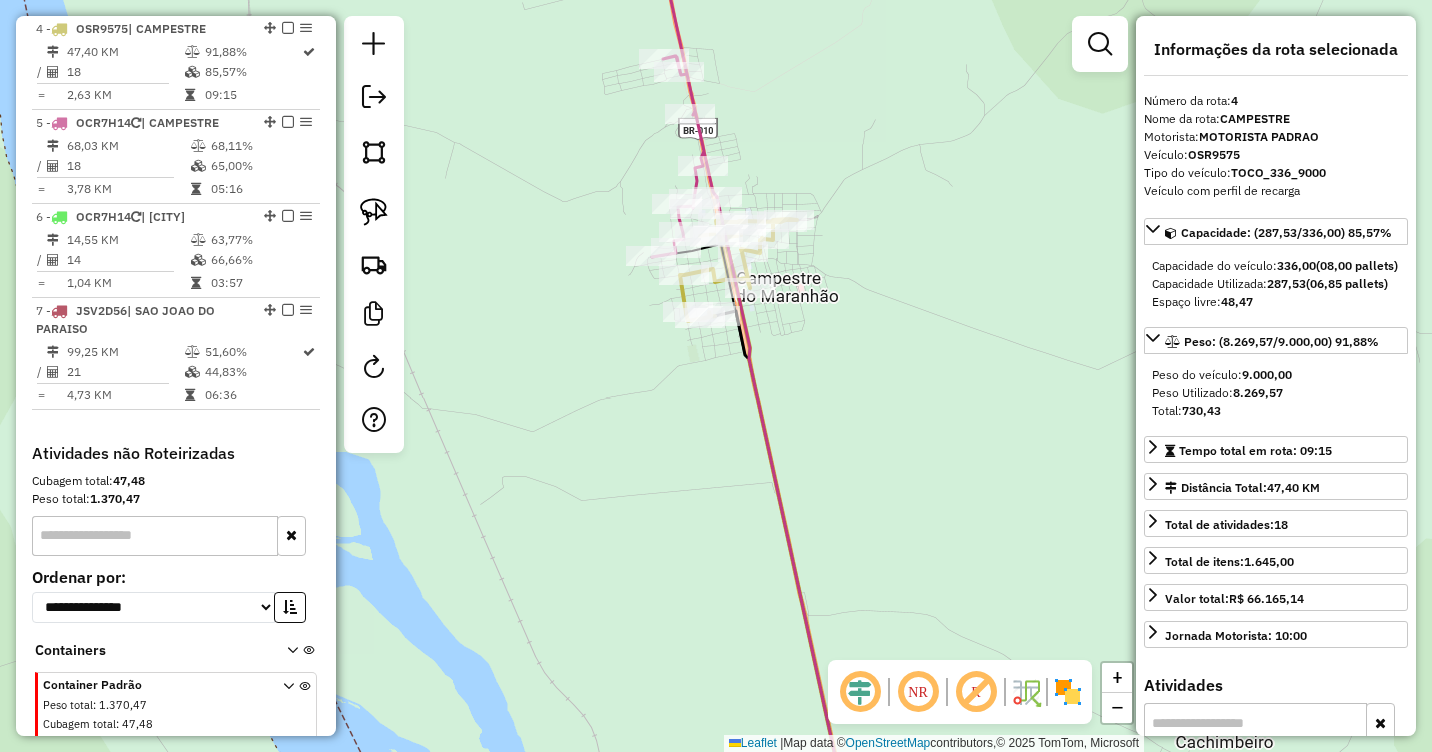 drag, startPoint x: 808, startPoint y: 125, endPoint x: 848, endPoint y: 163, distance: 55.17246 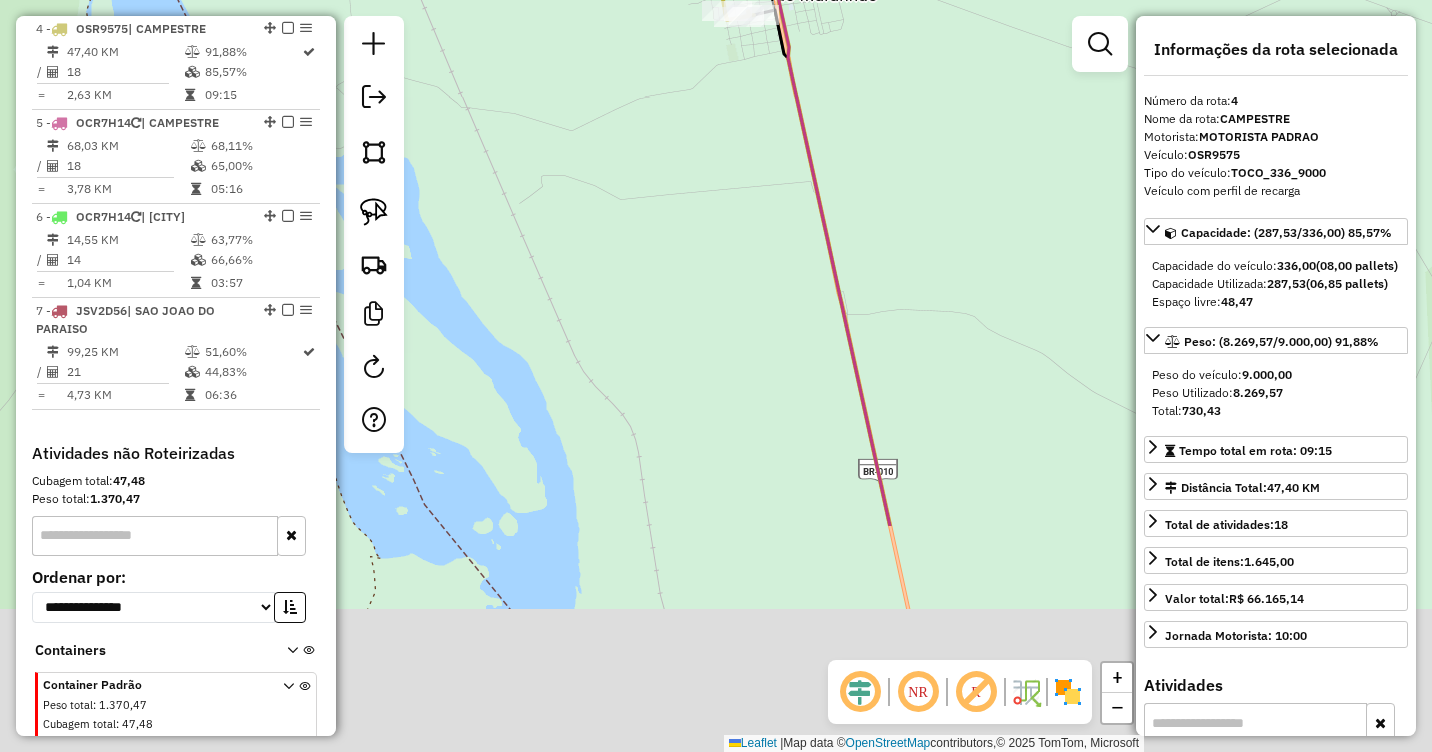 drag, startPoint x: 803, startPoint y: 465, endPoint x: 842, endPoint y: 133, distance: 334.2828 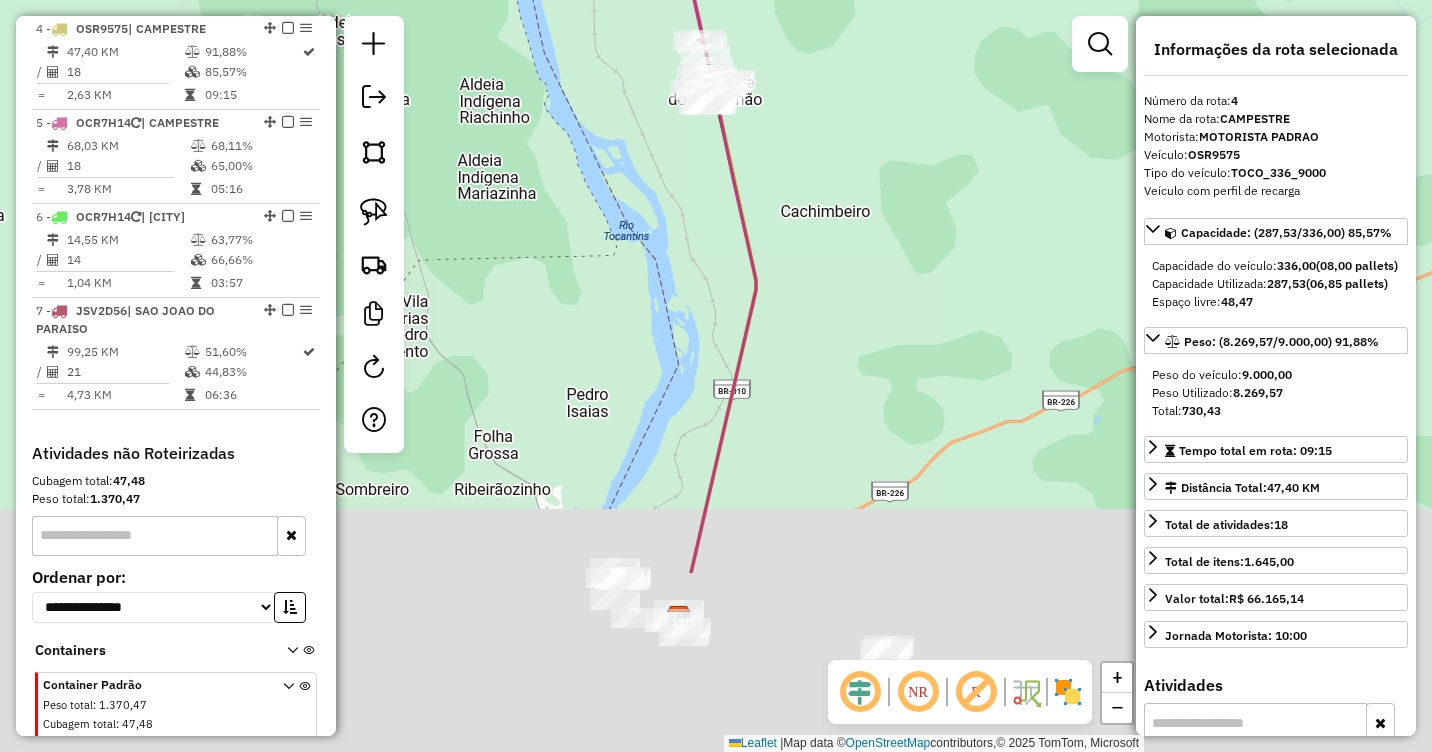 drag, startPoint x: 686, startPoint y: 550, endPoint x: 740, endPoint y: 223, distance: 331.4287 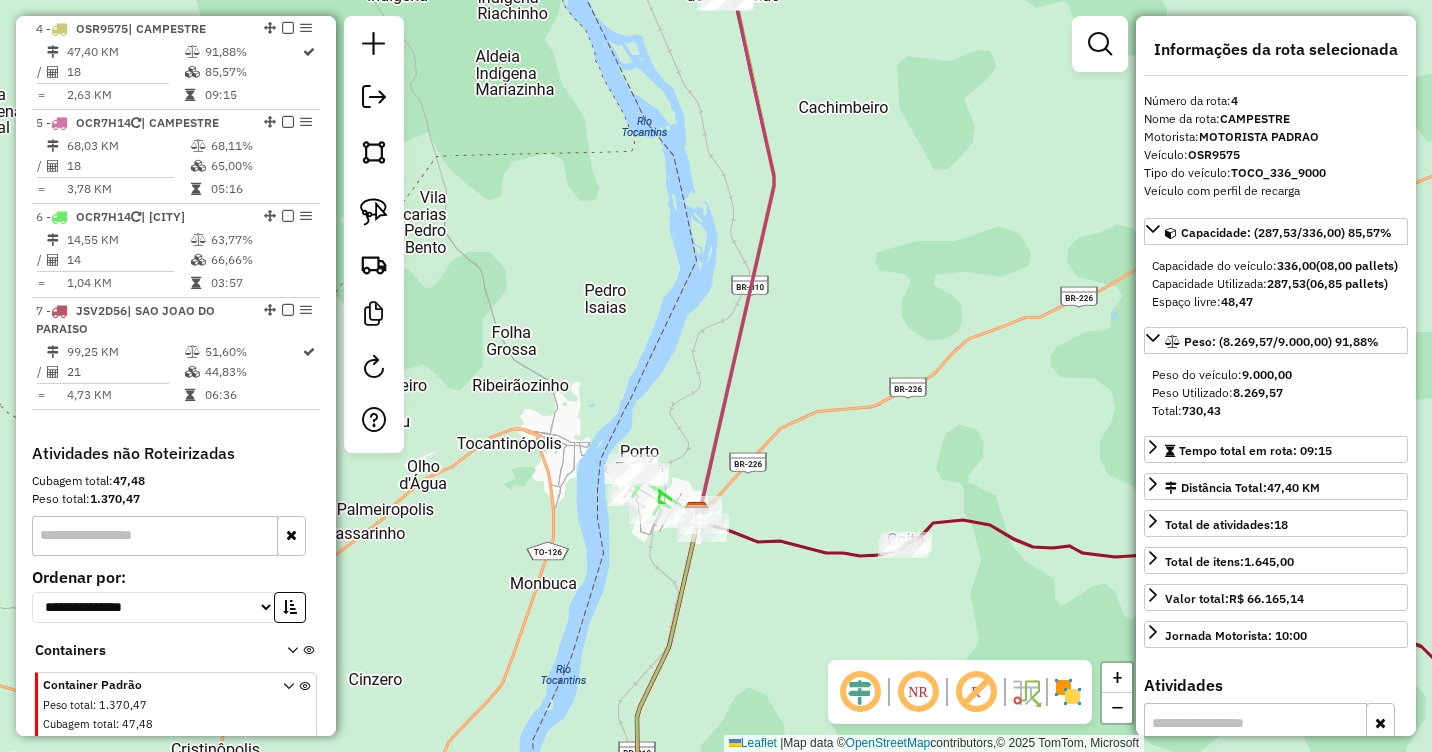 drag, startPoint x: 685, startPoint y: 452, endPoint x: 695, endPoint y: 369, distance: 83.60024 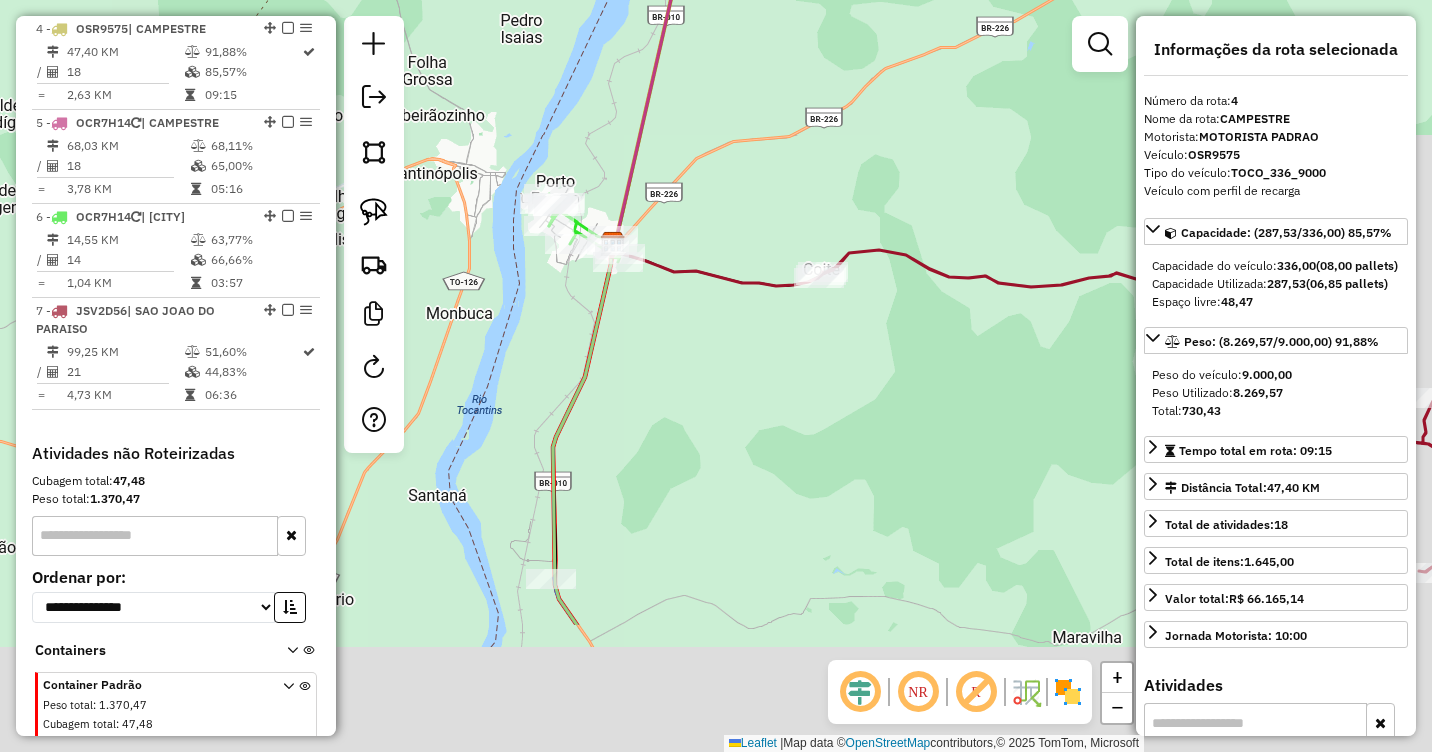 drag, startPoint x: 828, startPoint y: 550, endPoint x: 722, endPoint y: 331, distance: 243.30434 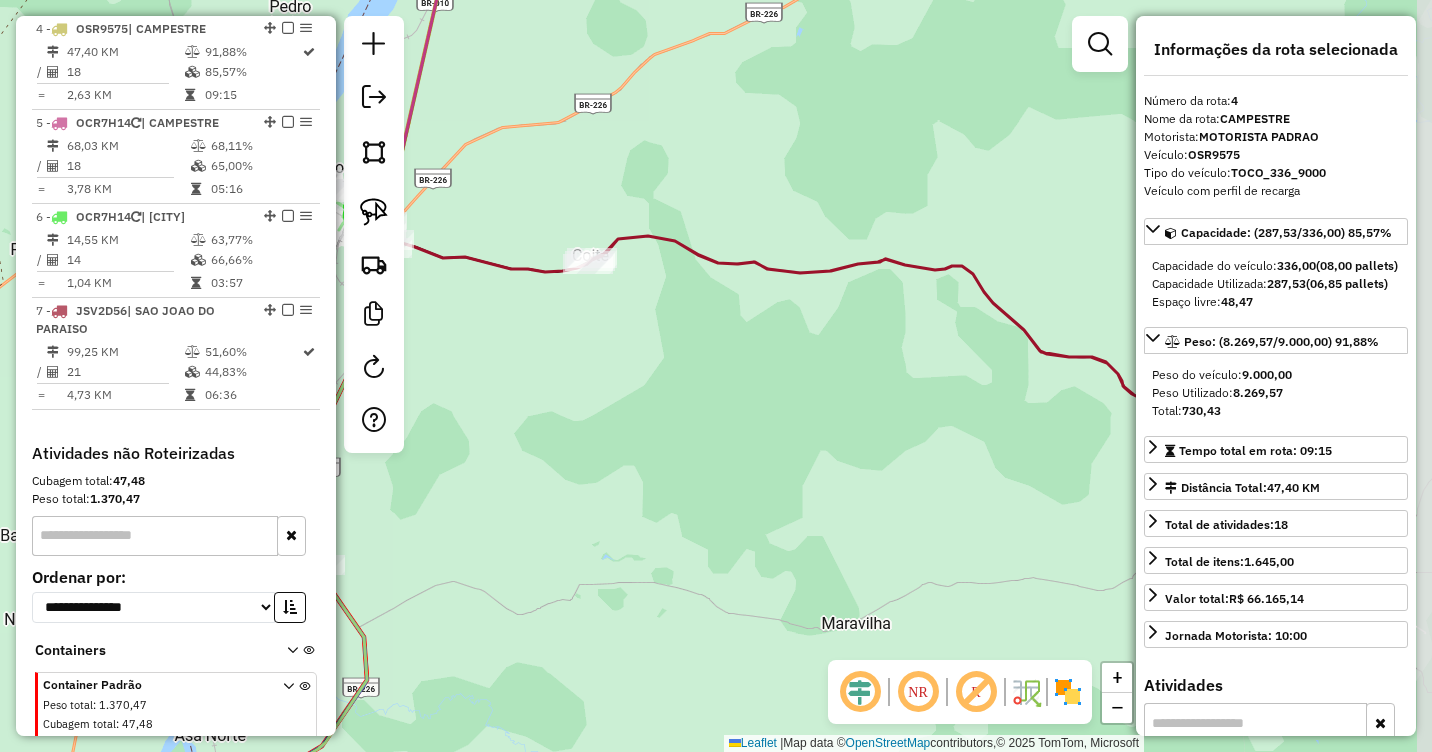 drag, startPoint x: 944, startPoint y: 408, endPoint x: 685, endPoint y: 418, distance: 259.193 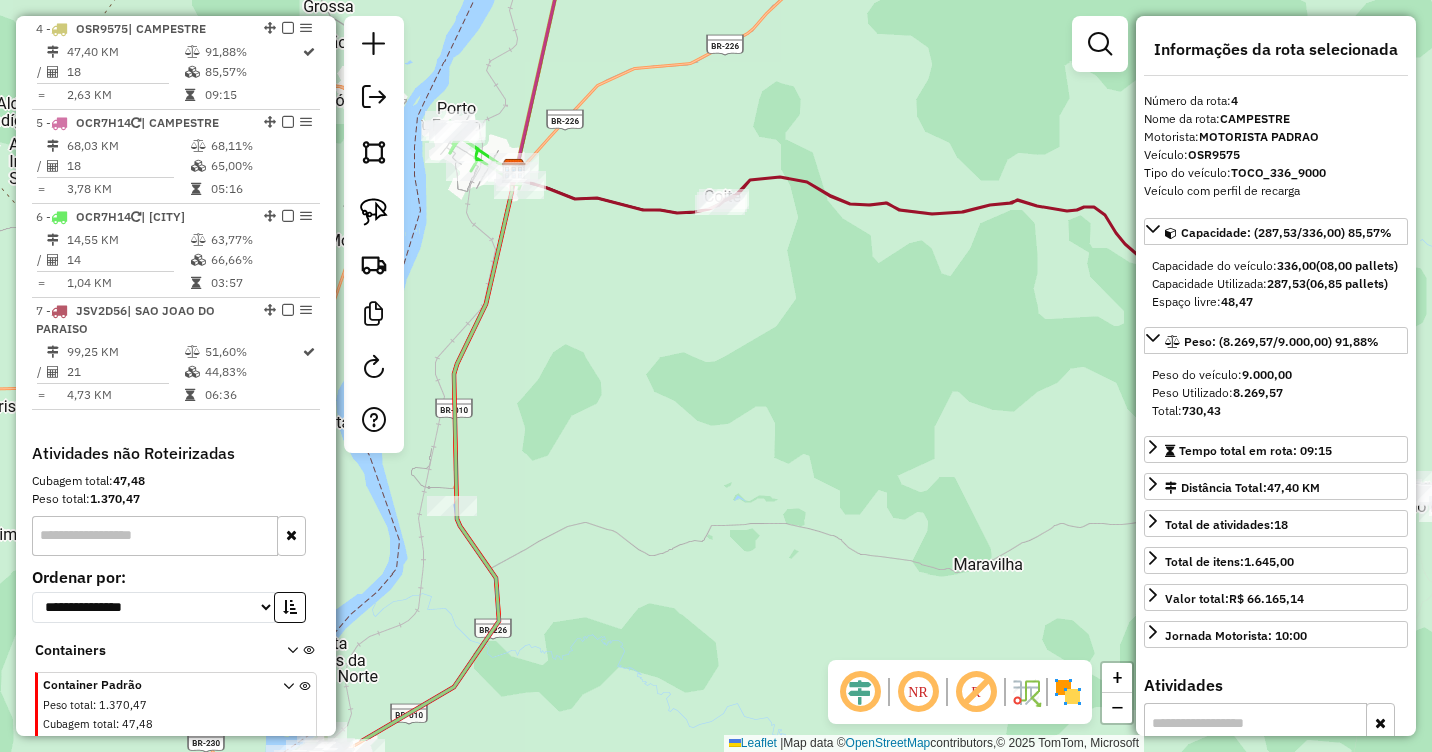 drag, startPoint x: 624, startPoint y: 379, endPoint x: 515, endPoint y: 192, distance: 216.44861 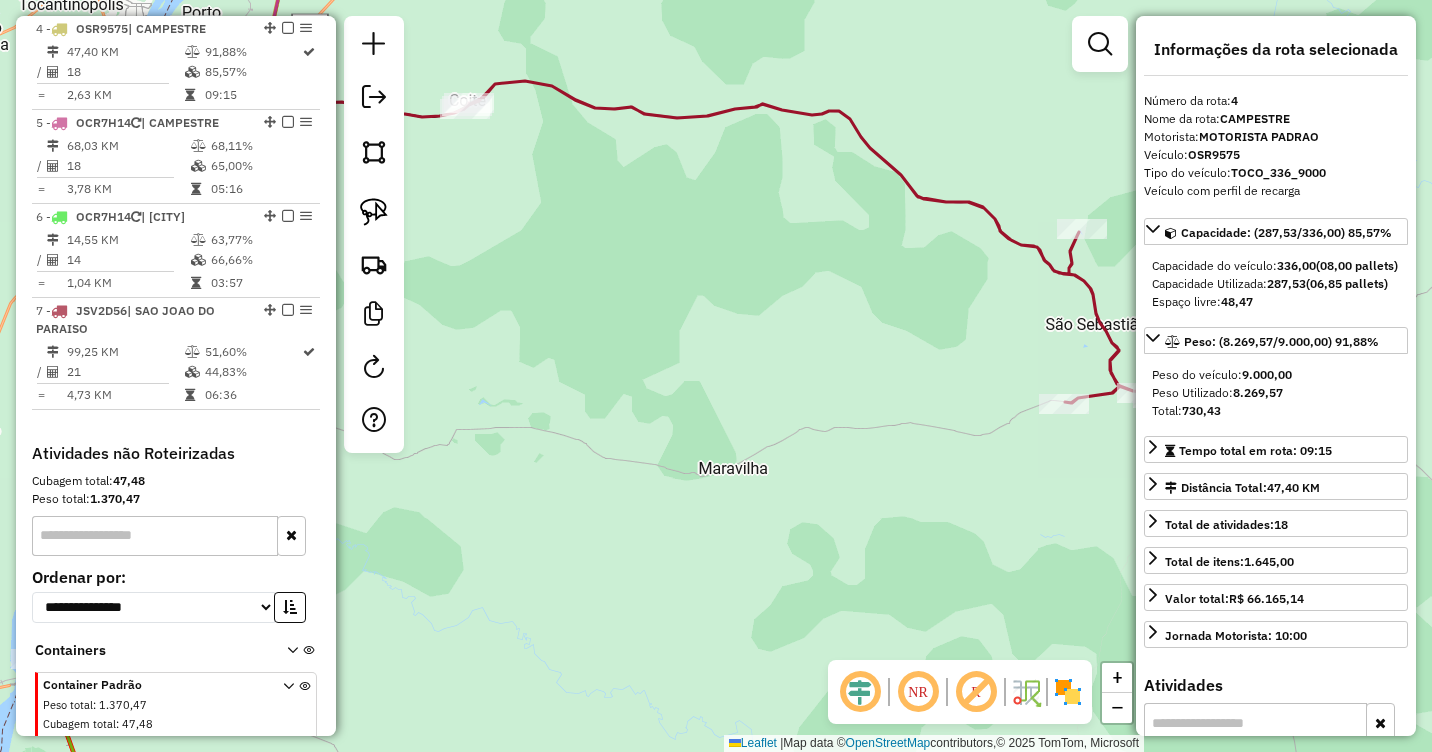 drag, startPoint x: 901, startPoint y: 359, endPoint x: 910, endPoint y: 366, distance: 11.401754 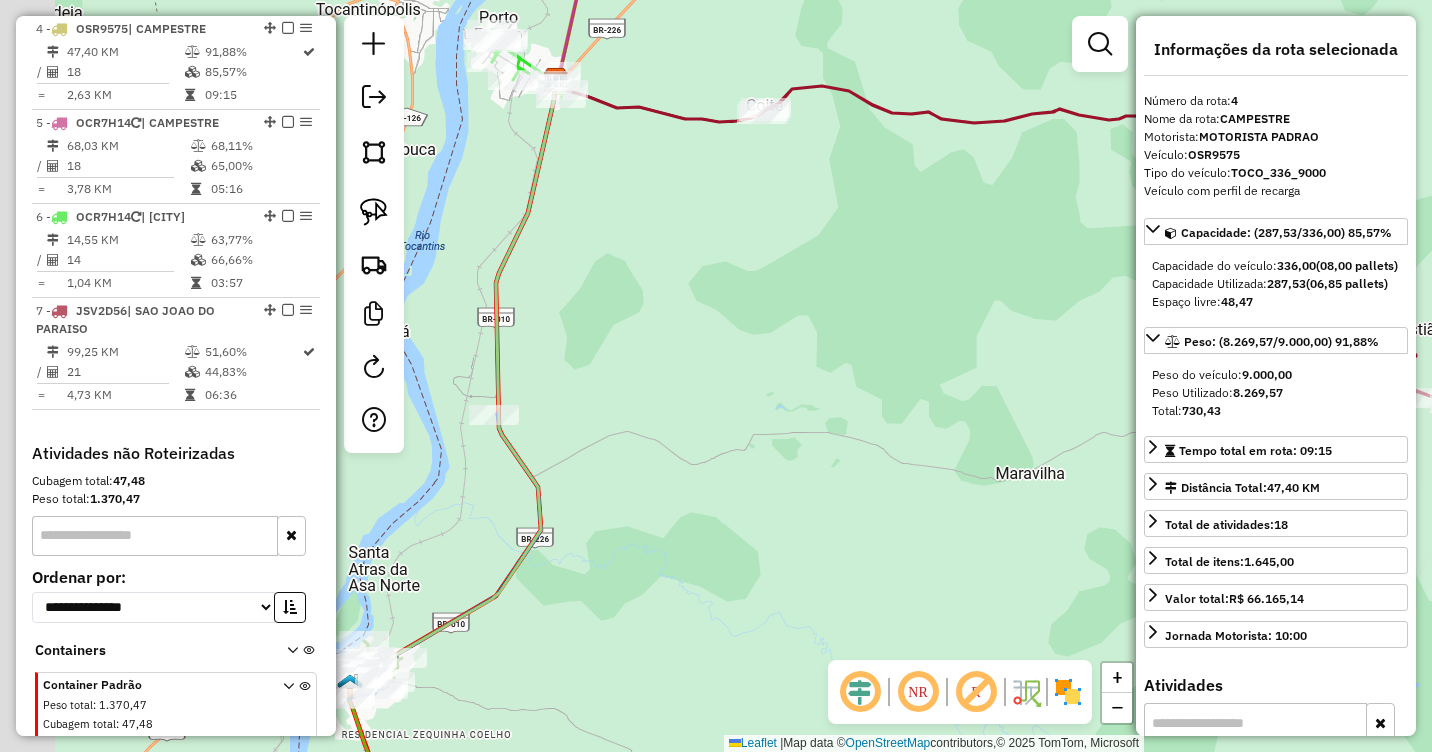 drag, startPoint x: 696, startPoint y: 319, endPoint x: 716, endPoint y: 277, distance: 46.518814 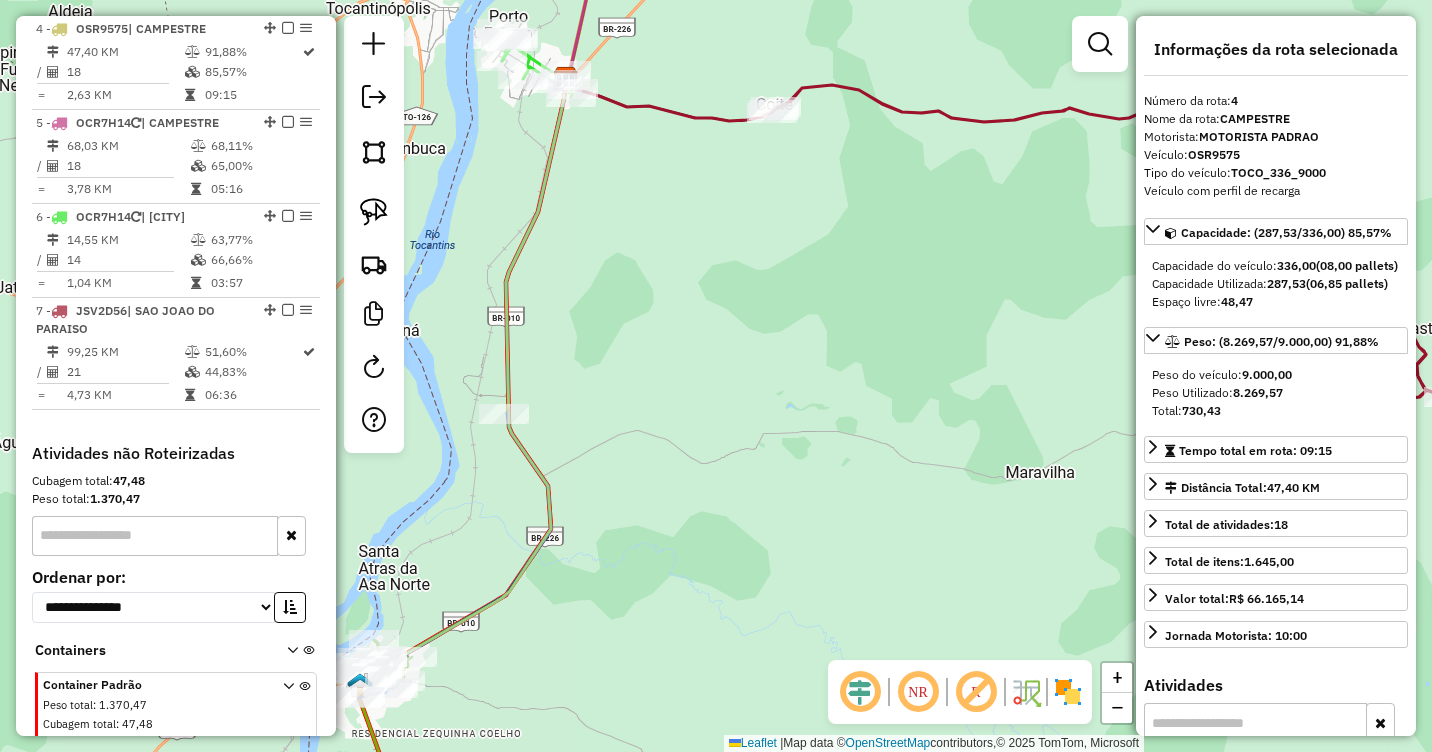 drag, startPoint x: 740, startPoint y: 433, endPoint x: 751, endPoint y: 235, distance: 198.30531 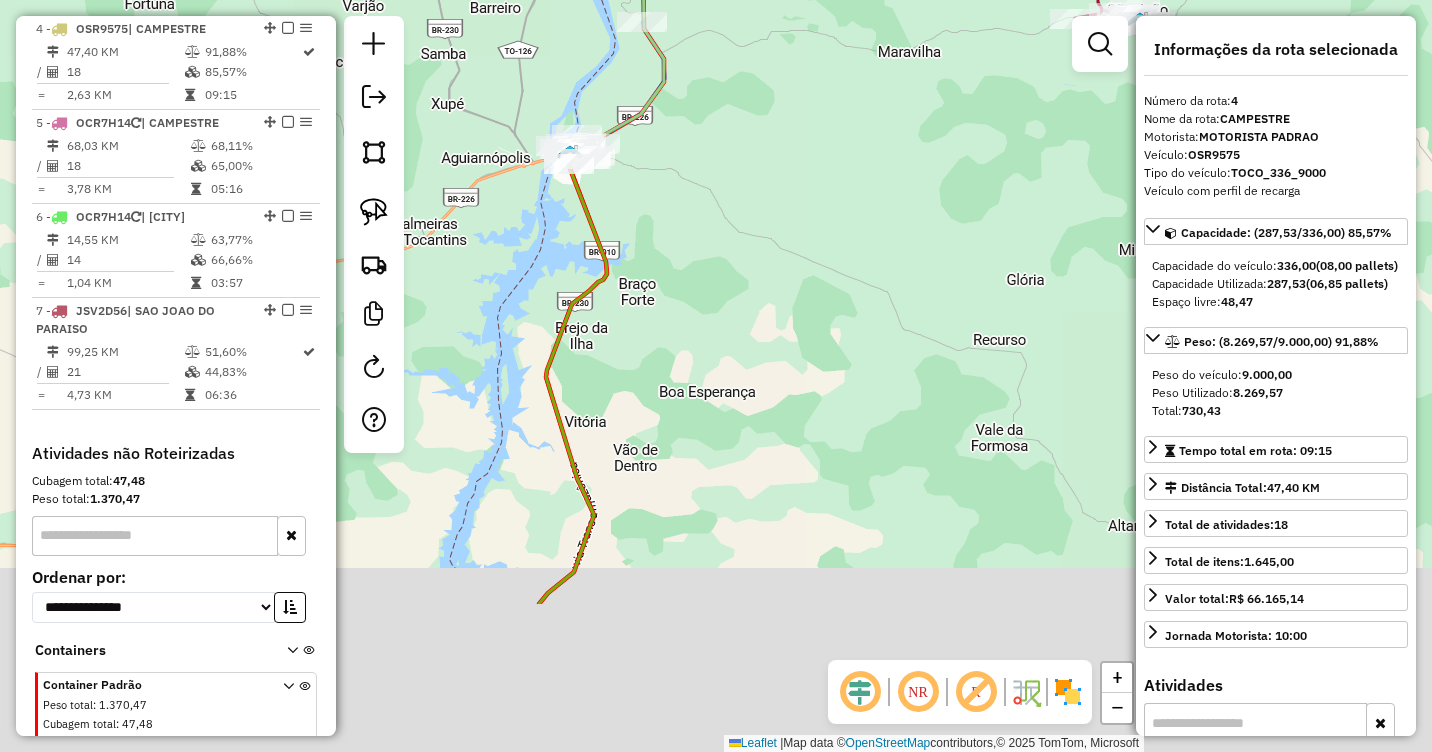 drag, startPoint x: 776, startPoint y: 398, endPoint x: 737, endPoint y: 327, distance: 81.00617 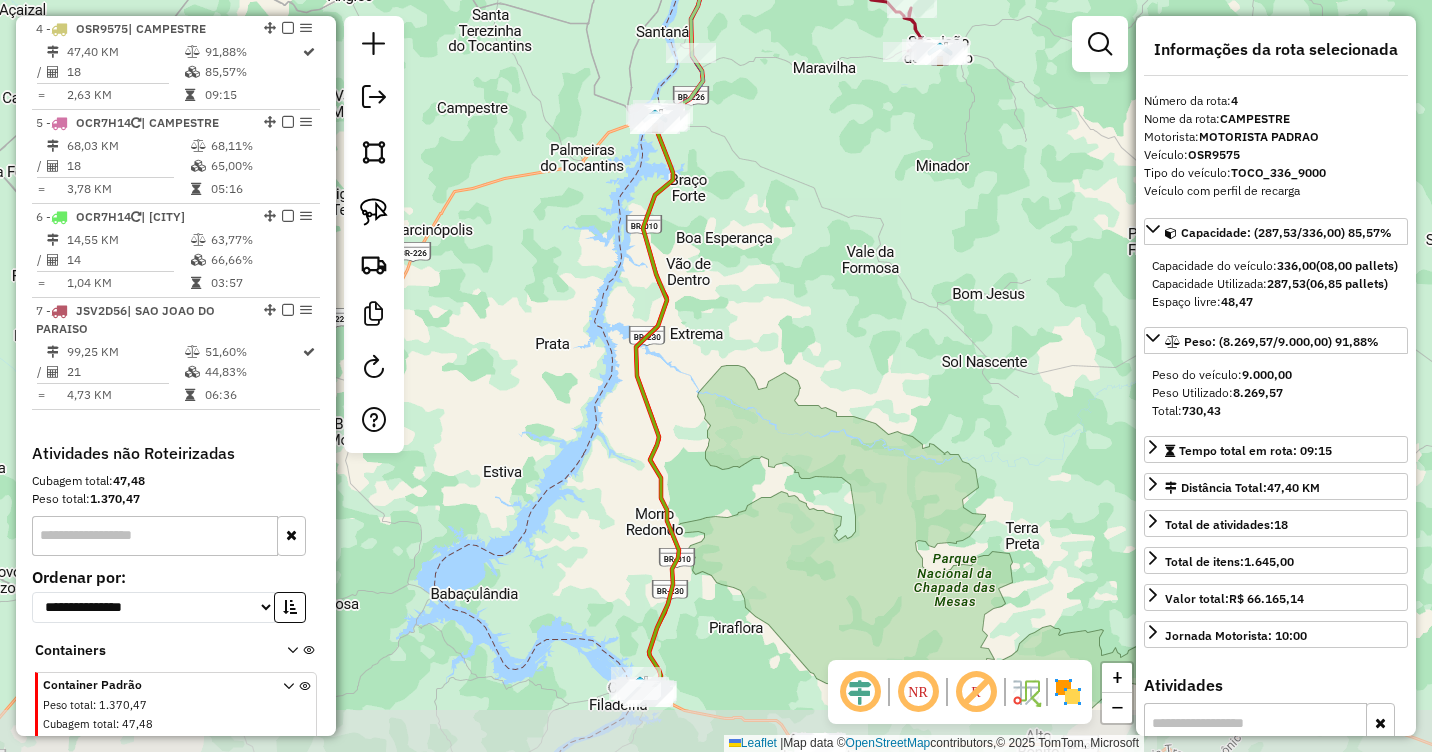 drag, startPoint x: 773, startPoint y: 503, endPoint x: 784, endPoint y: 354, distance: 149.40549 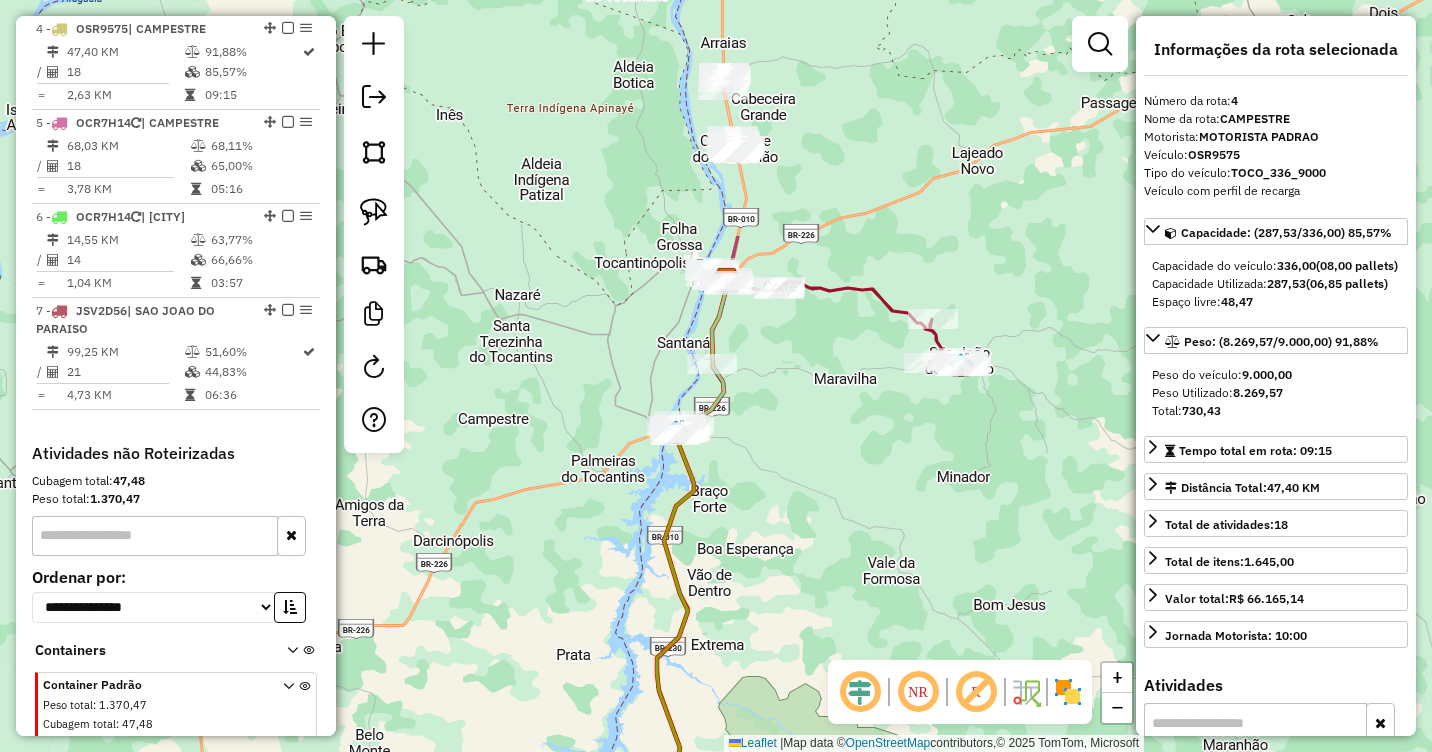 drag, startPoint x: 877, startPoint y: 210, endPoint x: 893, endPoint y: 475, distance: 265.48257 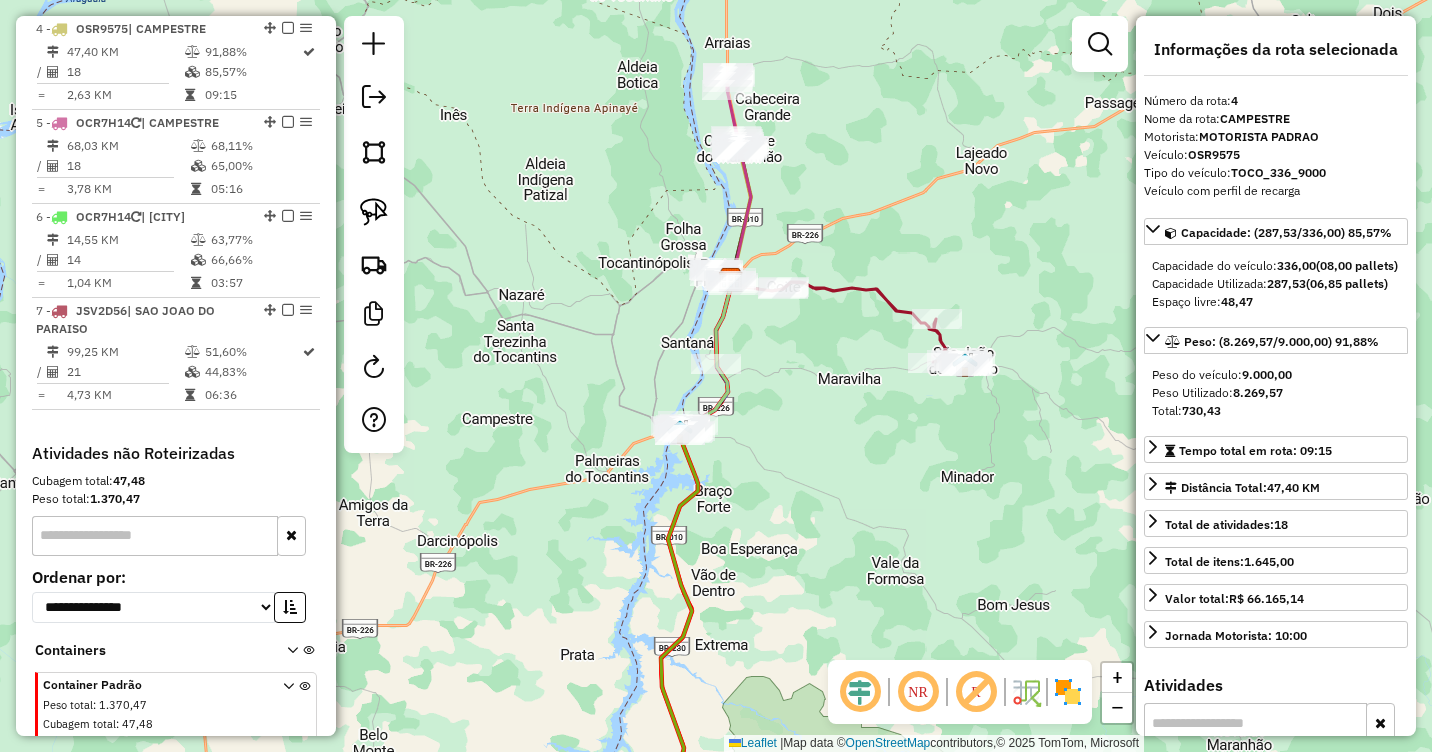 drag, startPoint x: 835, startPoint y: 336, endPoint x: 815, endPoint y: 329, distance: 21.189621 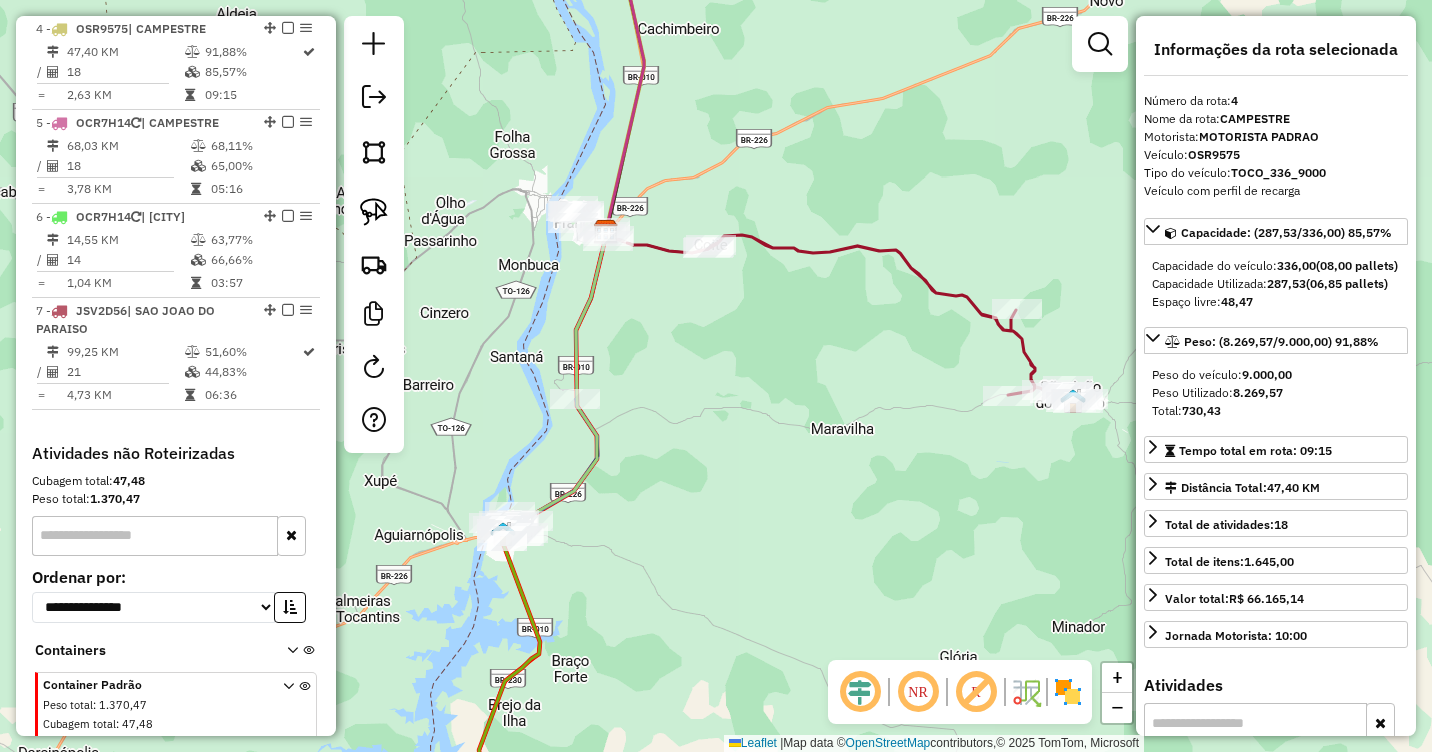 click 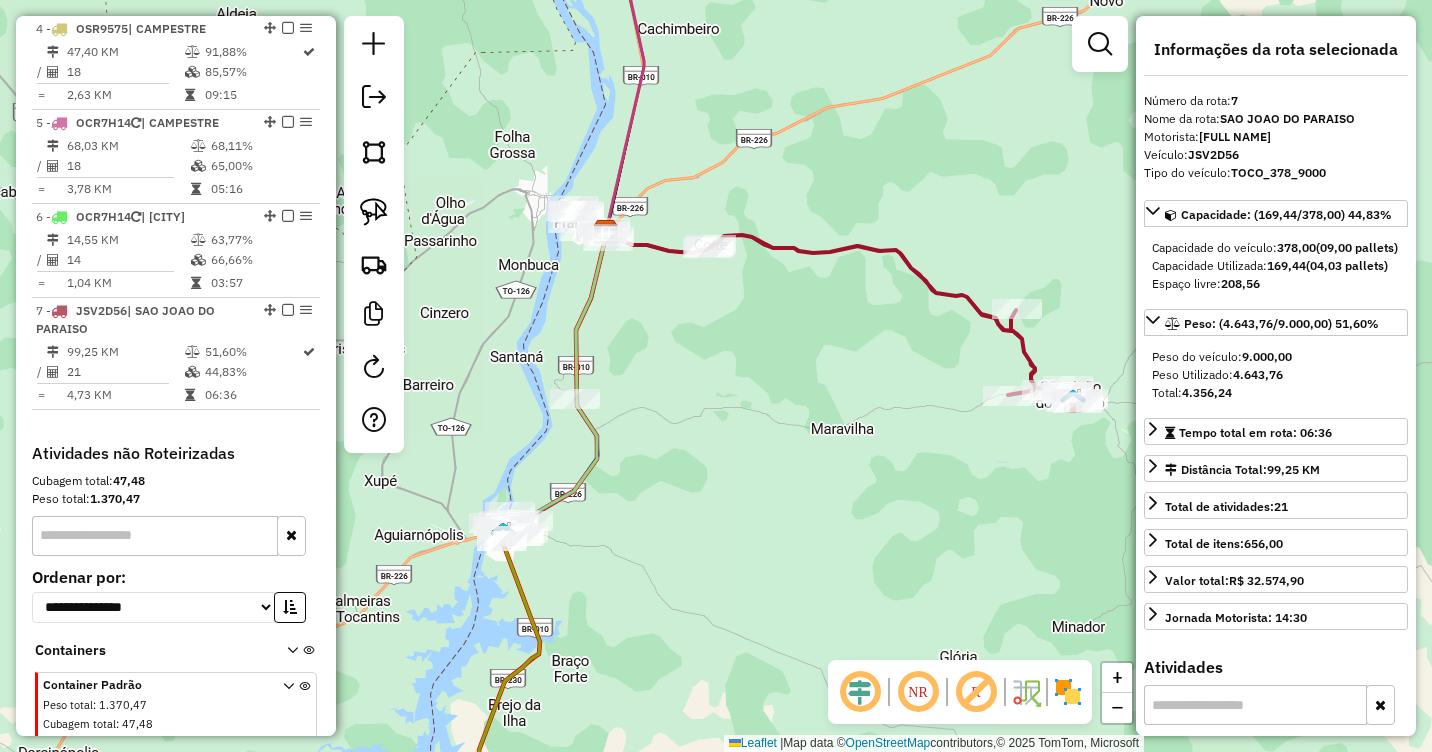 scroll, scrollTop: 1142, scrollLeft: 0, axis: vertical 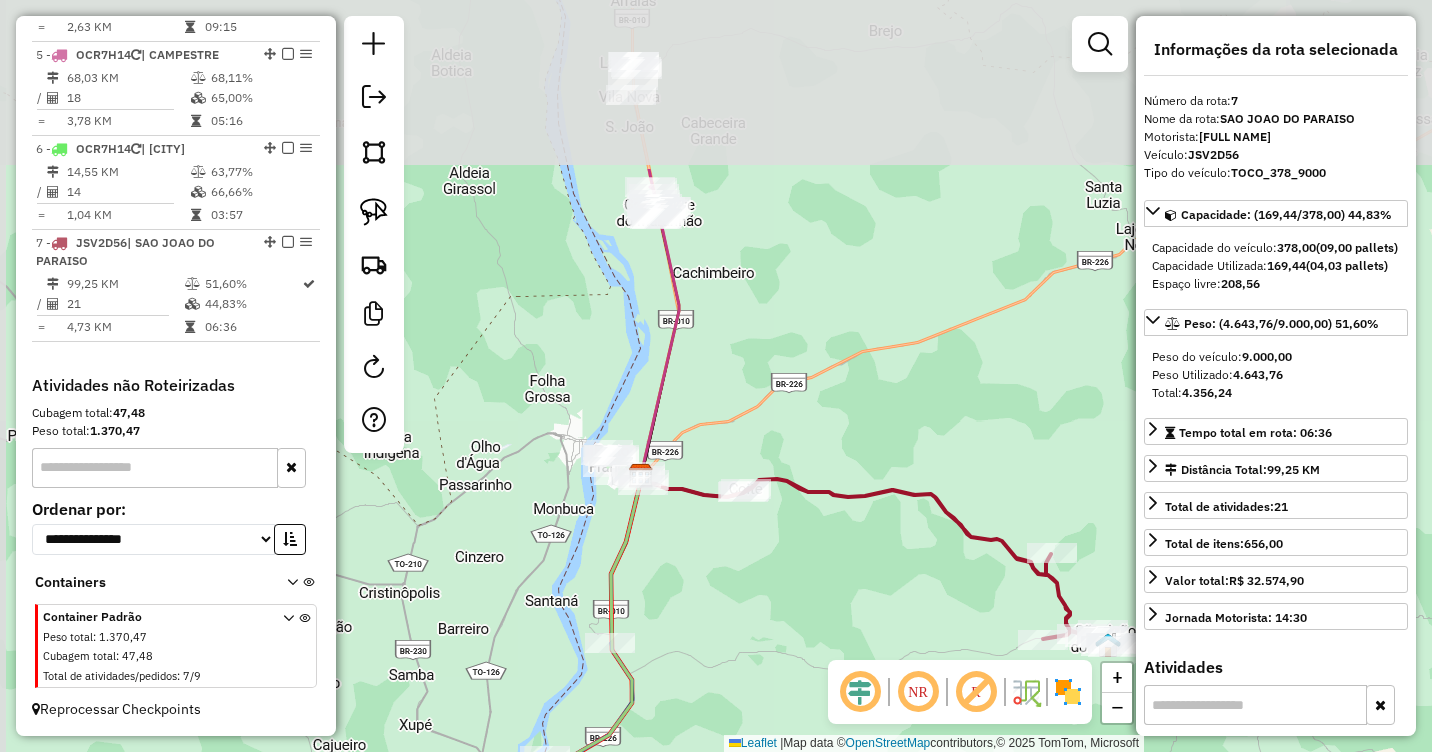drag, startPoint x: 615, startPoint y: 59, endPoint x: 649, endPoint y: 239, distance: 183.18297 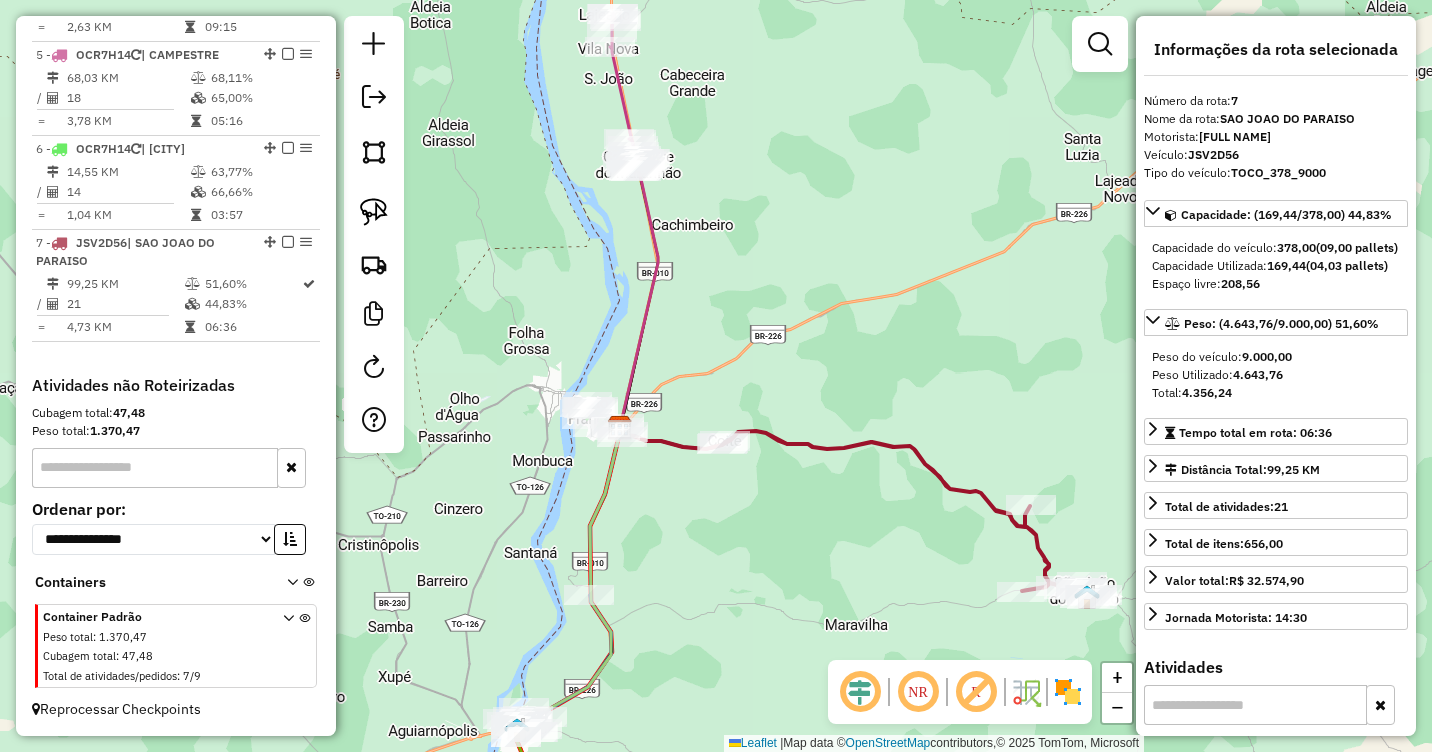drag, startPoint x: 805, startPoint y: 281, endPoint x: 760, endPoint y: 162, distance: 127.22421 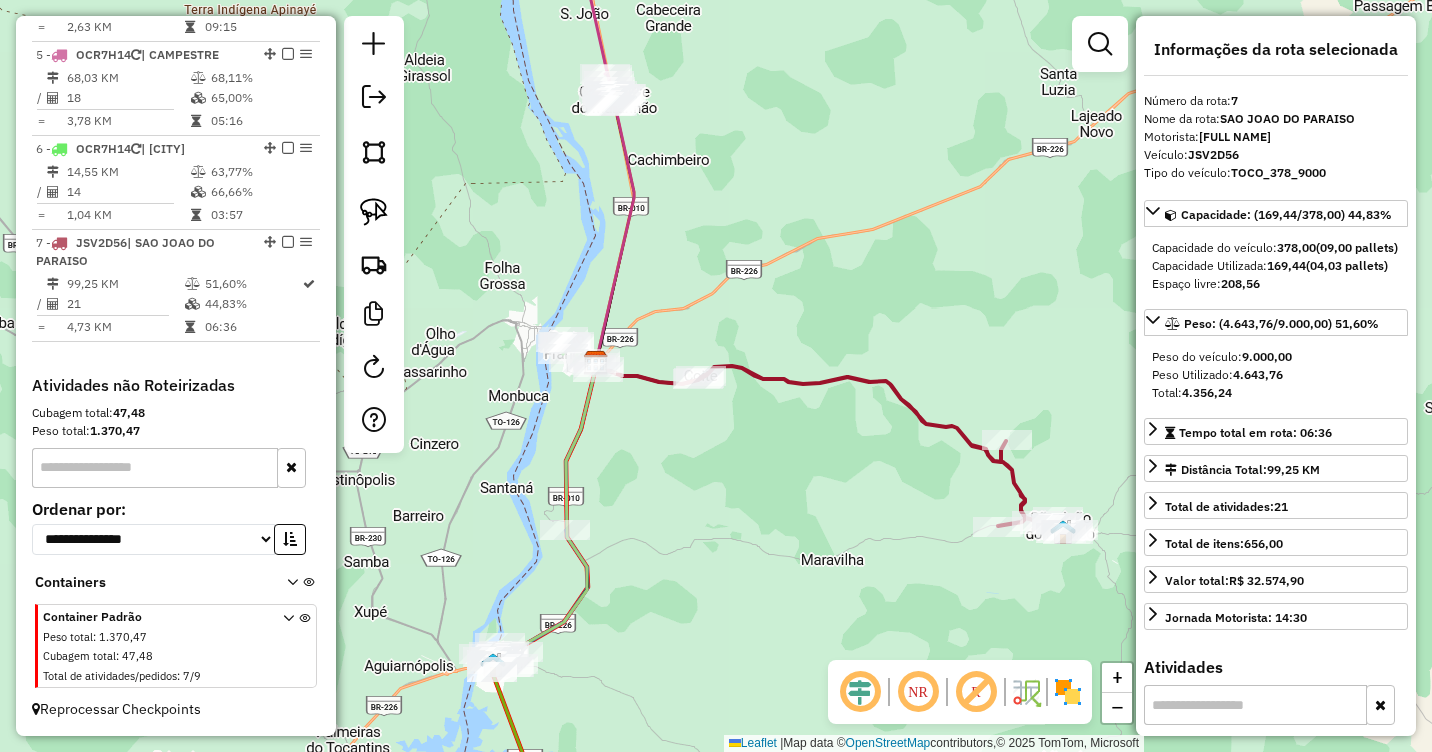 click 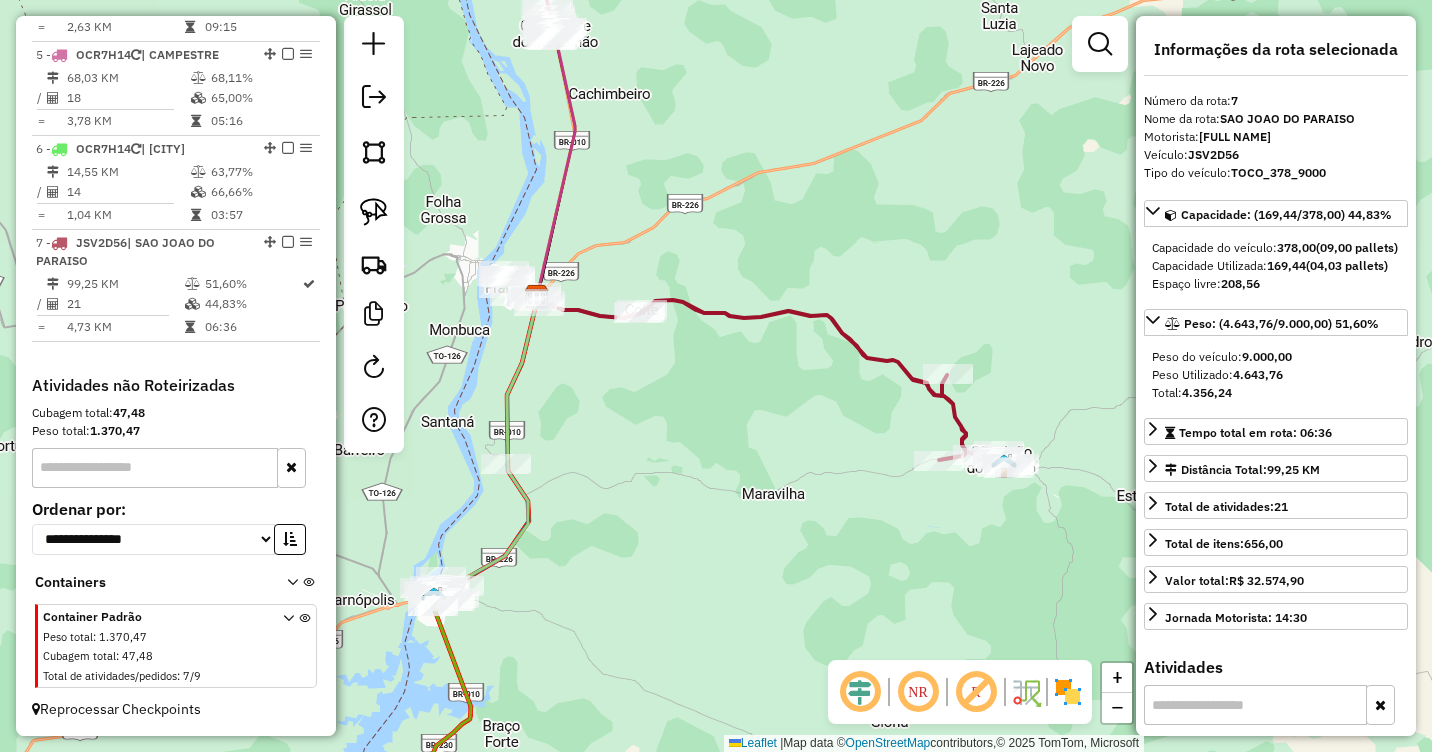 drag, startPoint x: 926, startPoint y: 311, endPoint x: 787, endPoint y: 145, distance: 216.51097 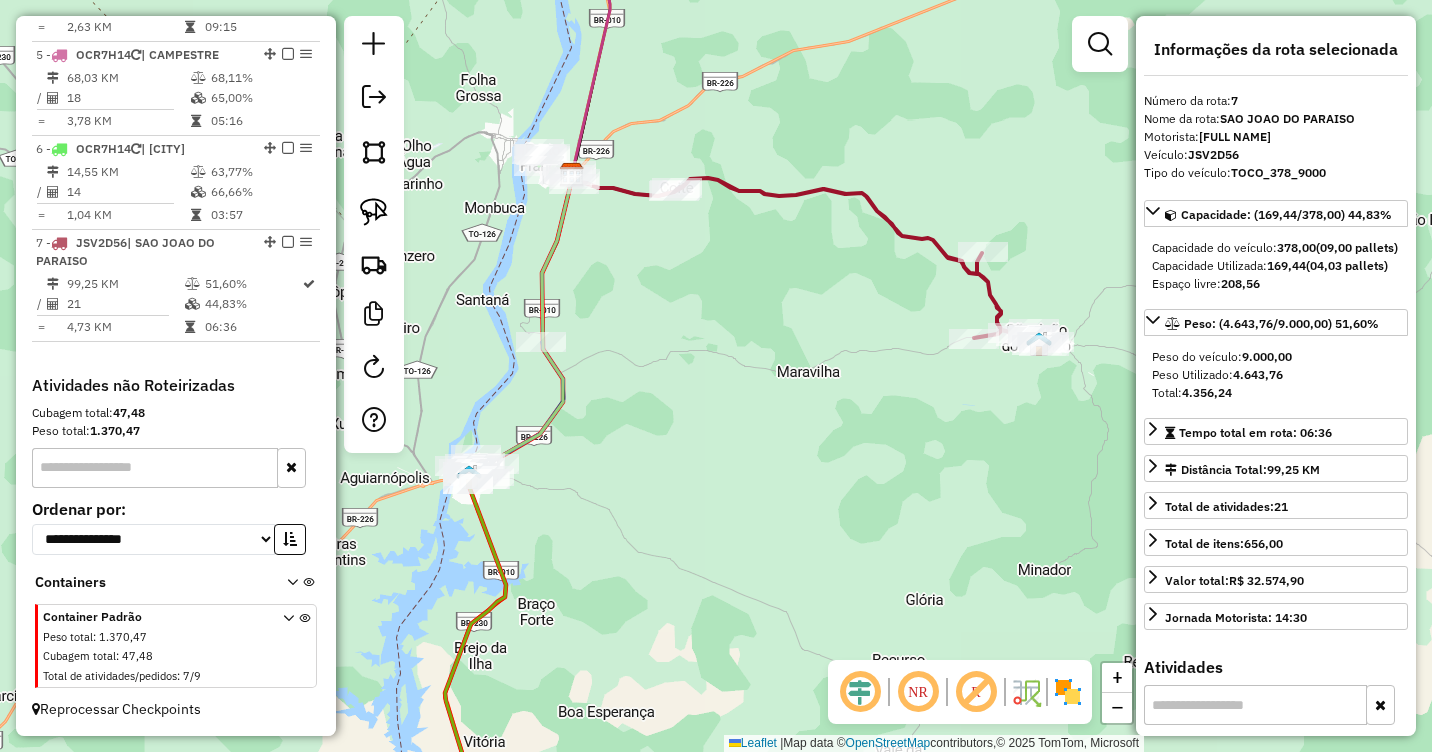drag, startPoint x: 636, startPoint y: 256, endPoint x: 752, endPoint y: 234, distance: 118.06778 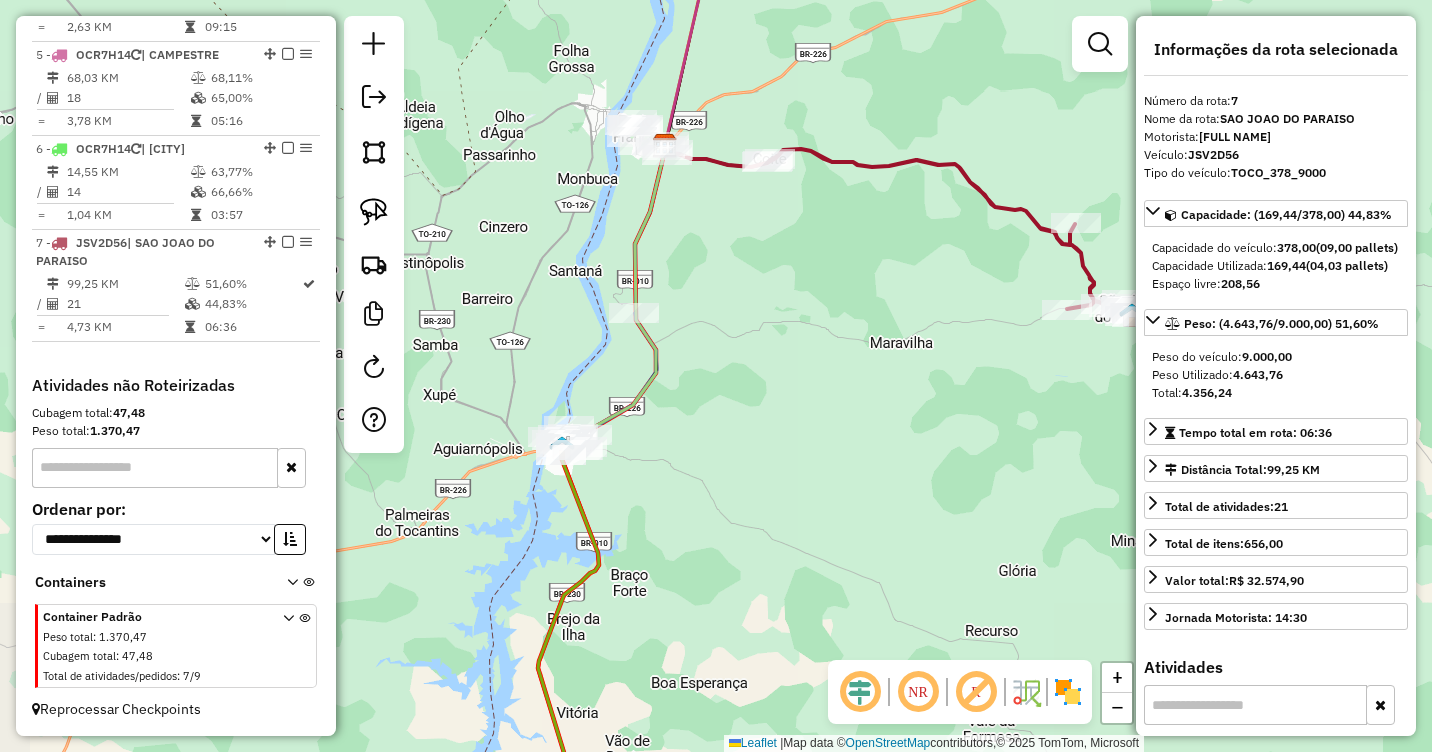 drag, startPoint x: 695, startPoint y: 263, endPoint x: 788, endPoint y: 235, distance: 97.123634 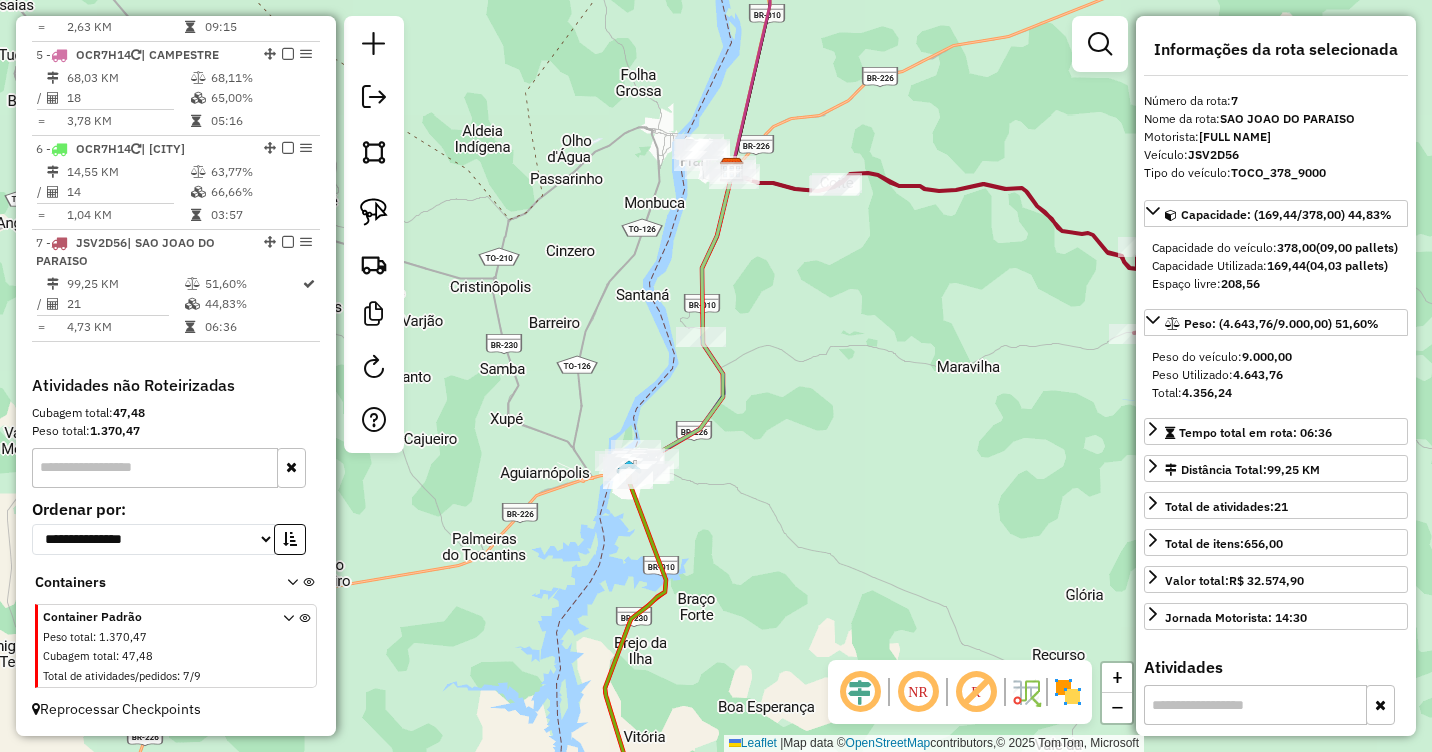 drag, startPoint x: 755, startPoint y: 242, endPoint x: 824, endPoint y: 327, distance: 109.48059 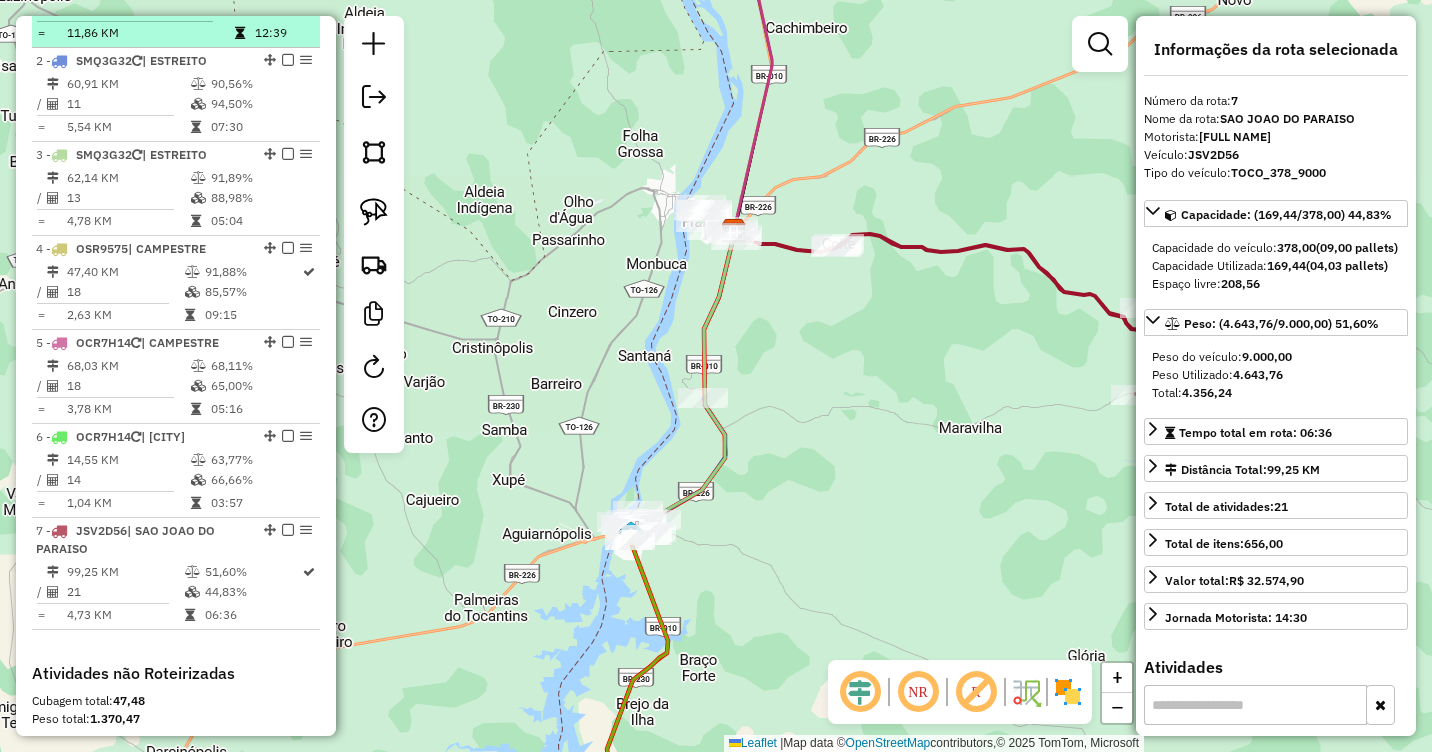 scroll, scrollTop: 842, scrollLeft: 0, axis: vertical 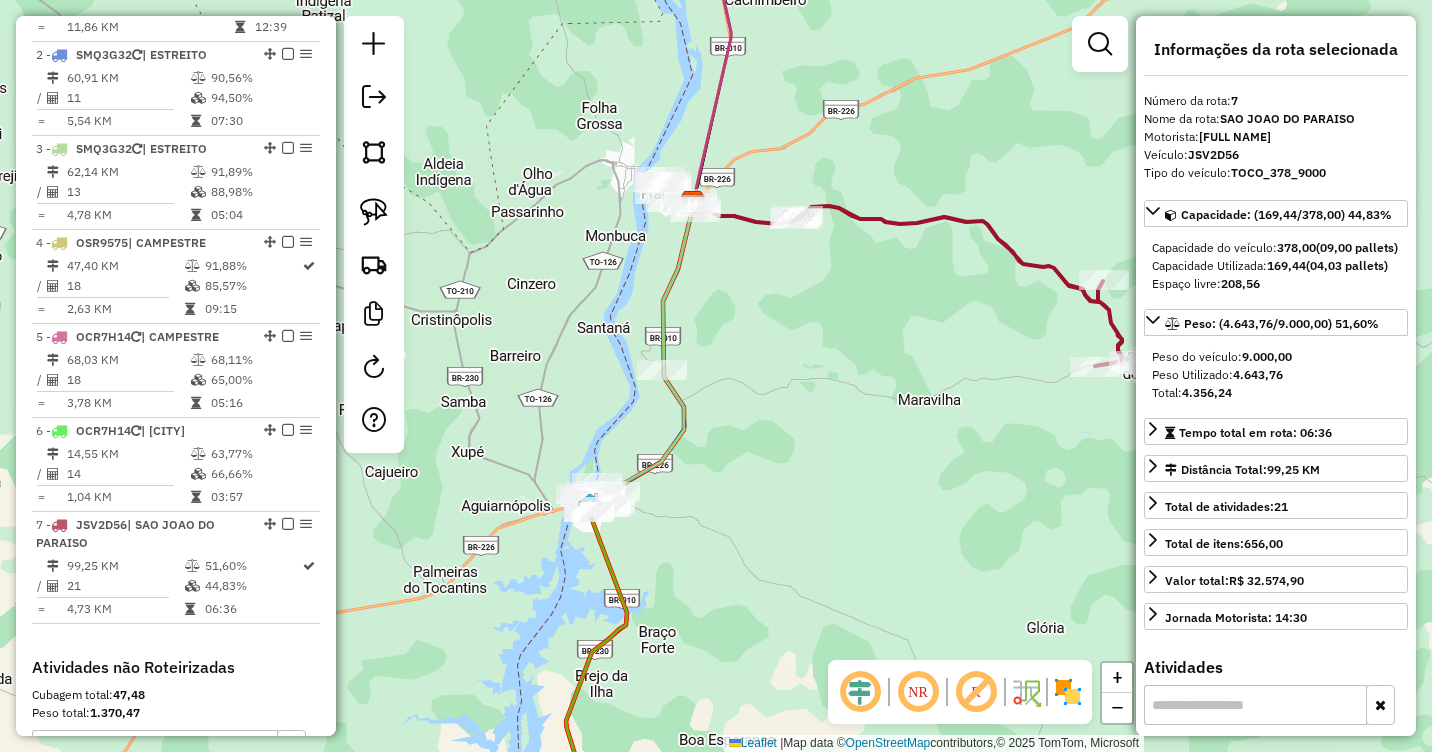 drag, startPoint x: 892, startPoint y: 342, endPoint x: 770, endPoint y: 252, distance: 151.60475 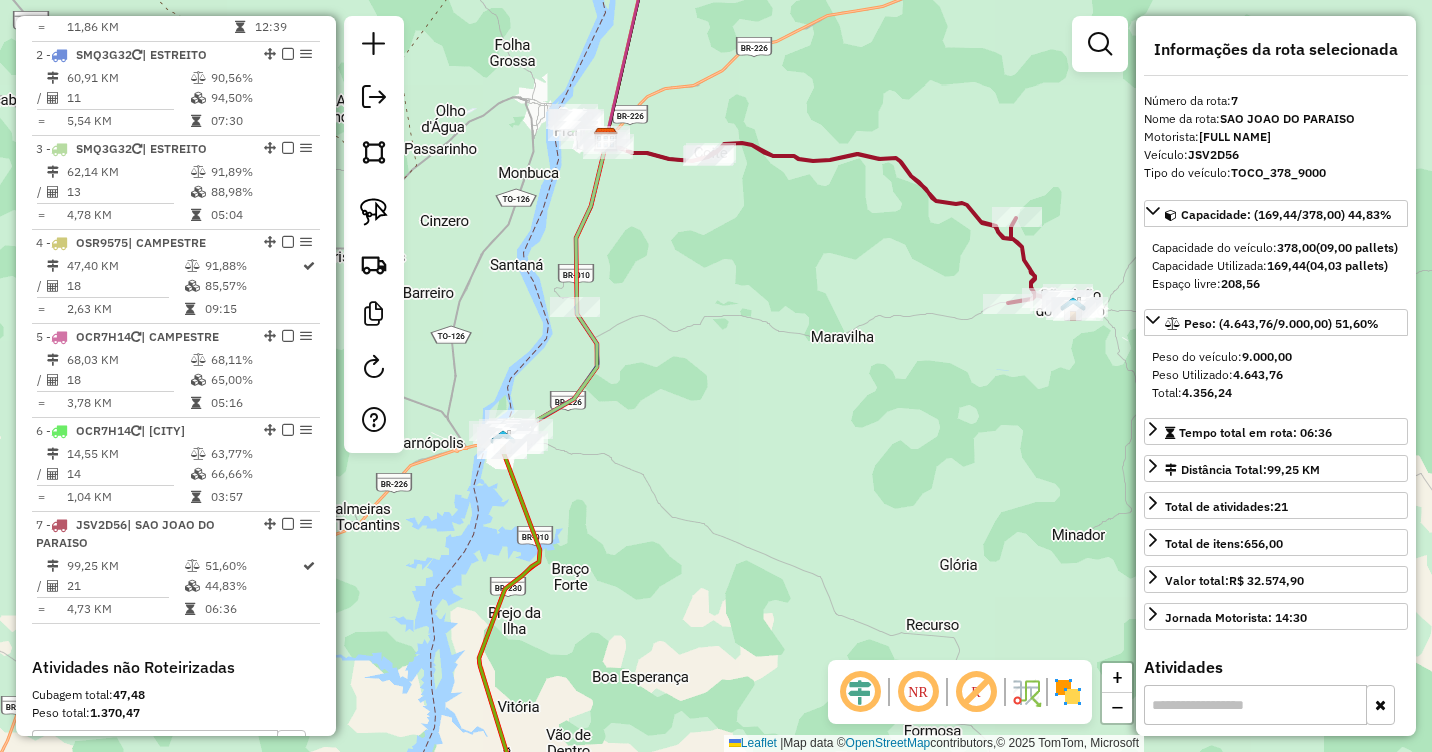 click 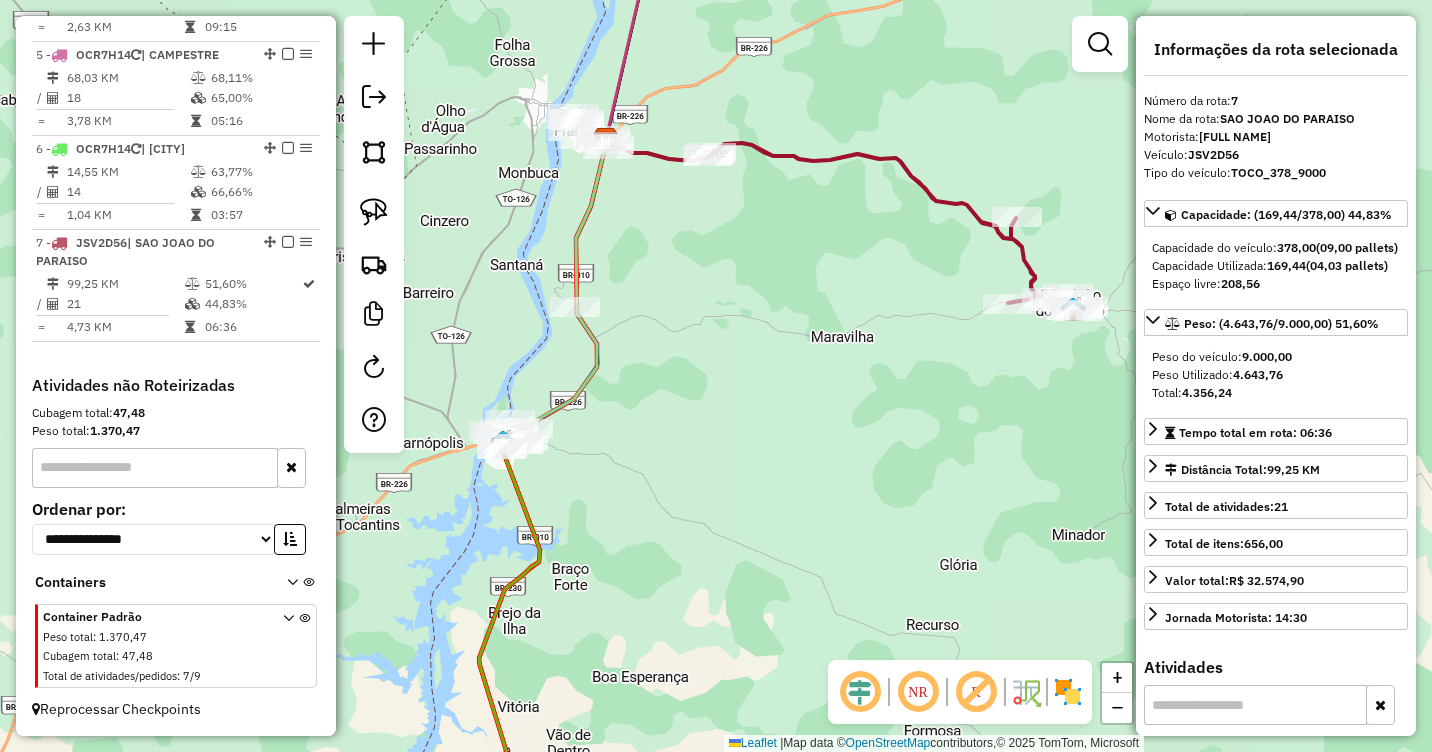 click 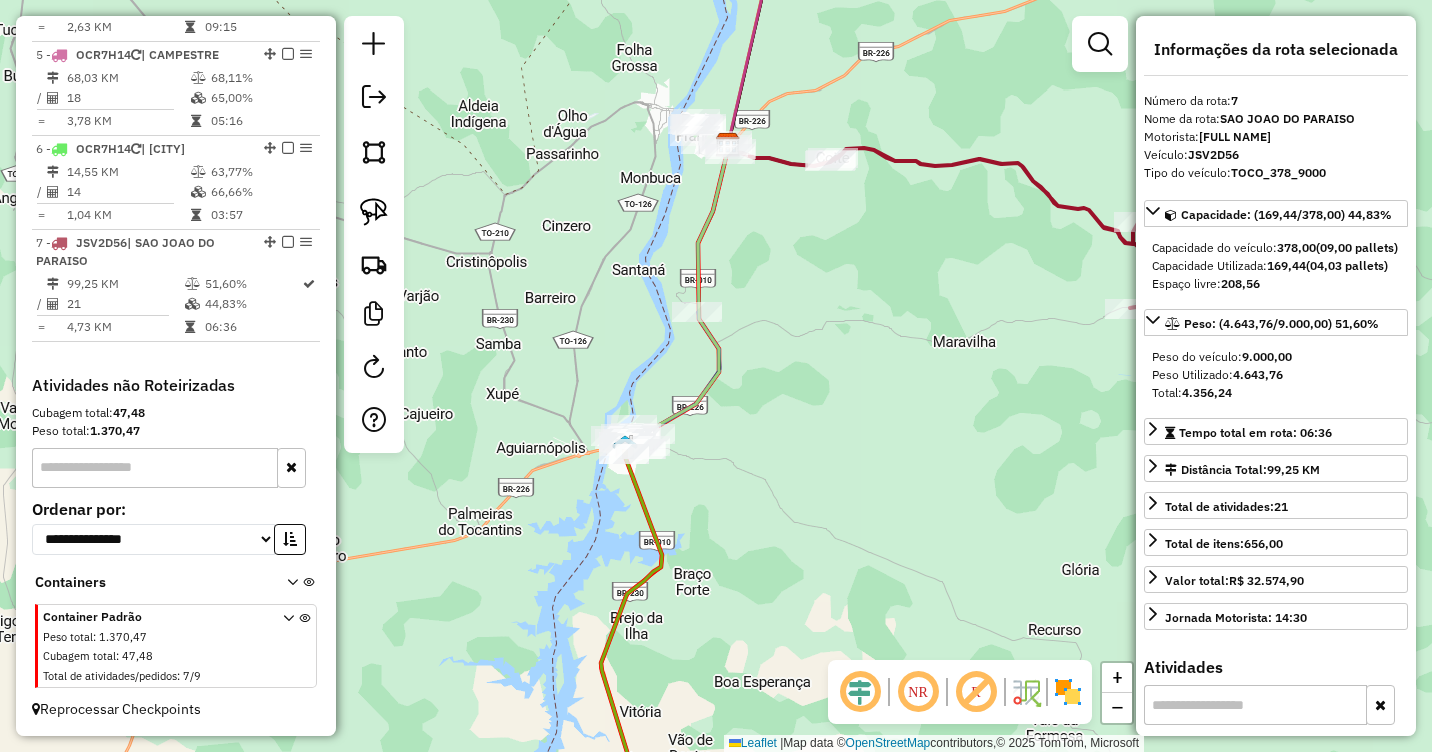 drag, startPoint x: 621, startPoint y: 271, endPoint x: 748, endPoint y: 278, distance: 127.192764 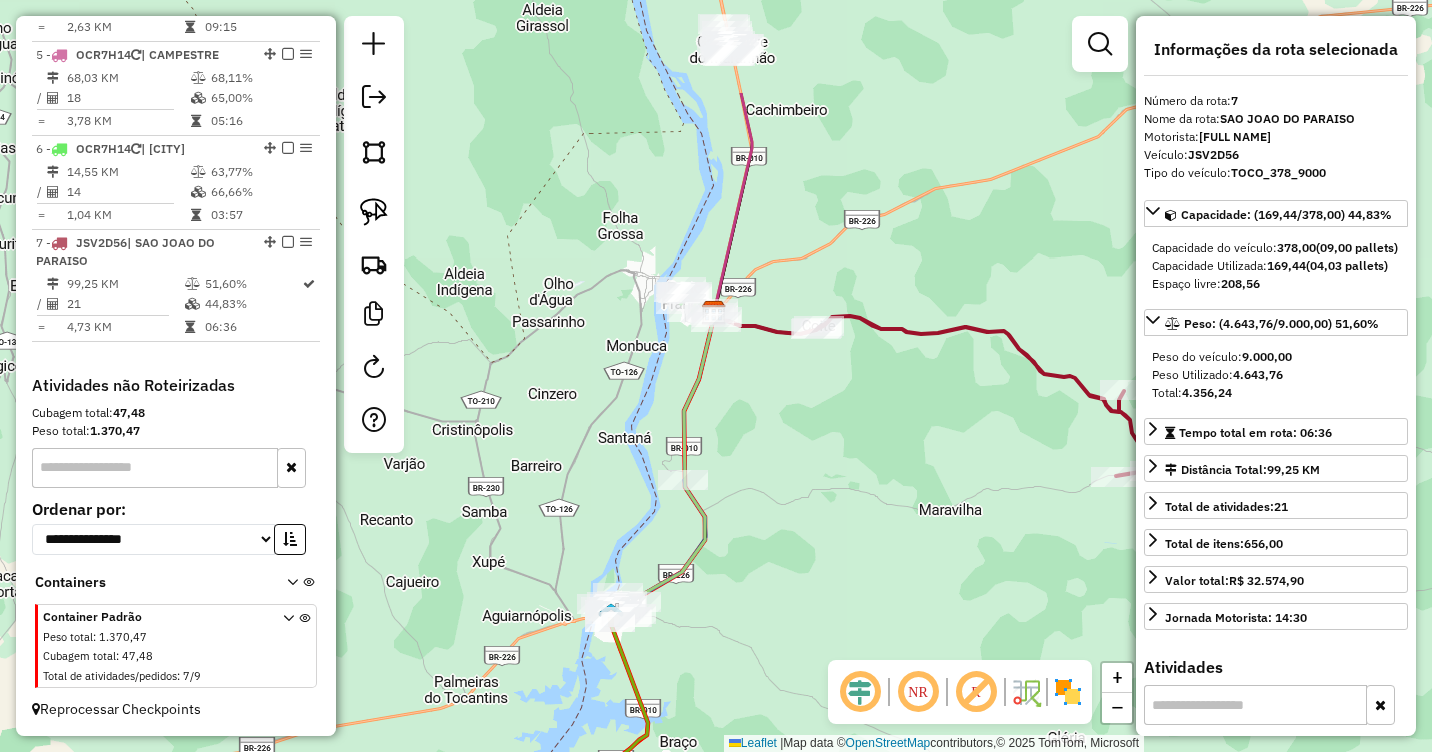 drag, startPoint x: 803, startPoint y: 365, endPoint x: 801, endPoint y: 427, distance: 62.03225 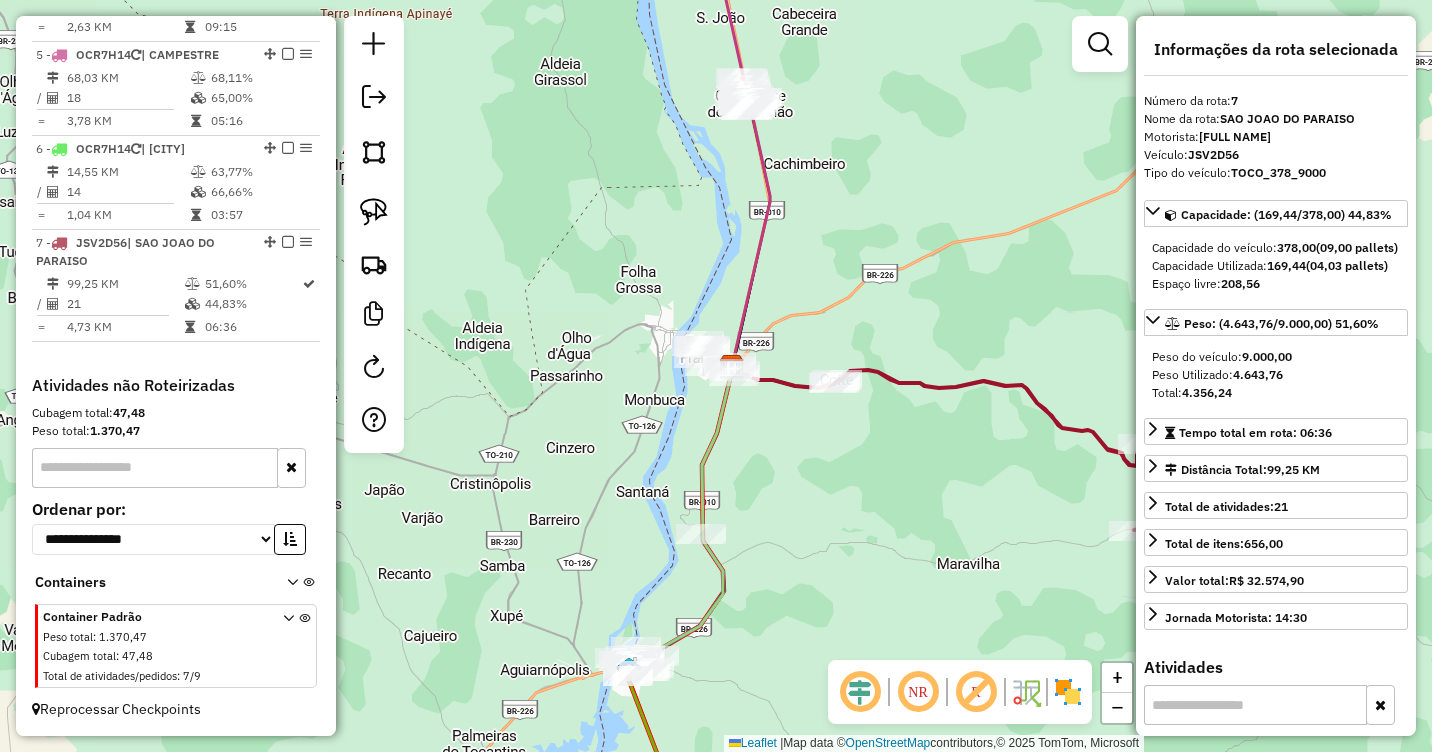 drag, startPoint x: 752, startPoint y: 292, endPoint x: 770, endPoint y: 340, distance: 51.264023 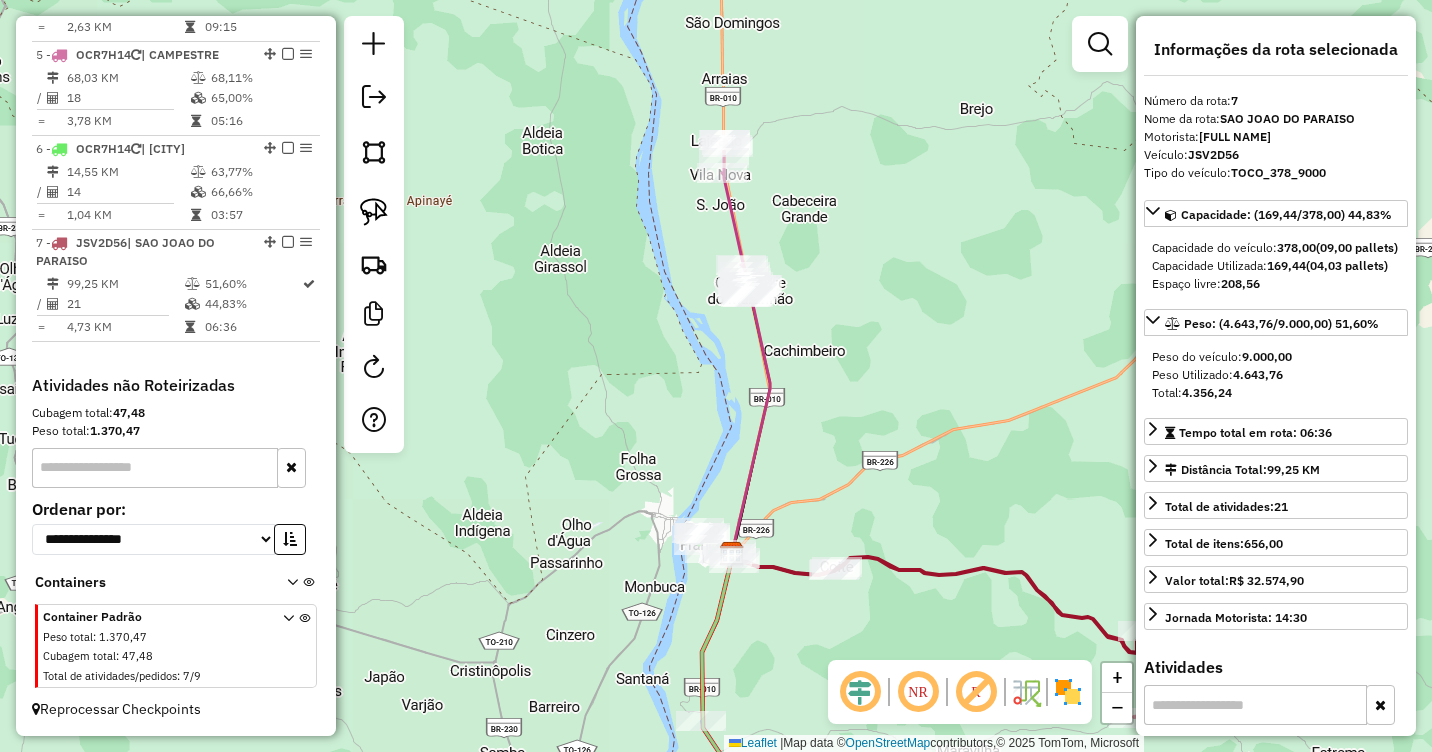 drag, startPoint x: 741, startPoint y: 261, endPoint x: 752, endPoint y: 405, distance: 144.41953 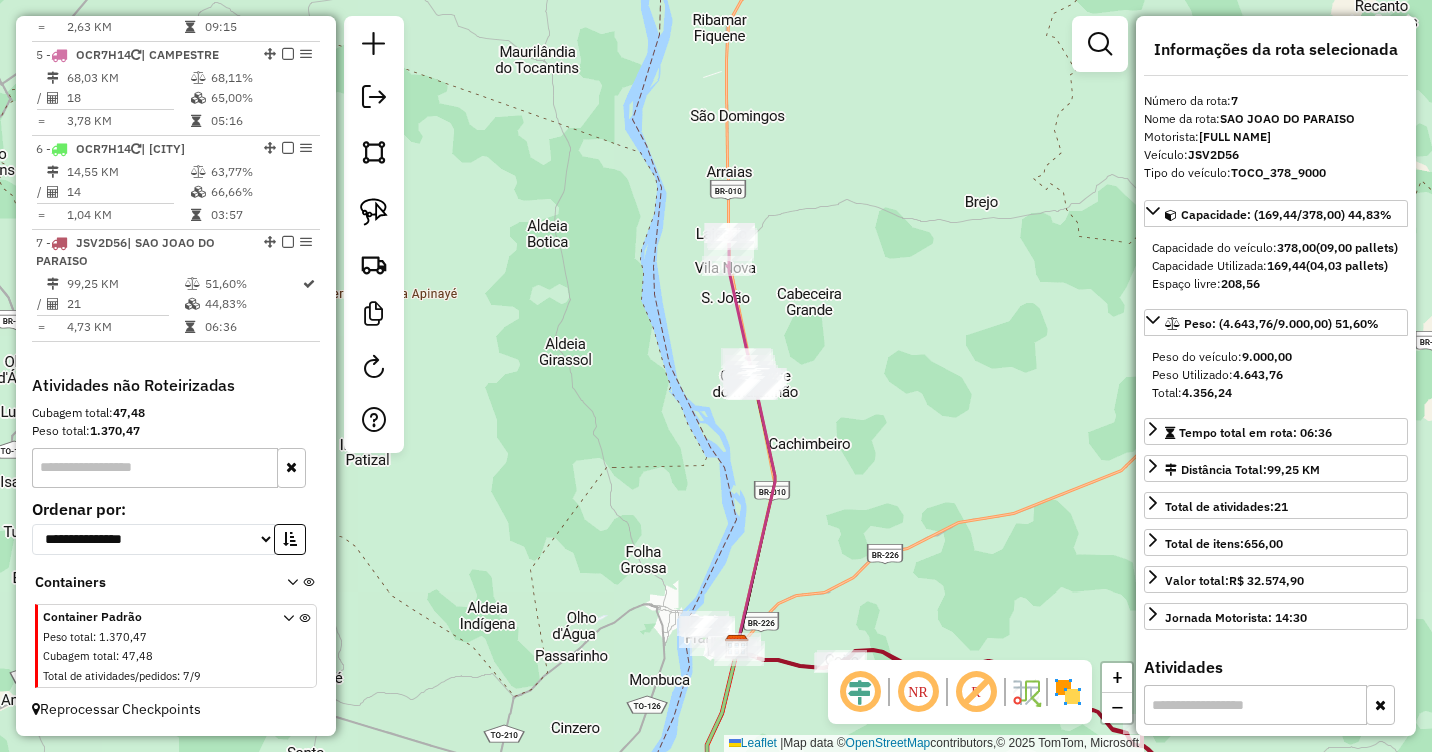 drag, startPoint x: 779, startPoint y: 241, endPoint x: 776, endPoint y: 296, distance: 55.081757 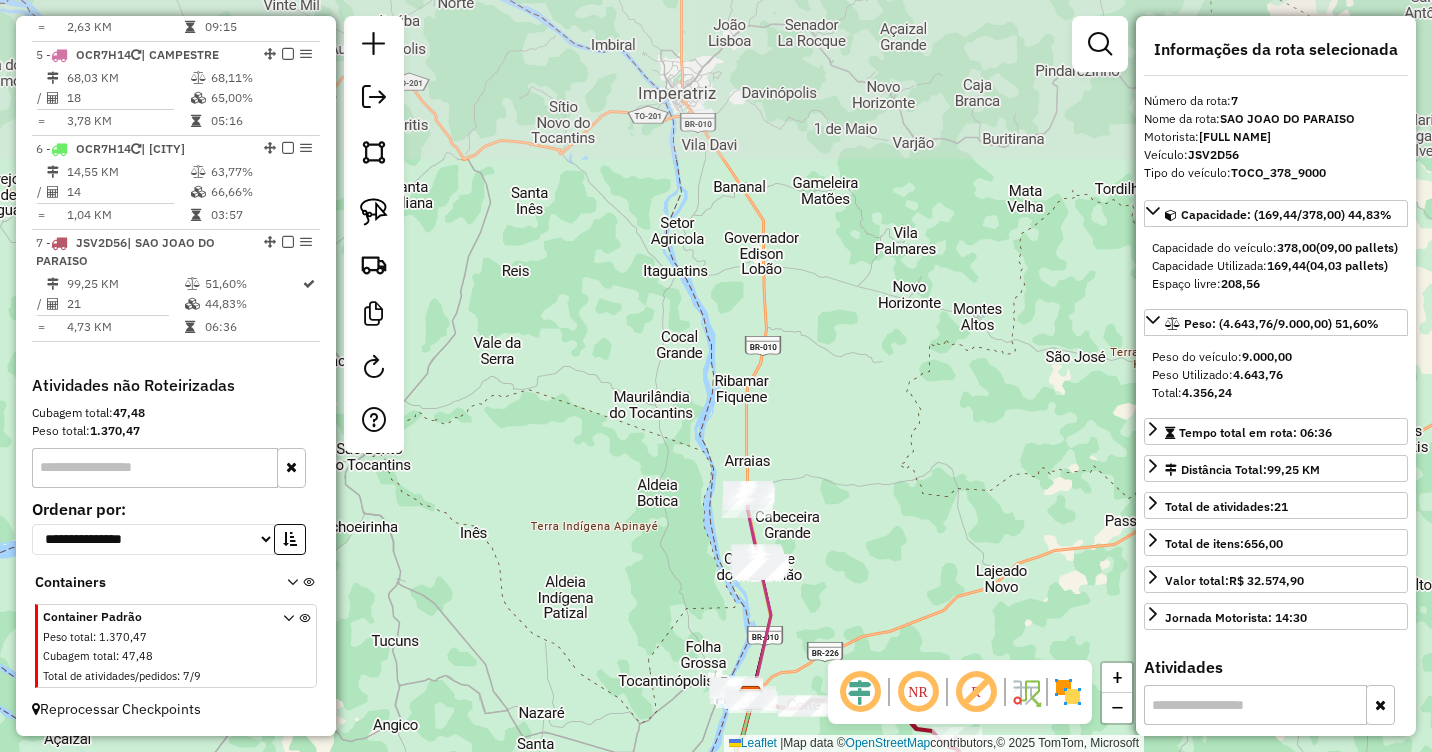 drag, startPoint x: 815, startPoint y: 346, endPoint x: 825, endPoint y: 478, distance: 132.37825 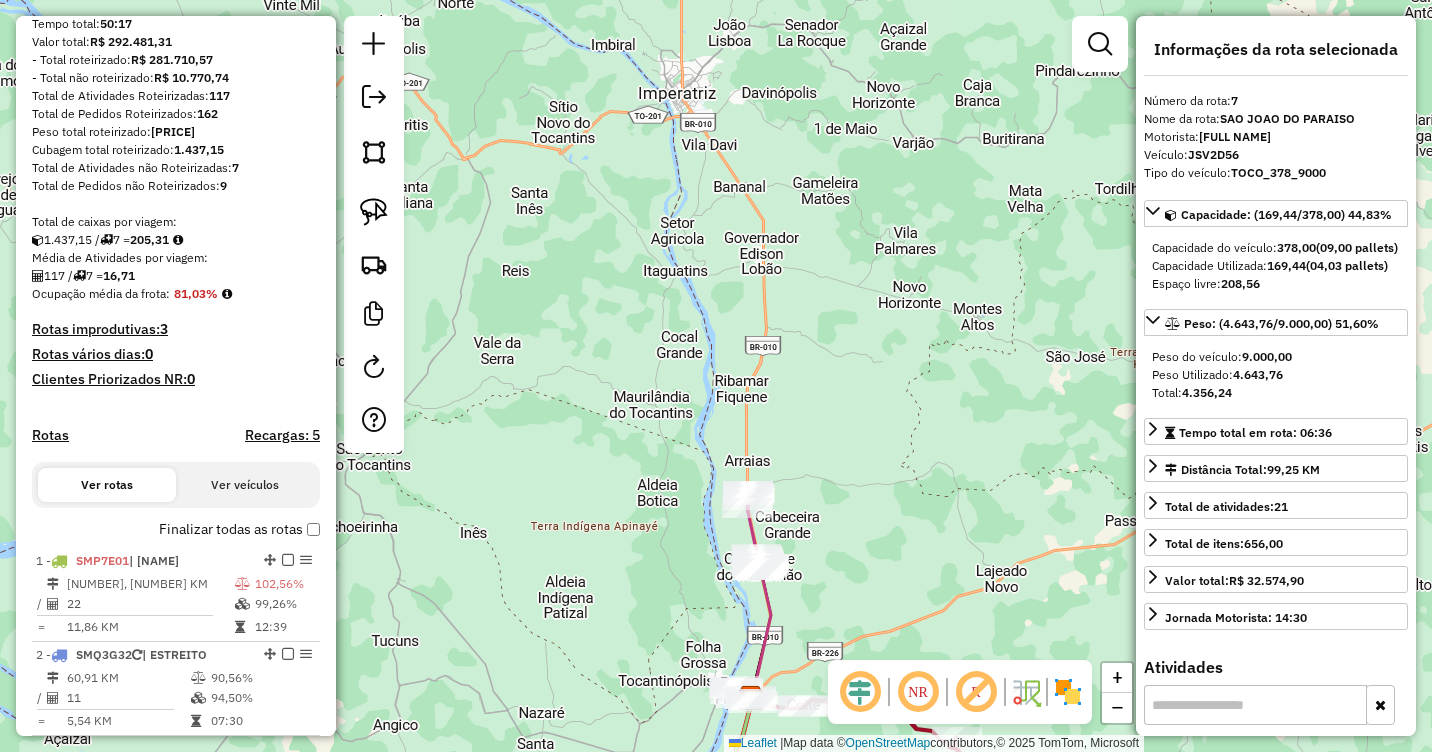 scroll, scrollTop: 442, scrollLeft: 0, axis: vertical 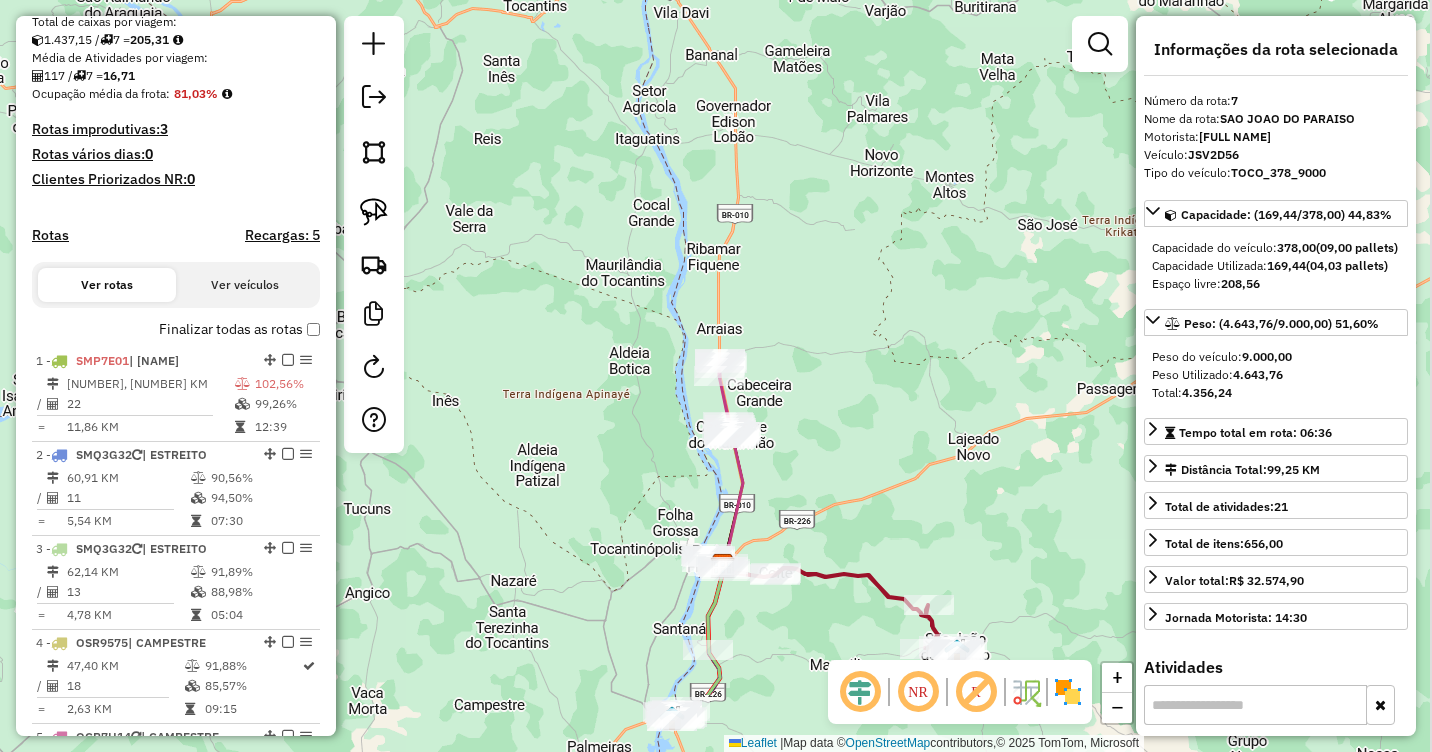 drag, startPoint x: 812, startPoint y: 474, endPoint x: 784, endPoint y: 342, distance: 134.93703 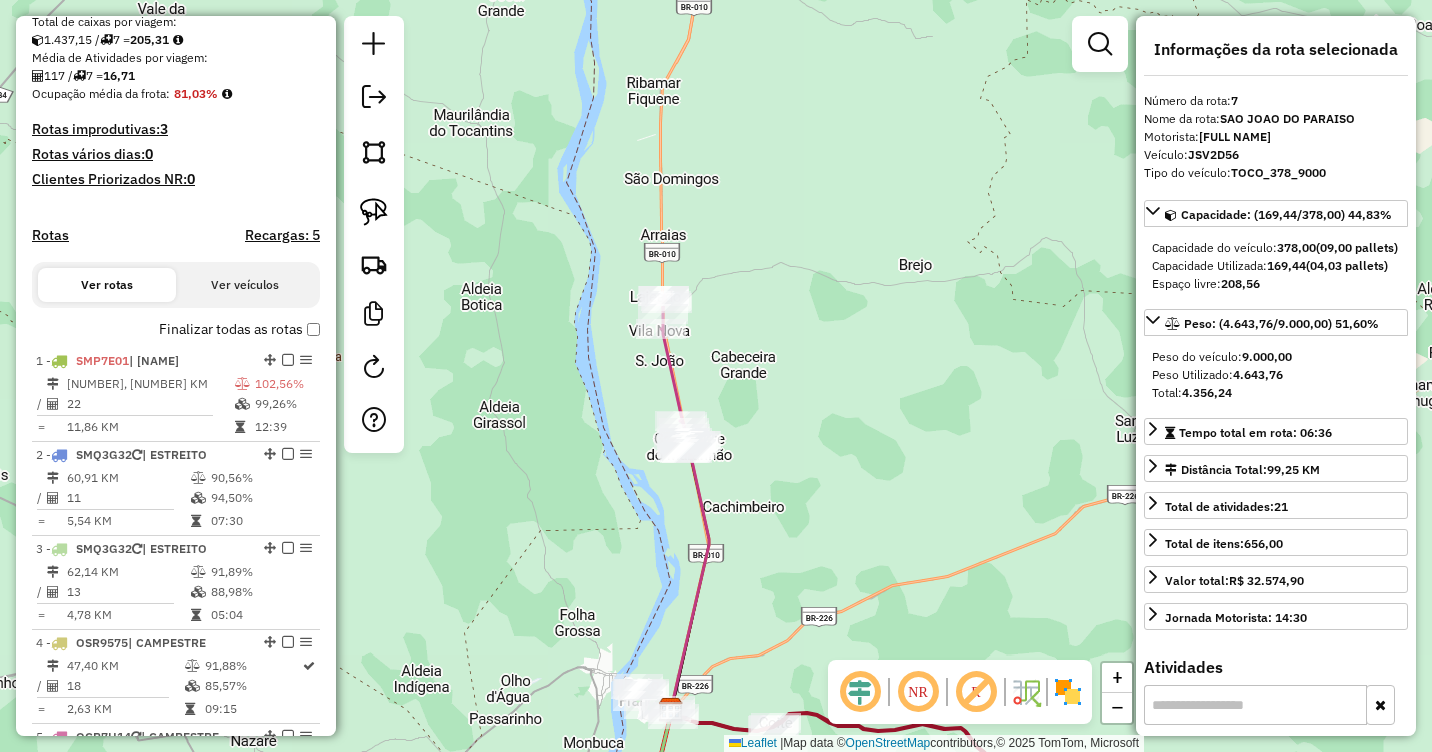 drag, startPoint x: 382, startPoint y: 207, endPoint x: 482, endPoint y: 212, distance: 100.12492 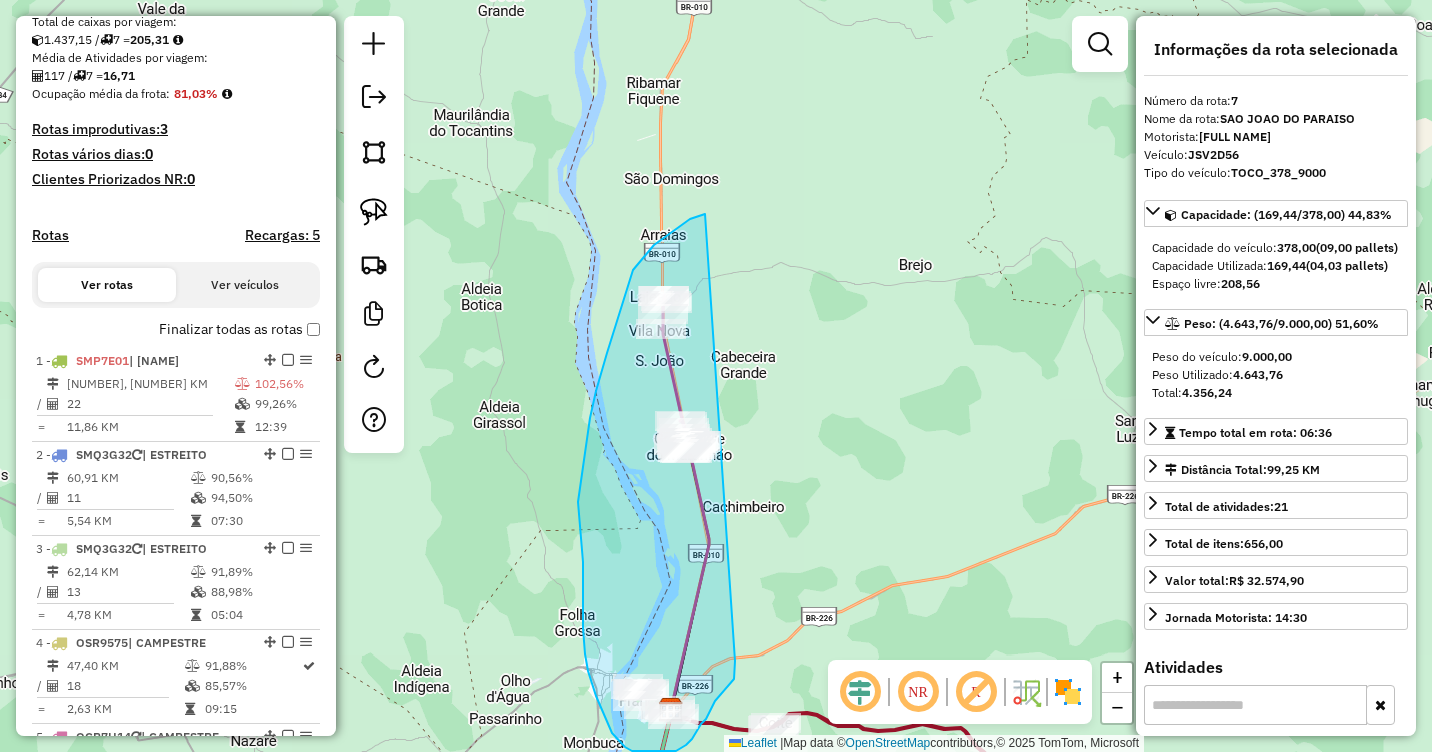 drag, startPoint x: 687, startPoint y: 221, endPoint x: 735, endPoint y: 661, distance: 442.61044 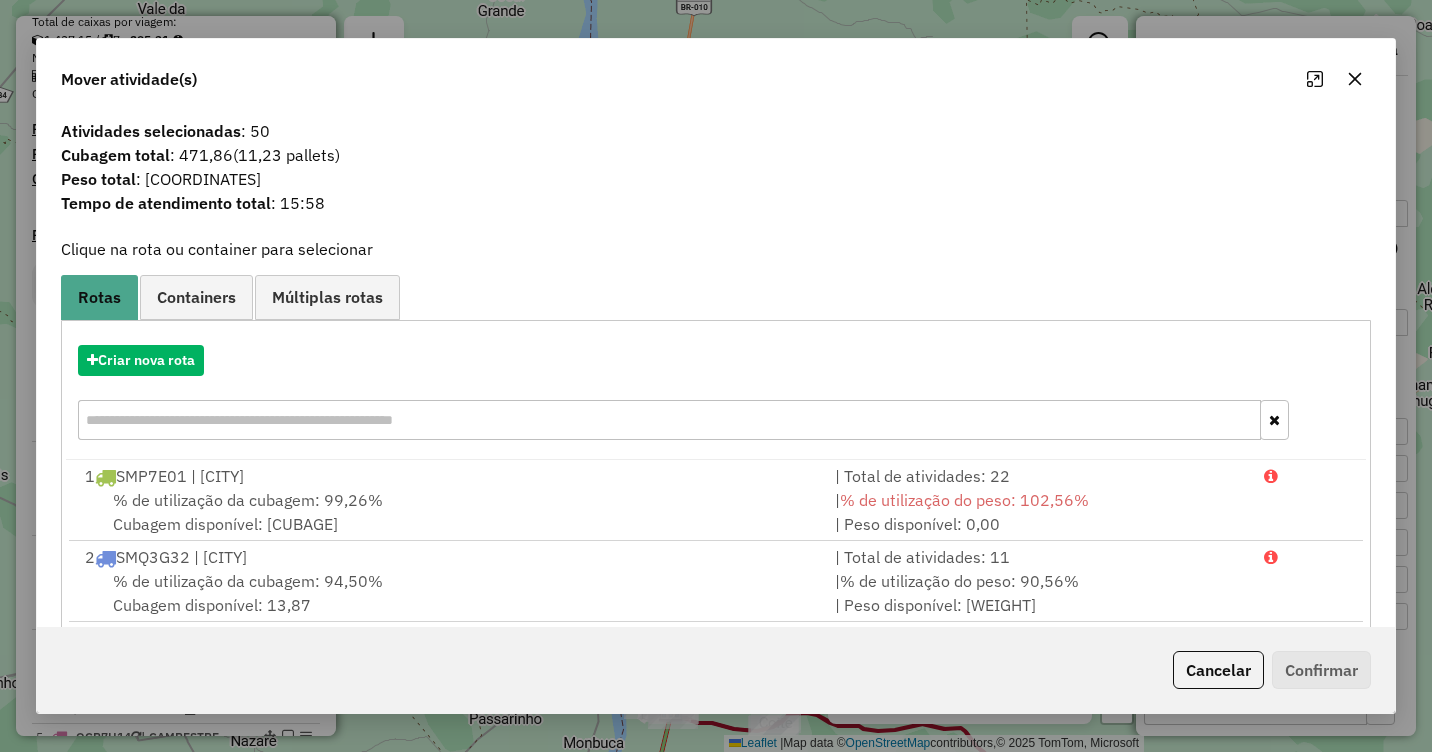click 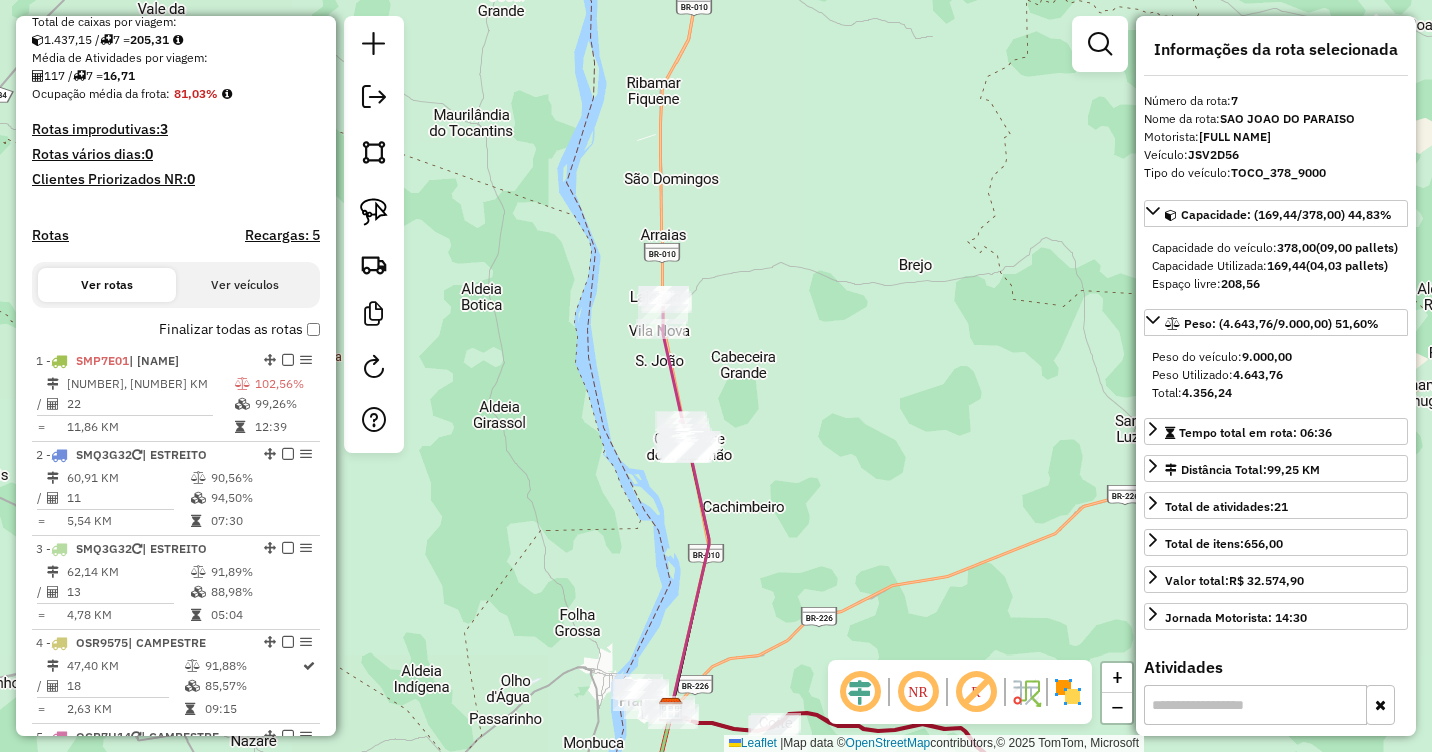 drag, startPoint x: 880, startPoint y: 426, endPoint x: 879, endPoint y: 358, distance: 68.007355 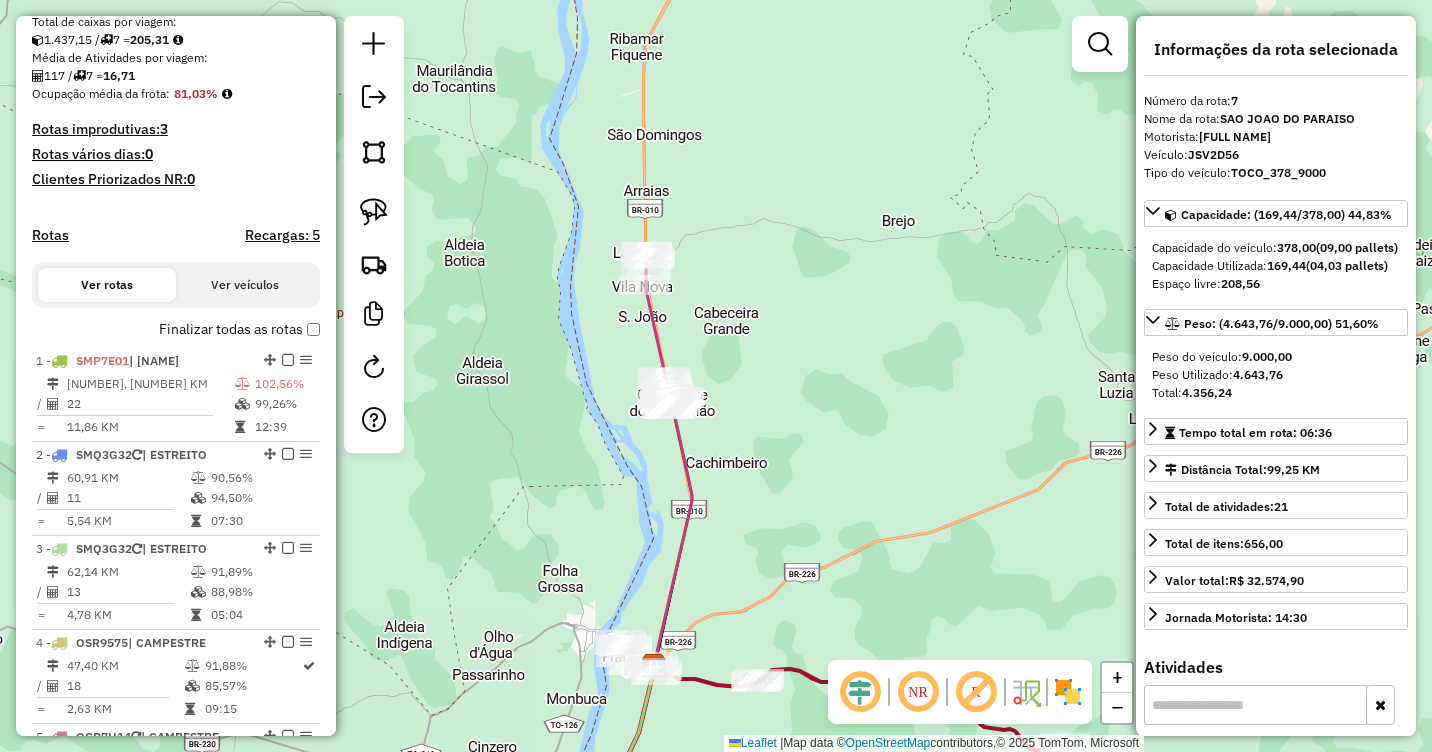 drag, startPoint x: 879, startPoint y: 358, endPoint x: 858, endPoint y: 393, distance: 40.81666 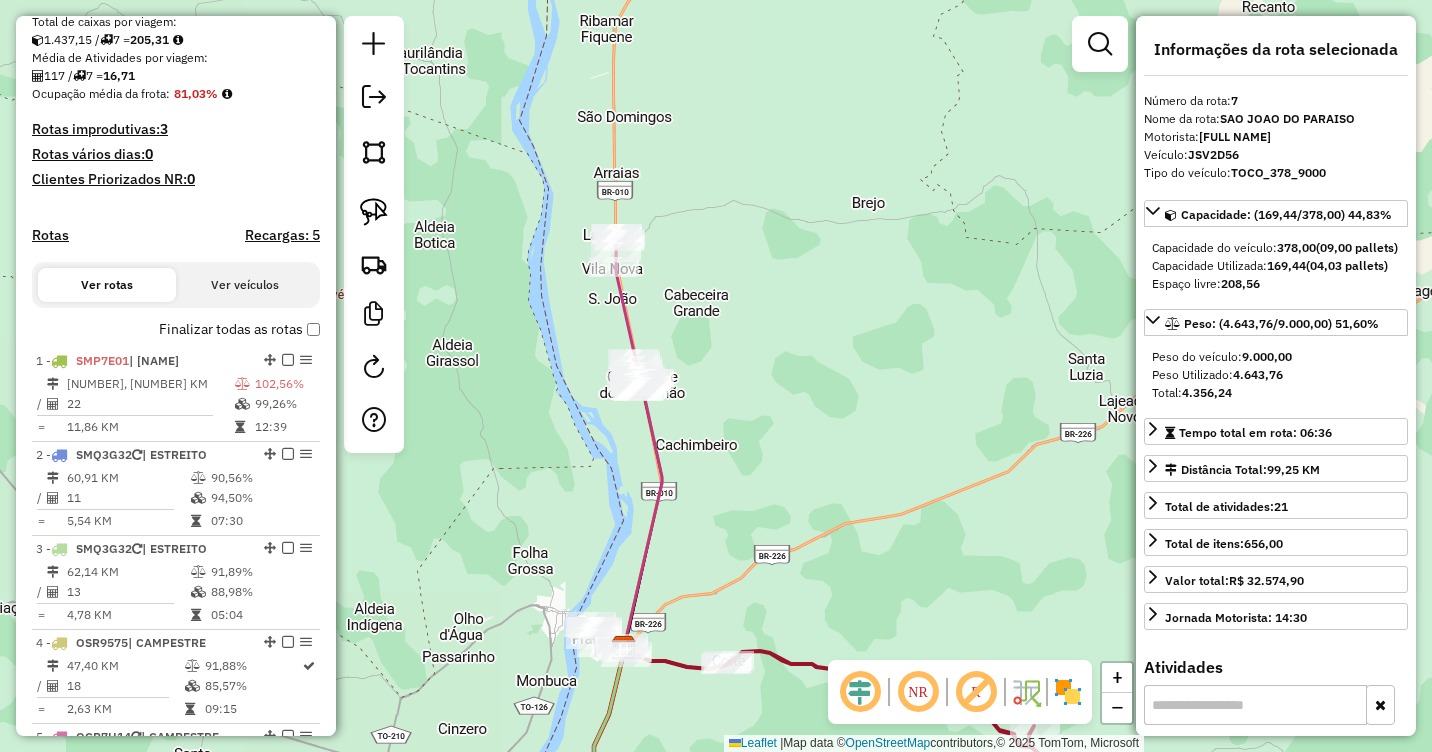 drag, startPoint x: 859, startPoint y: 529, endPoint x: 828, endPoint y: 499, distance: 43.13931 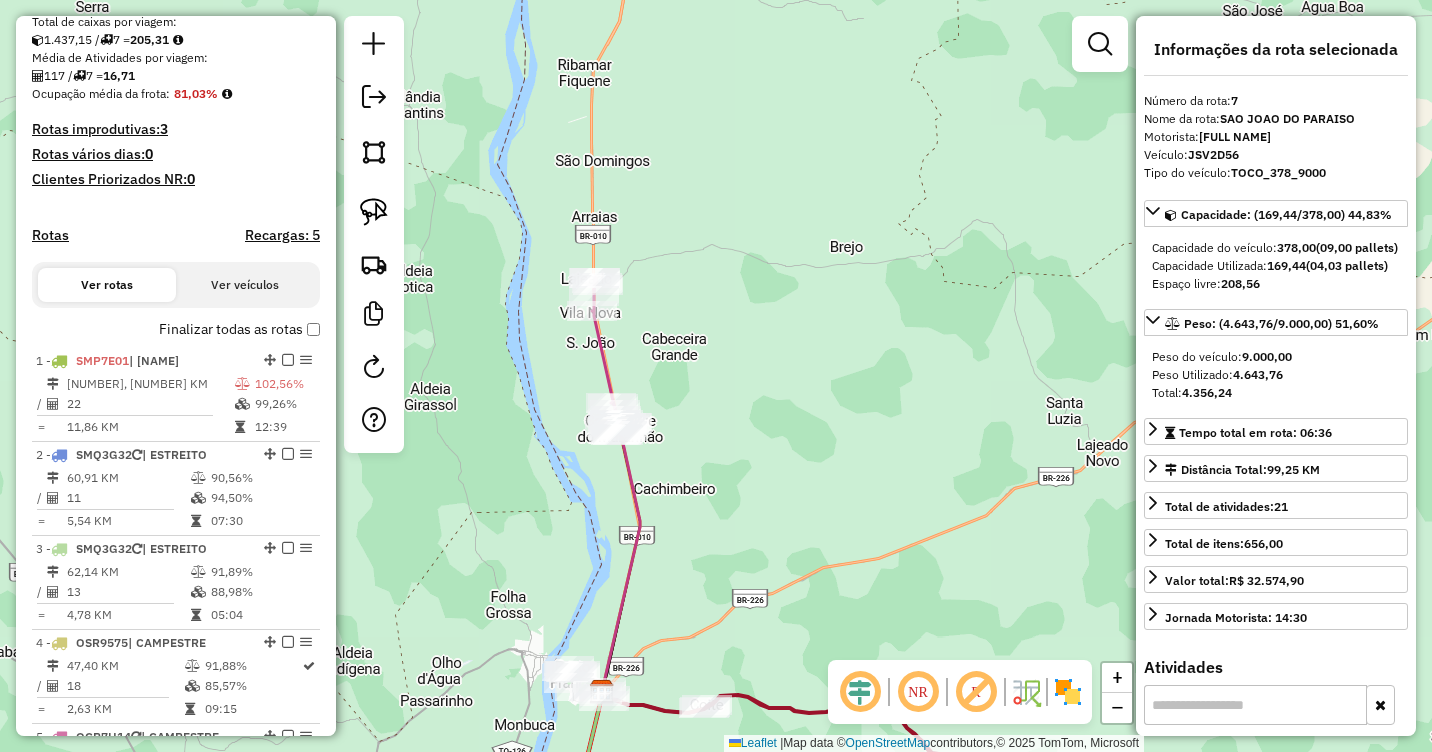 drag, startPoint x: 748, startPoint y: 424, endPoint x: 692, endPoint y: 562, distance: 148.92952 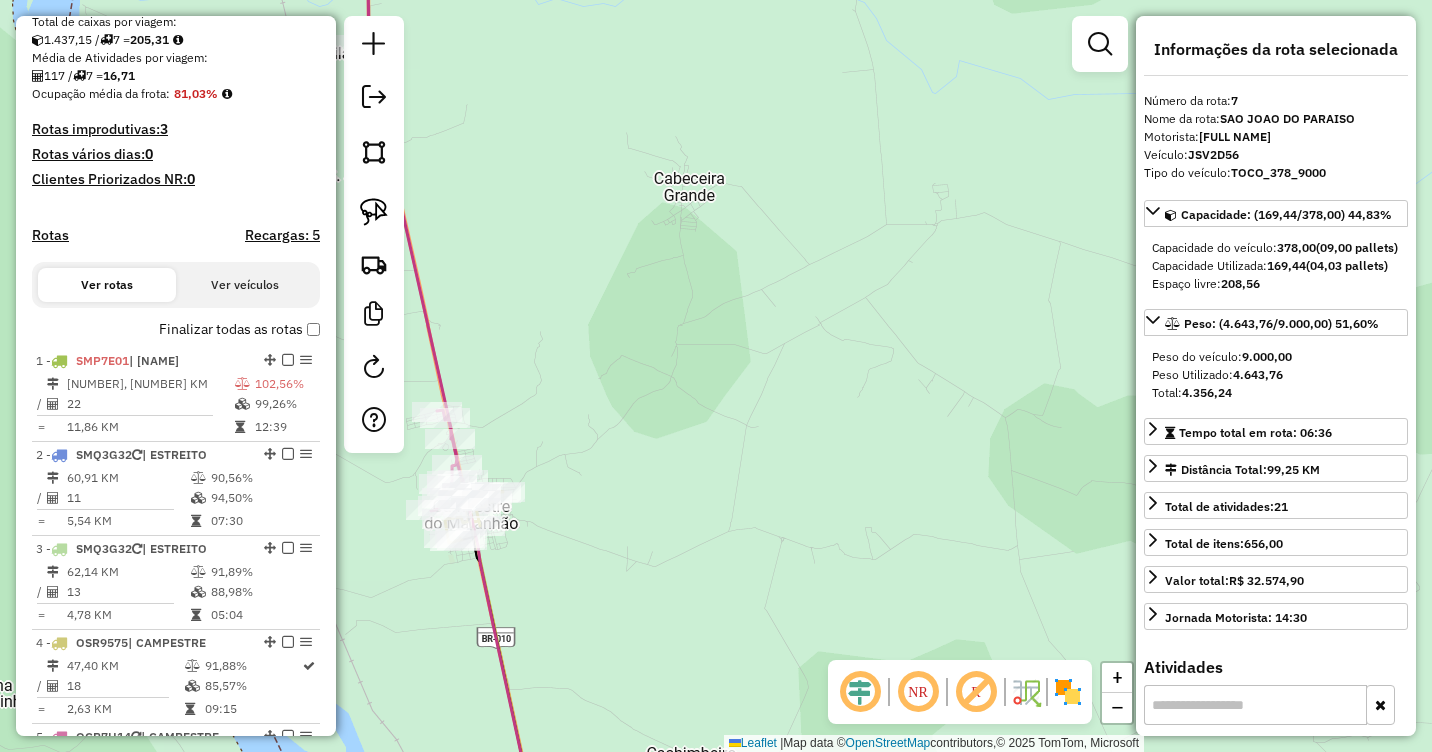 drag, startPoint x: 624, startPoint y: 509, endPoint x: 710, endPoint y: 581, distance: 112.1606 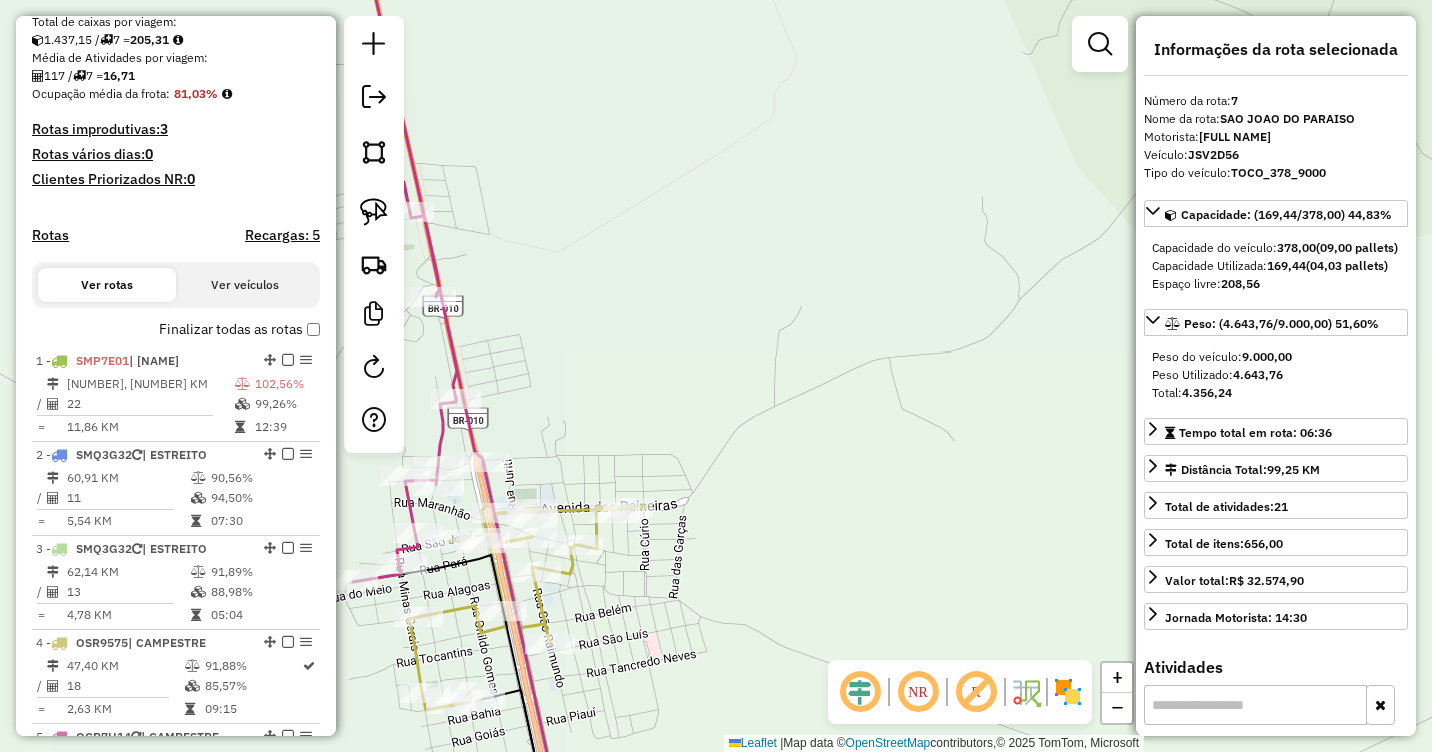 drag, startPoint x: 730, startPoint y: 518, endPoint x: 808, endPoint y: 402, distance: 139.78555 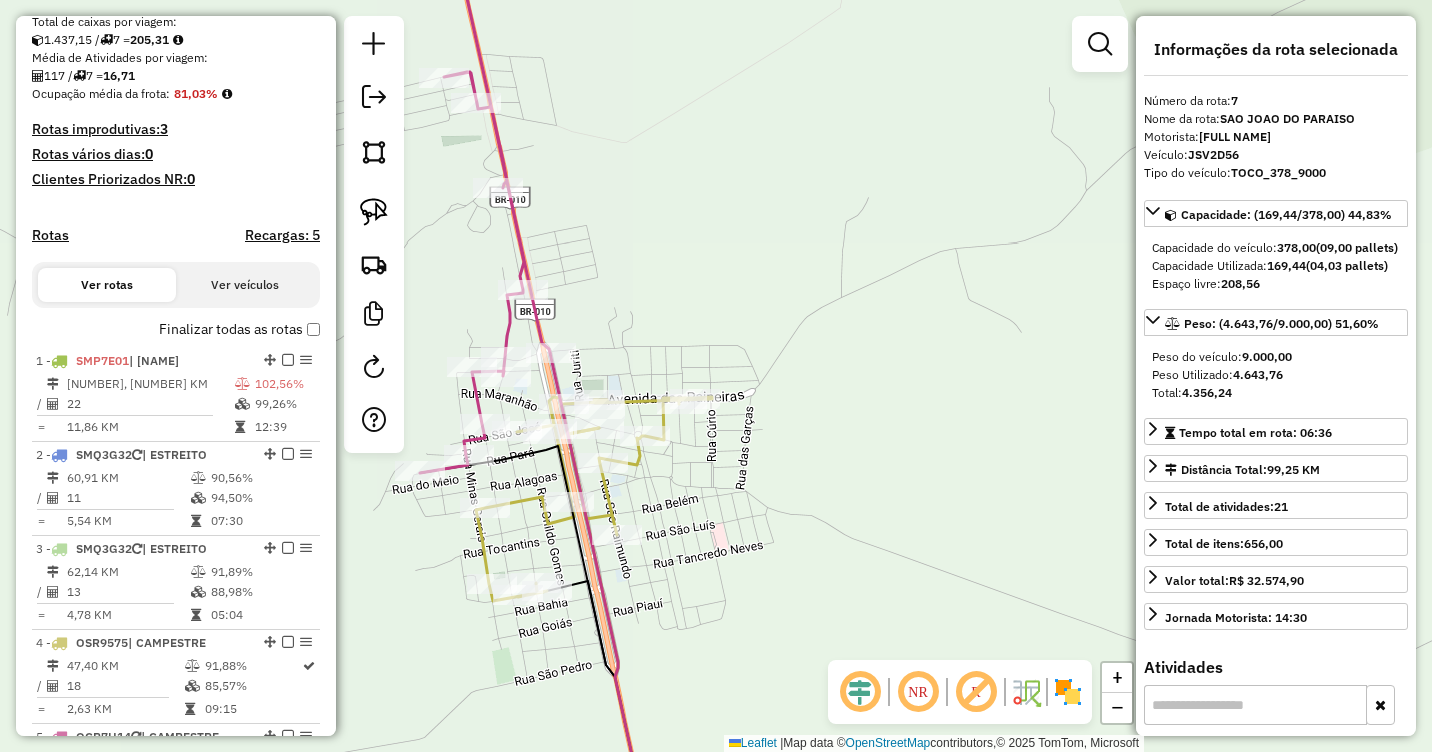 drag, startPoint x: 739, startPoint y: 548, endPoint x: 800, endPoint y: 432, distance: 131.06105 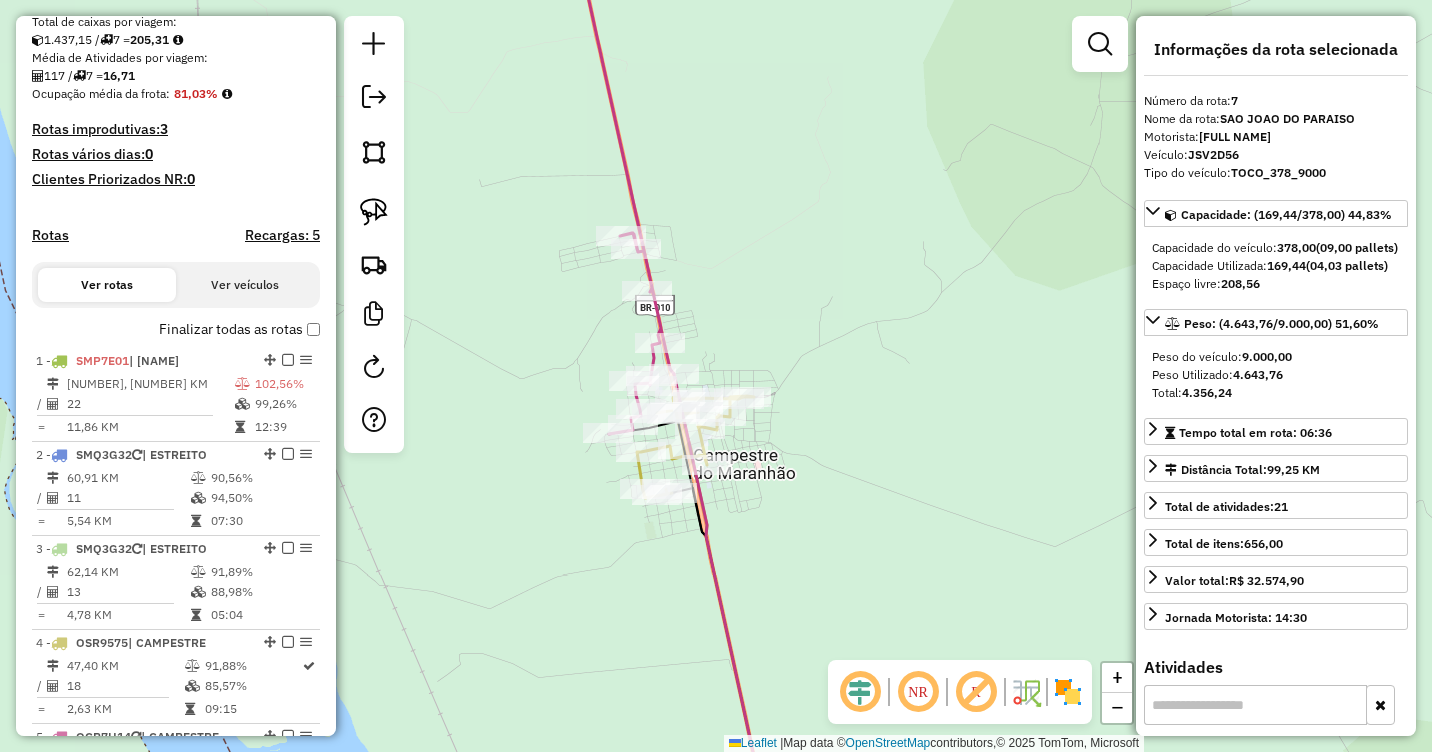drag, startPoint x: 767, startPoint y: 457, endPoint x: 776, endPoint y: 506, distance: 49.819675 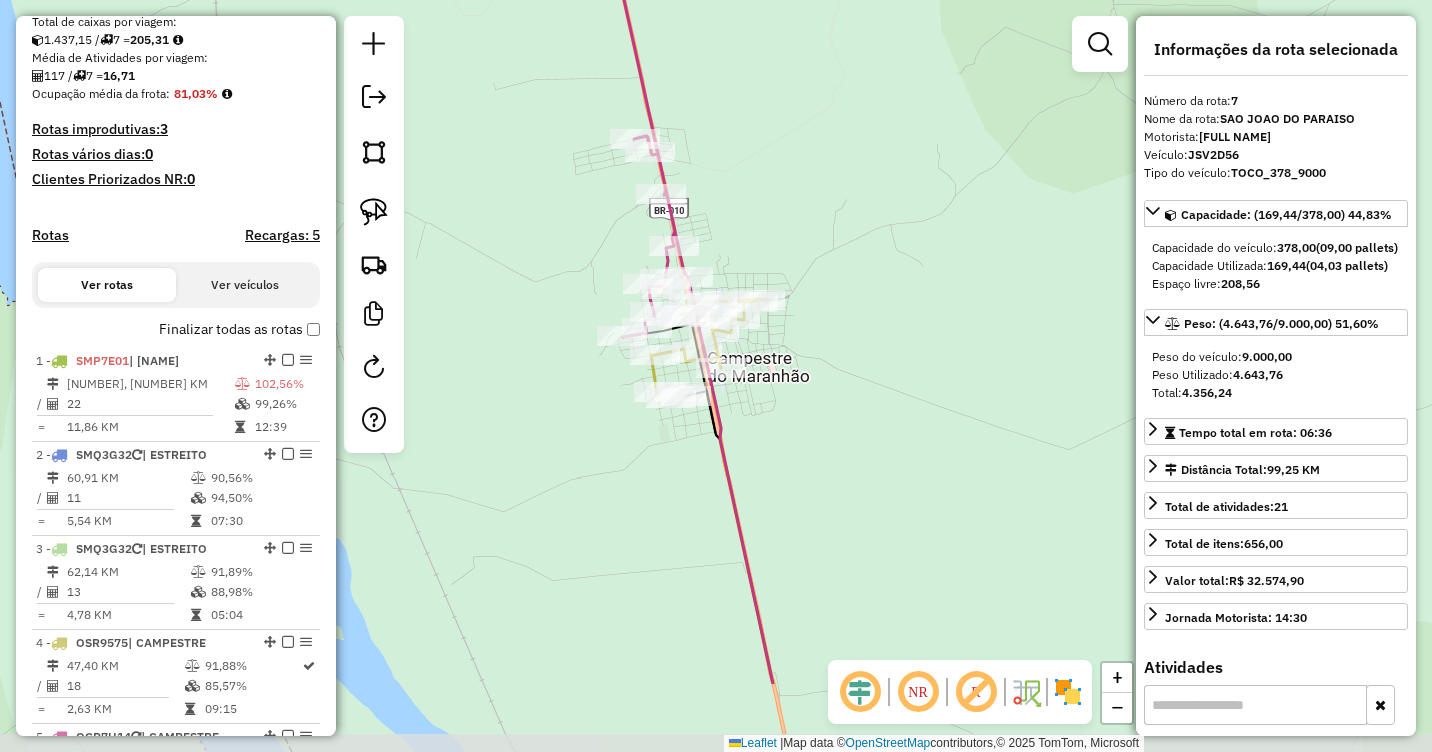 drag, startPoint x: 813, startPoint y: 551, endPoint x: 816, endPoint y: 408, distance: 143.03146 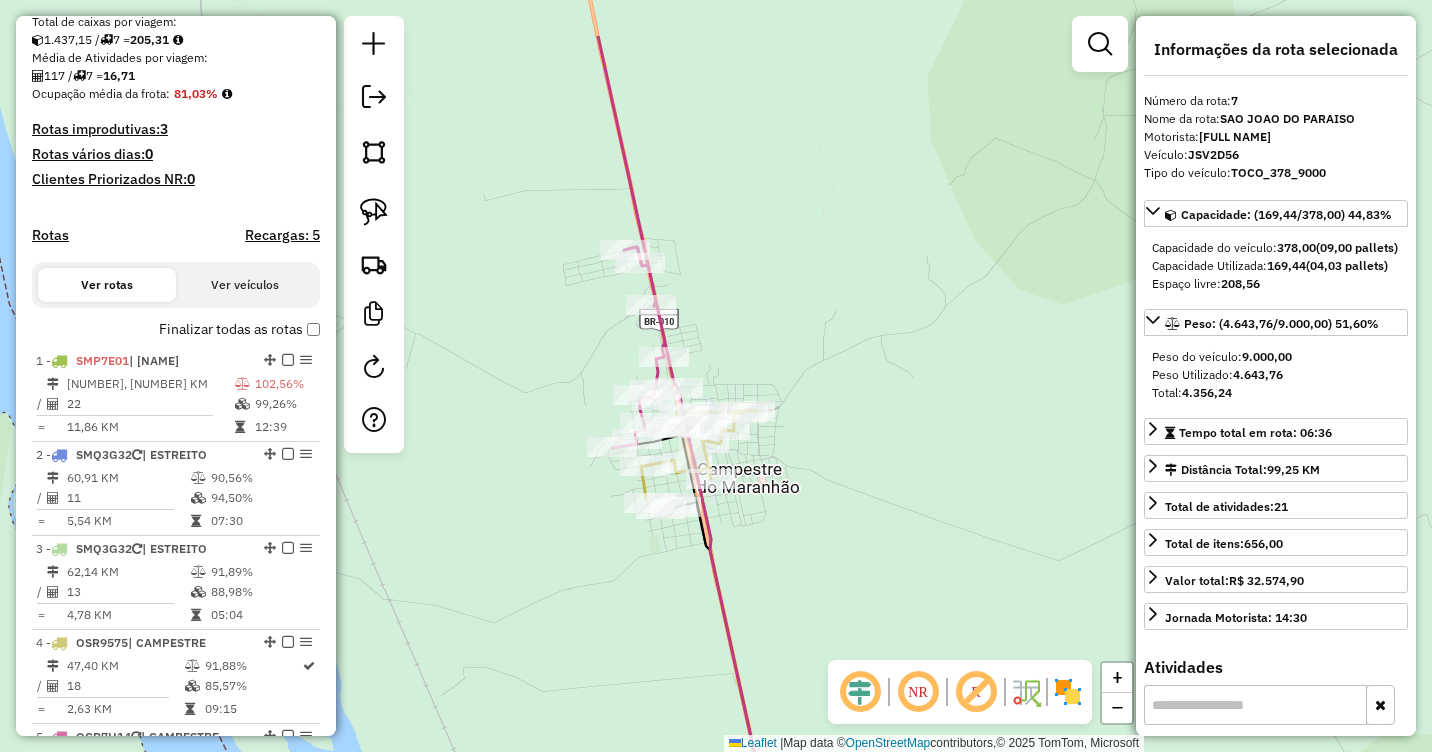 drag, startPoint x: 877, startPoint y: 374, endPoint x: 865, endPoint y: 481, distance: 107.67079 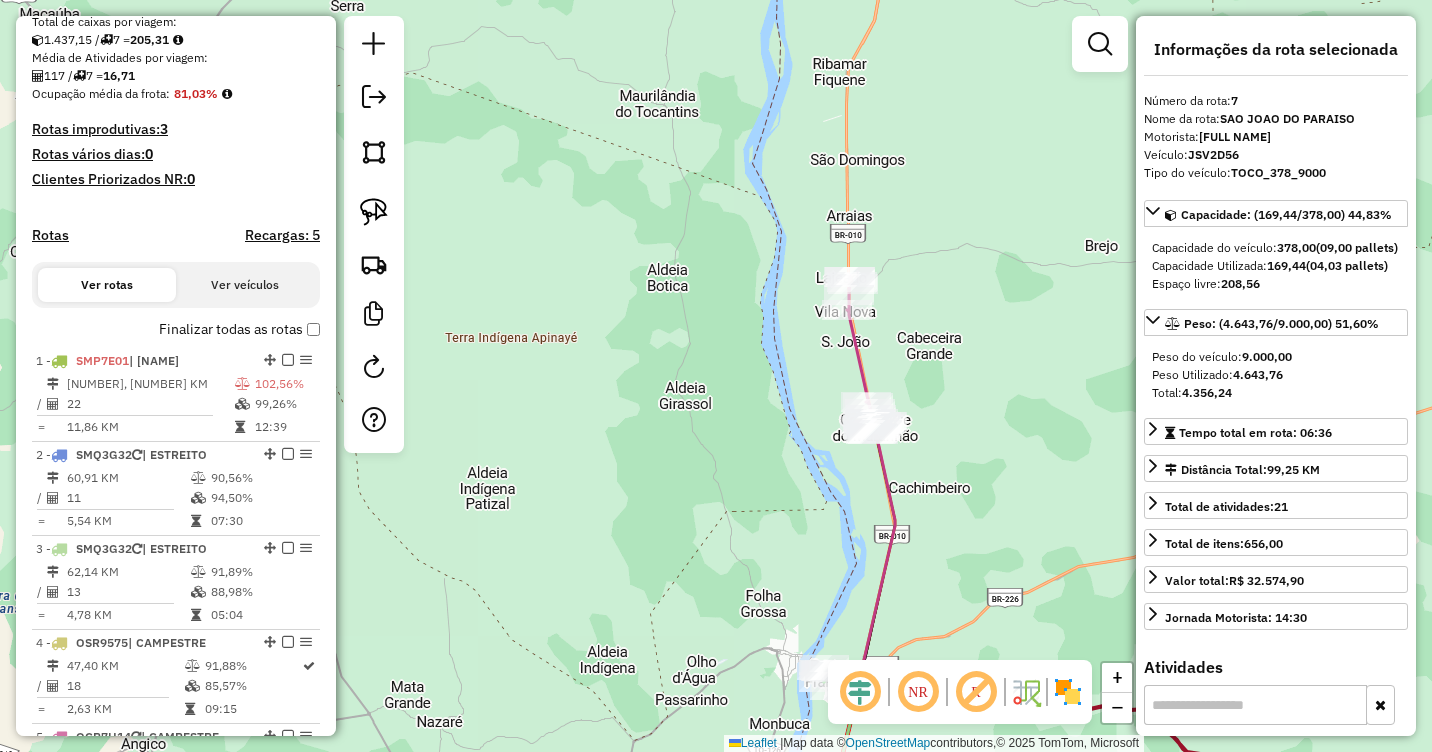 drag, startPoint x: 951, startPoint y: 530, endPoint x: 840, endPoint y: 355, distance: 207.23416 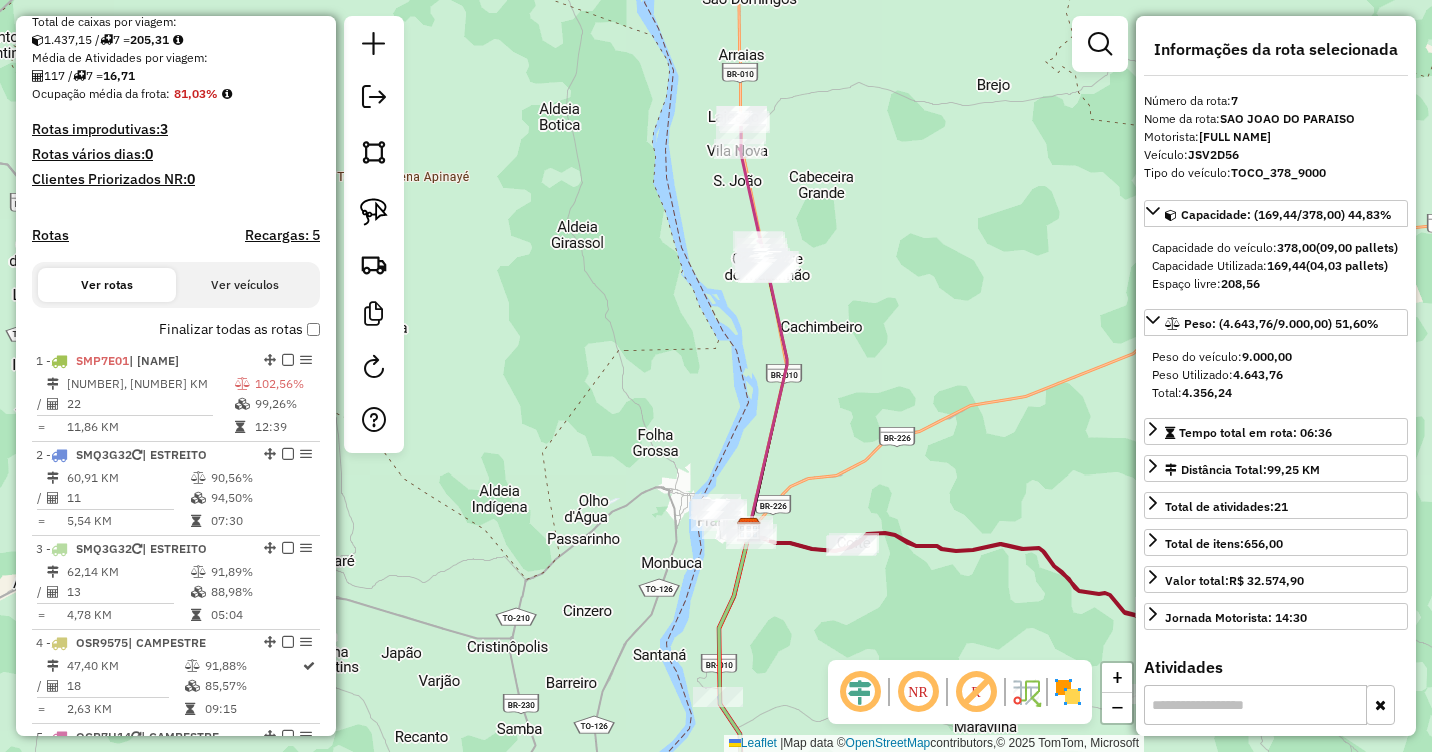 drag, startPoint x: 860, startPoint y: 419, endPoint x: 806, endPoint y: 307, distance: 124.33825 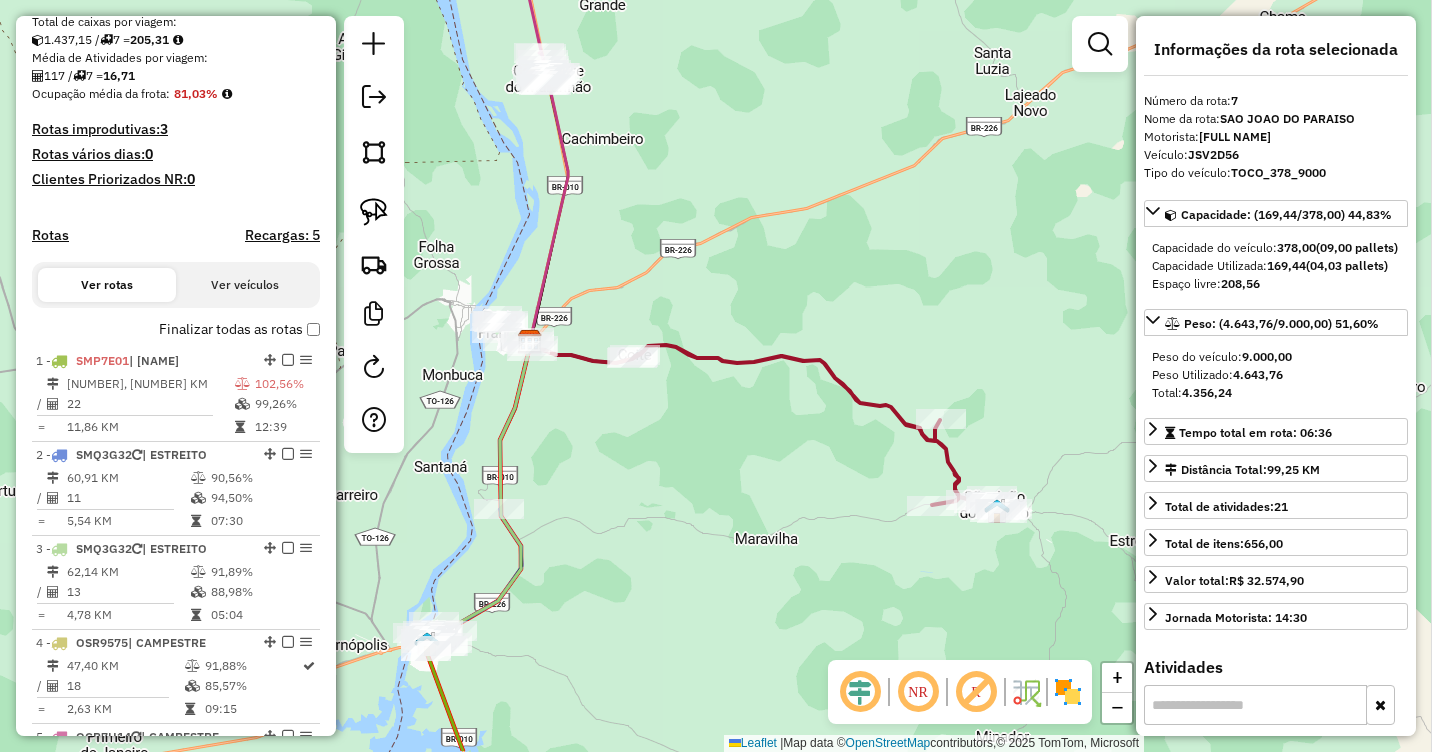 drag, startPoint x: 903, startPoint y: 502, endPoint x: 755, endPoint y: 460, distance: 153.84407 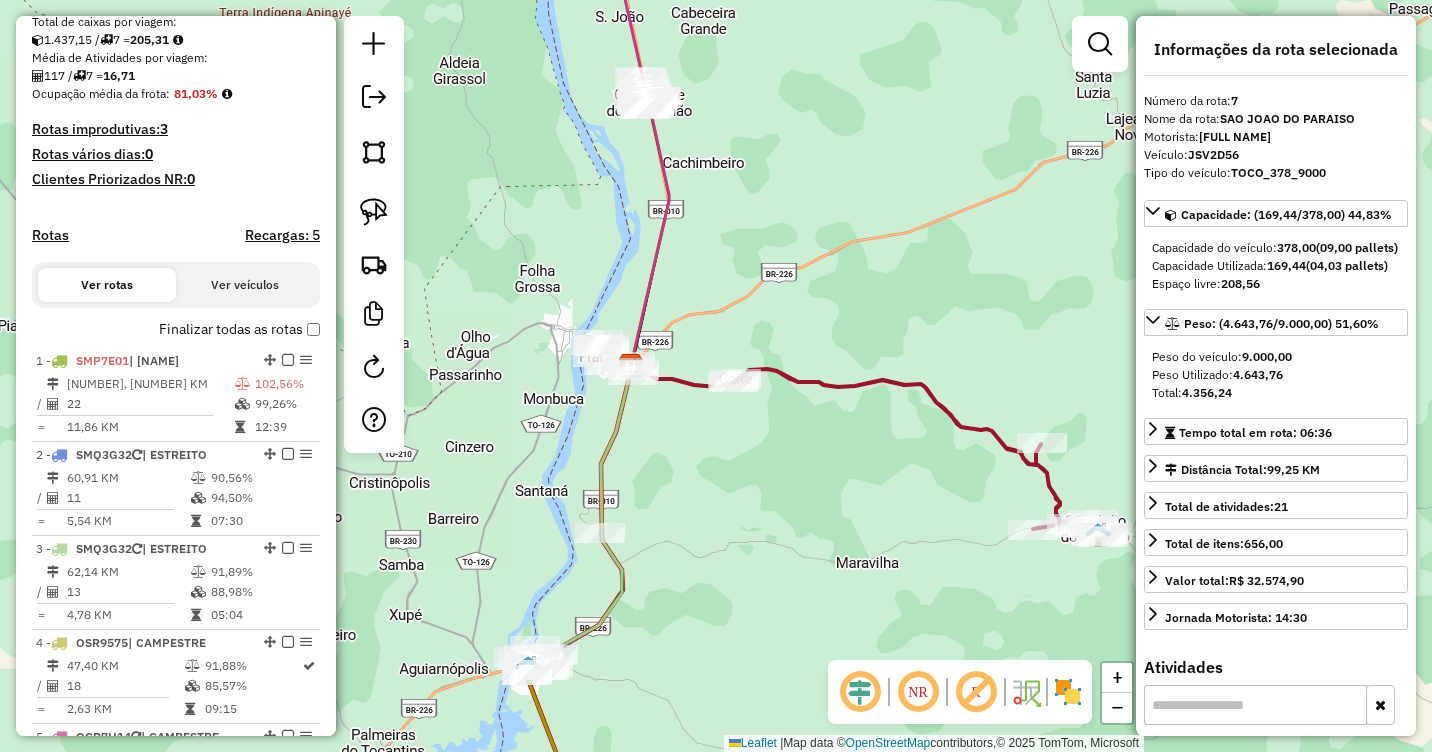 drag, startPoint x: 700, startPoint y: 466, endPoint x: 802, endPoint y: 488, distance: 104.34558 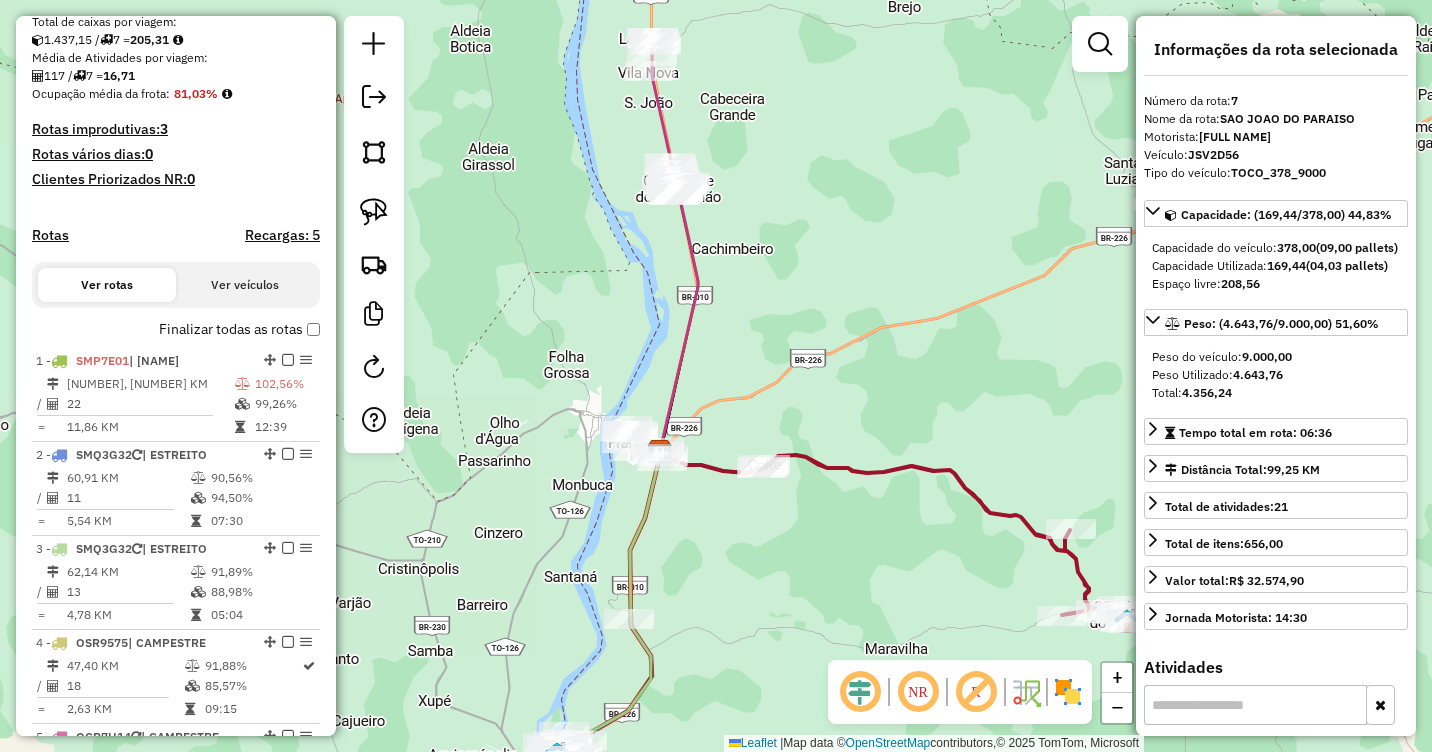 drag, startPoint x: 667, startPoint y: 437, endPoint x: 696, endPoint y: 523, distance: 90.75792 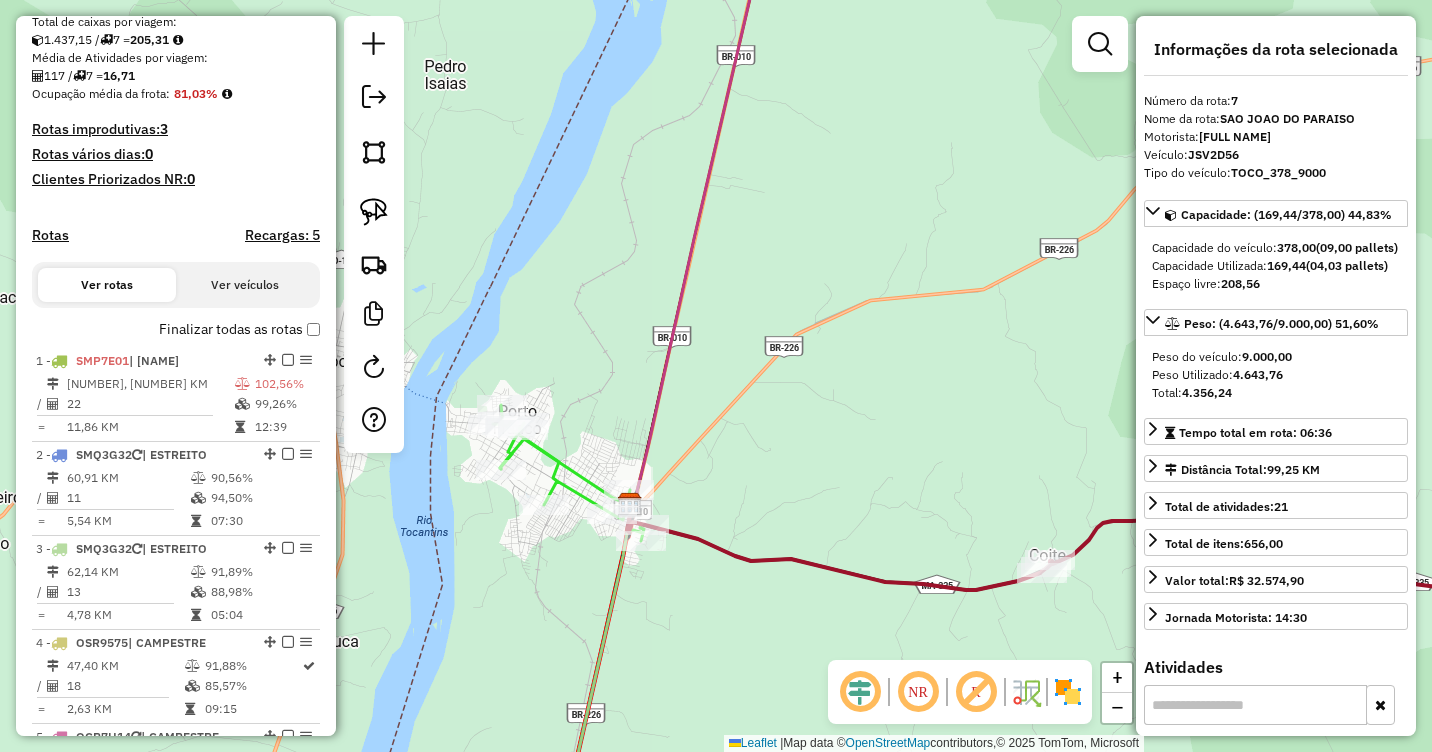 drag, startPoint x: 691, startPoint y: 427, endPoint x: 692, endPoint y: 351, distance: 76.00658 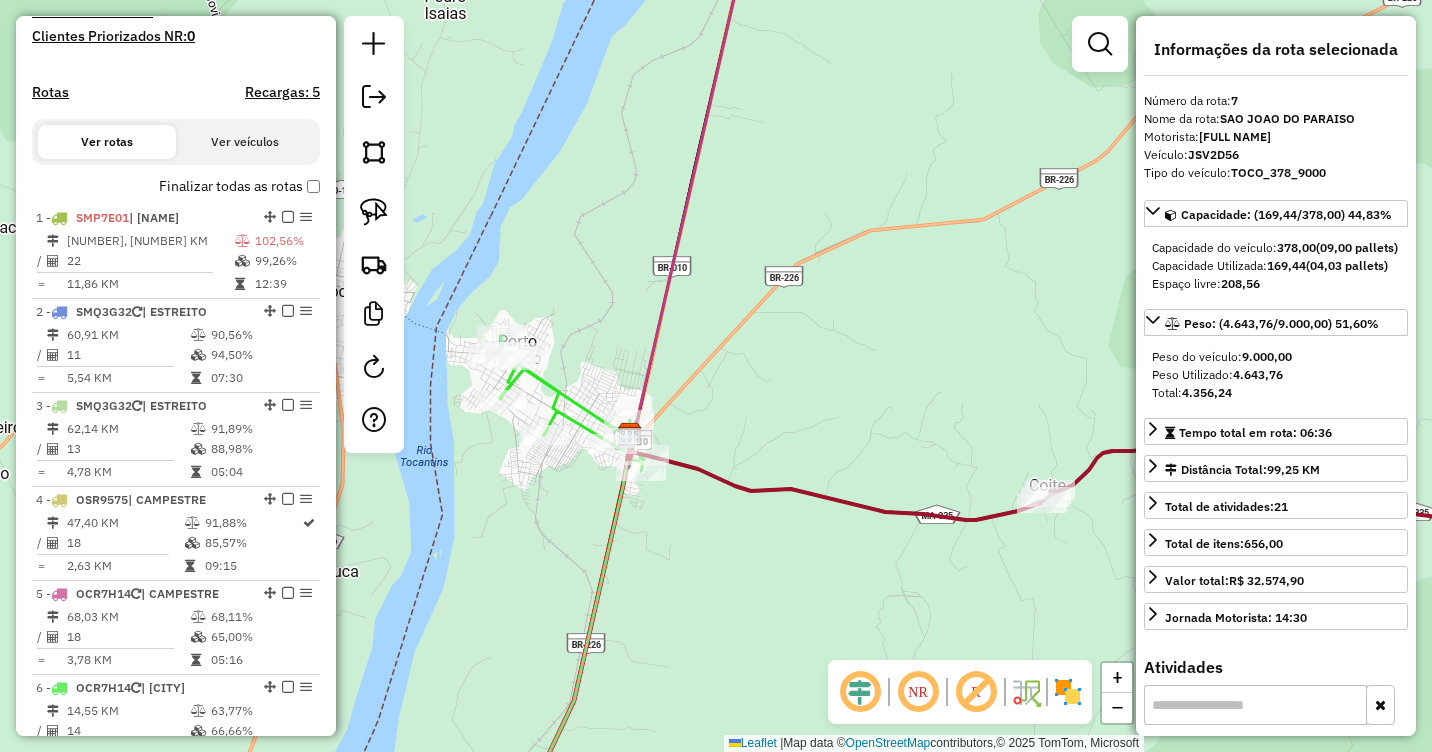 scroll, scrollTop: 742, scrollLeft: 0, axis: vertical 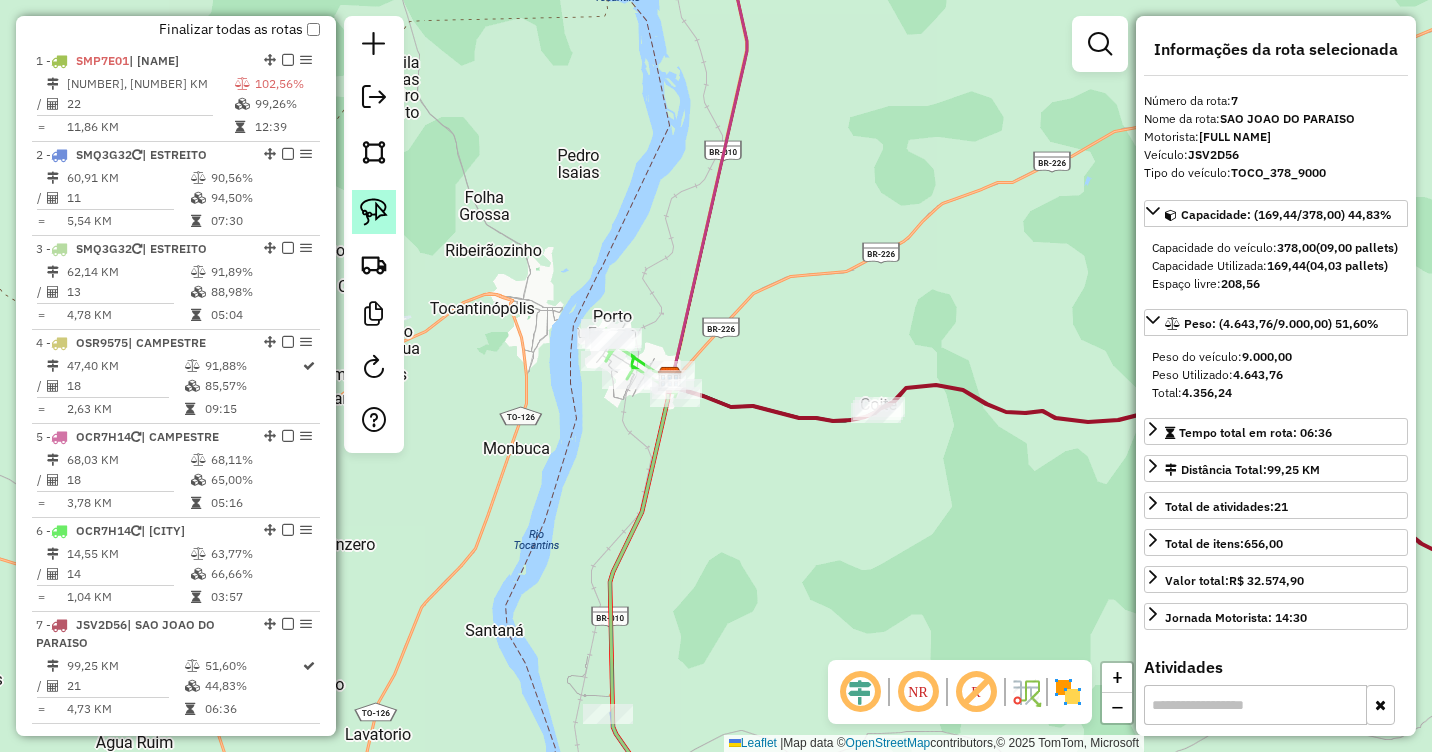 drag, startPoint x: 368, startPoint y: 223, endPoint x: 386, endPoint y: 223, distance: 18 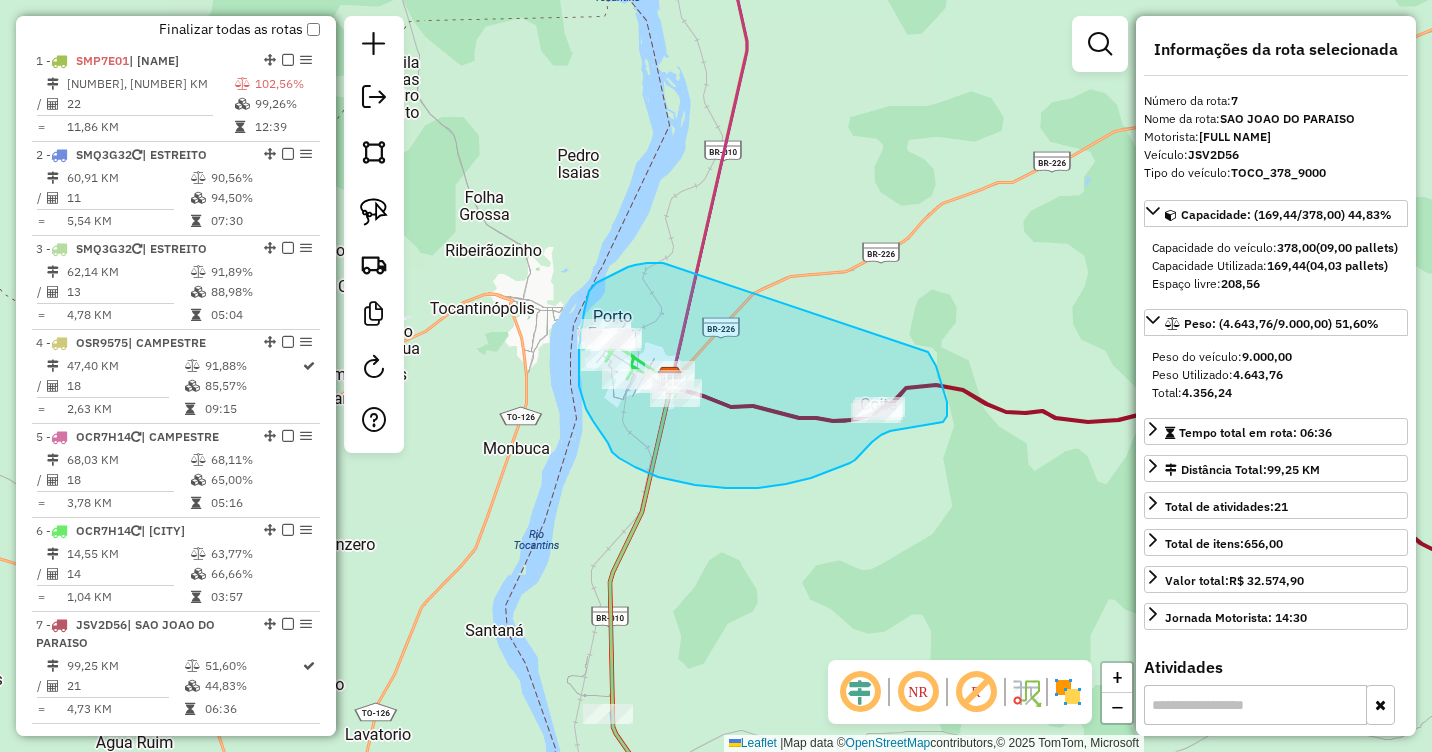 drag, startPoint x: 669, startPoint y: 265, endPoint x: 927, endPoint y: 352, distance: 272.27377 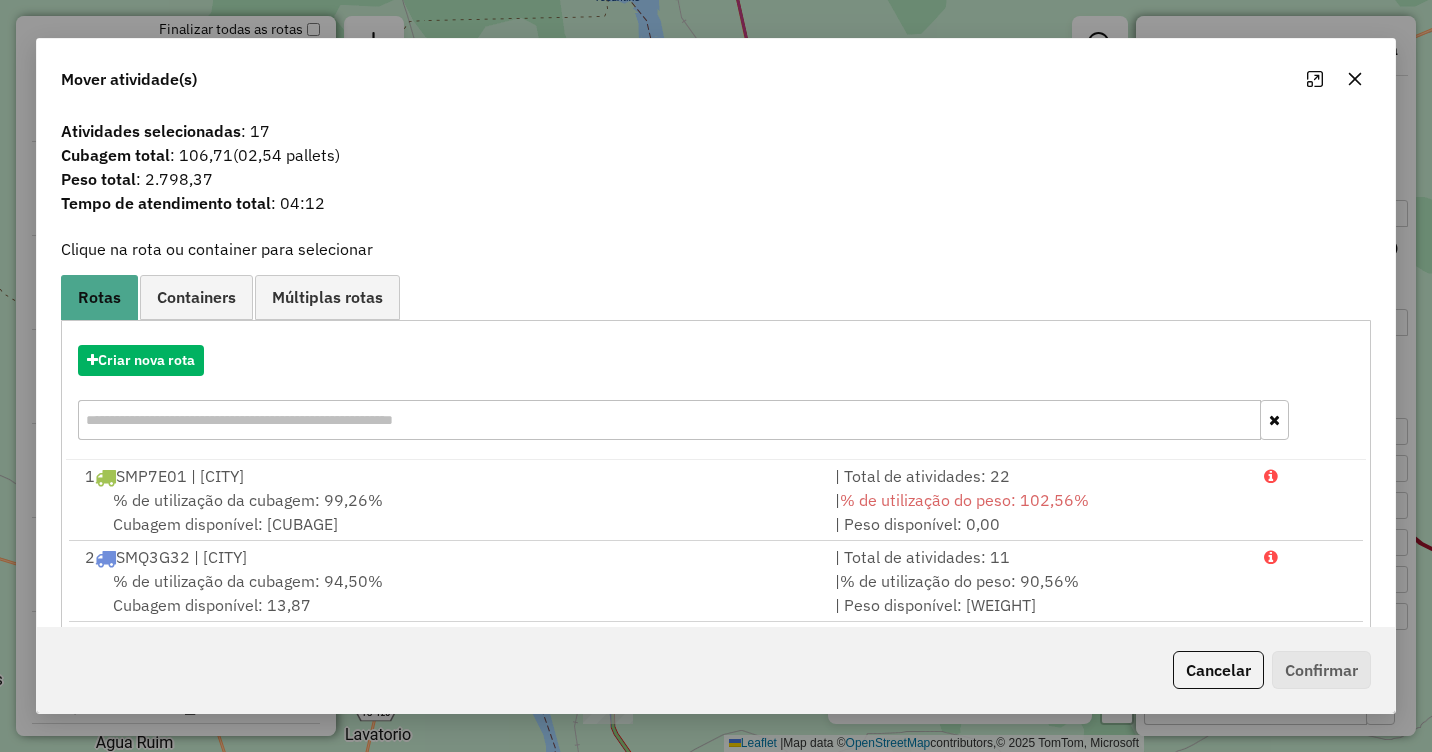 click 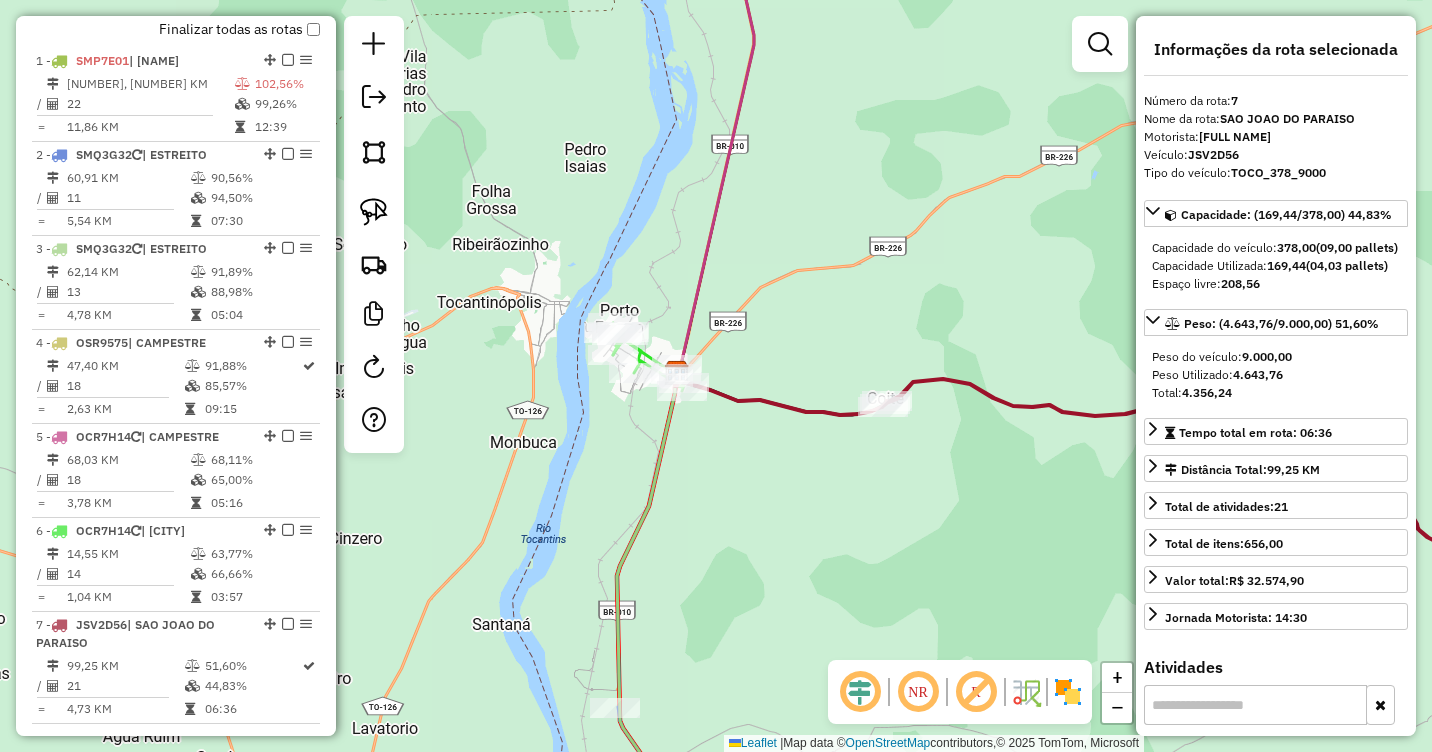 drag, startPoint x: 766, startPoint y: 561, endPoint x: 769, endPoint y: 251, distance: 310.01453 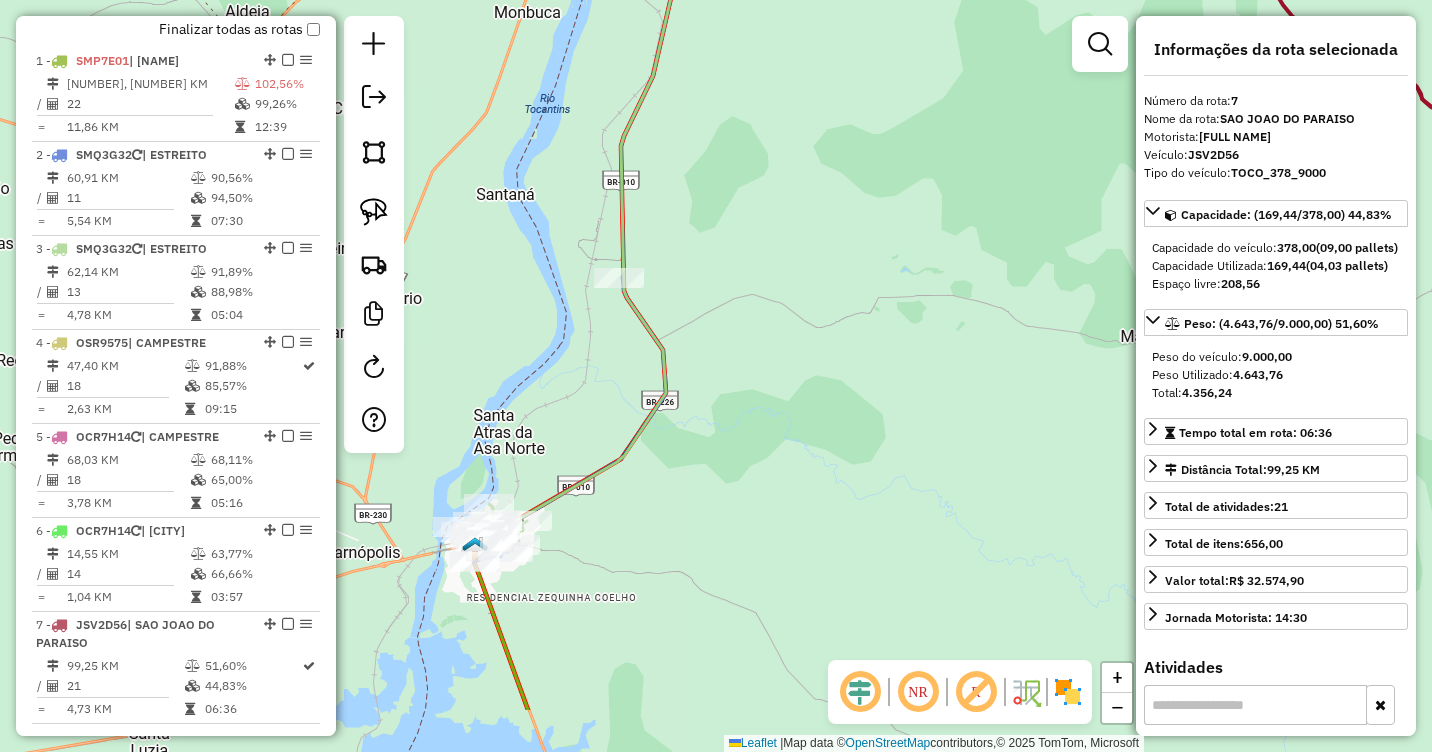 drag, startPoint x: 767, startPoint y: 615, endPoint x: 857, endPoint y: 110, distance: 512.9571 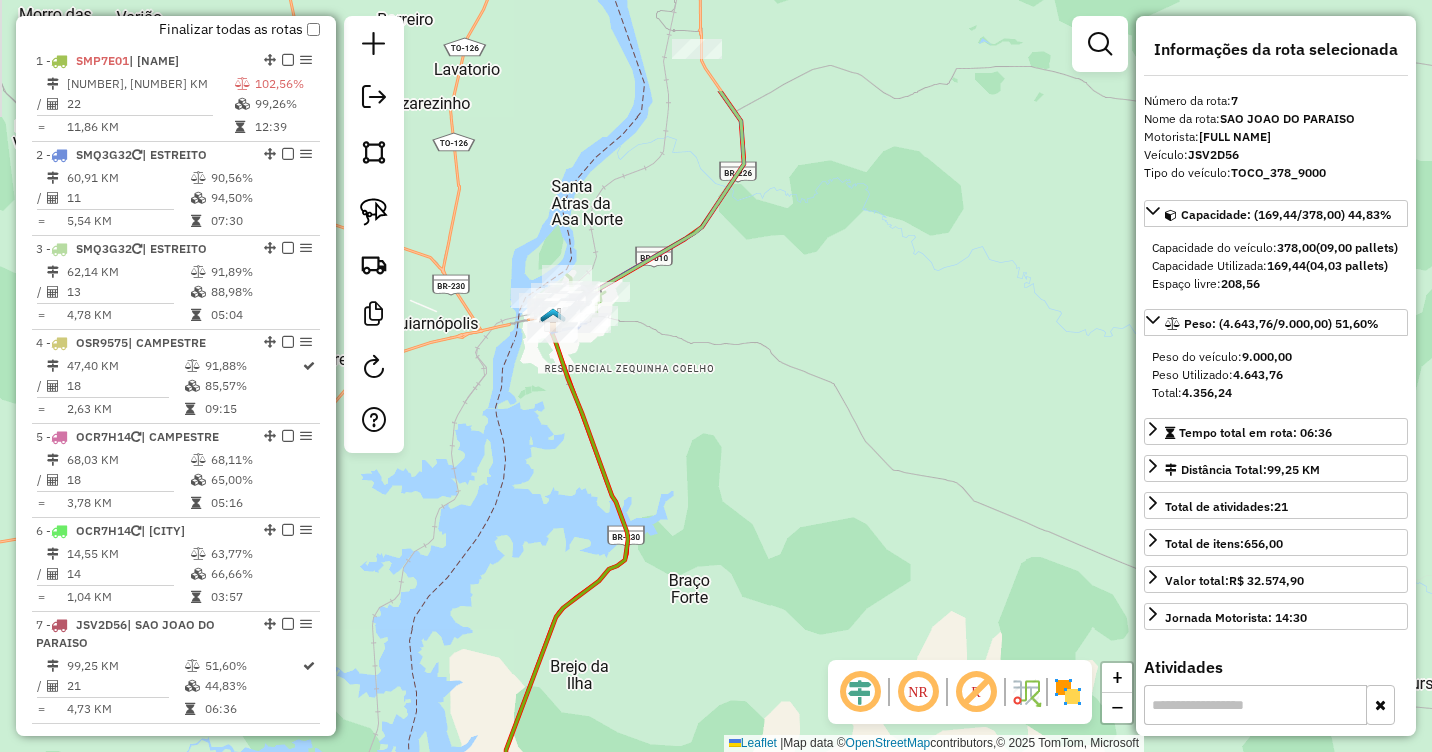 drag, startPoint x: 737, startPoint y: 438, endPoint x: 697, endPoint y: 336, distance: 109.56277 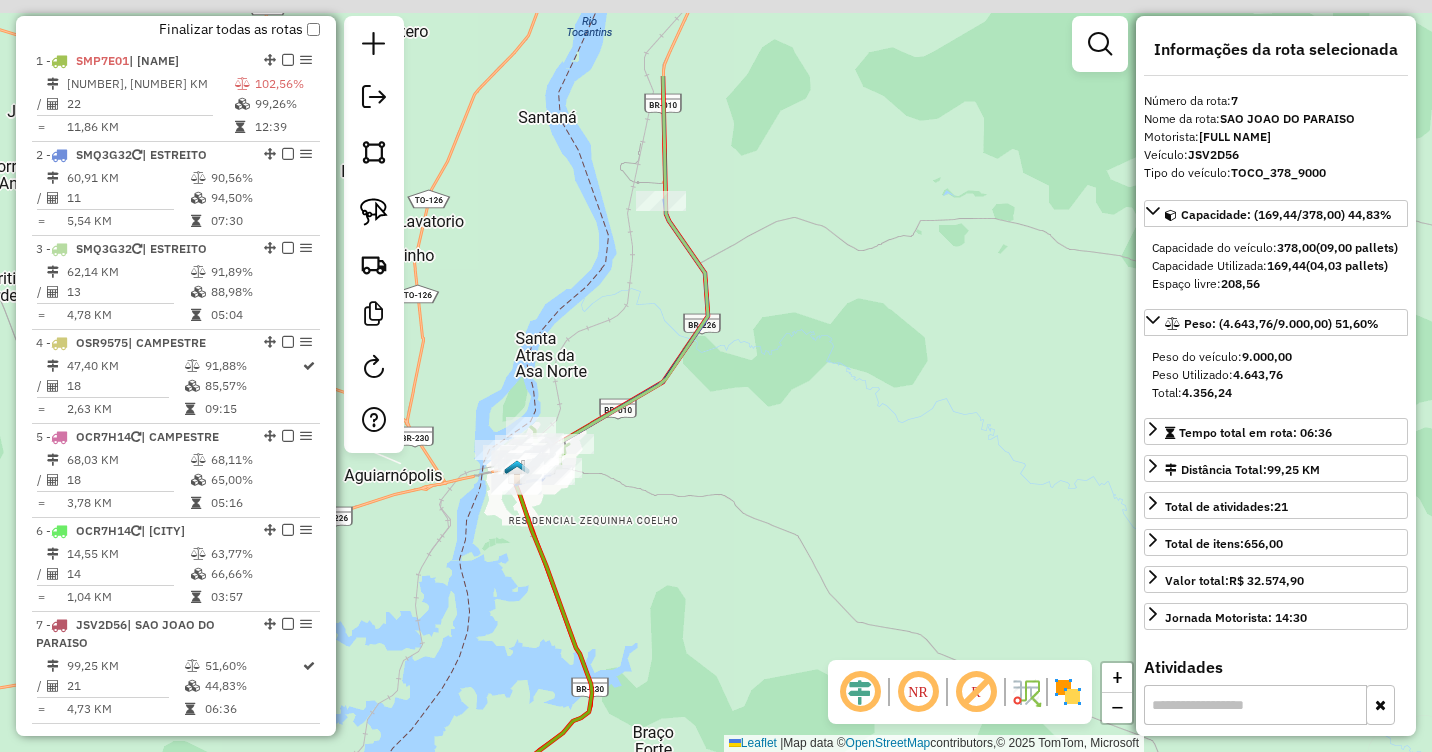 drag, startPoint x: 669, startPoint y: 194, endPoint x: 664, endPoint y: 229, distance: 35.35534 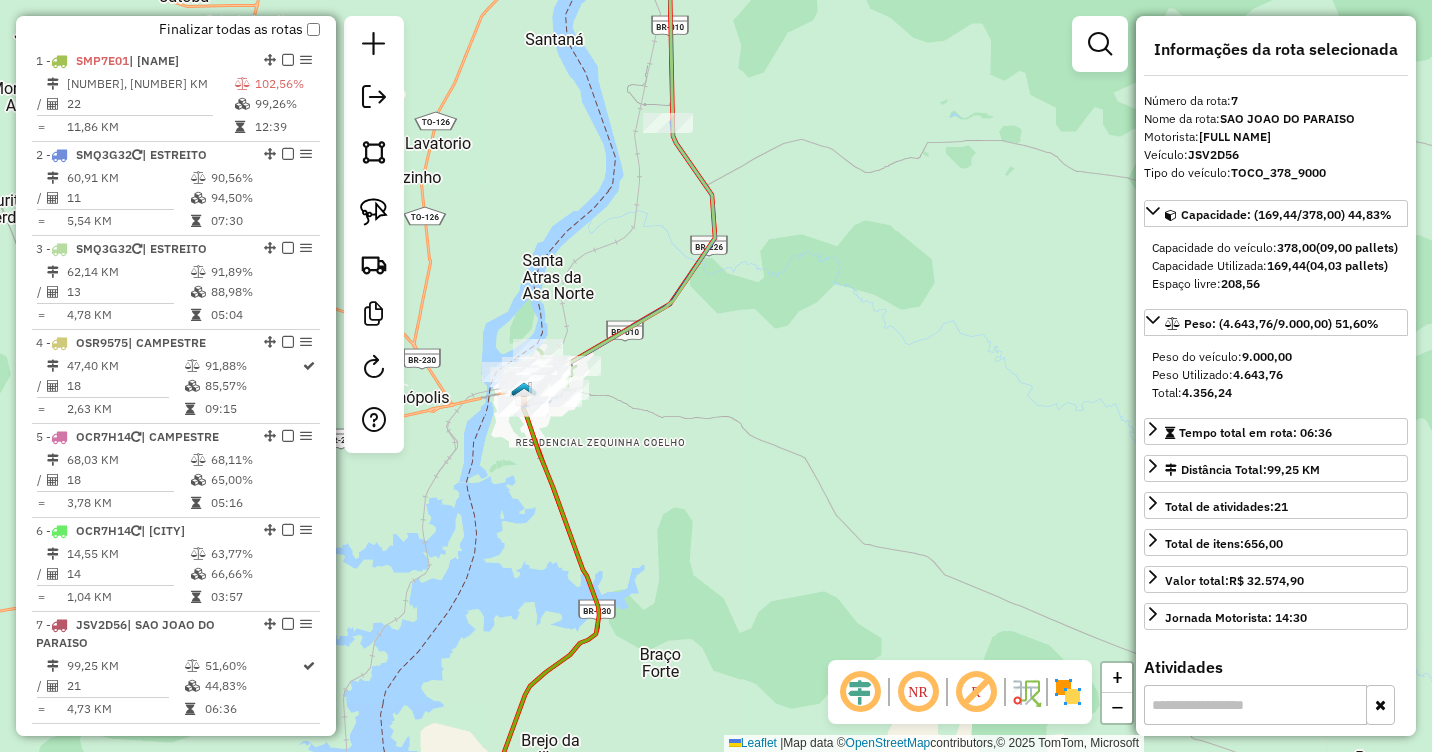 drag, startPoint x: 718, startPoint y: 619, endPoint x: 794, endPoint y: 231, distance: 395.37323 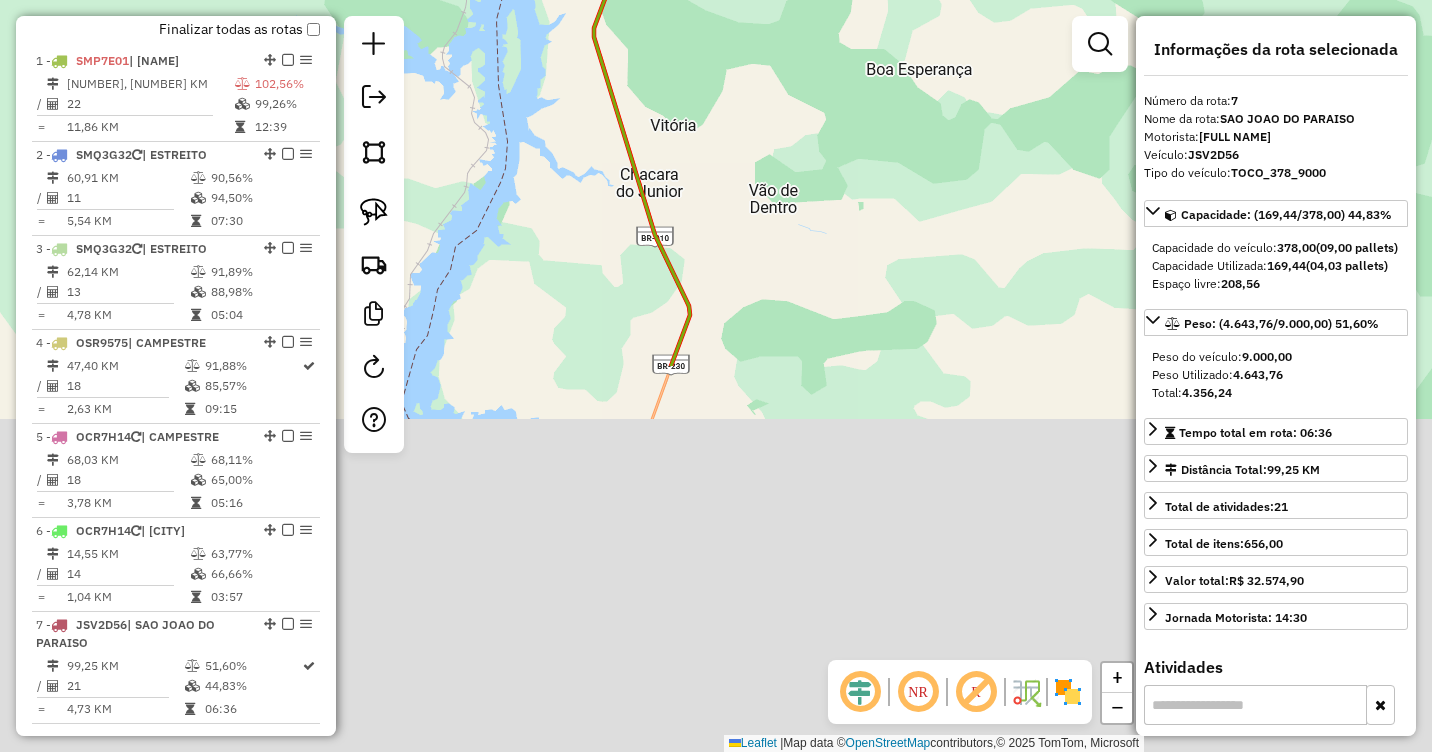 drag, startPoint x: 731, startPoint y: 586, endPoint x: 757, endPoint y: 136, distance: 450.7505 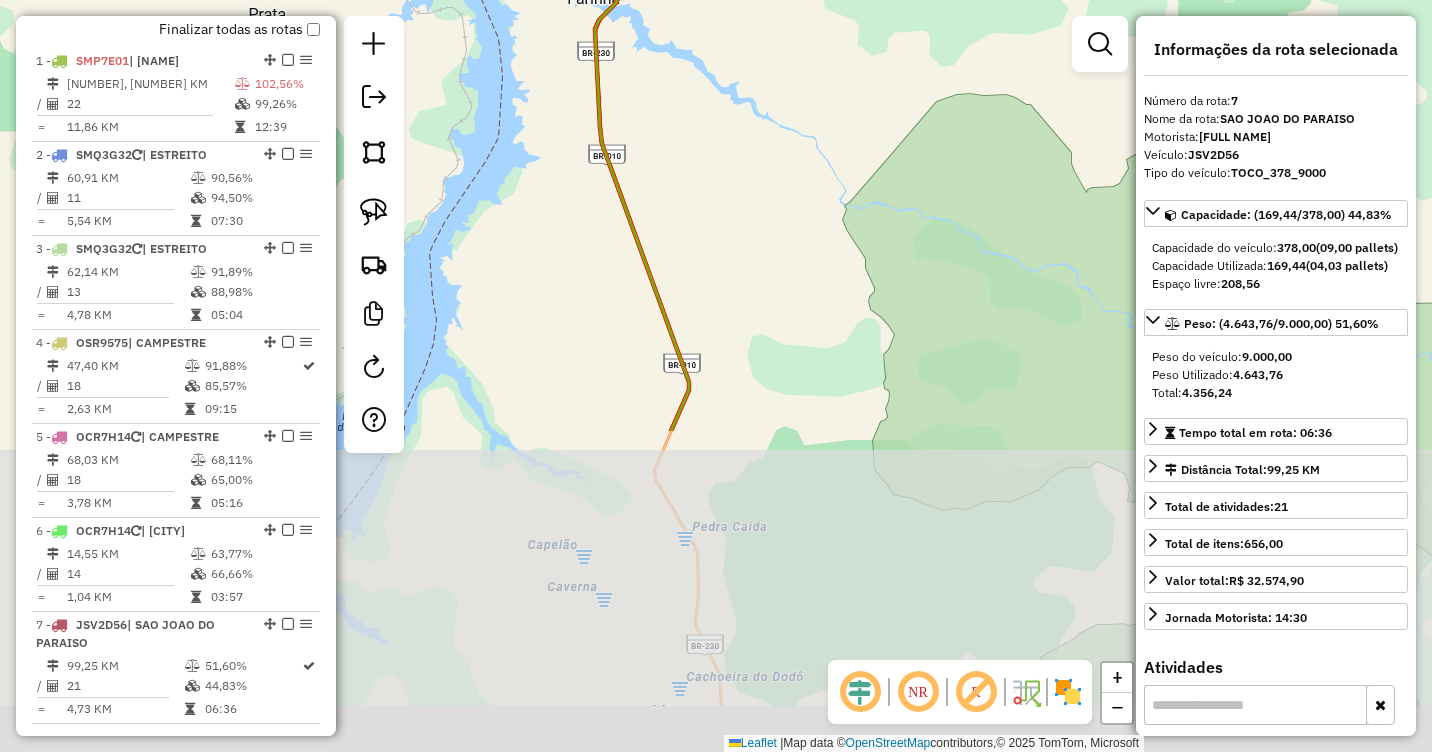 drag, startPoint x: 765, startPoint y: 496, endPoint x: 787, endPoint y: 142, distance: 354.68295 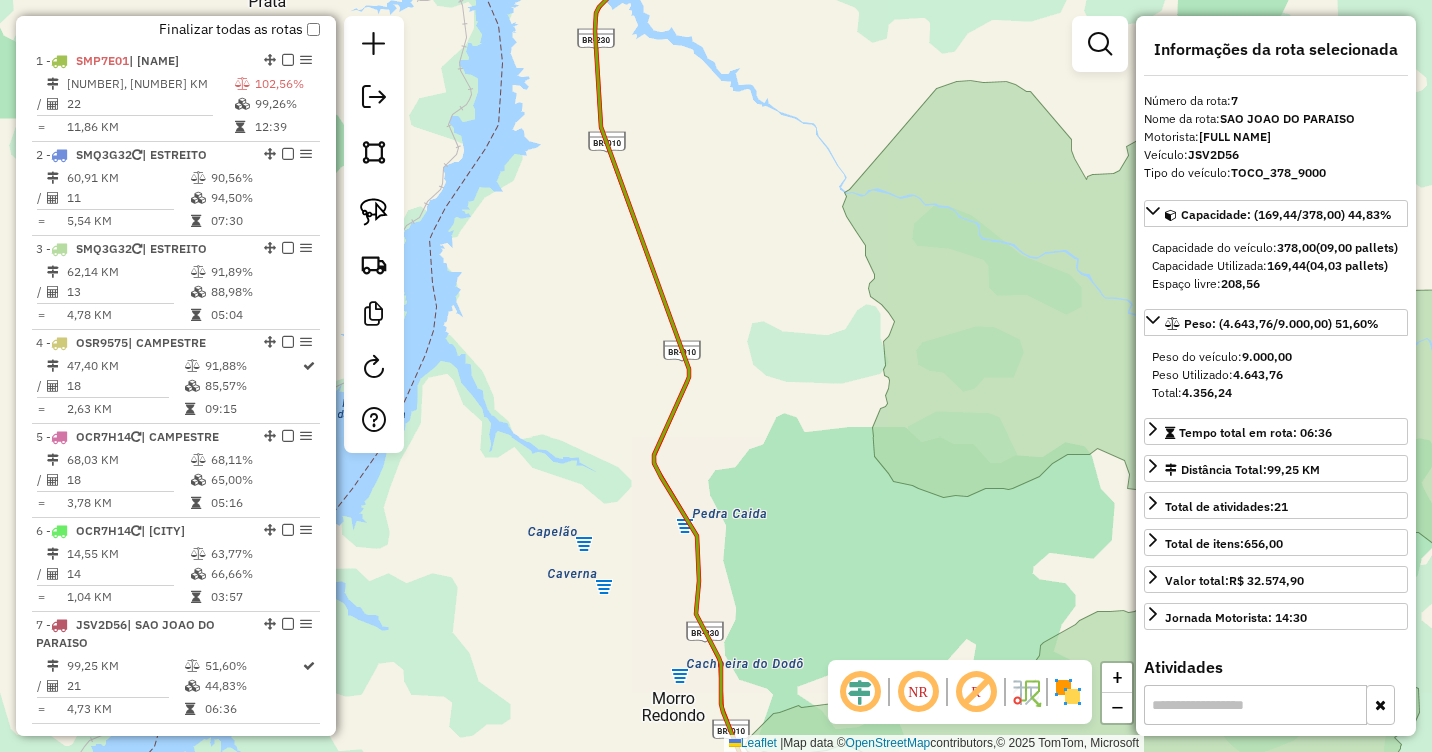 drag, startPoint x: 798, startPoint y: 421, endPoint x: 792, endPoint y: 214, distance: 207.08694 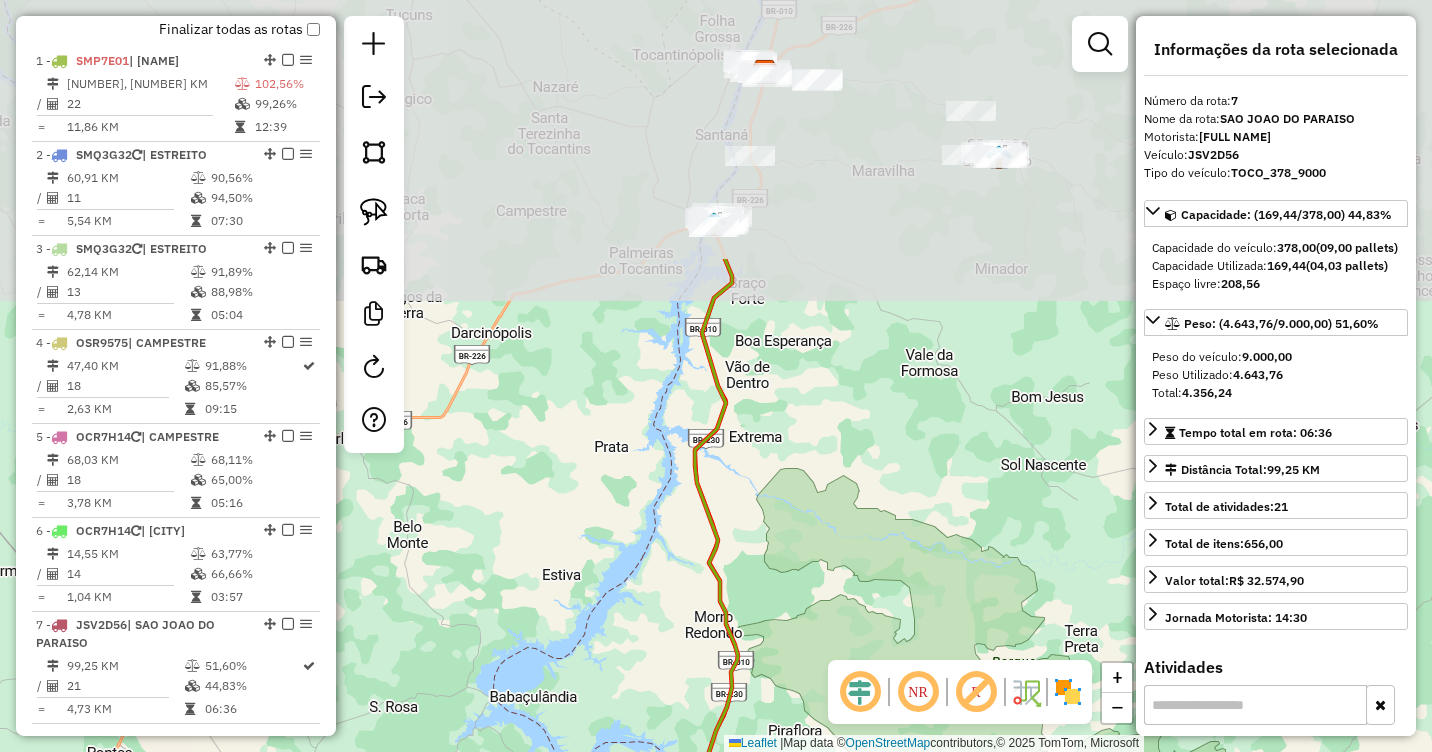 drag, startPoint x: 834, startPoint y: 149, endPoint x: 792, endPoint y: 484, distance: 337.62256 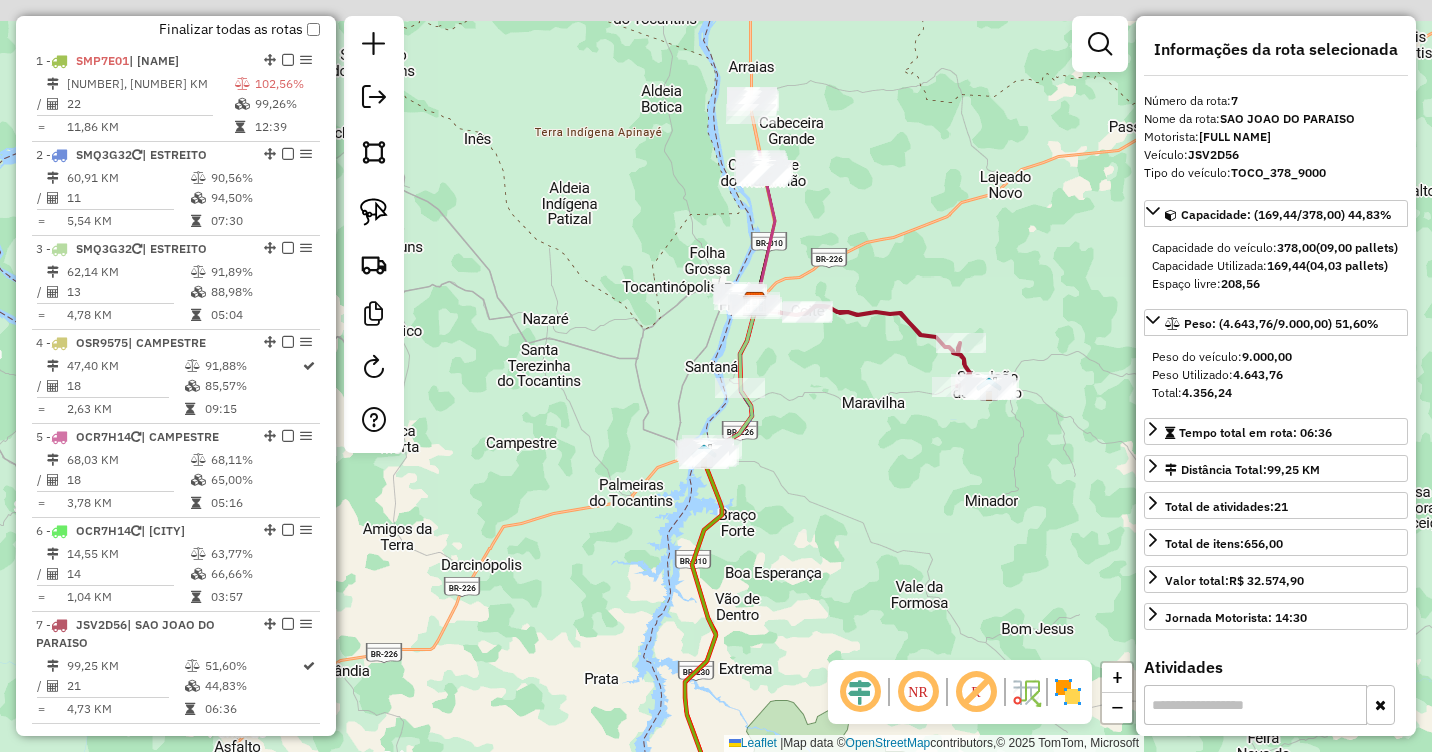 drag, startPoint x: 805, startPoint y: 290, endPoint x: 795, endPoint y: 529, distance: 239.2091 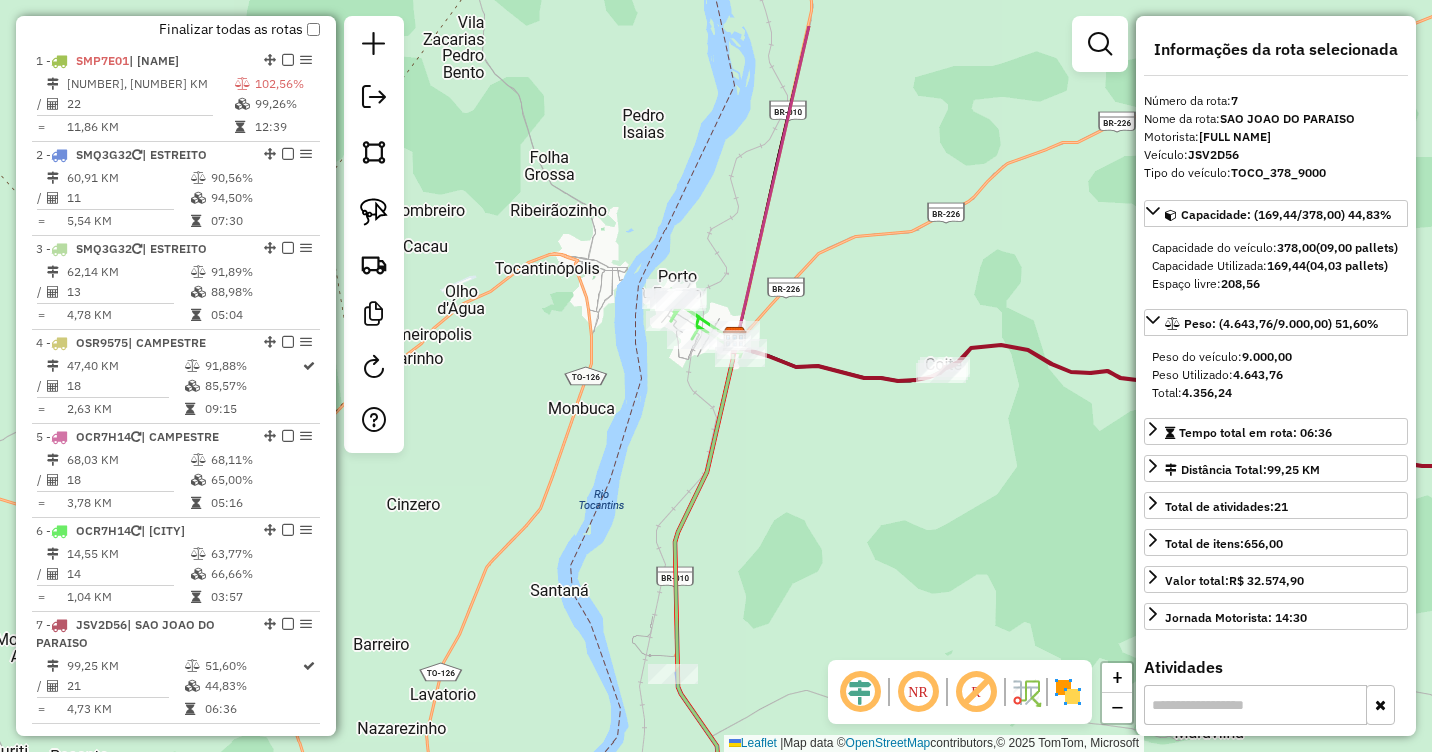 drag, startPoint x: 865, startPoint y: 364, endPoint x: 773, endPoint y: 410, distance: 102.85912 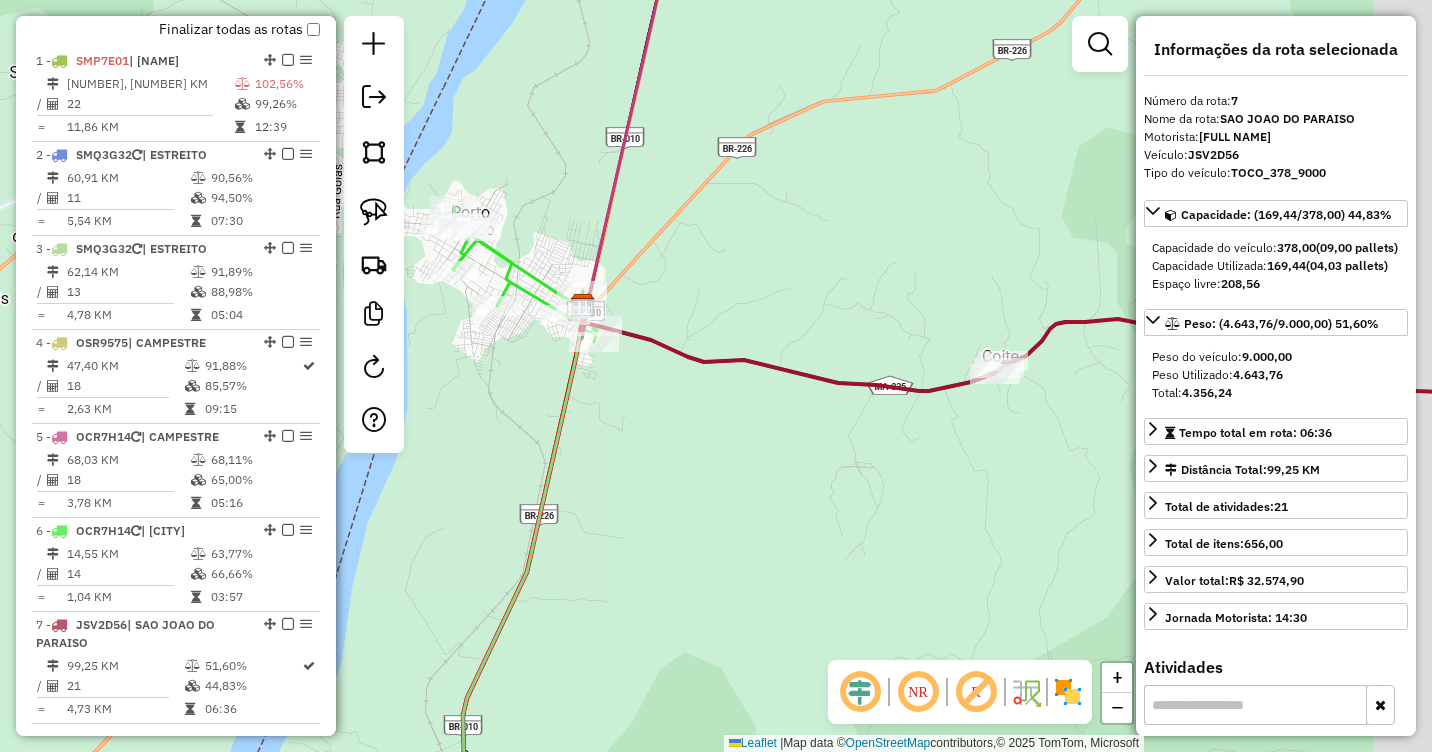 drag, startPoint x: 838, startPoint y: 323, endPoint x: 708, endPoint y: 266, distance: 141.94717 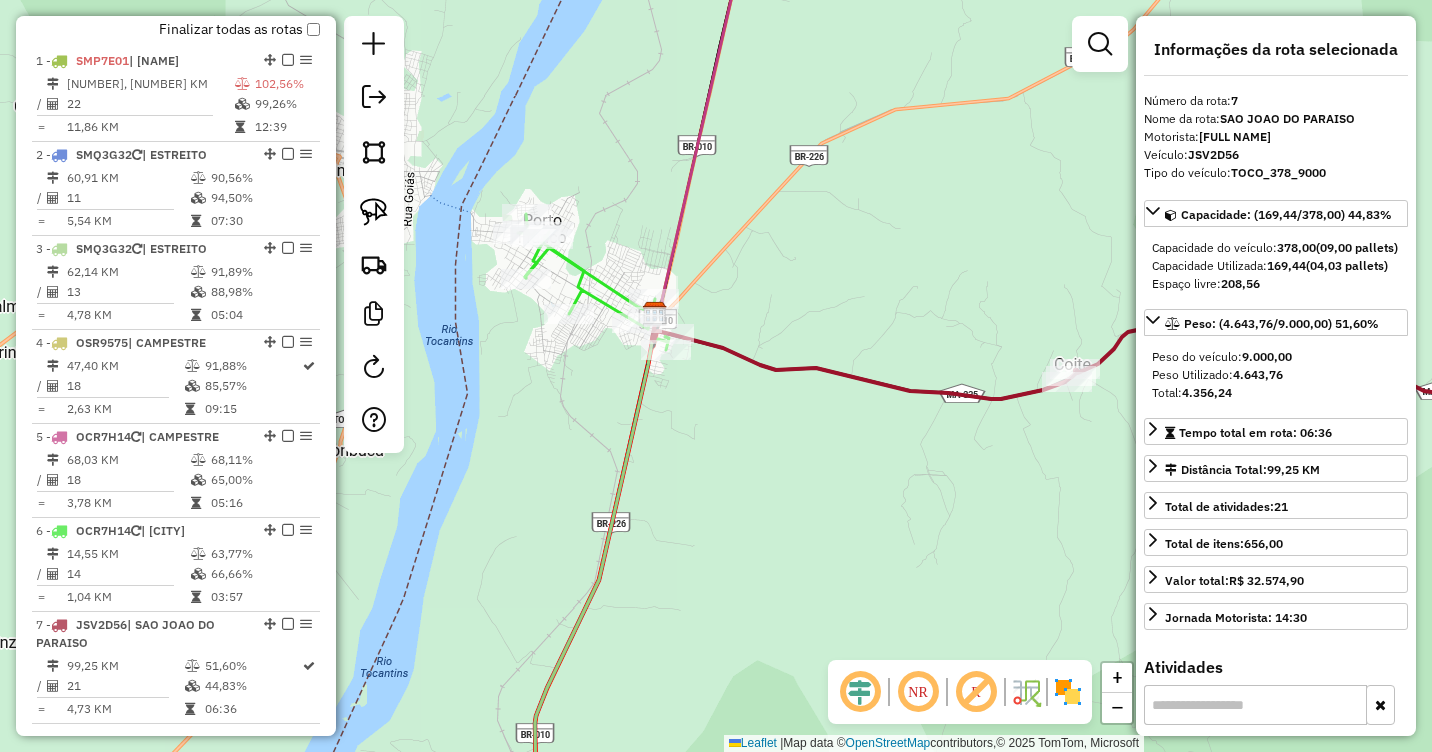 drag, startPoint x: 691, startPoint y: 279, endPoint x: 805, endPoint y: 301, distance: 116.1034 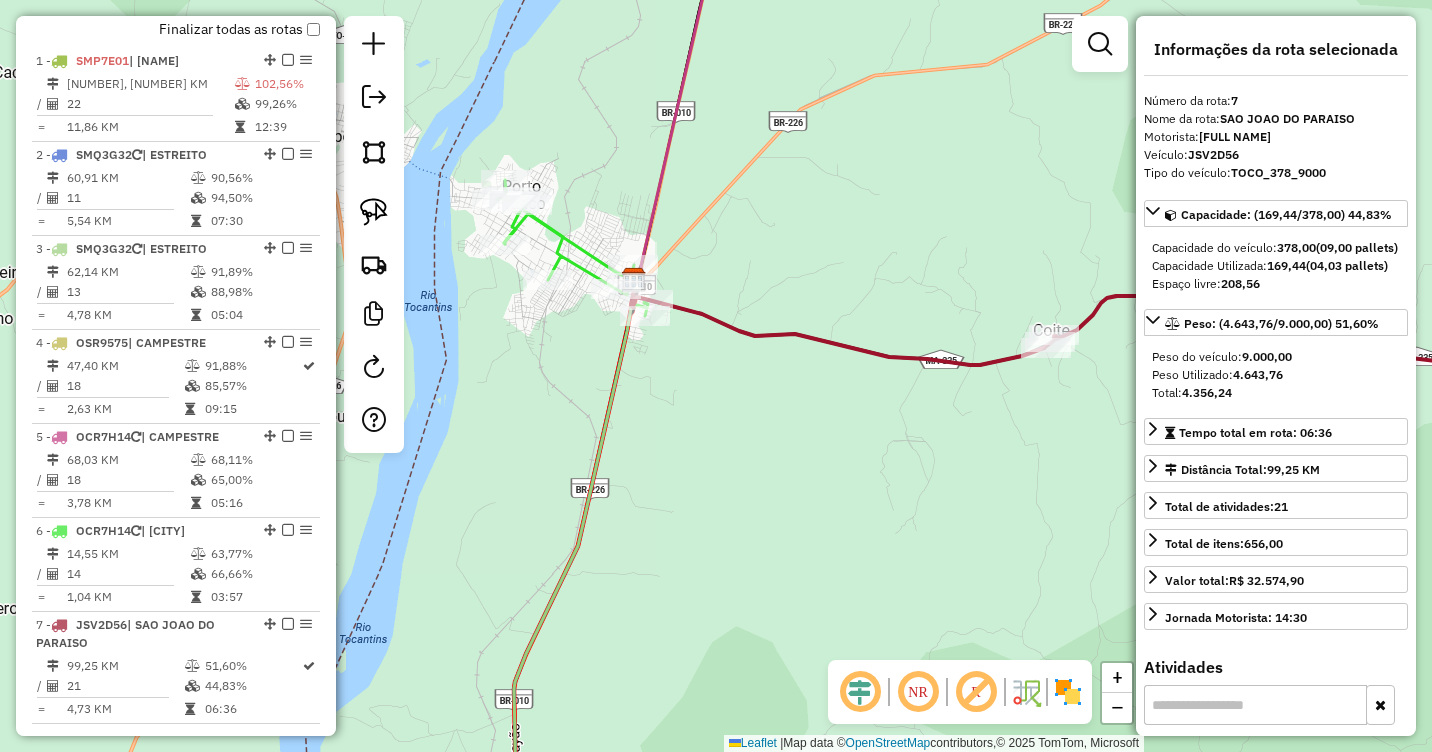 drag, startPoint x: 962, startPoint y: 274, endPoint x: 778, endPoint y: 226, distance: 190.15782 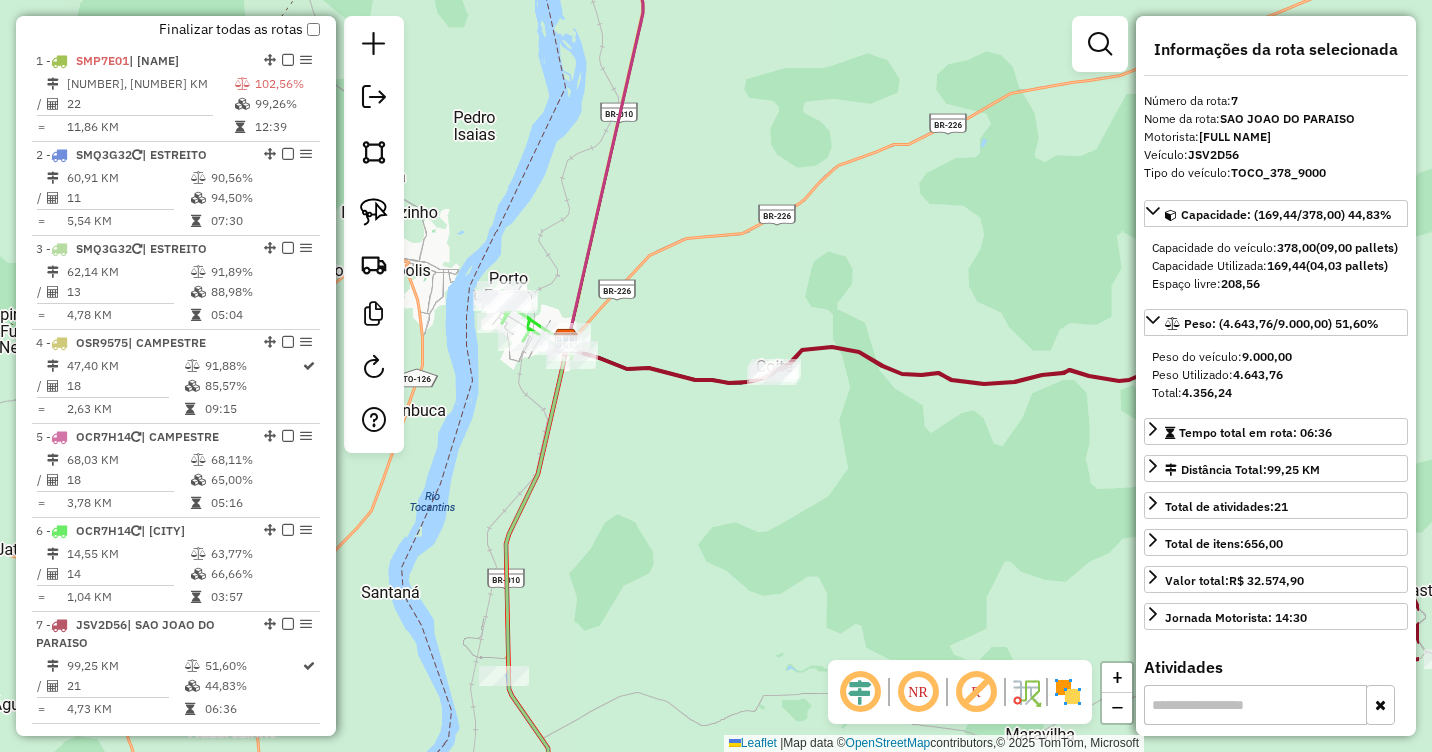 drag, startPoint x: 833, startPoint y: 397, endPoint x: 881, endPoint y: 471, distance: 88.20431 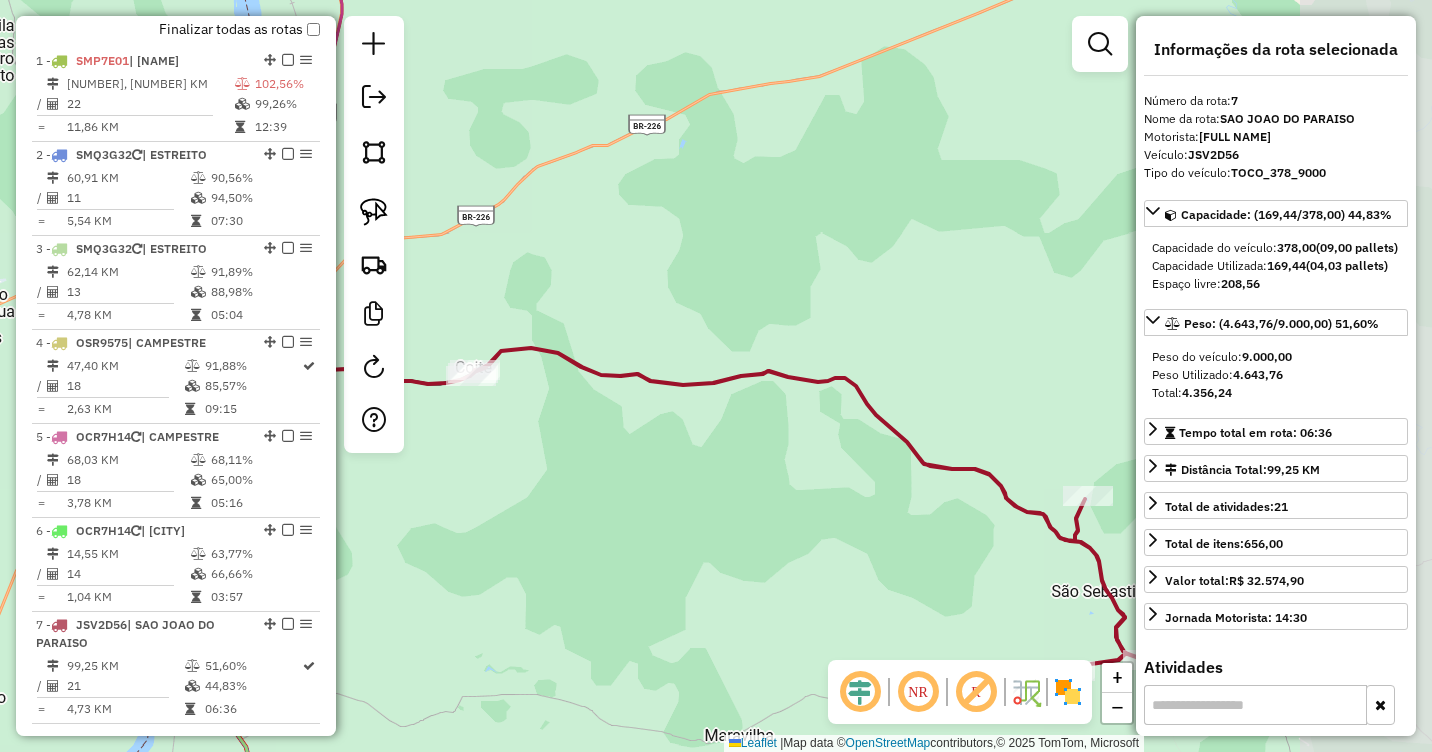 drag, startPoint x: 951, startPoint y: 468, endPoint x: 638, endPoint y: 459, distance: 313.12936 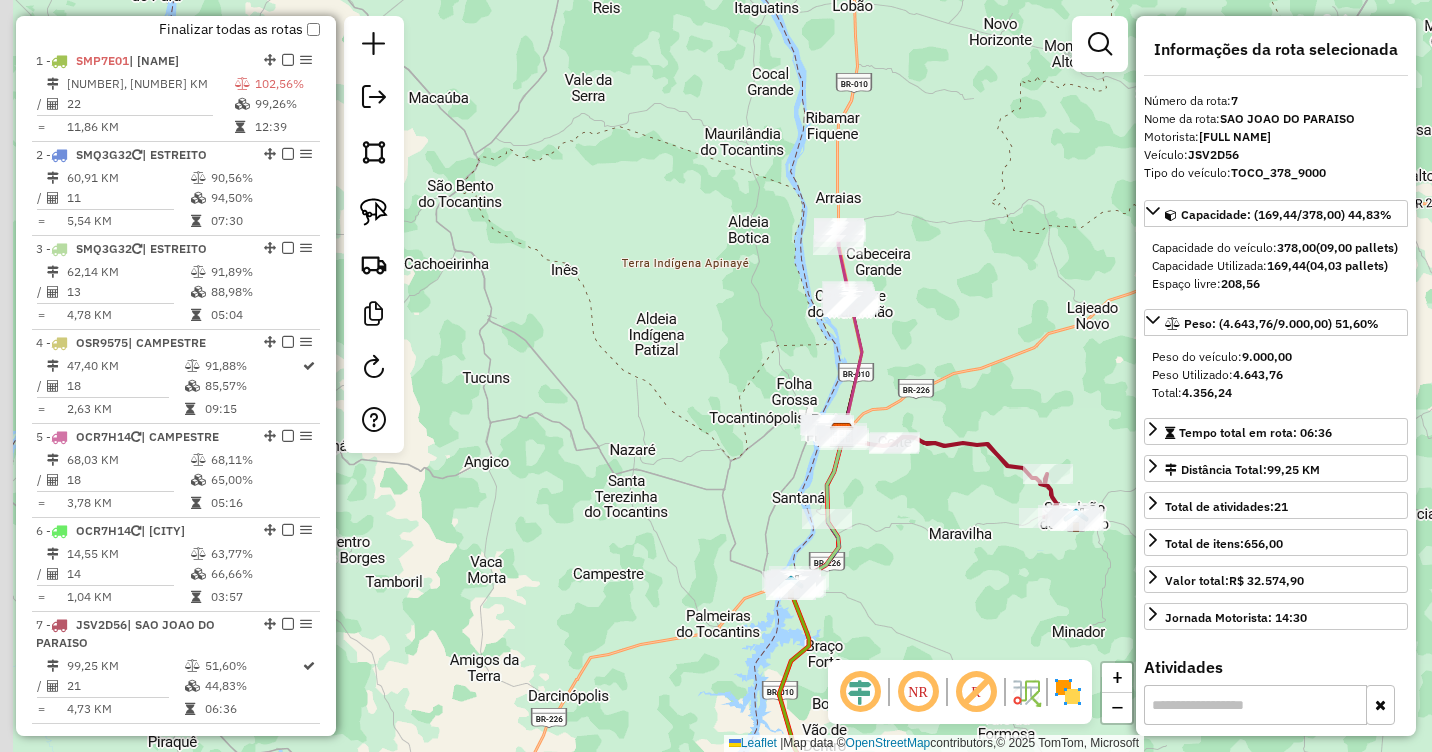 drag, startPoint x: 833, startPoint y: 486, endPoint x: 942, endPoint y: 503, distance: 110.317726 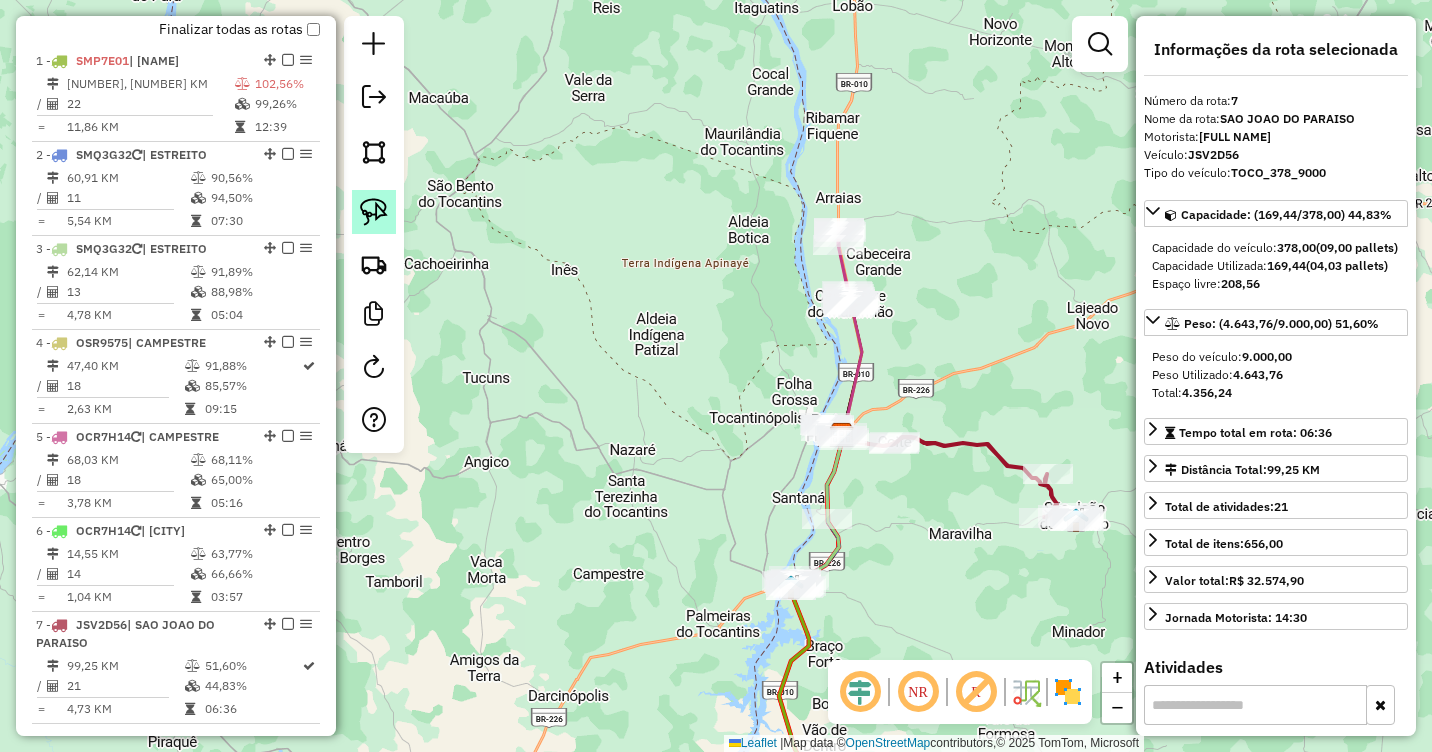 click 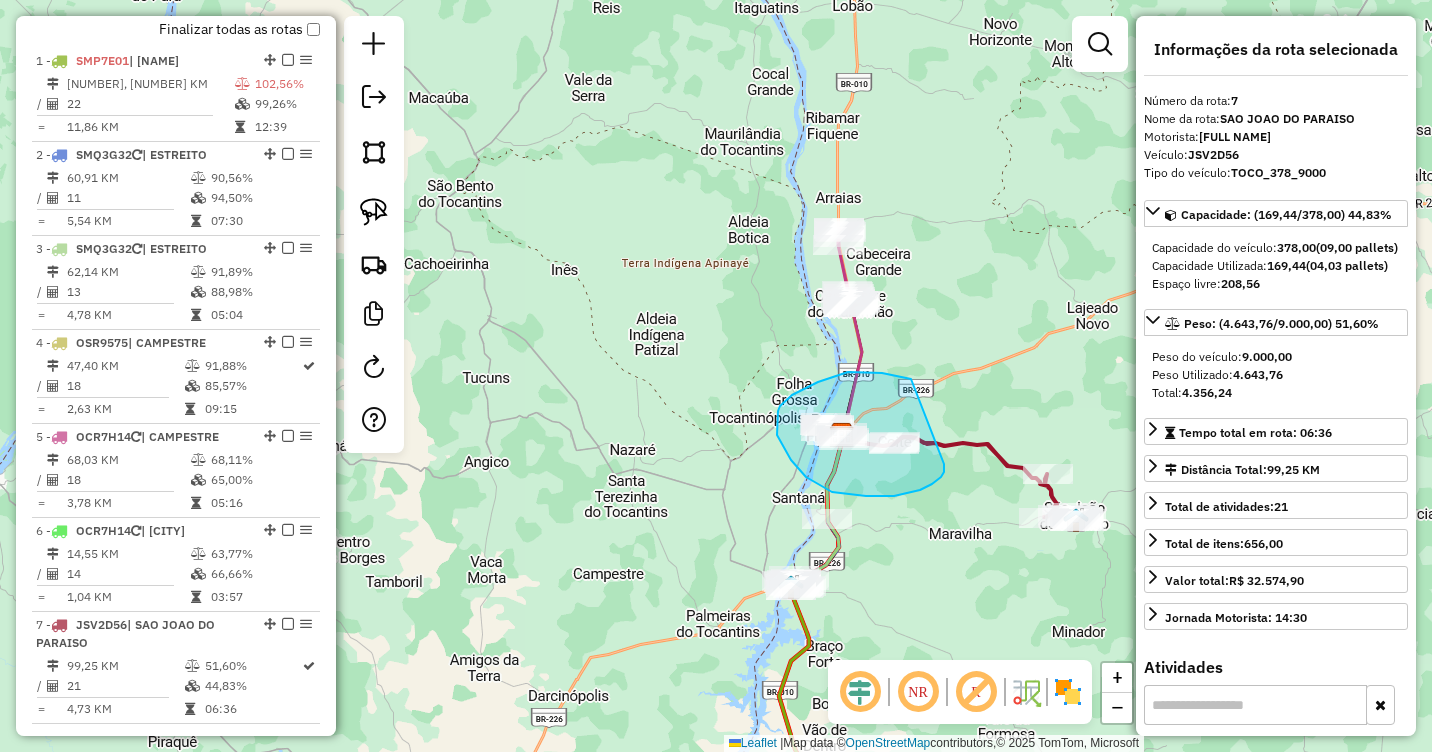 drag, startPoint x: 890, startPoint y: 374, endPoint x: 950, endPoint y: 444, distance: 92.19544 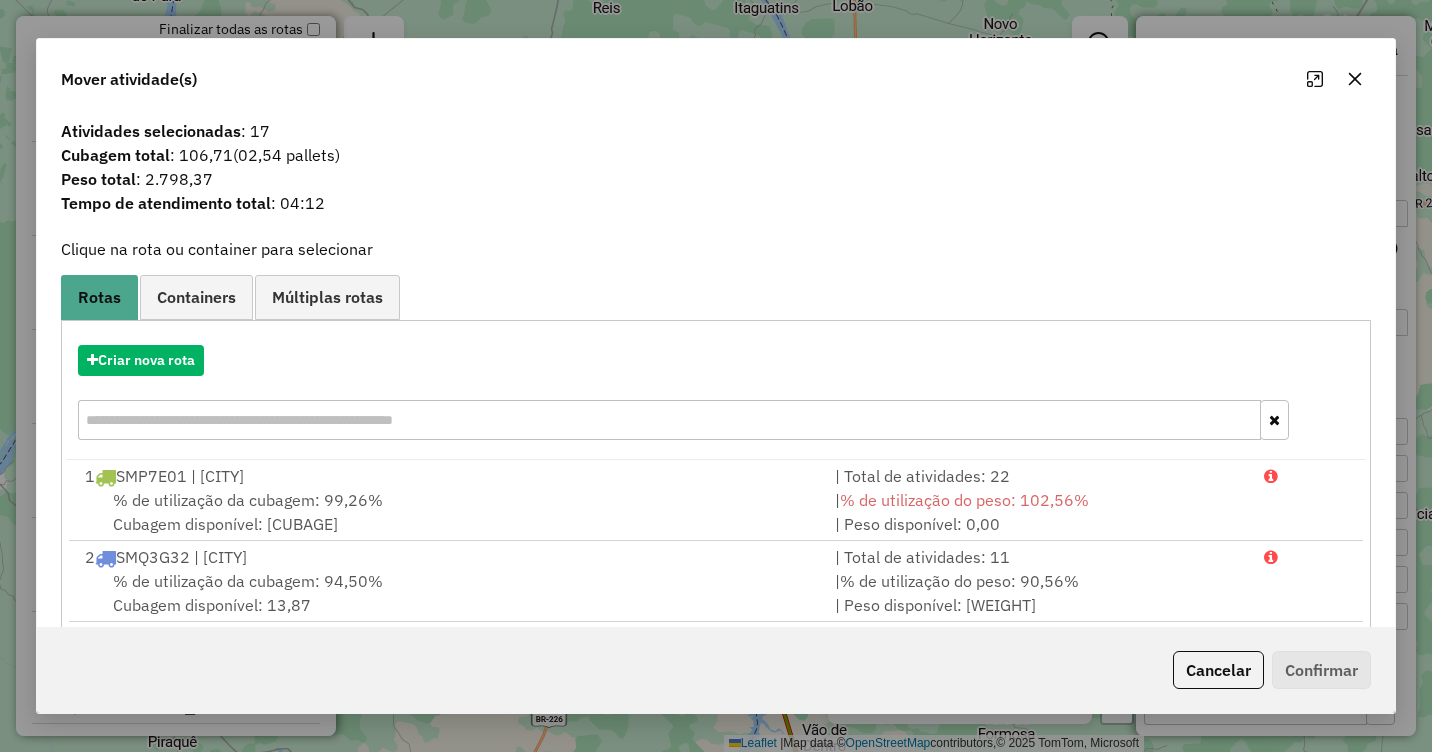 click 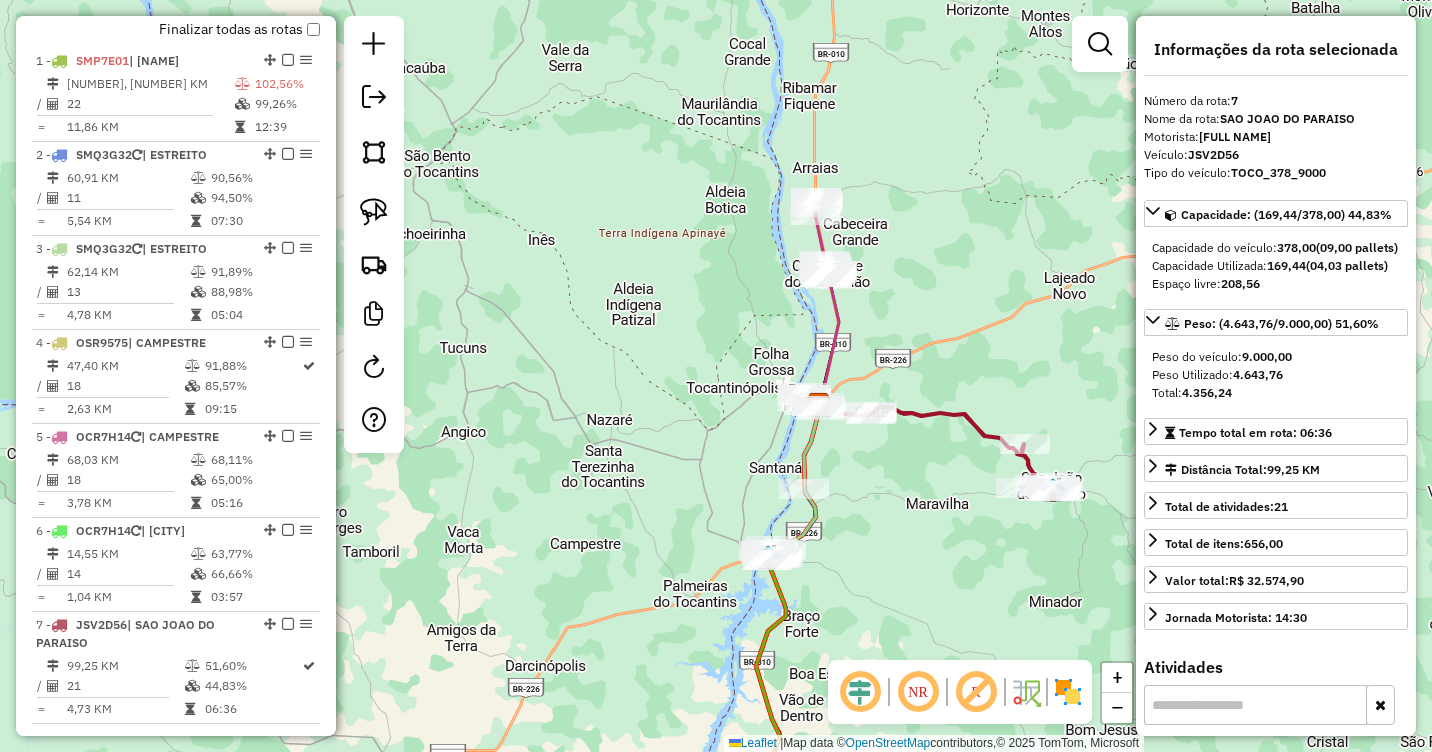 drag, startPoint x: 939, startPoint y: 378, endPoint x: 908, endPoint y: 342, distance: 47.507893 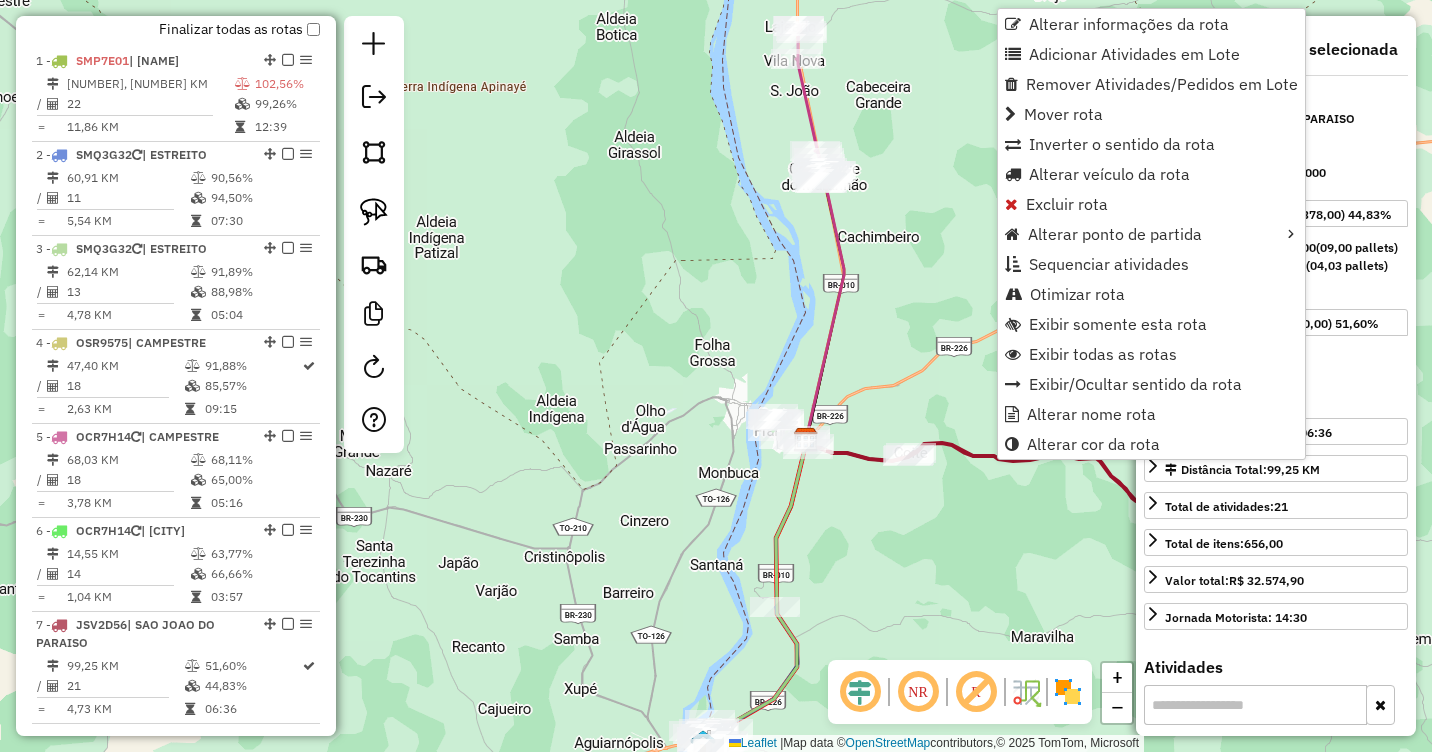 scroll, scrollTop: 1142, scrollLeft: 0, axis: vertical 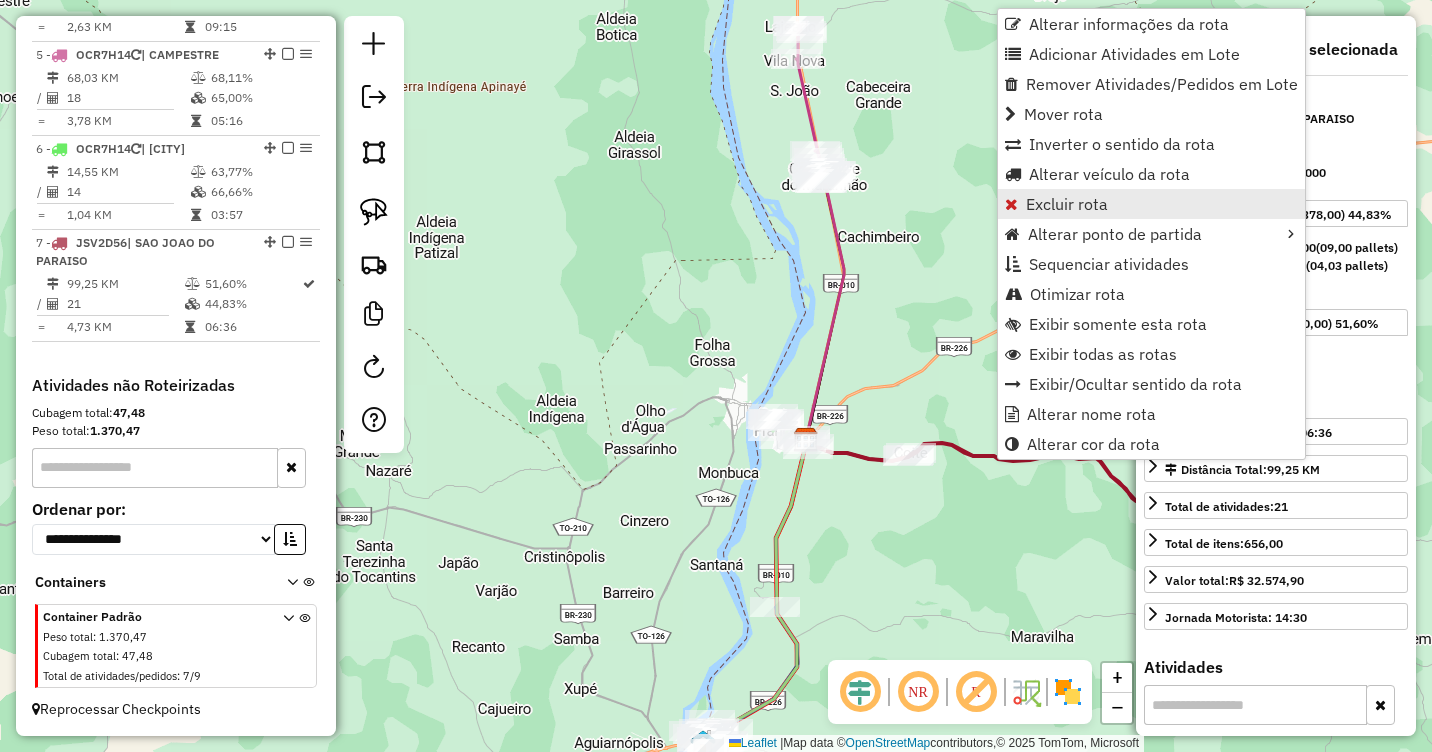 click on "Excluir rota" at bounding box center [1067, 204] 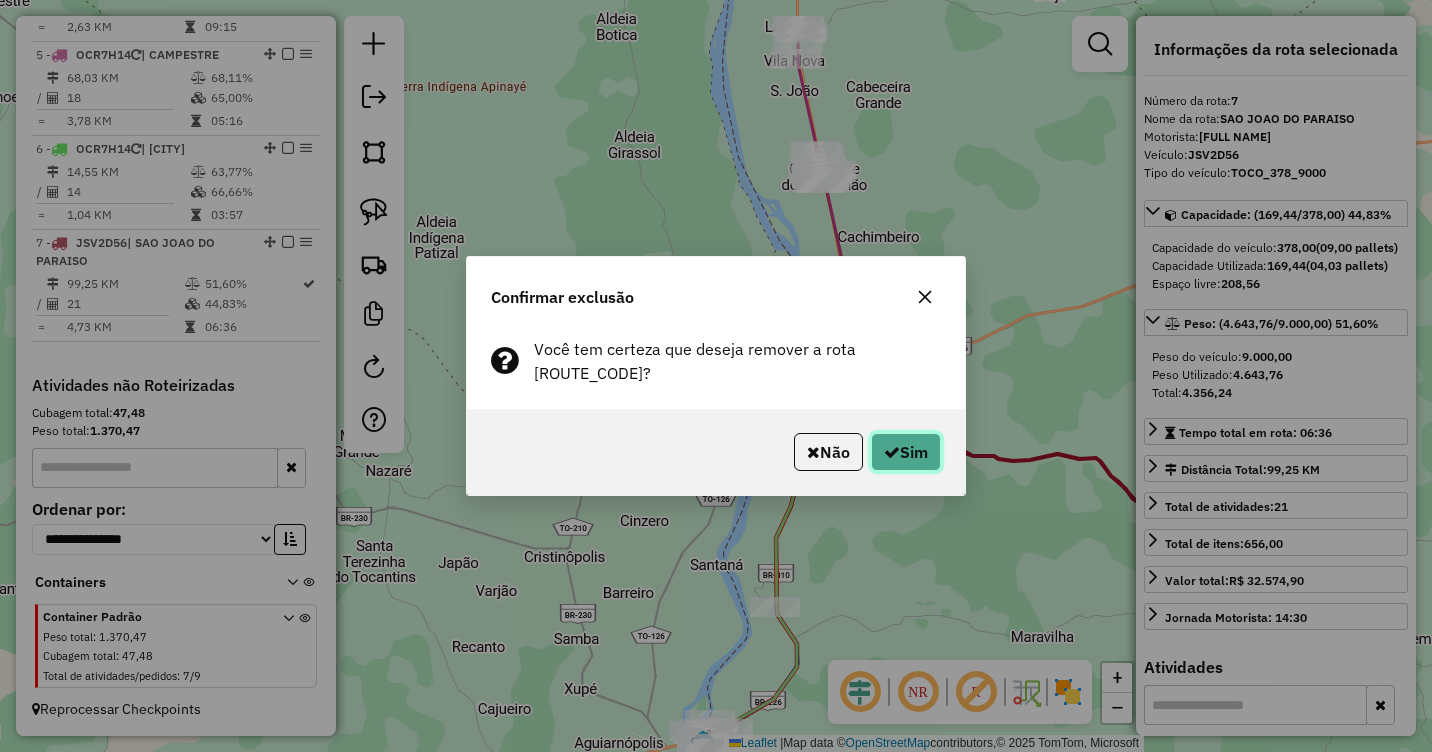 click on "Sim" 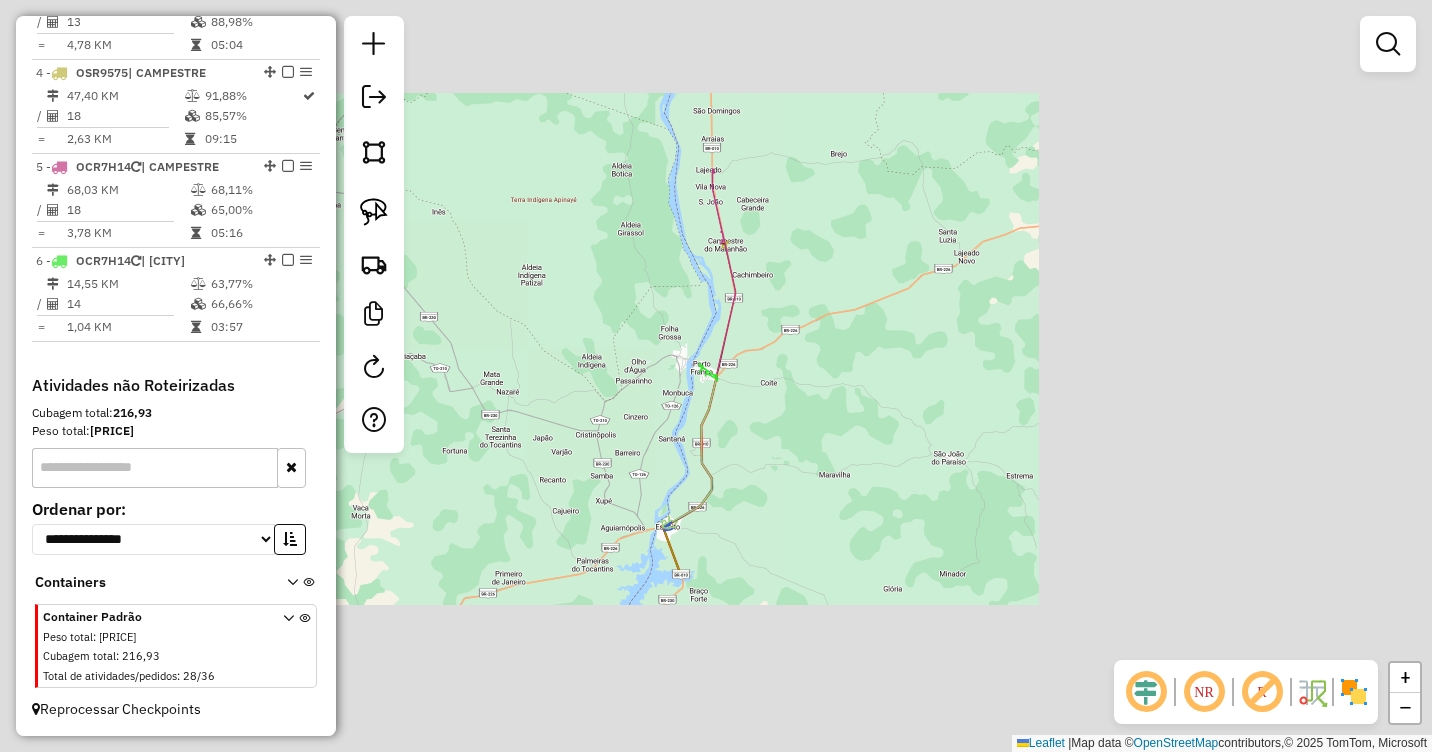 scroll, scrollTop: 1030, scrollLeft: 0, axis: vertical 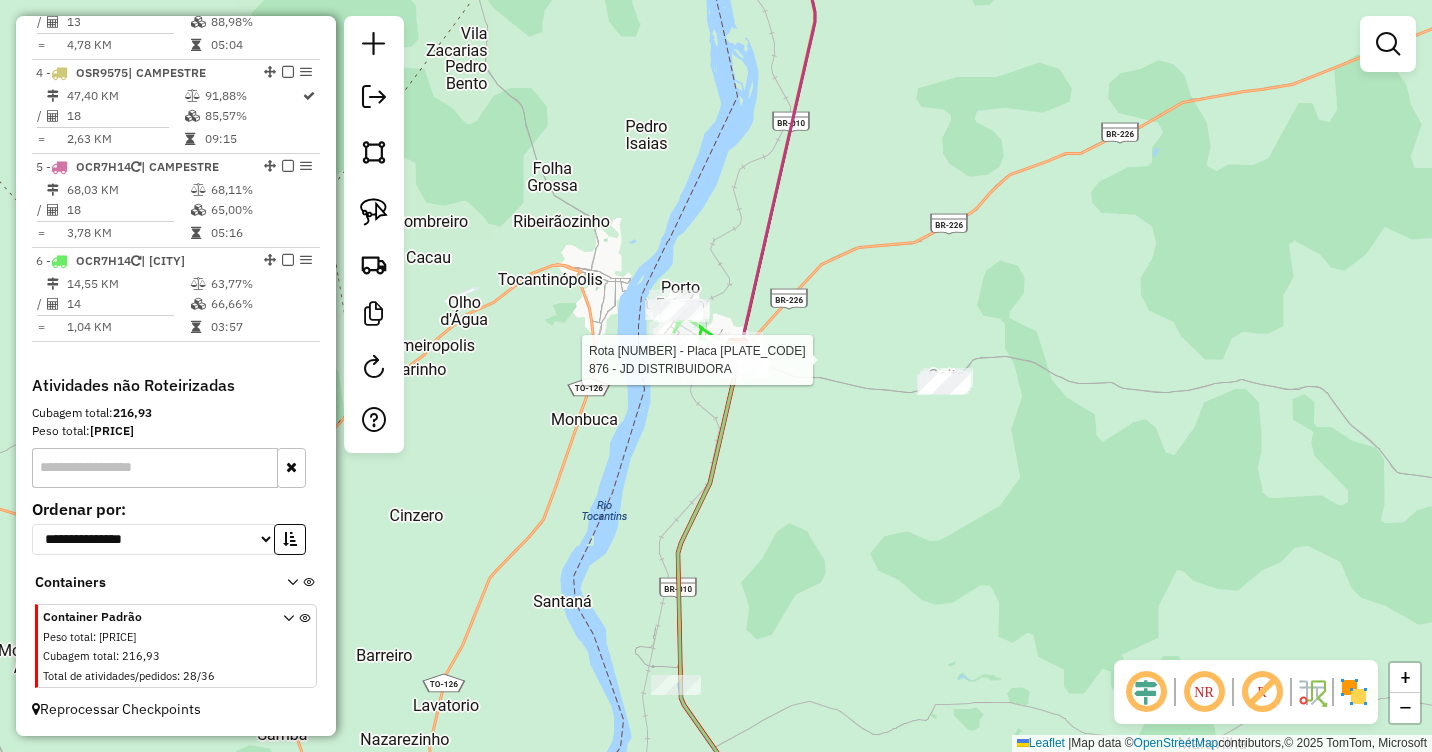 select on "**********" 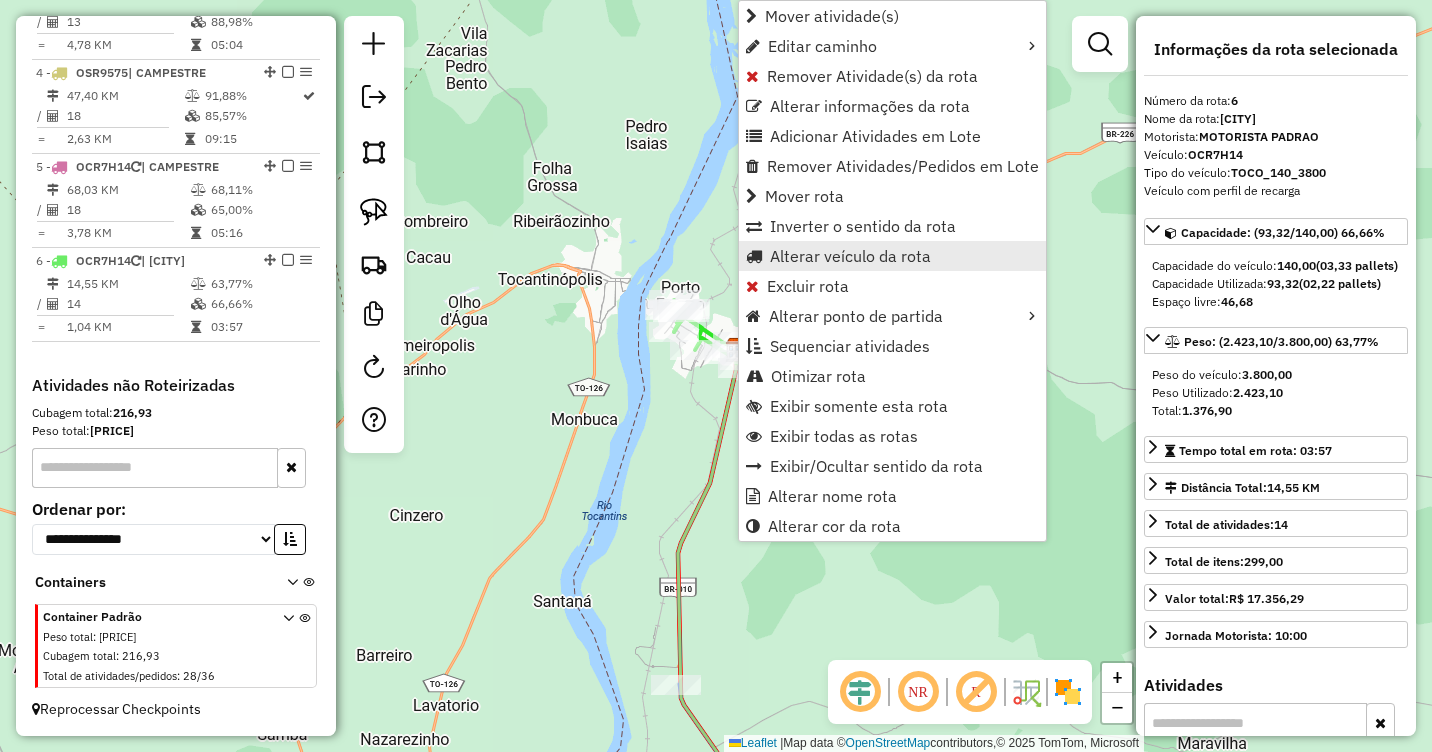 click on "Alterar veículo da rota" at bounding box center (850, 256) 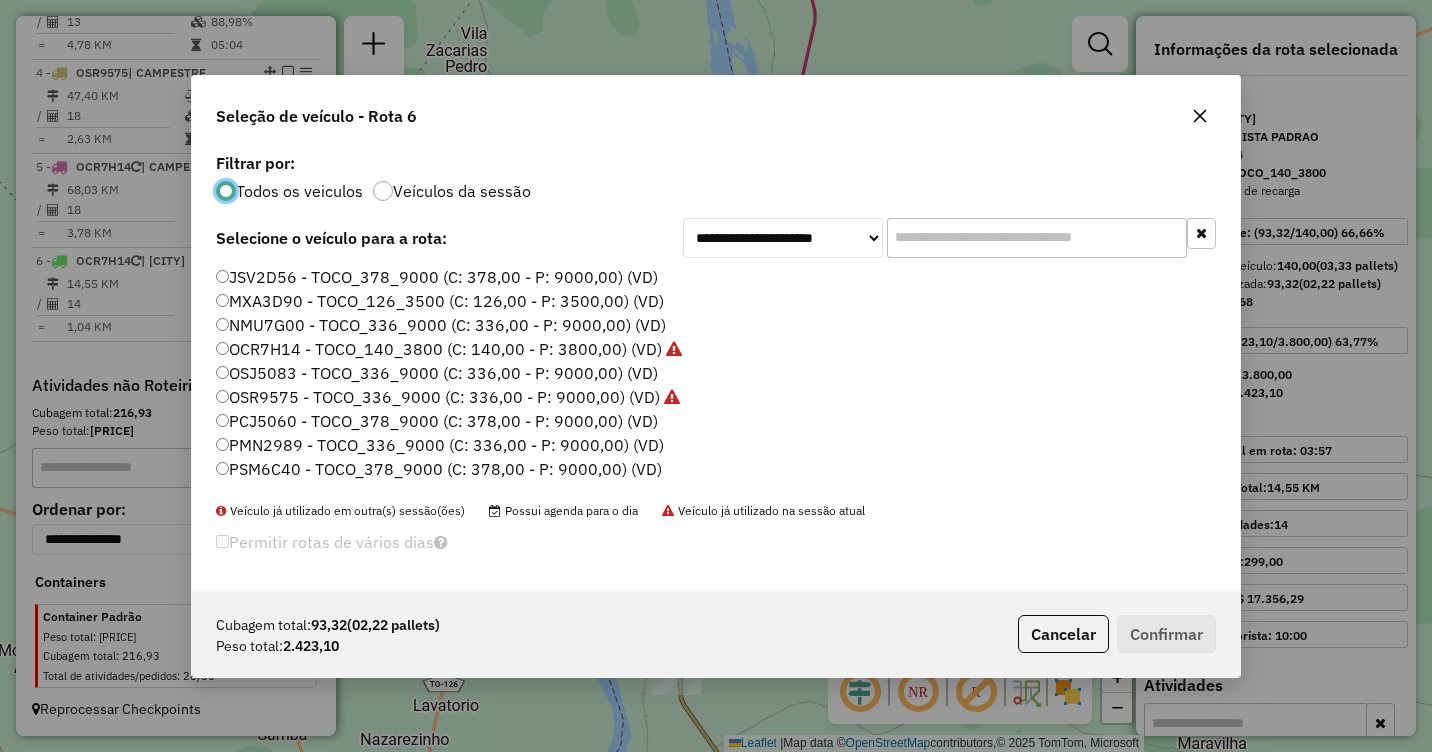 scroll, scrollTop: 11, scrollLeft: 6, axis: both 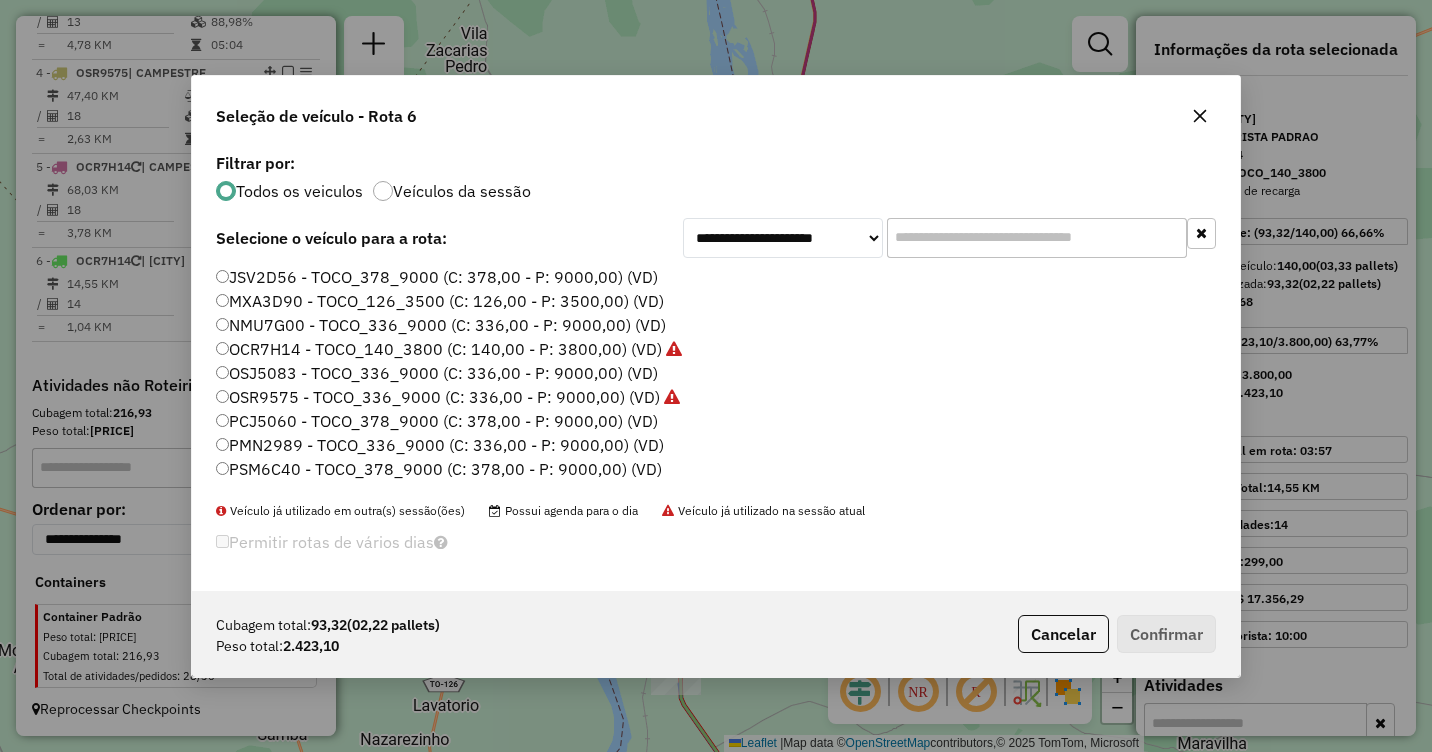 click on "JSV2D56 - TOCO_378_9000 (C: 378,00 - P: 9000,00) (VD)" 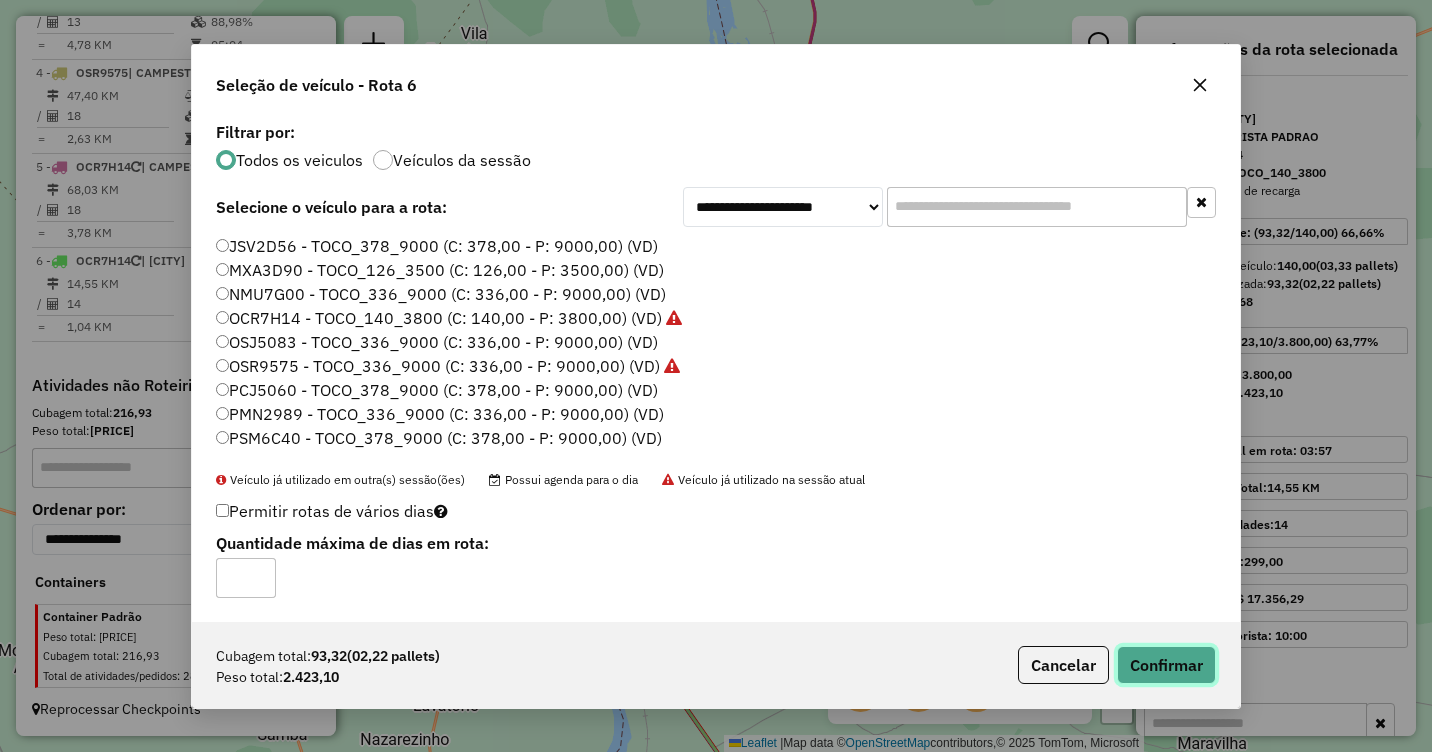 click on "Confirmar" 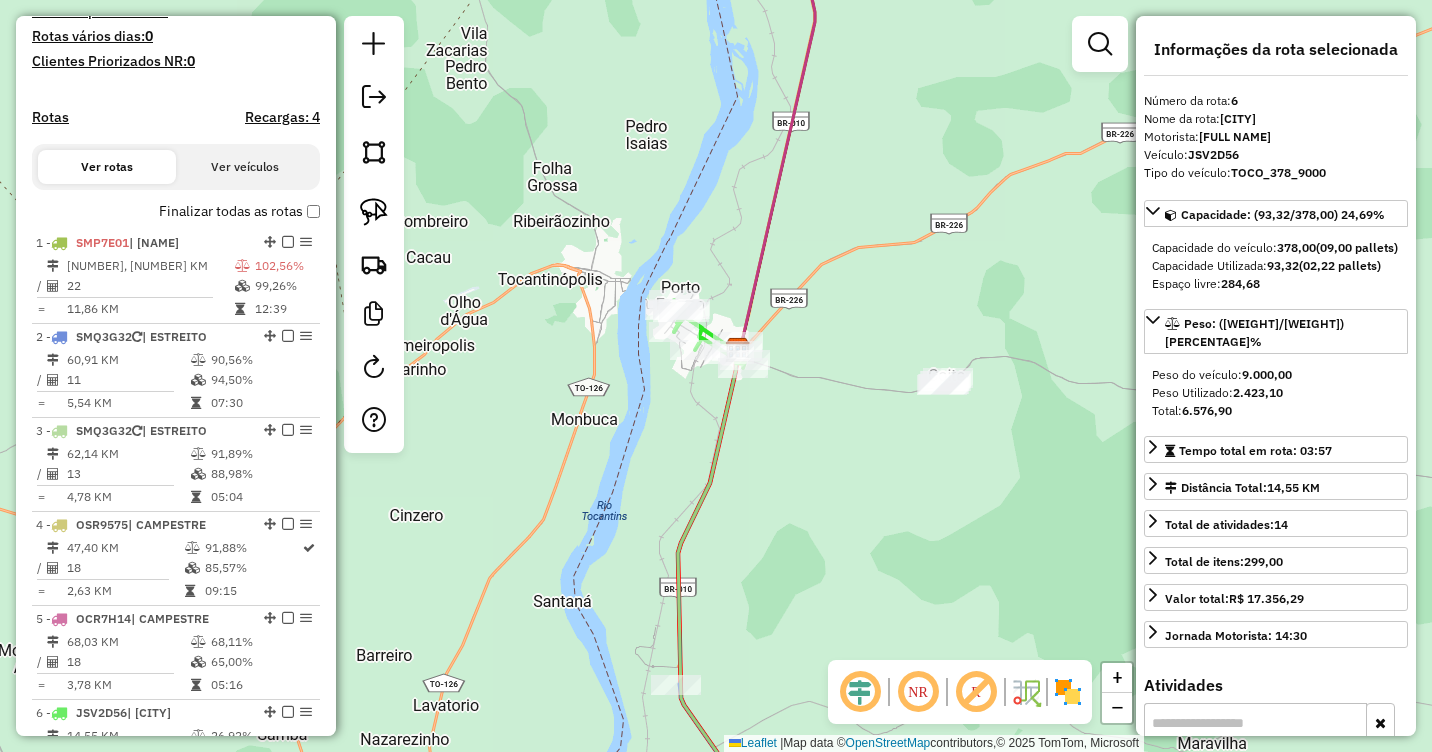 scroll, scrollTop: 512, scrollLeft: 0, axis: vertical 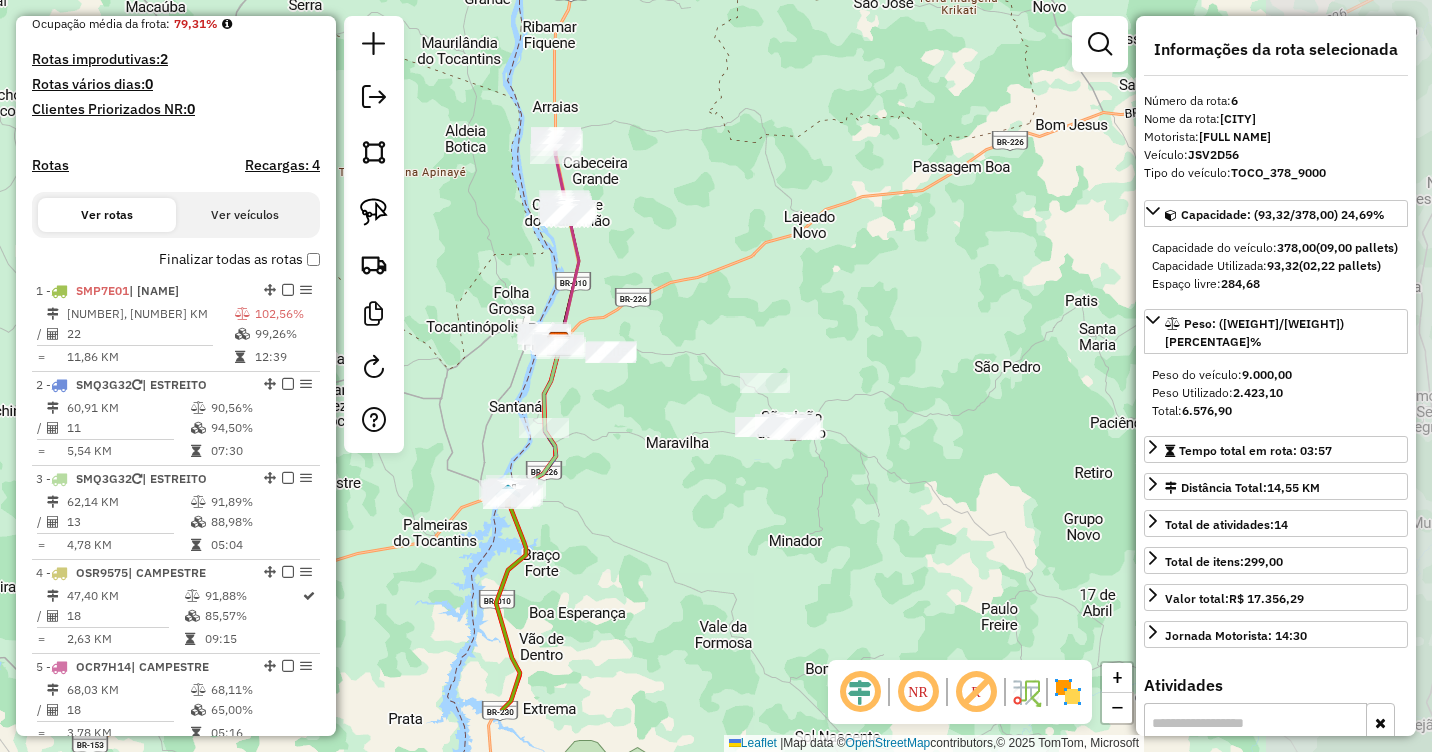 drag, startPoint x: 937, startPoint y: 561, endPoint x: 704, endPoint y: 451, distance: 257.66064 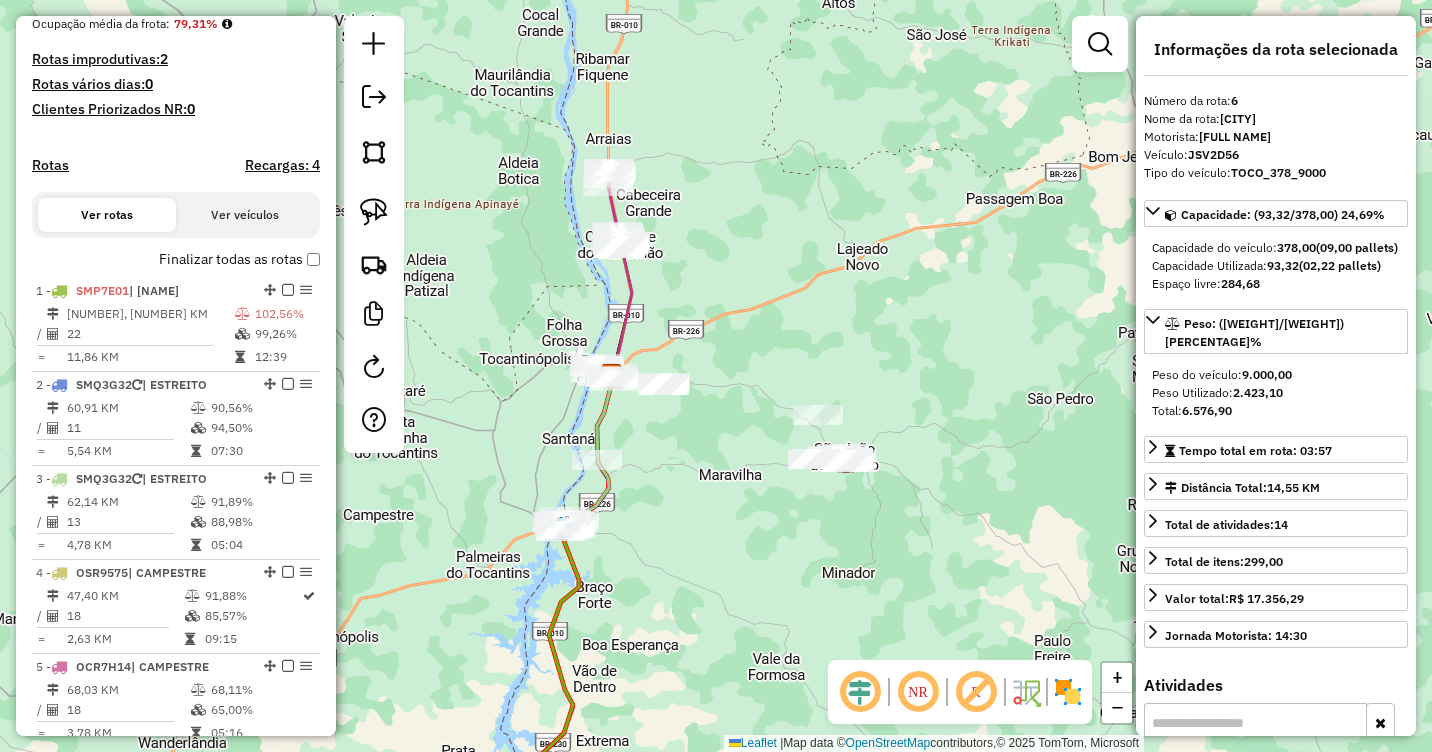 drag, startPoint x: 684, startPoint y: 429, endPoint x: 741, endPoint y: 456, distance: 63.07139 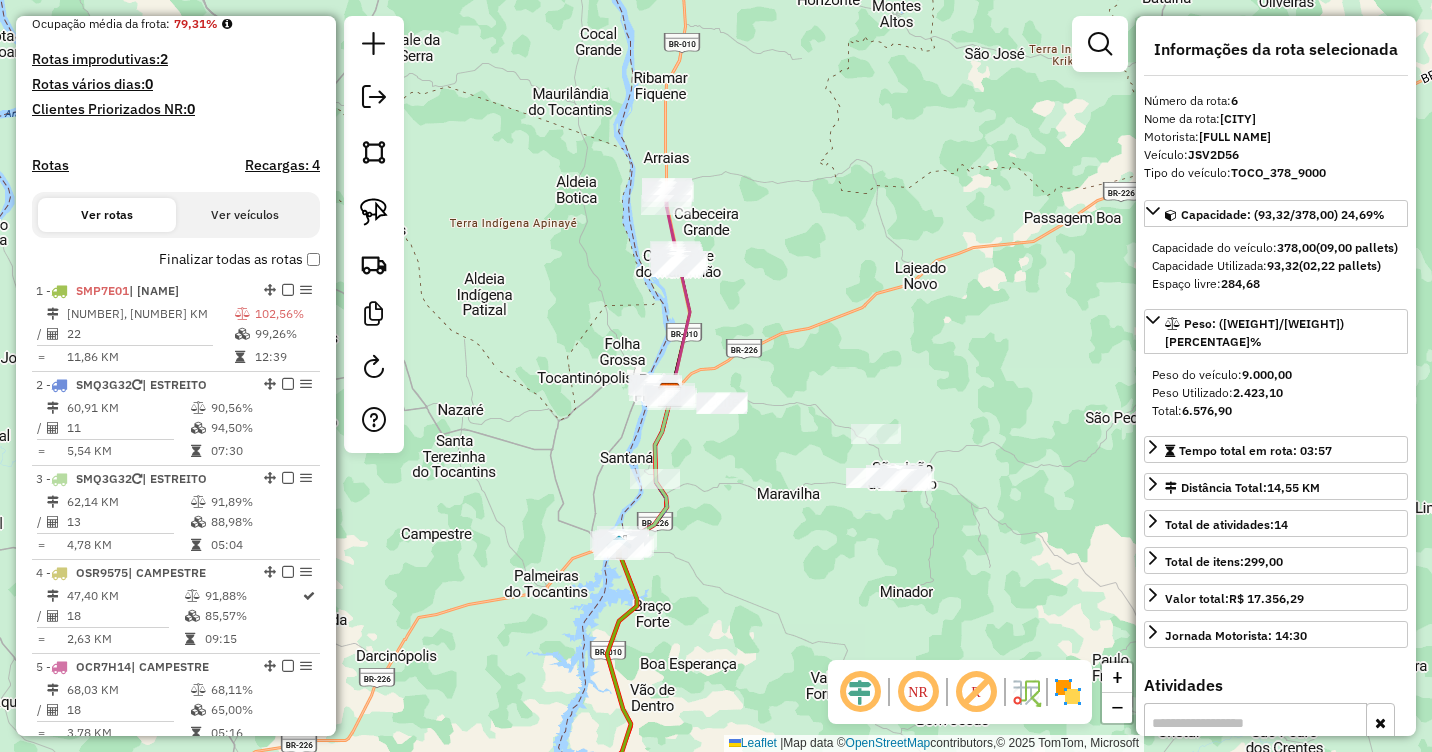 drag, startPoint x: 688, startPoint y: 452, endPoint x: 747, endPoint y: 470, distance: 61.68468 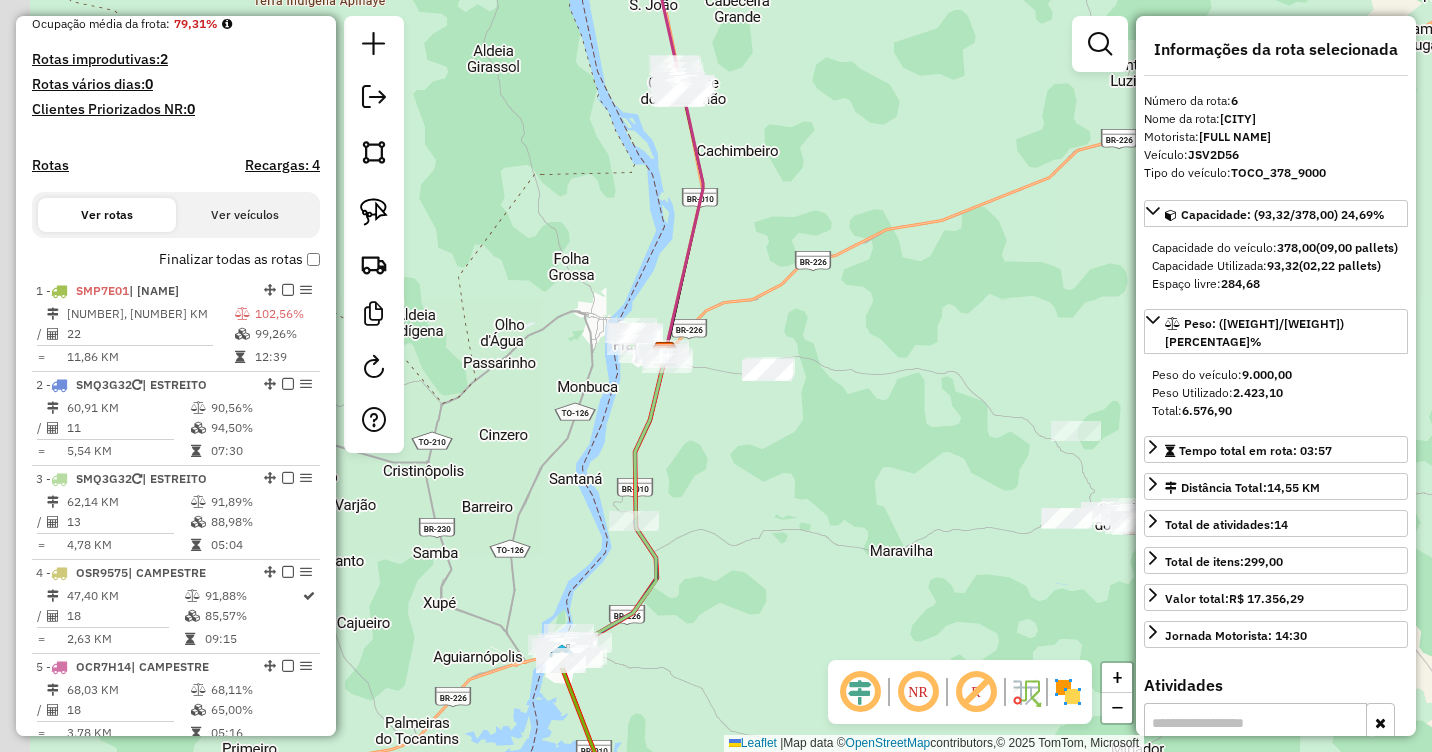 drag, startPoint x: 690, startPoint y: 442, endPoint x: 745, endPoint y: 462, distance: 58.5235 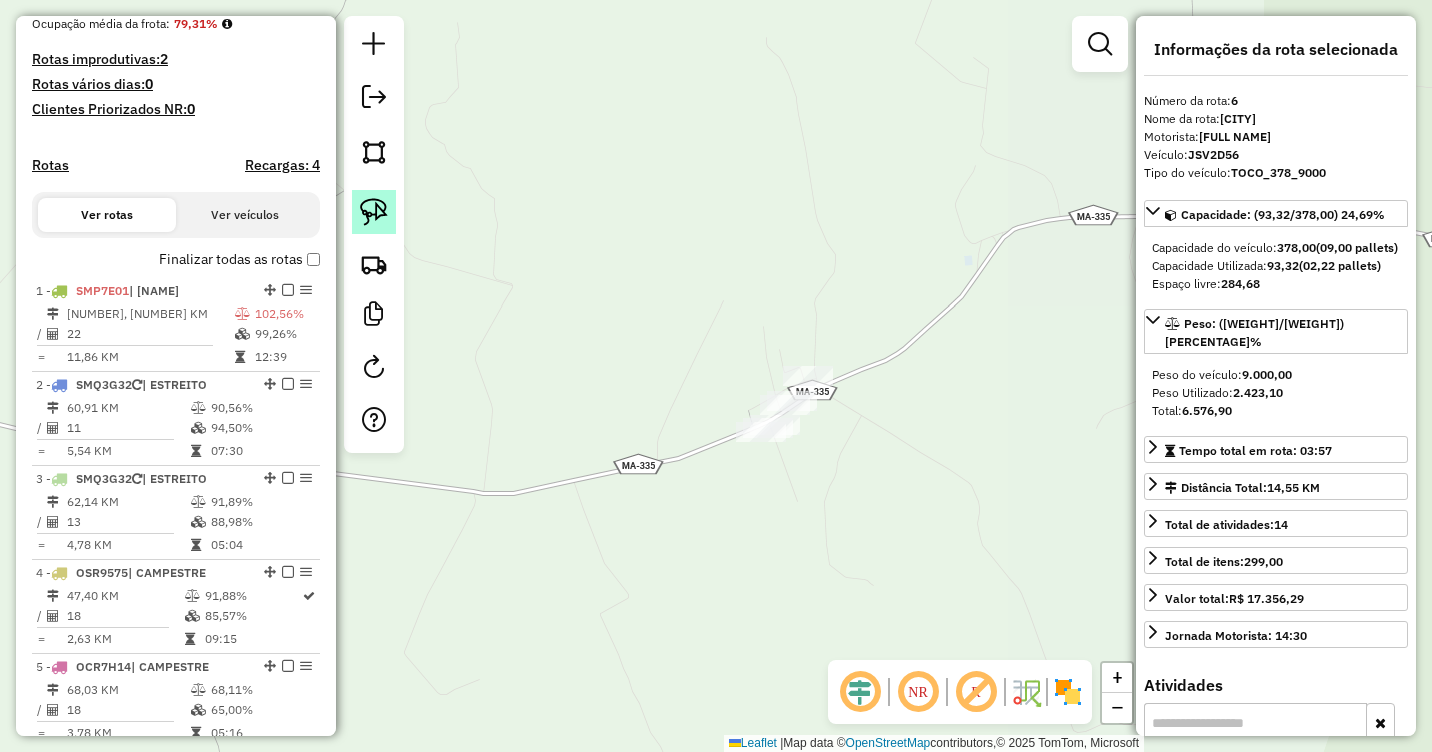 drag, startPoint x: 364, startPoint y: 215, endPoint x: 394, endPoint y: 215, distance: 30 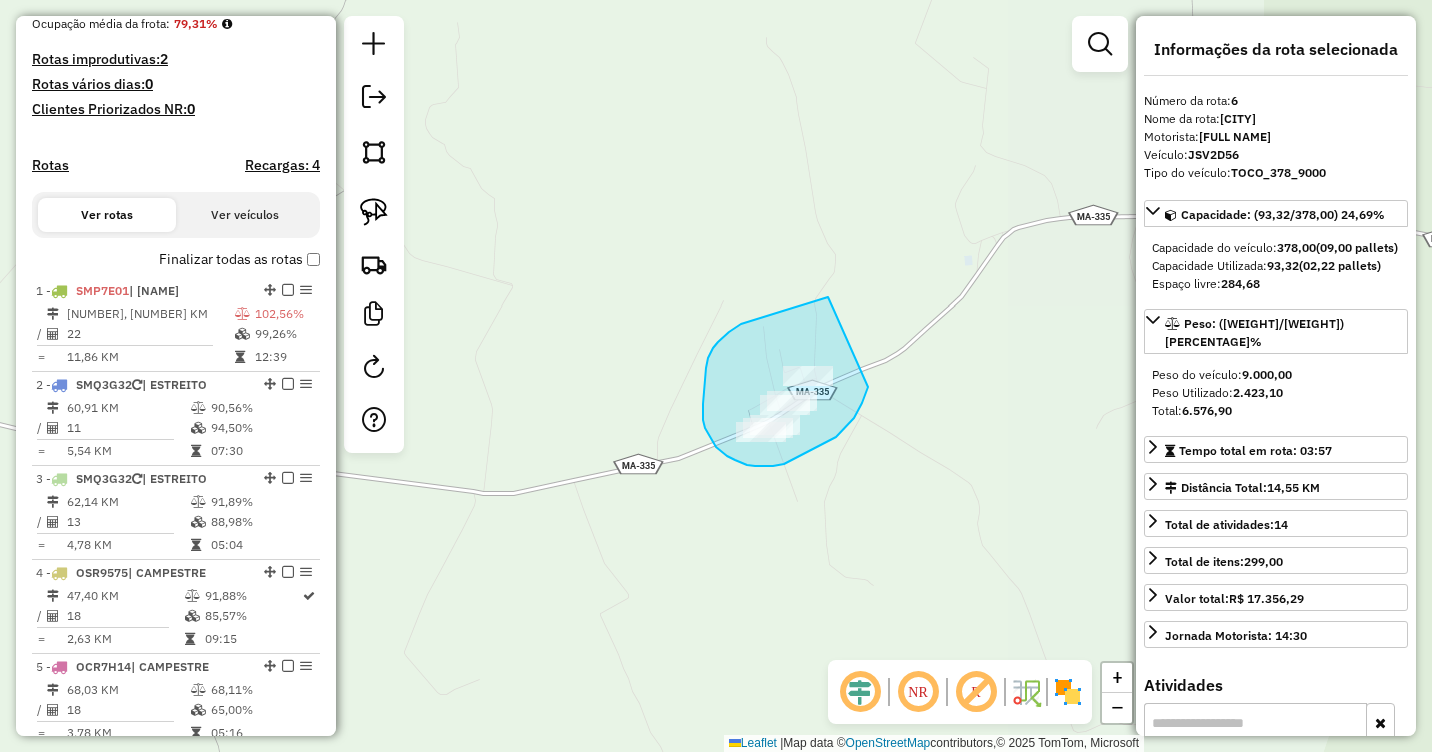 drag, startPoint x: 828, startPoint y: 297, endPoint x: 868, endPoint y: 387, distance: 98.48858 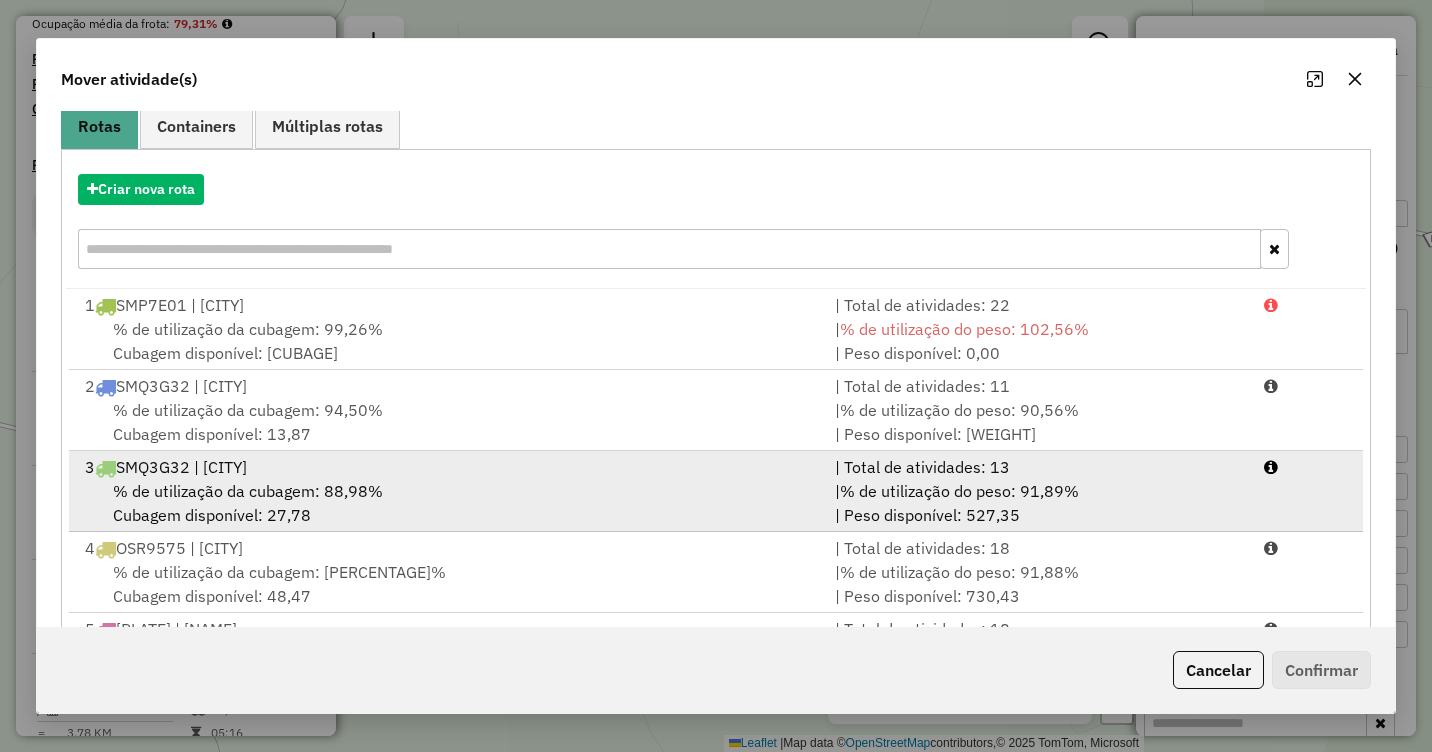 scroll, scrollTop: 267, scrollLeft: 0, axis: vertical 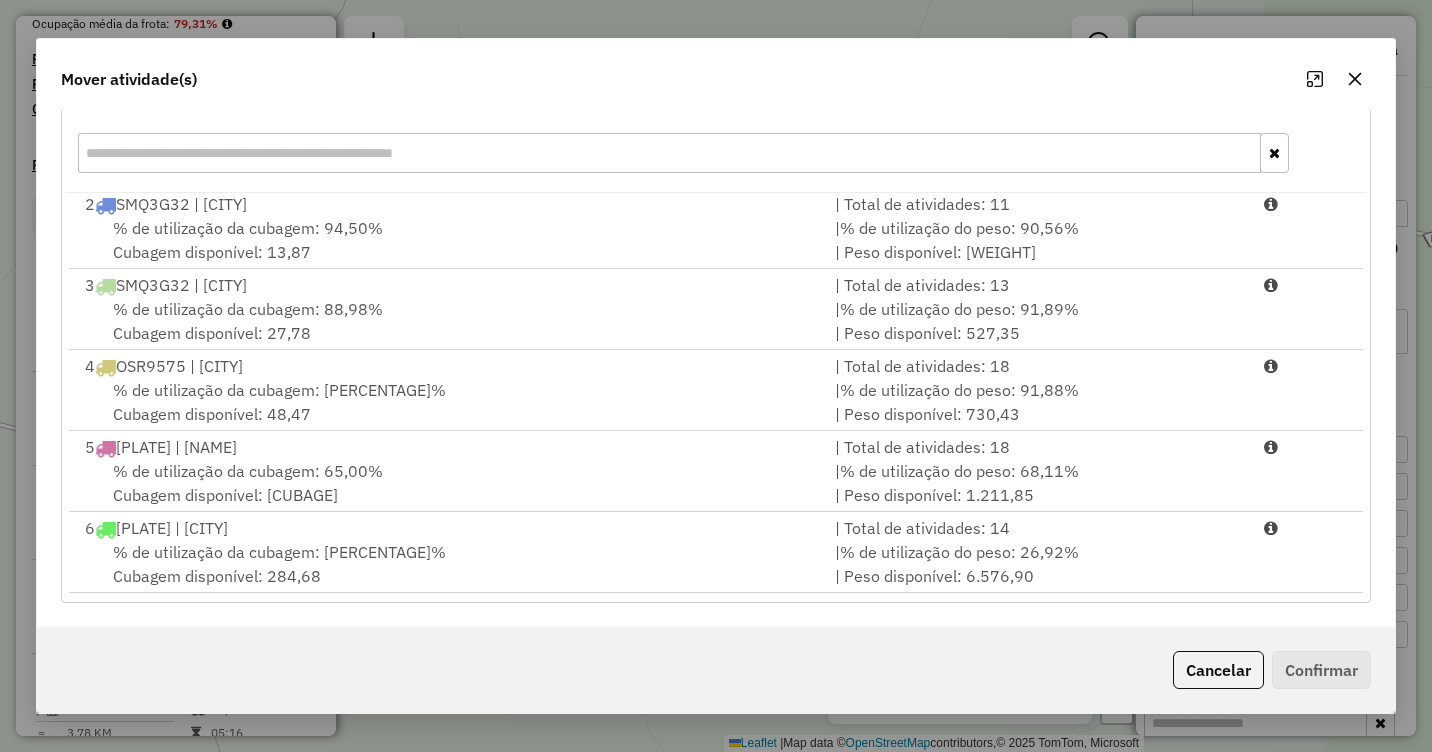 click 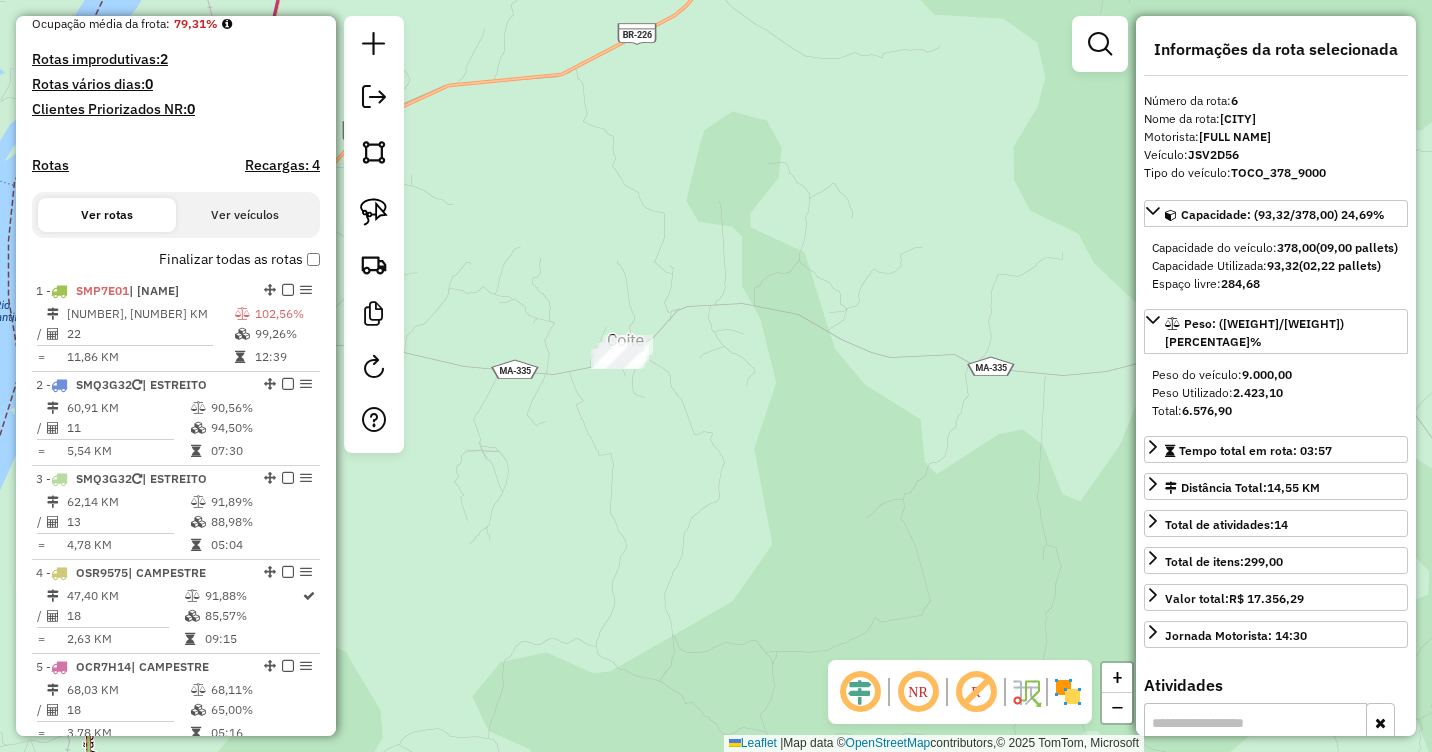 drag, startPoint x: 547, startPoint y: 494, endPoint x: 725, endPoint y: 379, distance: 211.91743 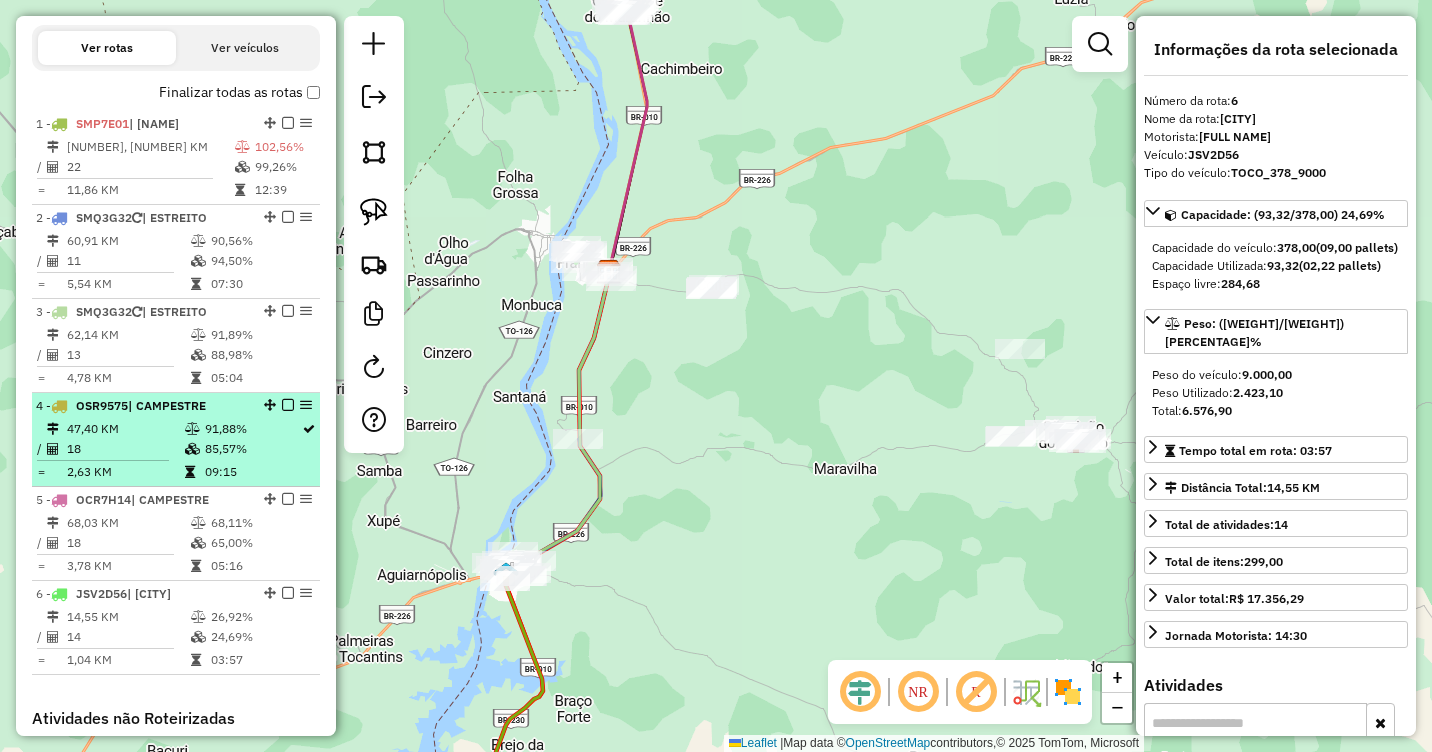 scroll, scrollTop: 712, scrollLeft: 0, axis: vertical 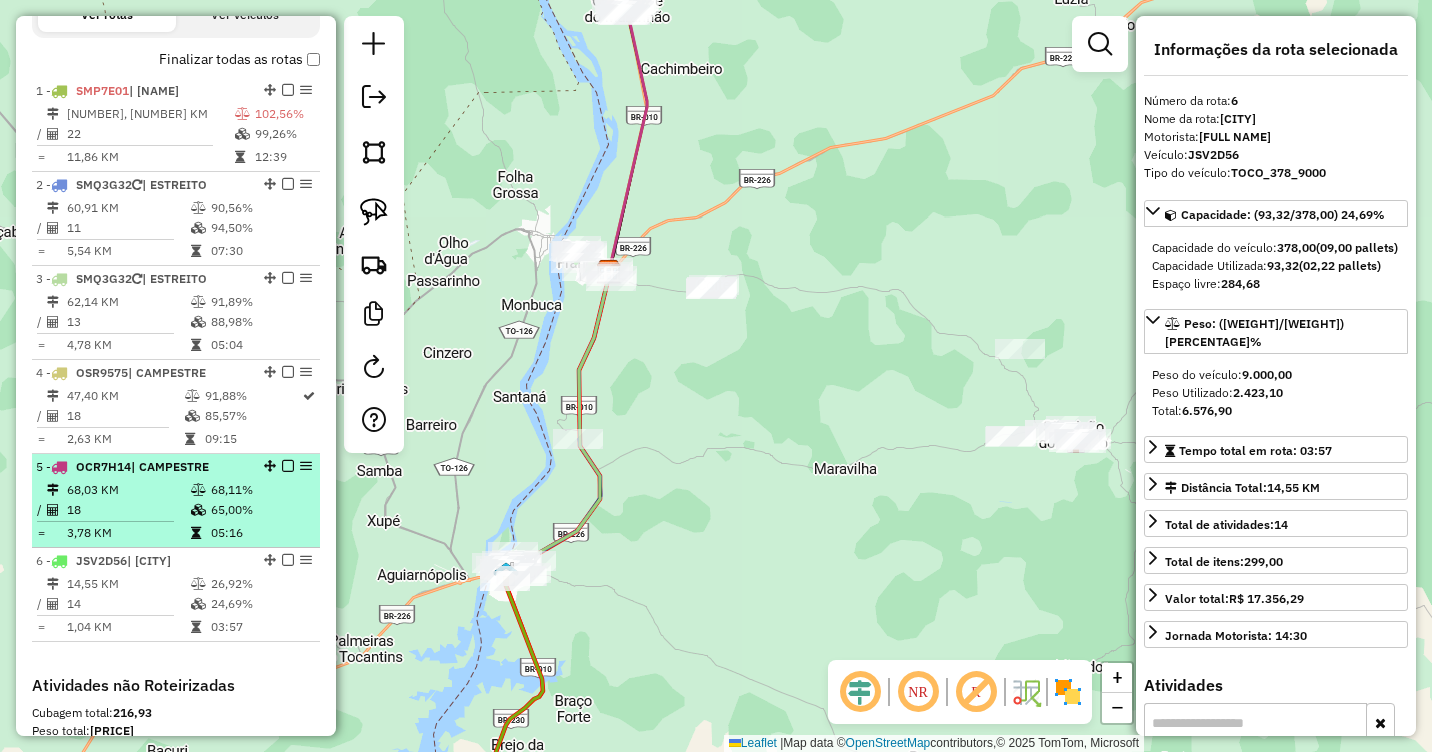 click on "68,03 KM" at bounding box center [128, 490] 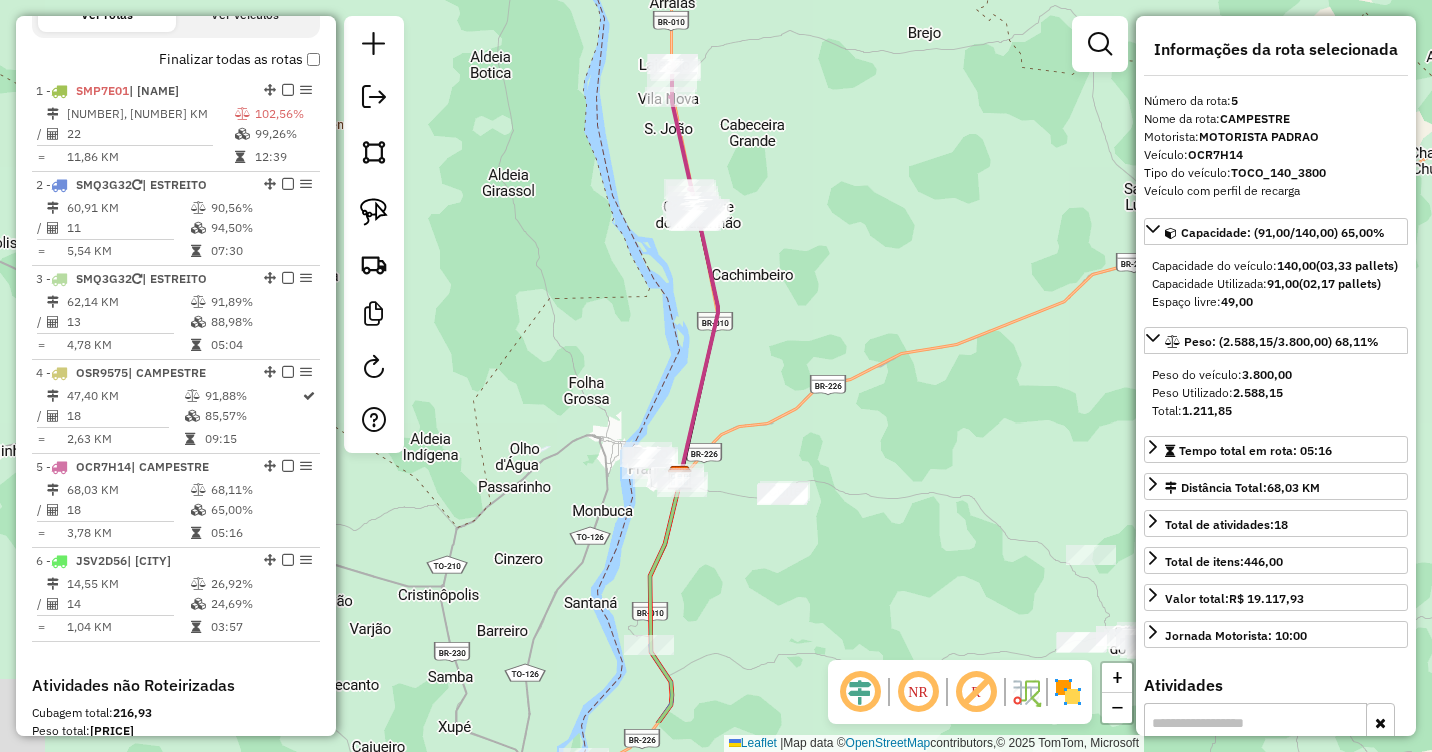 drag, startPoint x: 846, startPoint y: 482, endPoint x: 719, endPoint y: 307, distance: 216.22673 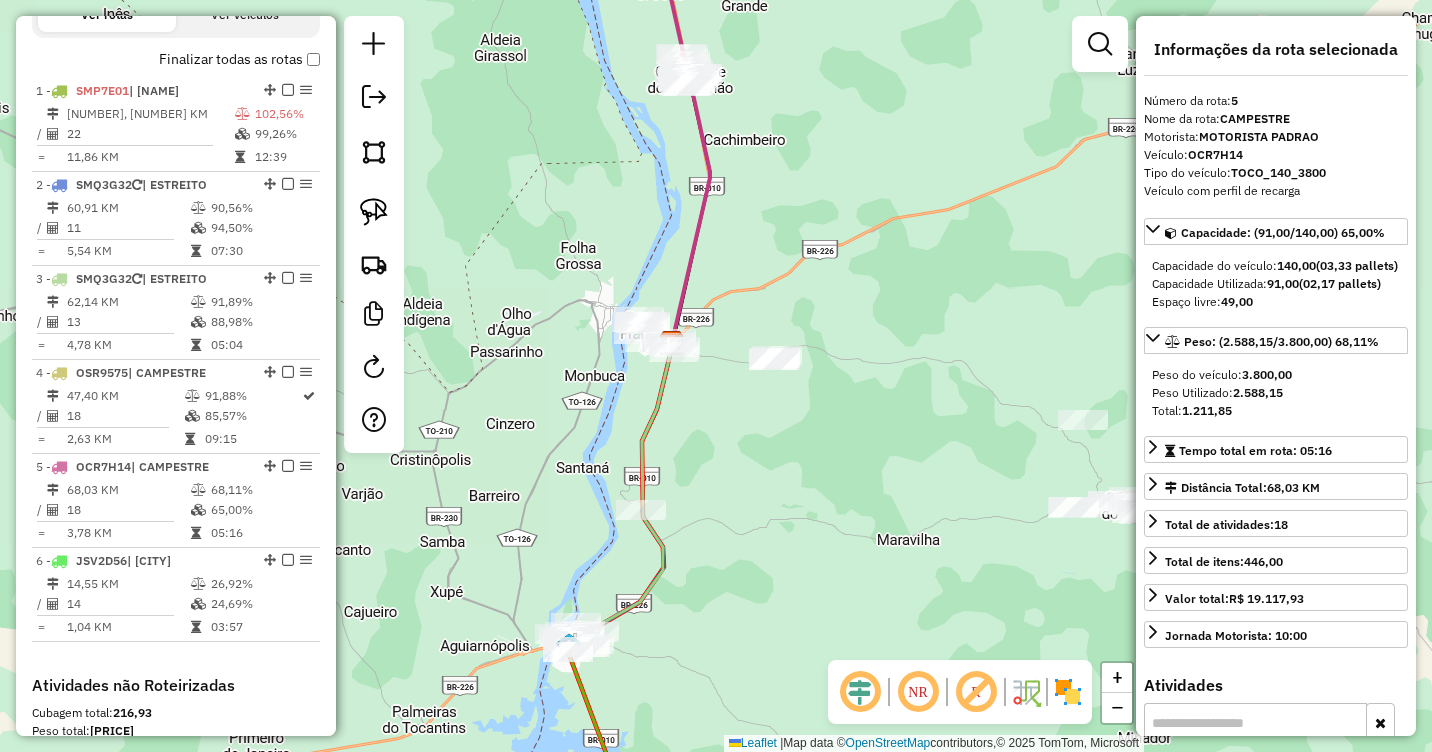 drag, startPoint x: 625, startPoint y: 349, endPoint x: 714, endPoint y: 332, distance: 90.60905 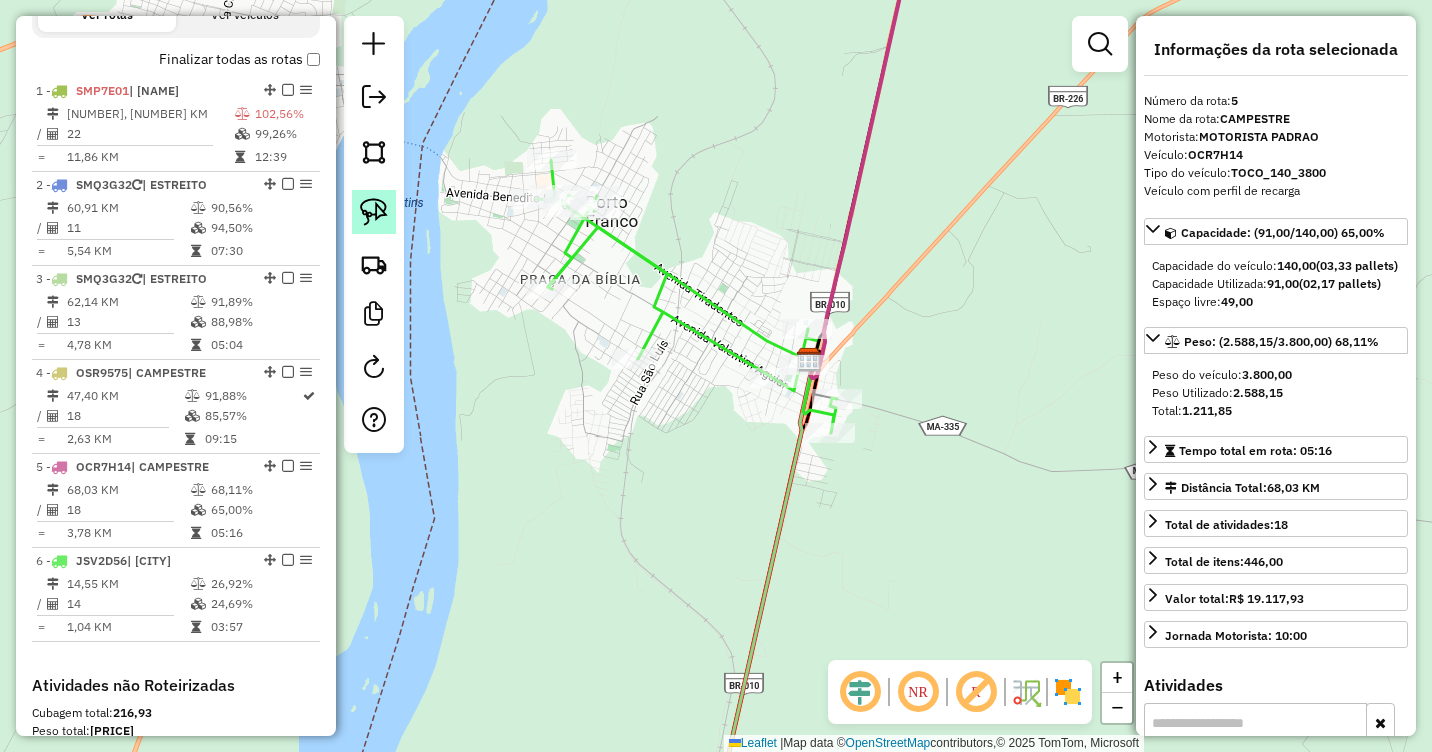 click 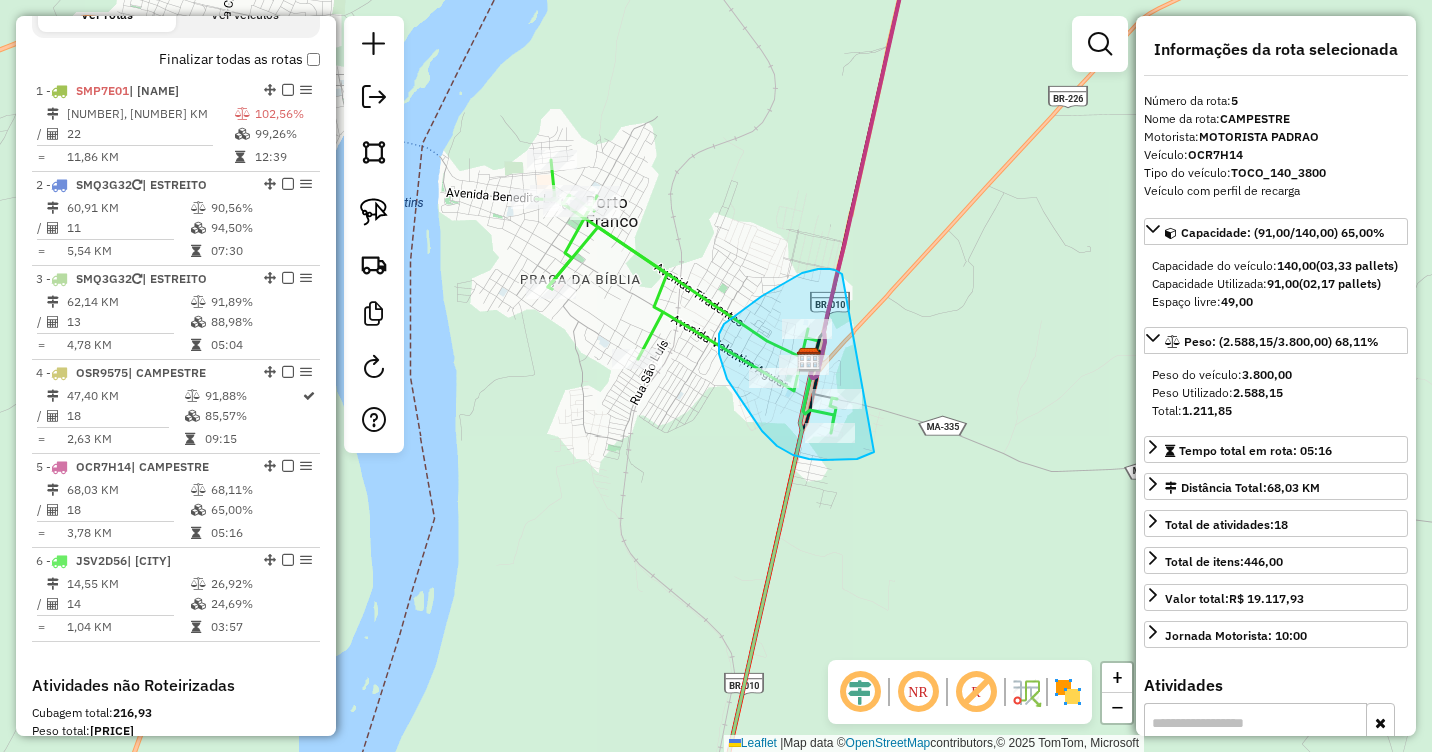 drag, startPoint x: 842, startPoint y: 274, endPoint x: 913, endPoint y: 411, distance: 154.30489 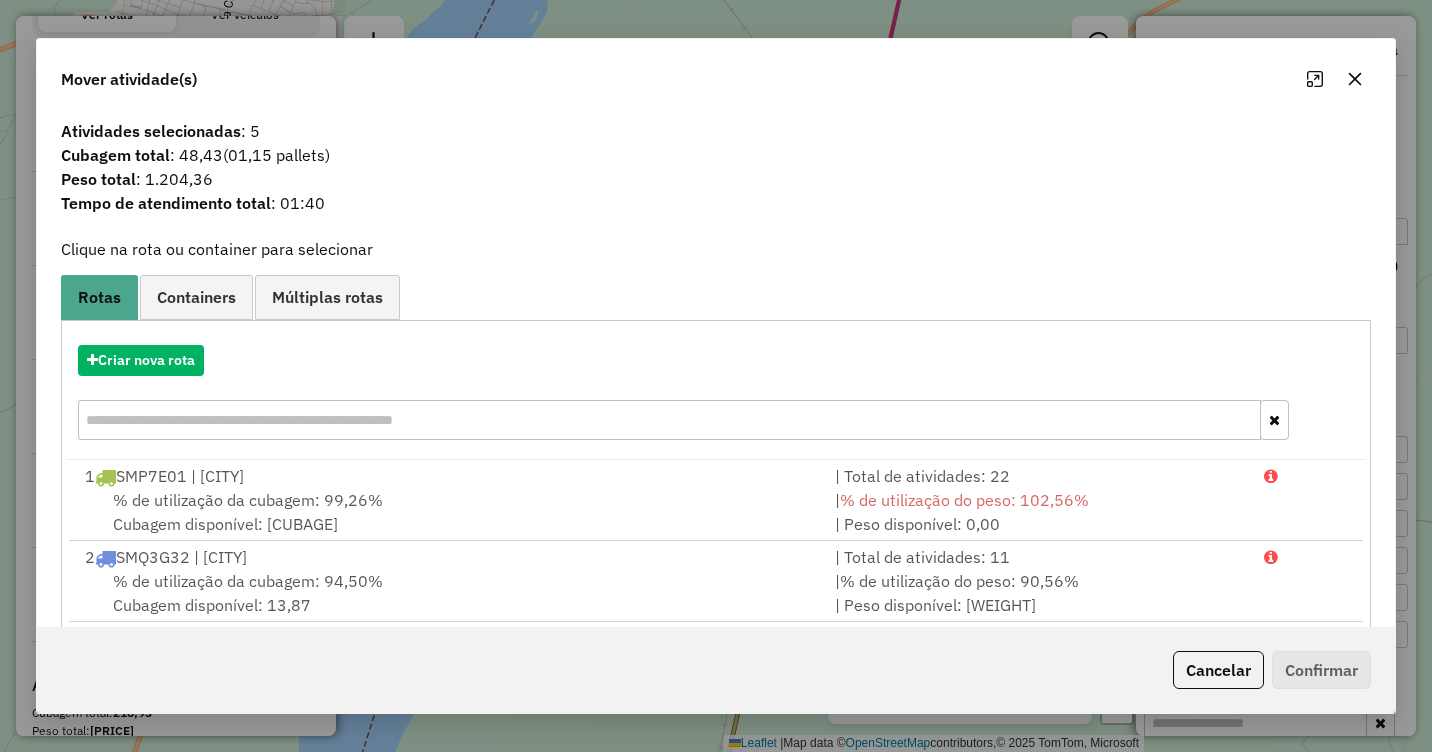 click 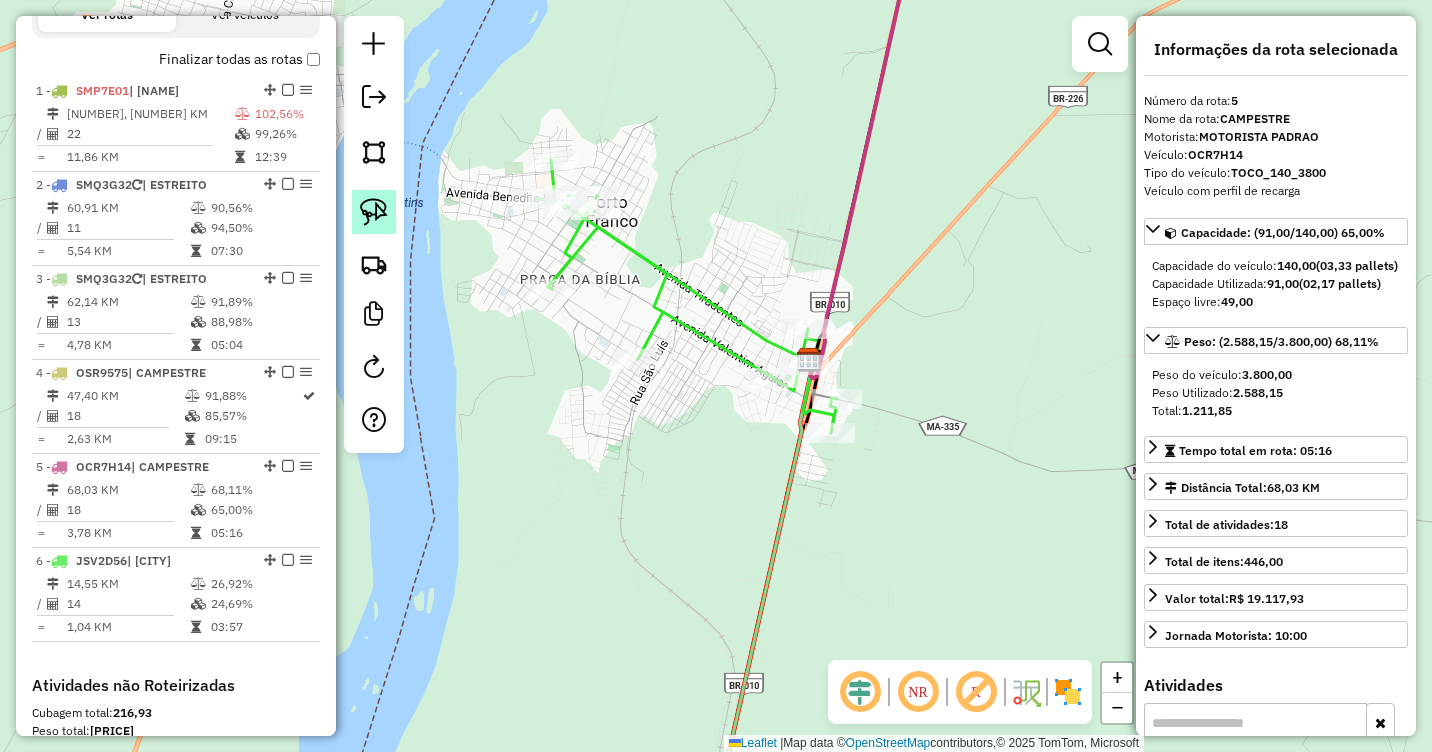 click 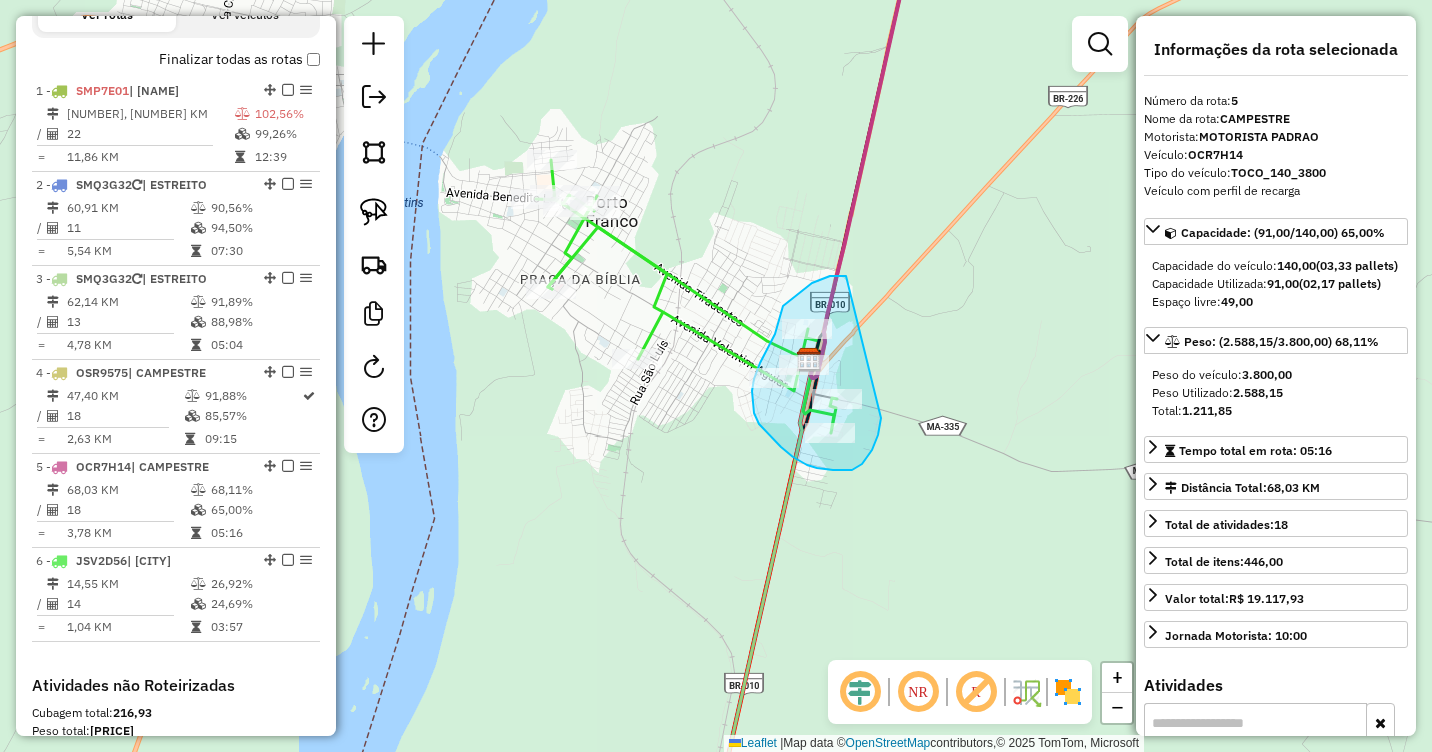 drag, startPoint x: 841, startPoint y: 276, endPoint x: 881, endPoint y: 416, distance: 145.6022 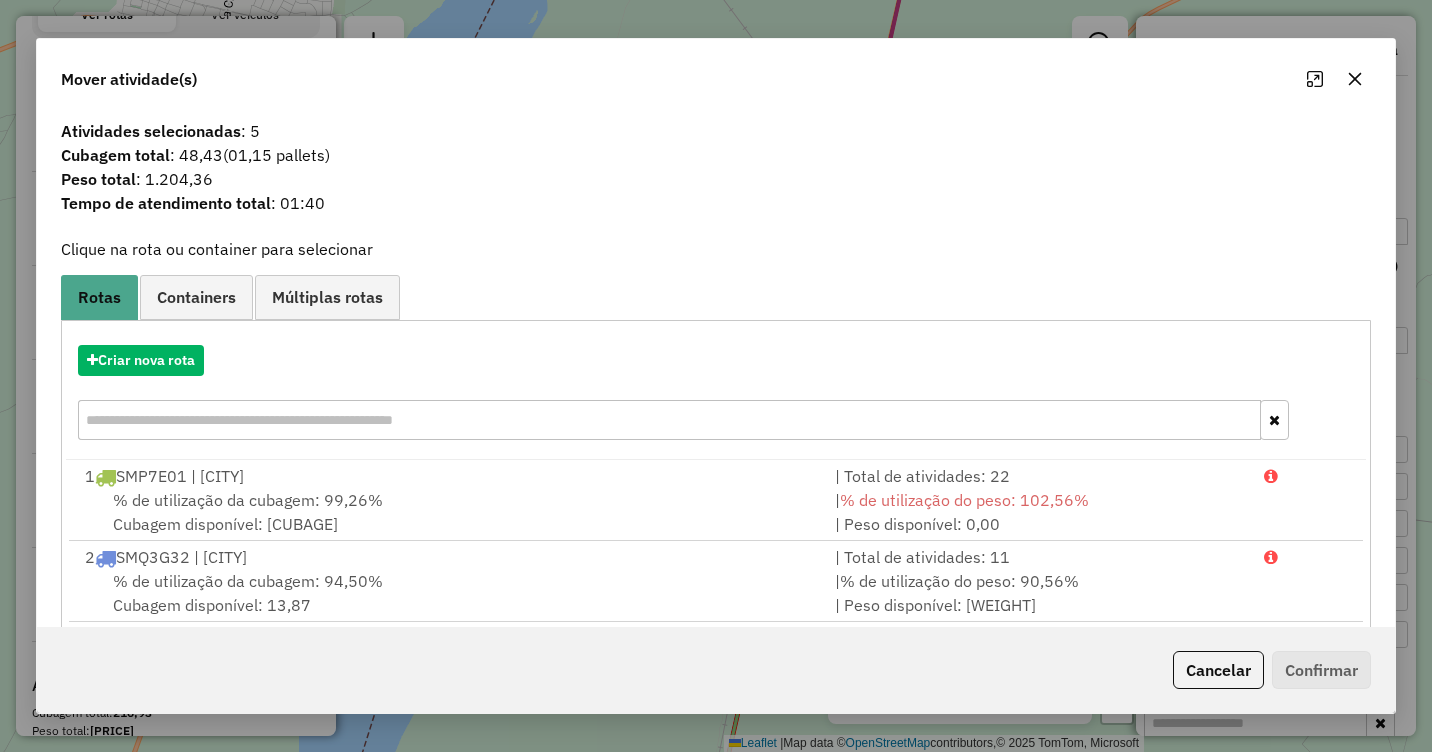 click 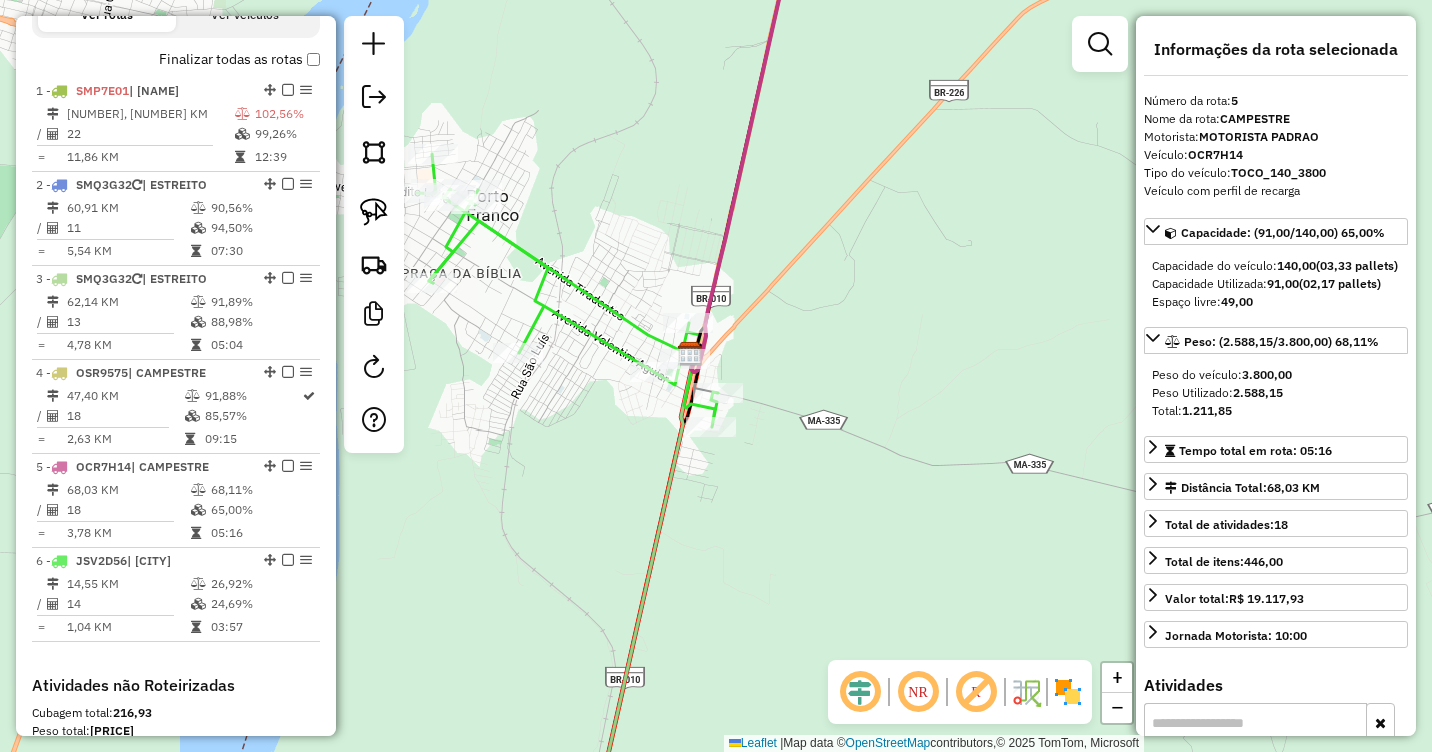 drag, startPoint x: 952, startPoint y: 254, endPoint x: 815, endPoint y: 248, distance: 137.13132 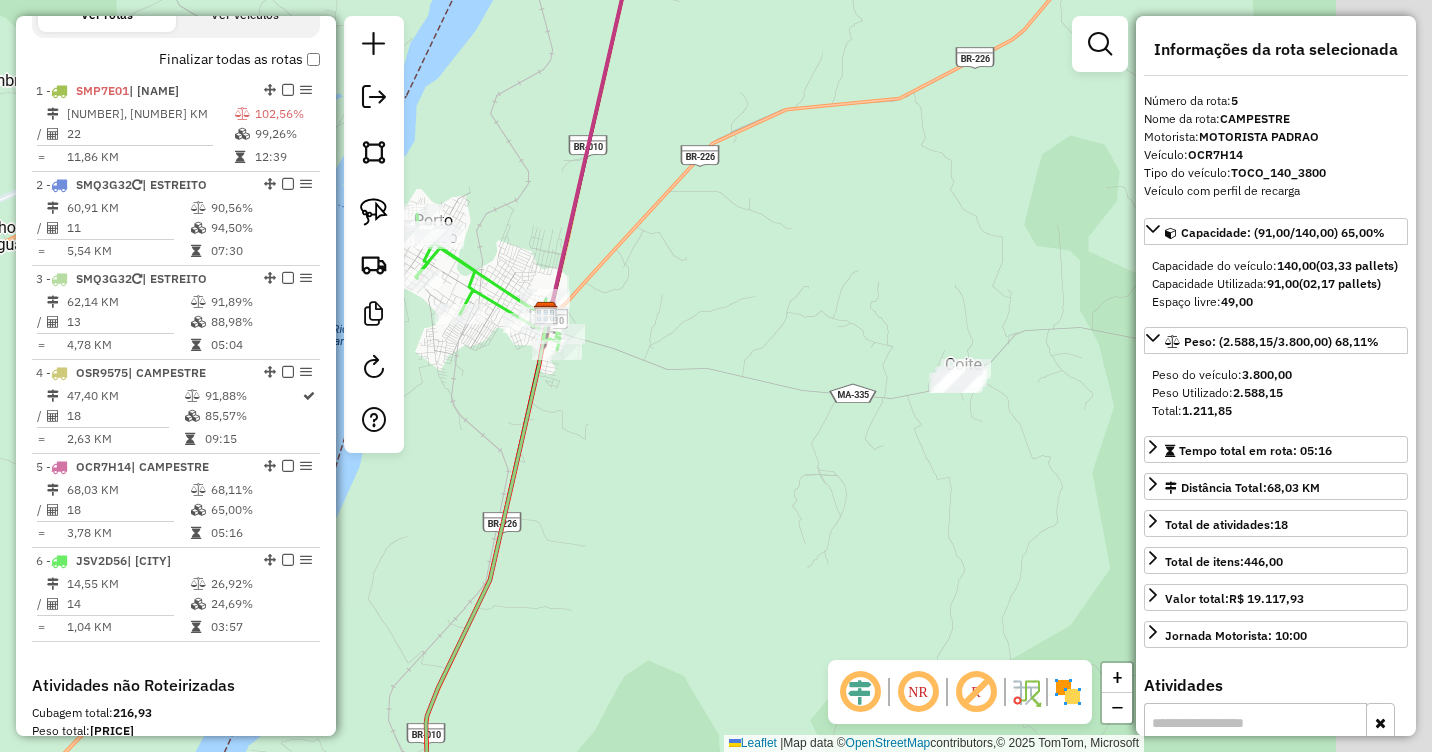 drag, startPoint x: 940, startPoint y: 288, endPoint x: 746, endPoint y: 265, distance: 195.35864 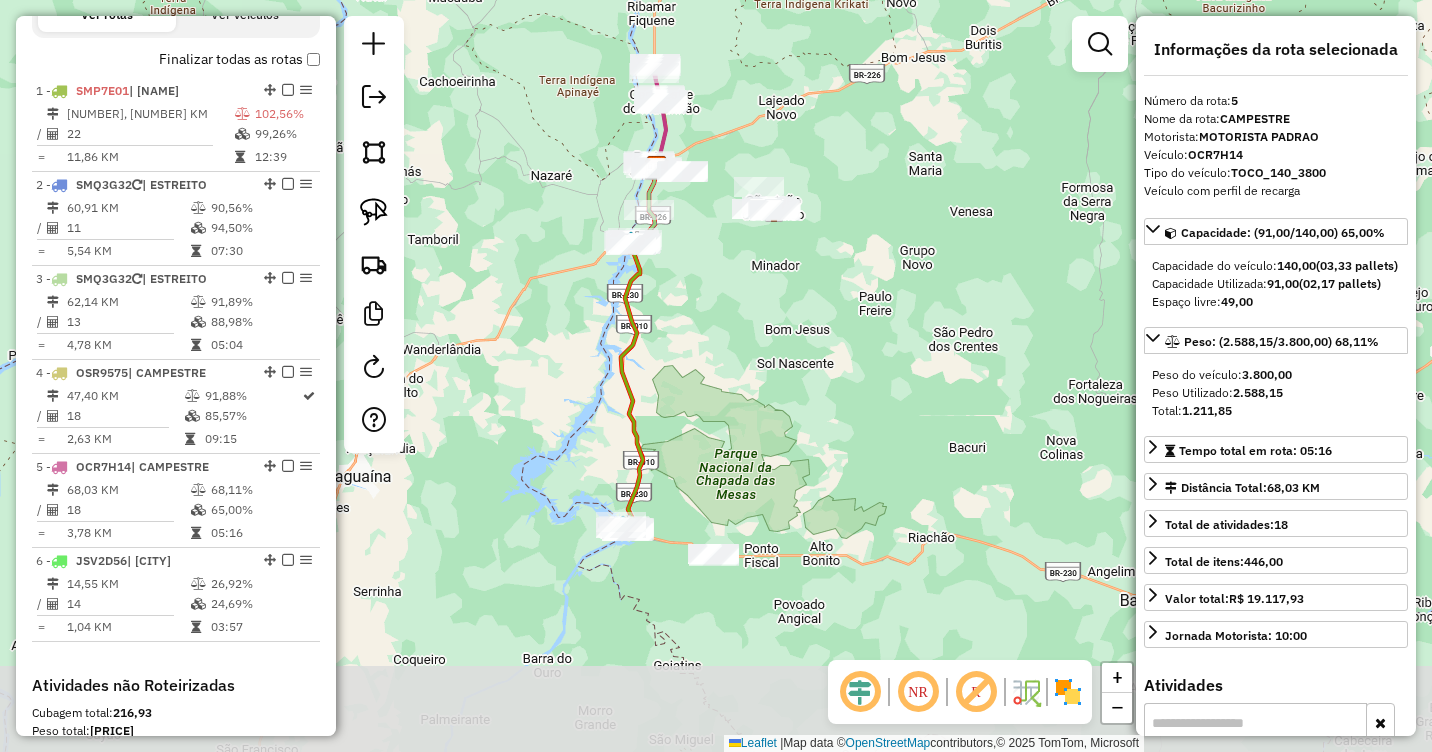 drag, startPoint x: 851, startPoint y: 582, endPoint x: 750, endPoint y: 298, distance: 301.42496 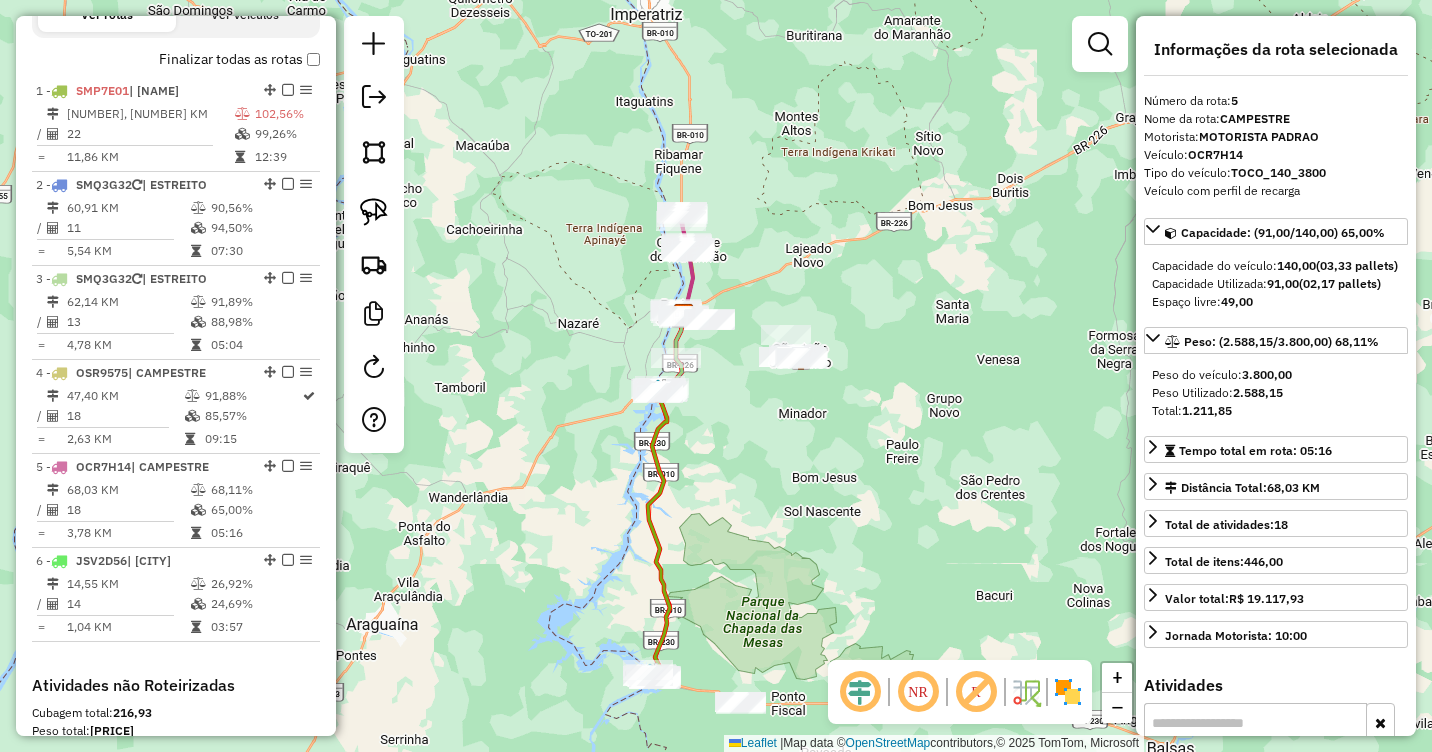 drag, startPoint x: 741, startPoint y: 315, endPoint x: 768, endPoint y: 464, distance: 151.42654 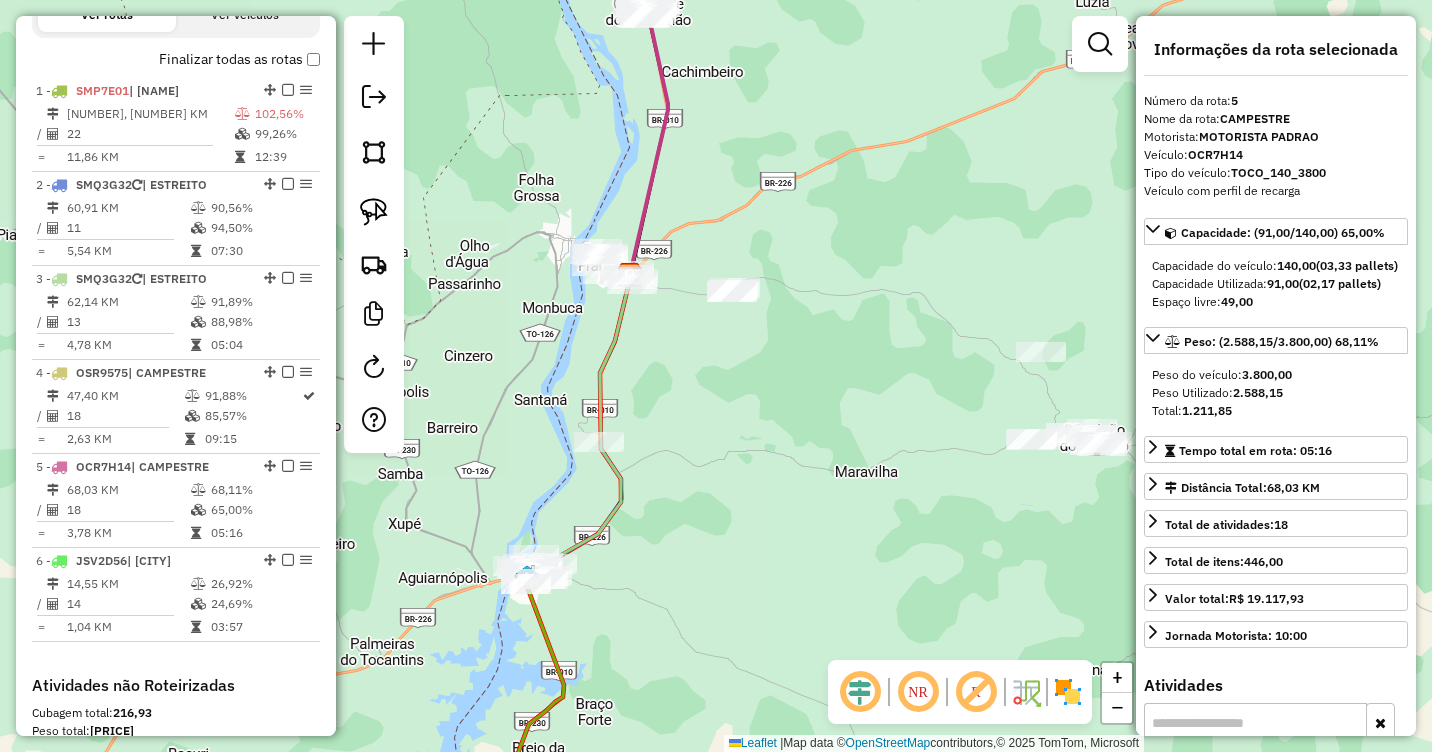 drag, startPoint x: 711, startPoint y: 351, endPoint x: 812, endPoint y: 398, distance: 111.40018 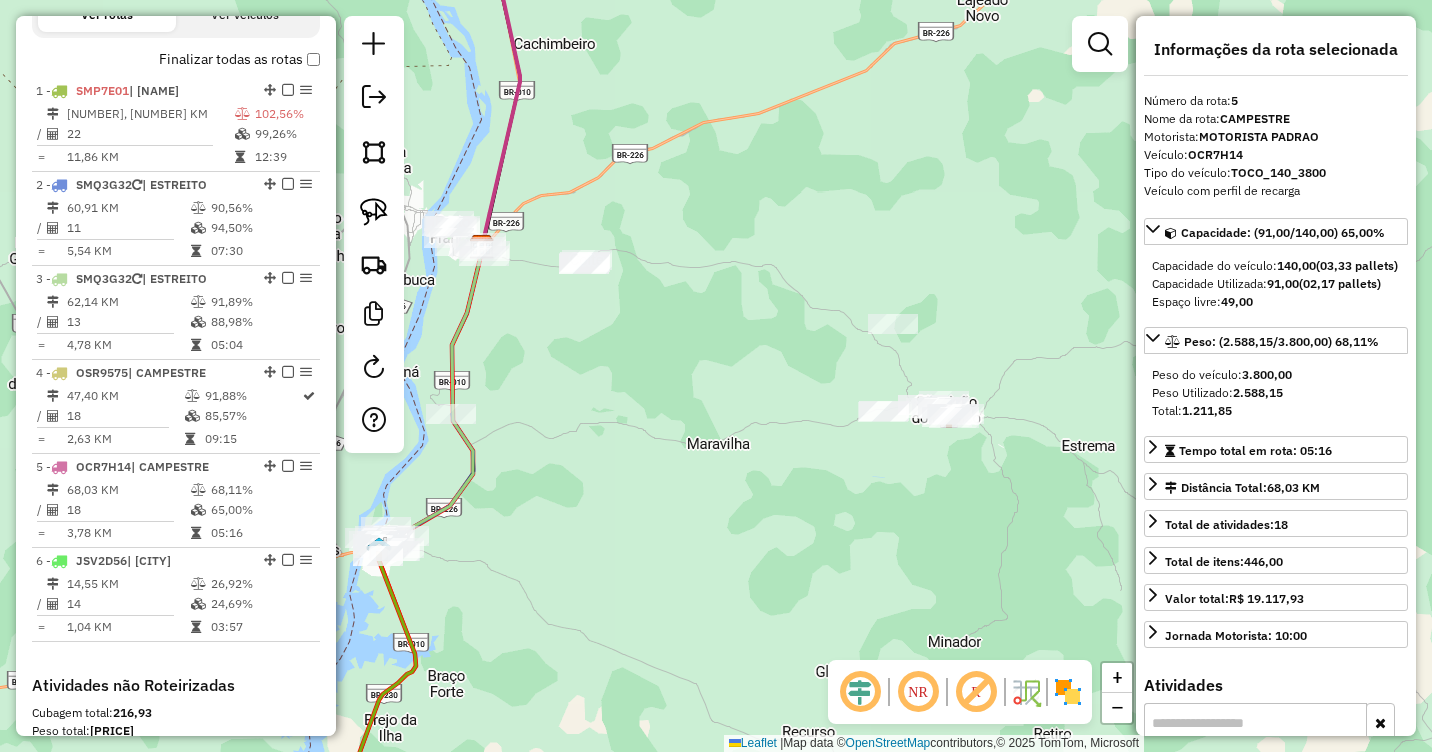 drag, startPoint x: 844, startPoint y: 363, endPoint x: 690, endPoint y: 333, distance: 156.89487 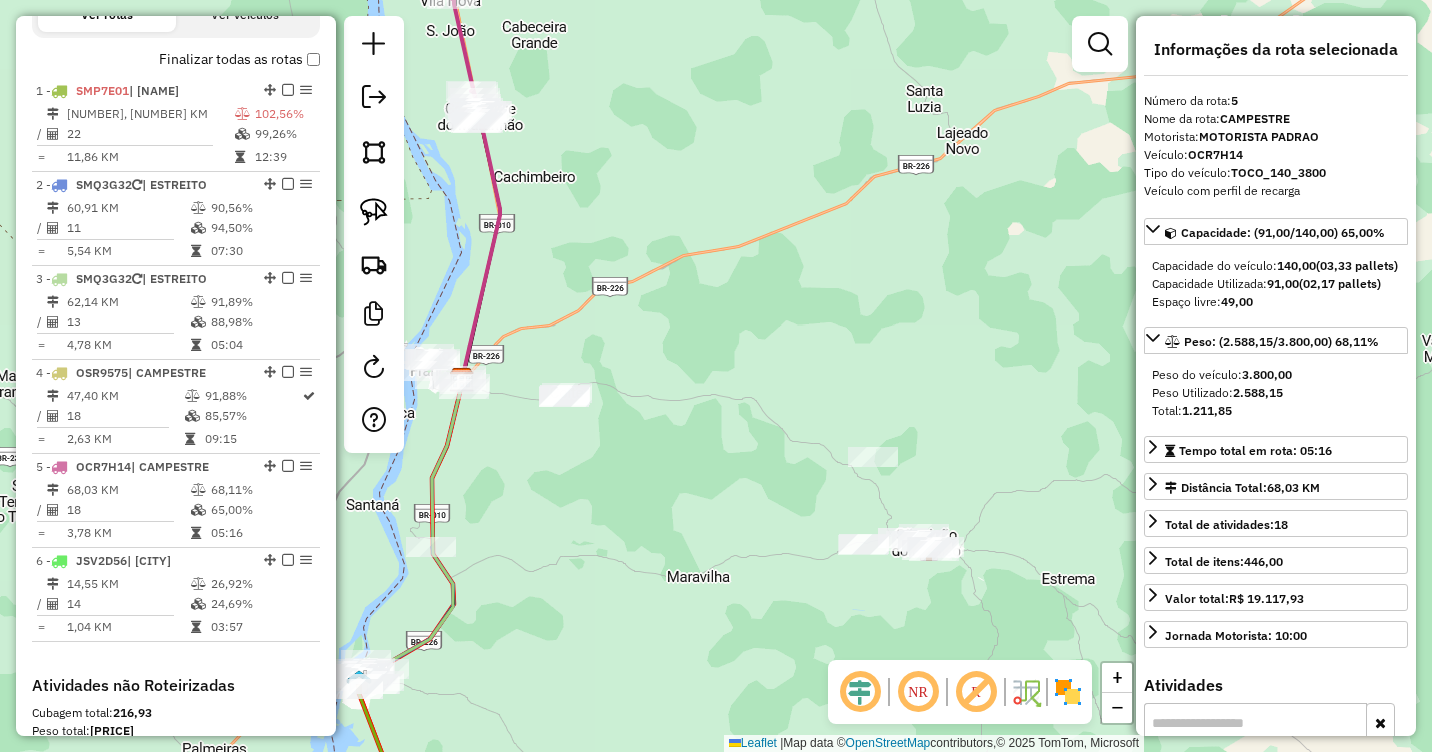drag, startPoint x: 697, startPoint y: 278, endPoint x: 597, endPoint y: 343, distance: 119.26861 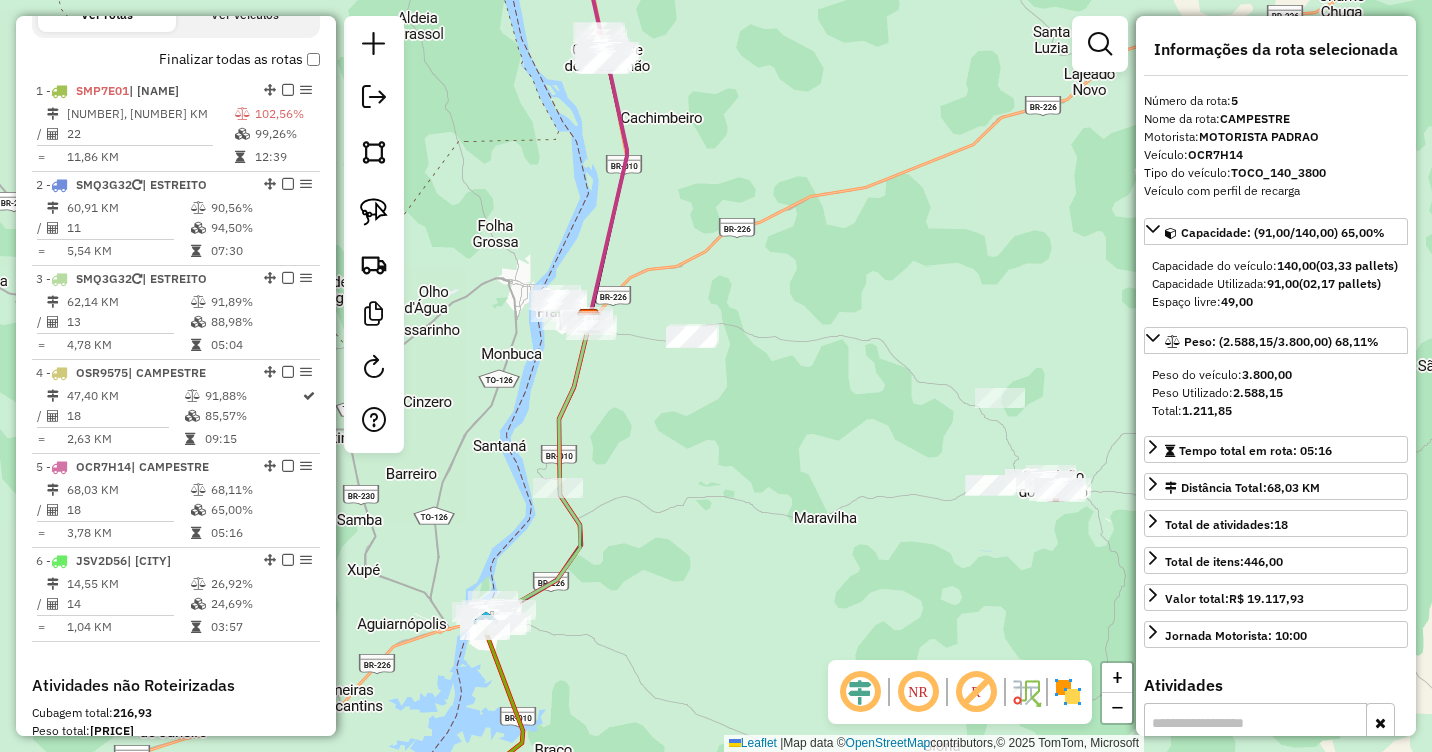 drag, startPoint x: 762, startPoint y: 373, endPoint x: 870, endPoint y: 332, distance: 115.52056 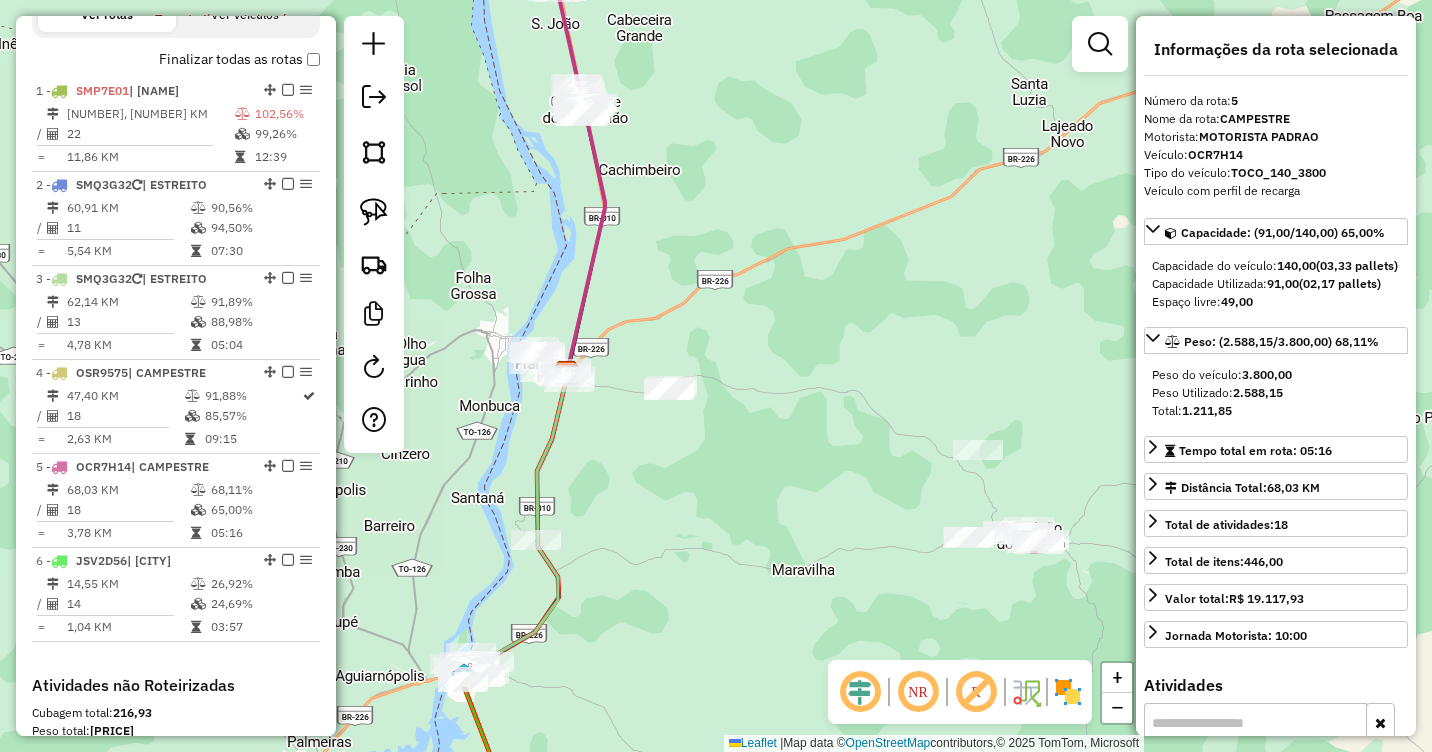 drag, startPoint x: 838, startPoint y: 310, endPoint x: 829, endPoint y: 358, distance: 48.83646 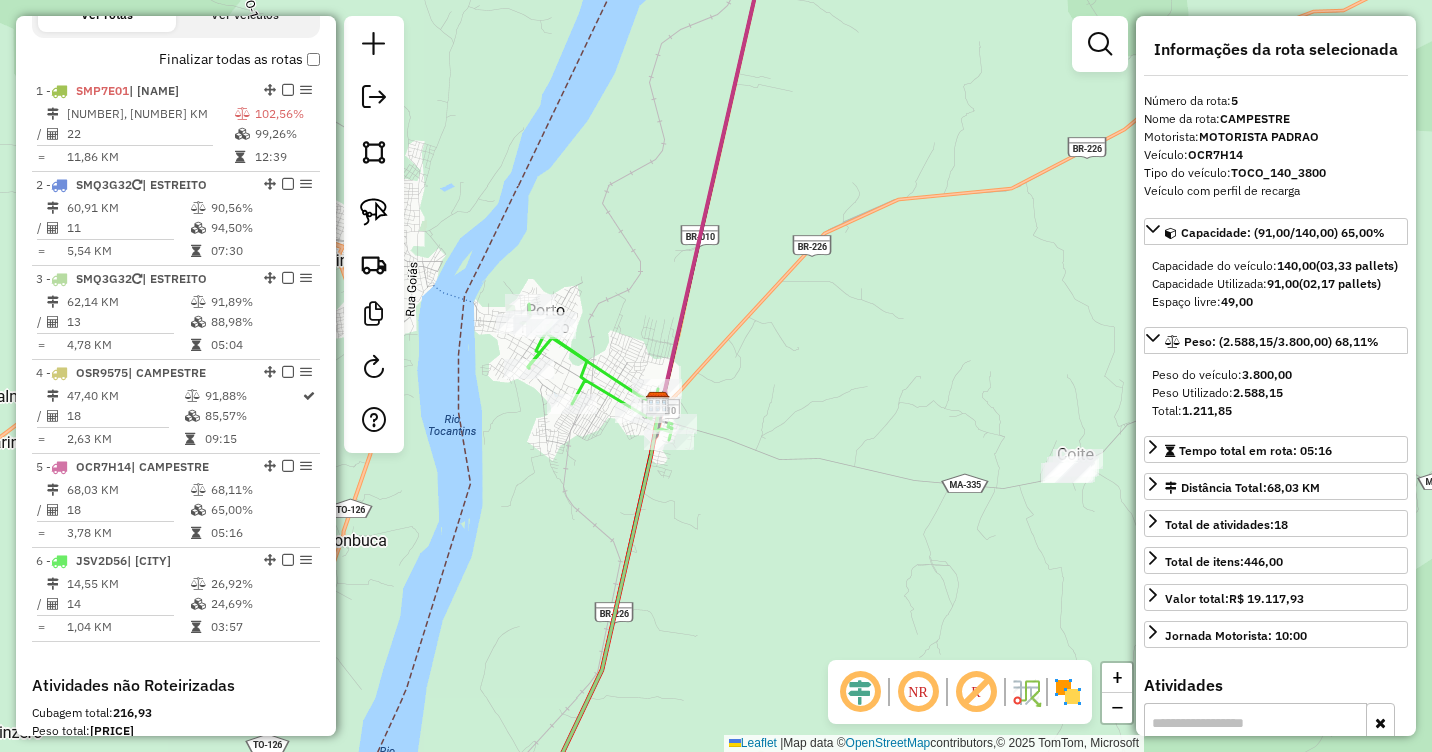 drag, startPoint x: 671, startPoint y: 379, endPoint x: 765, endPoint y: 402, distance: 96.77293 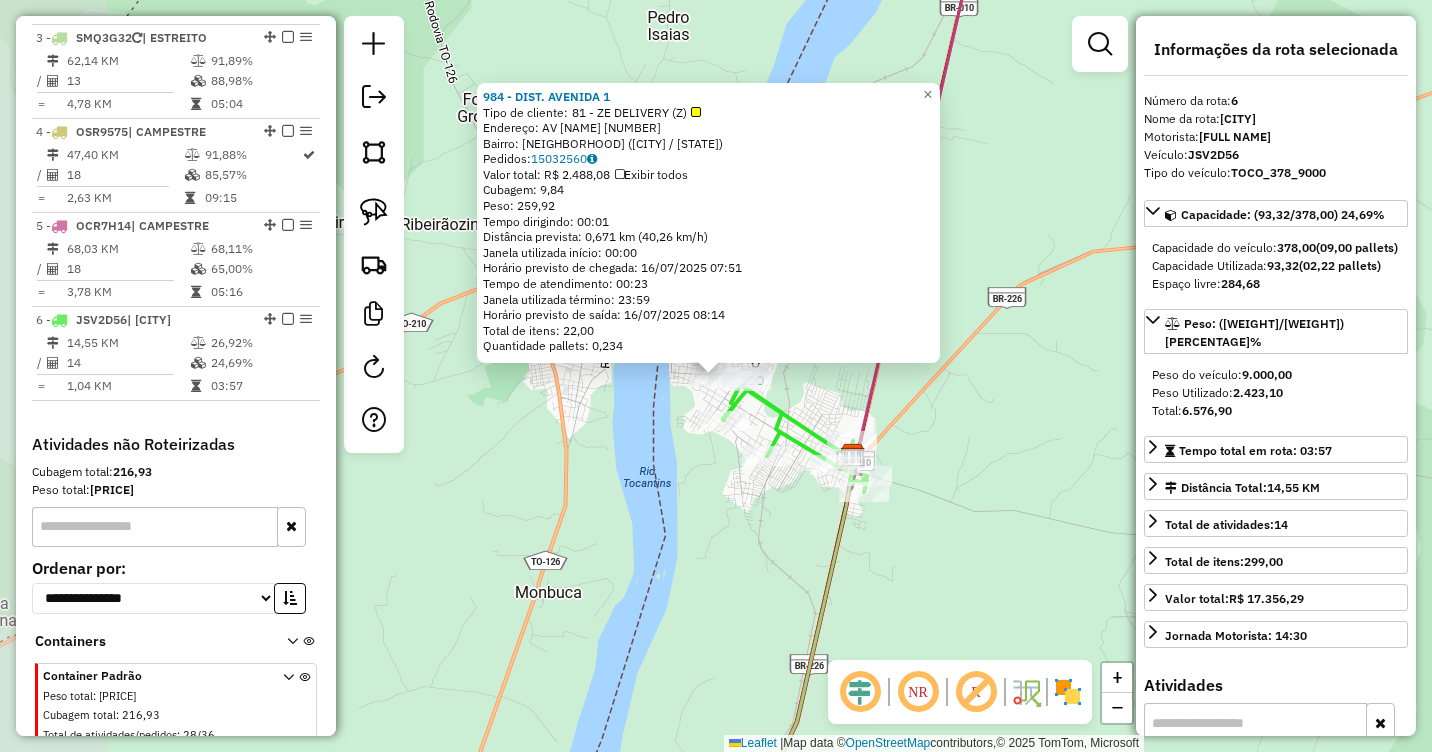 scroll, scrollTop: 1012, scrollLeft: 0, axis: vertical 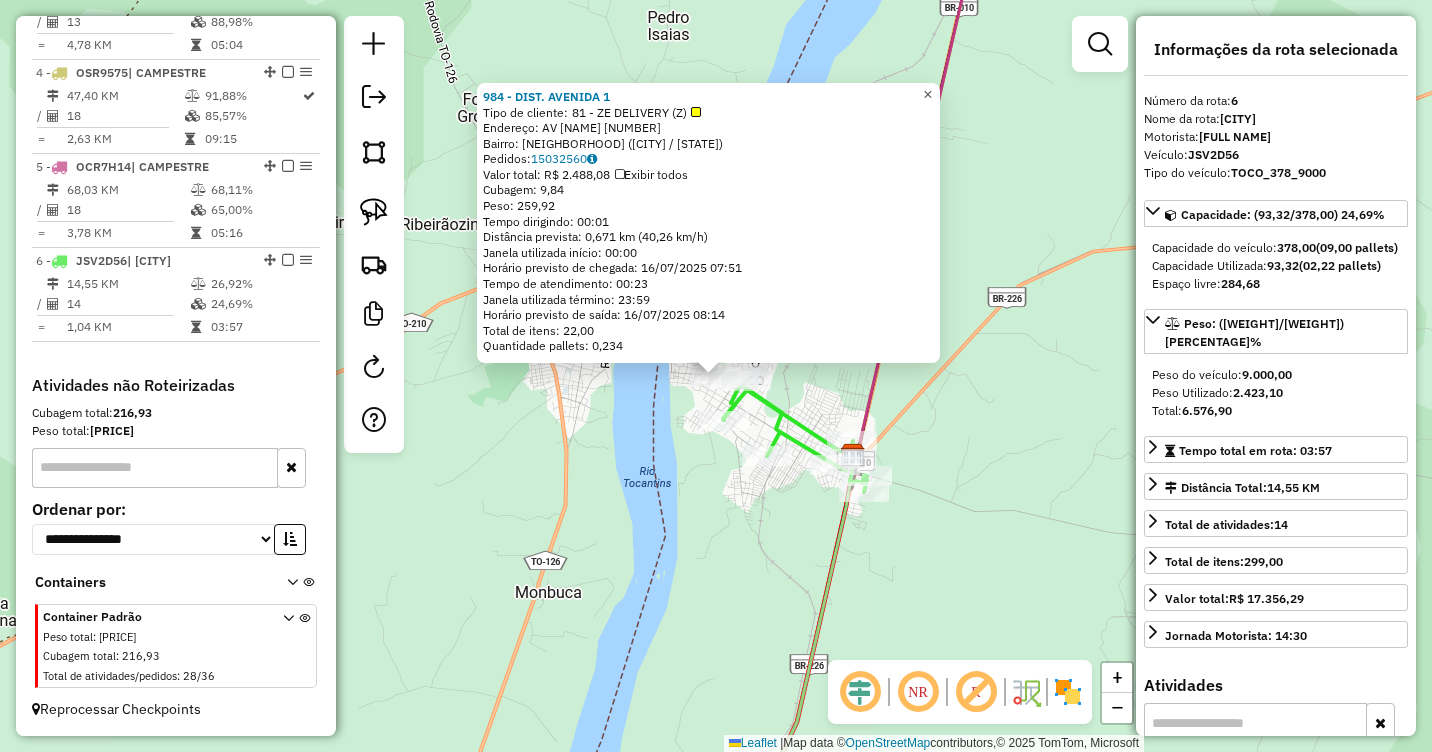 click on "×" 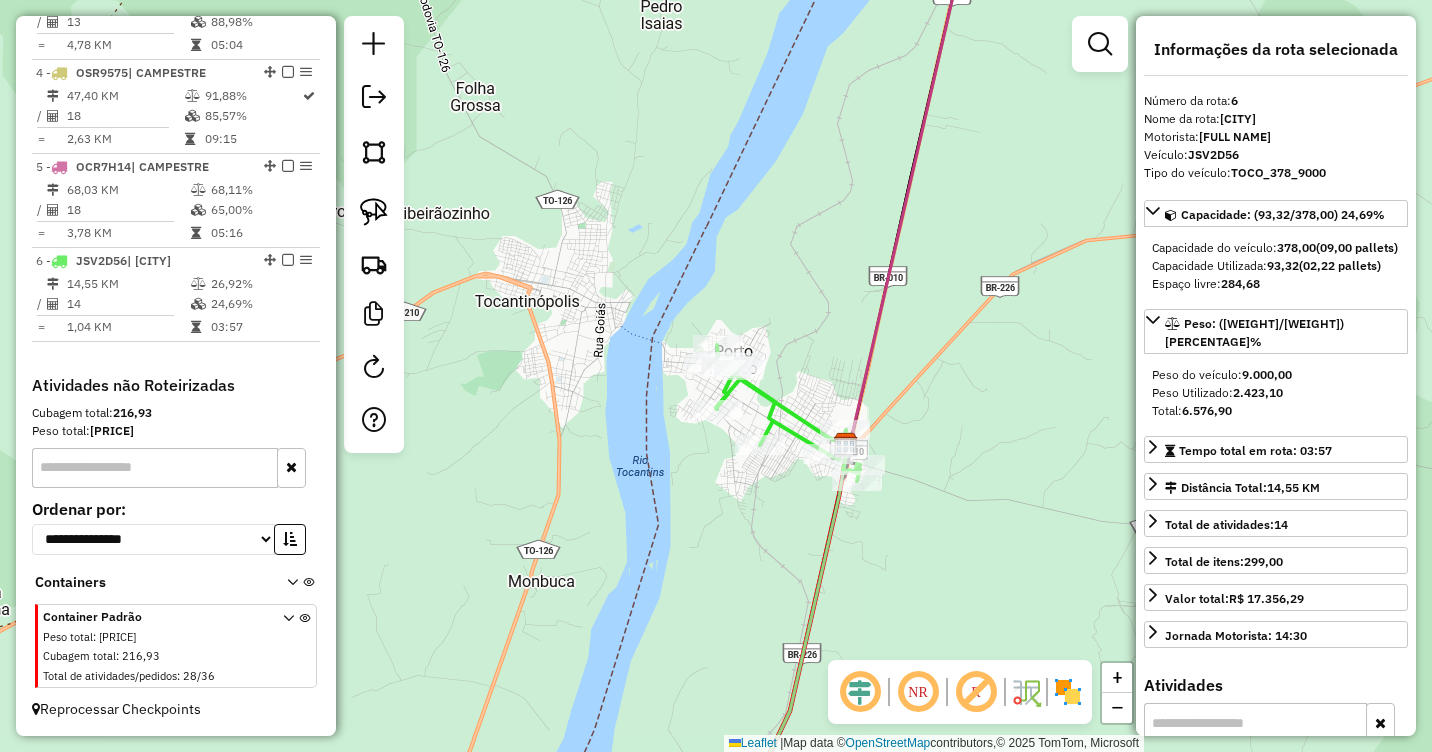 drag, startPoint x: 1033, startPoint y: 404, endPoint x: 780, endPoint y: 311, distance: 269.55148 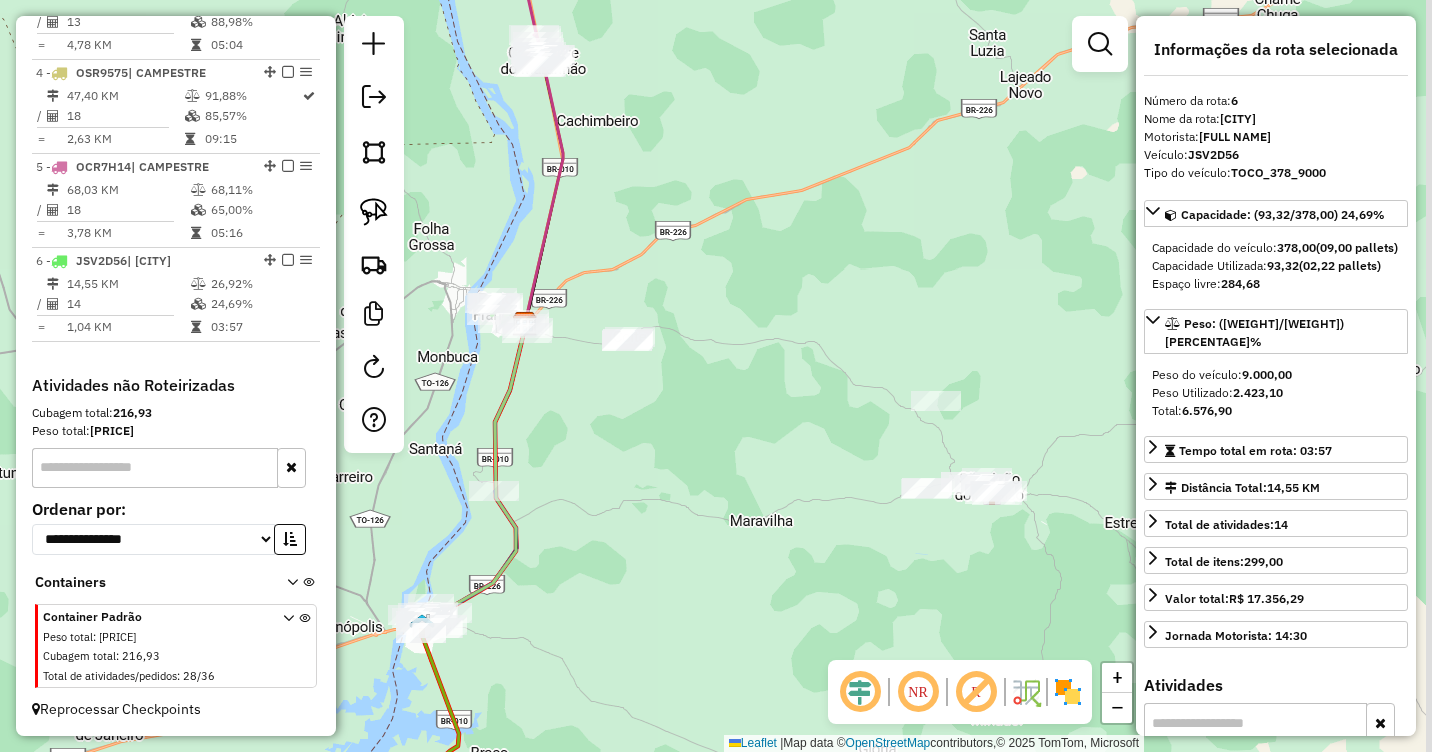 drag, startPoint x: 861, startPoint y: 461, endPoint x: 635, endPoint y: 401, distance: 233.829 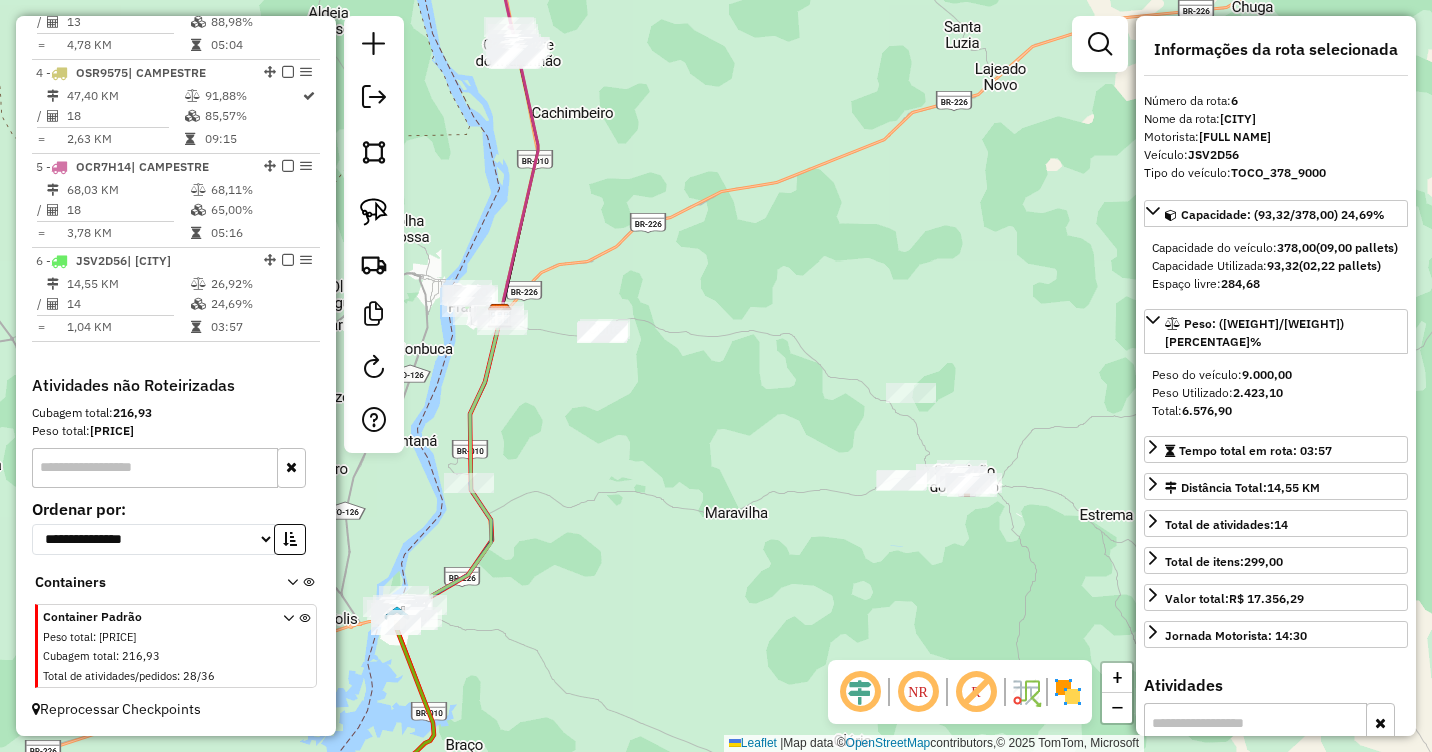 drag, startPoint x: 792, startPoint y: 451, endPoint x: 701, endPoint y: 391, distance: 109 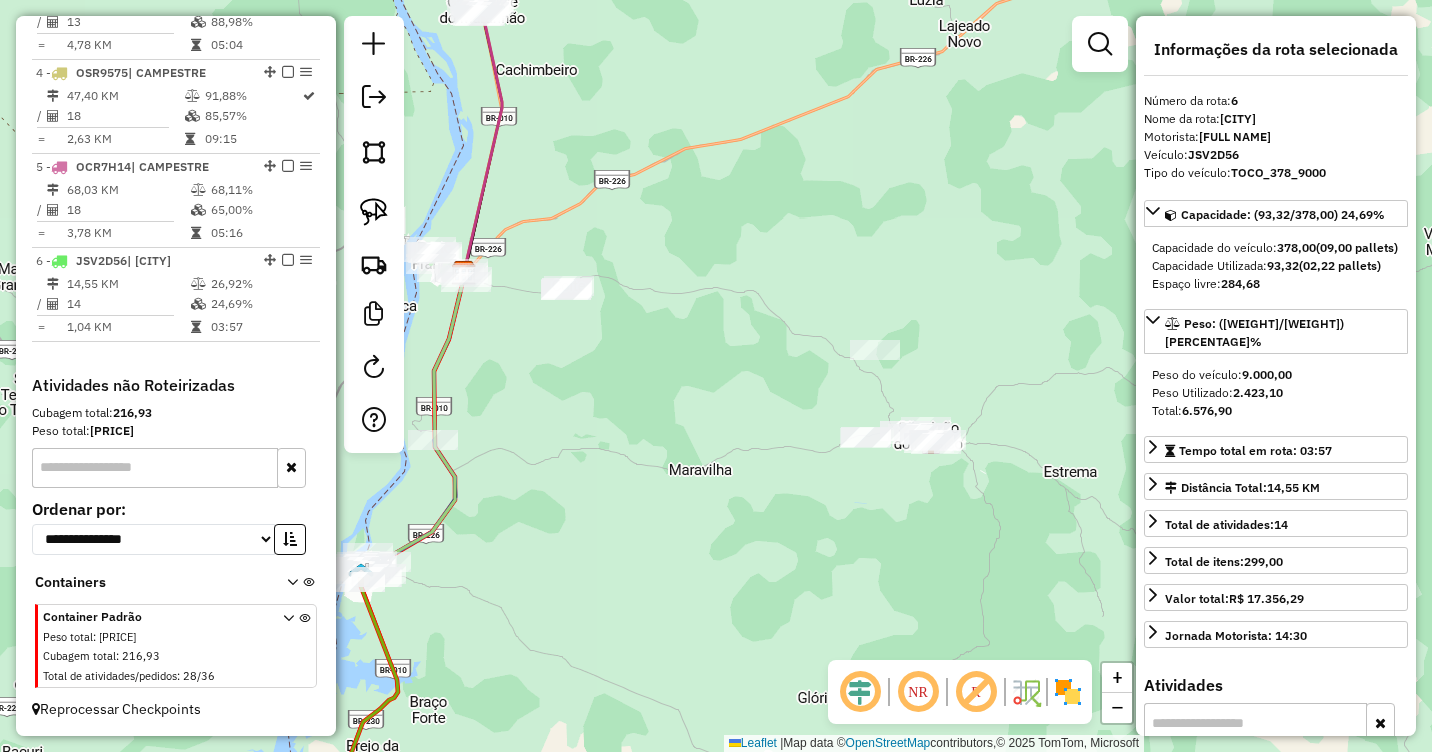 drag, startPoint x: 684, startPoint y: 393, endPoint x: 730, endPoint y: 404, distance: 47.296936 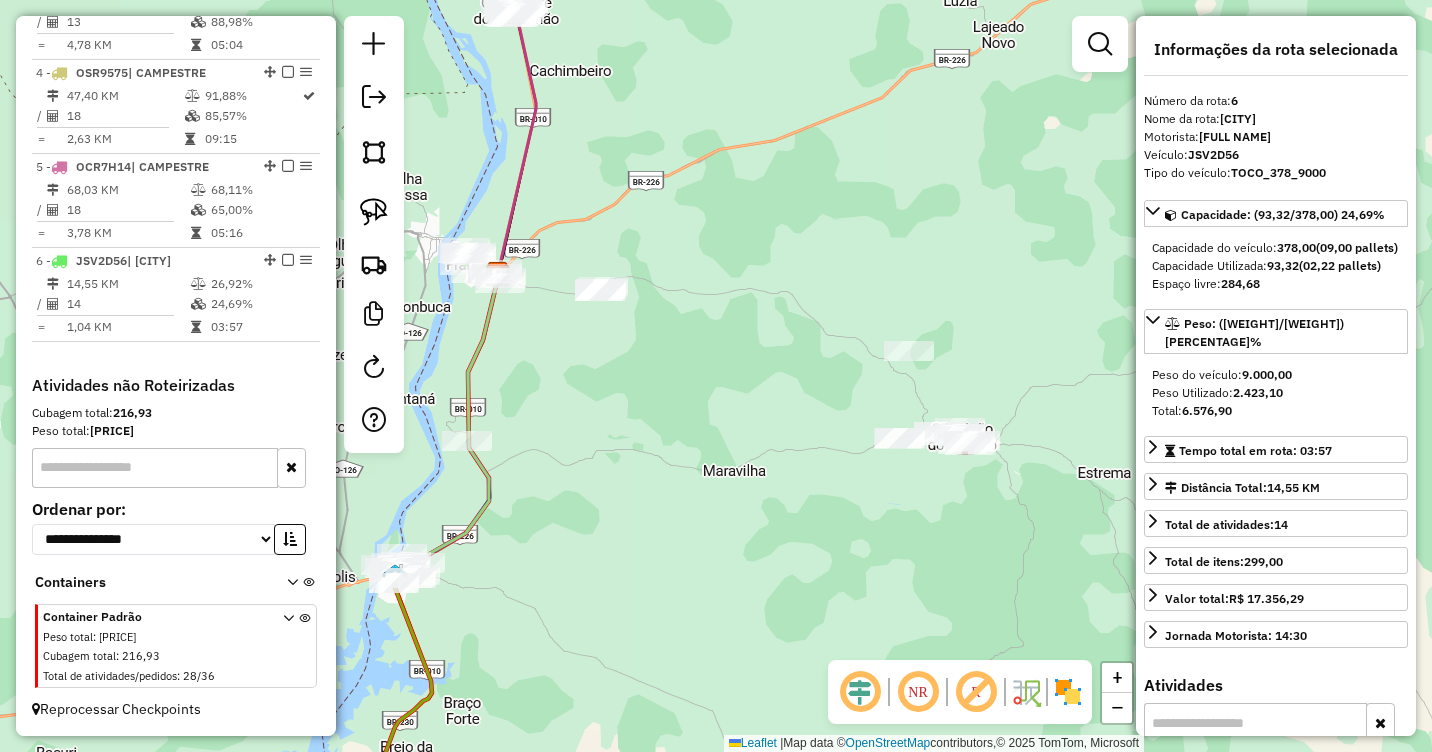 drag, startPoint x: 697, startPoint y: 400, endPoint x: 711, endPoint y: 400, distance: 14 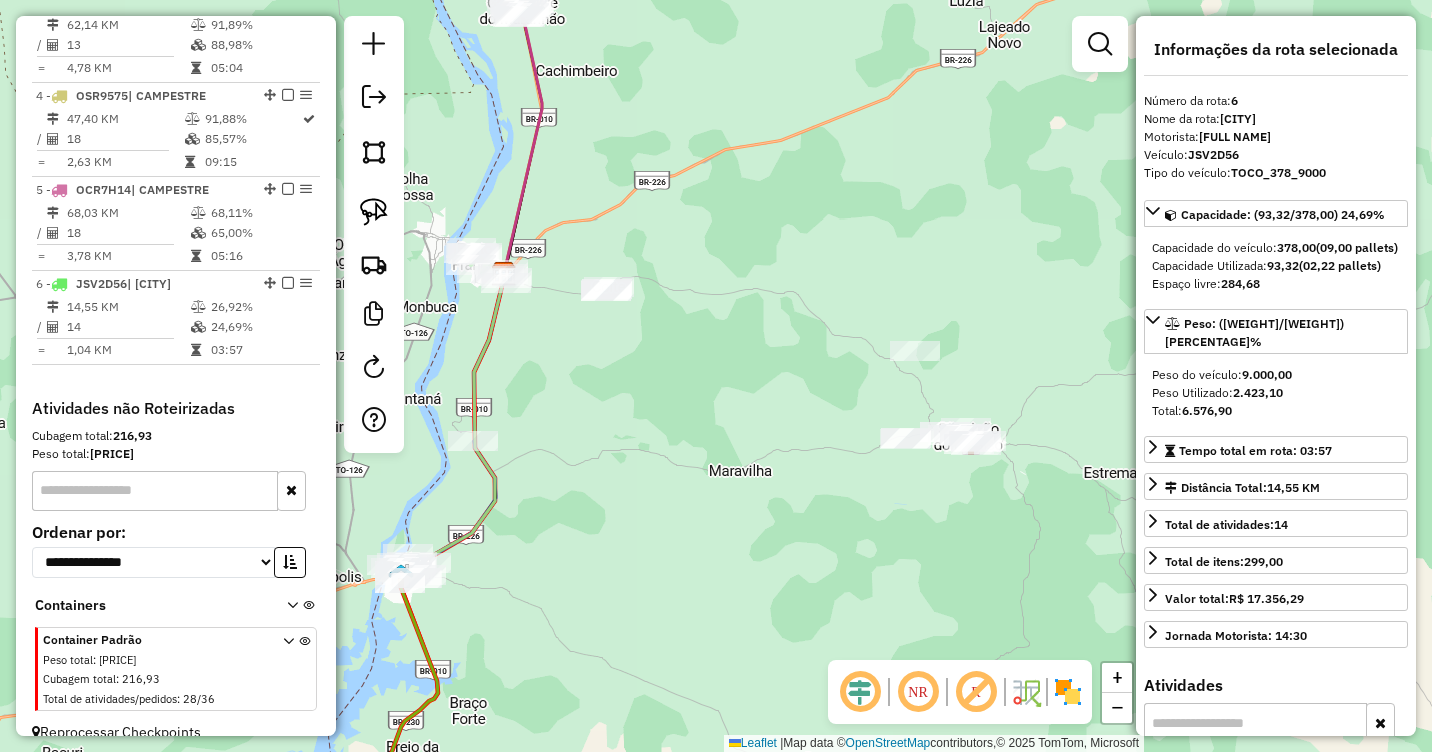 scroll, scrollTop: 1012, scrollLeft: 0, axis: vertical 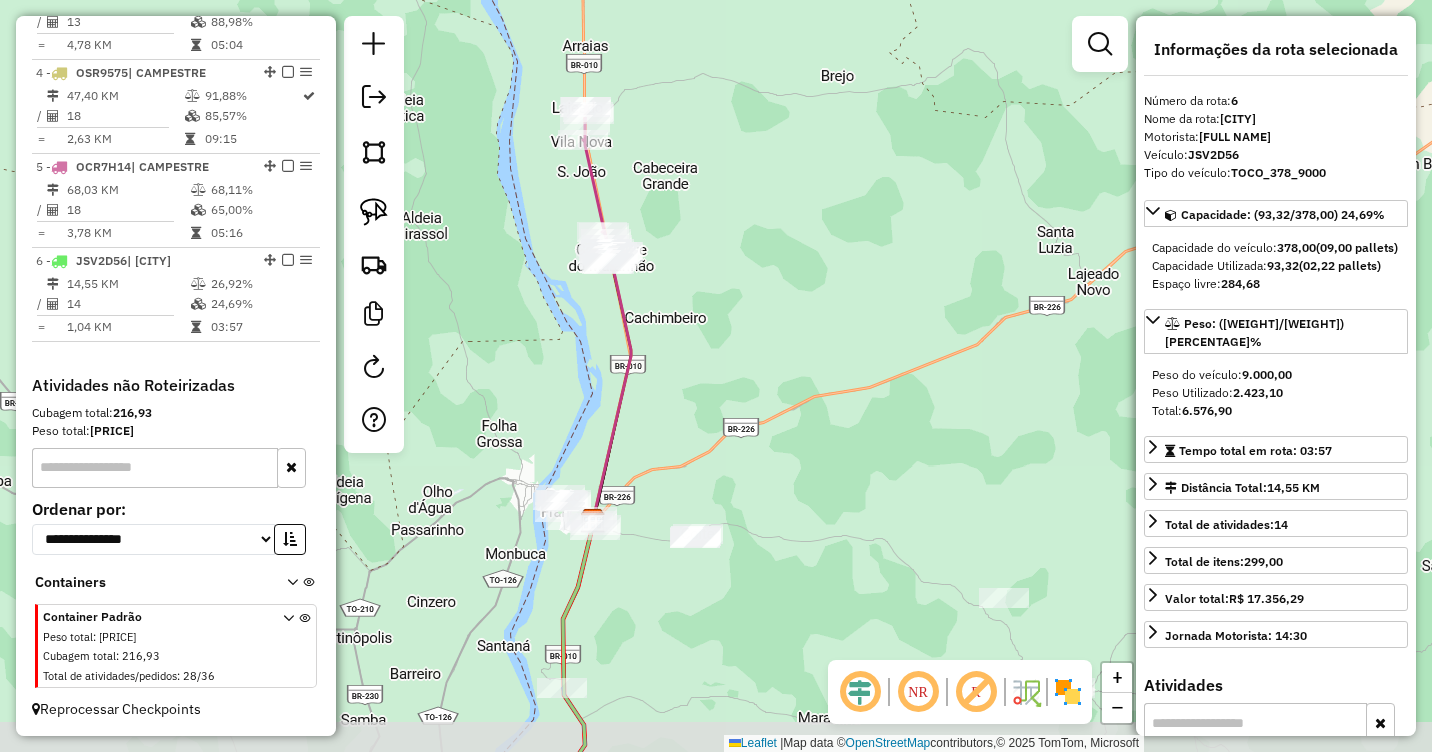 drag, startPoint x: 580, startPoint y: 479, endPoint x: 759, endPoint y: 447, distance: 181.83784 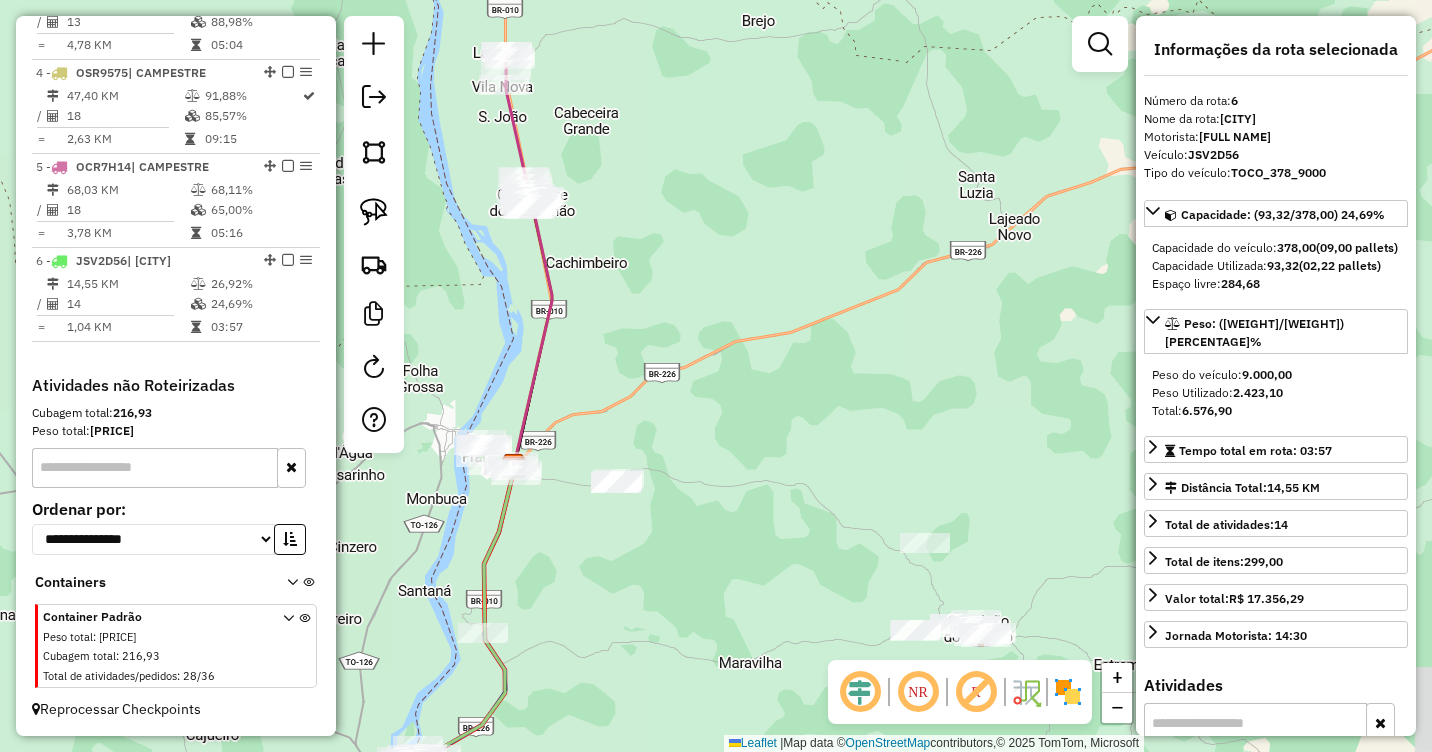 drag, startPoint x: 684, startPoint y: 421, endPoint x: 608, endPoint y: 390, distance: 82.07923 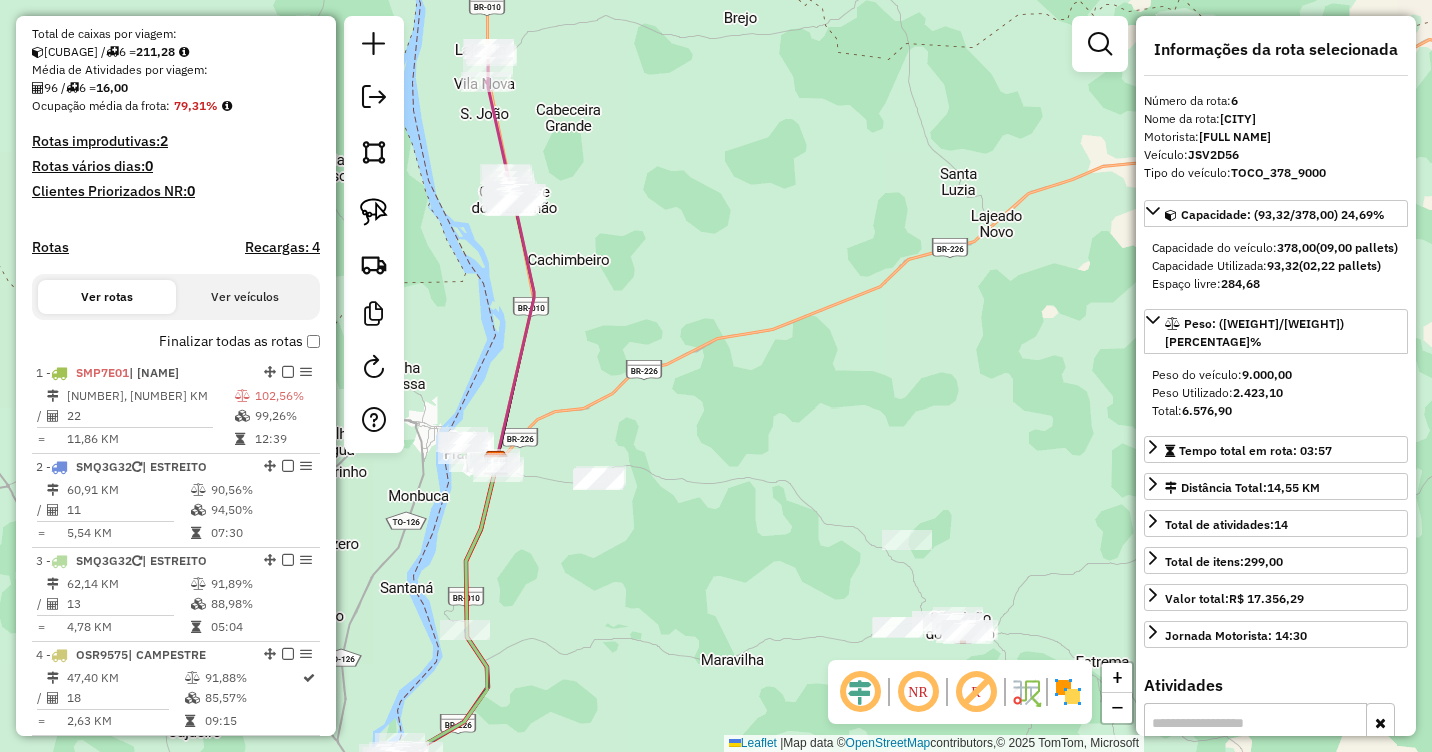 scroll, scrollTop: 412, scrollLeft: 0, axis: vertical 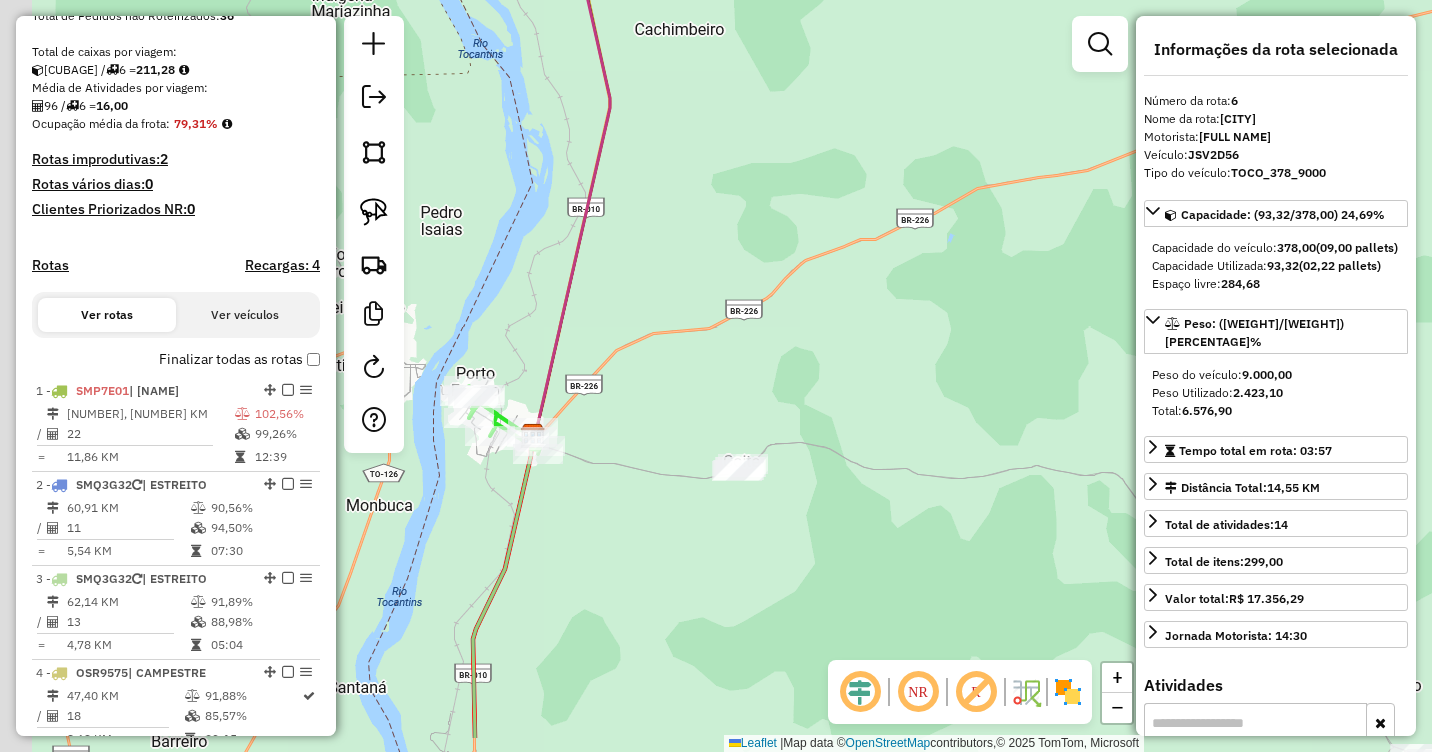 drag, startPoint x: 562, startPoint y: 478, endPoint x: 692, endPoint y: 389, distance: 157.54681 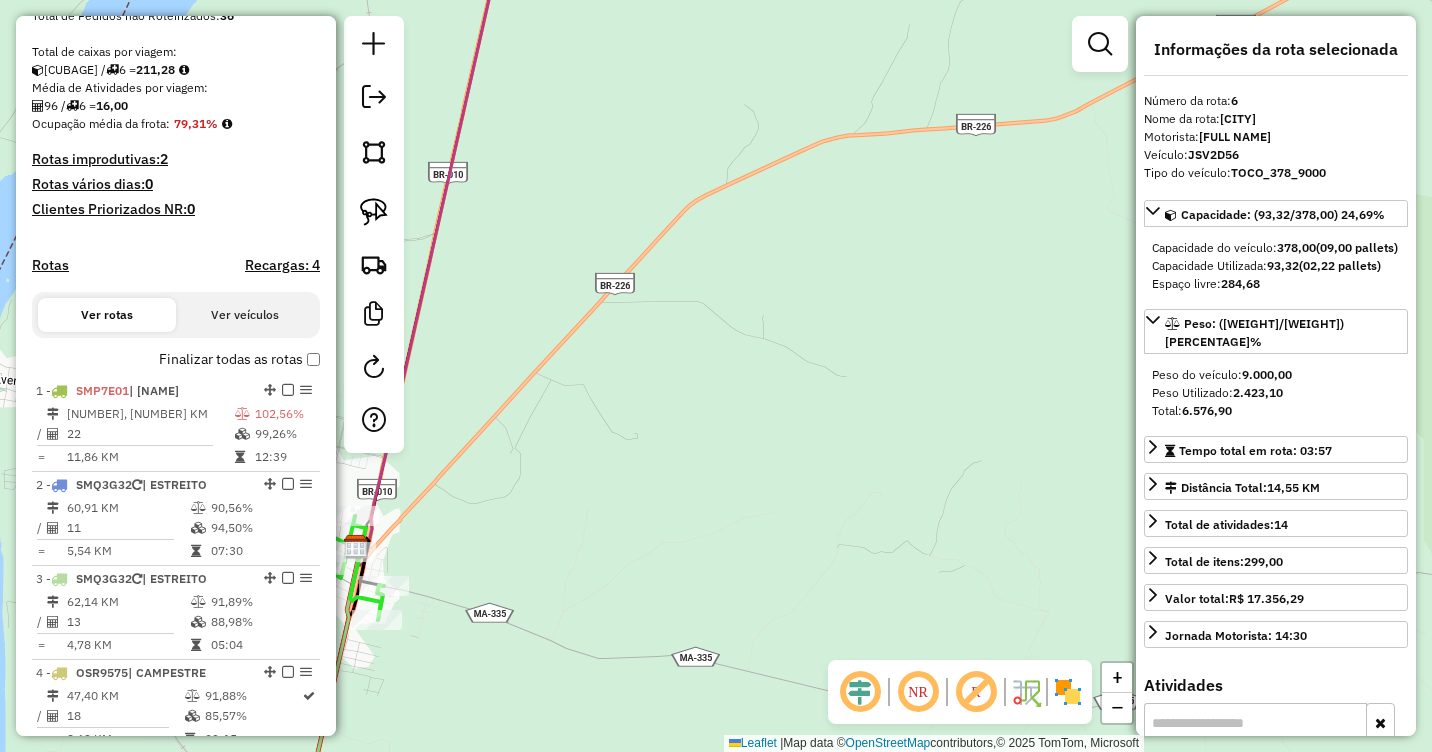 drag, startPoint x: 667, startPoint y: 369, endPoint x: 728, endPoint y: 352, distance: 63.324562 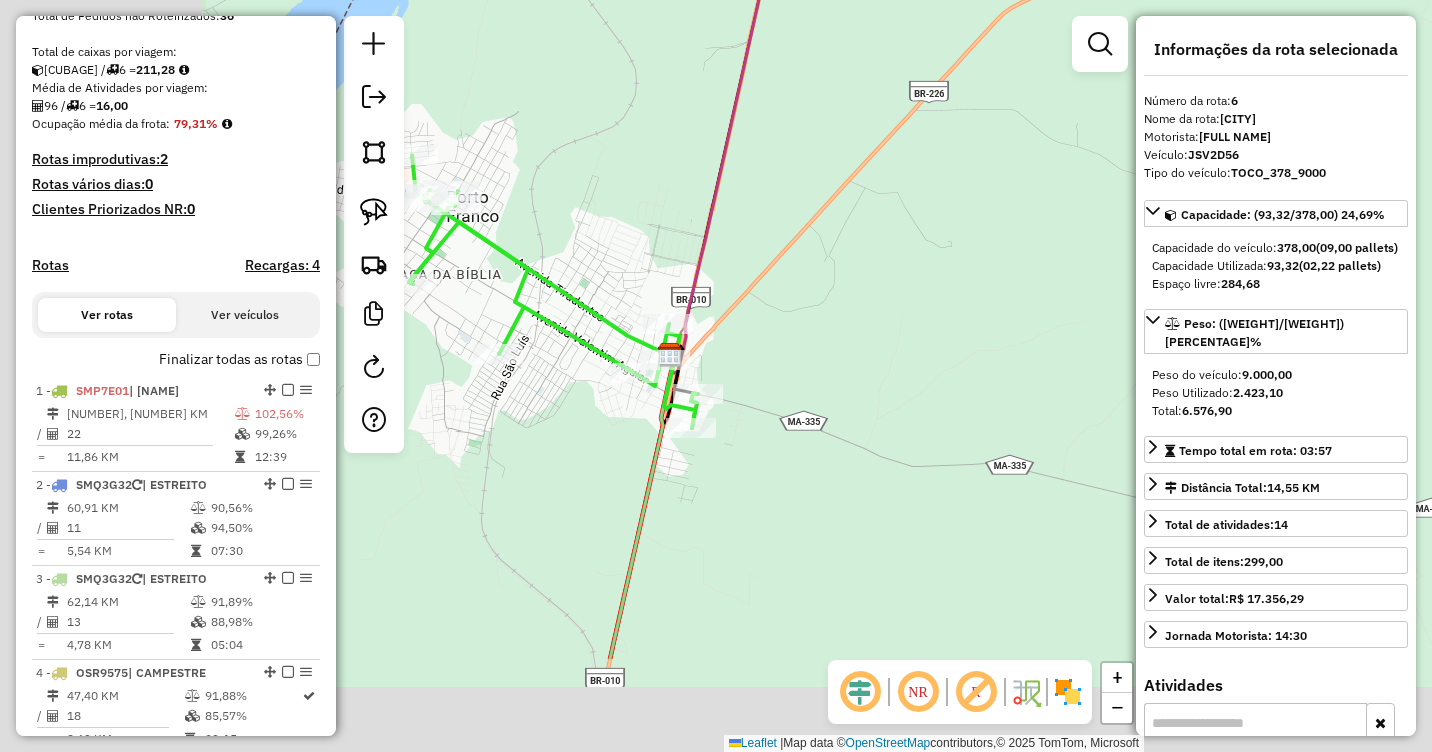 drag, startPoint x: 762, startPoint y: 383, endPoint x: 825, endPoint y: 345, distance: 73.57309 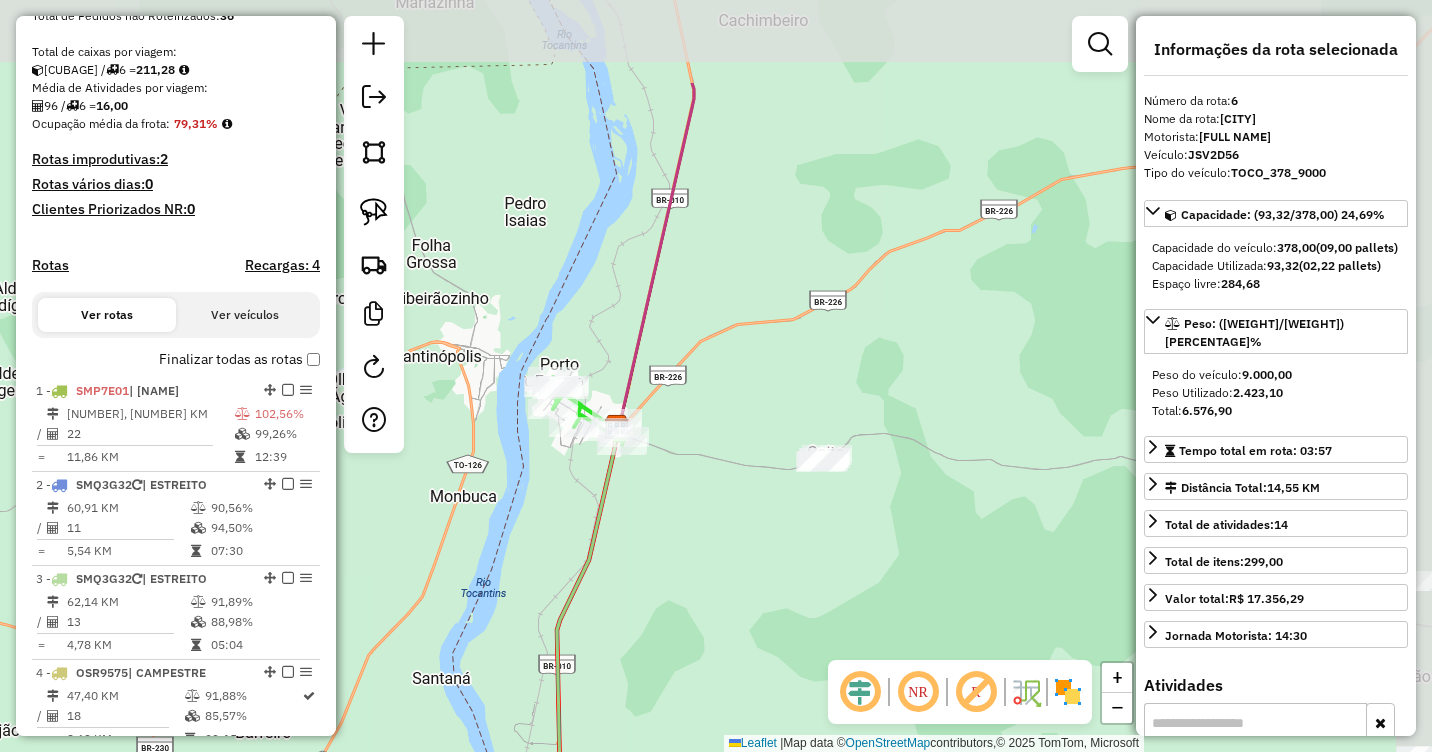 drag, startPoint x: 829, startPoint y: 223, endPoint x: 695, endPoint y: 380, distance: 206.40979 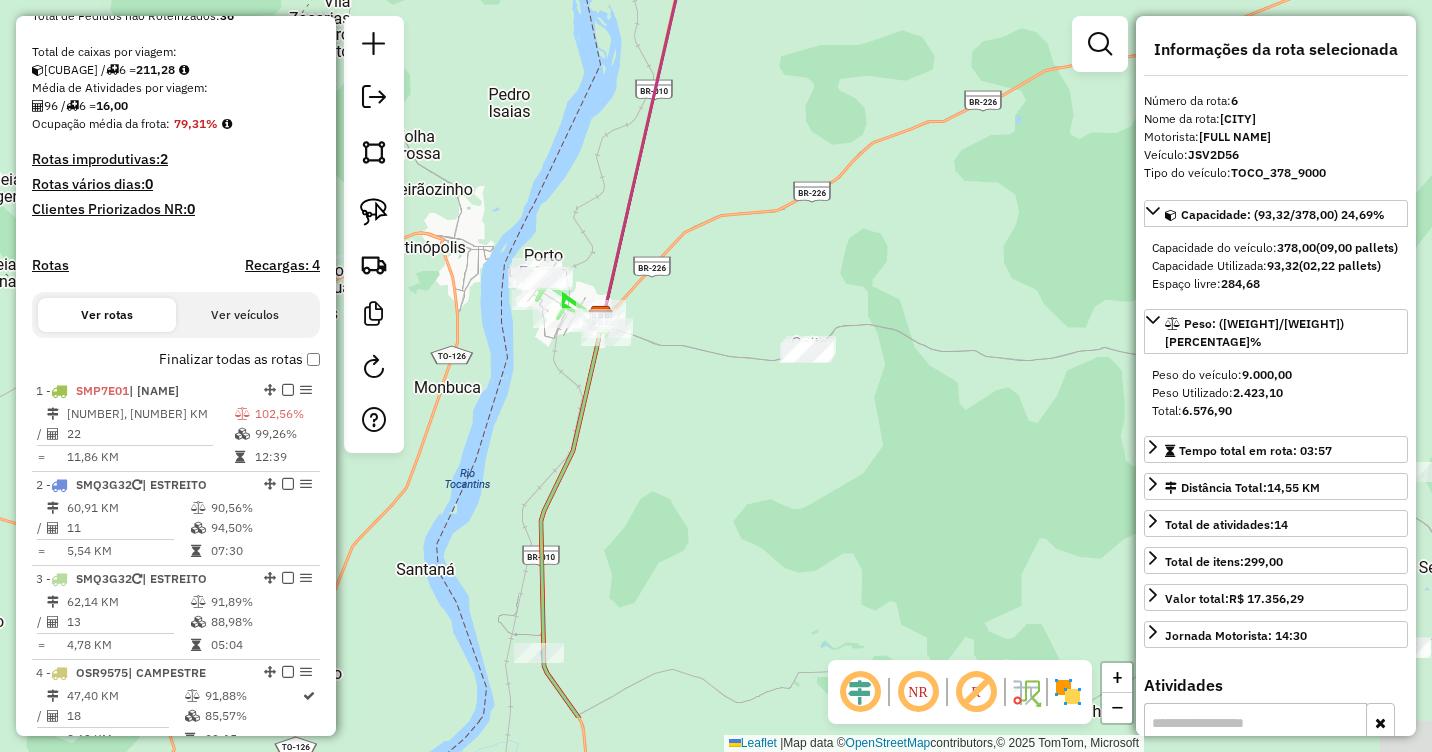 drag, startPoint x: 628, startPoint y: 384, endPoint x: 611, endPoint y: 275, distance: 110.317726 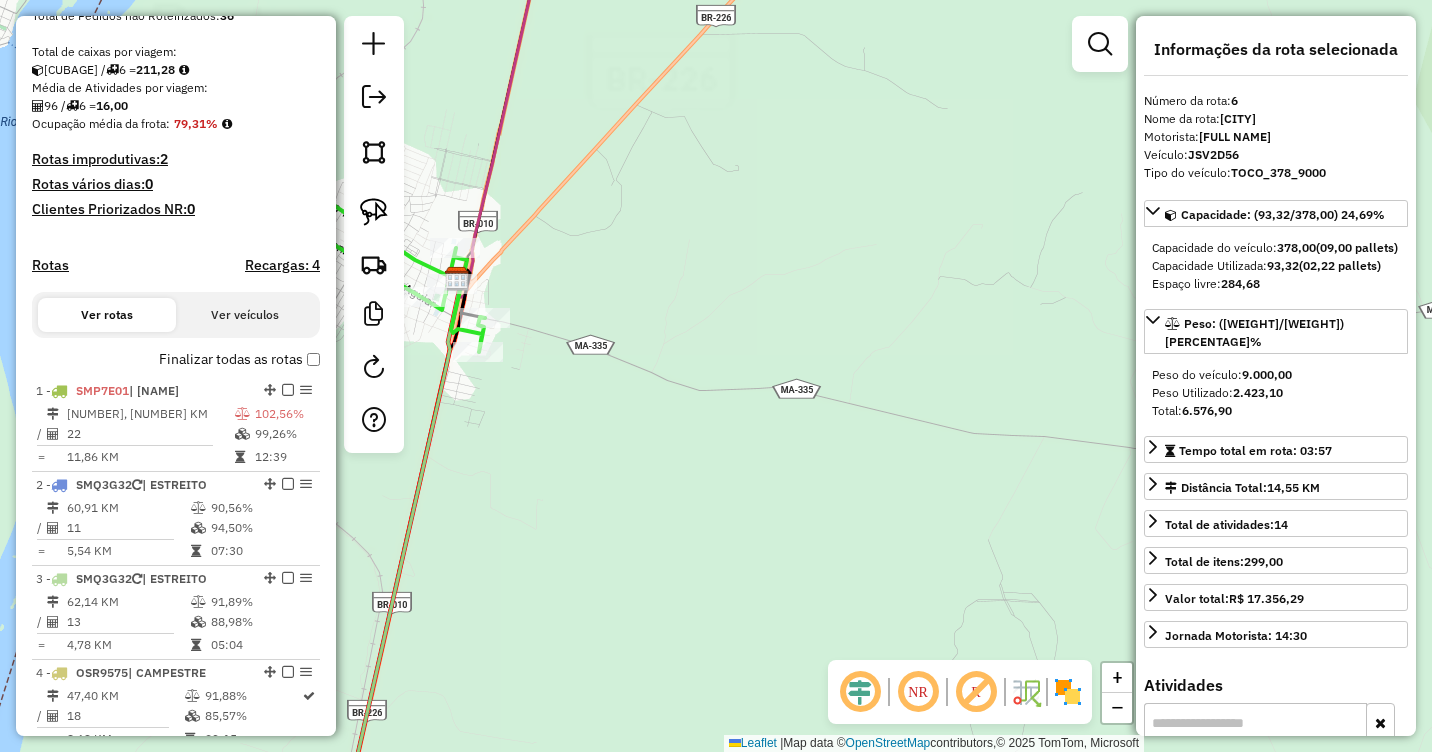 drag, startPoint x: 583, startPoint y: 317, endPoint x: 786, endPoint y: 374, distance: 210.85066 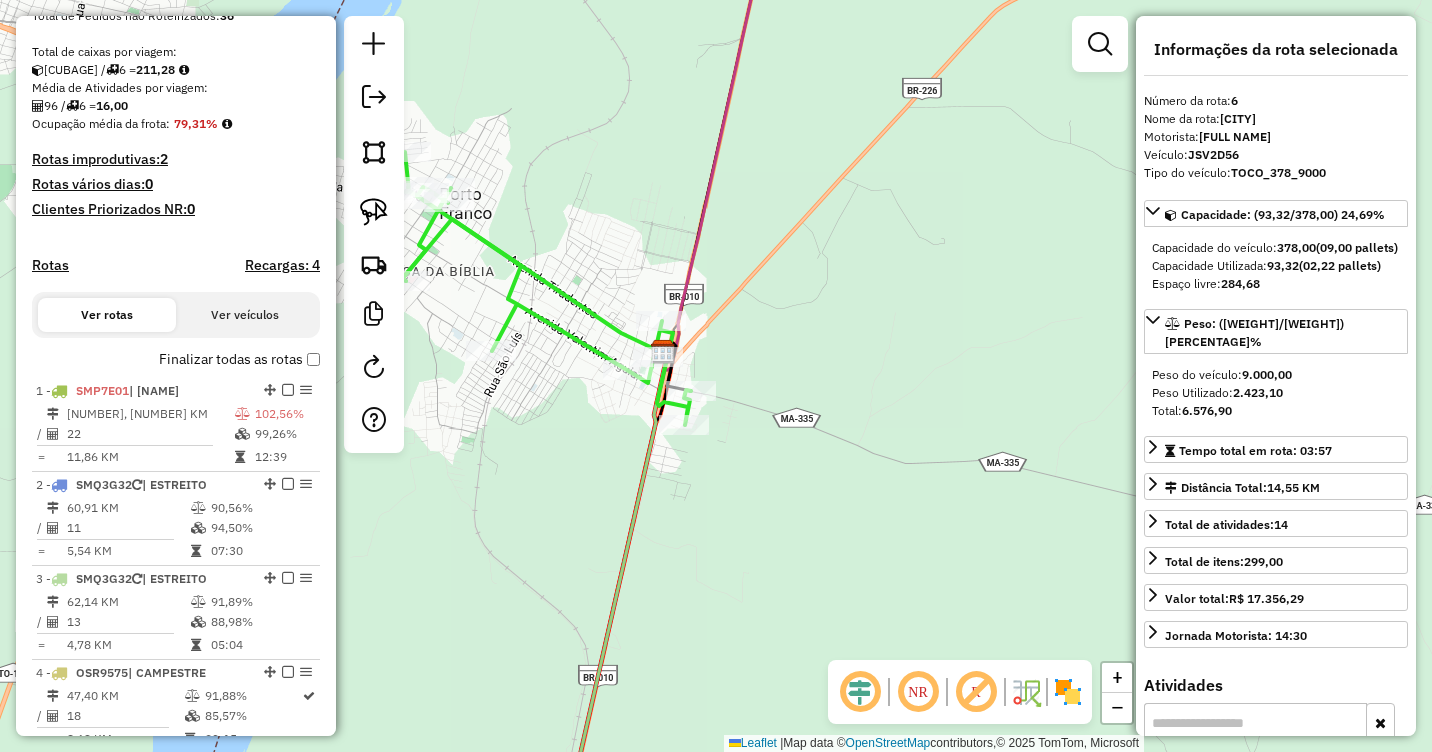 drag, startPoint x: 806, startPoint y: 167, endPoint x: 702, endPoint y: 557, distance: 403.62854 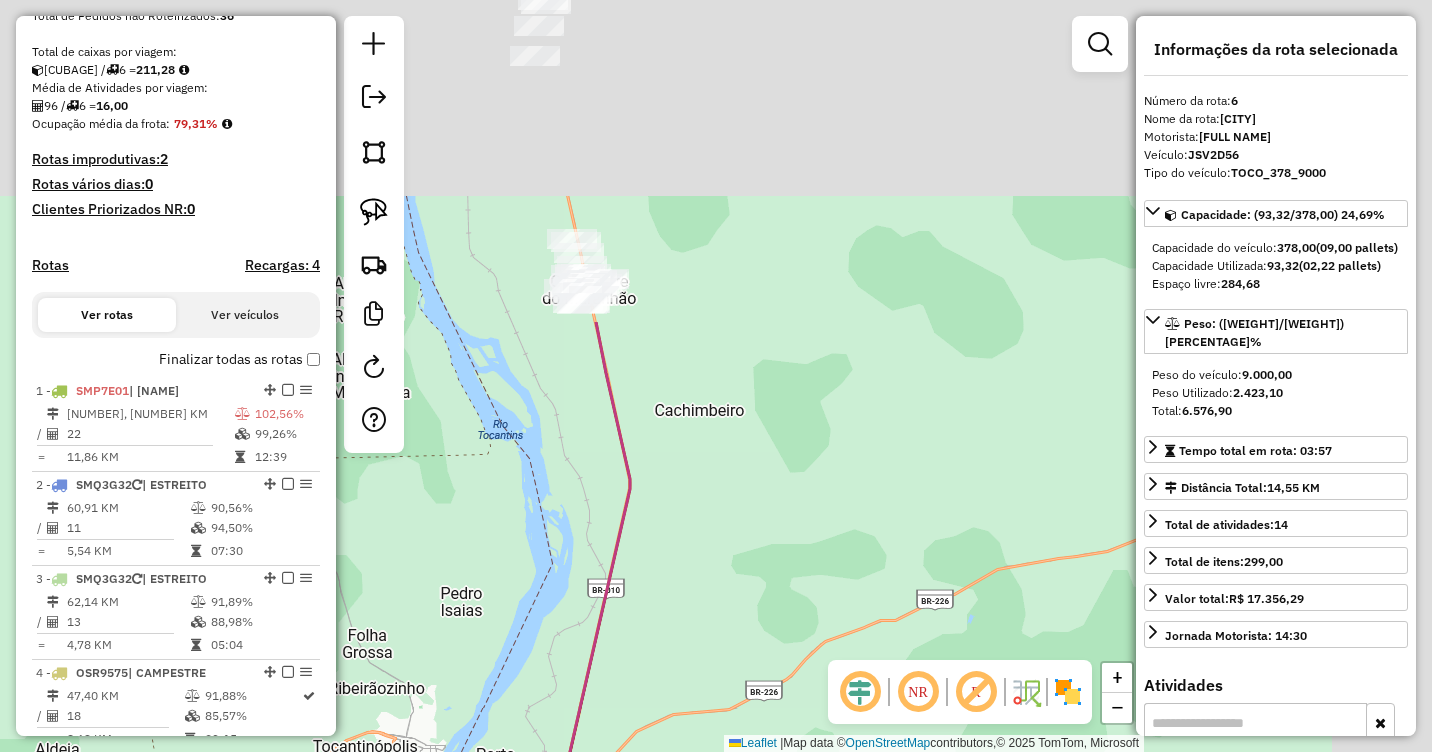 drag, startPoint x: 830, startPoint y: 255, endPoint x: 705, endPoint y: 571, distance: 339.82495 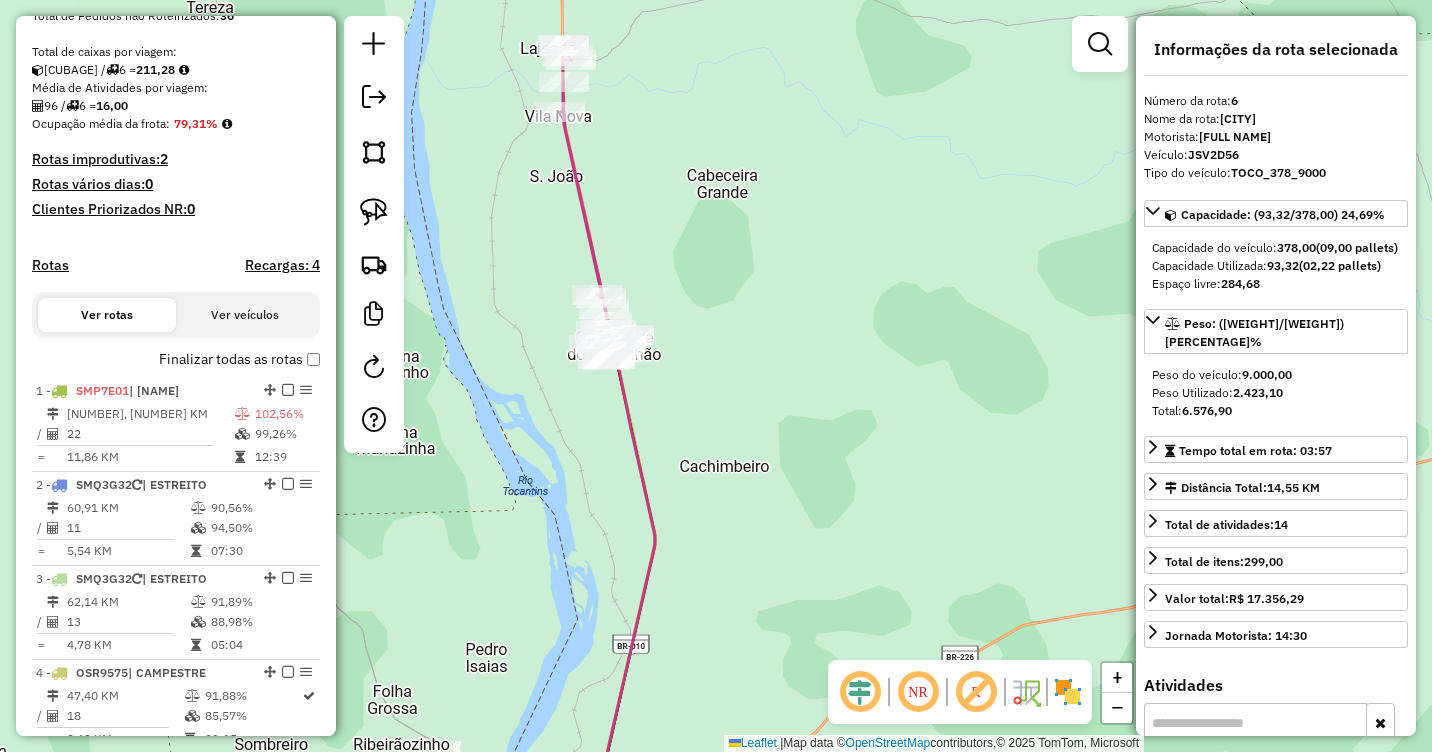 drag, startPoint x: 682, startPoint y: 310, endPoint x: 640, endPoint y: 411, distance: 109.38464 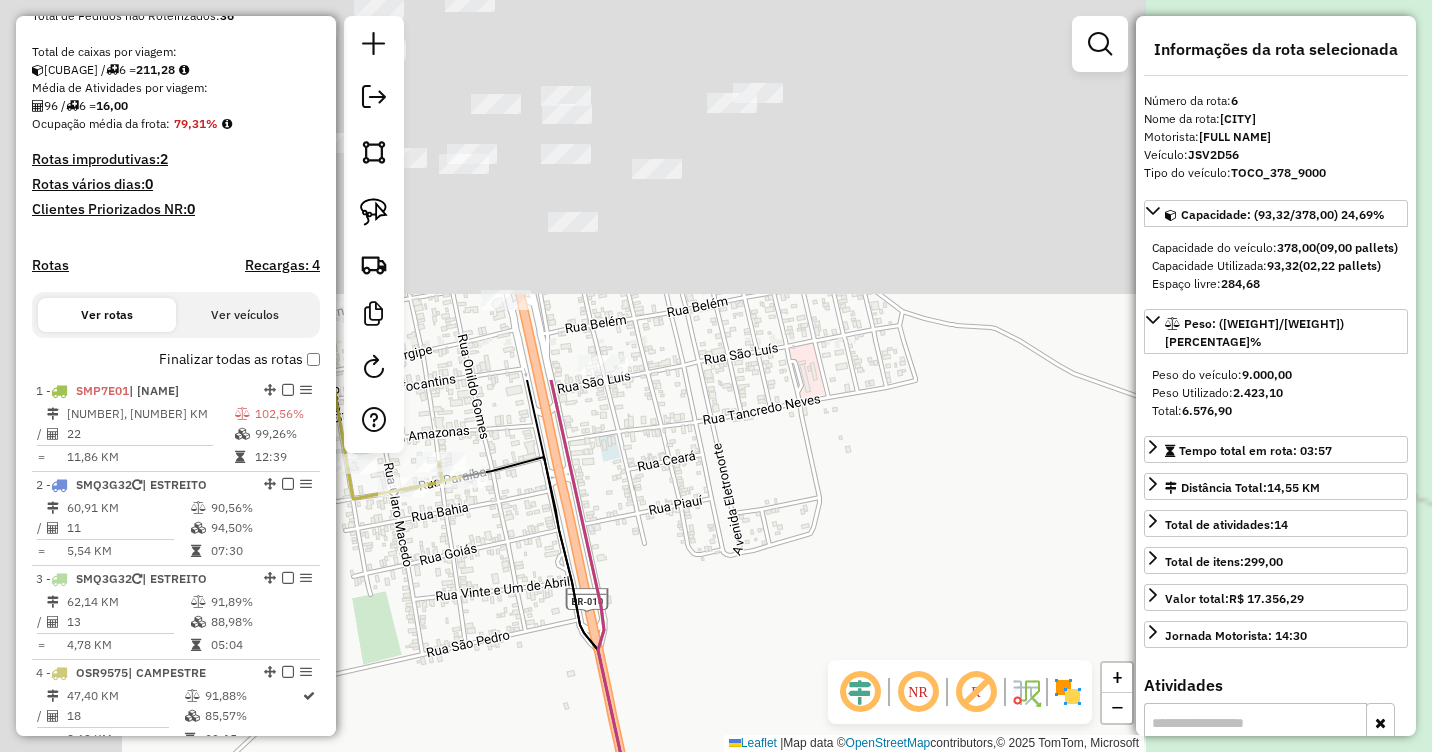 drag, startPoint x: 680, startPoint y: 340, endPoint x: 928, endPoint y: 698, distance: 435.5089 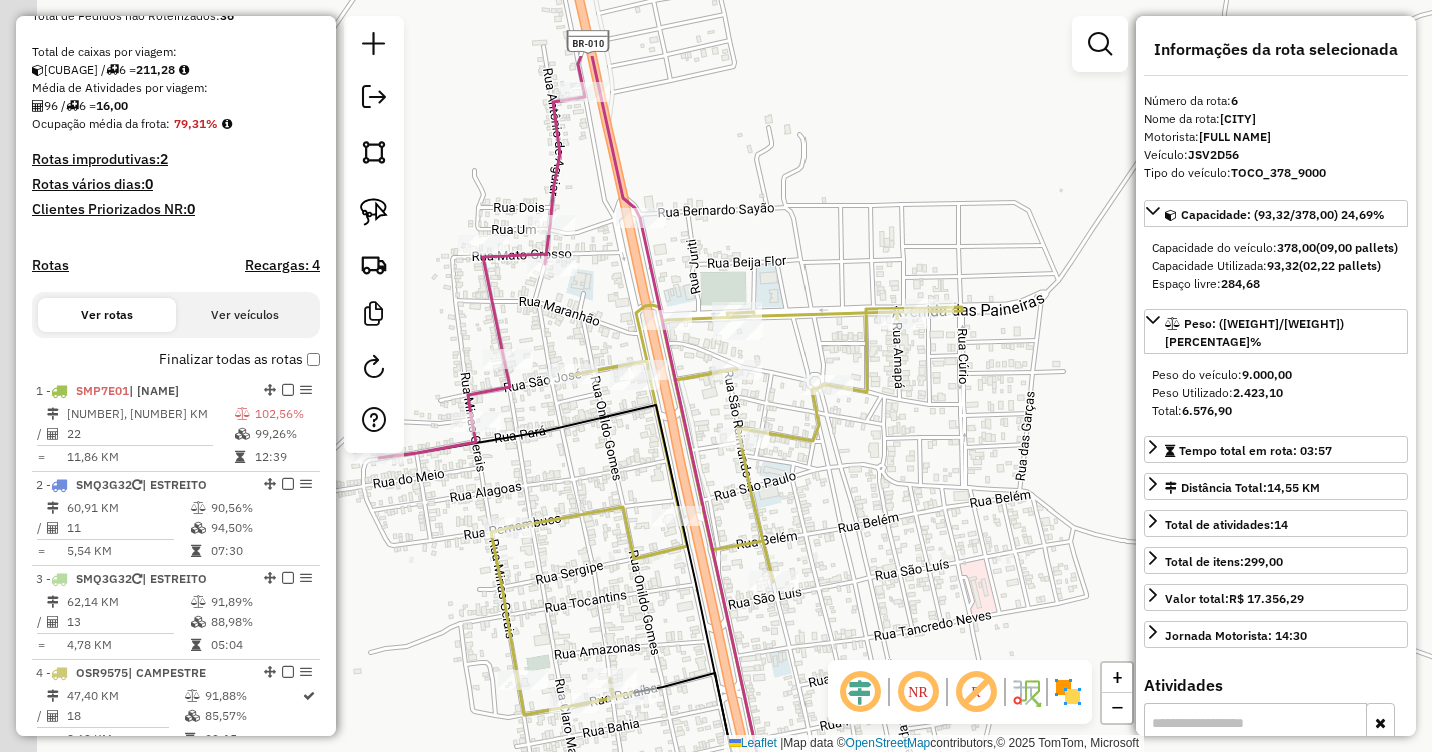 drag, startPoint x: 840, startPoint y: 491, endPoint x: 857, endPoint y: 502, distance: 20.248457 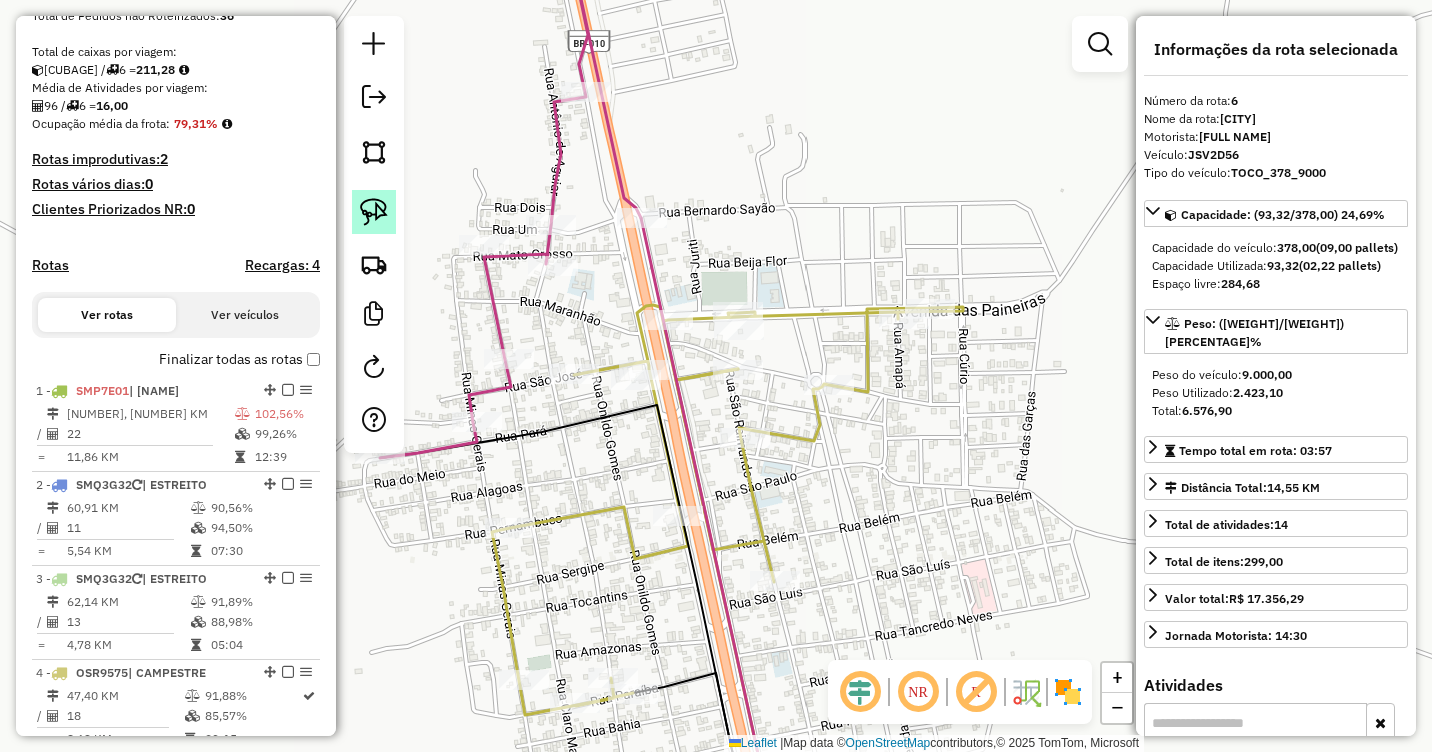 click 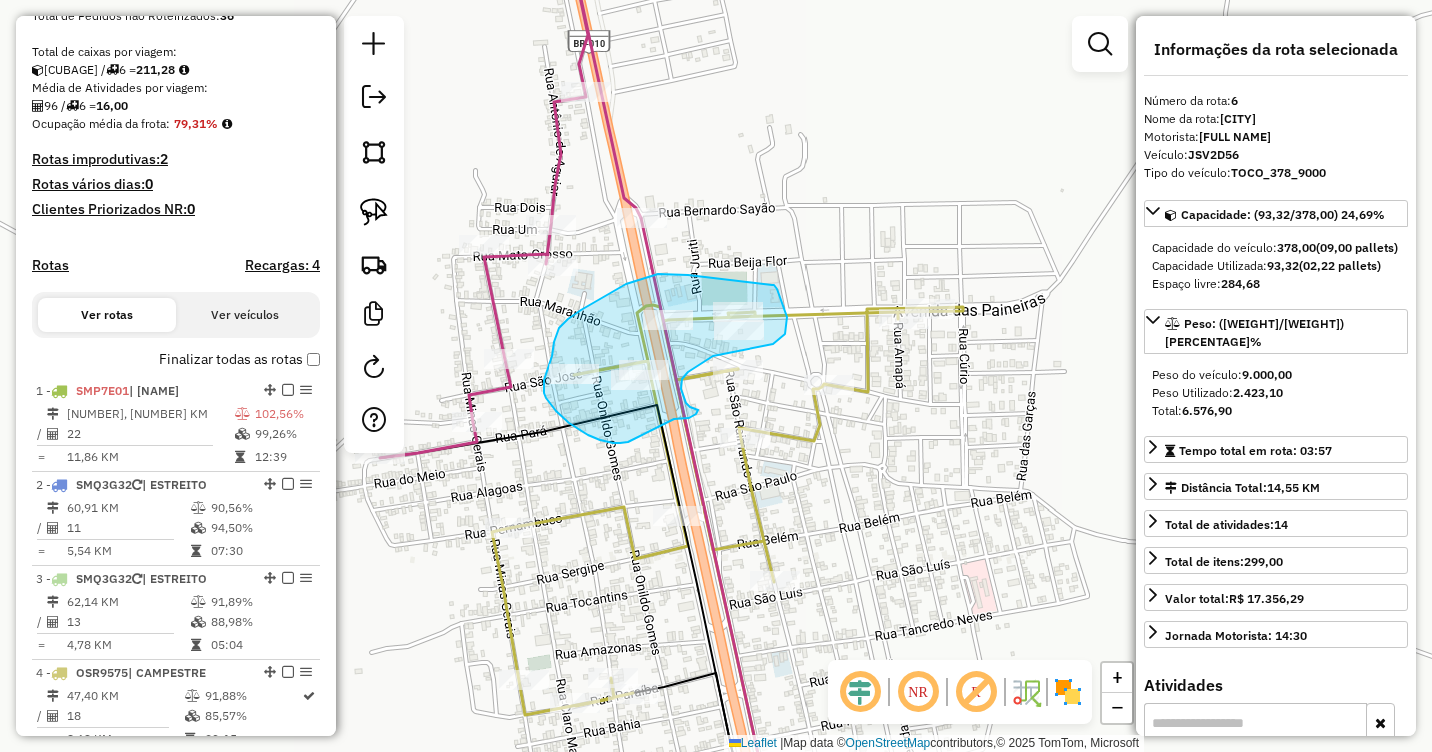 drag, startPoint x: 688, startPoint y: 275, endPoint x: 770, endPoint y: 285, distance: 82.607506 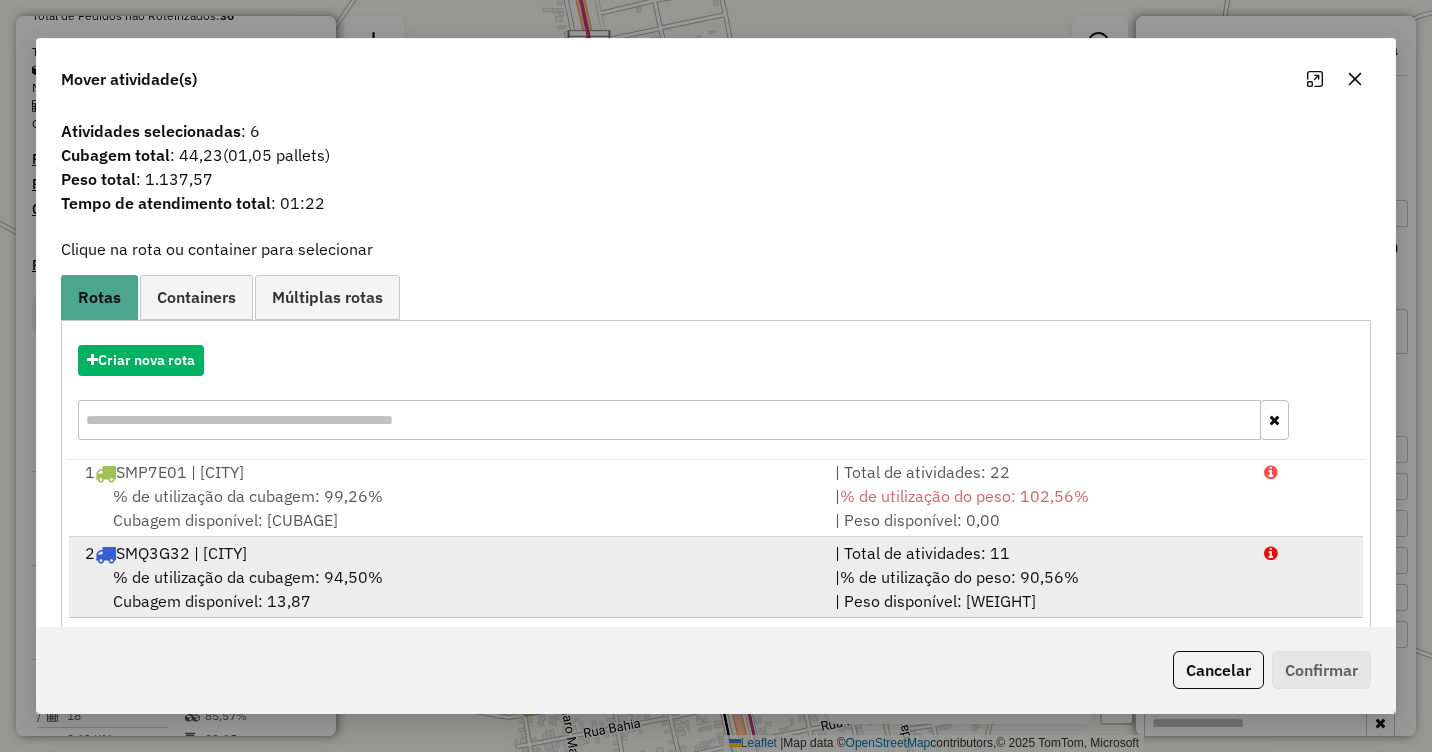 scroll, scrollTop: 5, scrollLeft: 0, axis: vertical 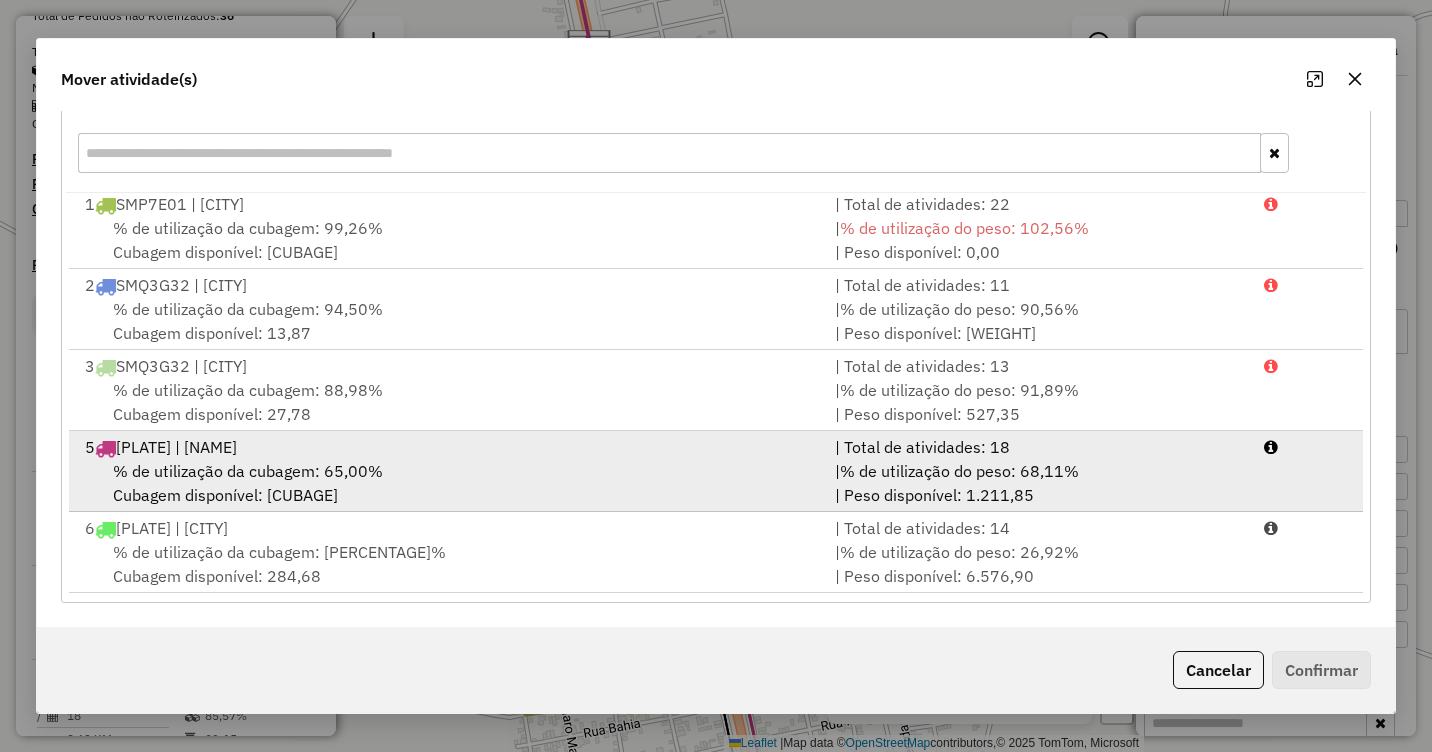 click on "% de utilização da cubagem: 65,00%" at bounding box center (248, 471) 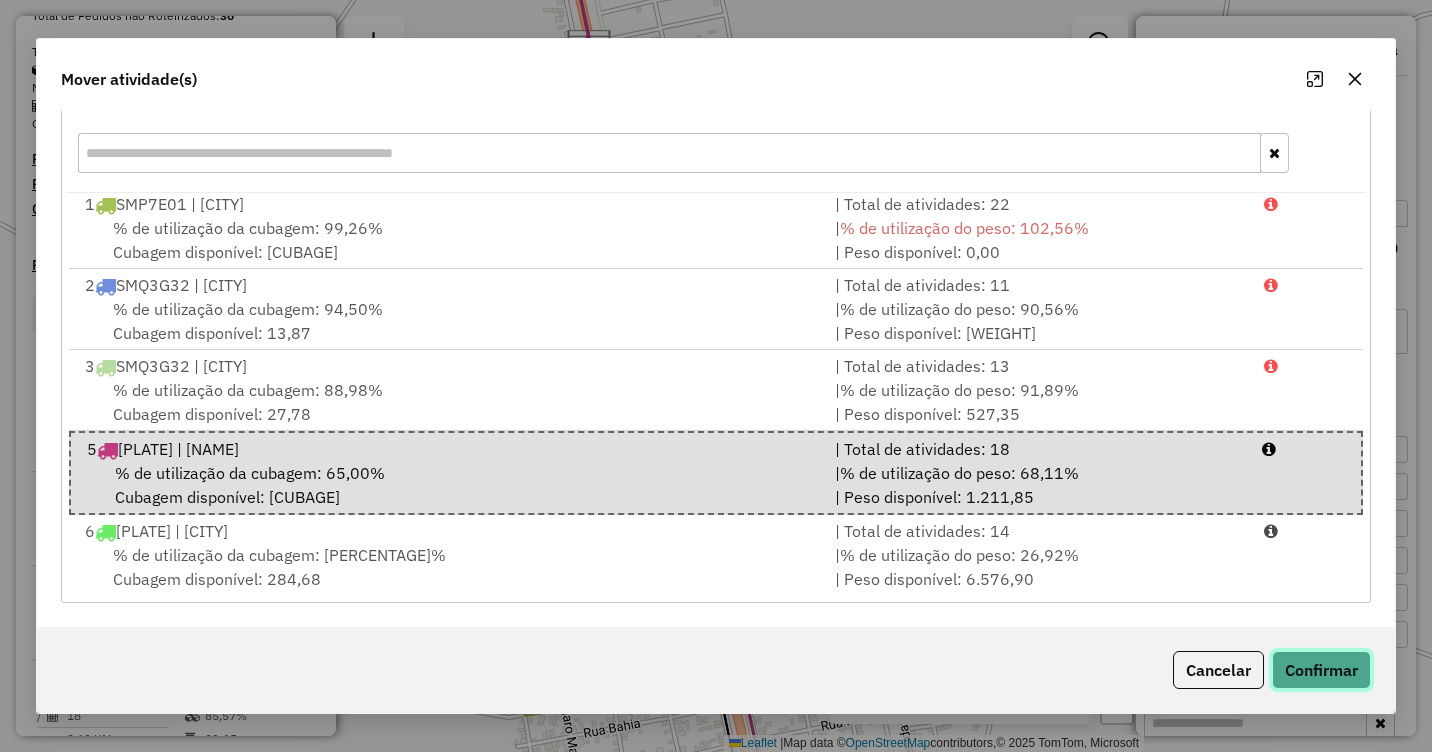 click on "Confirmar" 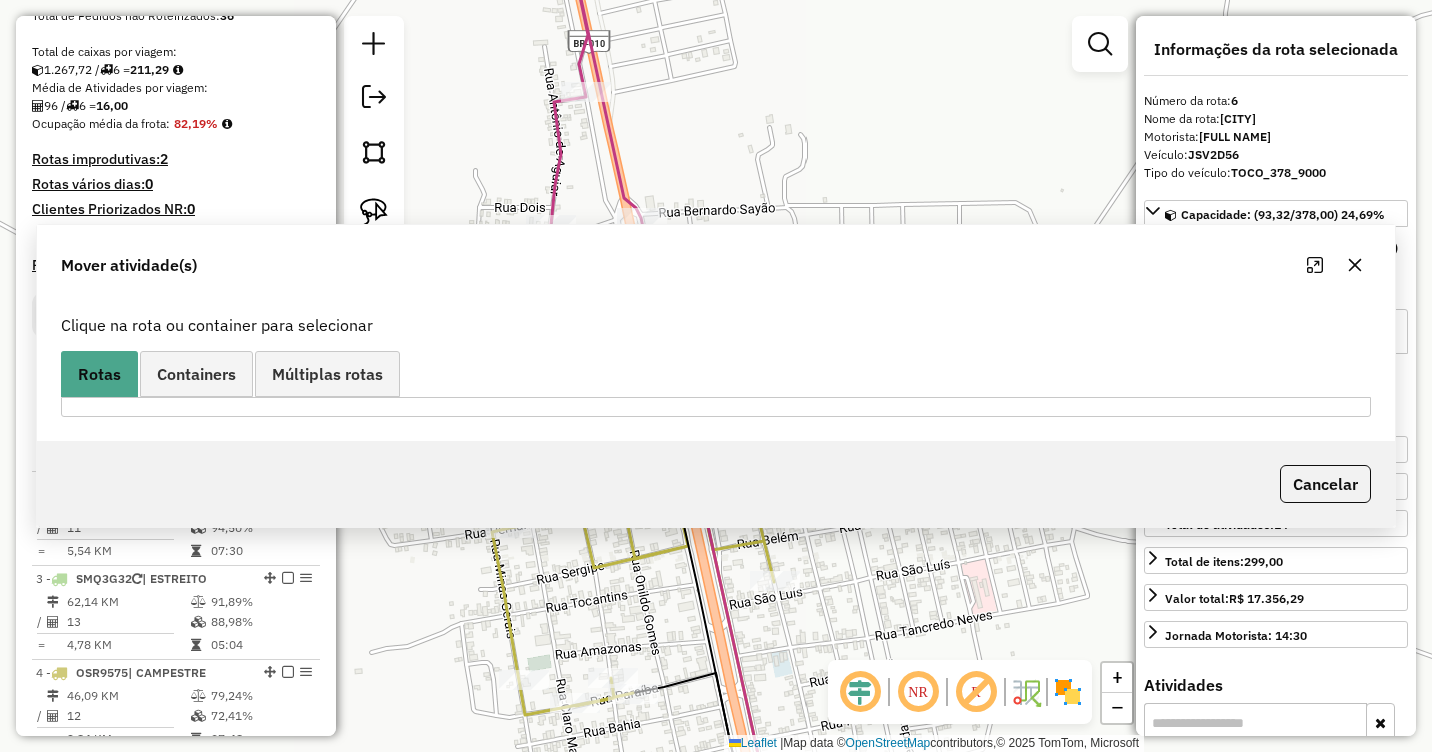 scroll, scrollTop: 0, scrollLeft: 0, axis: both 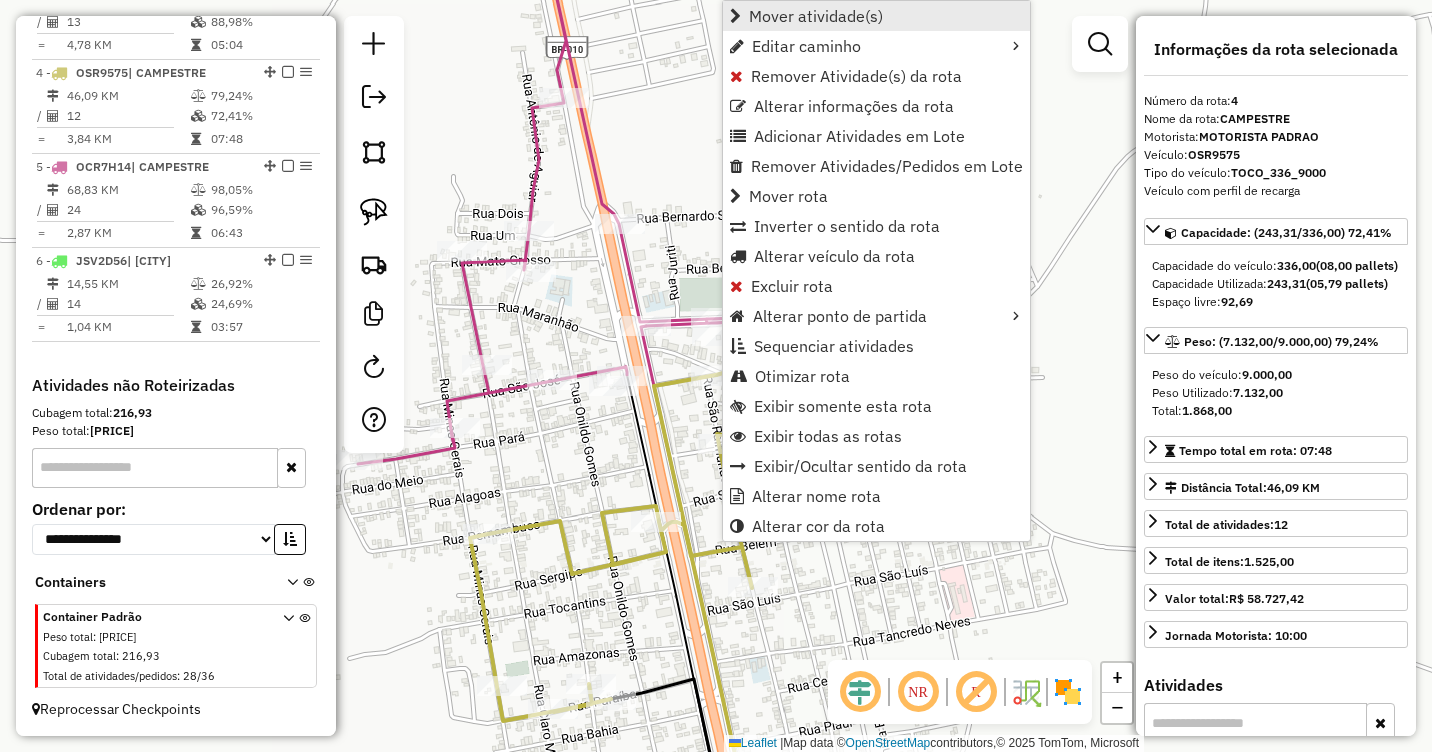 click on "Mover atividade(s)" at bounding box center (816, 16) 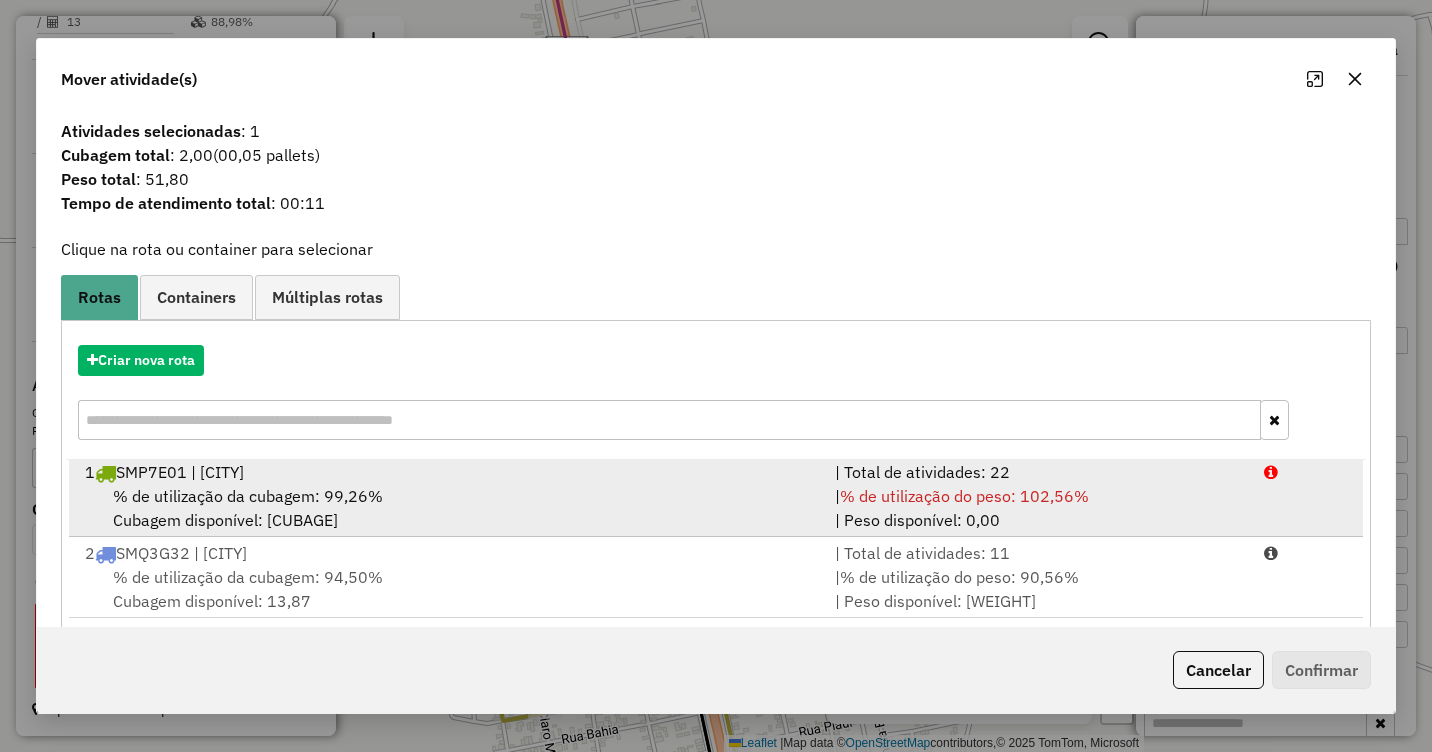 scroll, scrollTop: 5, scrollLeft: 0, axis: vertical 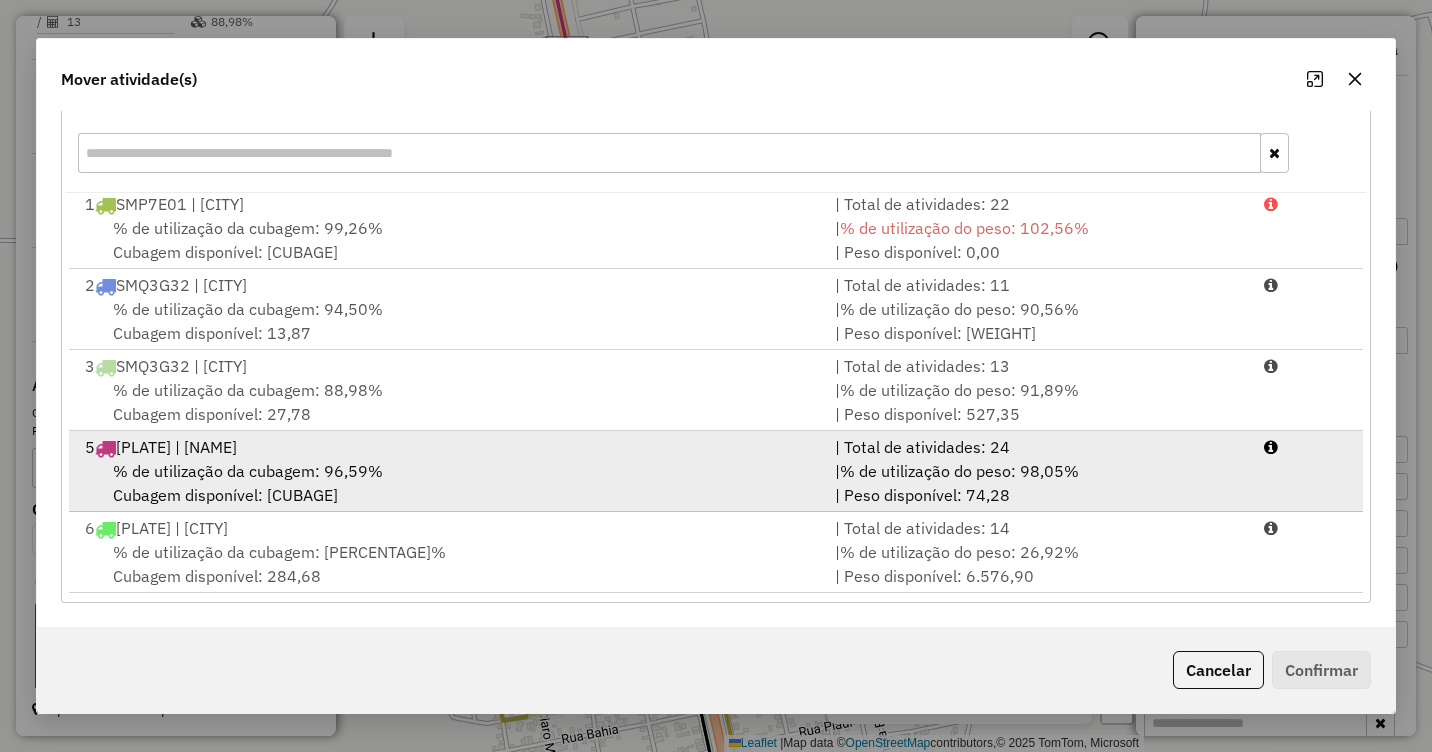 click on "% de utilização da cubagem: 96,59%" at bounding box center (248, 471) 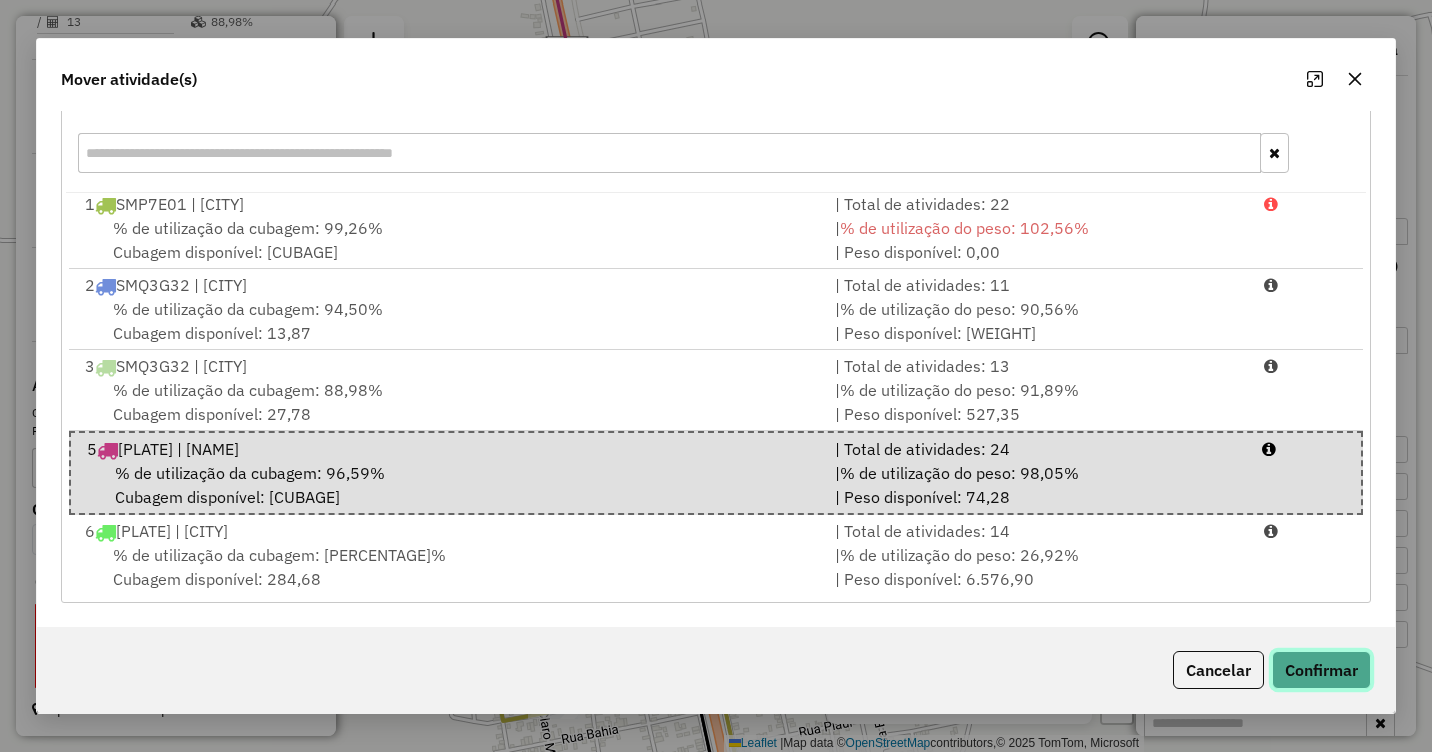 click on "Confirmar" 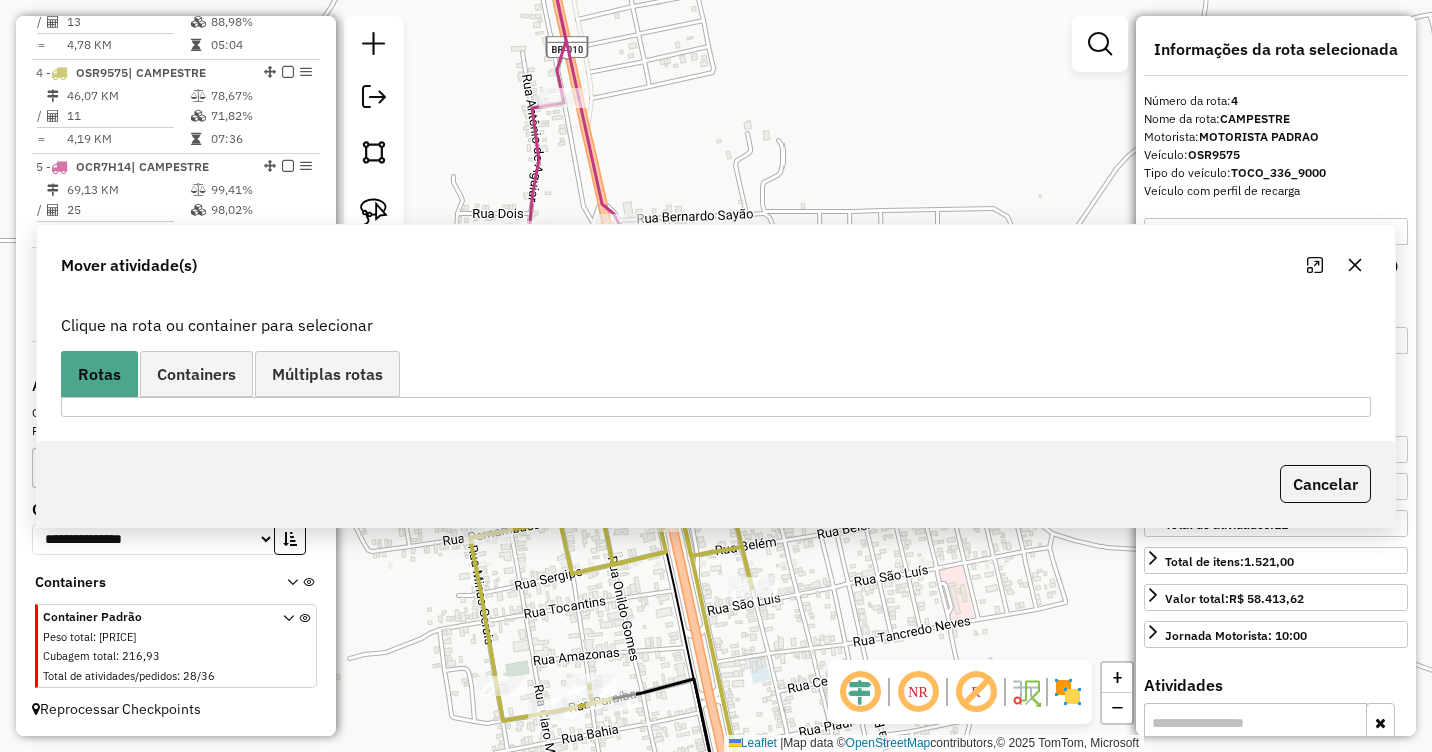 scroll, scrollTop: 0, scrollLeft: 0, axis: both 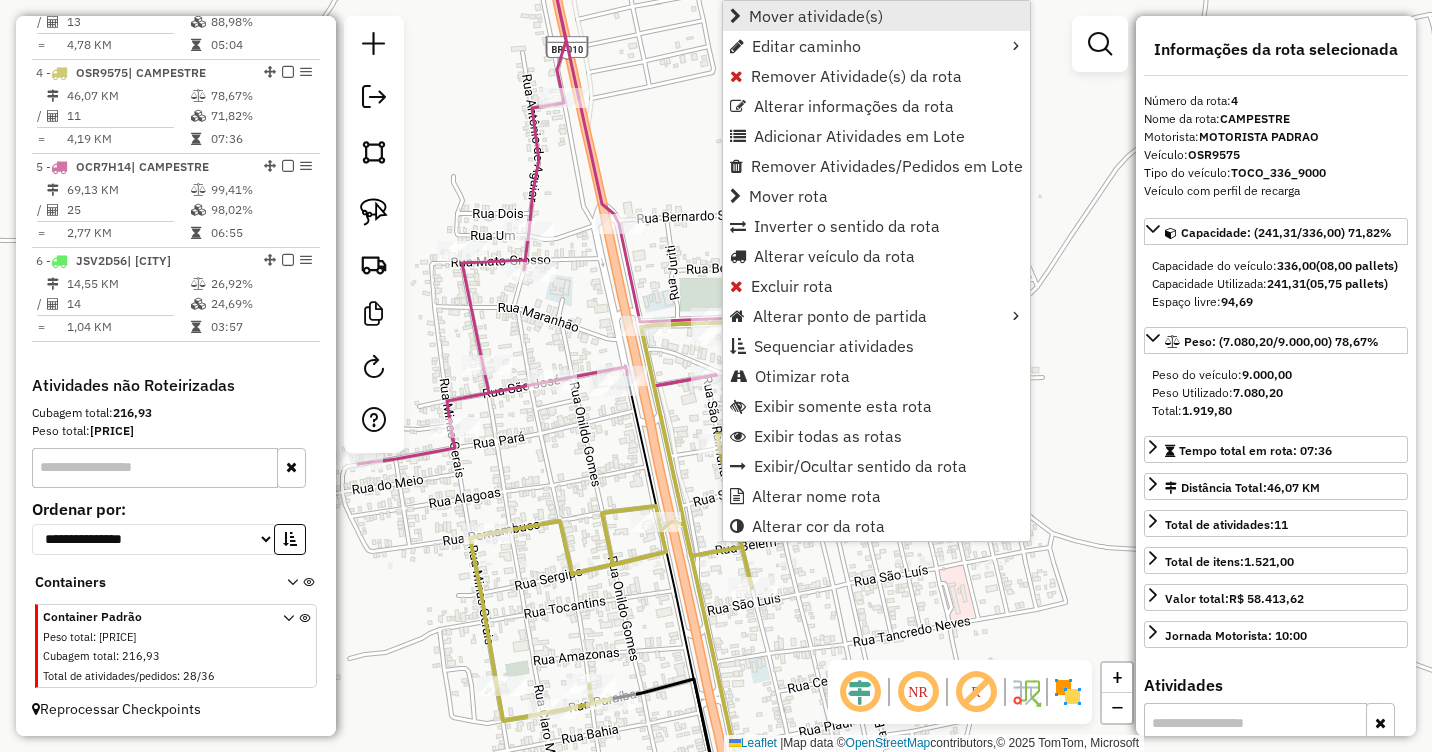 click on "Mover atividade(s)" at bounding box center (816, 16) 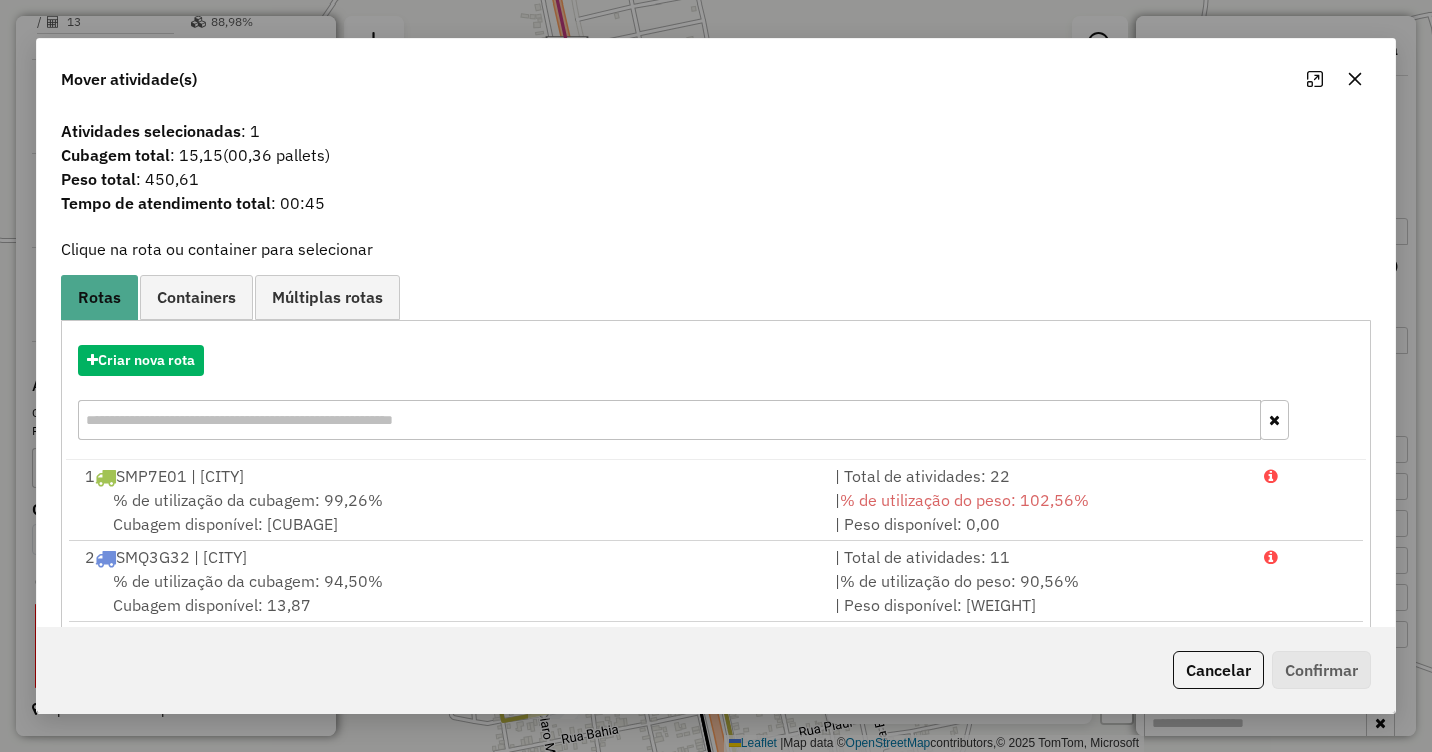 click 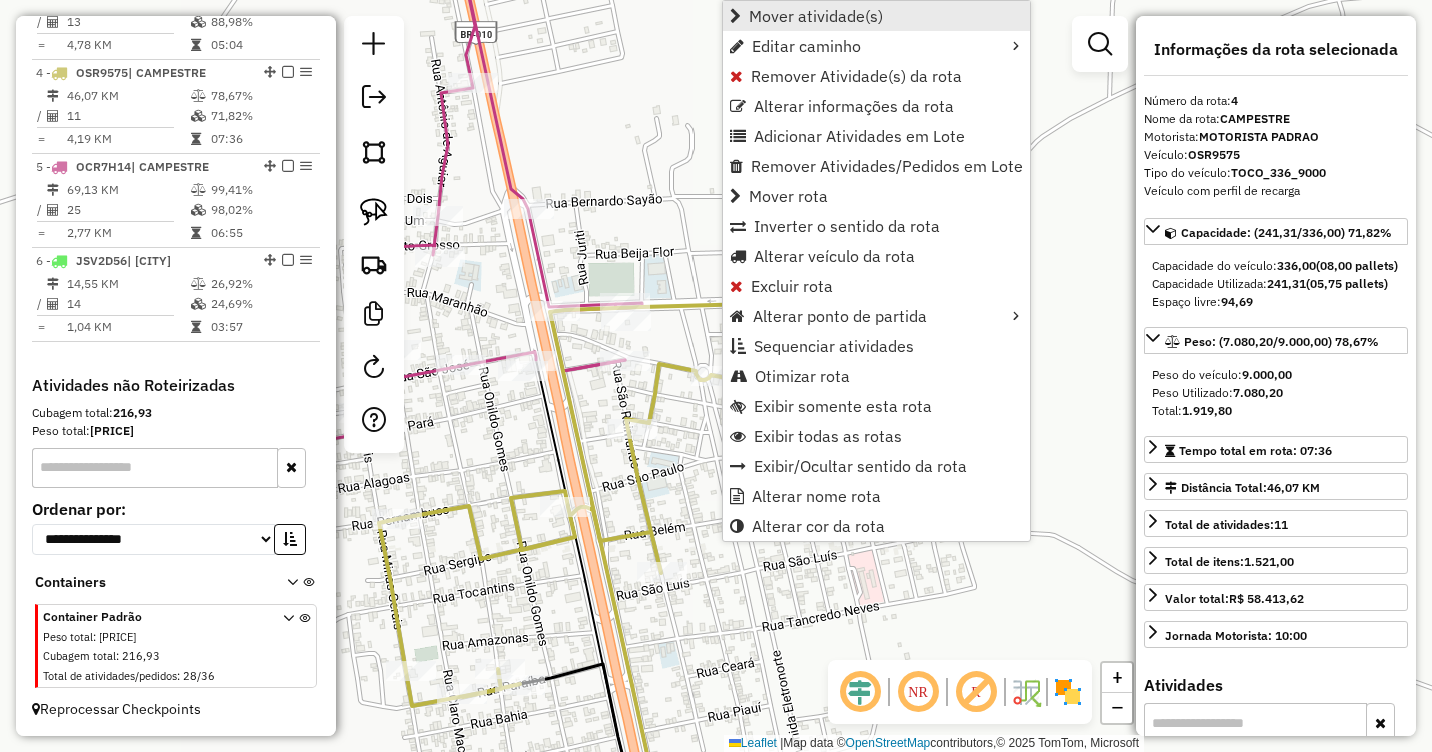 click on "Mover atividade(s)" at bounding box center [816, 16] 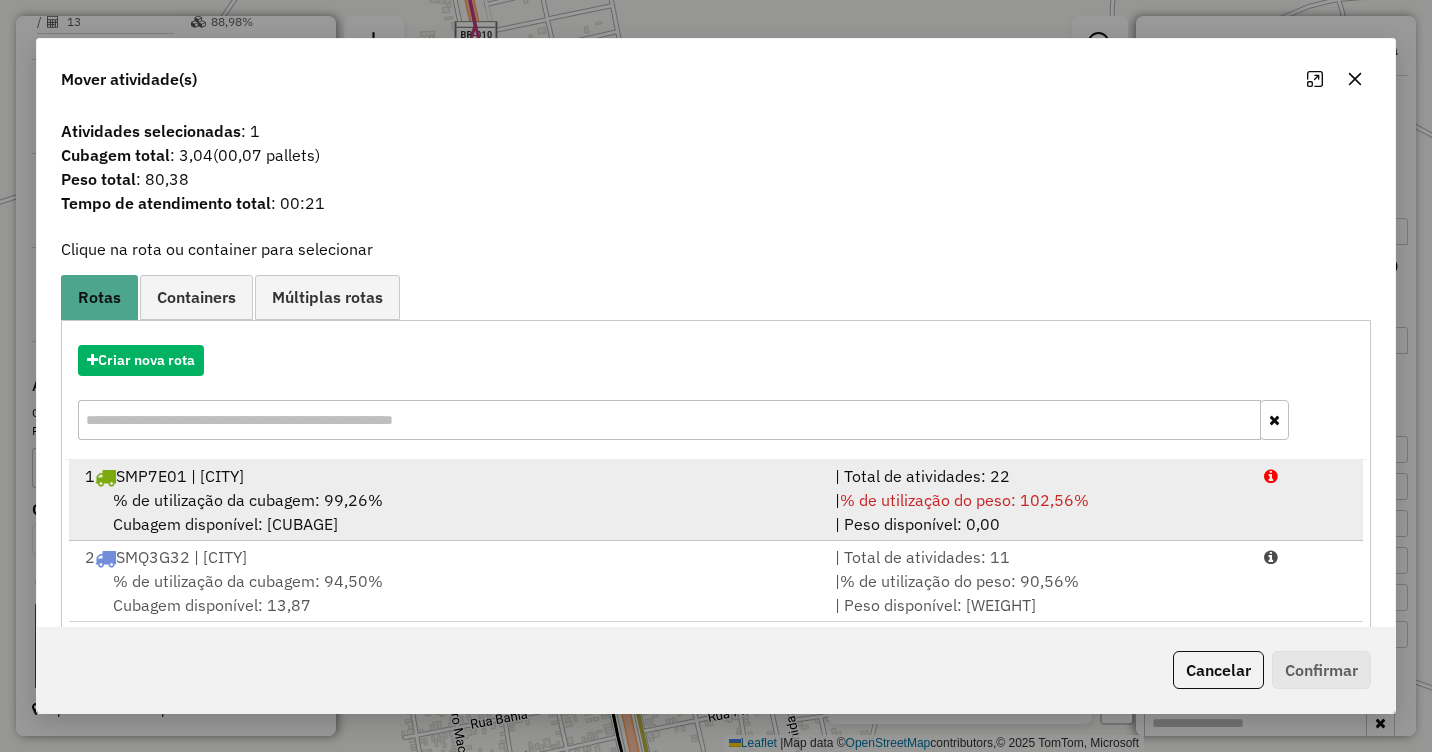 scroll, scrollTop: 5, scrollLeft: 0, axis: vertical 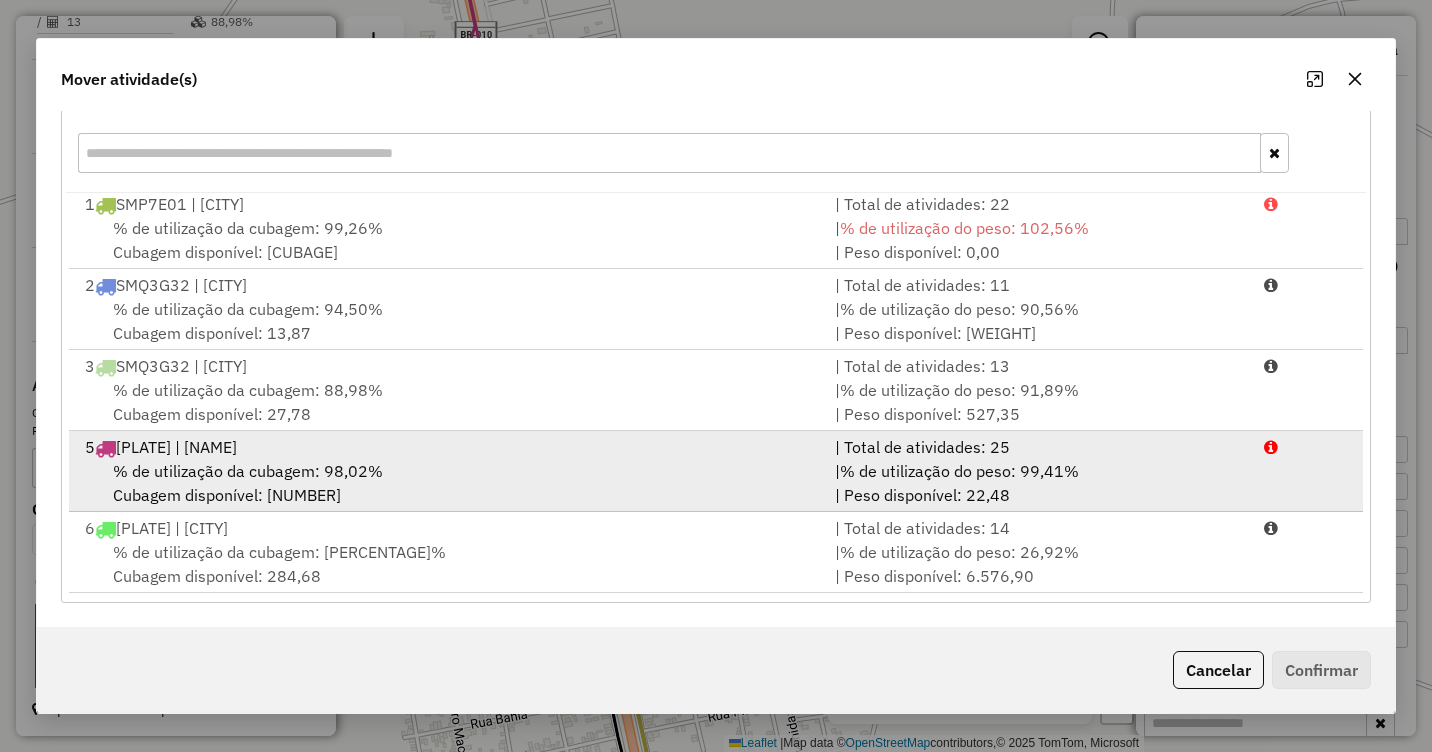 click on "% de utilização da cubagem: 98,02%" at bounding box center [248, 471] 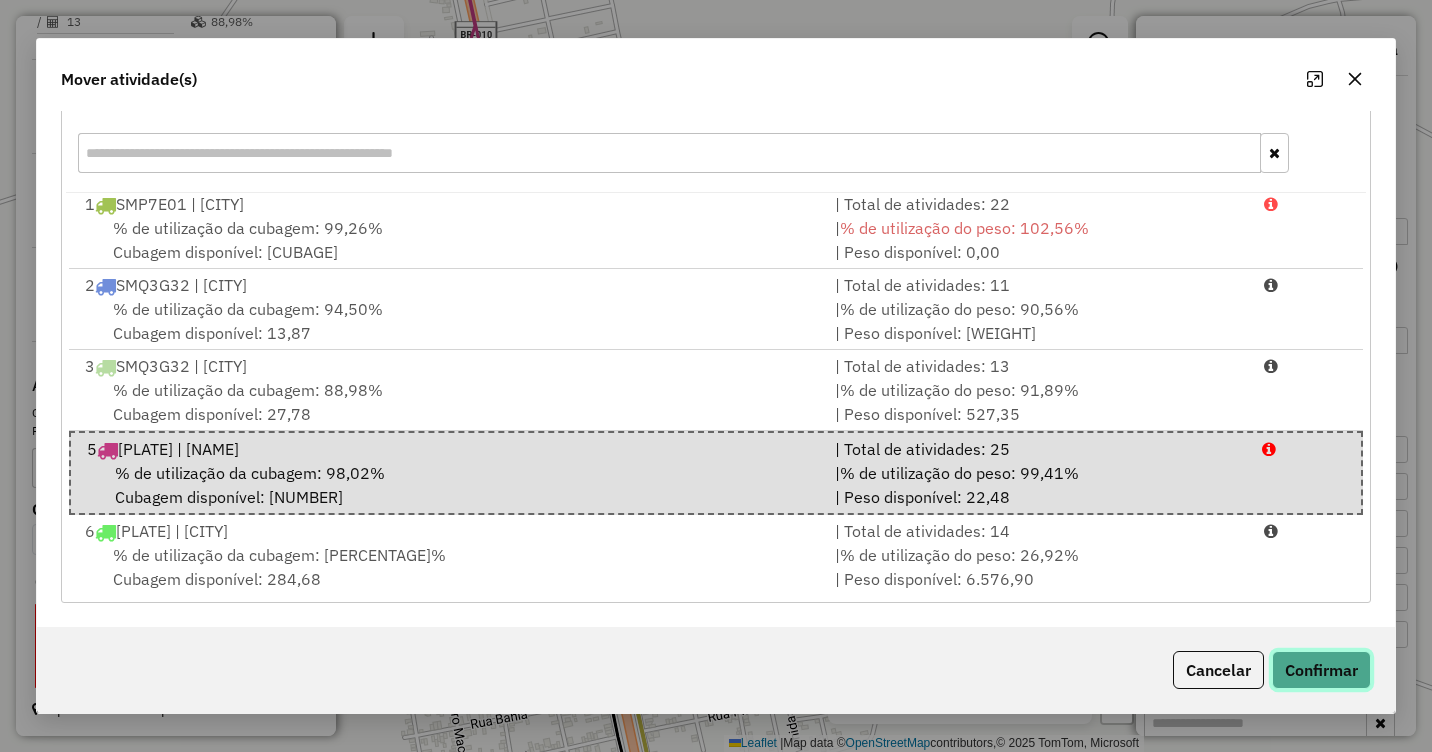 click on "Confirmar" 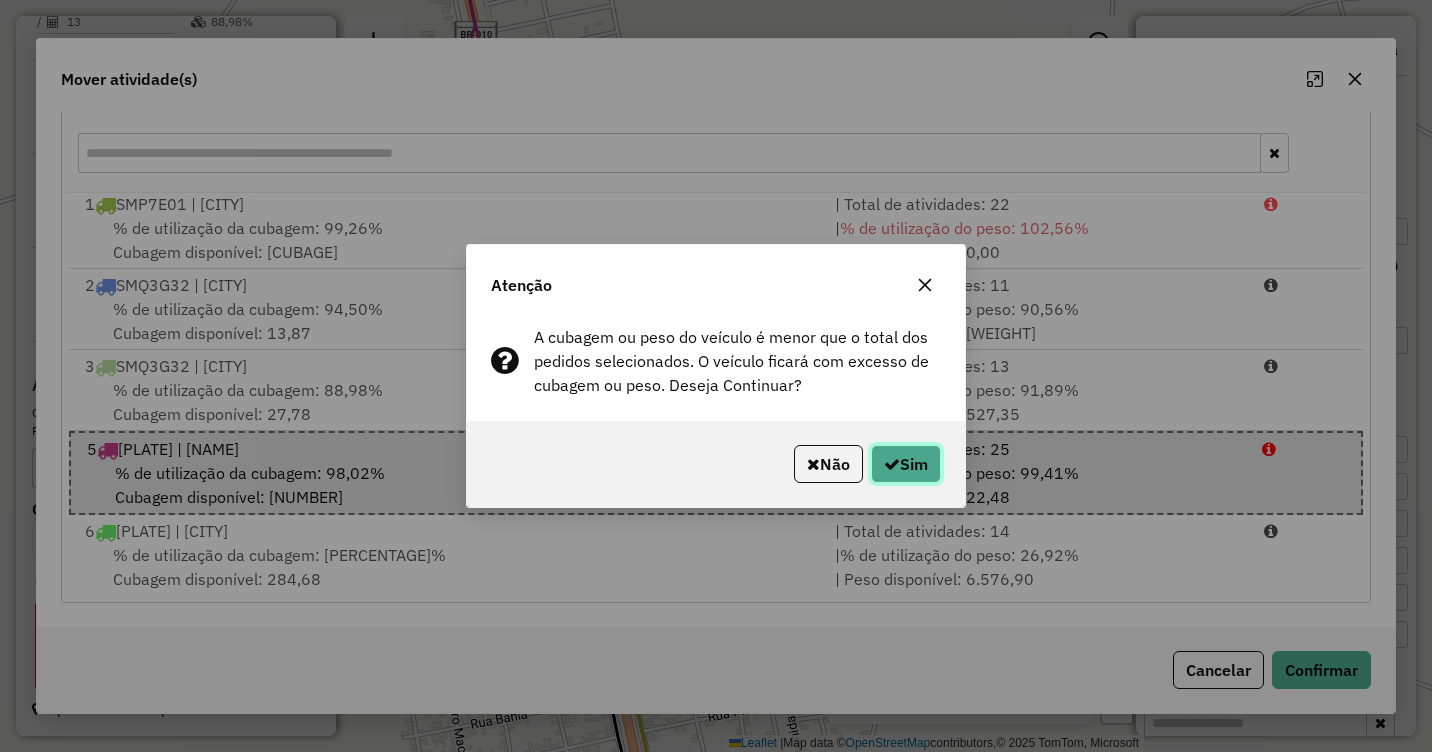 click on "Sim" 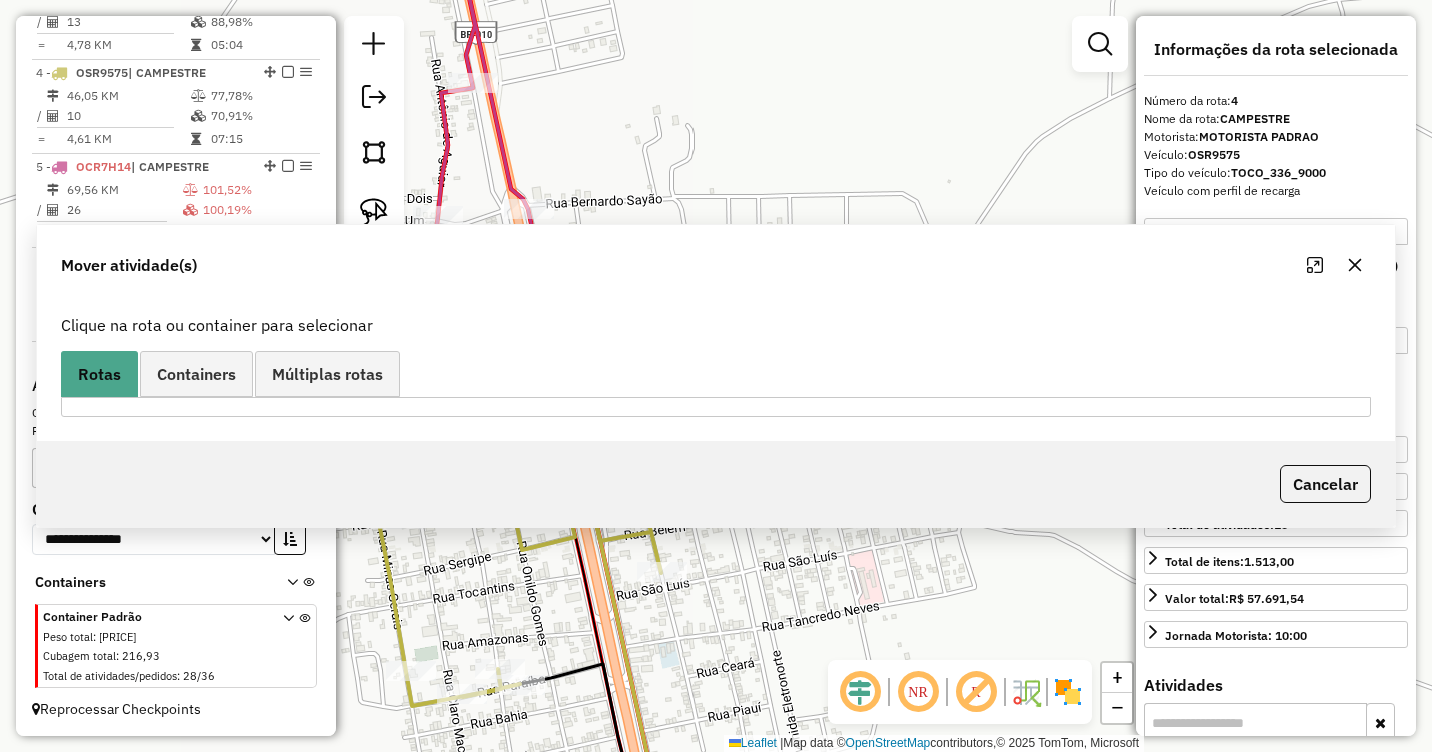 scroll, scrollTop: 0, scrollLeft: 0, axis: both 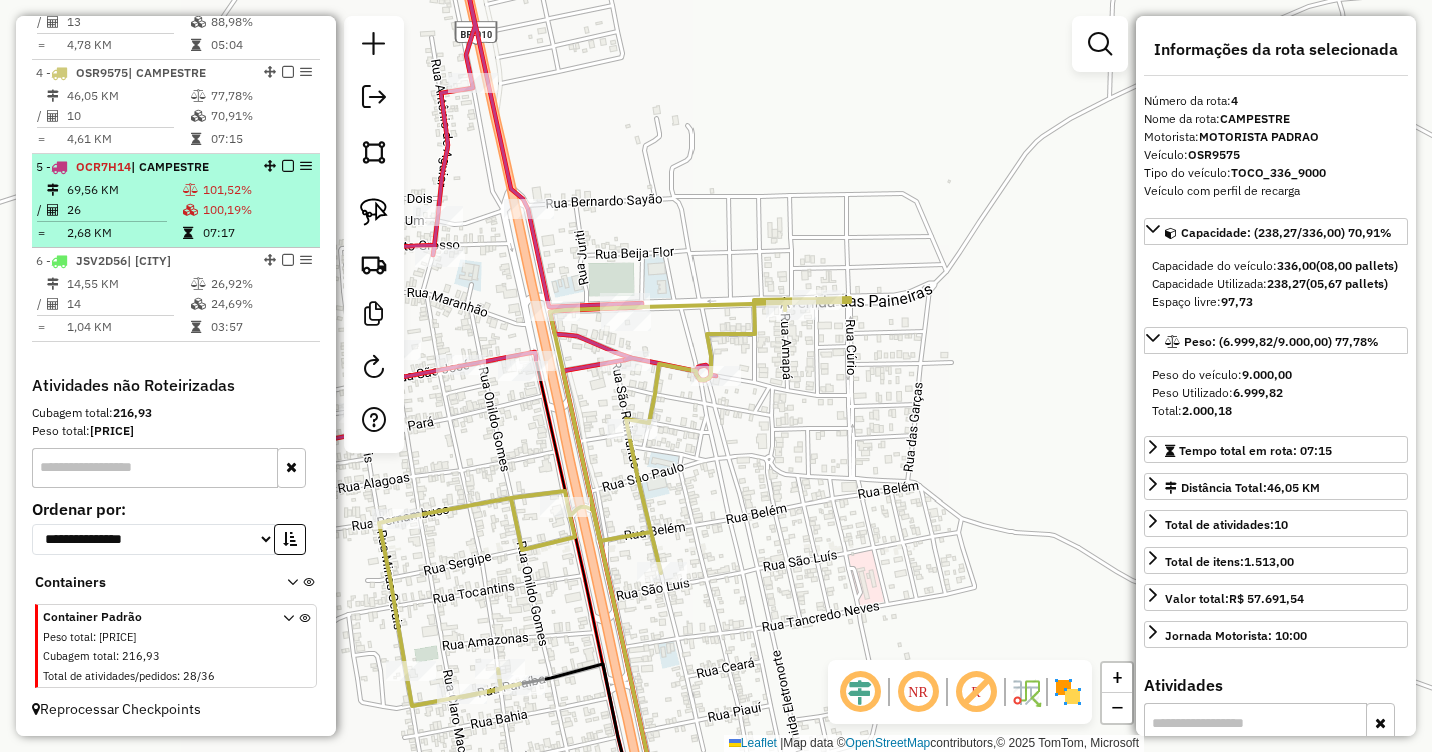 click on "100,19%" at bounding box center (257, 210) 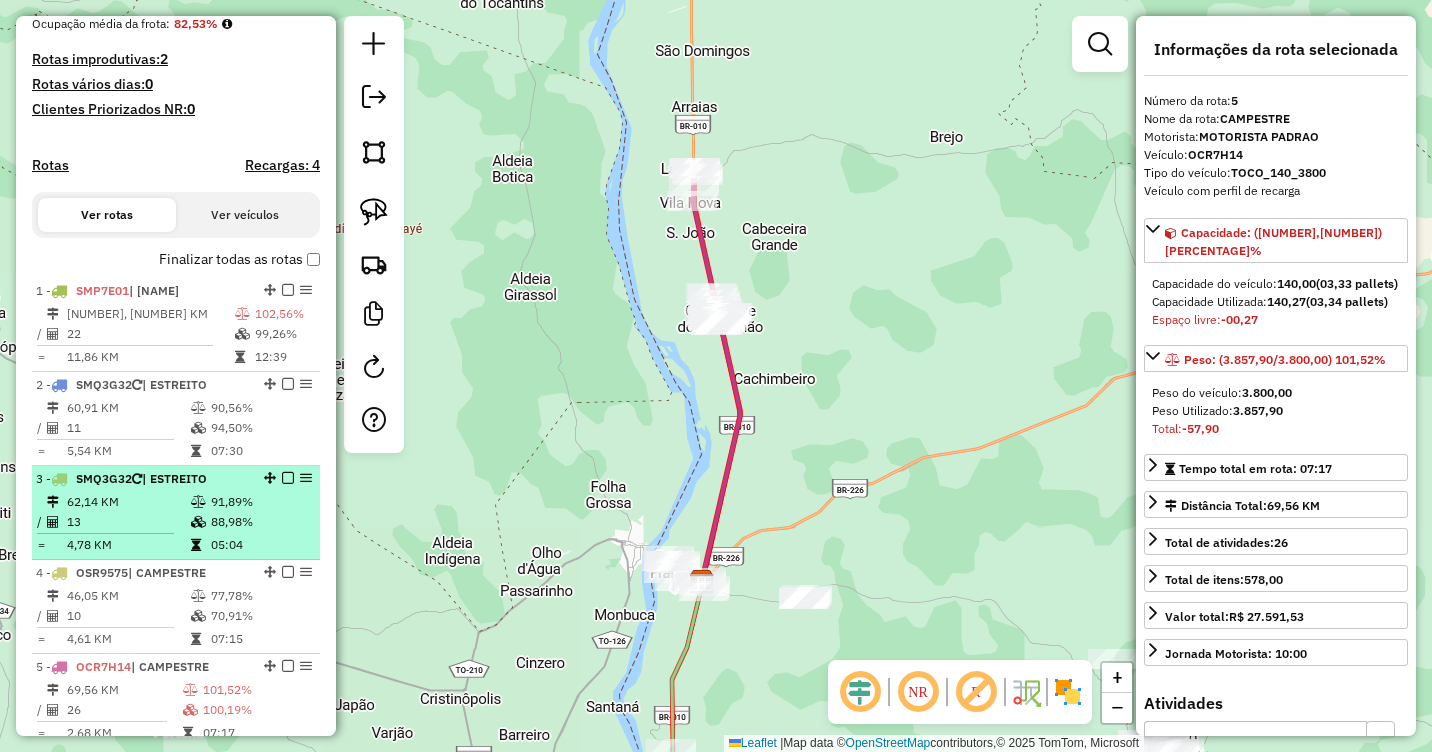 scroll, scrollTop: 712, scrollLeft: 0, axis: vertical 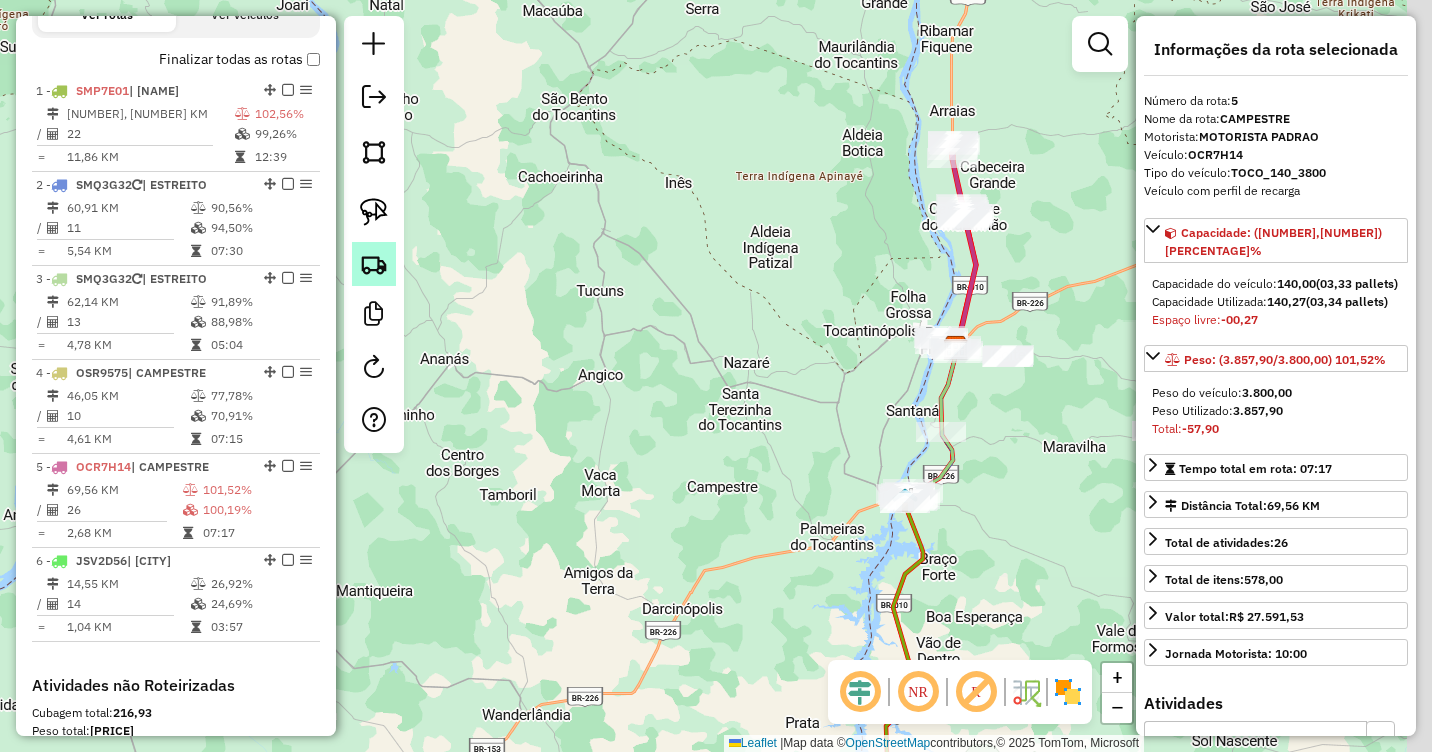drag, startPoint x: 777, startPoint y: 390, endPoint x: 367, endPoint y: 251, distance: 432.92148 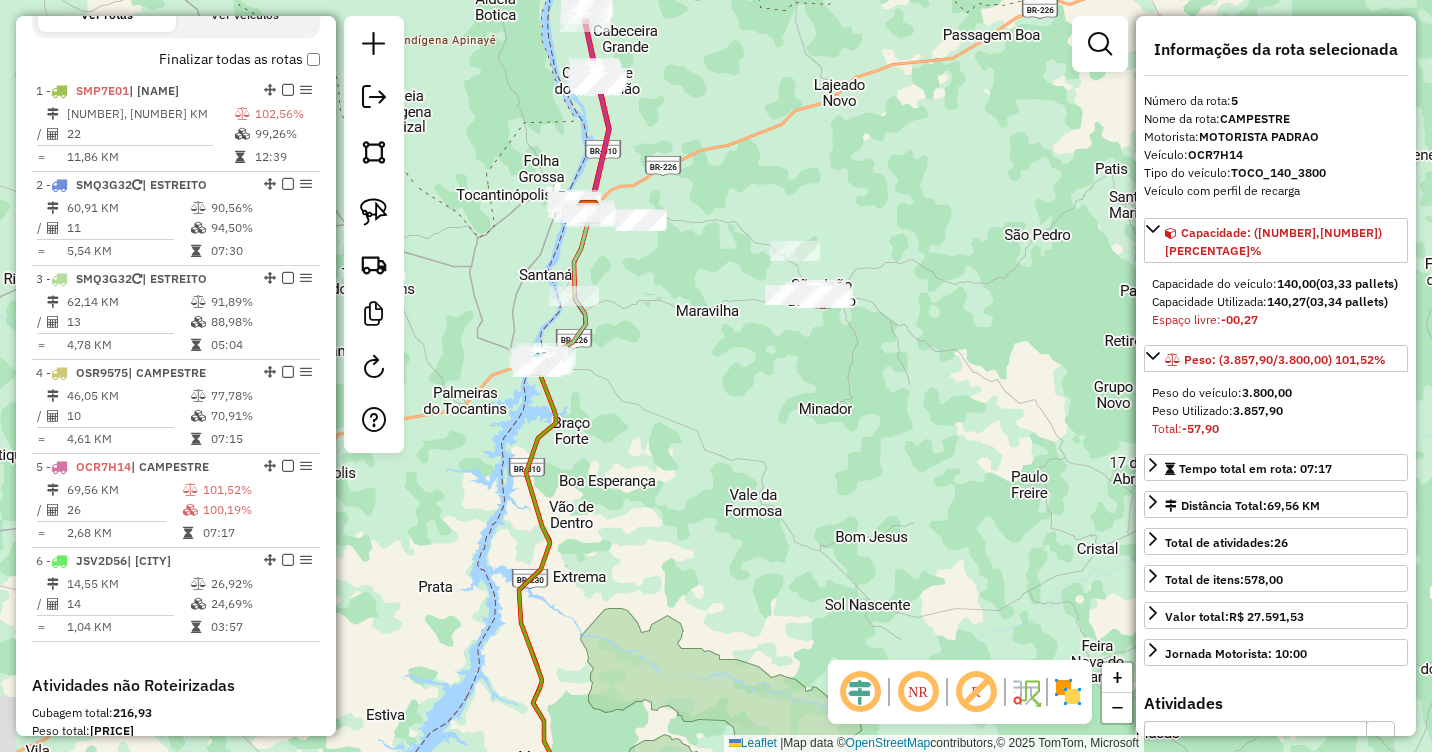 drag, startPoint x: 674, startPoint y: 362, endPoint x: 719, endPoint y: 313, distance: 66.52819 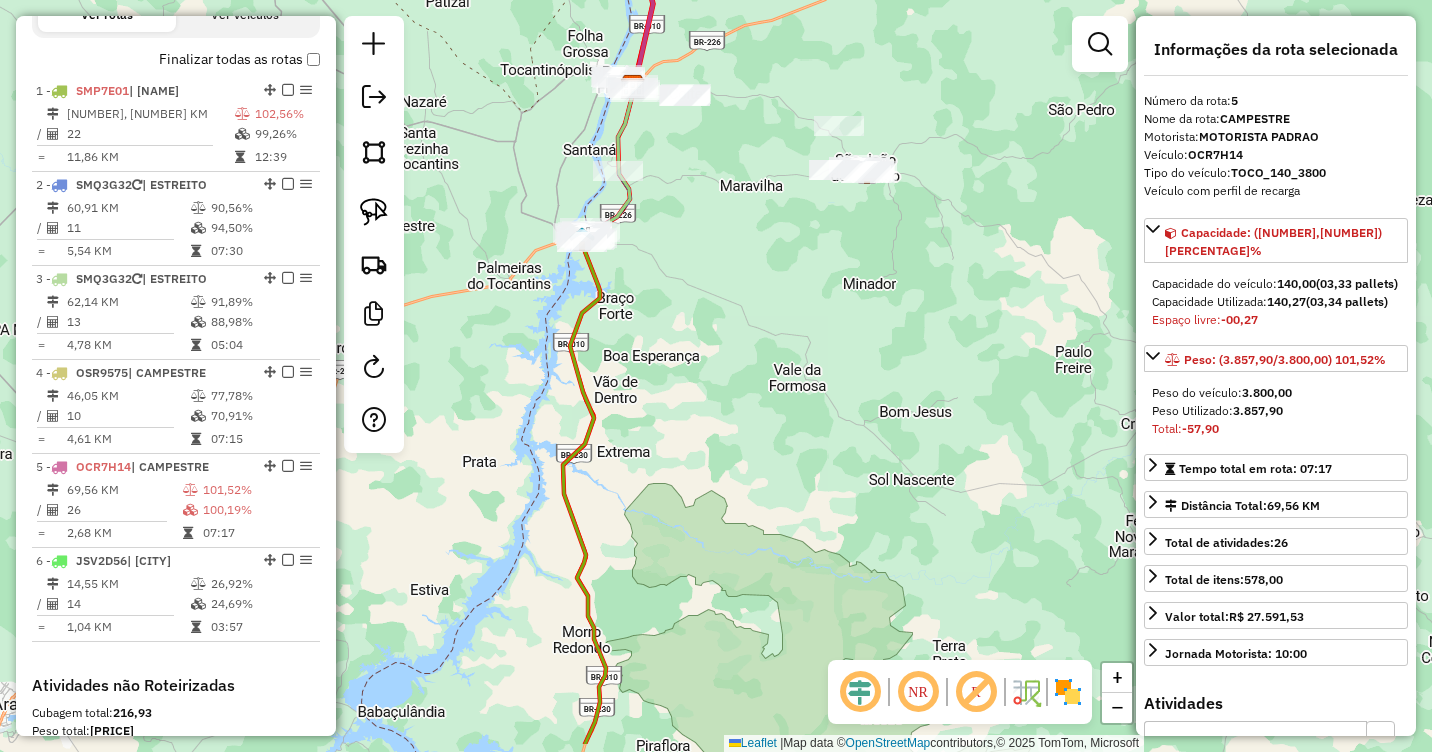 drag, startPoint x: 710, startPoint y: 361, endPoint x: 711, endPoint y: 218, distance: 143.0035 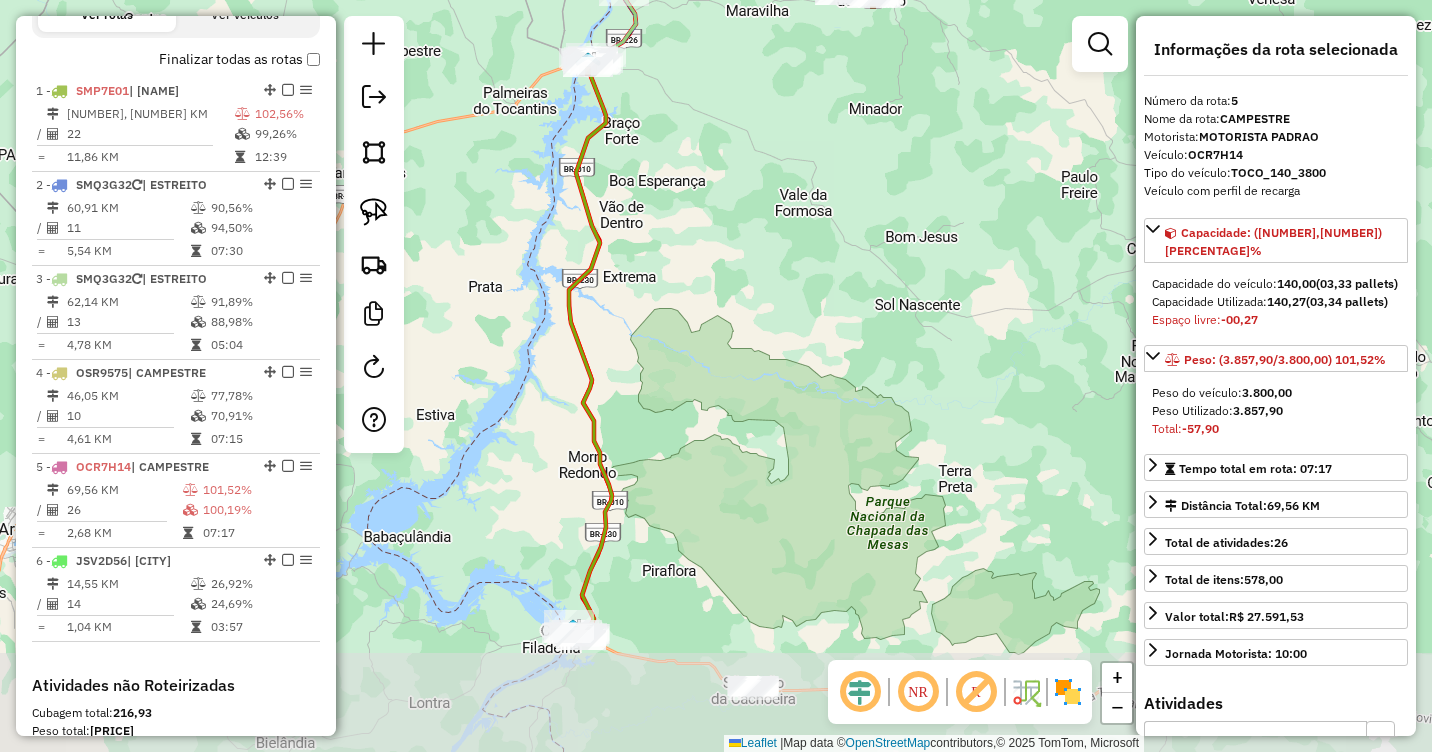 drag, startPoint x: 686, startPoint y: 284, endPoint x: 741, endPoint y: 324, distance: 68.007355 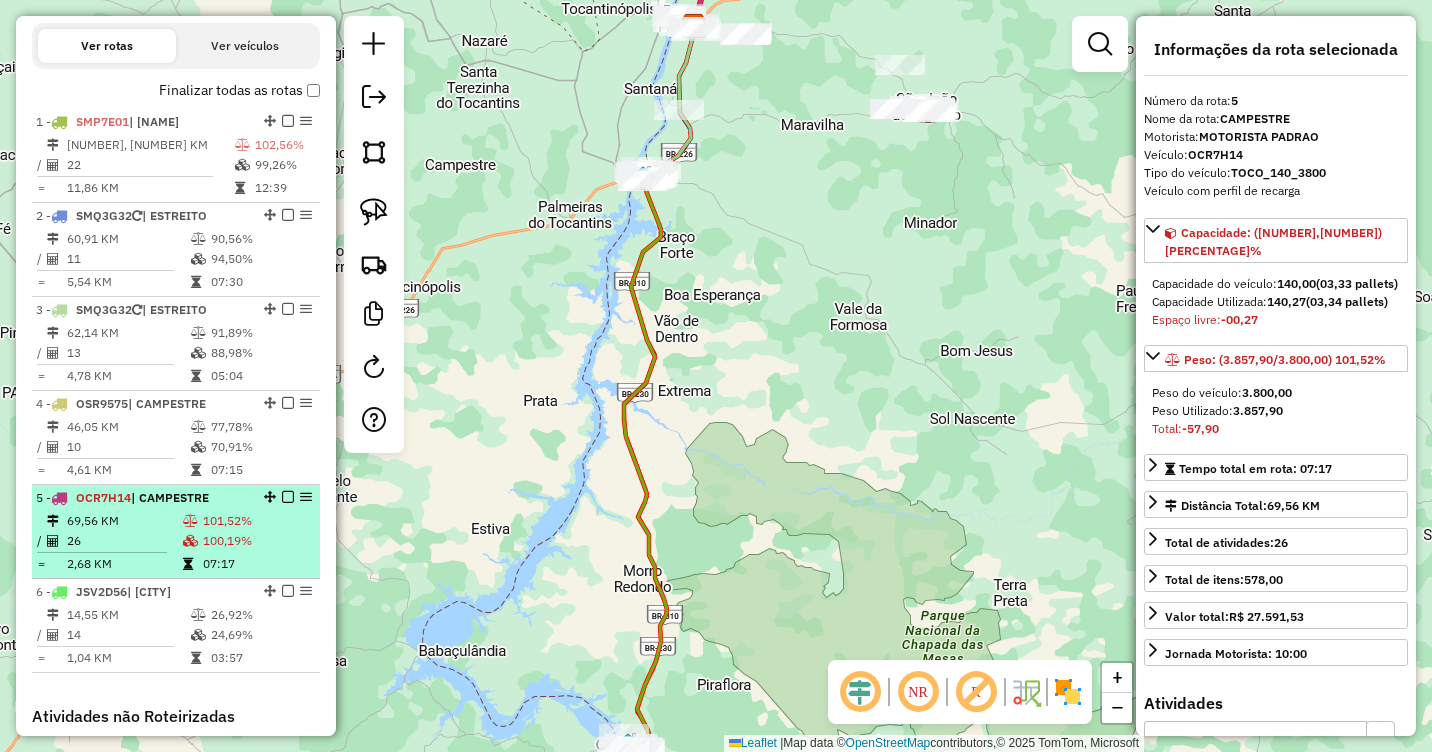 scroll, scrollTop: 712, scrollLeft: 0, axis: vertical 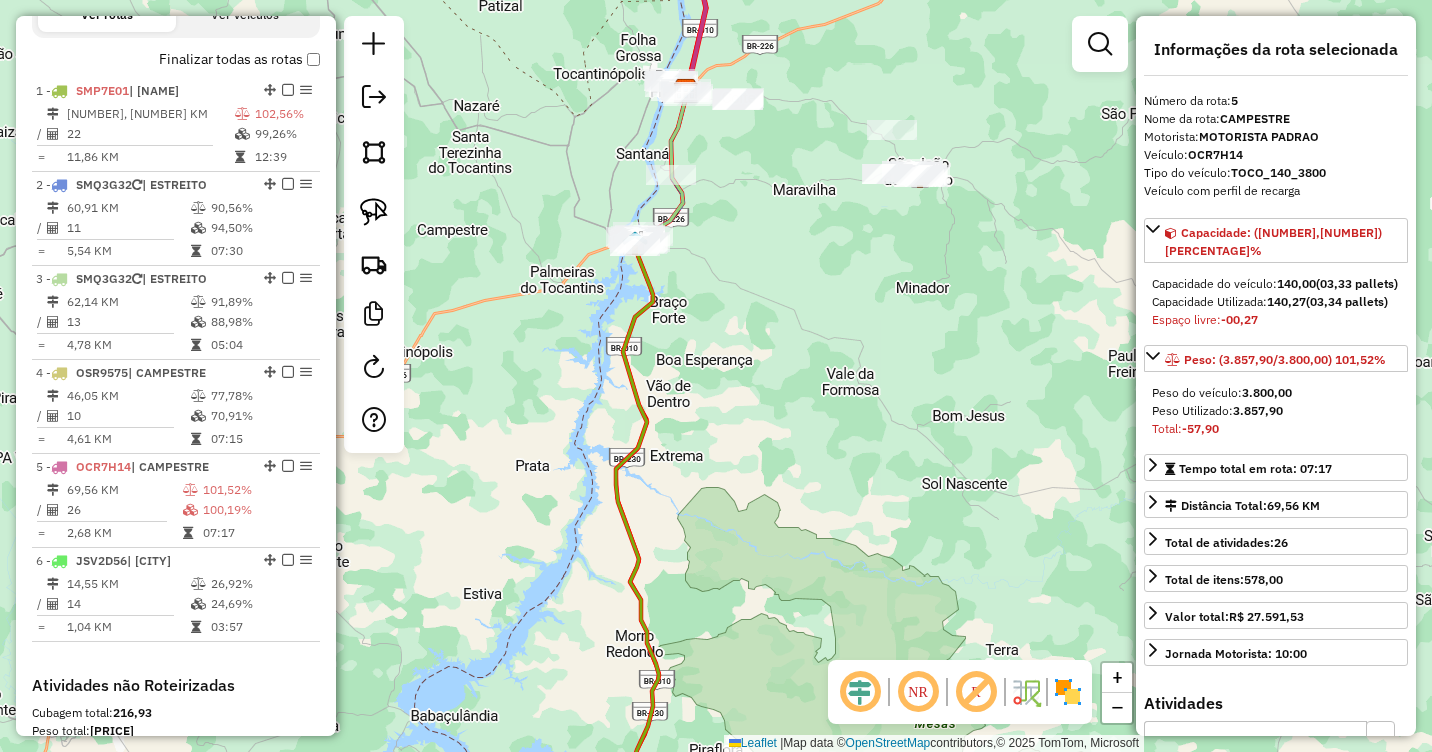 drag, startPoint x: 720, startPoint y: 251, endPoint x: 689, endPoint y: 440, distance: 191.52545 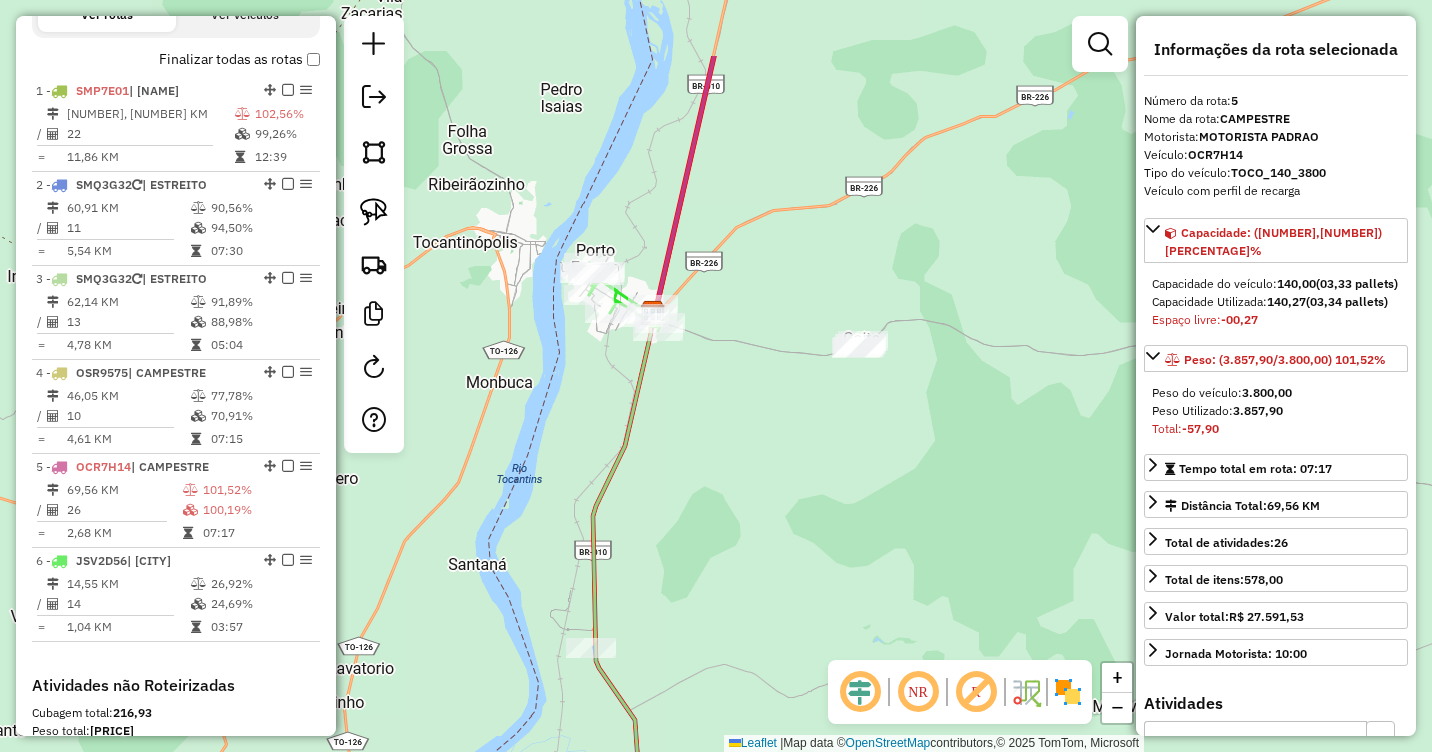drag, startPoint x: 722, startPoint y: 252, endPoint x: 732, endPoint y: 324, distance: 72.691124 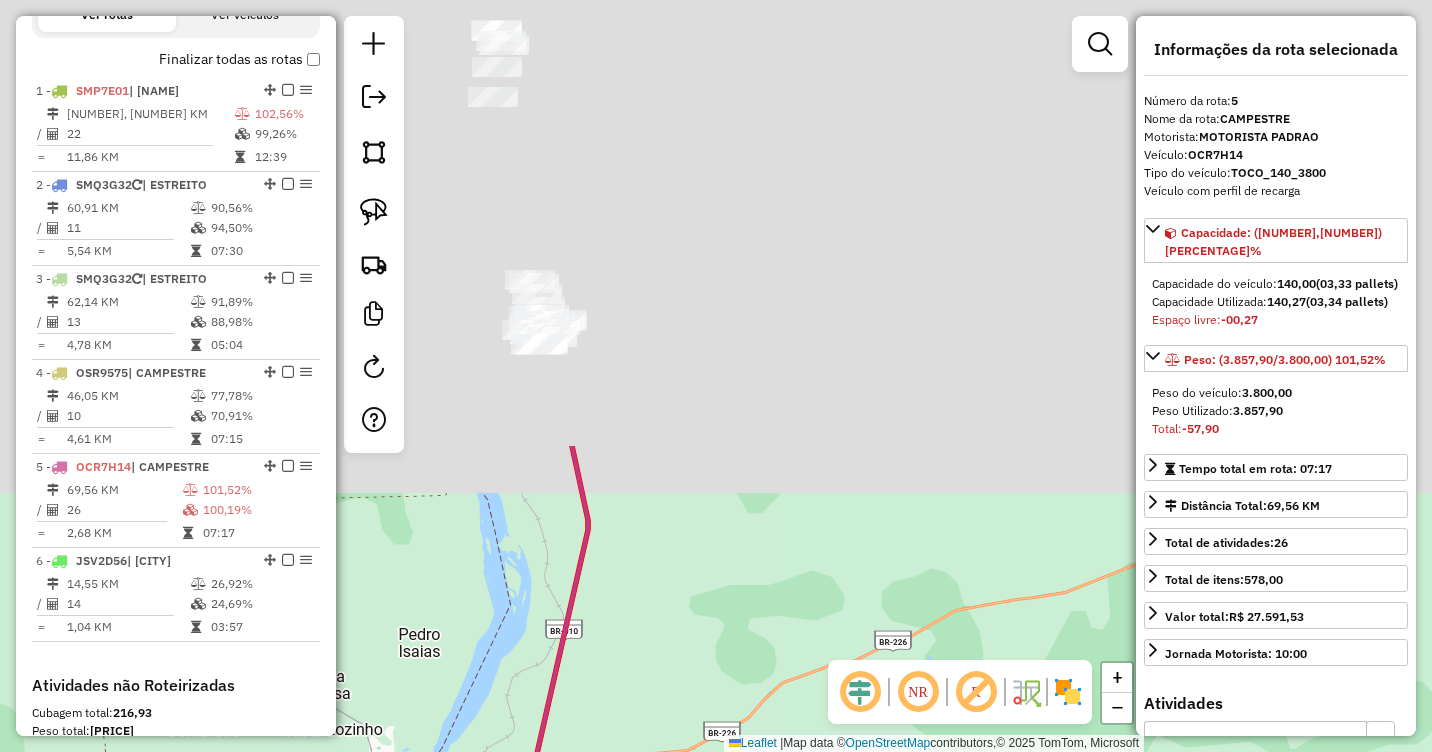 drag, startPoint x: 809, startPoint y: 161, endPoint x: 665, endPoint y: 691, distance: 549.214 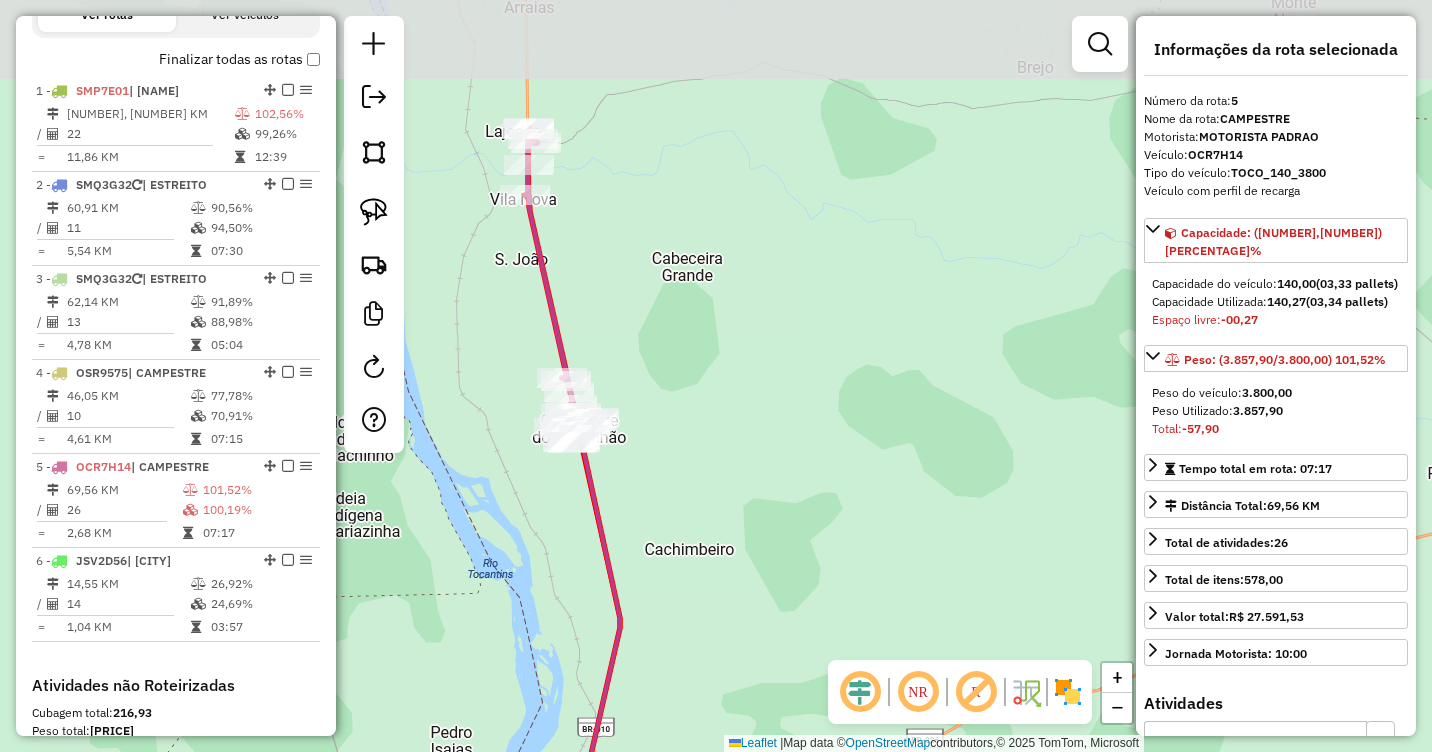 drag, startPoint x: 654, startPoint y: 351, endPoint x: 708, endPoint y: 494, distance: 152.85614 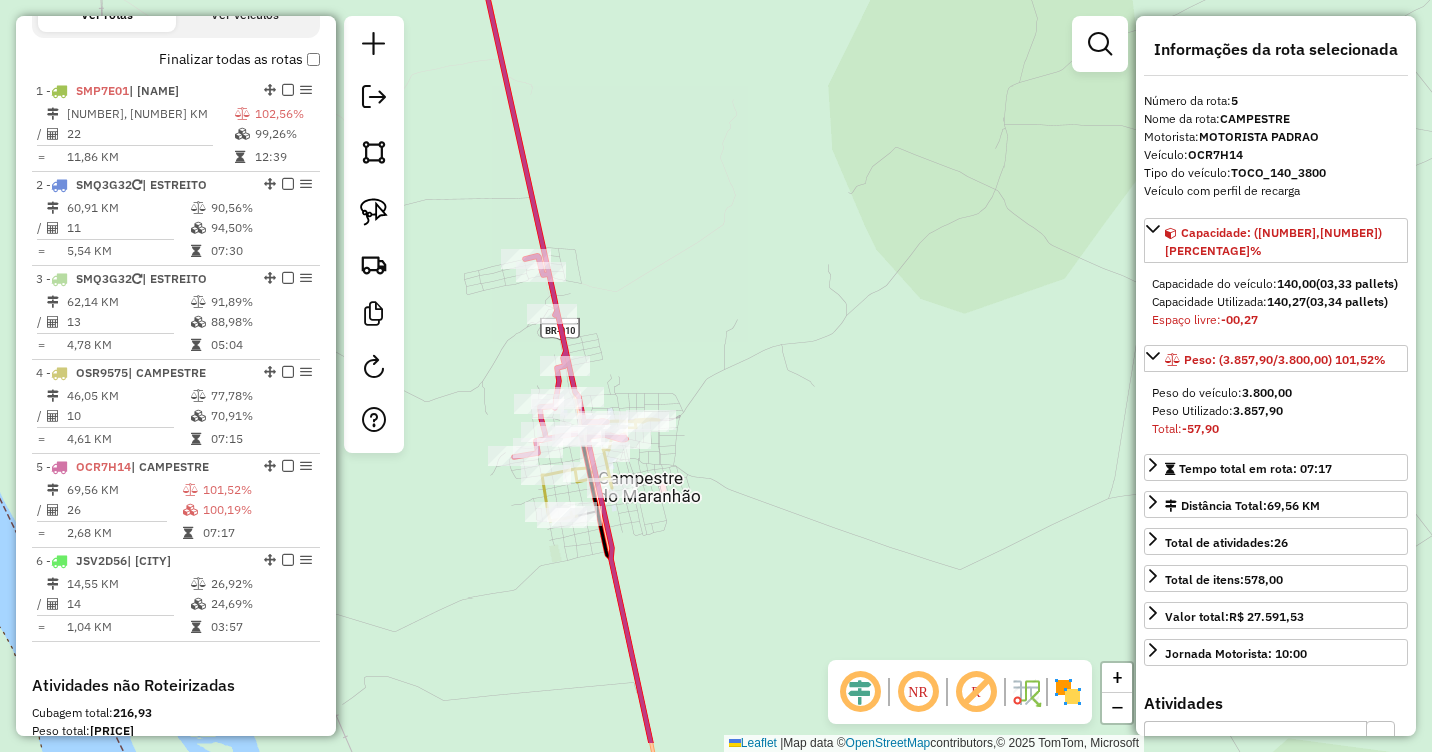 drag, startPoint x: 628, startPoint y: 477, endPoint x: 661, endPoint y: 393, distance: 90.24966 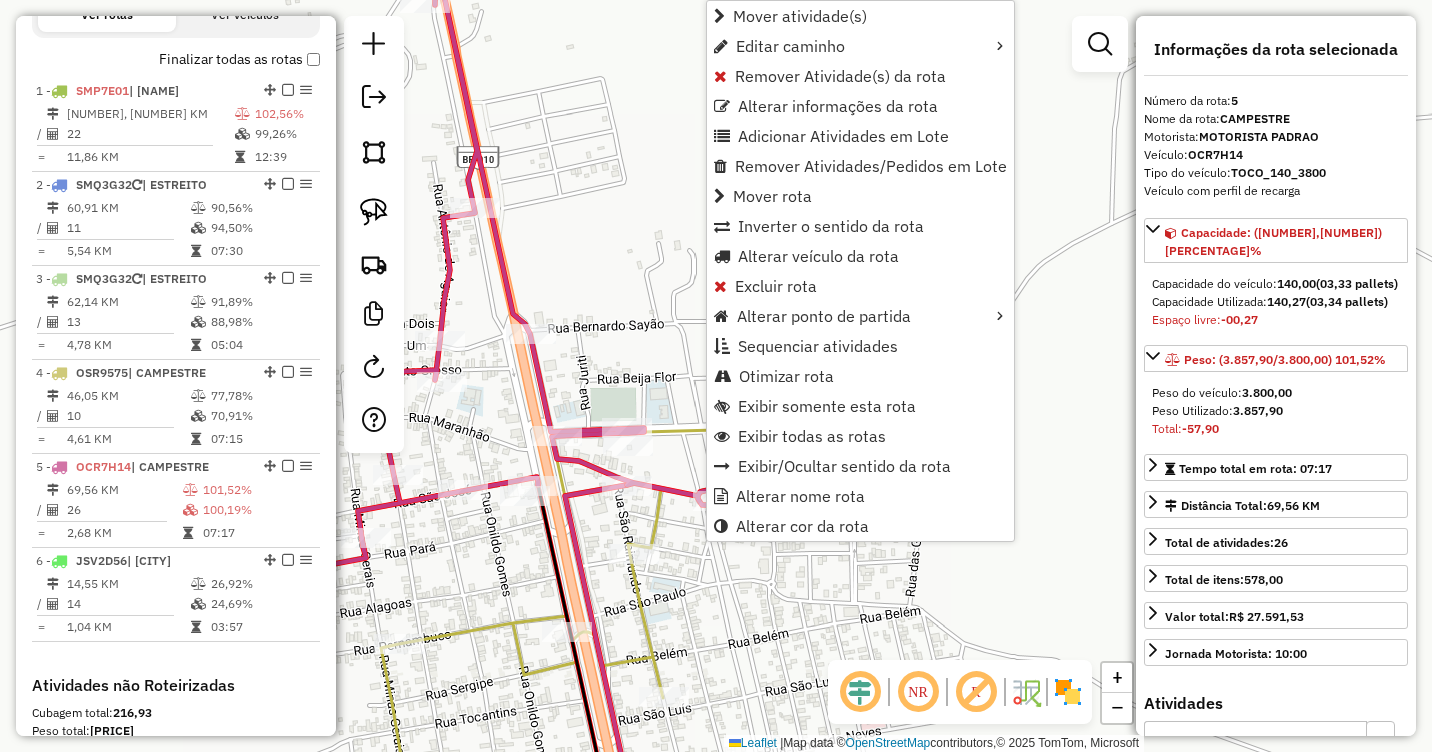 scroll, scrollTop: 1012, scrollLeft: 0, axis: vertical 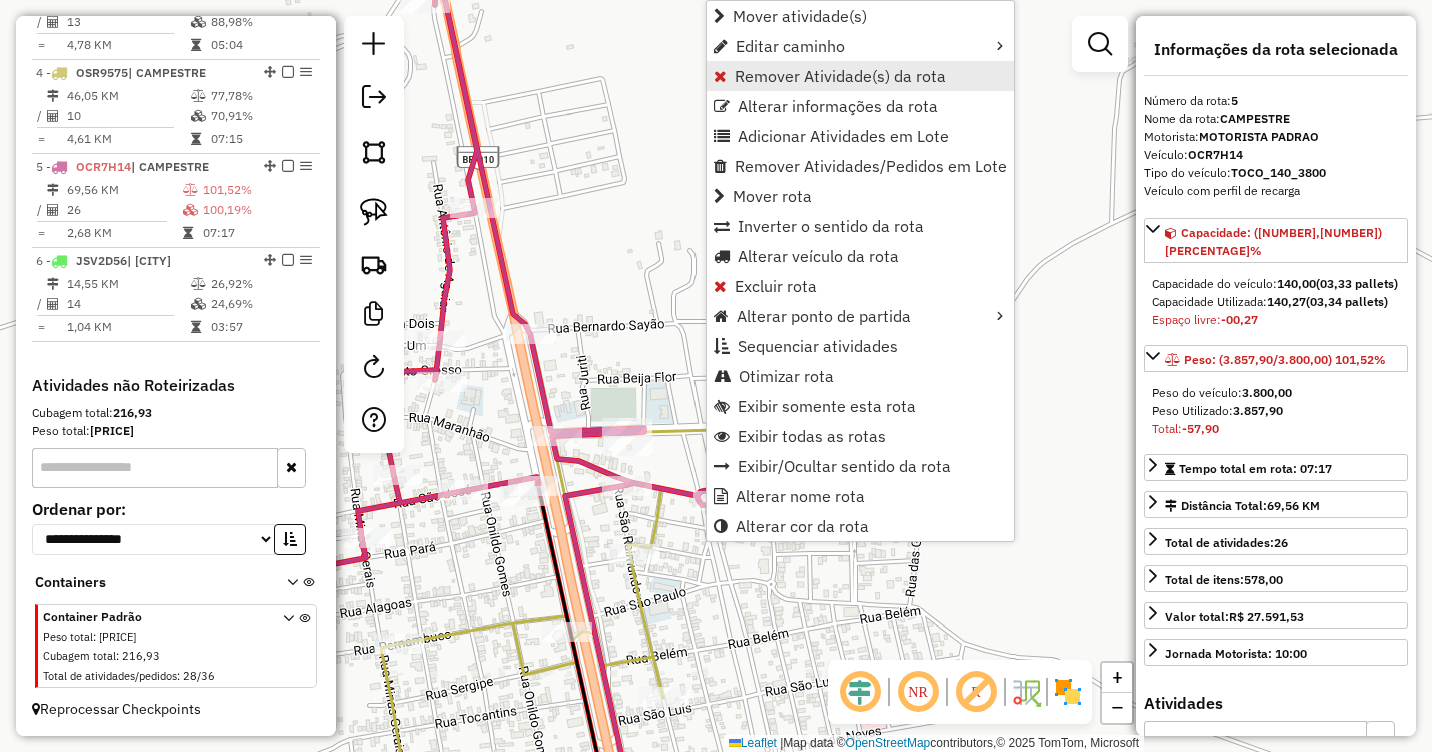 click on "Remover Atividade(s) da rota" at bounding box center [840, 76] 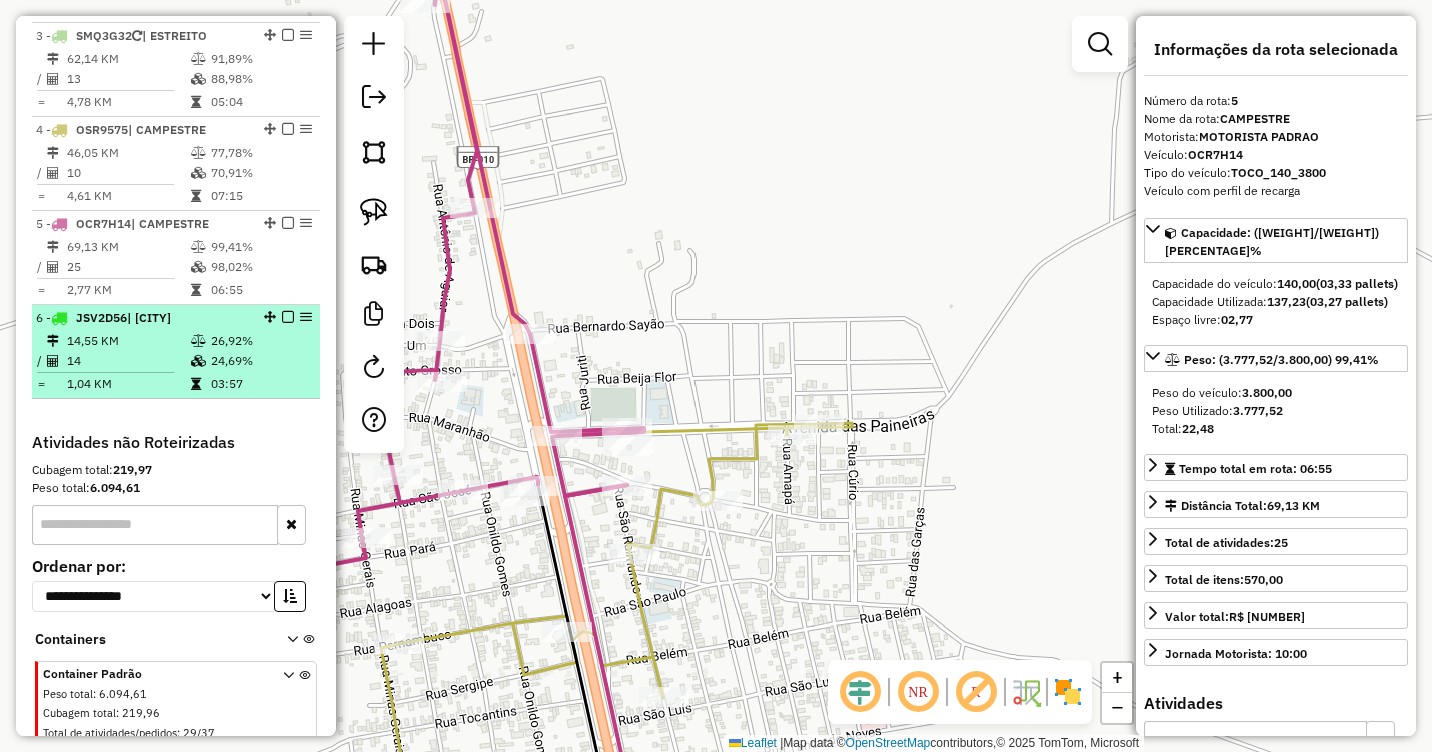 scroll, scrollTop: 912, scrollLeft: 0, axis: vertical 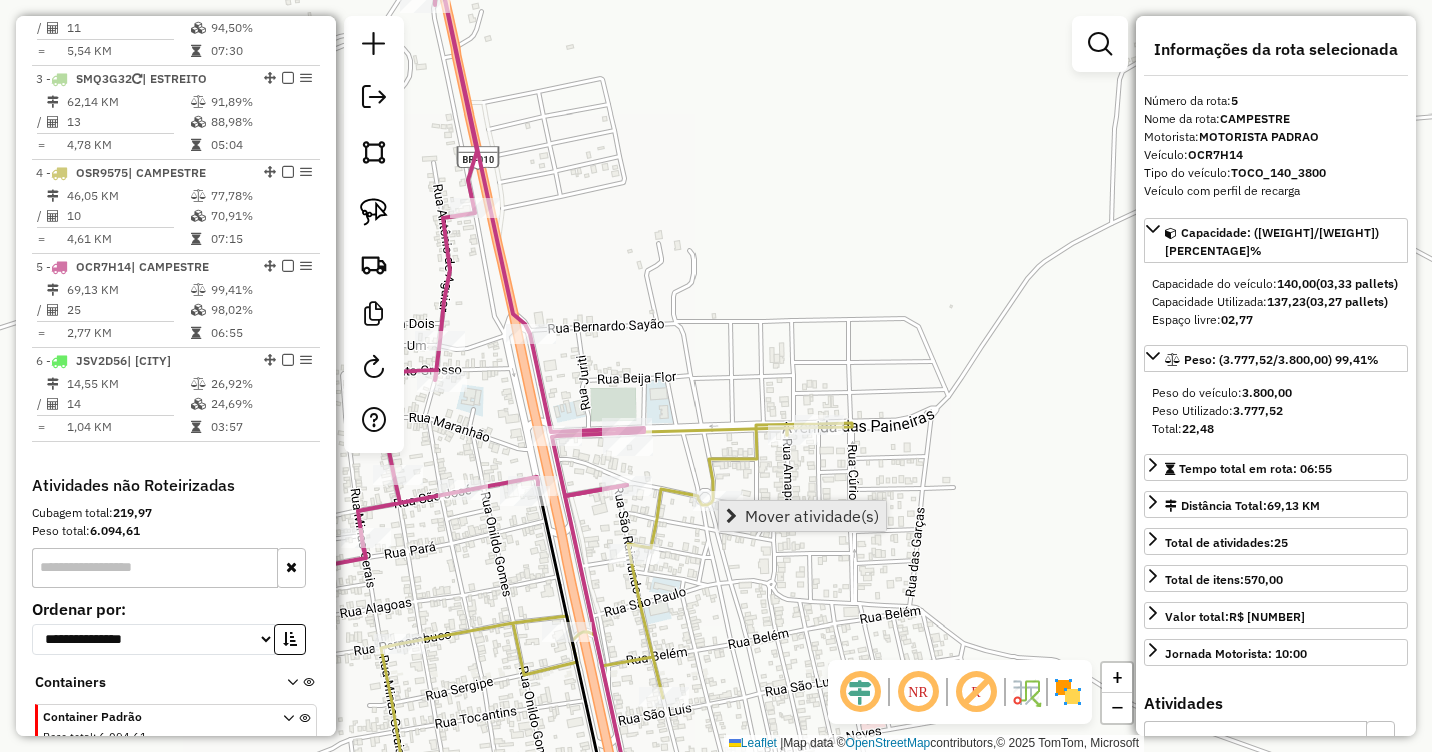 click on "Mover atividade(s)" at bounding box center [812, 516] 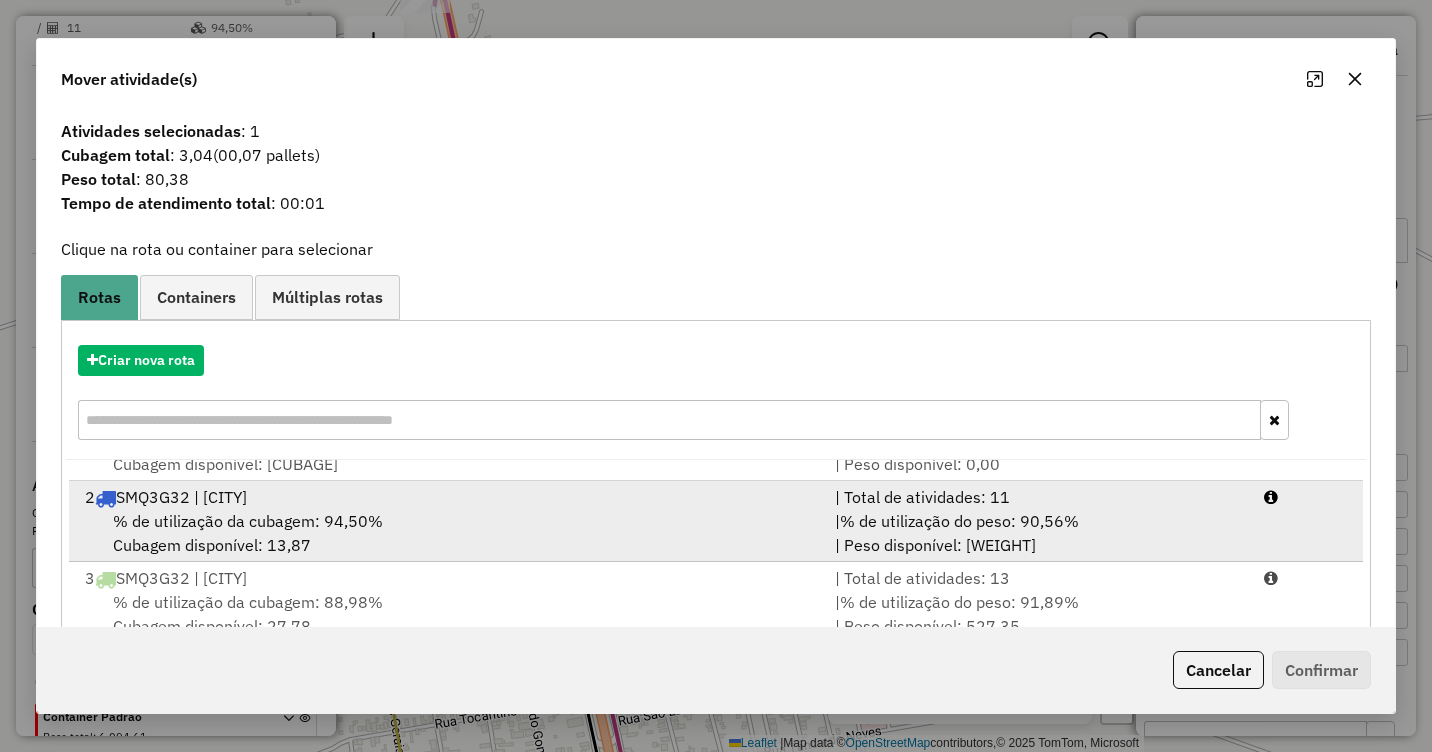 scroll, scrollTop: 86, scrollLeft: 0, axis: vertical 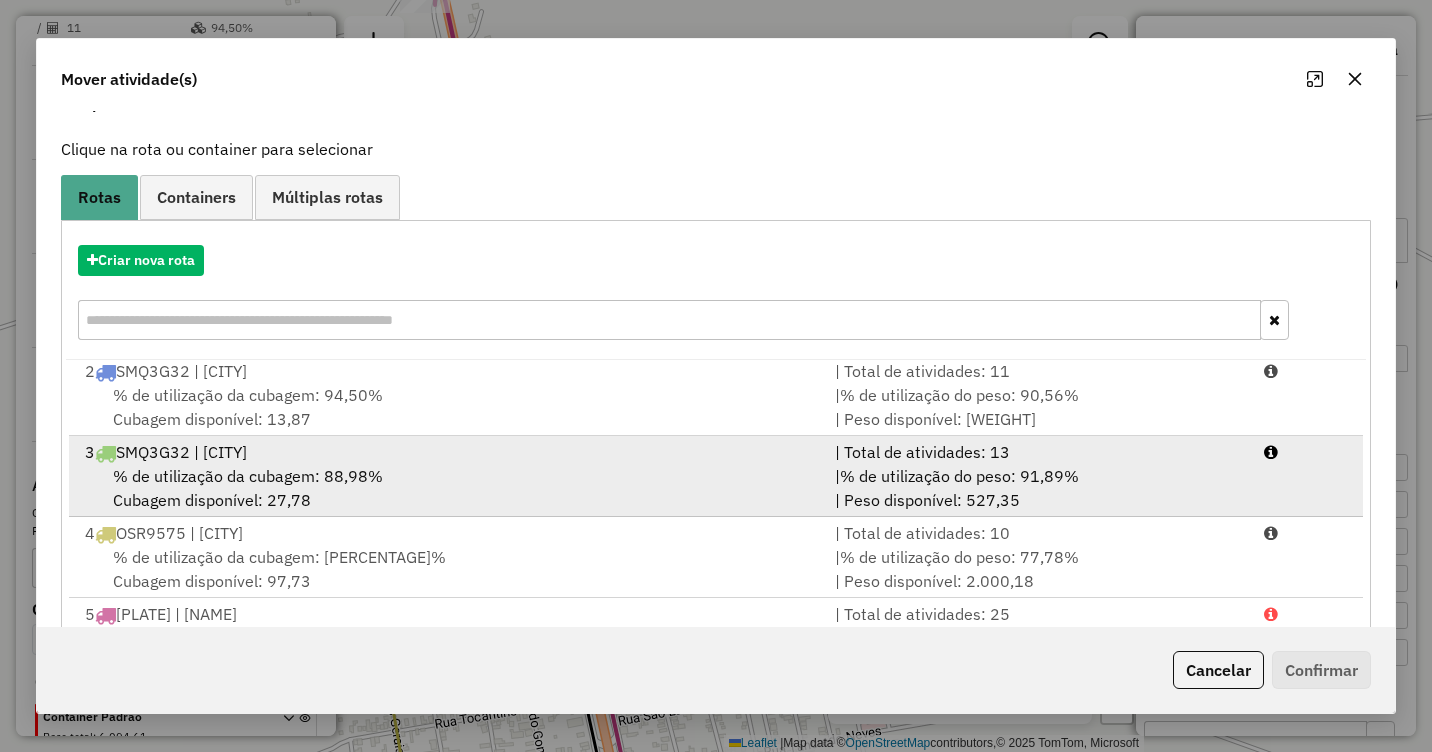 click on "% de utilização da cubagem: 88,98%" at bounding box center [248, 476] 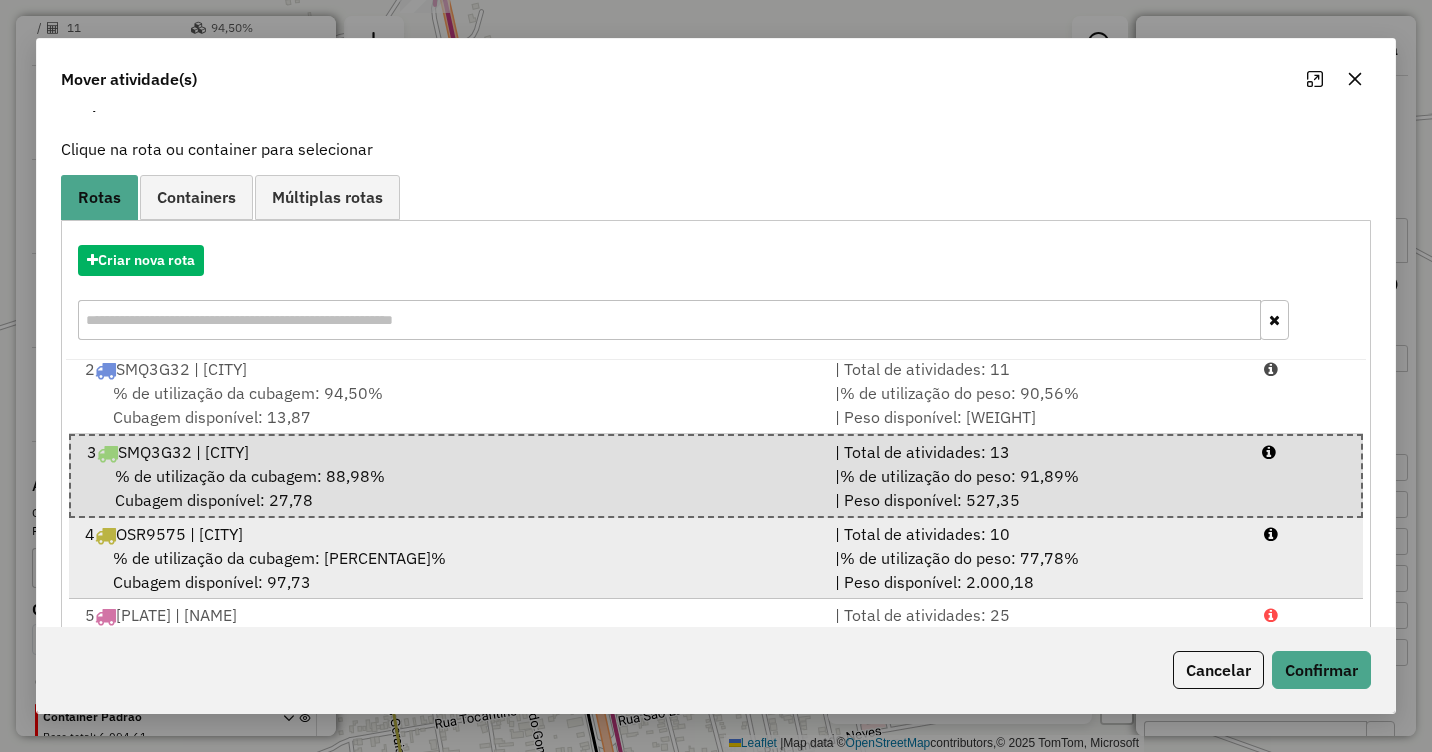 scroll, scrollTop: 89, scrollLeft: 0, axis: vertical 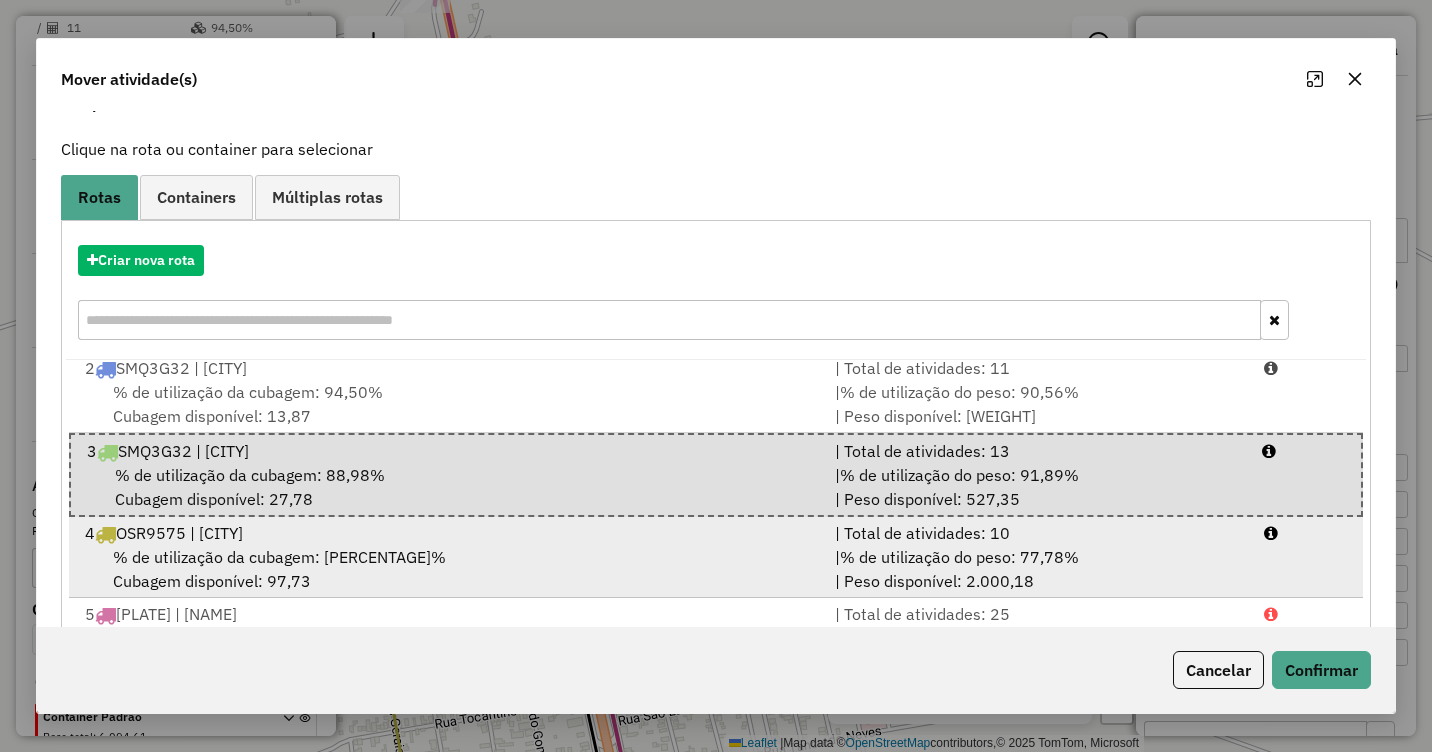 click on "OSR9575 | [CITY]" at bounding box center (448, 533) 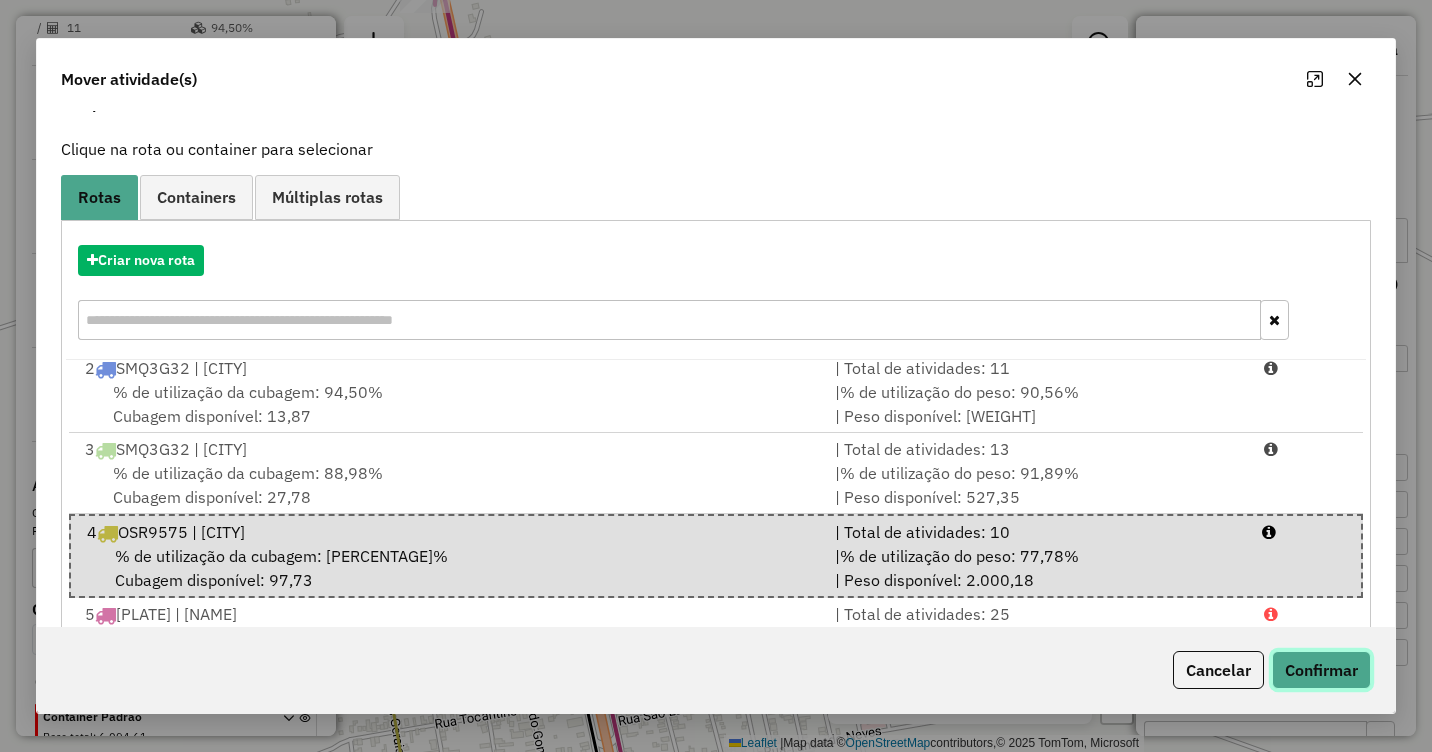 click on "Confirmar" 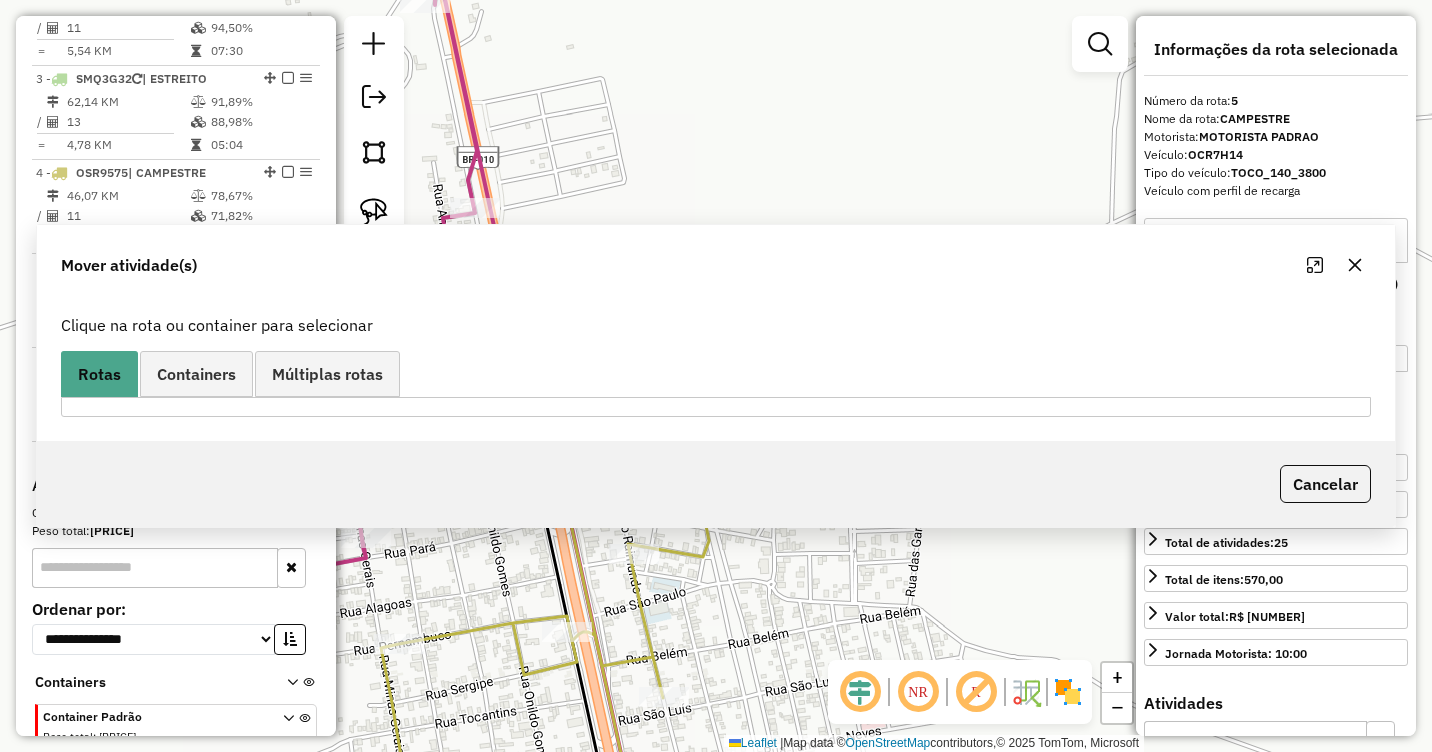 scroll, scrollTop: 0, scrollLeft: 0, axis: both 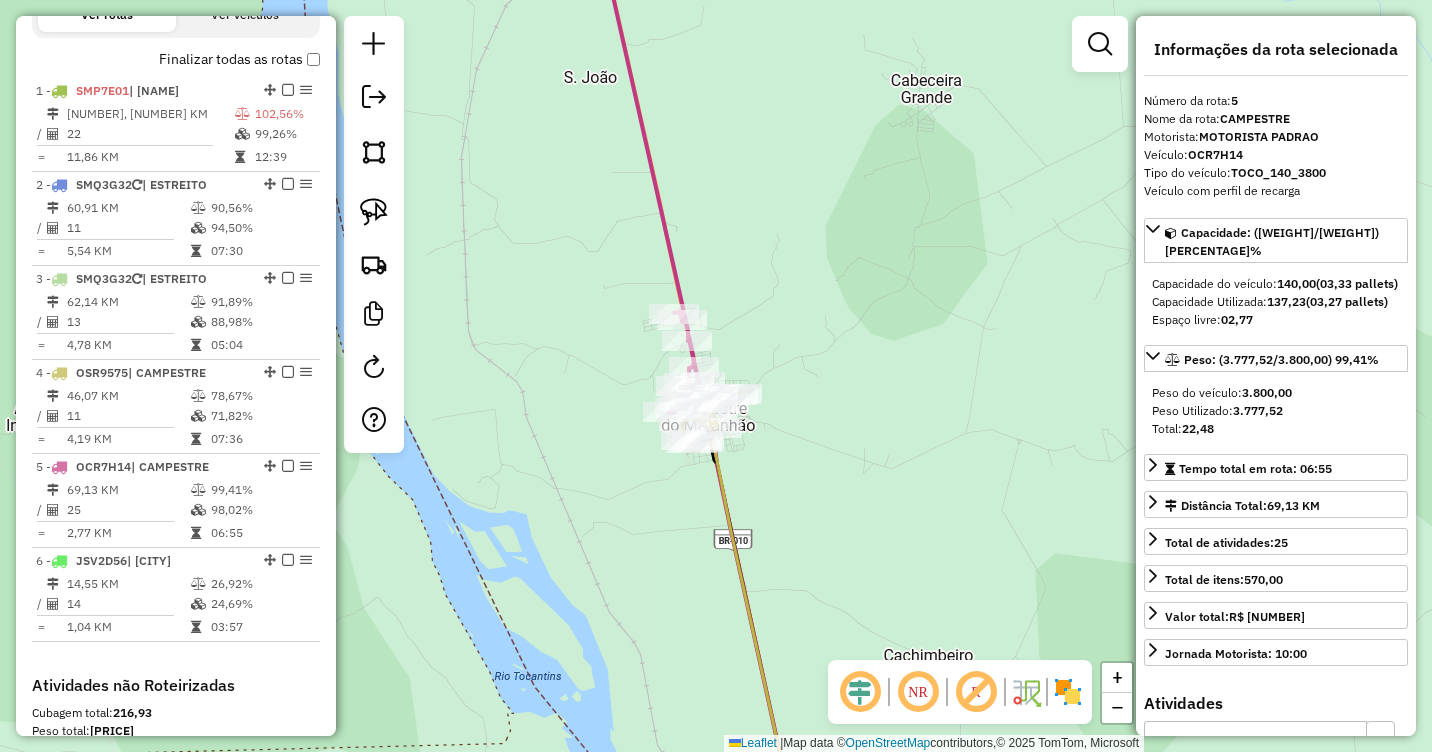 drag, startPoint x: 908, startPoint y: 448, endPoint x: 724, endPoint y: 279, distance: 249.83394 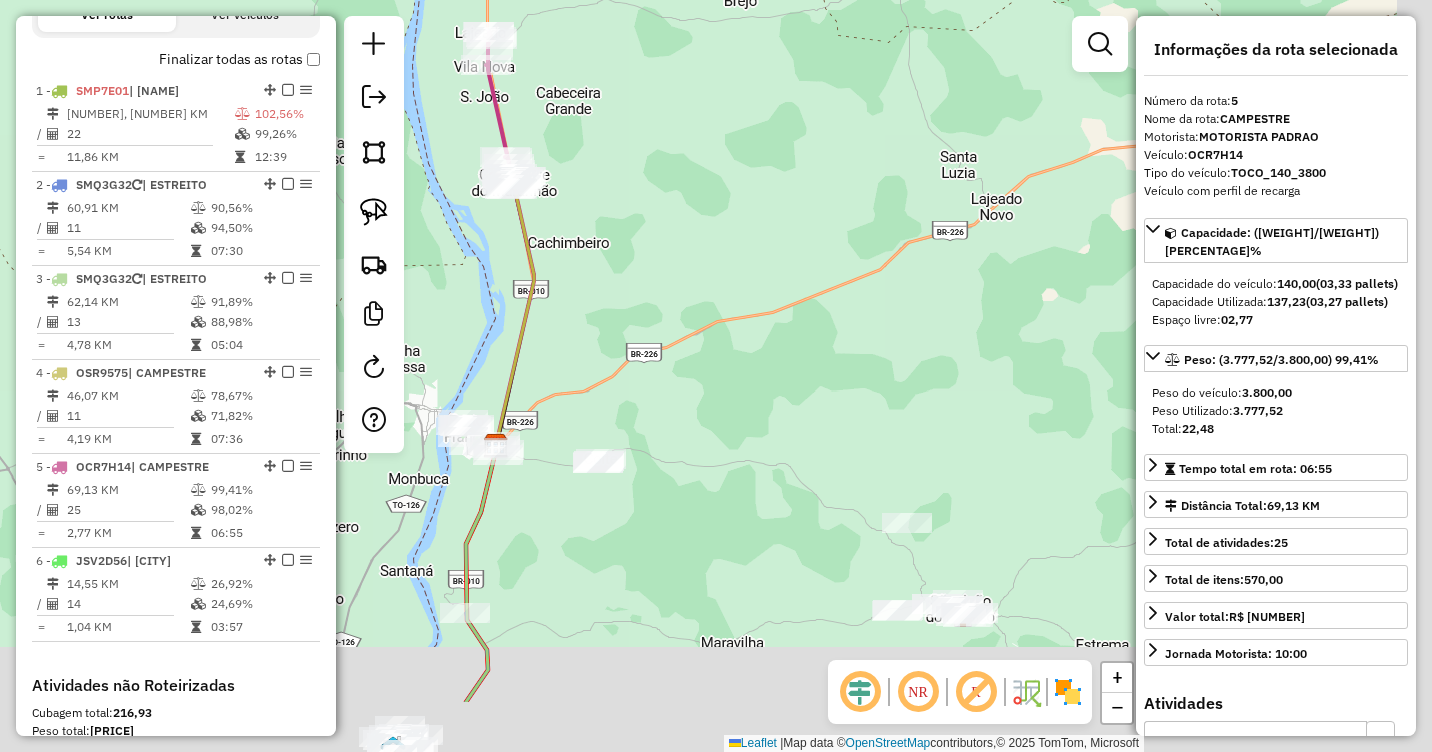 drag, startPoint x: 820, startPoint y: 346, endPoint x: 670, endPoint y: 244, distance: 181.39459 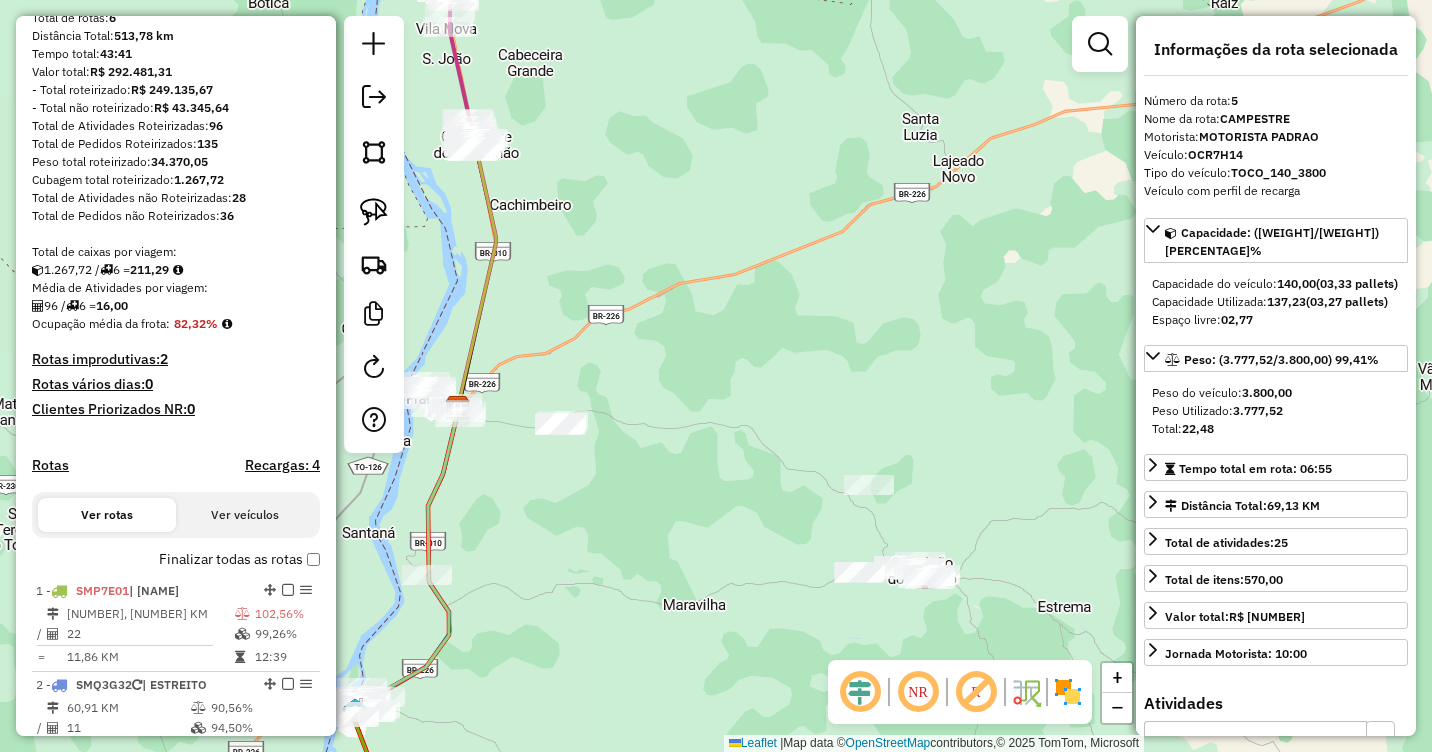 scroll, scrollTop: 0, scrollLeft: 0, axis: both 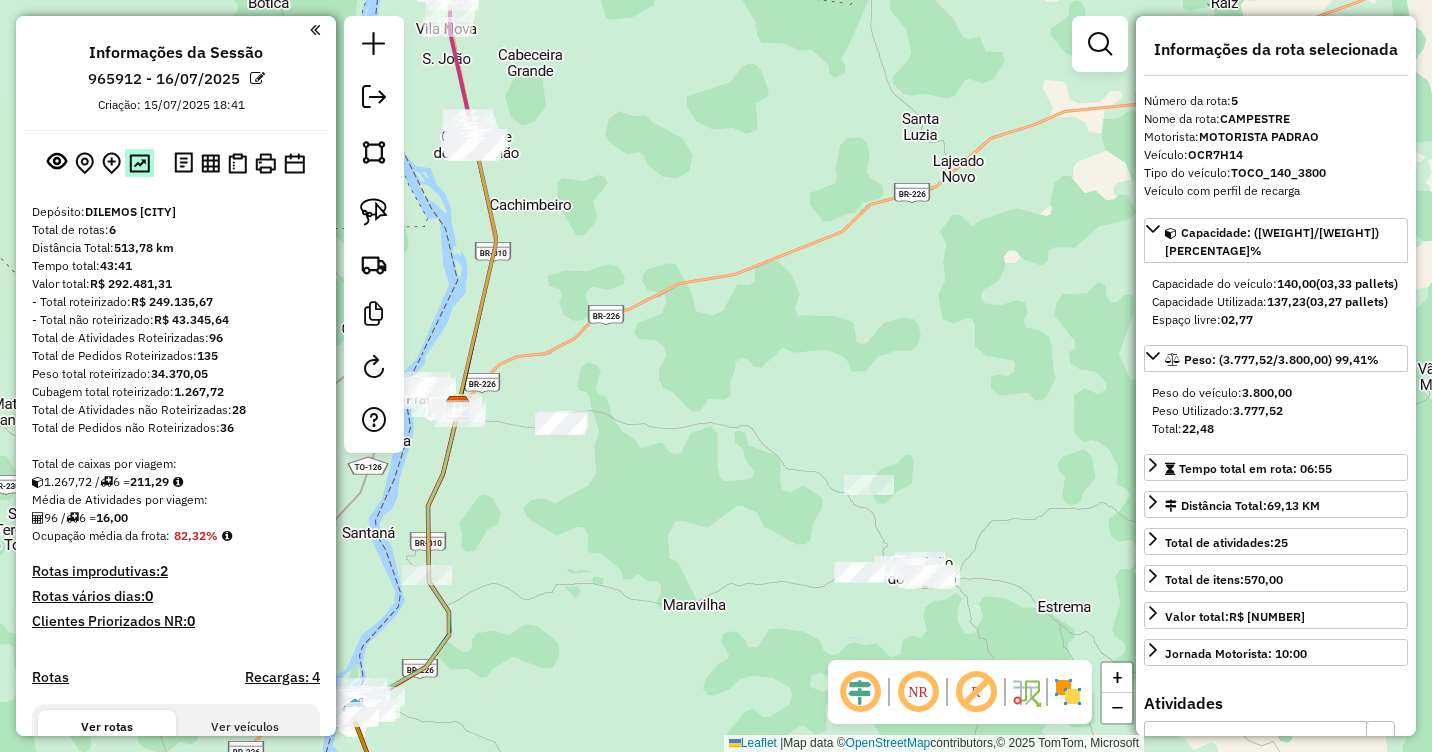 click at bounding box center [139, 163] 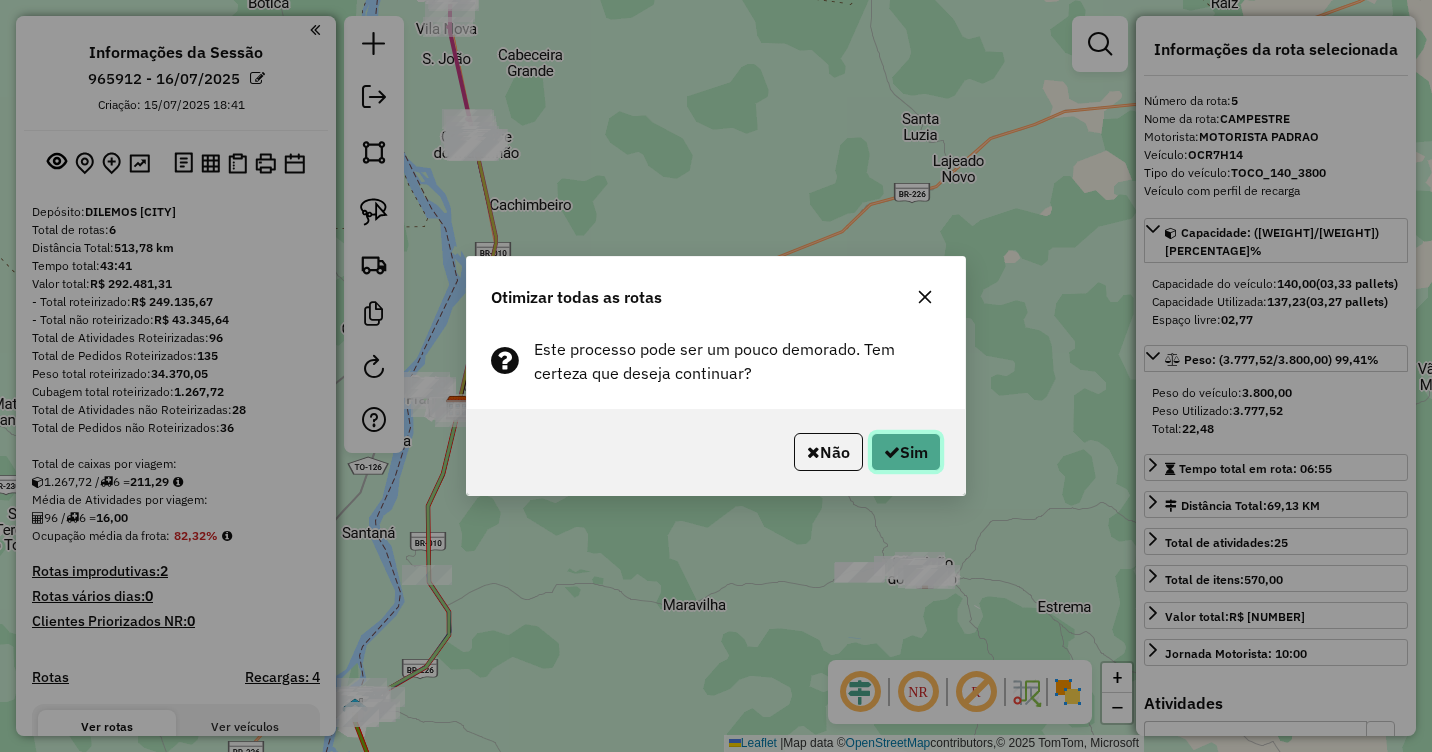 click on "Sim" 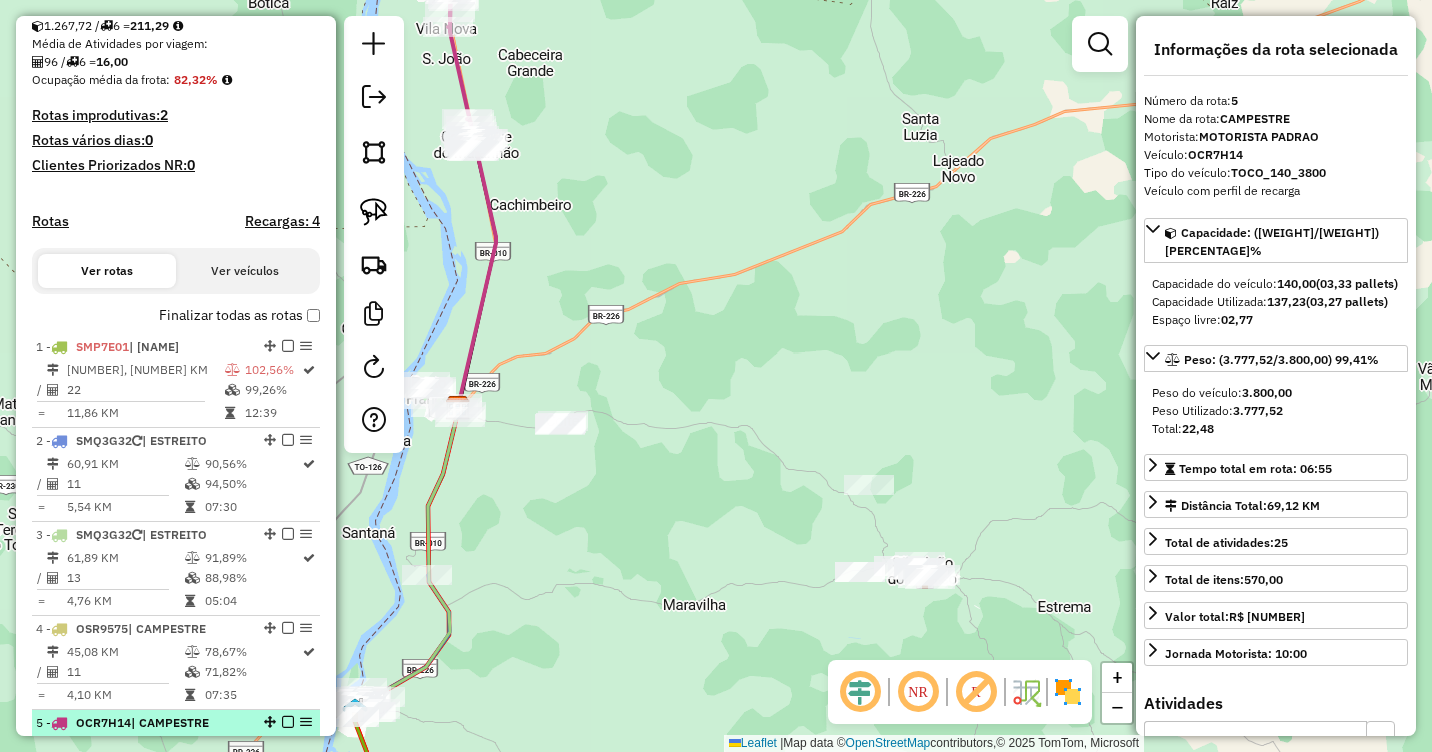 scroll, scrollTop: 212, scrollLeft: 0, axis: vertical 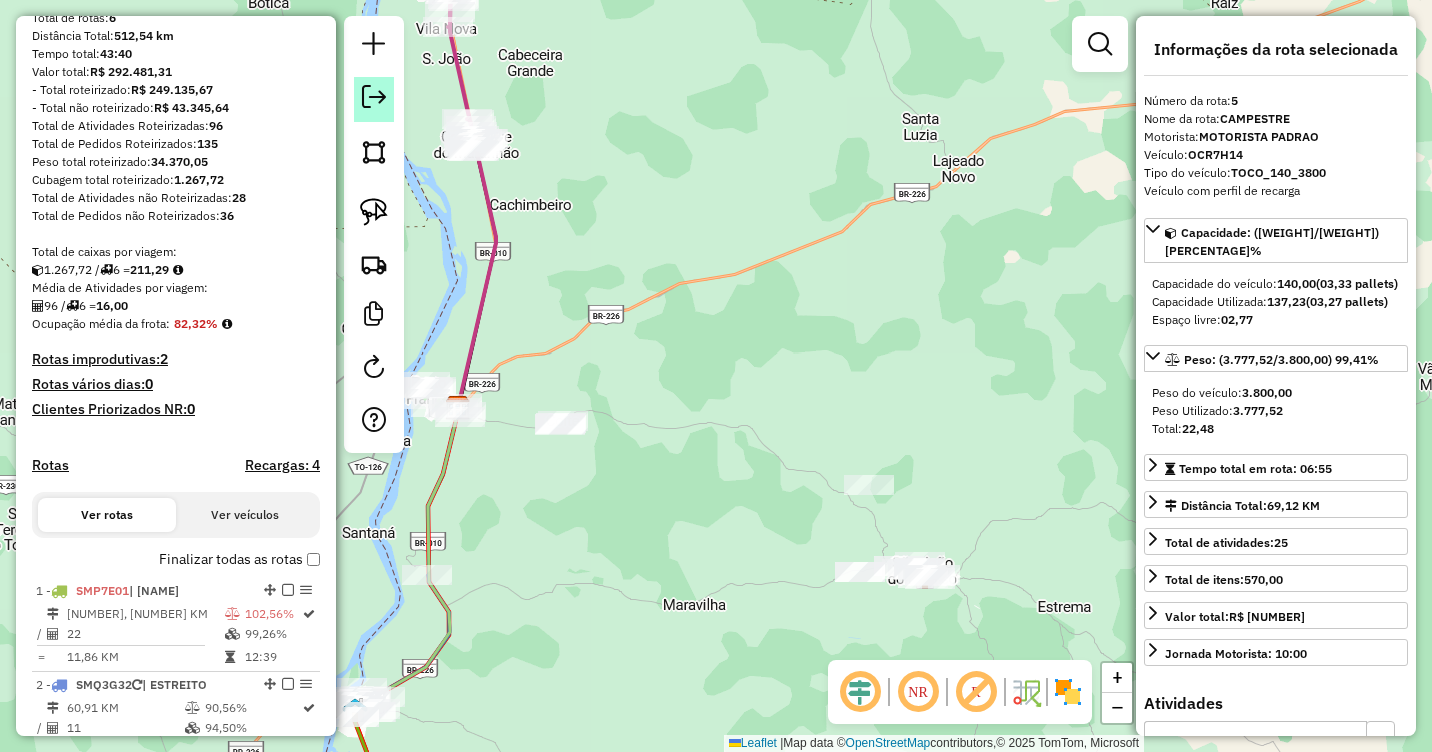 click 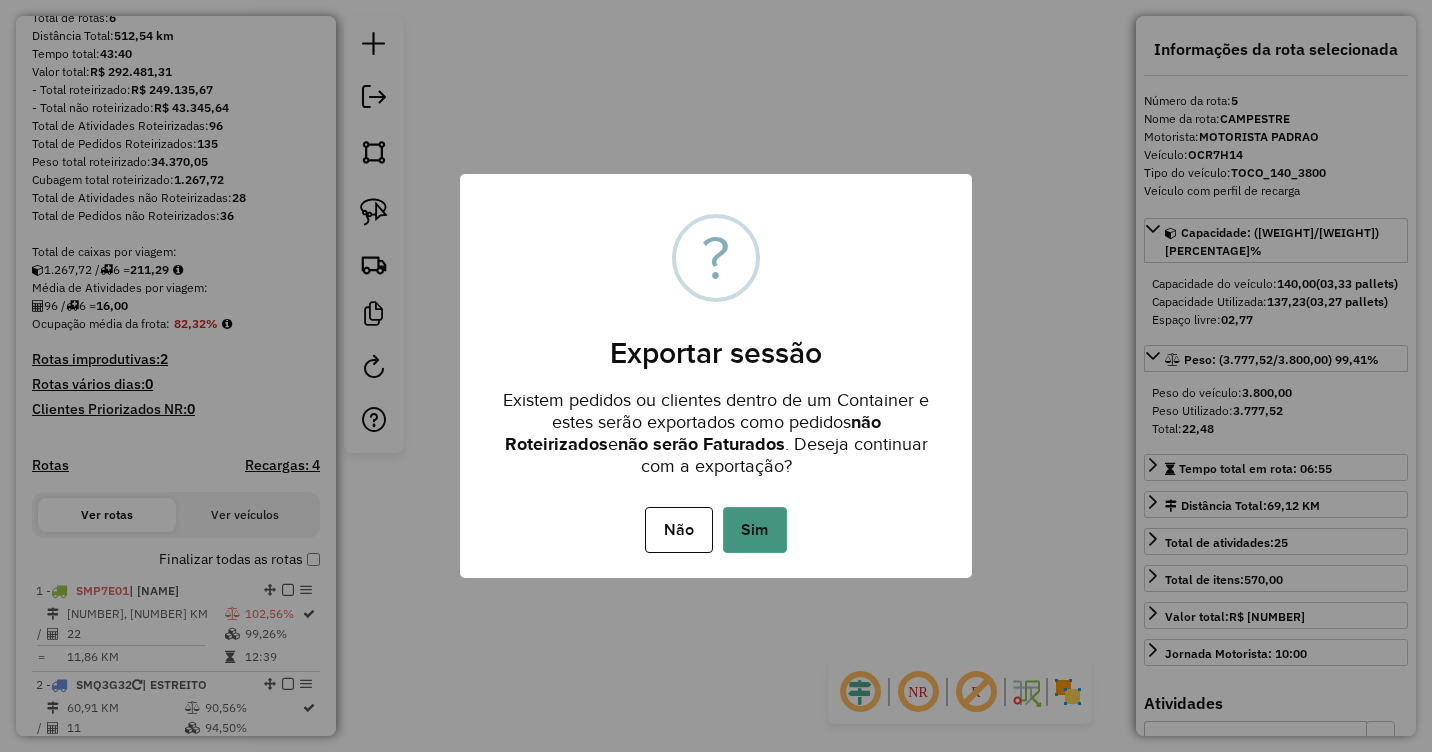 click on "Sim" at bounding box center (755, 530) 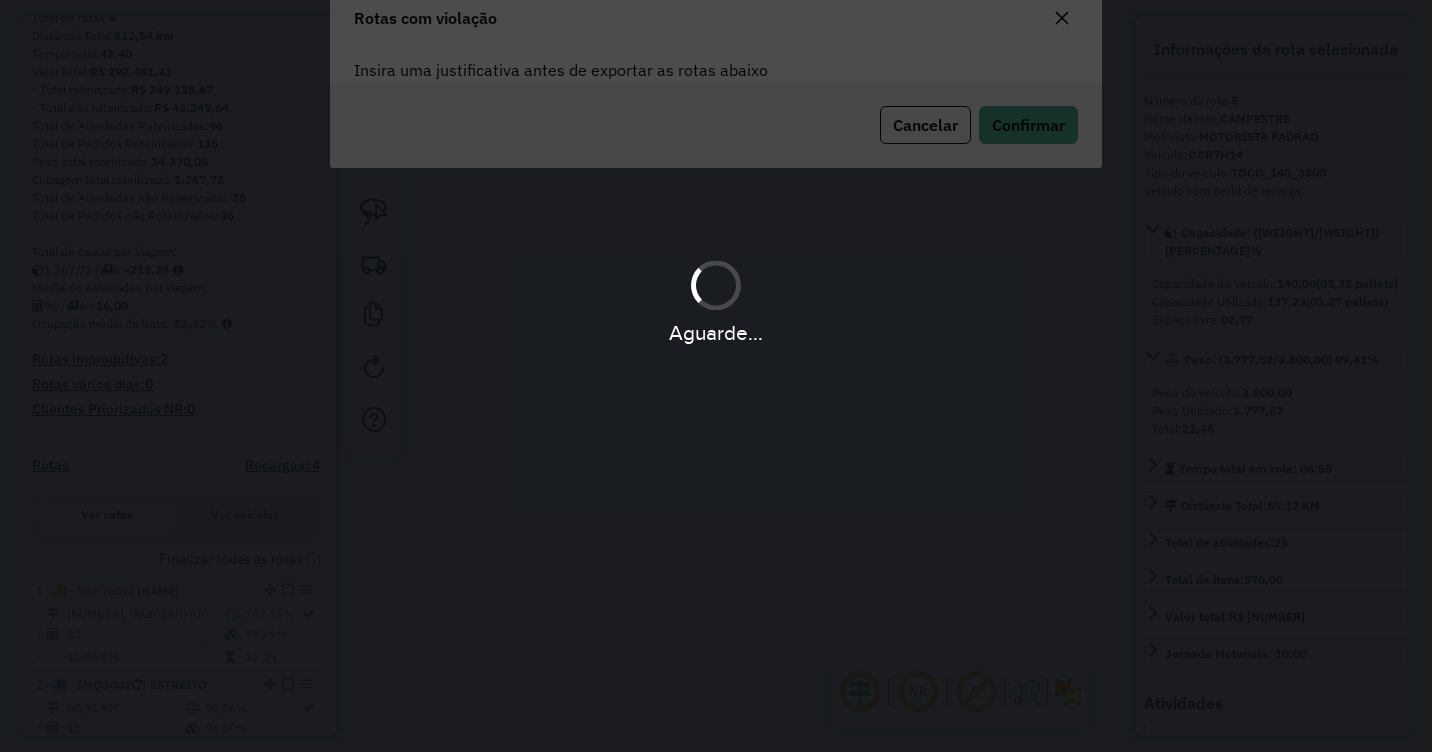 scroll, scrollTop: 108, scrollLeft: 0, axis: vertical 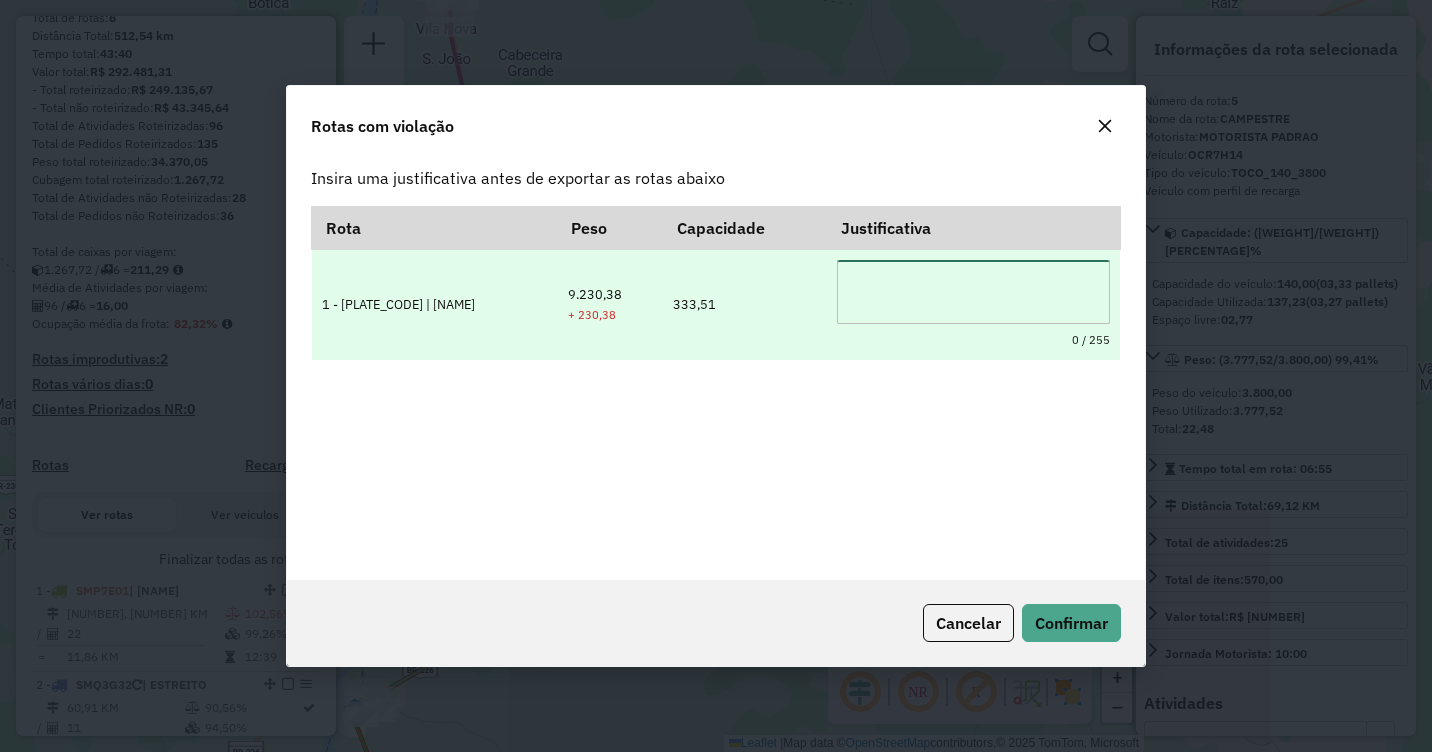 click at bounding box center (973, 292) 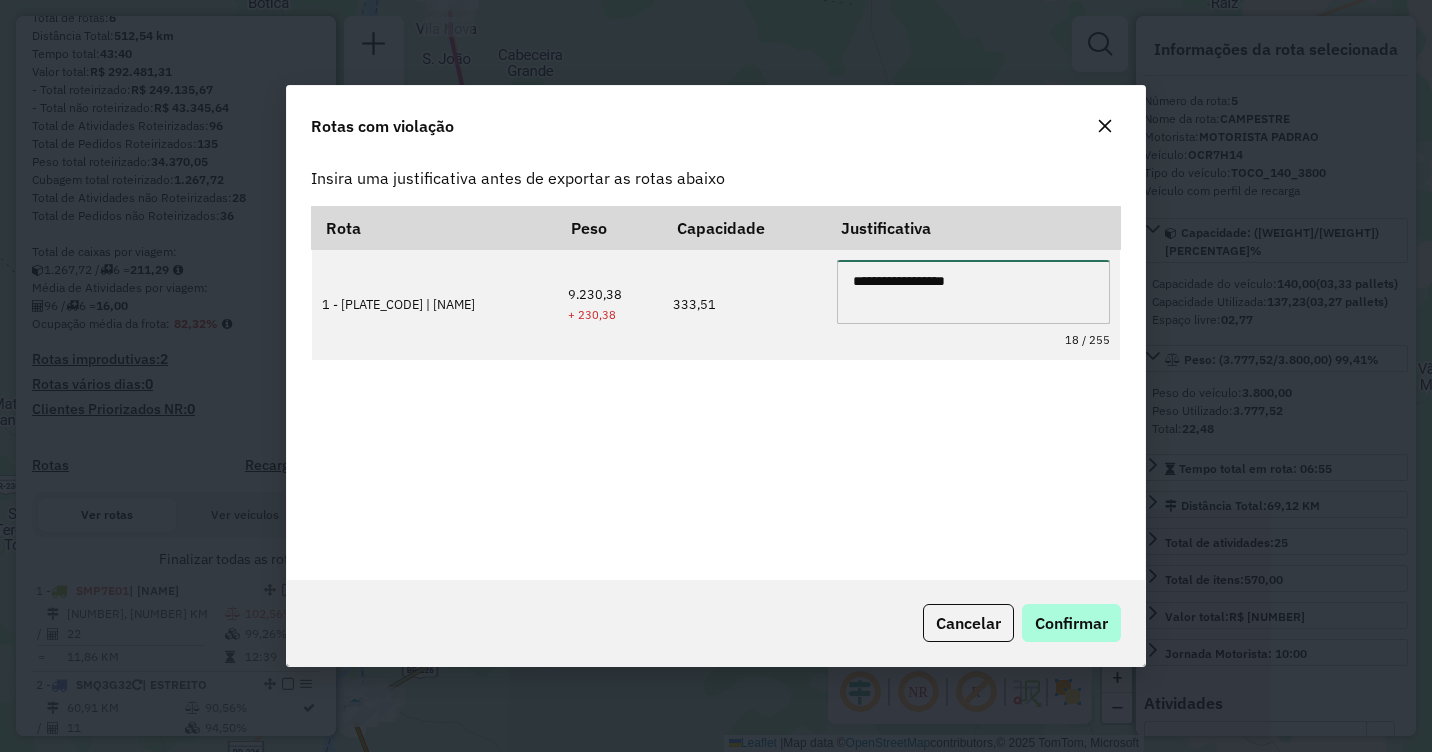 type on "**********" 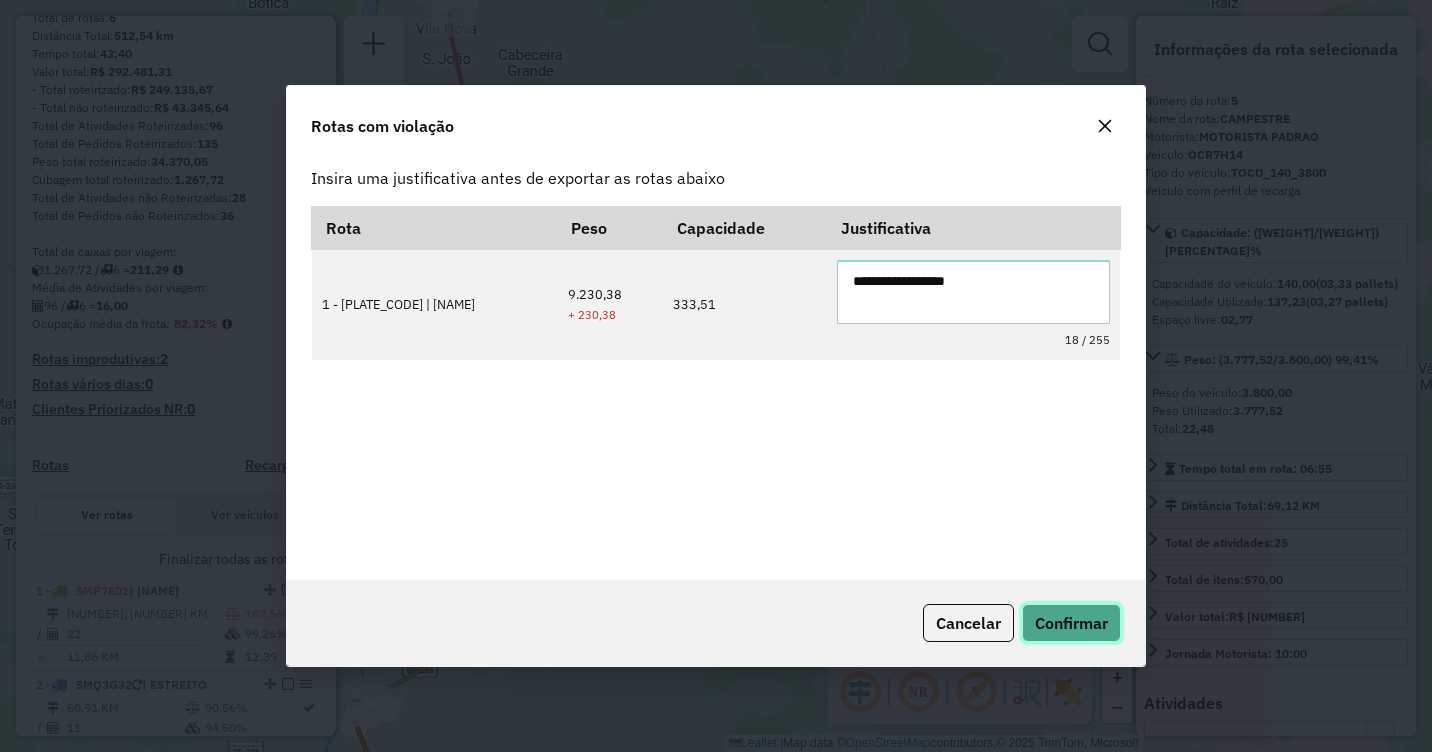 click on "Confirmar" 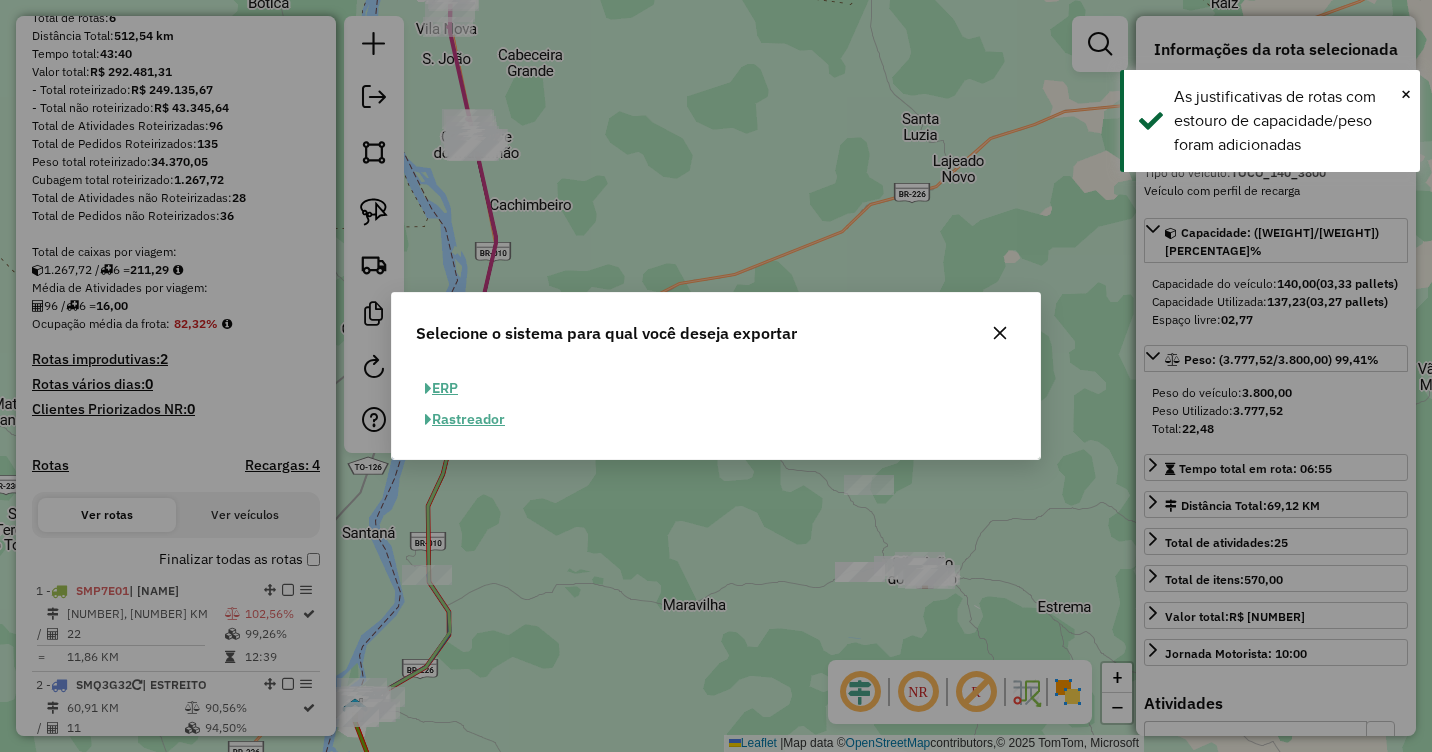 click on "ERP" 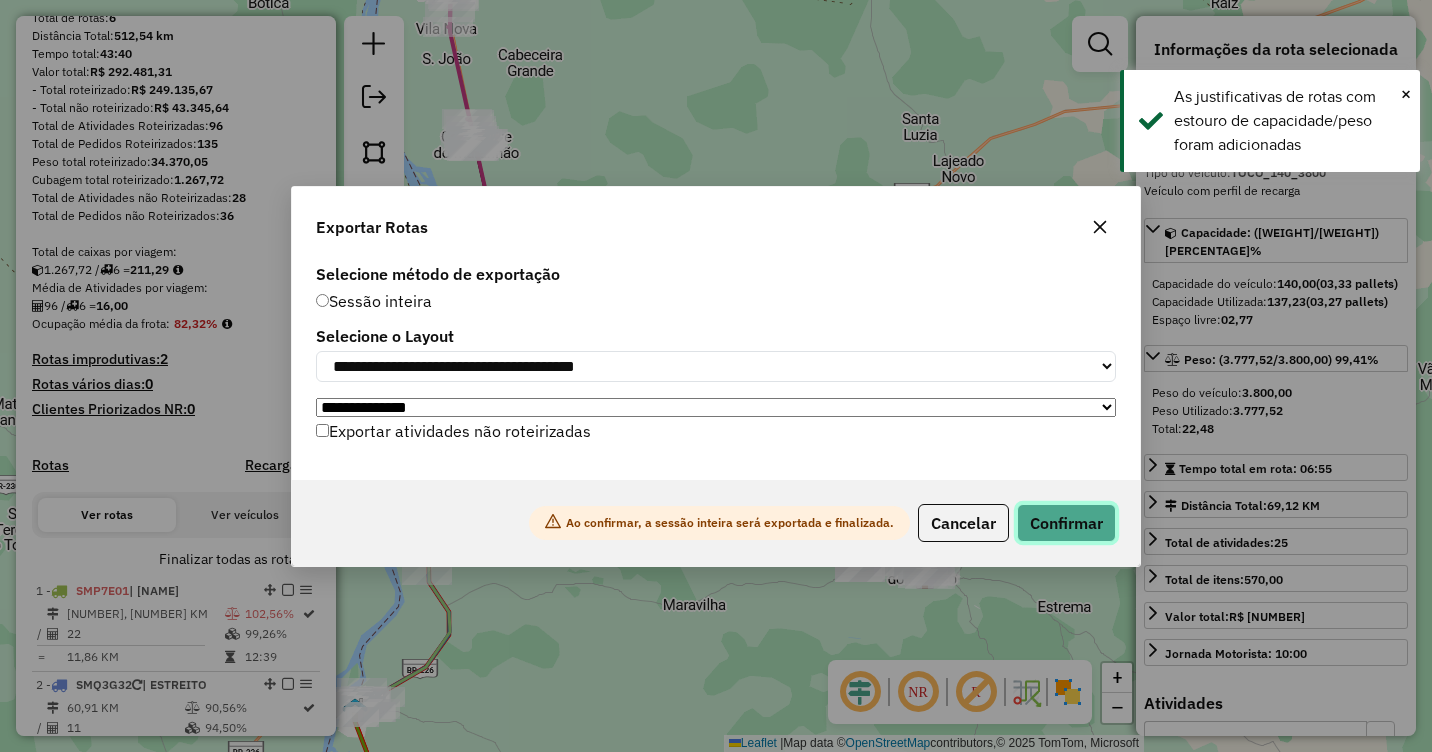 click on "Confirmar" 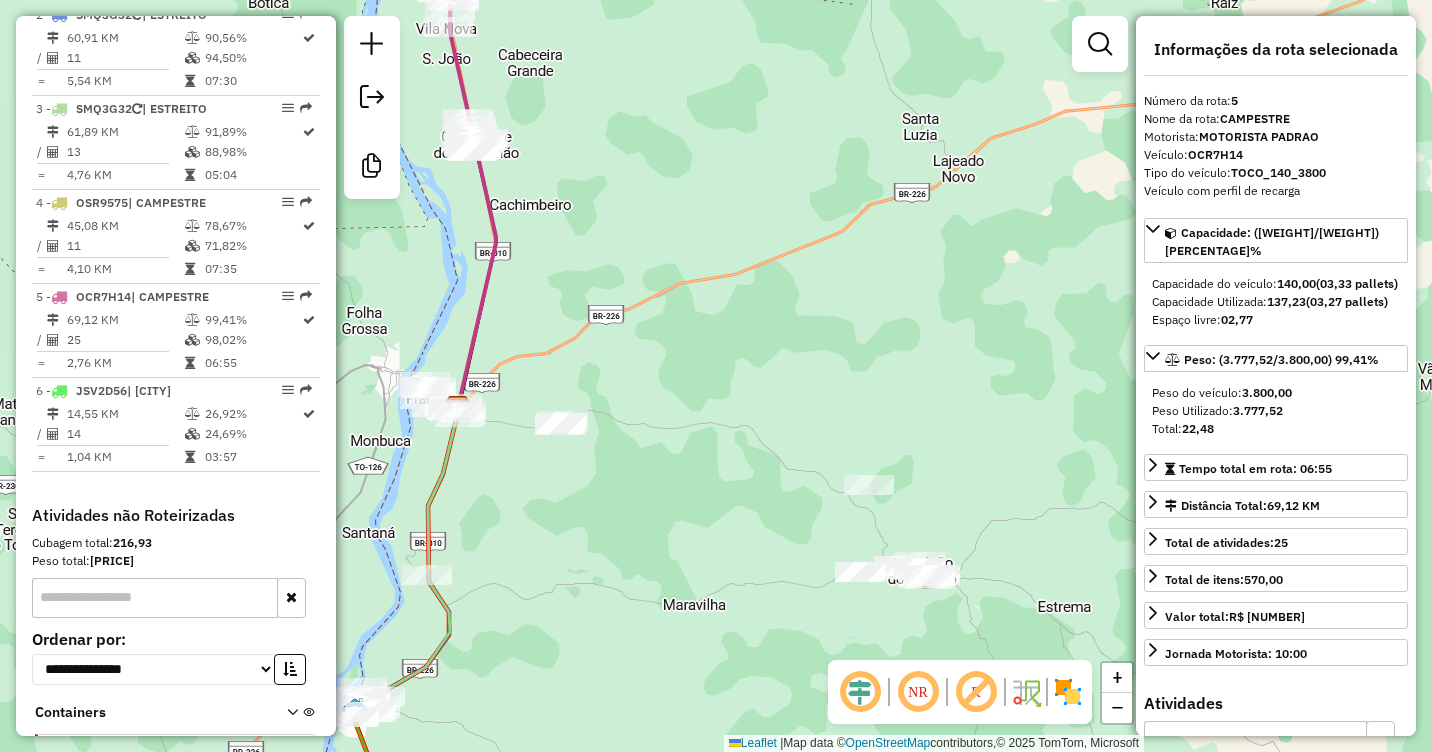 scroll, scrollTop: 981, scrollLeft: 0, axis: vertical 